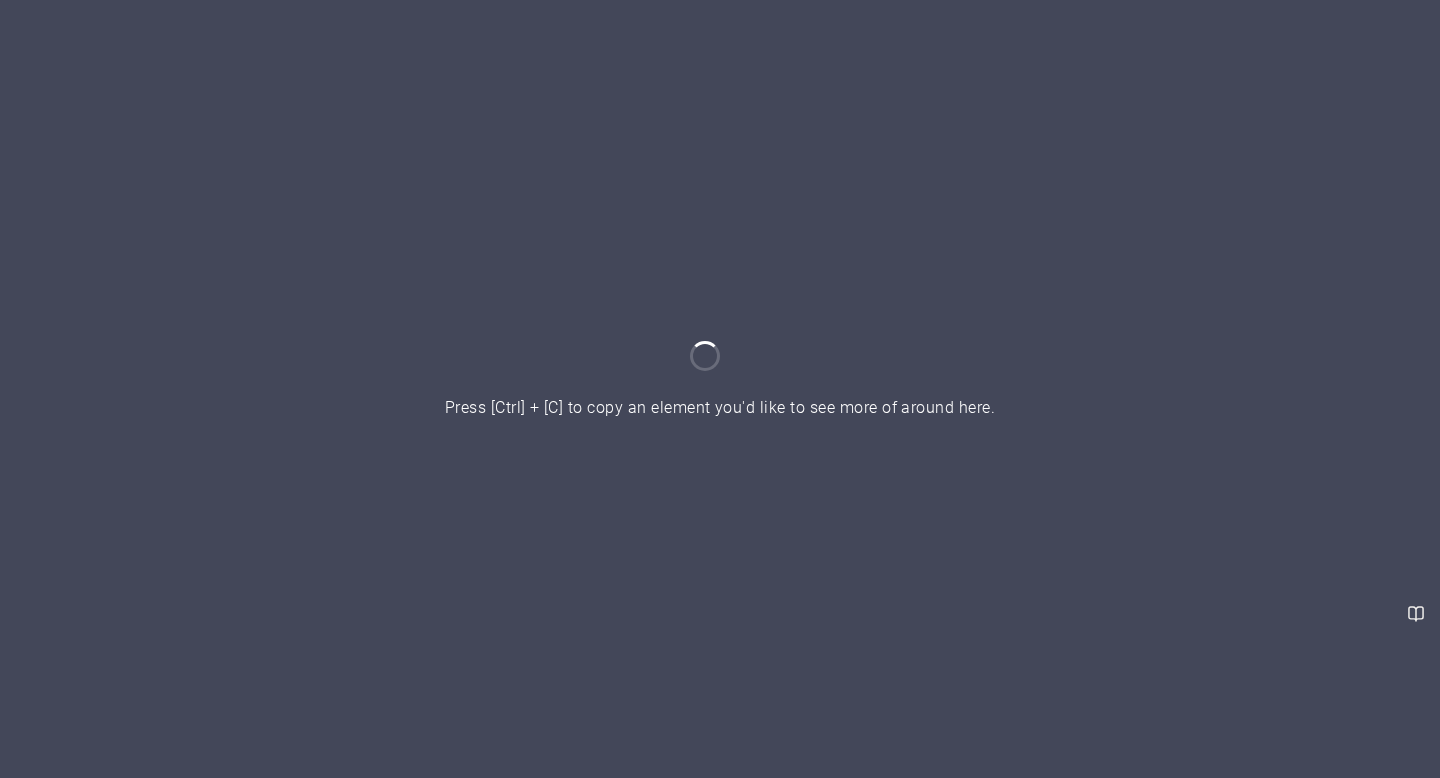 scroll, scrollTop: 0, scrollLeft: 0, axis: both 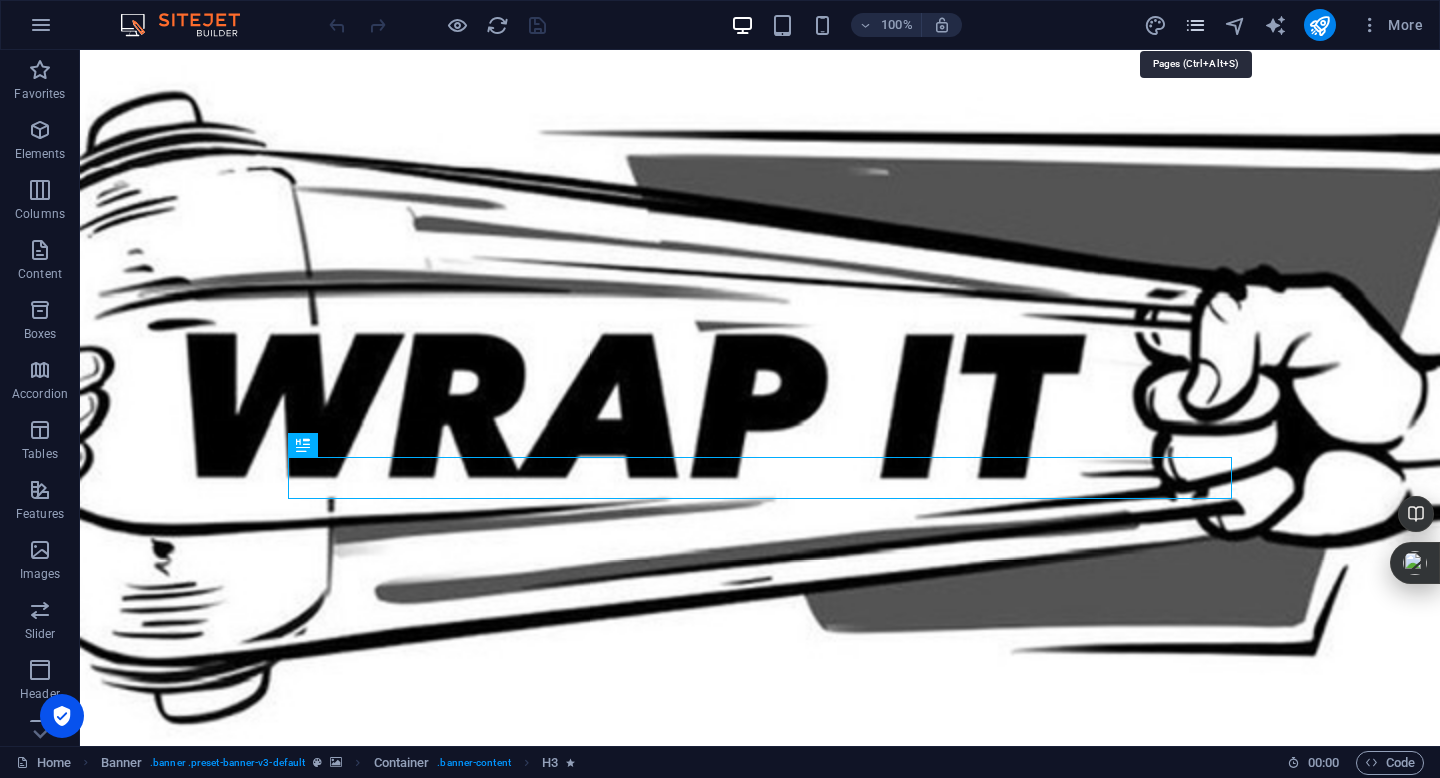 click at bounding box center [1195, 25] 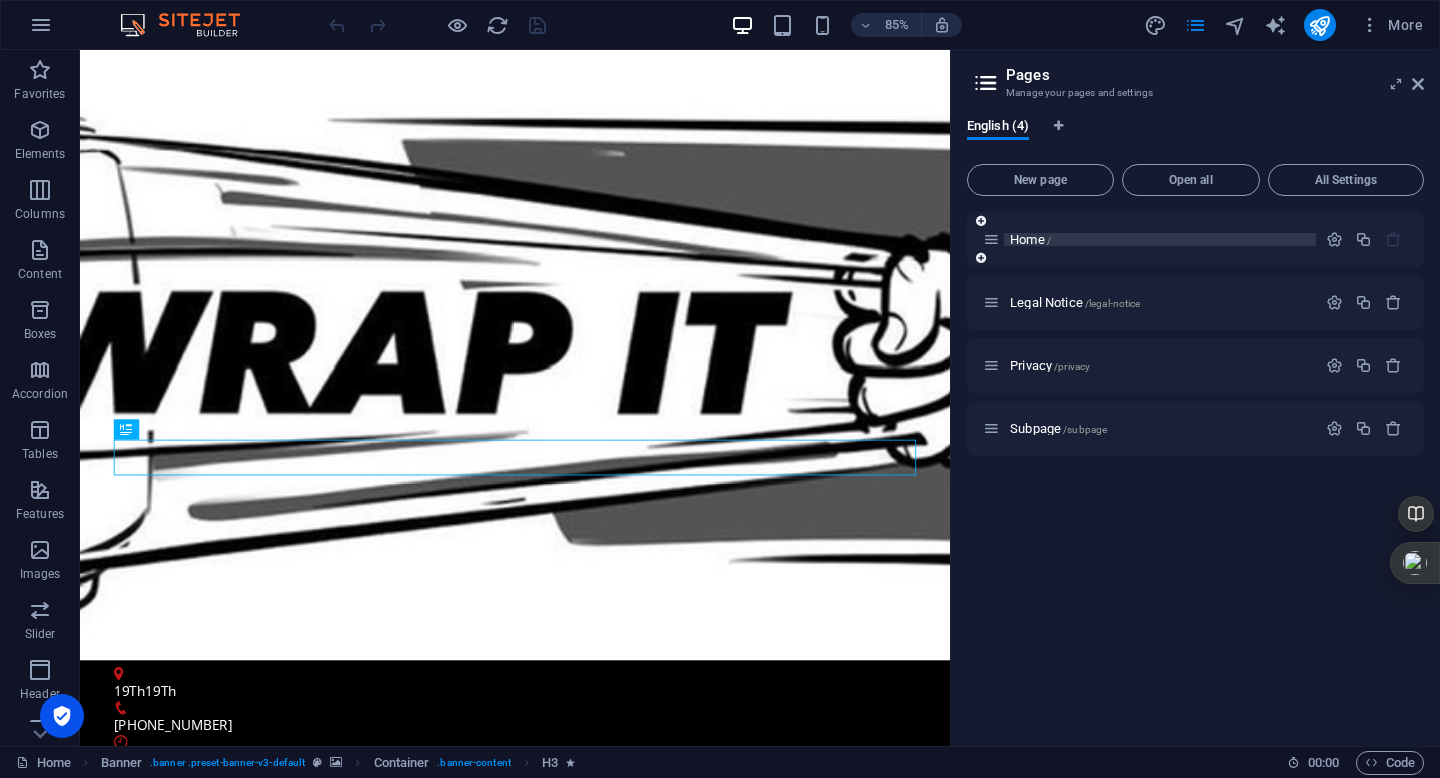 click on "Home /" at bounding box center (1030, 239) 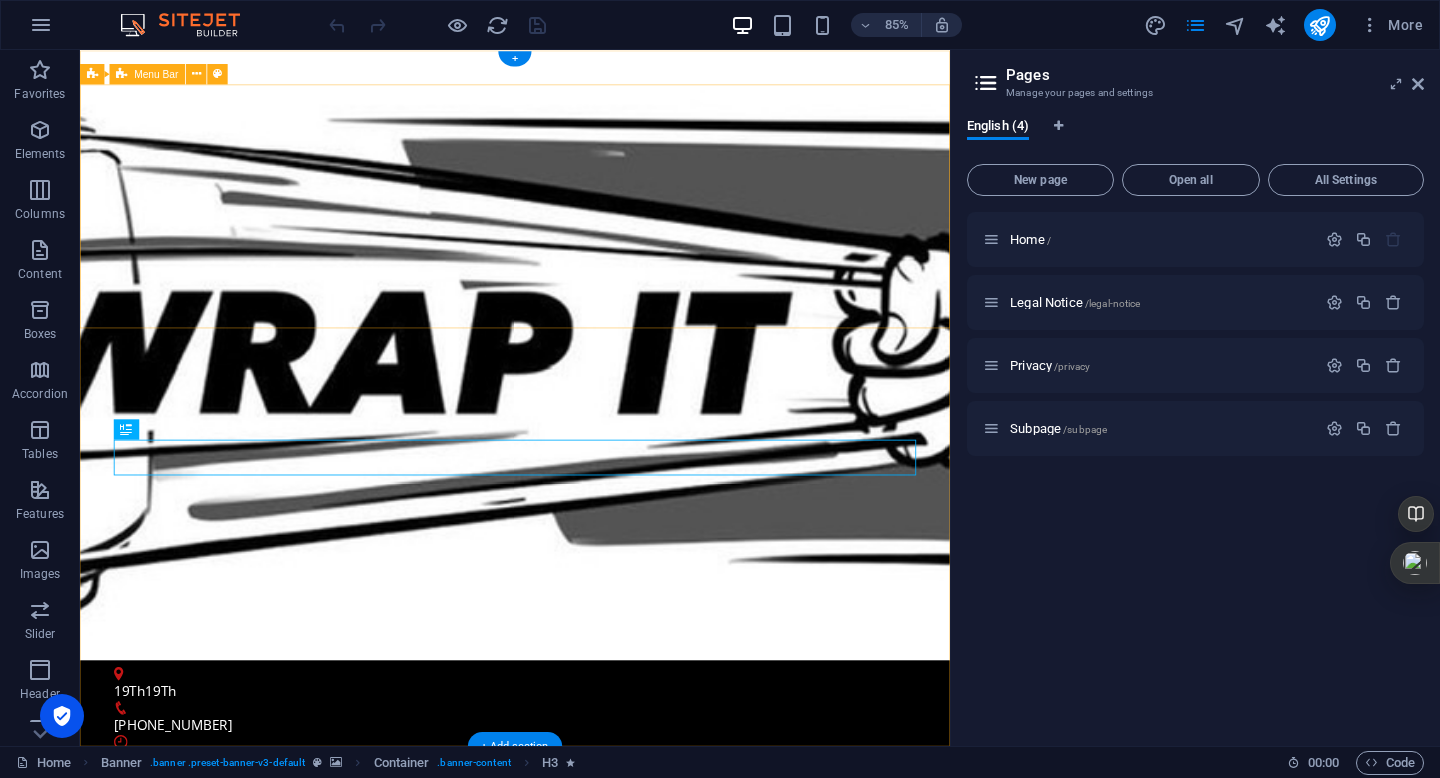 click on "Home About Classes Trainers Pricing Contact" at bounding box center [592, 1110] 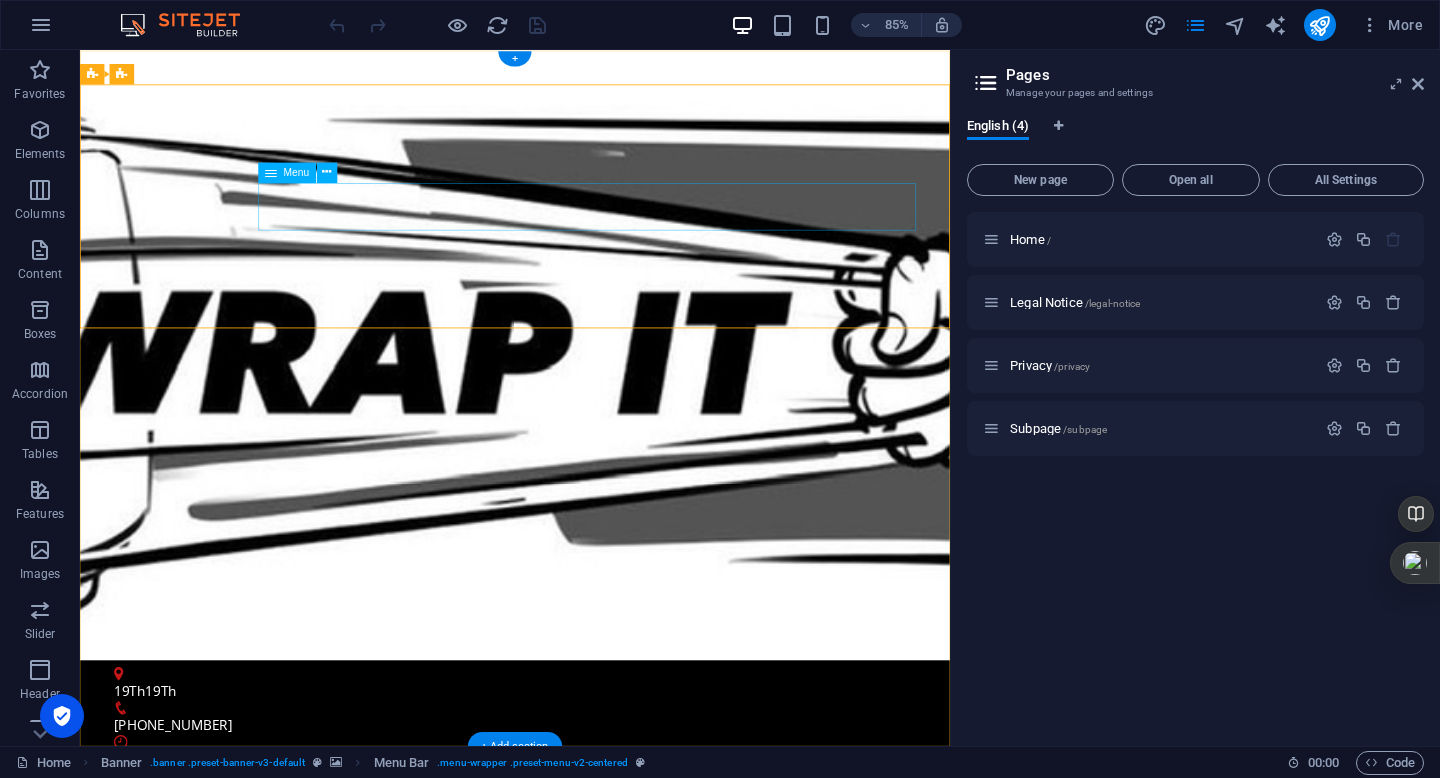 click on "Home About Classes Trainers Pricing Contact" at bounding box center [592, 1238] 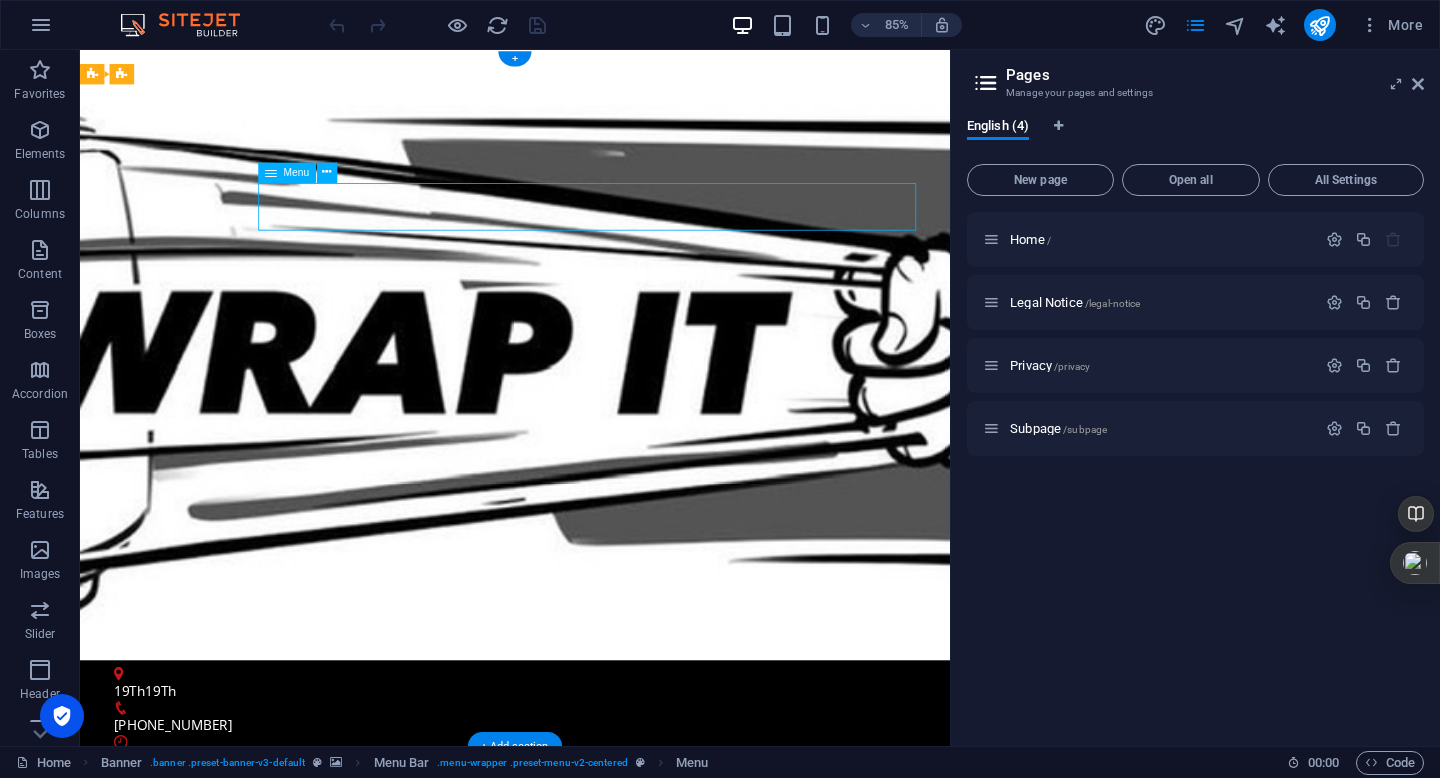 click on "Home About Classes Trainers Pricing Contact" at bounding box center [592, 1238] 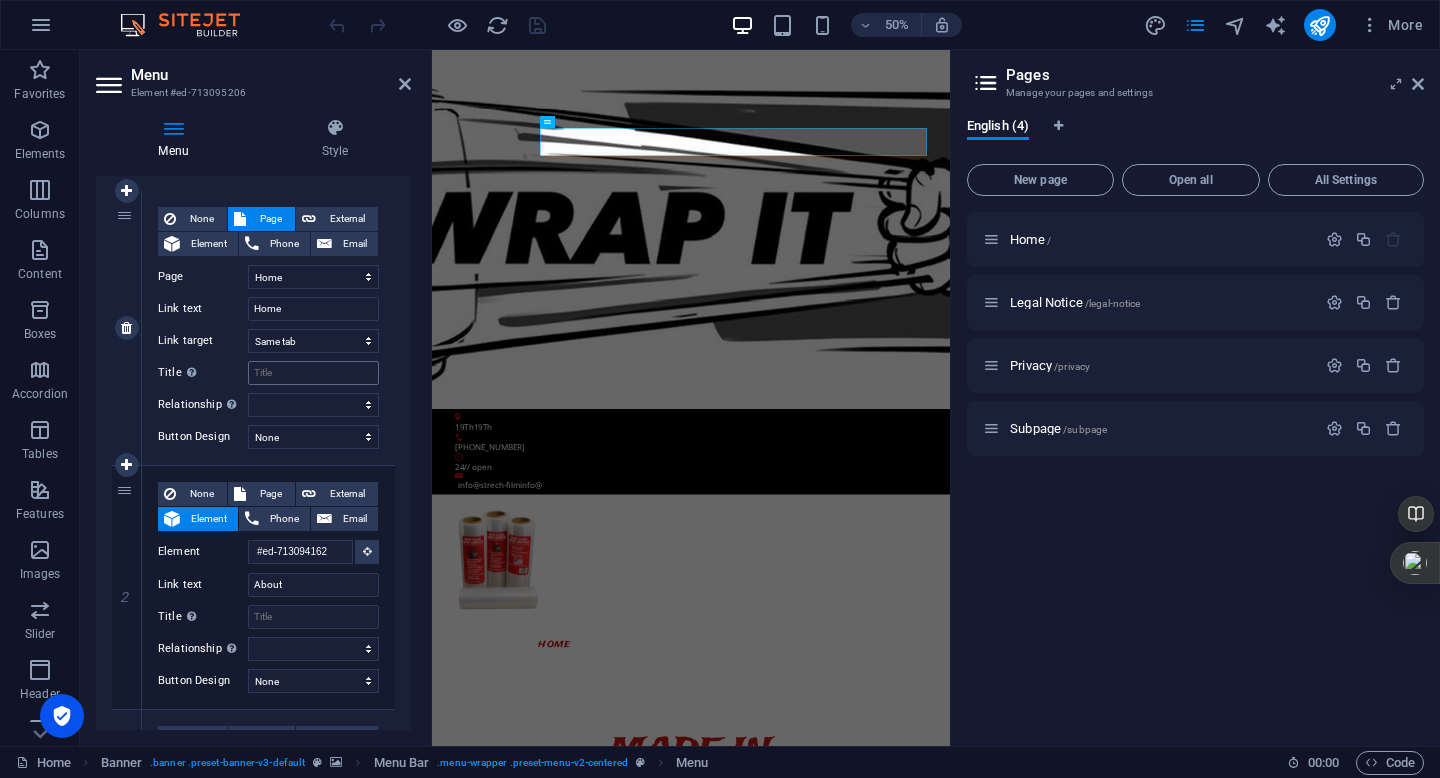 scroll, scrollTop: 184, scrollLeft: 0, axis: vertical 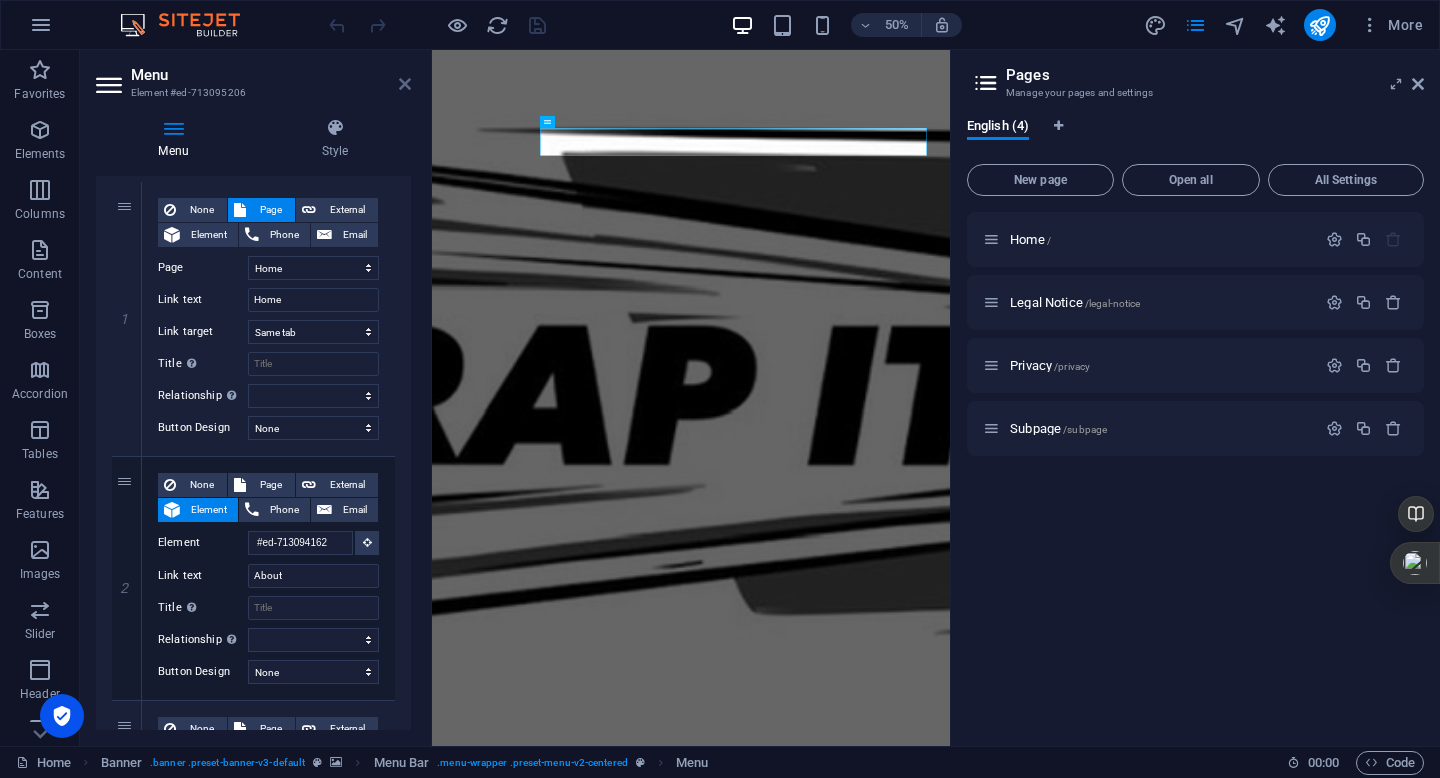 click at bounding box center [405, 84] 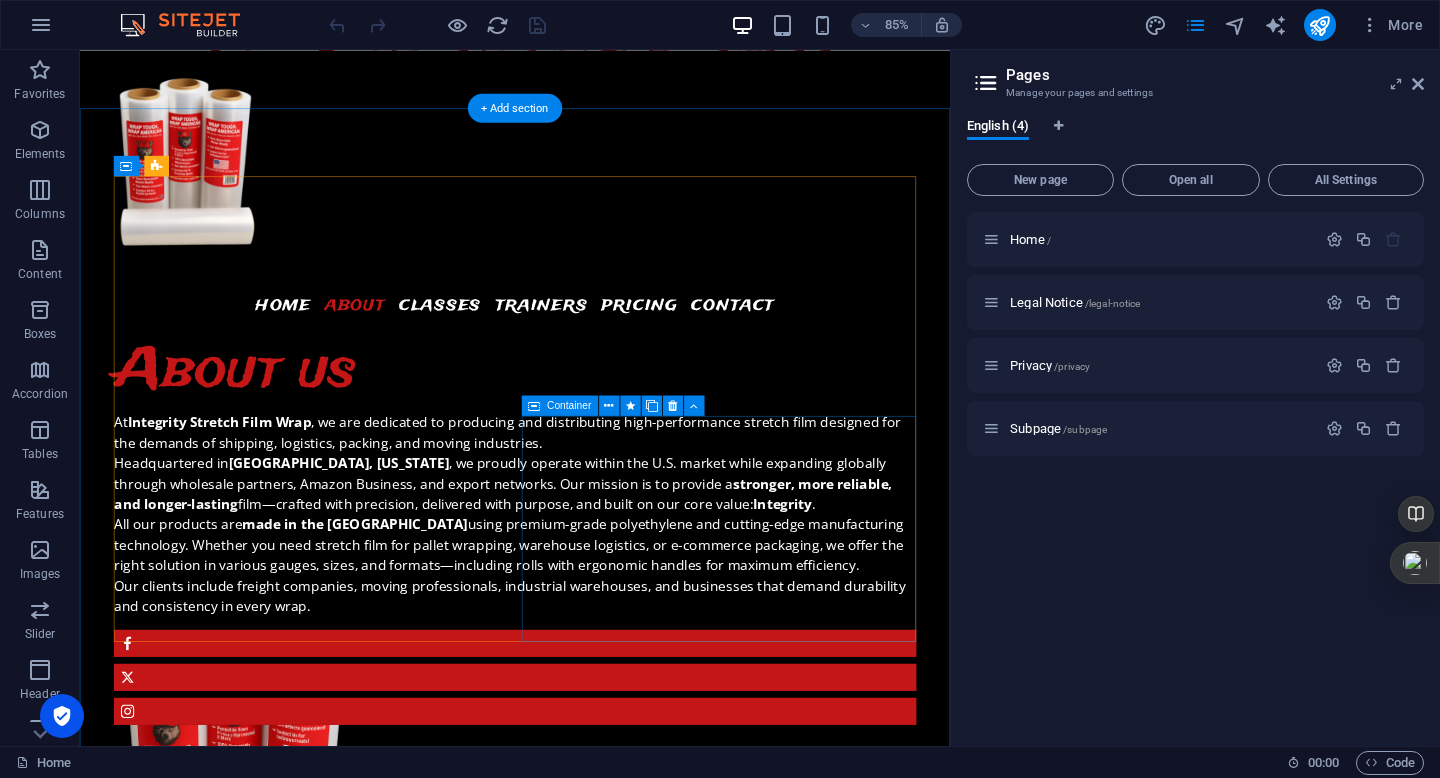 scroll, scrollTop: 1503, scrollLeft: 0, axis: vertical 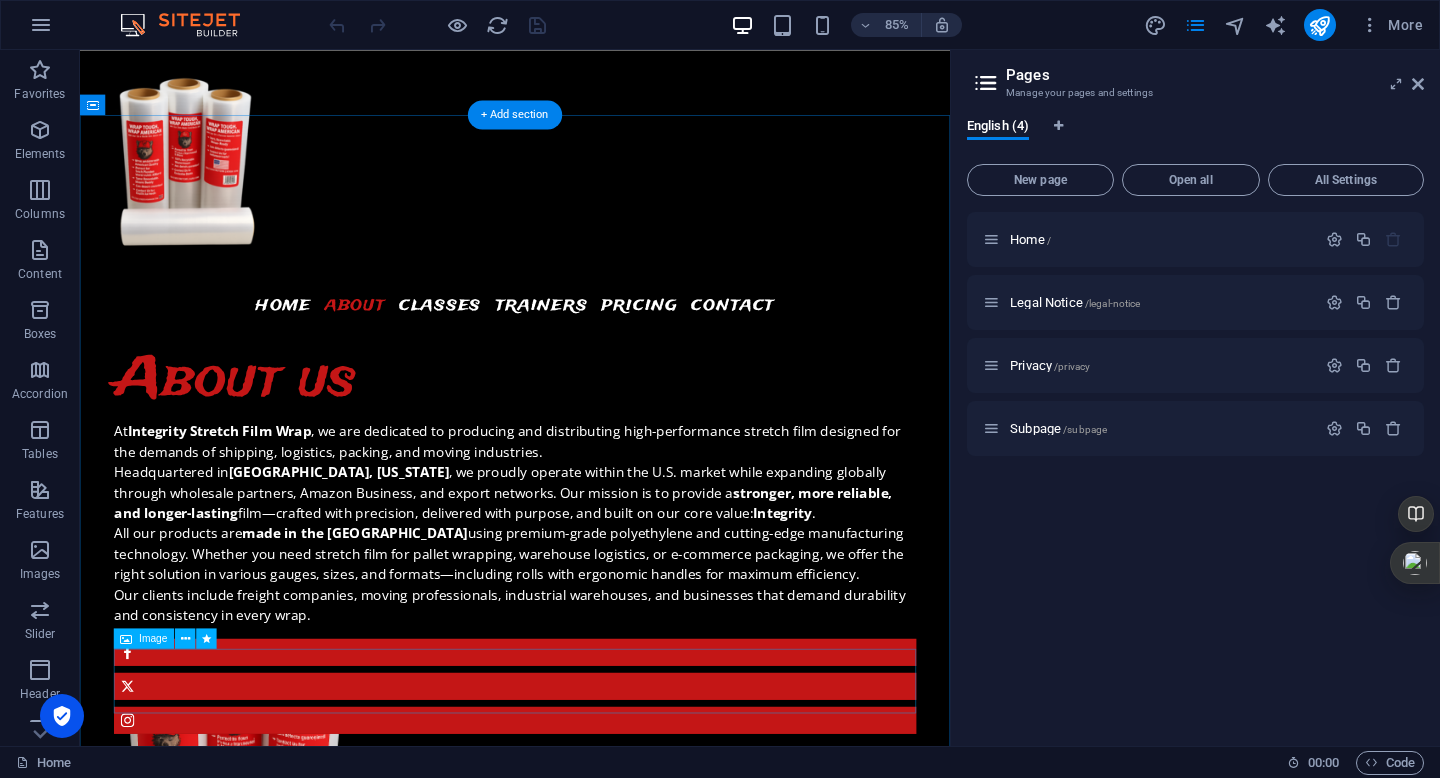 click at bounding box center (592, 2975) 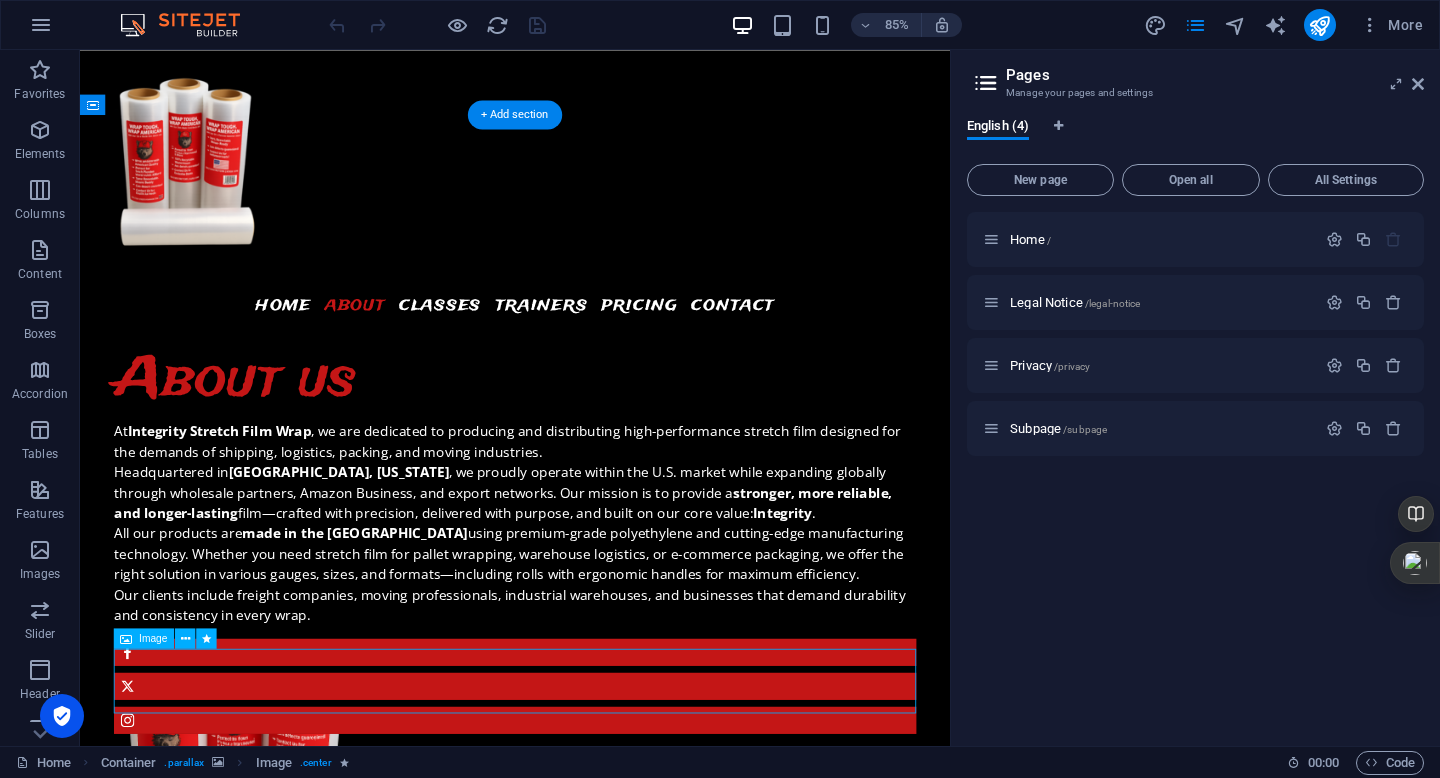 click at bounding box center [592, 2975] 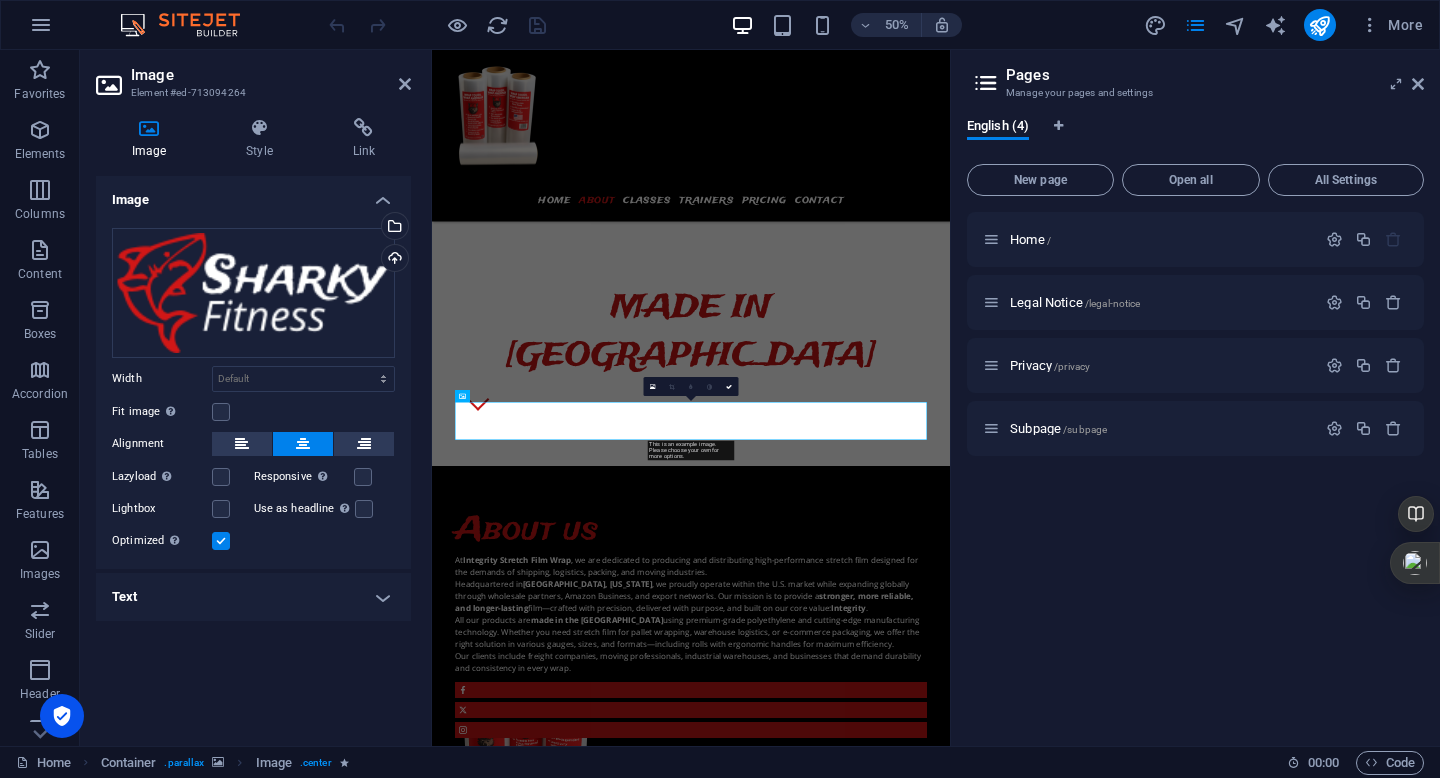 scroll, scrollTop: 2076, scrollLeft: 0, axis: vertical 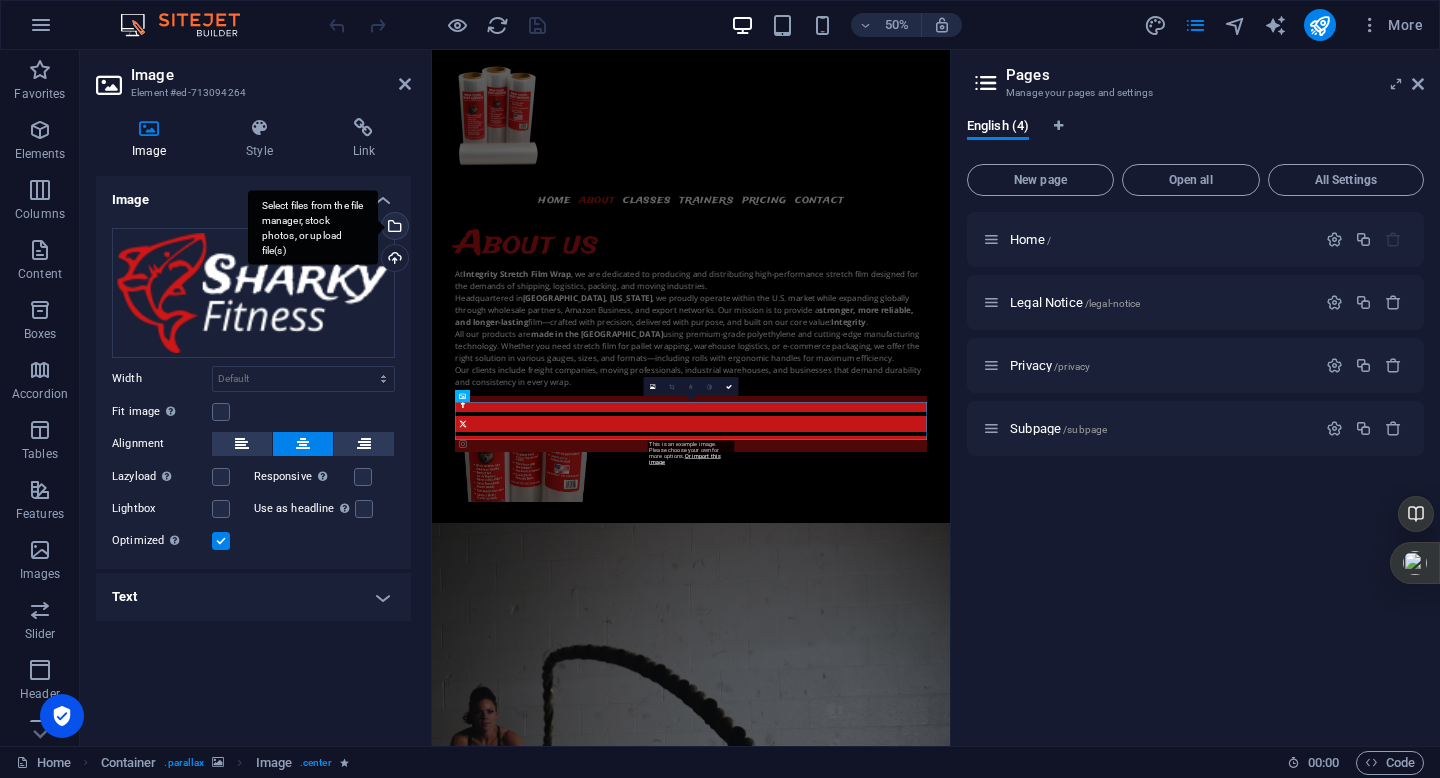 click on "Select files from the file manager, stock photos, or upload file(s)" at bounding box center (393, 228) 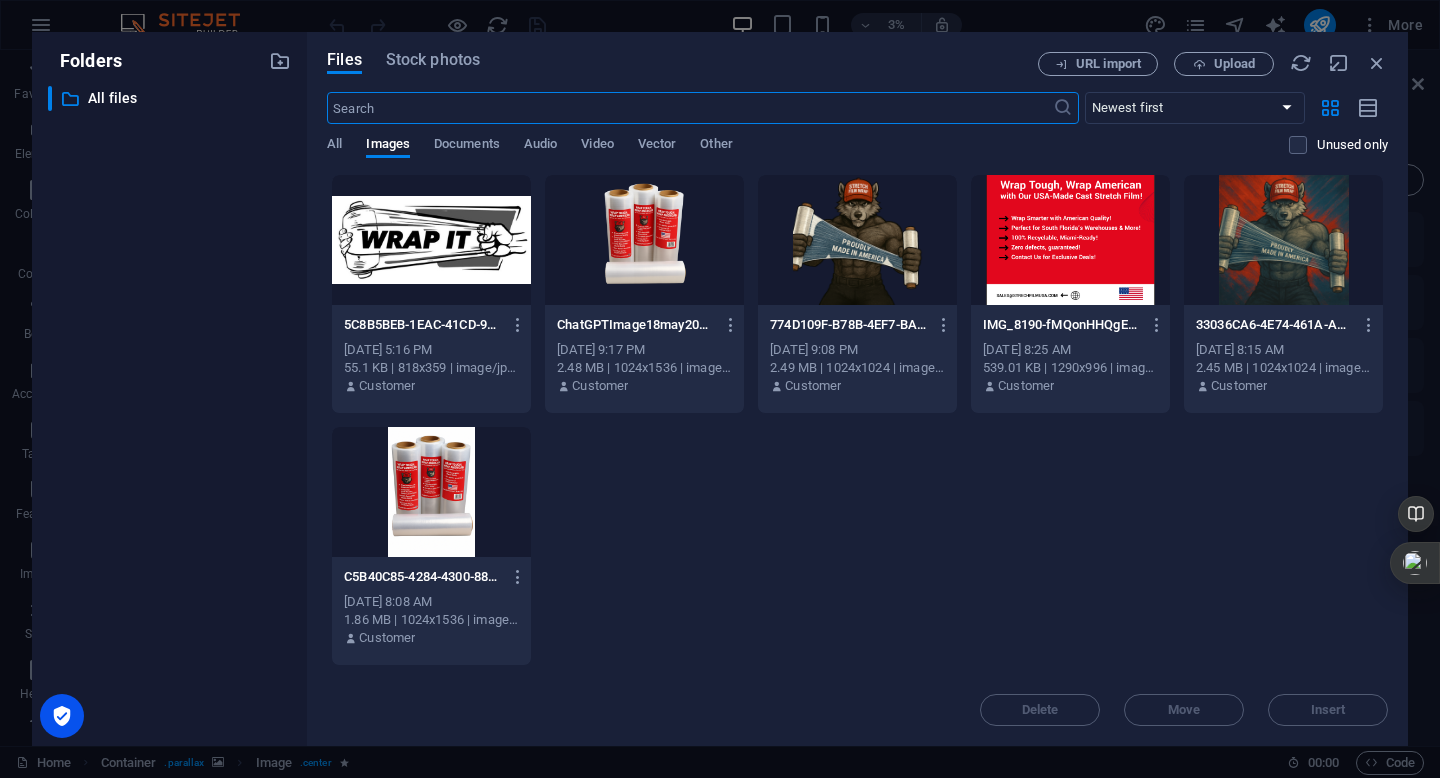 scroll, scrollTop: 9076, scrollLeft: 0, axis: vertical 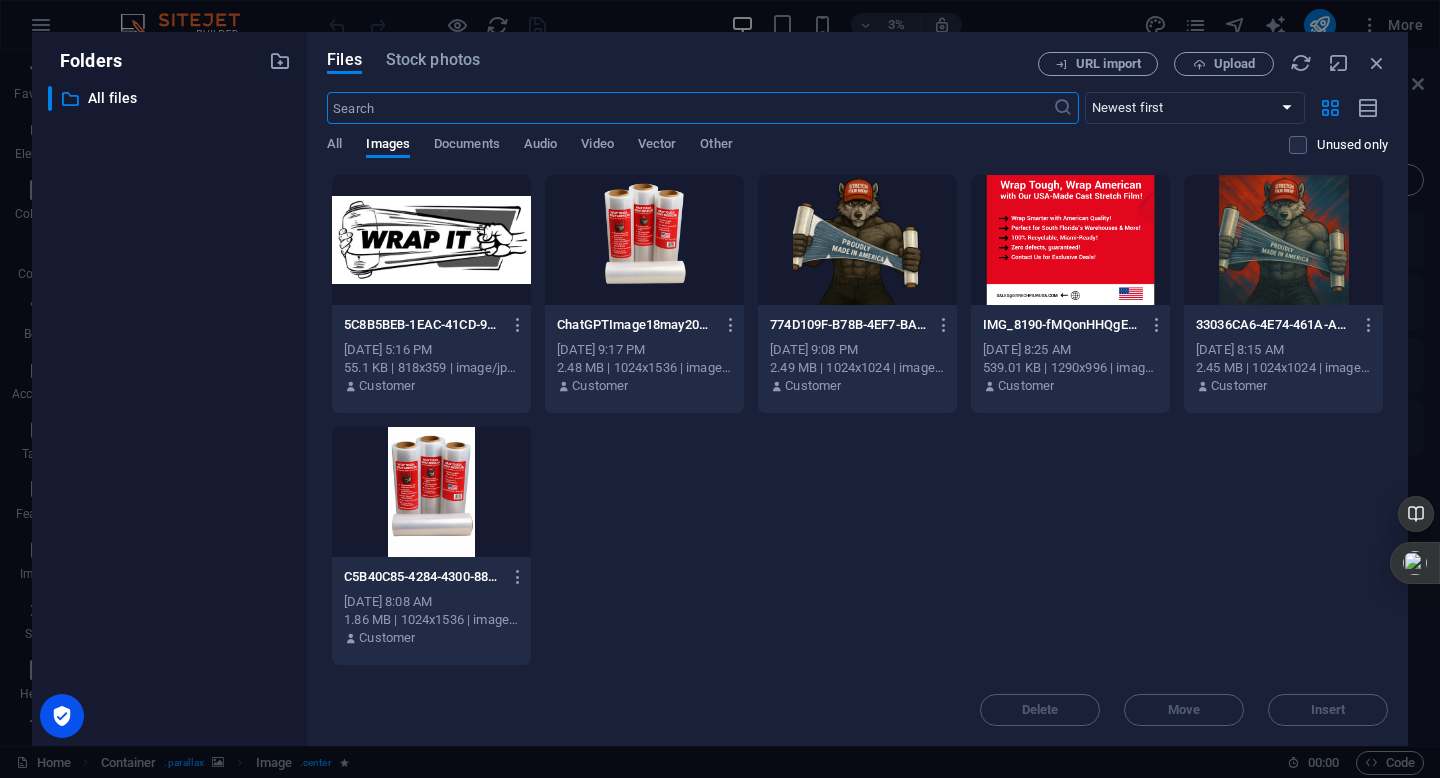 click at bounding box center (431, 240) 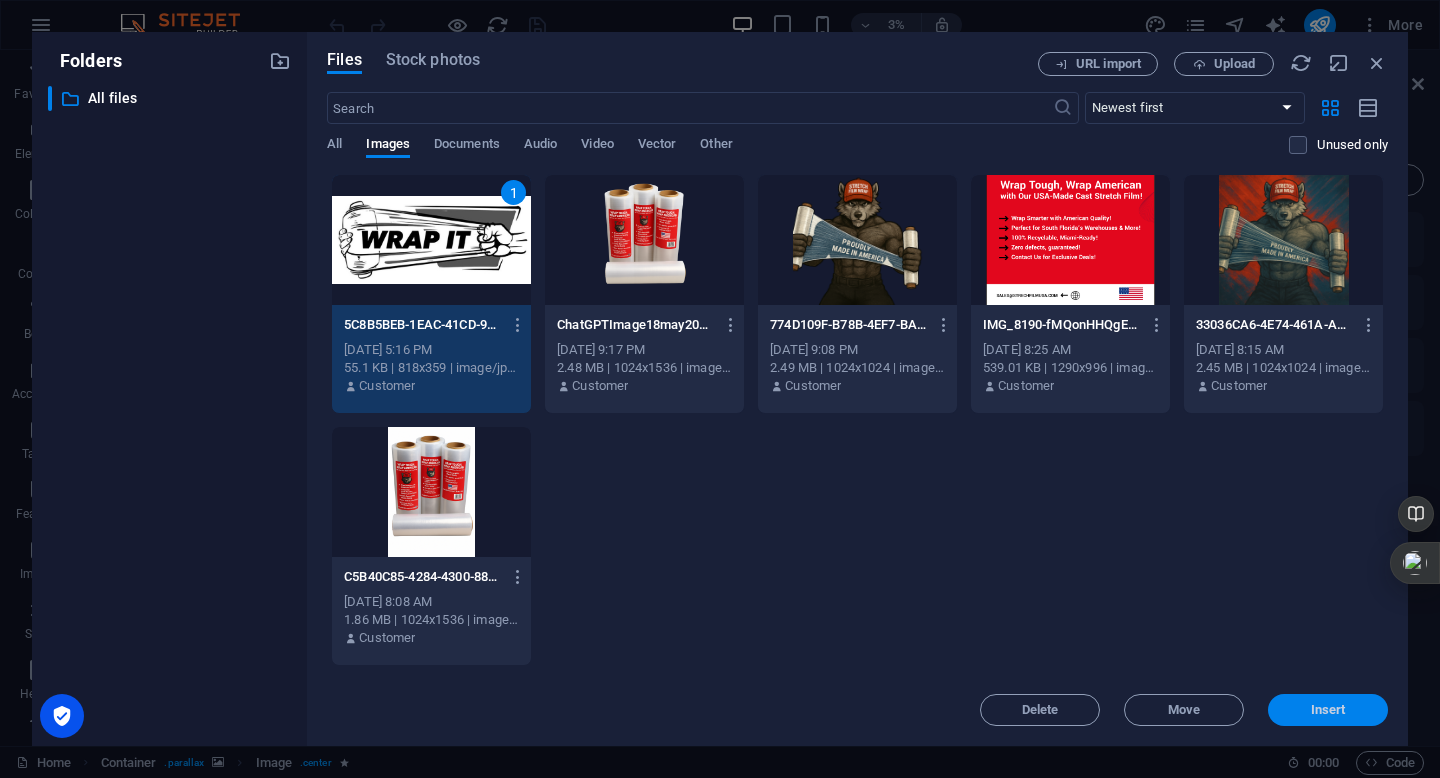click on "Insert" at bounding box center (1328, 710) 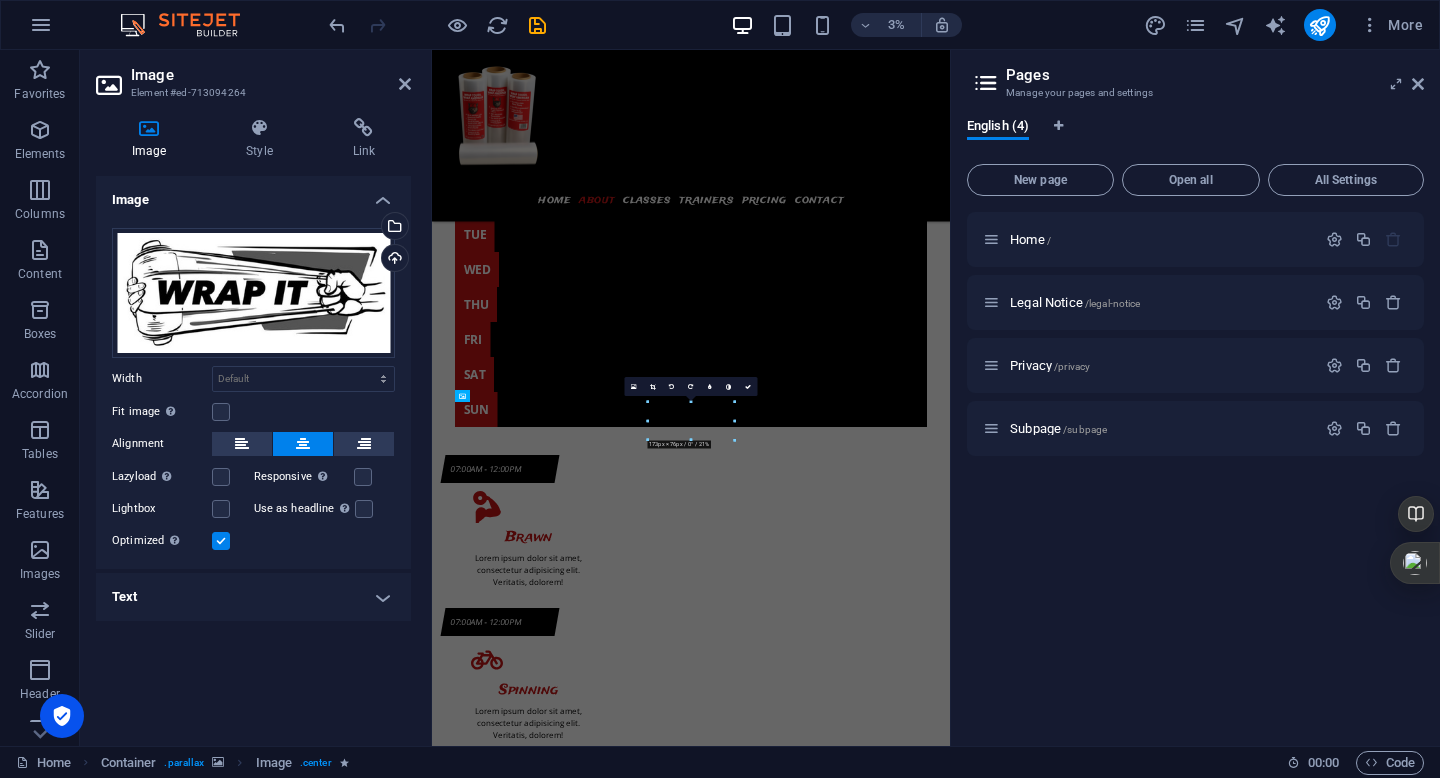 scroll, scrollTop: 2076, scrollLeft: 0, axis: vertical 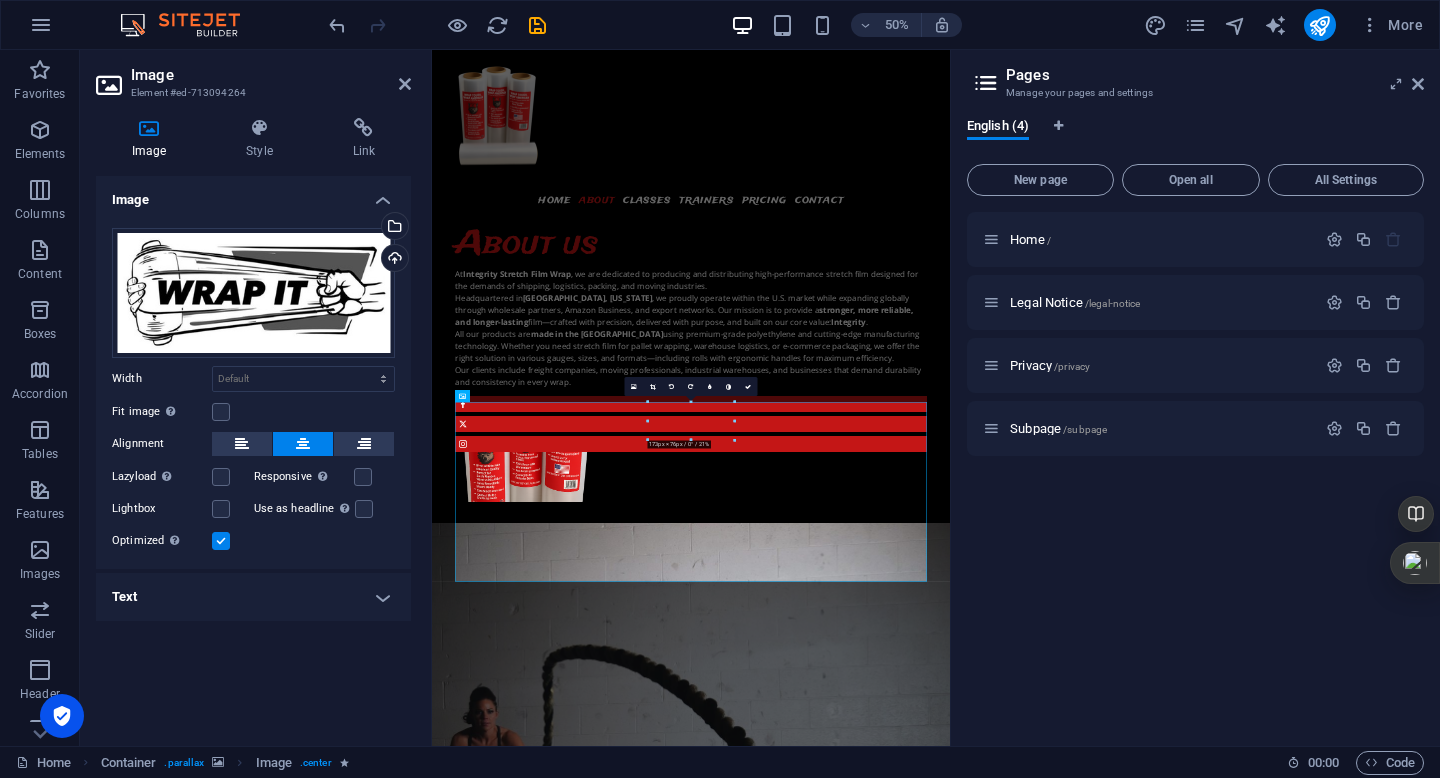 click at bounding box center [950, 1554] 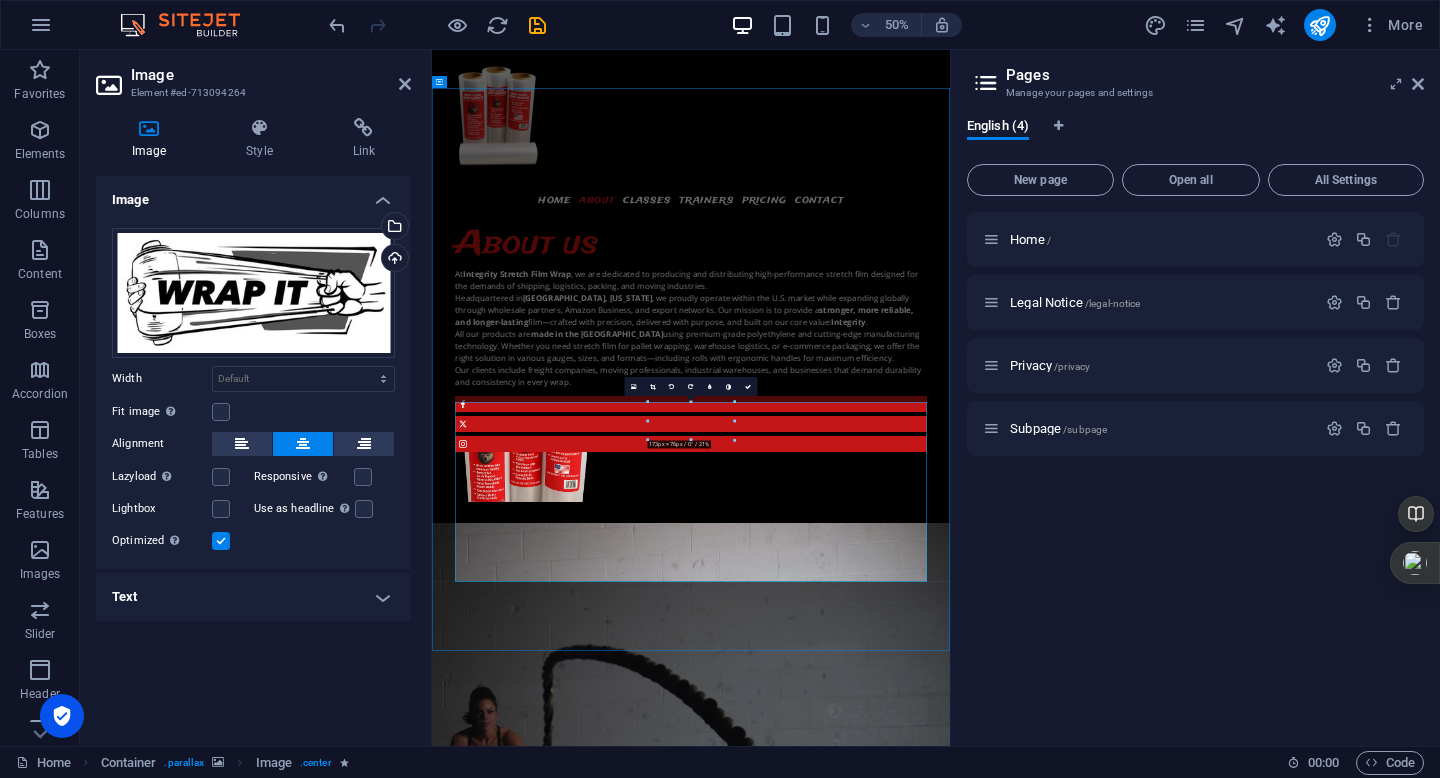 click at bounding box center (950, 1554) 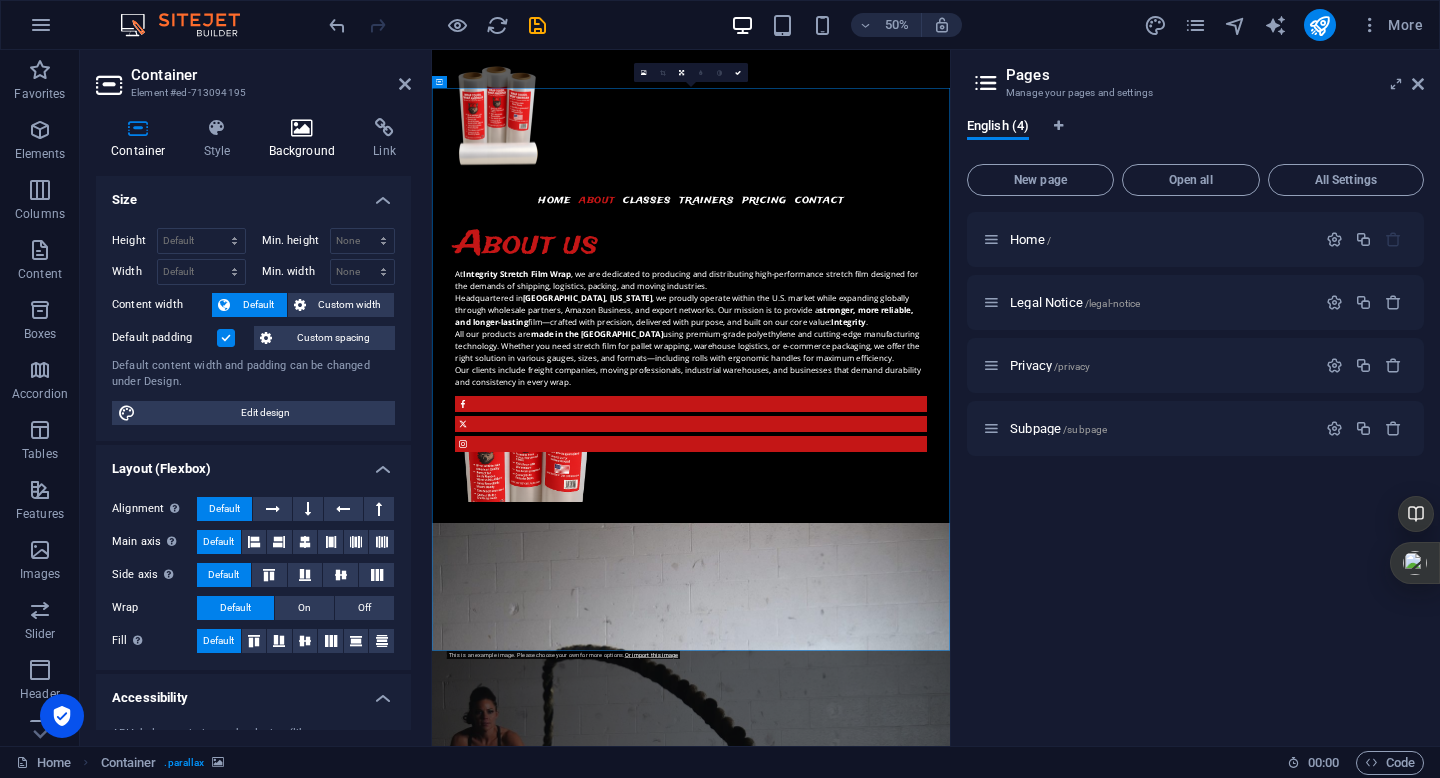 click on "Background" at bounding box center (306, 139) 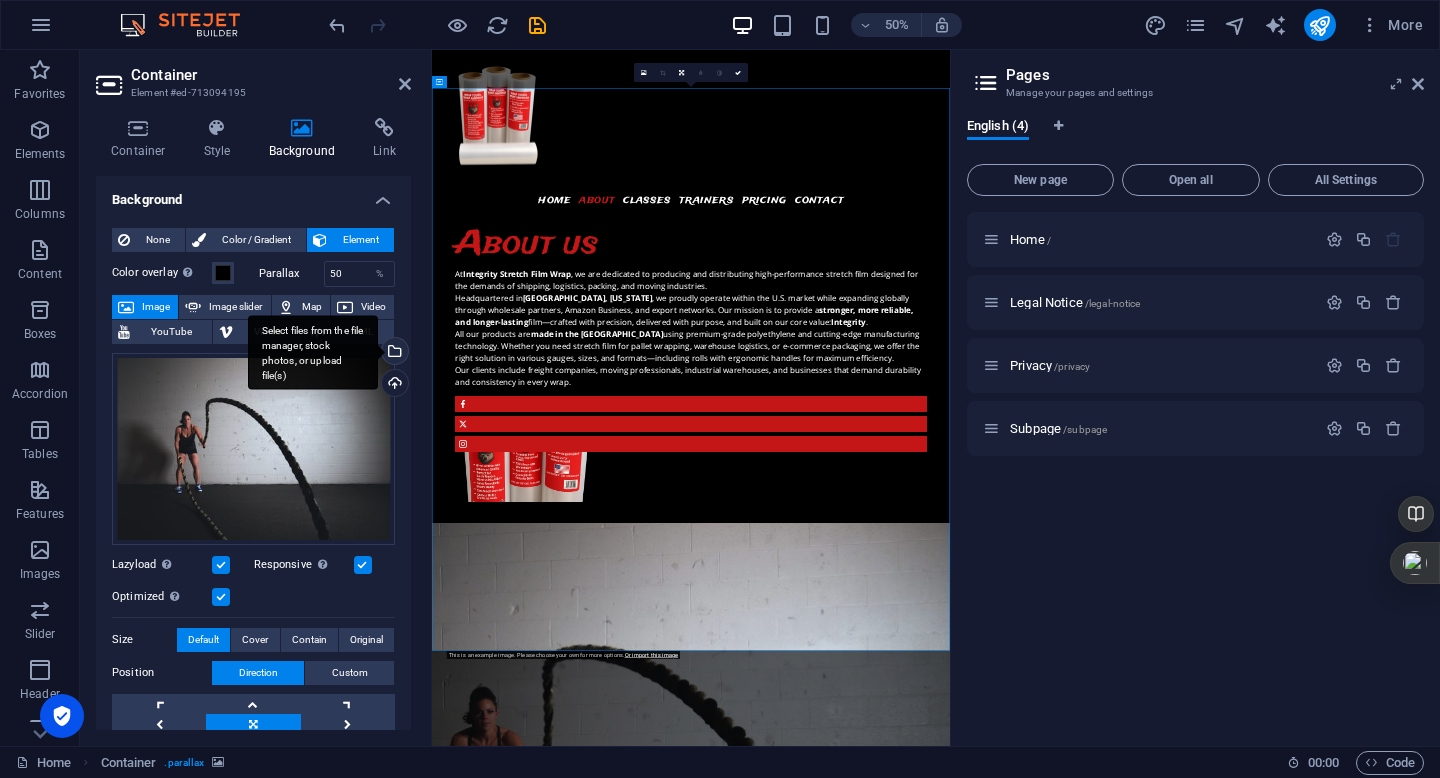 click on "Select files from the file manager, stock photos, or upload file(s)" at bounding box center [393, 353] 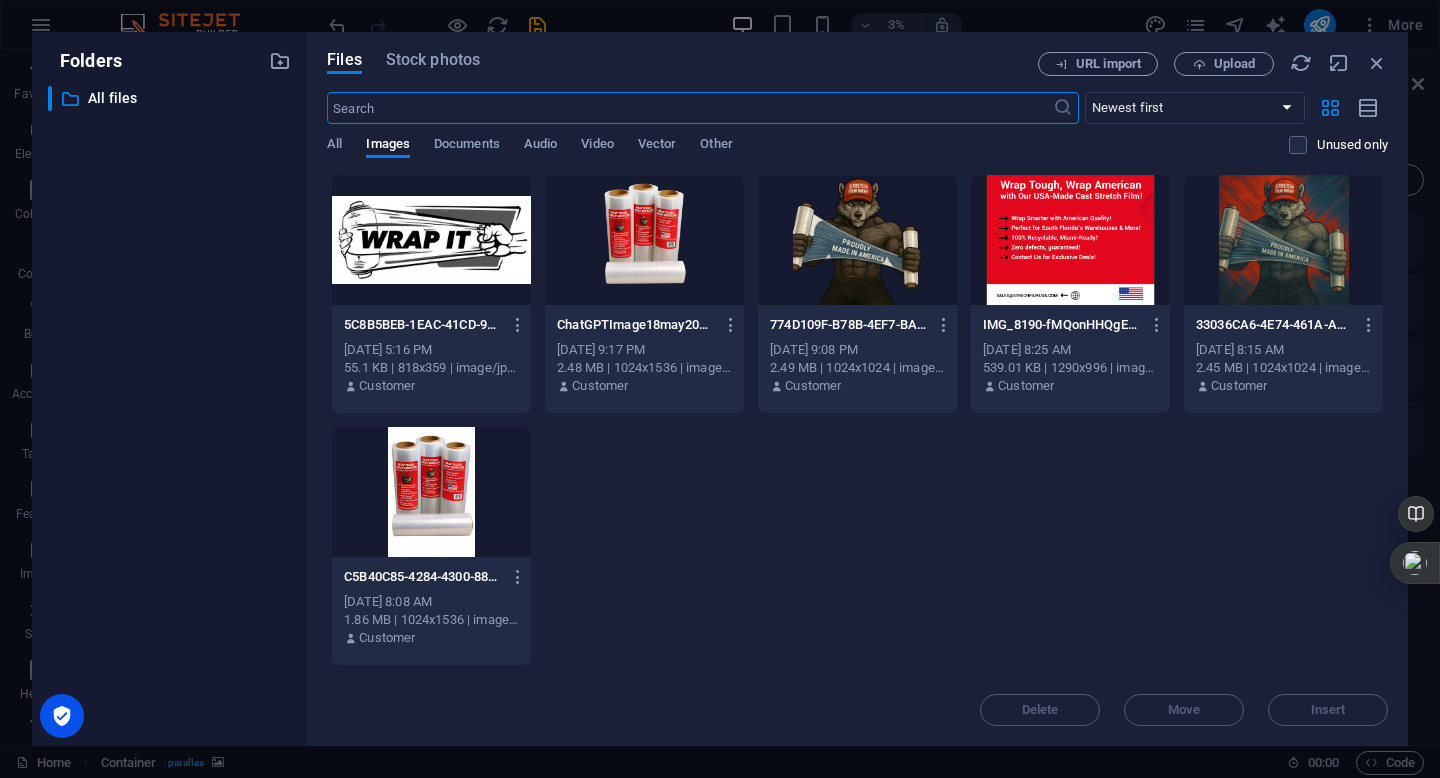 scroll, scrollTop: 9359, scrollLeft: 0, axis: vertical 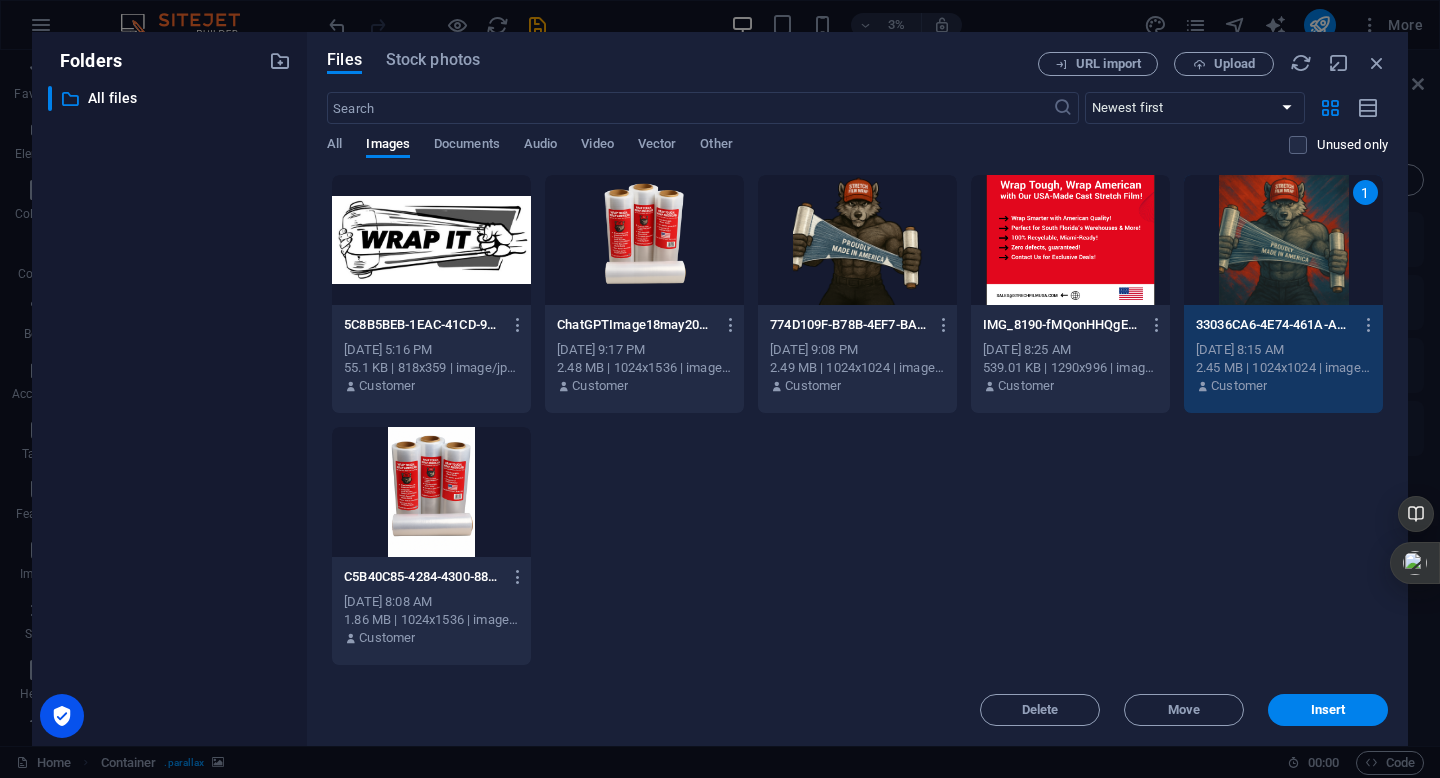 click on "1" at bounding box center [1283, 240] 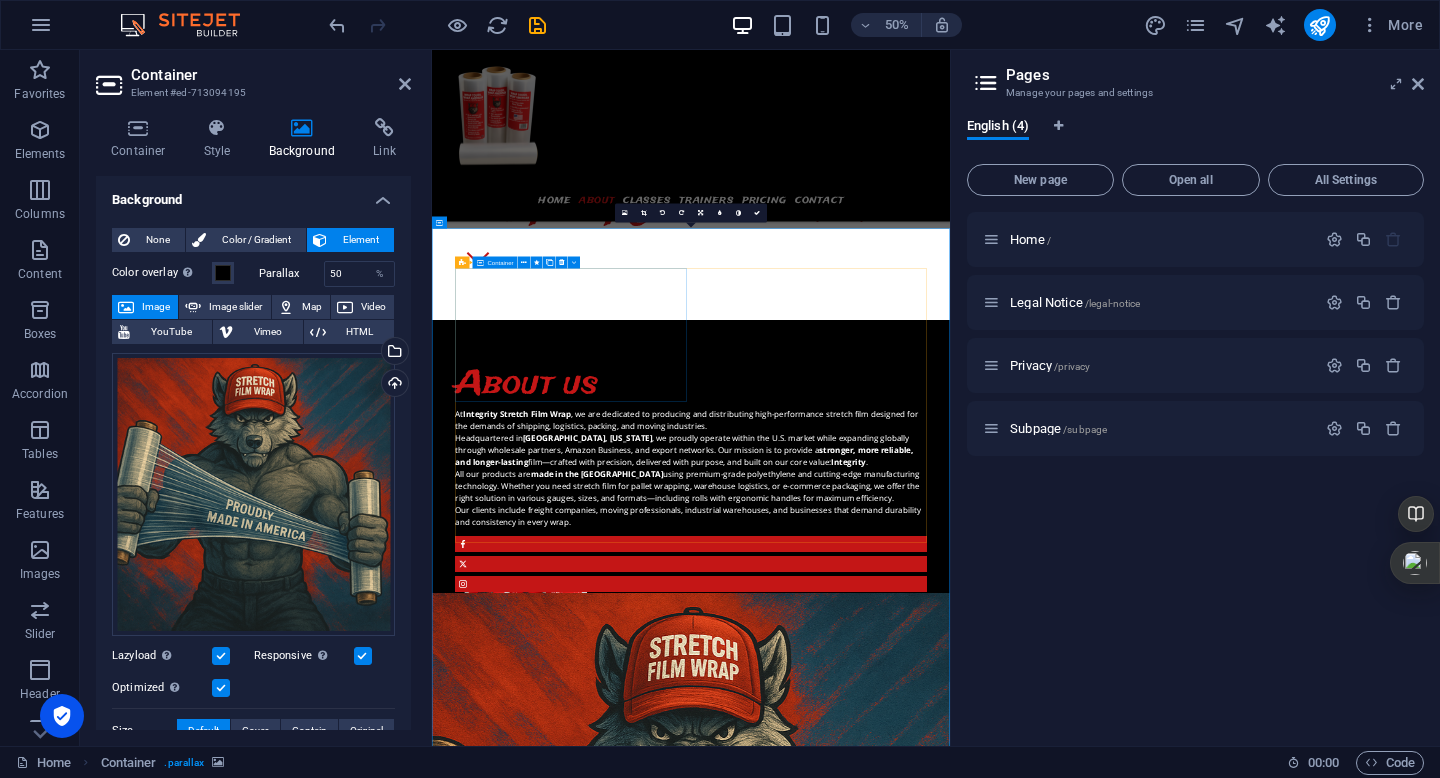scroll, scrollTop: 1818, scrollLeft: 0, axis: vertical 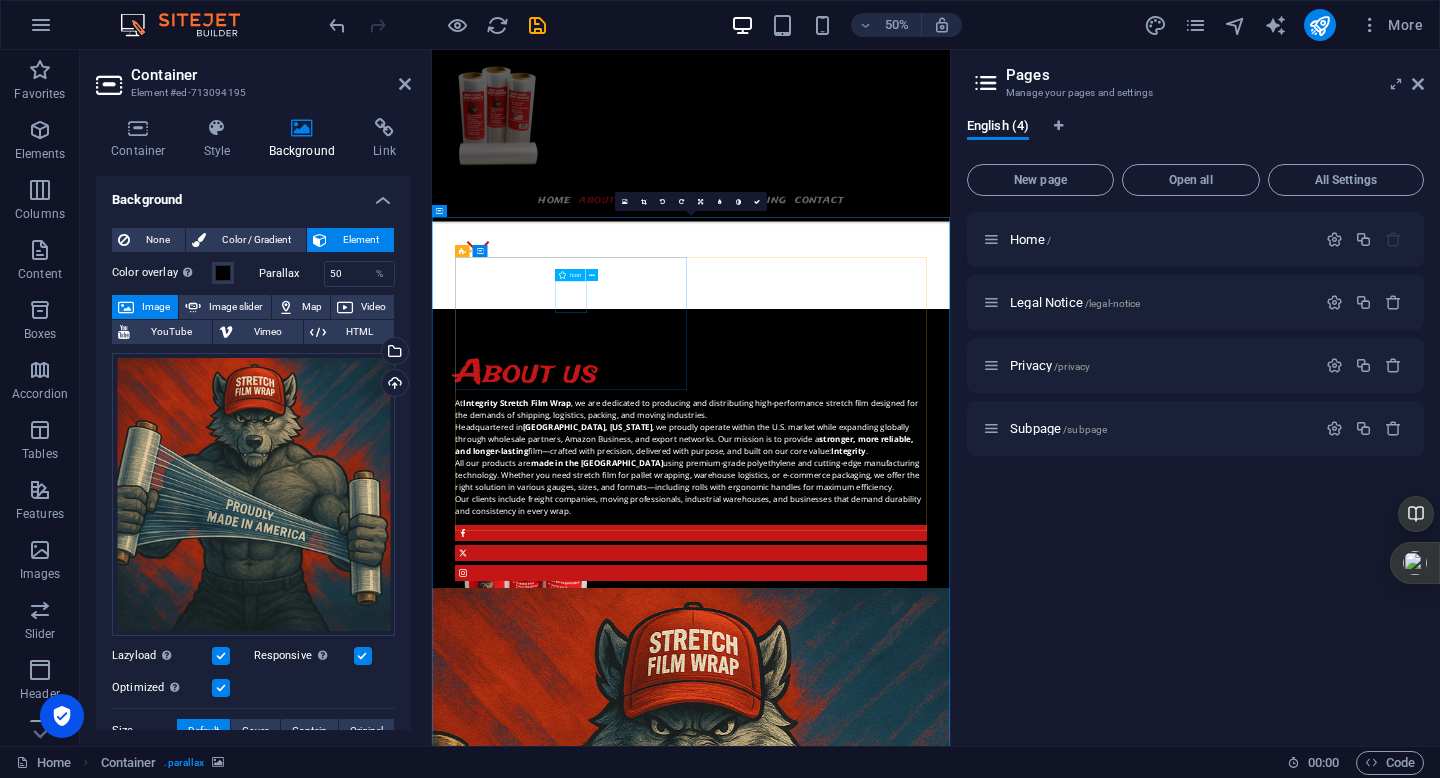 click on "Icon" at bounding box center [575, 275] 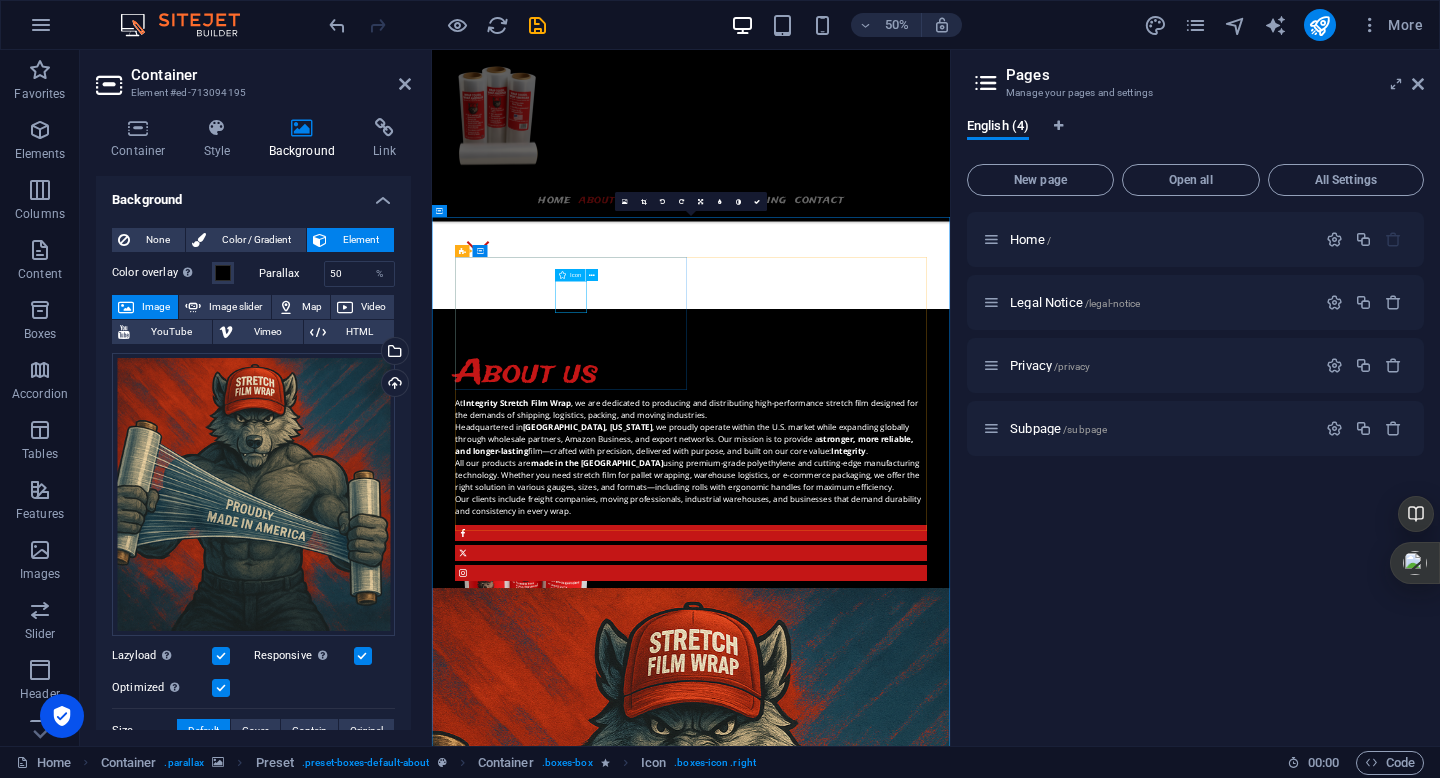 click at bounding box center (950, 2711) 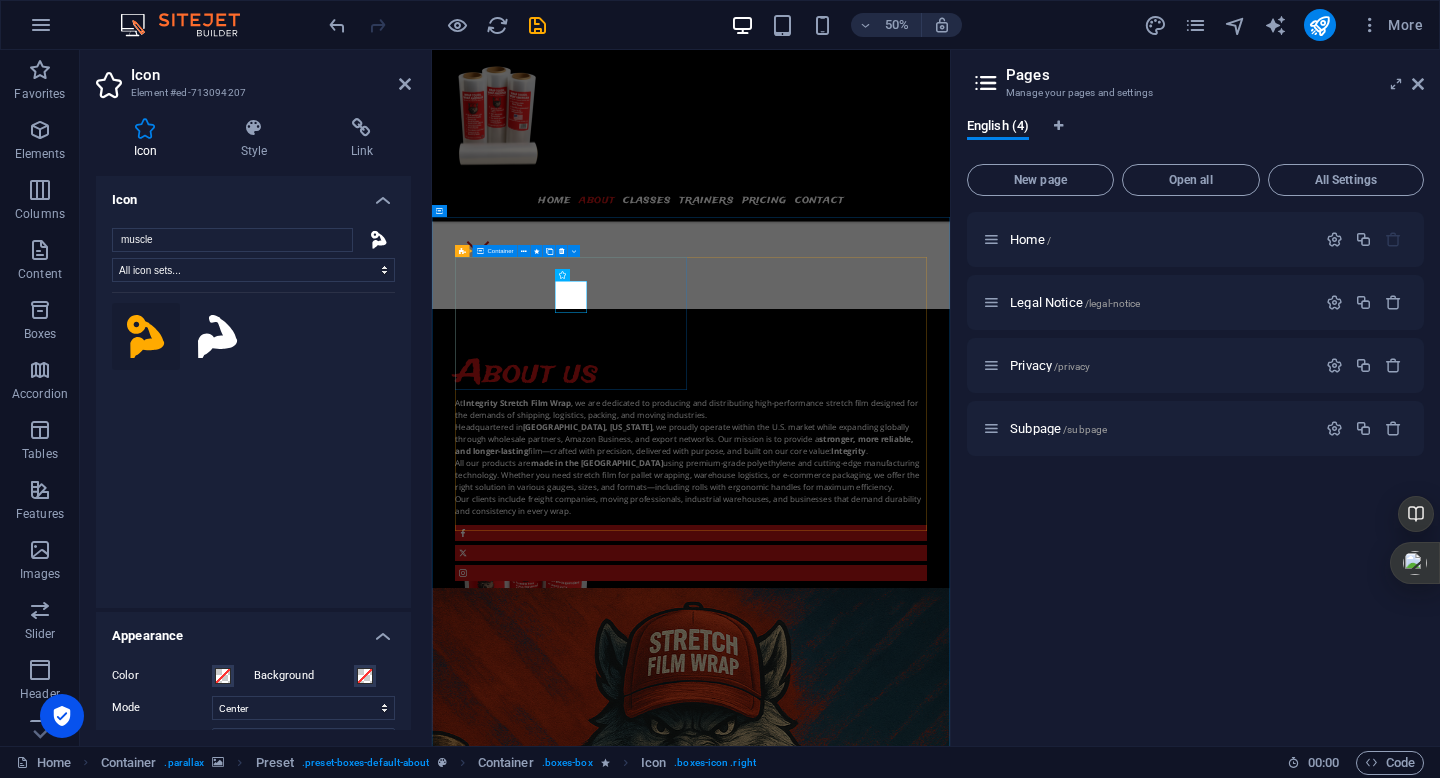 click on "Lorem ipsum dolor Lorem ipsum dolor sit amet, consectetur adipisicing elit. Veritatis, dolorem!" at bounding box center (950, 2752) 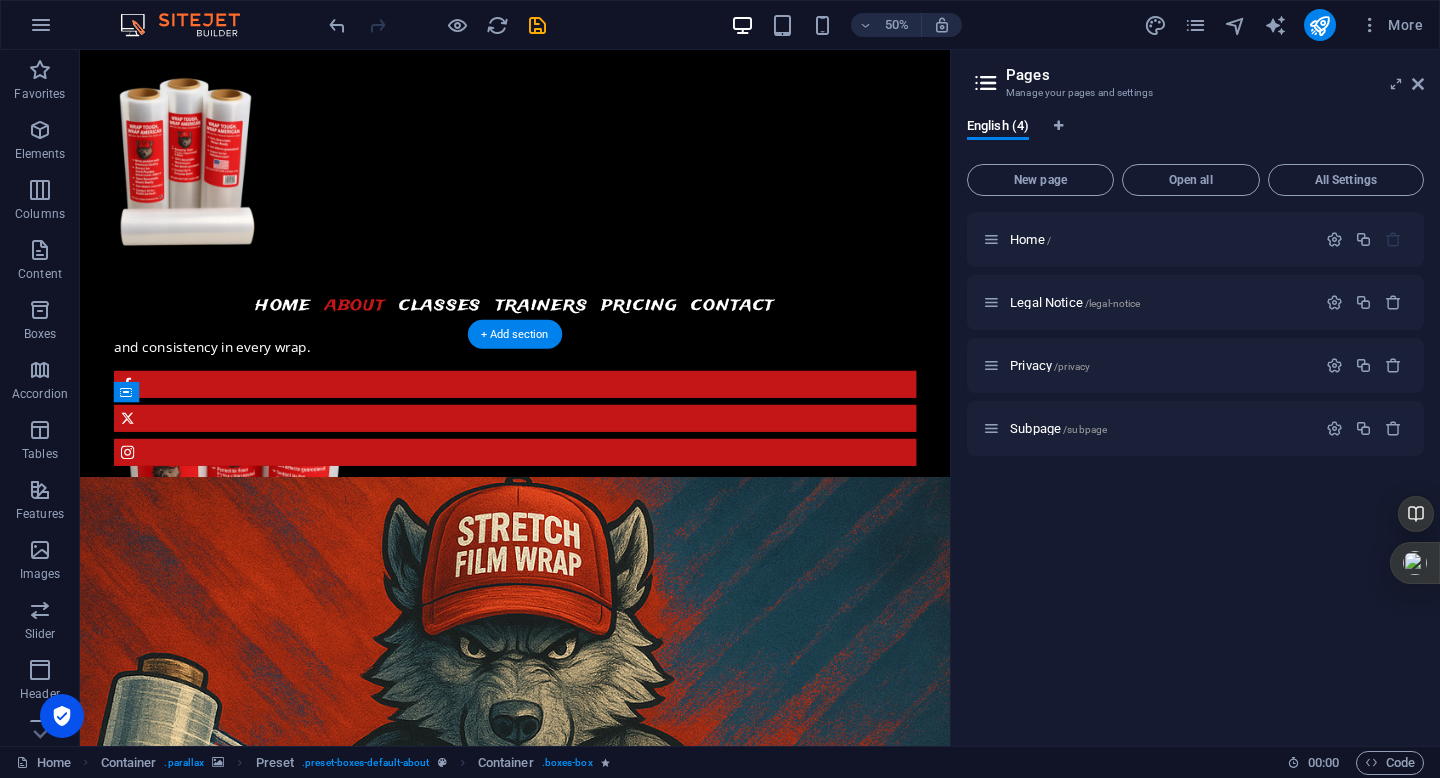 scroll, scrollTop: 1245, scrollLeft: 0, axis: vertical 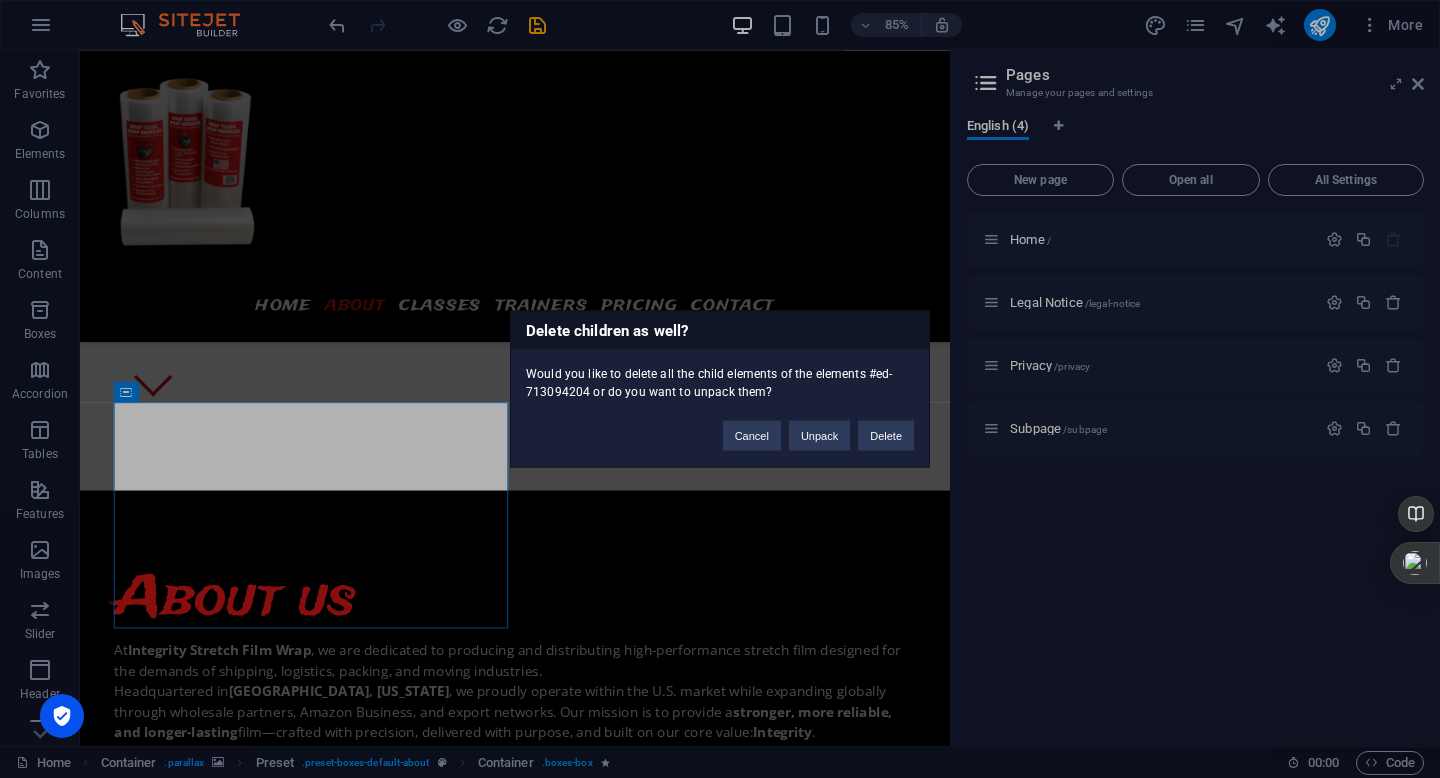 type 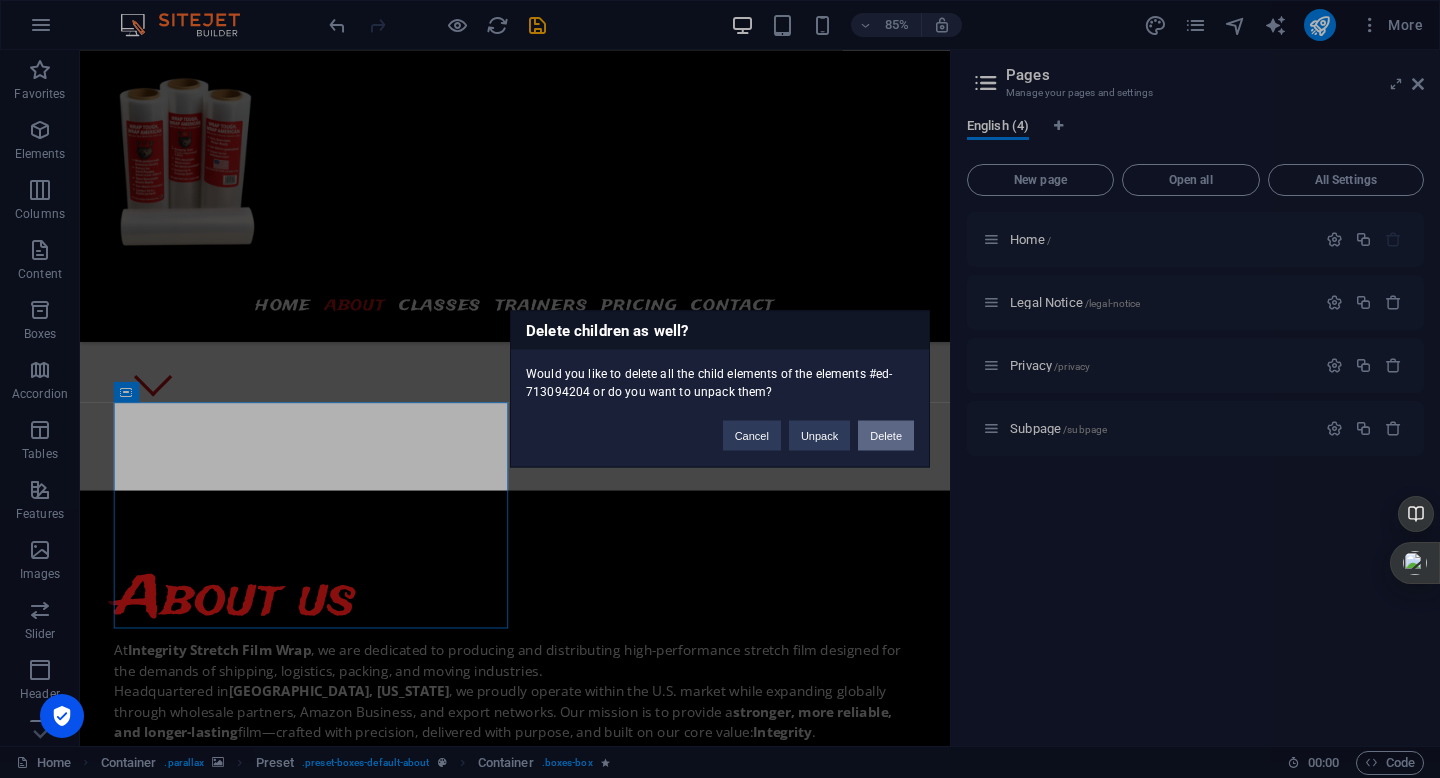click on "Delete" at bounding box center (886, 436) 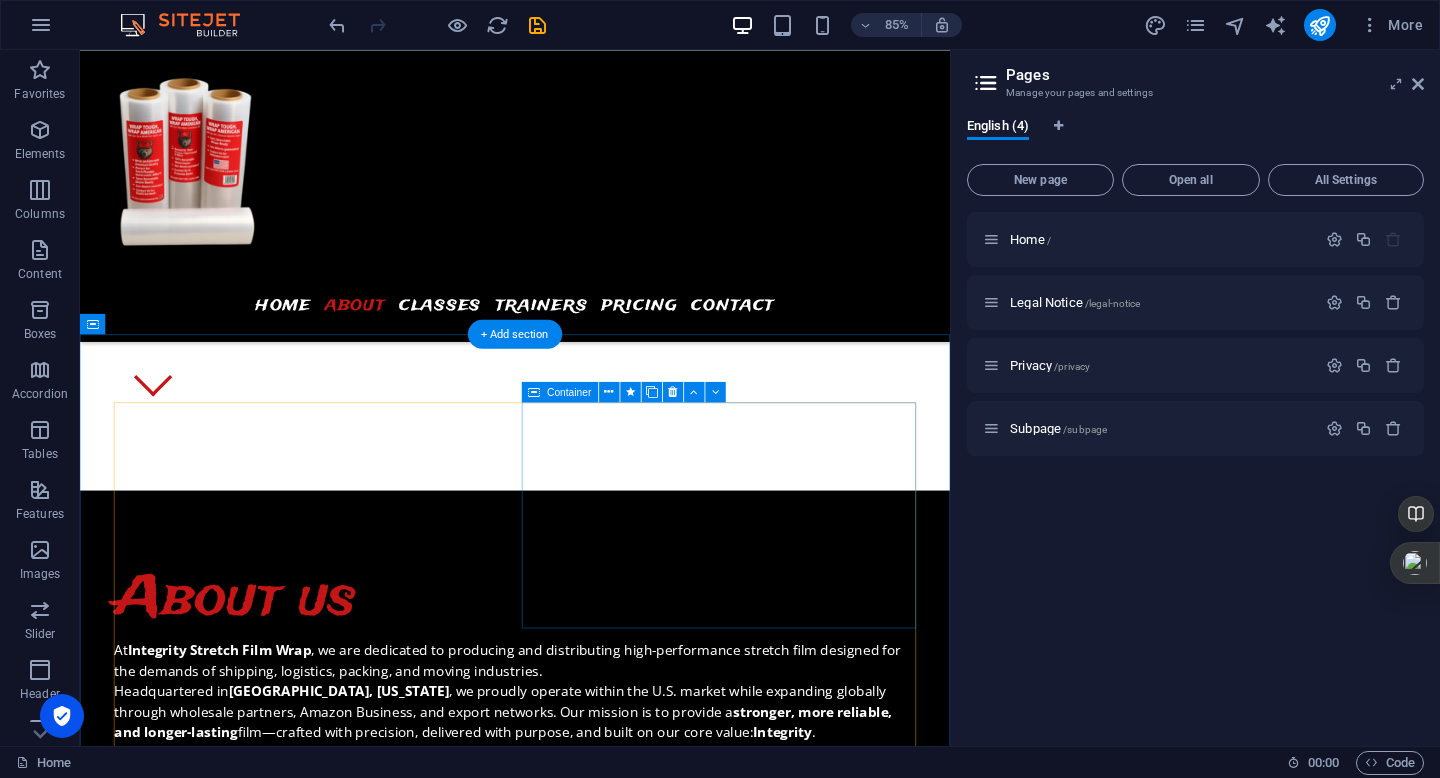 click on "Lorem ipsum dolor Lorem ipsum dolor sit amet, consectetur adipisicing elit. Veritatis, dolorem!" at bounding box center (592, 2703) 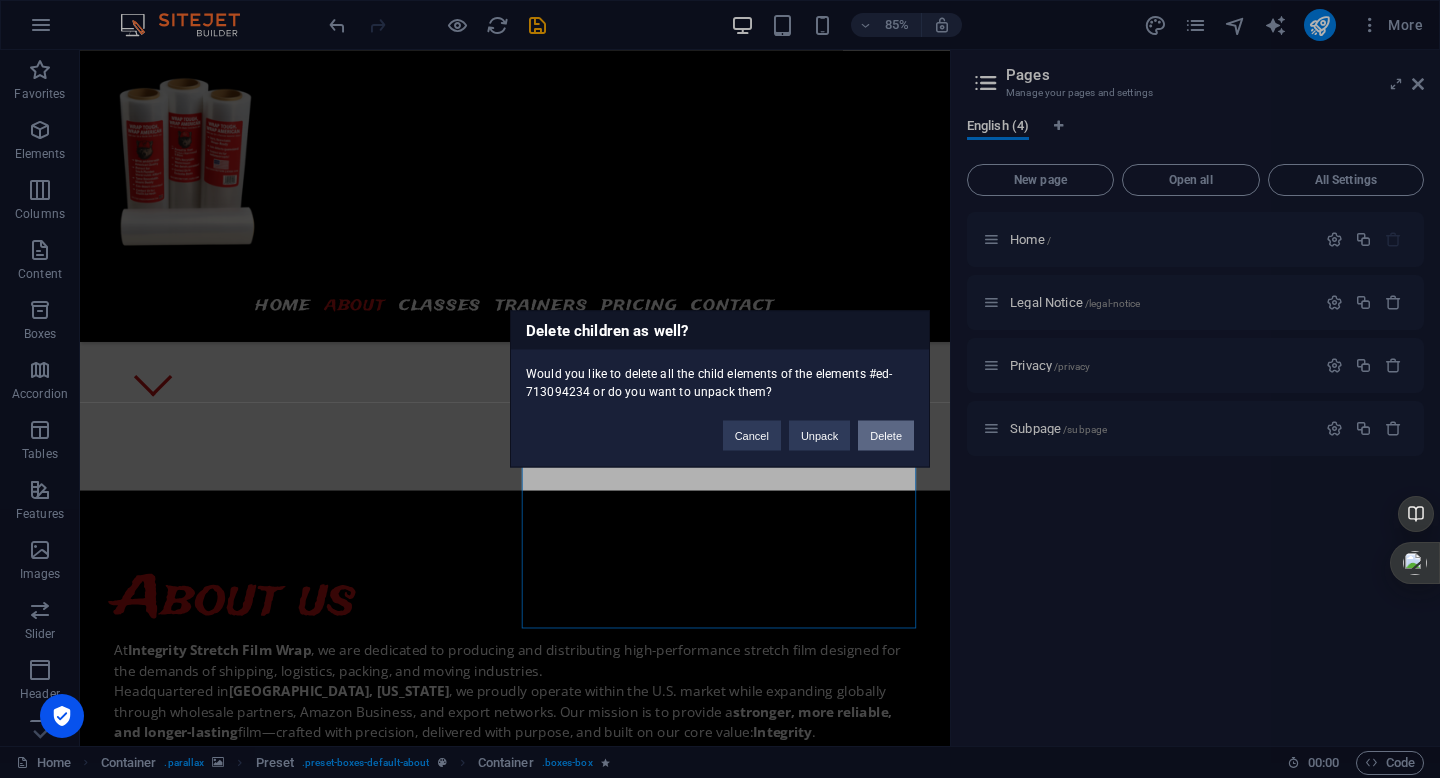 click on "Delete" at bounding box center [886, 436] 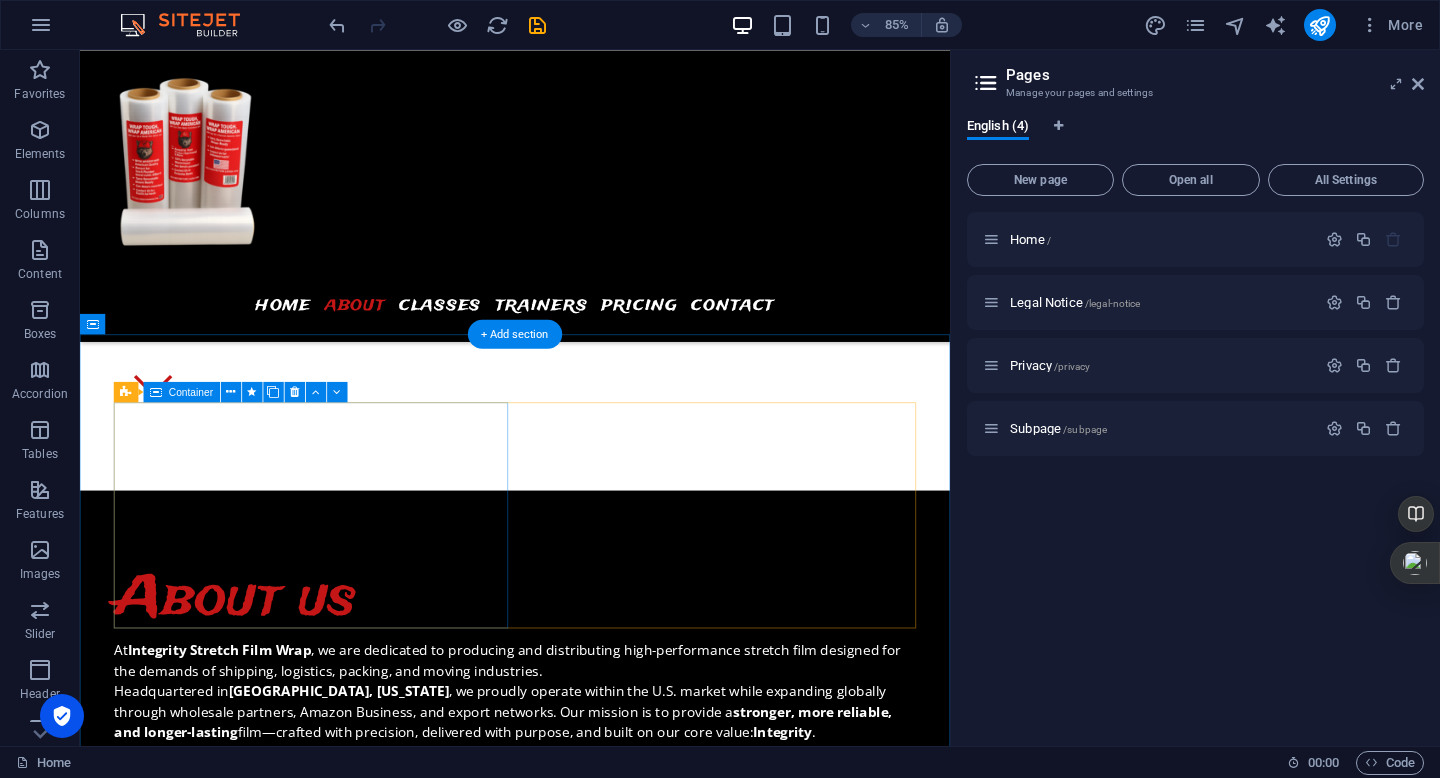 click on "Lorem ipsum dolor Lorem ipsum dolor sit amet, consectetur adipisicing elit. Veritatis, dolorem!" at bounding box center [592, 2324] 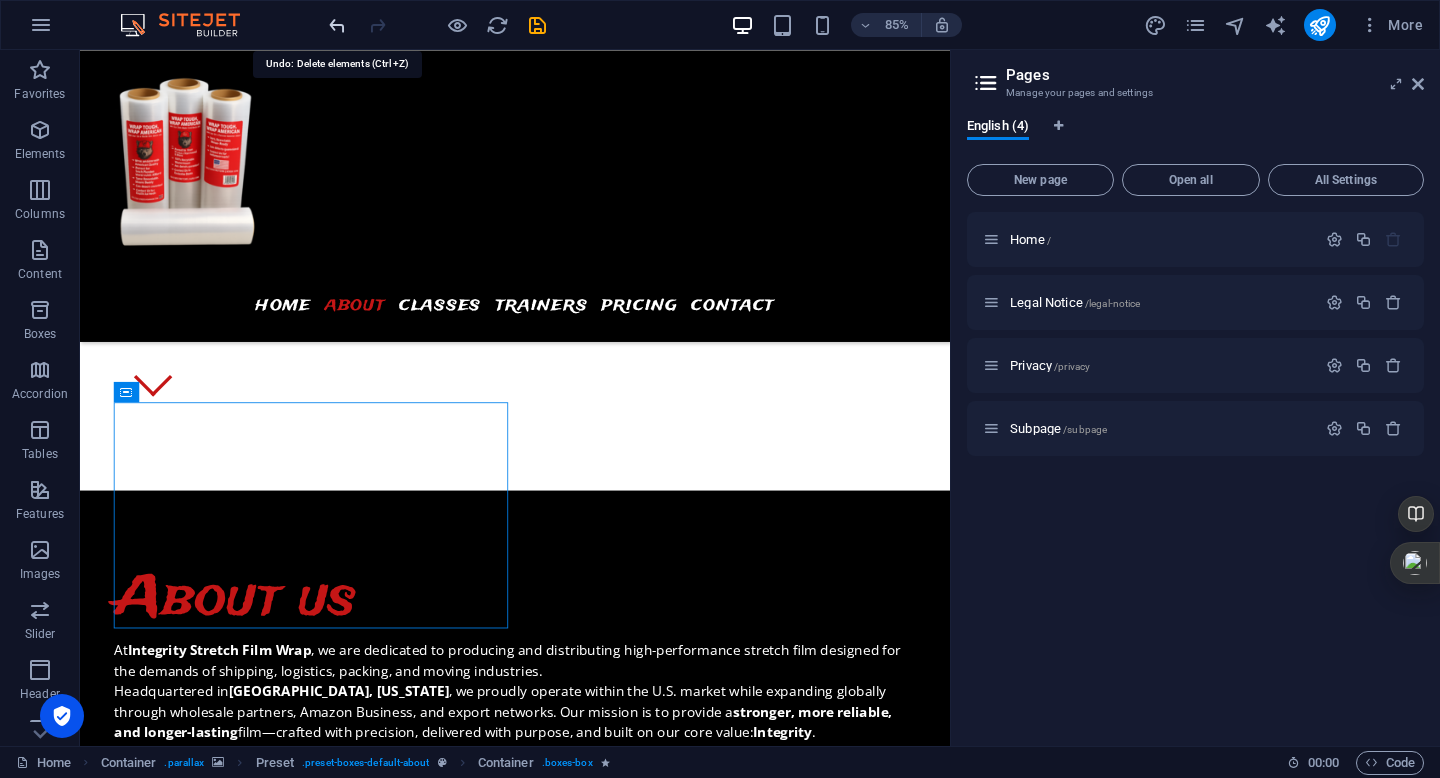 click at bounding box center (337, 25) 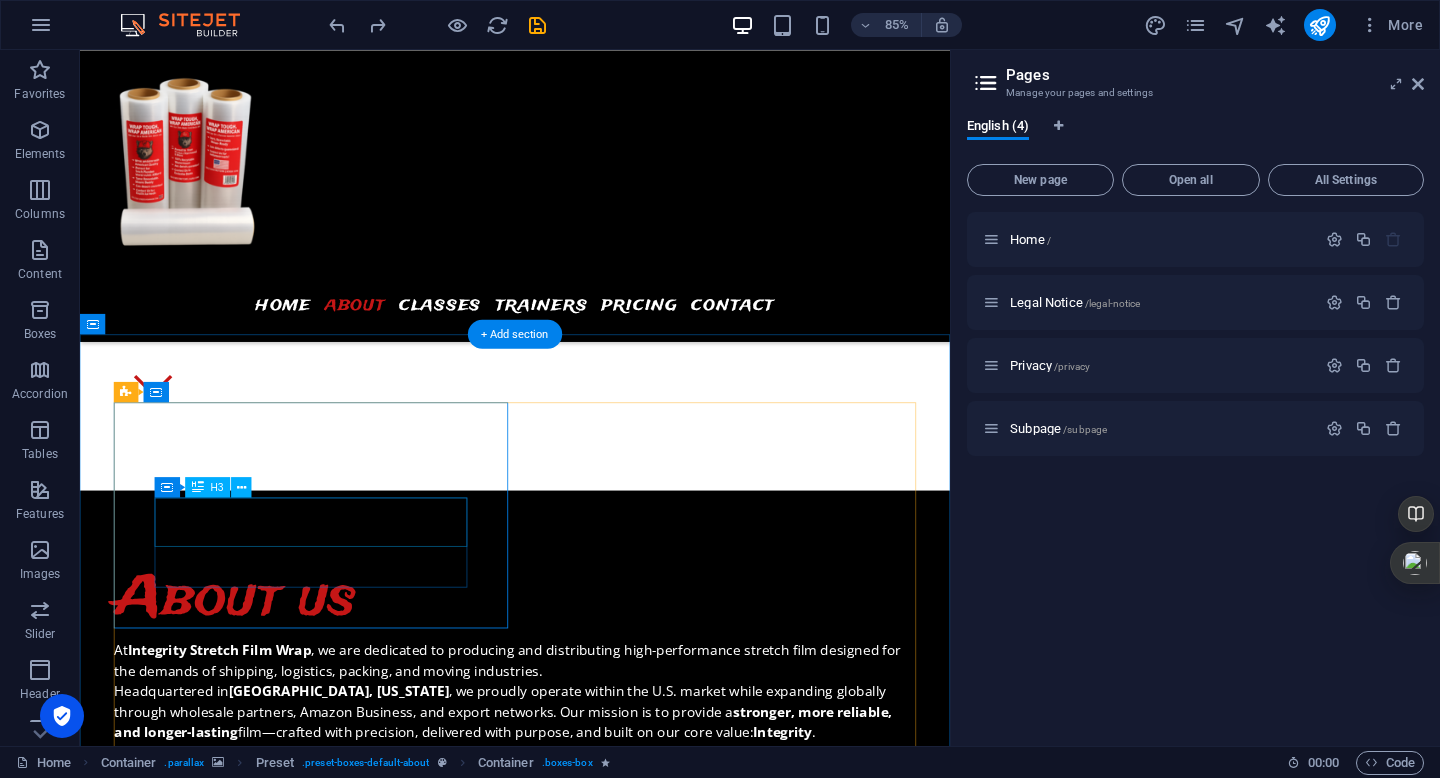 click on "Lorem ipsum dolor" at bounding box center [592, 2473] 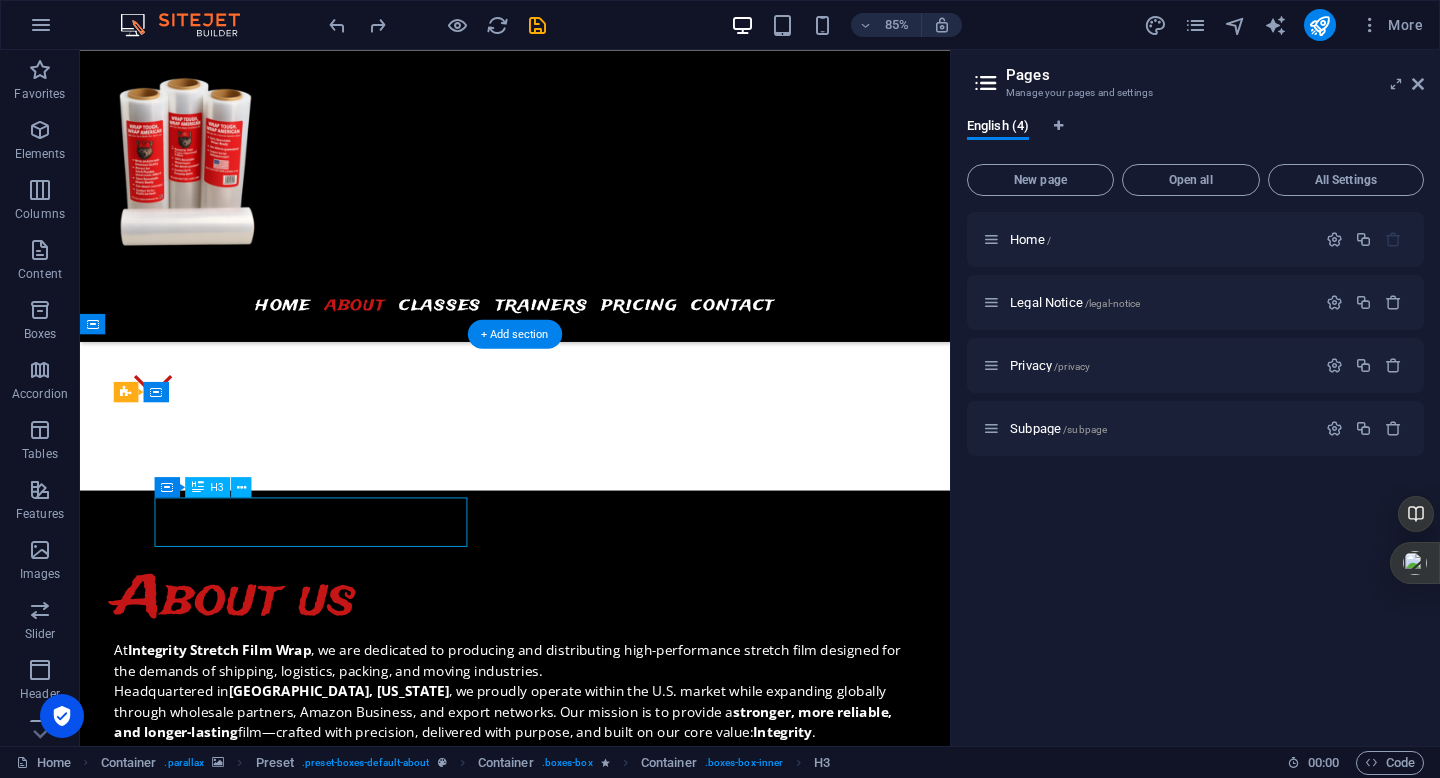 click on "Lorem ipsum dolor" at bounding box center (592, 2473) 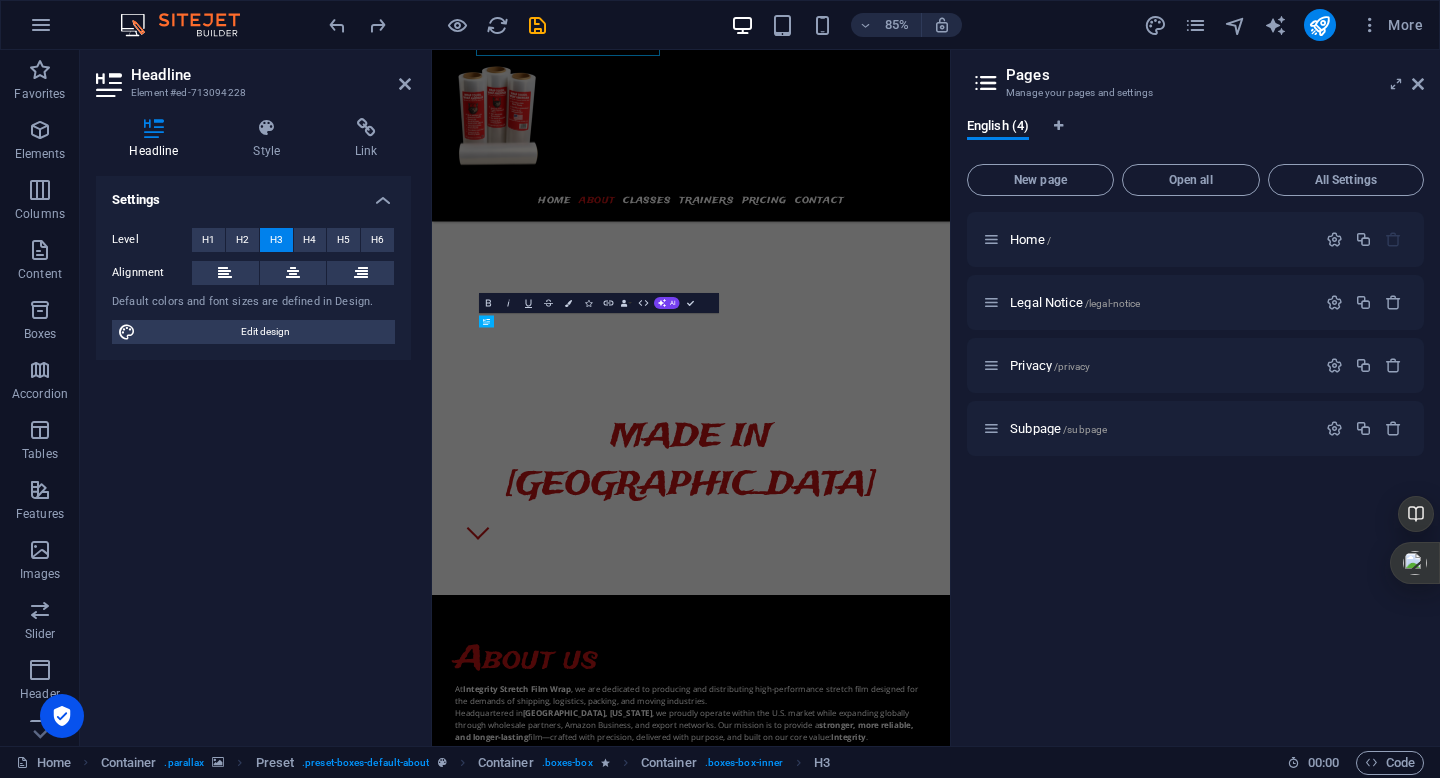 scroll, scrollTop: 1818, scrollLeft: 0, axis: vertical 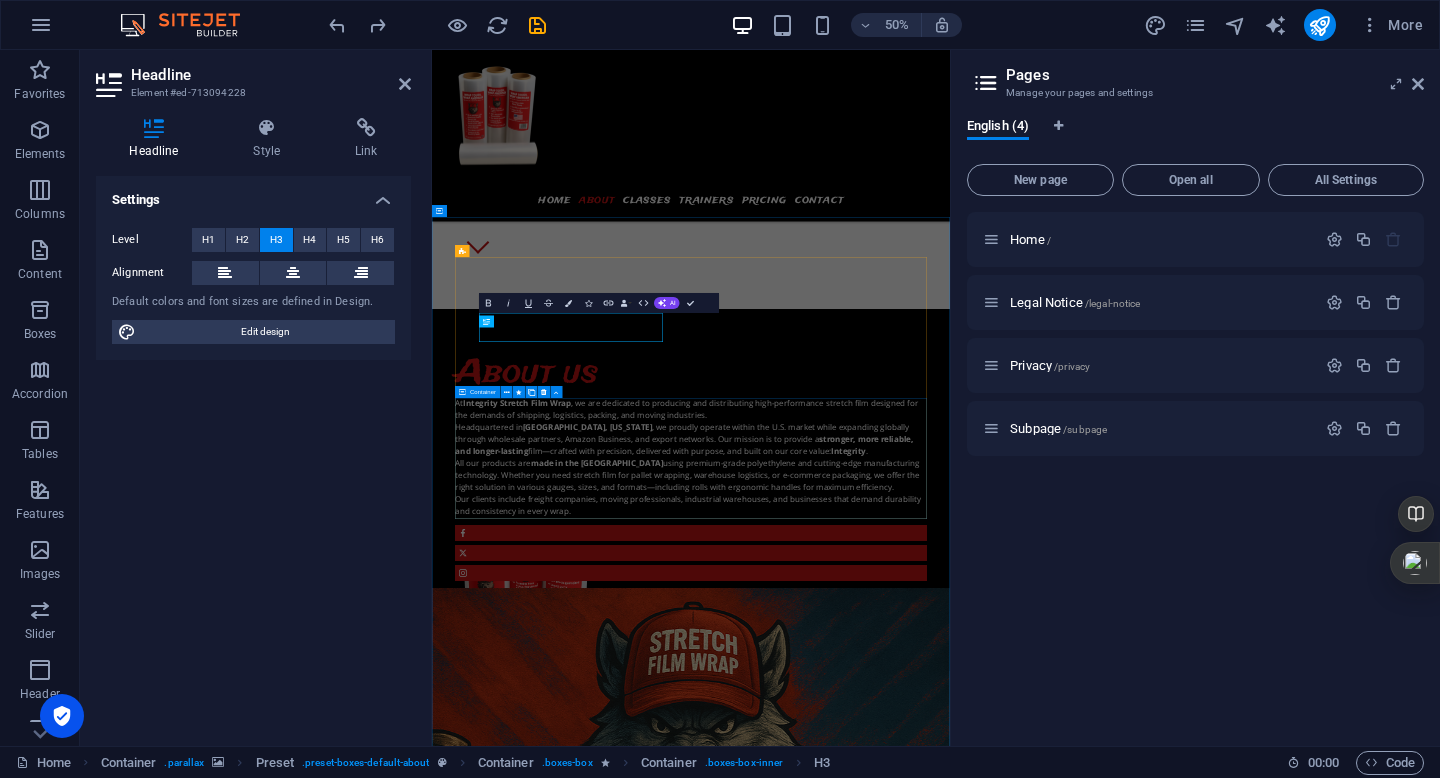 type 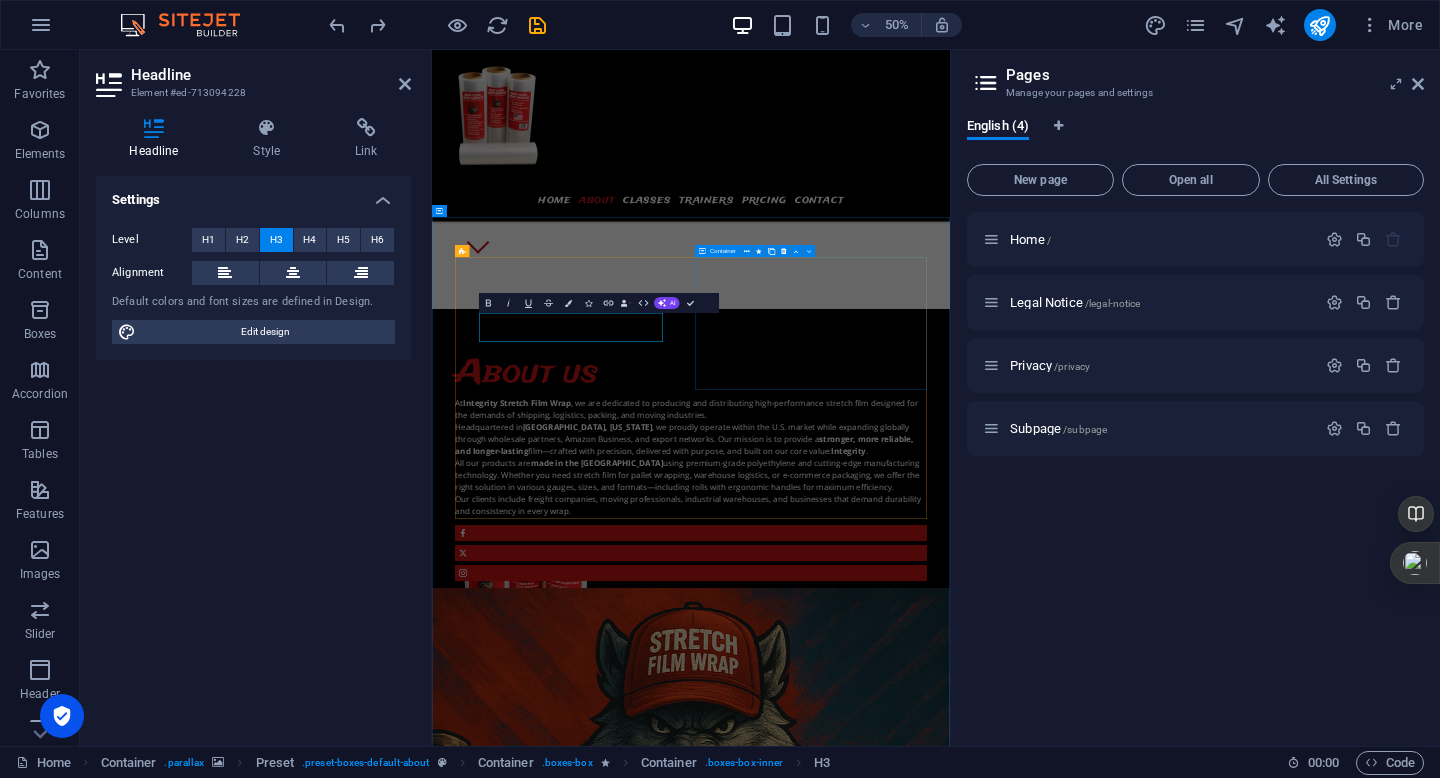 click on "Lorem ipsum dolor Lorem ipsum dolor sit amet, consectetur adipisicing elit. Veritatis, dolorem!" at bounding box center (950, 2990) 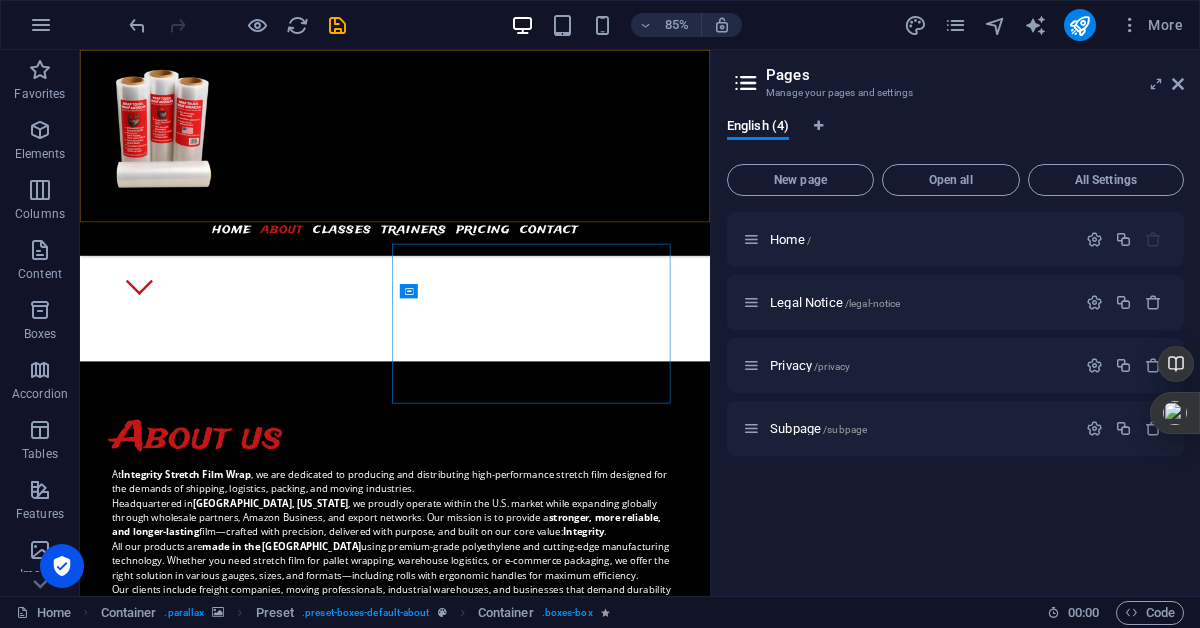 scroll, scrollTop: 1336, scrollLeft: 0, axis: vertical 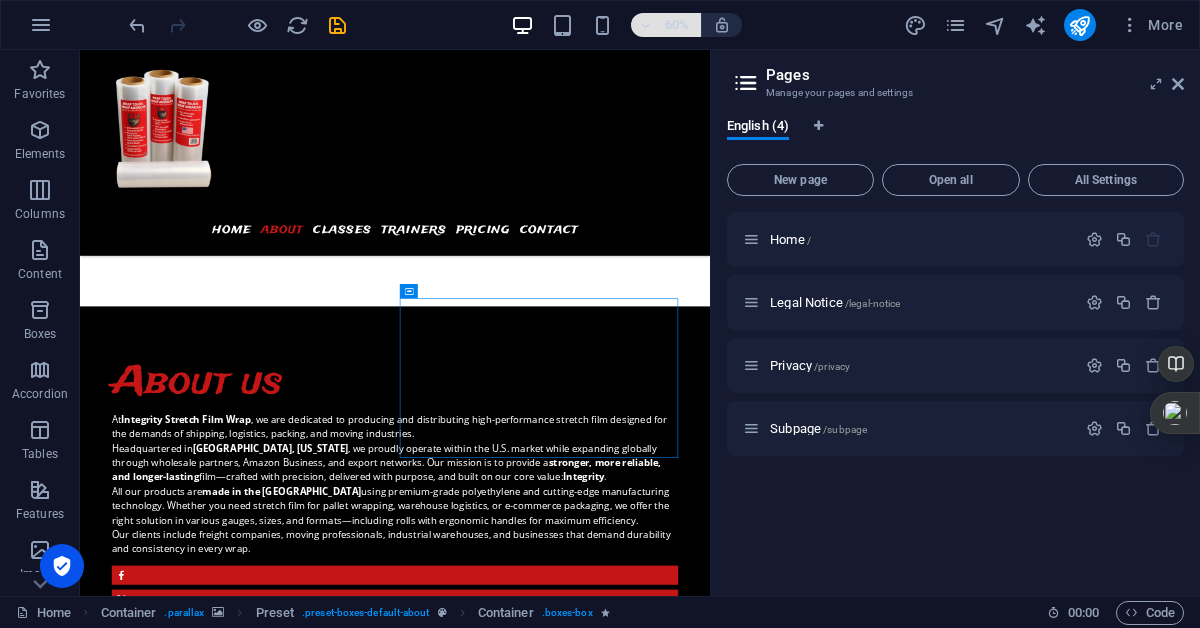 click at bounding box center (646, 25) 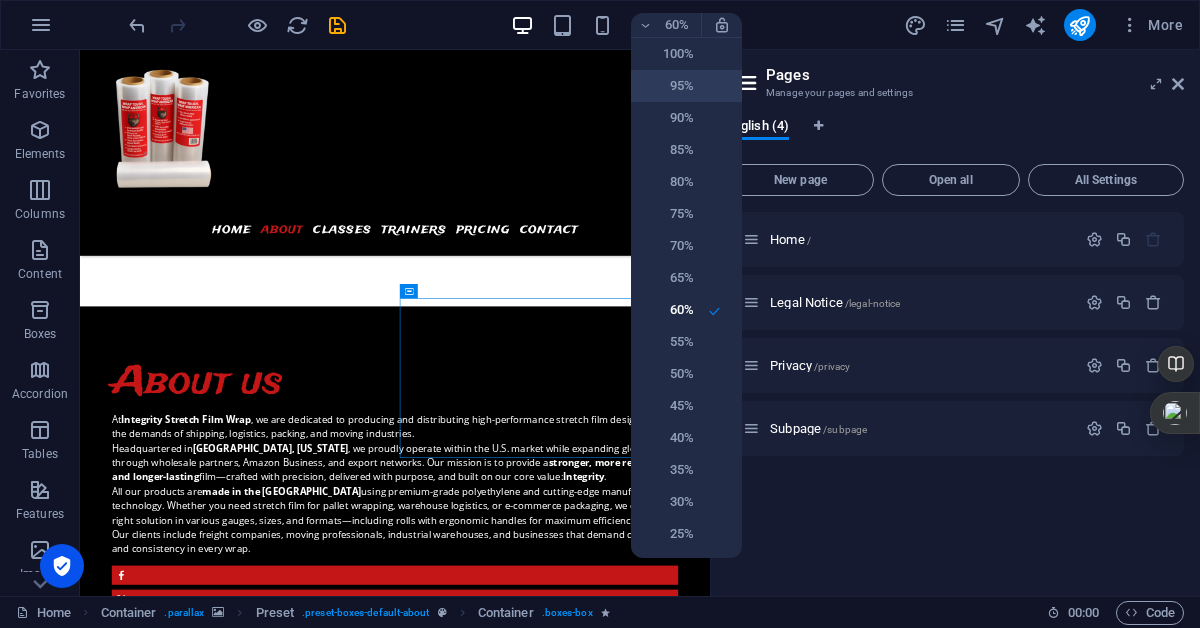 click on "95%" at bounding box center (668, 86) 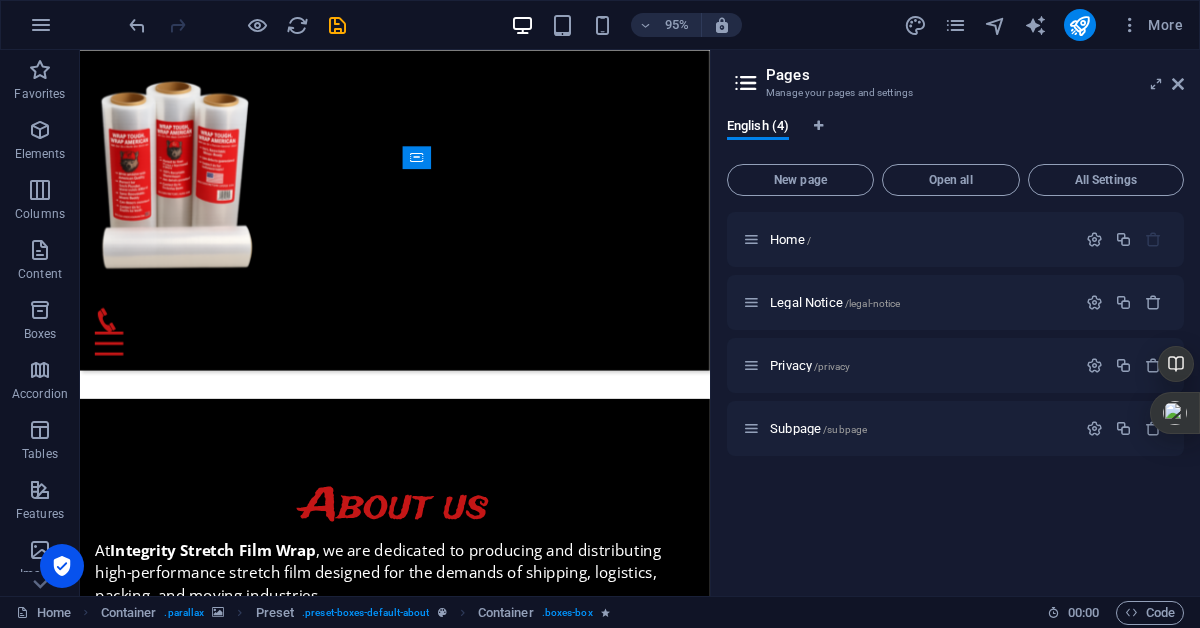 scroll, scrollTop: 2237, scrollLeft: 0, axis: vertical 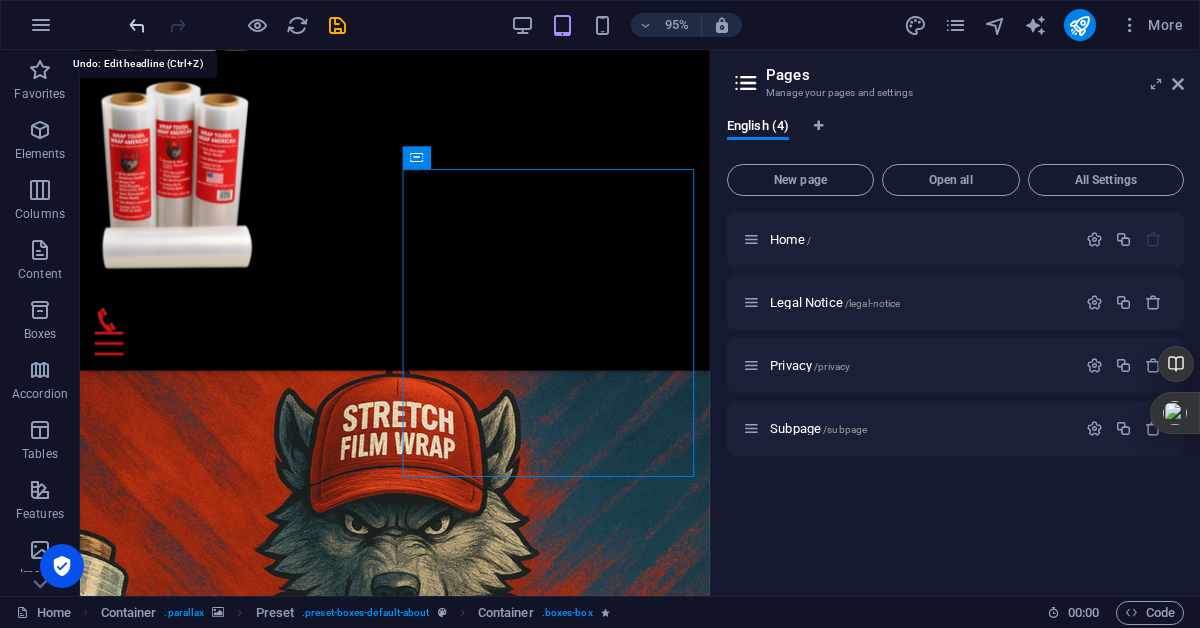 click at bounding box center (137, 25) 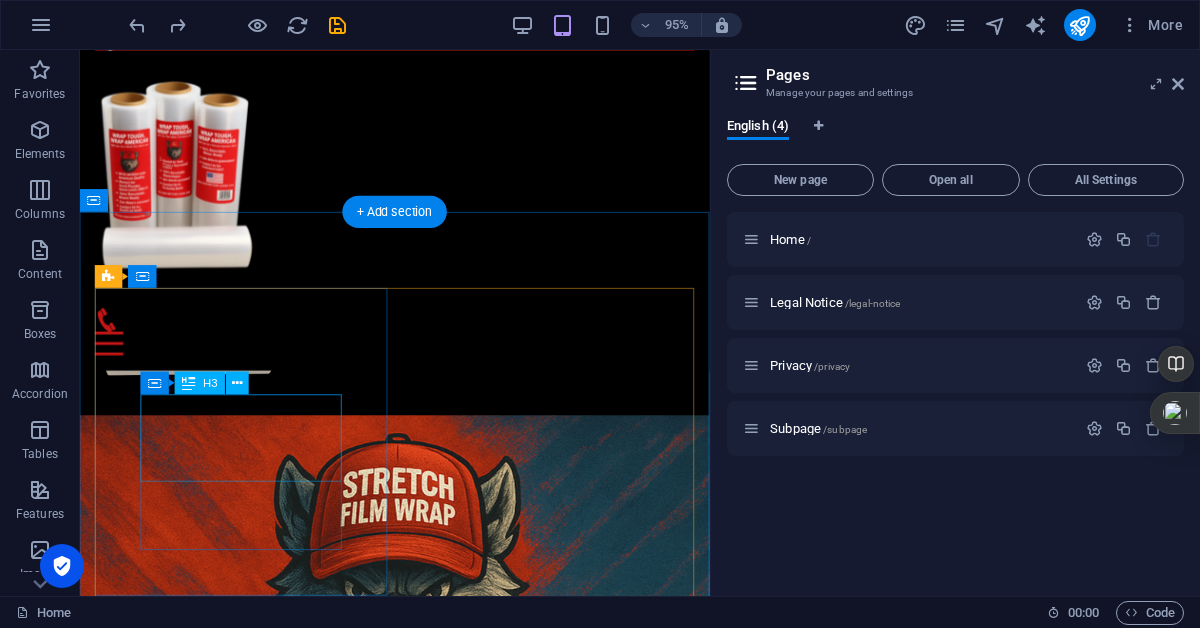 scroll, scrollTop: 2114, scrollLeft: 0, axis: vertical 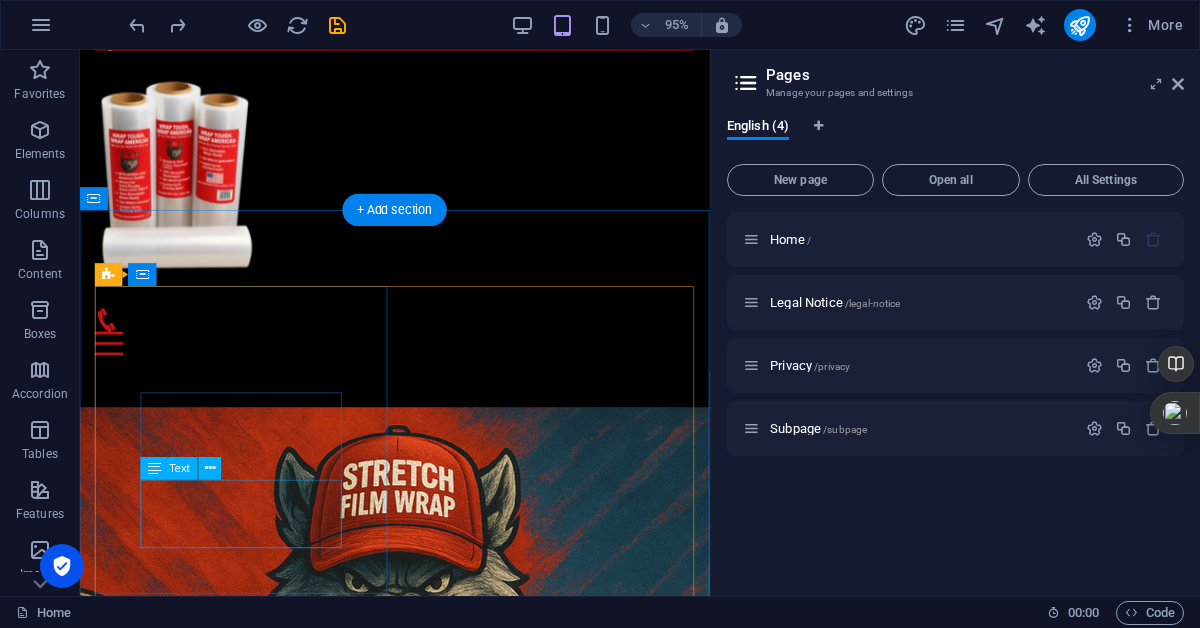 click on "Lorem ipsum dolor sit amet, consectetur adipisicing elit. Veritatis, dolorem!" at bounding box center [411, 1613] 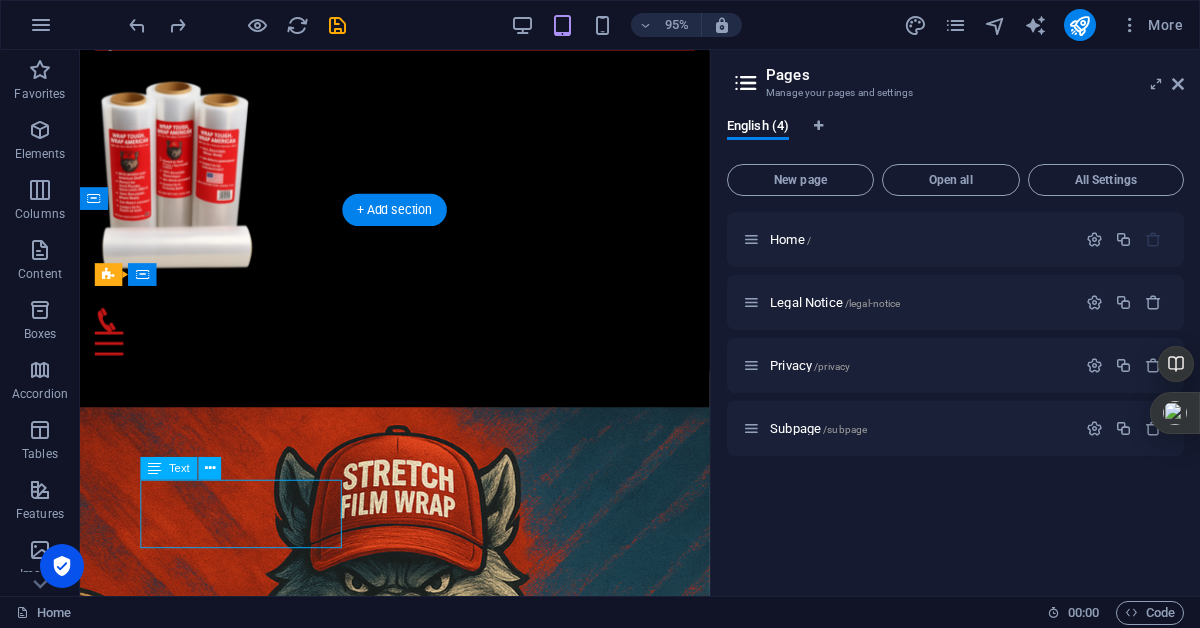 click on "Lorem ipsum dolor sit amet, consectetur adipisicing elit. Veritatis, dolorem!" at bounding box center [411, 1613] 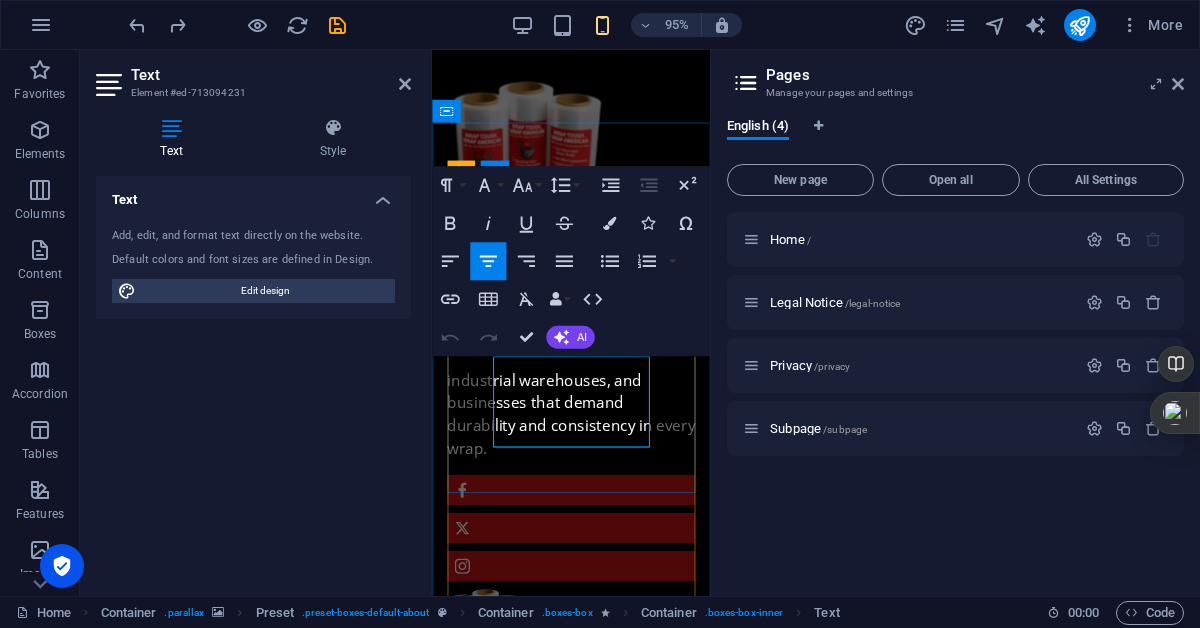 type 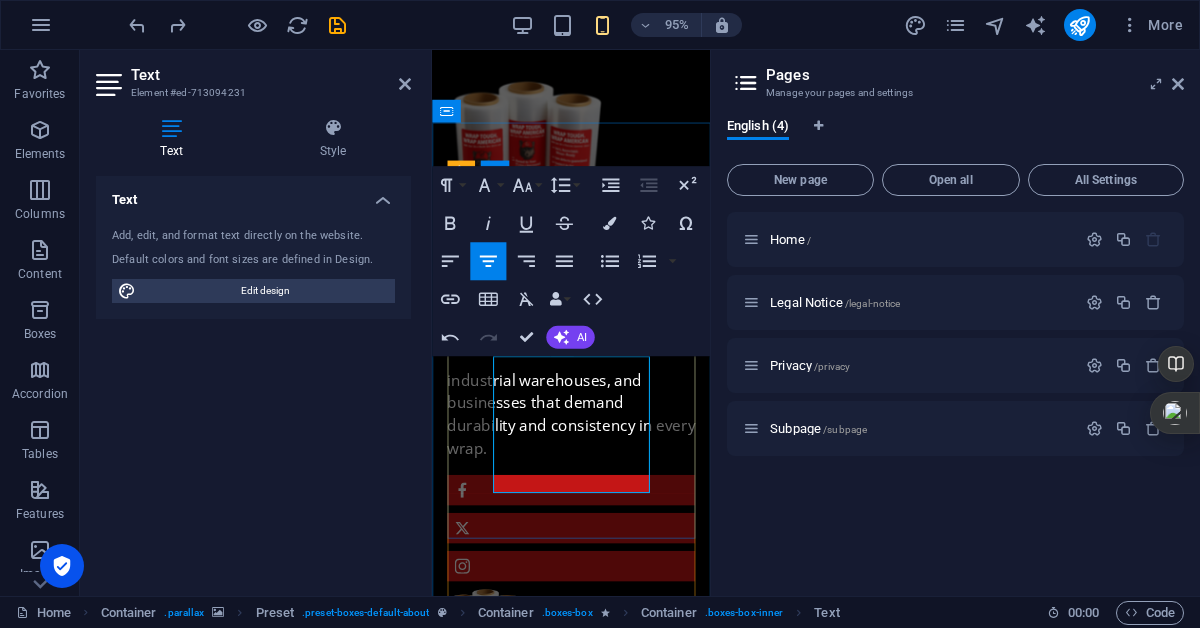 drag, startPoint x: 591, startPoint y: 410, endPoint x: 651, endPoint y: 506, distance: 113.20777 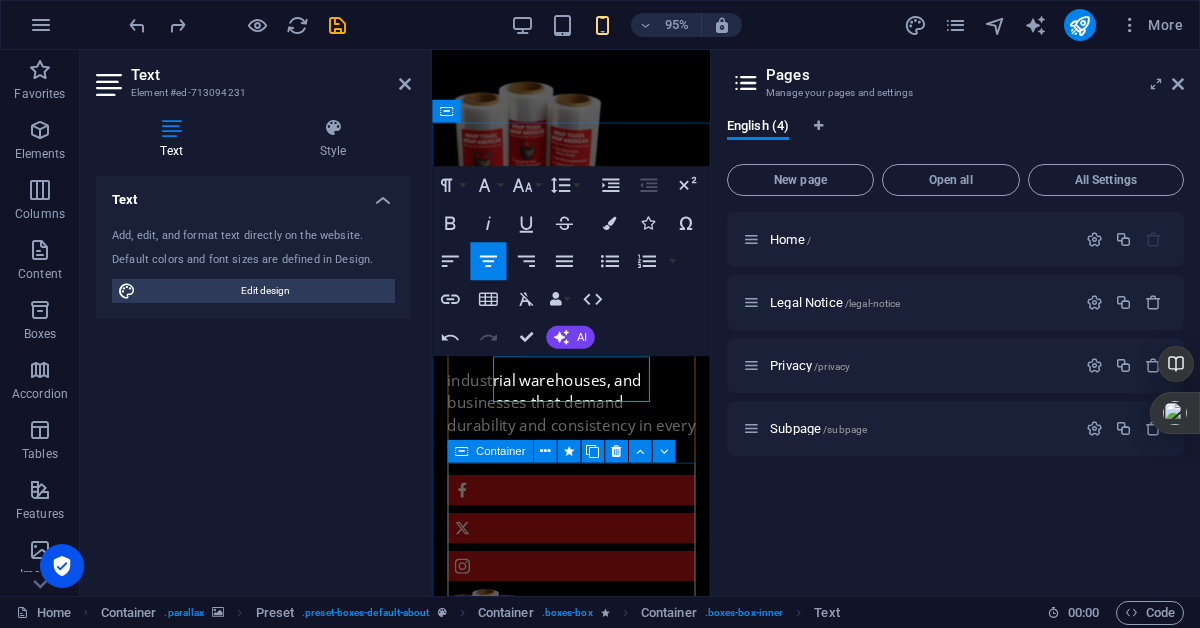 click on "Lorem ipsum dolor Lorem ipsum dolor sit amet, consectetur adipisicing elit. Veritatis, dolorem!" at bounding box center (578, 2223) 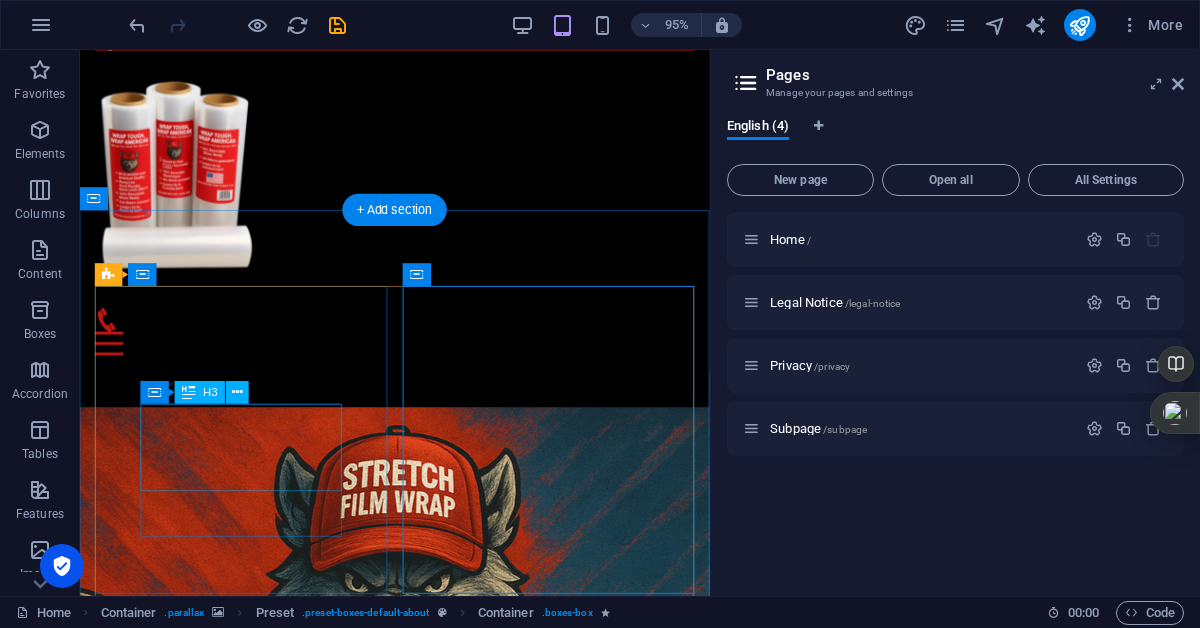 click on "Lorem ipsum dolor" at bounding box center (411, 1562) 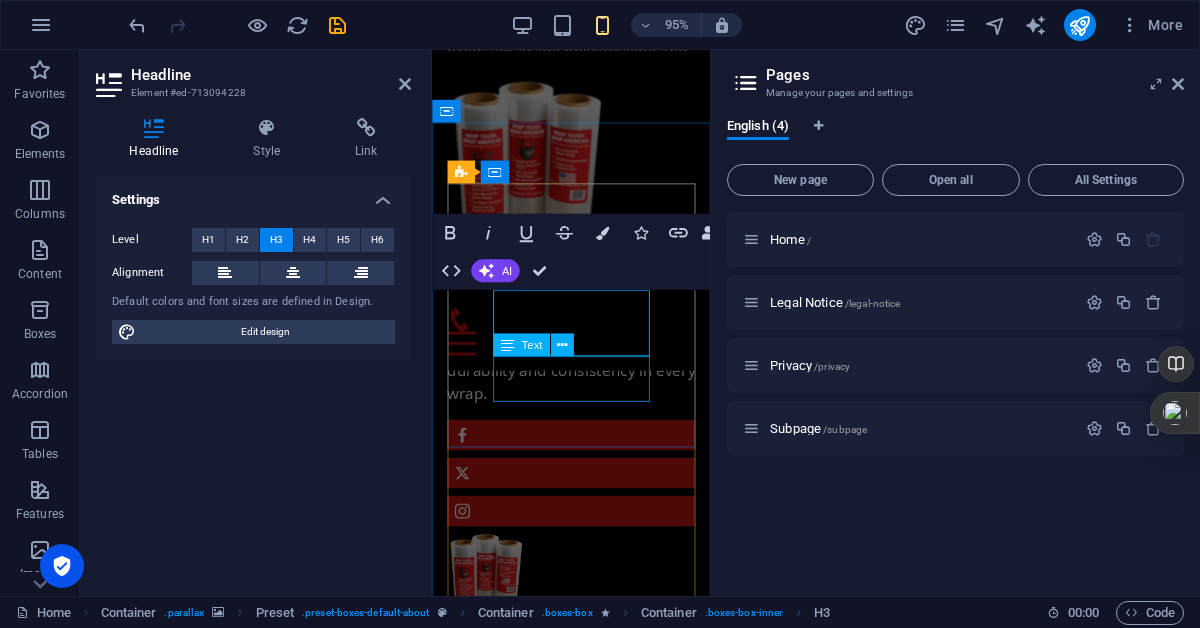 type 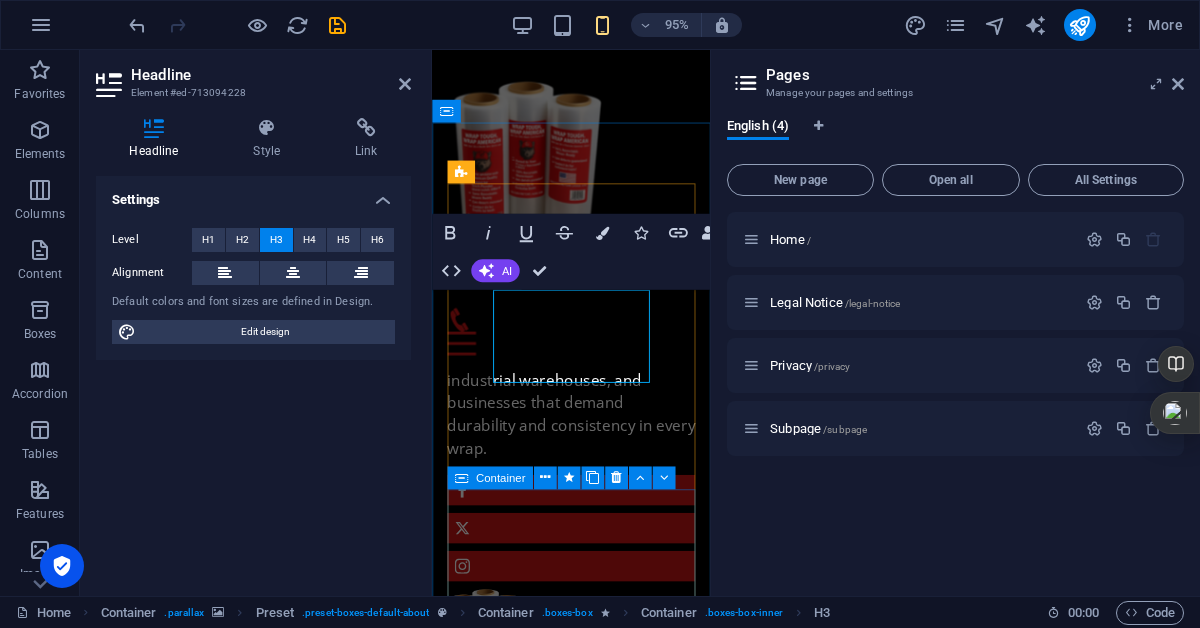 click on "Lorem ipsum dolor Lorem ipsum dolor sit amet, consectetur adipisicing elit. Veritatis, dolorem!" at bounding box center [578, 2292] 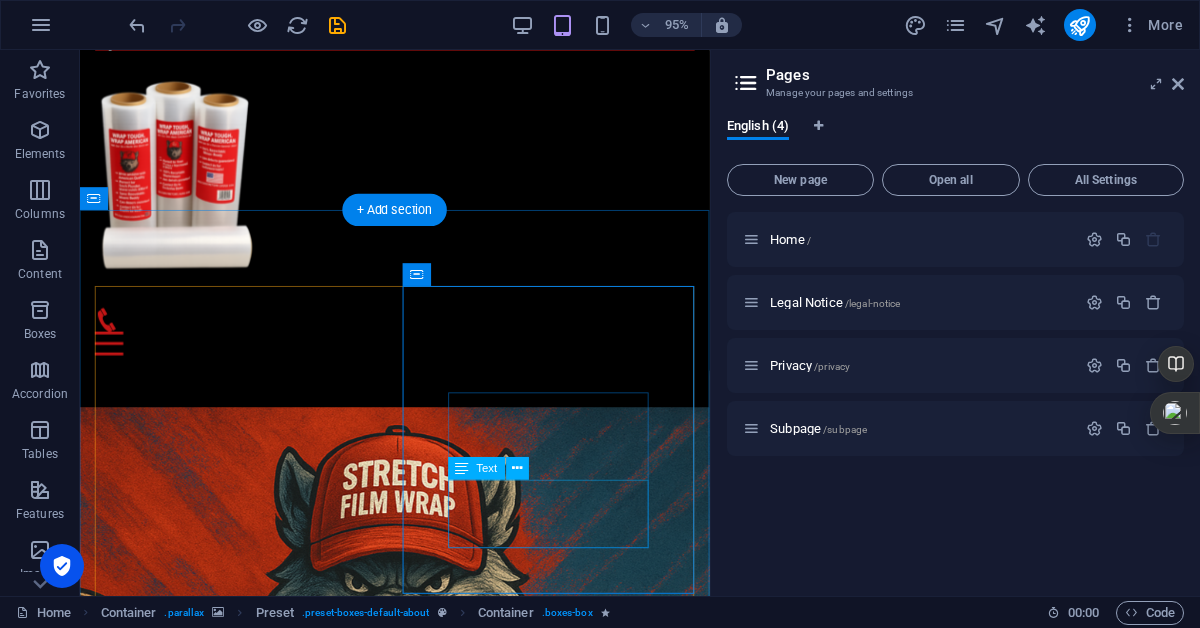 click on "Lorem ipsum dolor sit amet, consectetur adipisicing elit. Veritatis, dolorem!" at bounding box center (411, 1859) 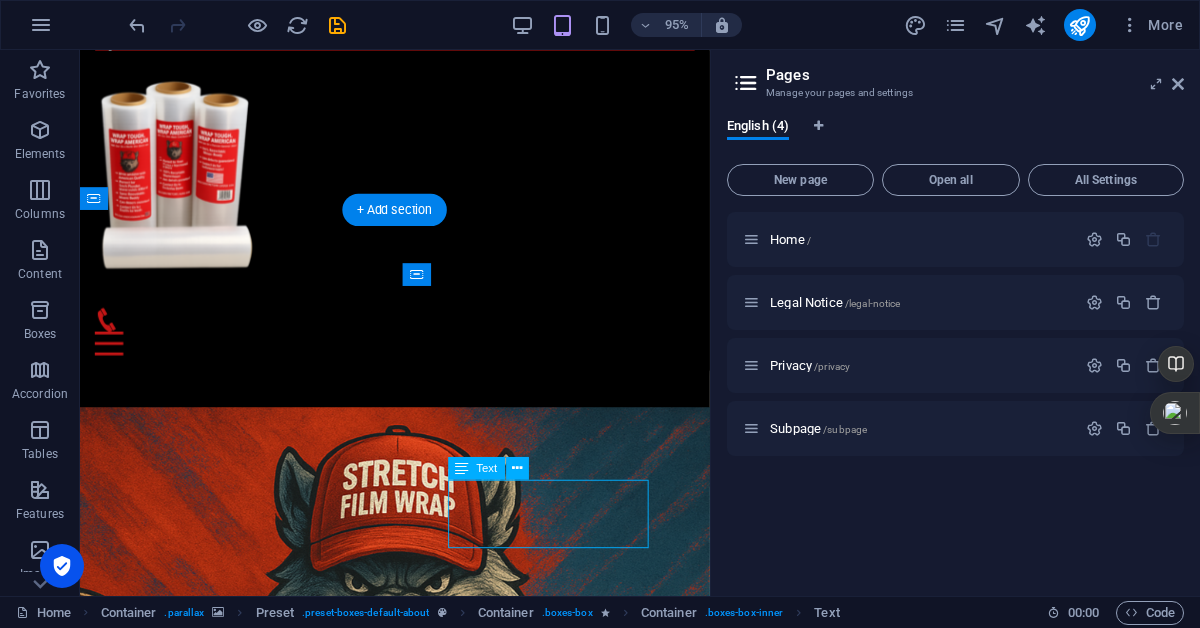 click on "Lorem ipsum dolor sit amet, consectetur adipisicing elit. Veritatis, dolorem!" at bounding box center (411, 1859) 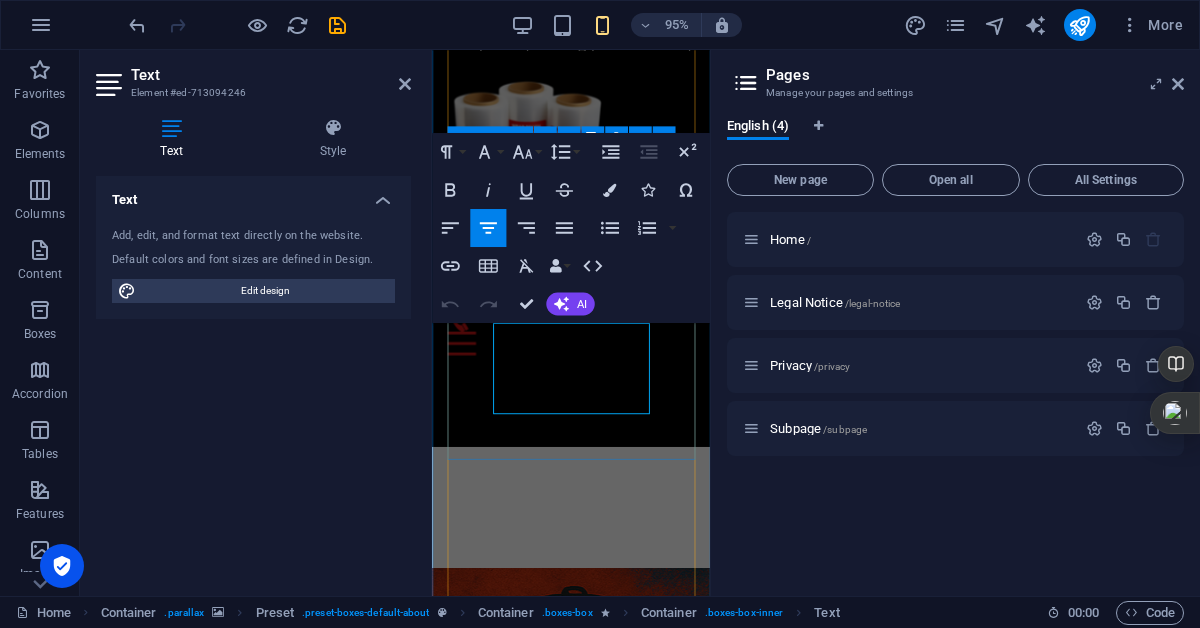 drag, startPoint x: 499, startPoint y: 349, endPoint x: 686, endPoint y: 439, distance: 207.53072 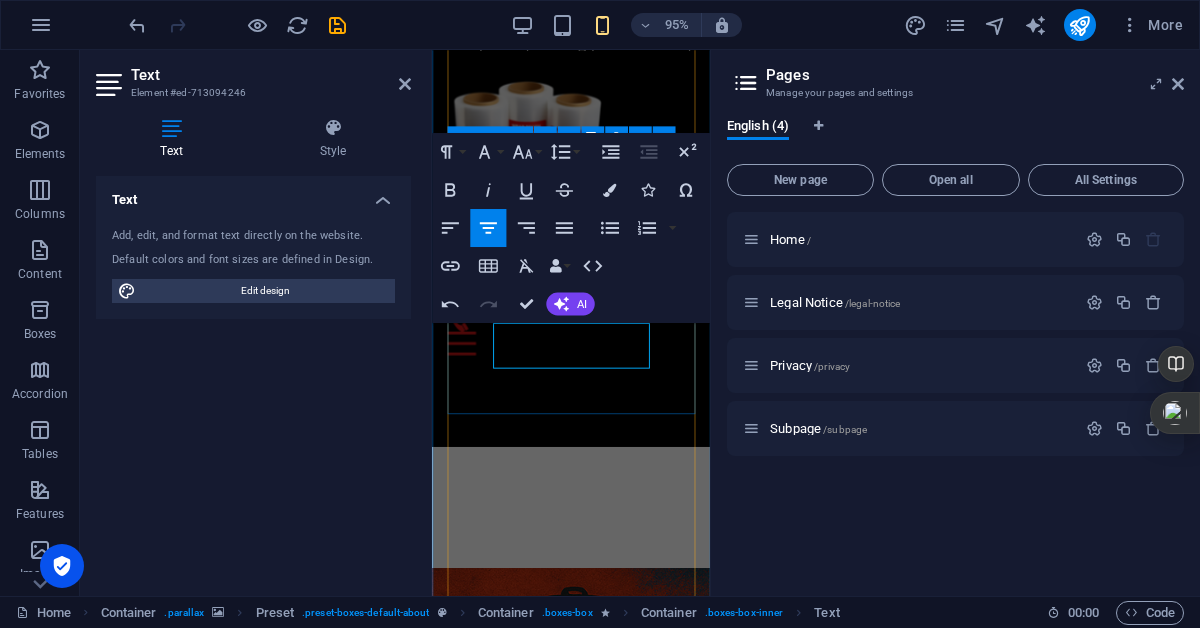 scroll, scrollTop: 141, scrollLeft: 3, axis: both 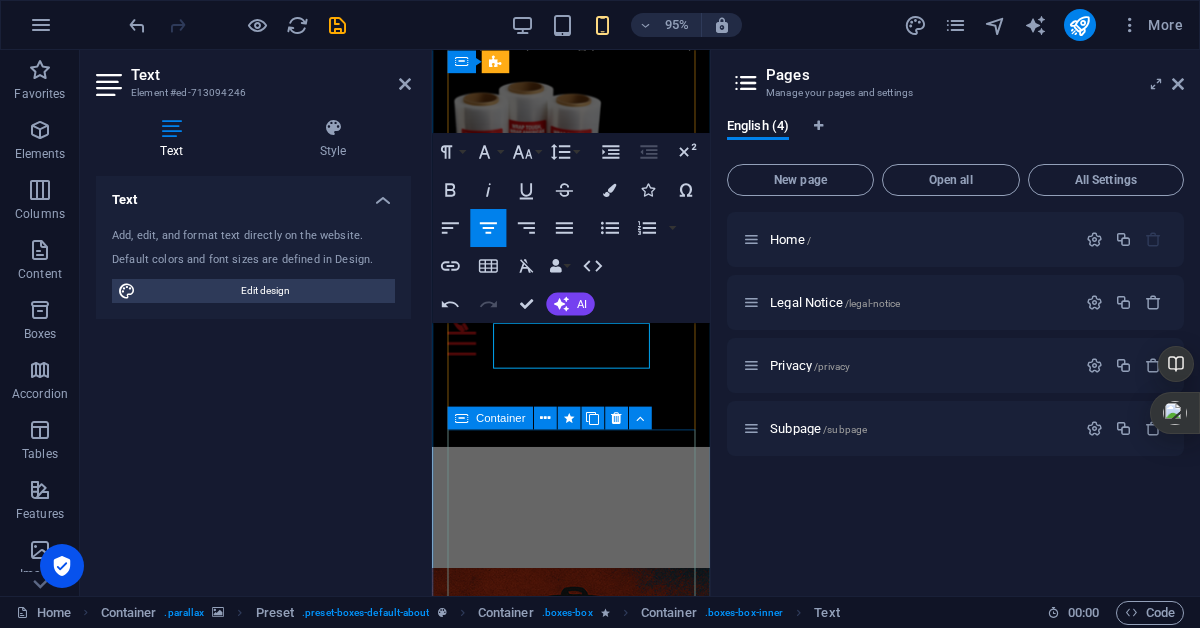 click on "Lorem ipsum dolor Lorem ipsum dolor sit amet, consectetur adipisicing elit. Veritatis, dolorem!" at bounding box center (578, 2156) 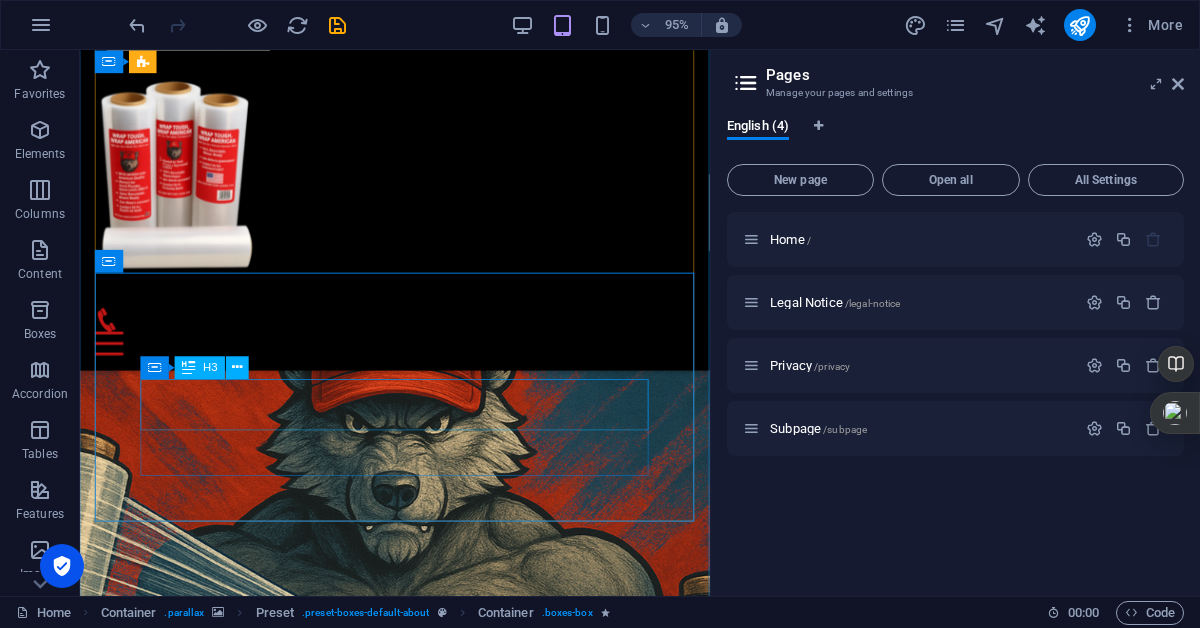 click on "Lorem ipsum dolor" at bounding box center [411, 1712] 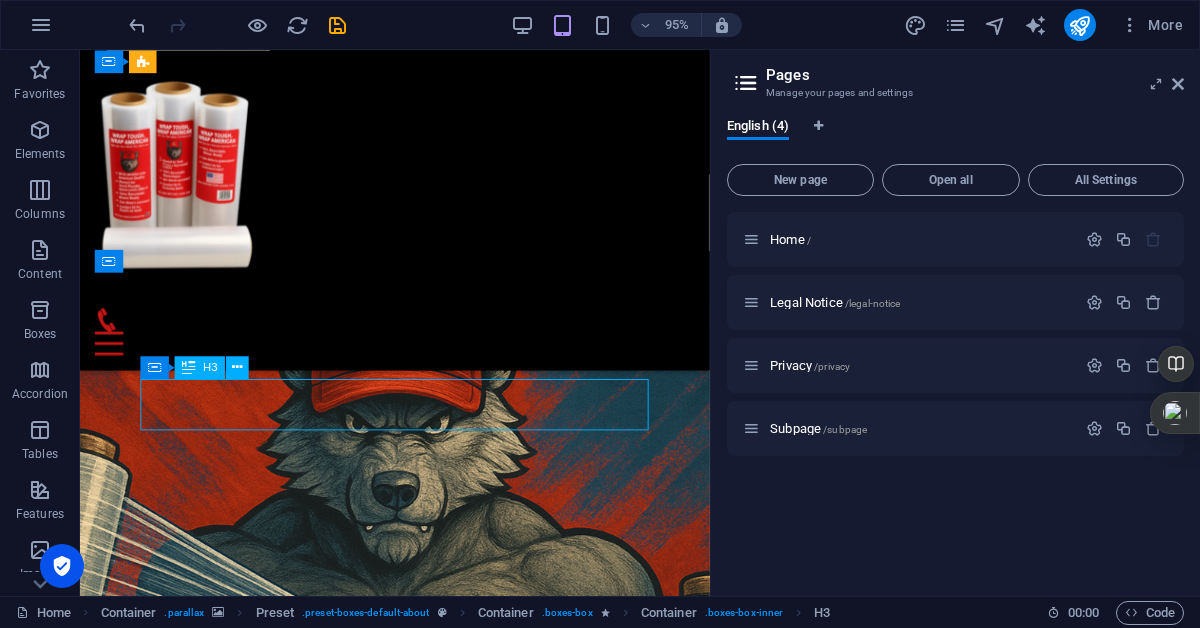 click on "Lorem ipsum dolor" at bounding box center [411, 1712] 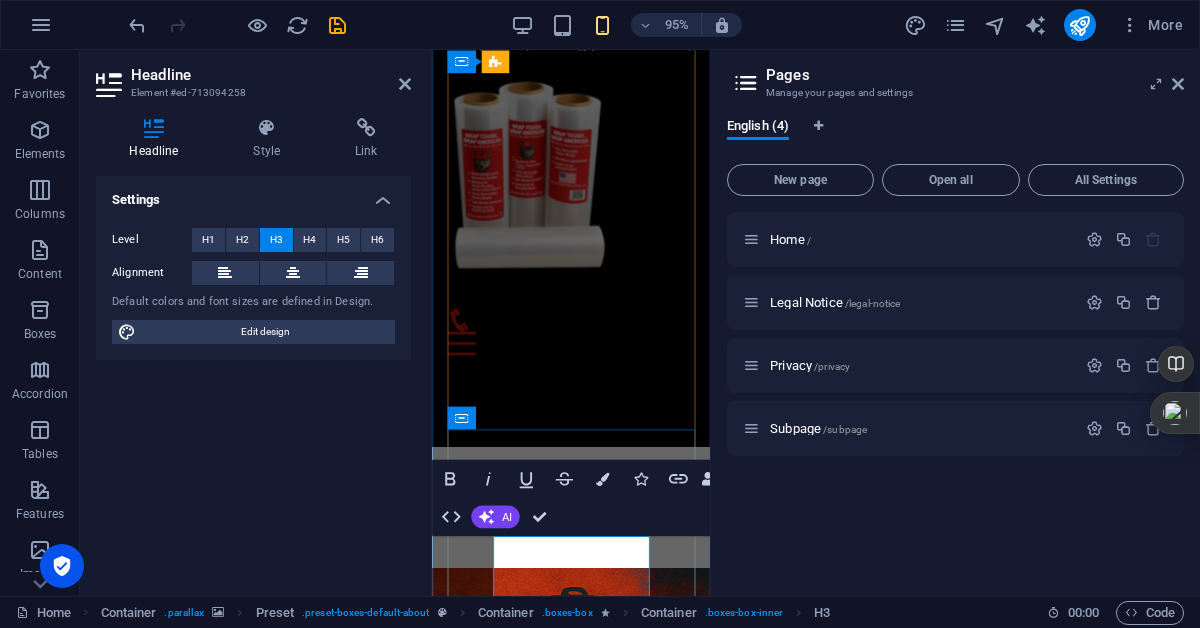 scroll, scrollTop: 141, scrollLeft: 3, axis: both 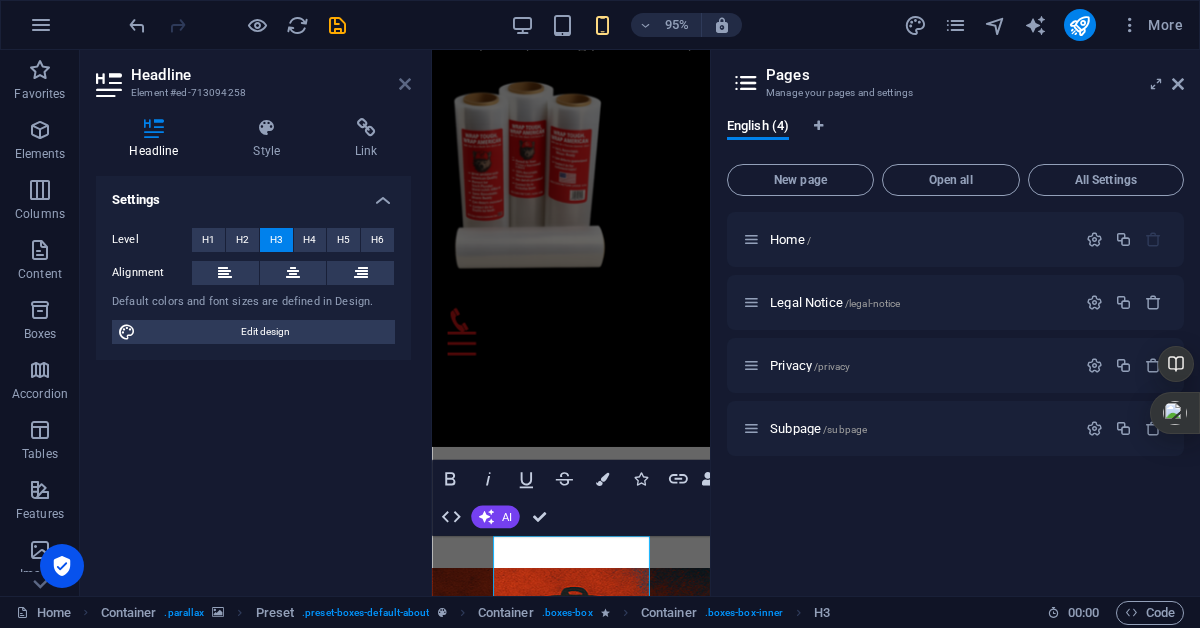 click at bounding box center (405, 84) 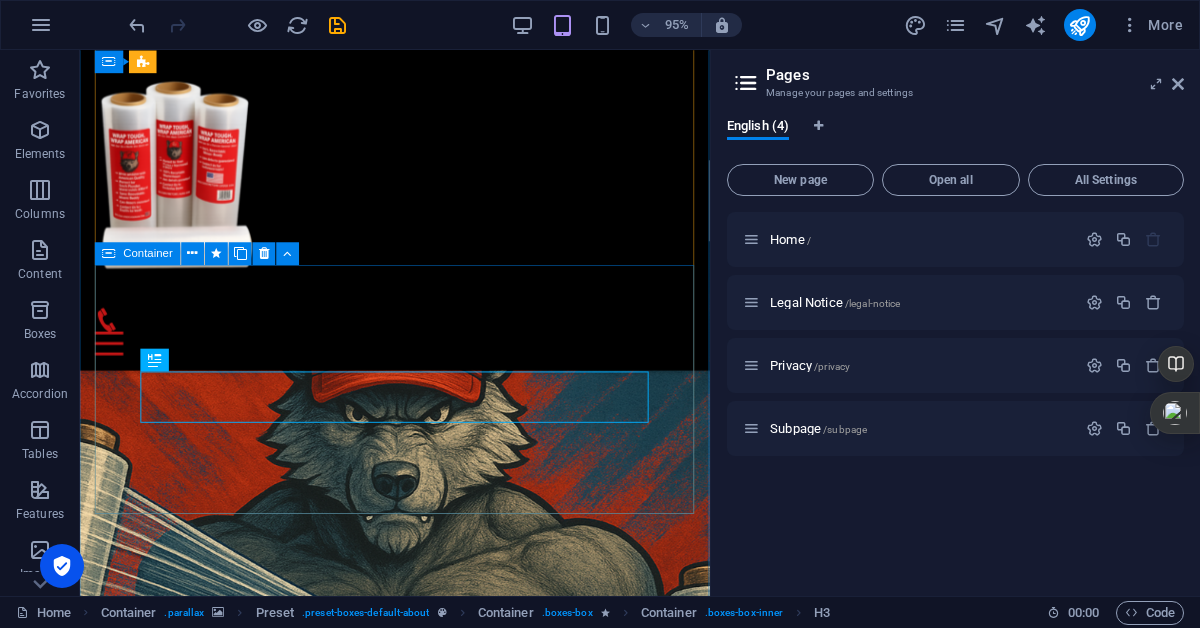 scroll, scrollTop: 2452, scrollLeft: 0, axis: vertical 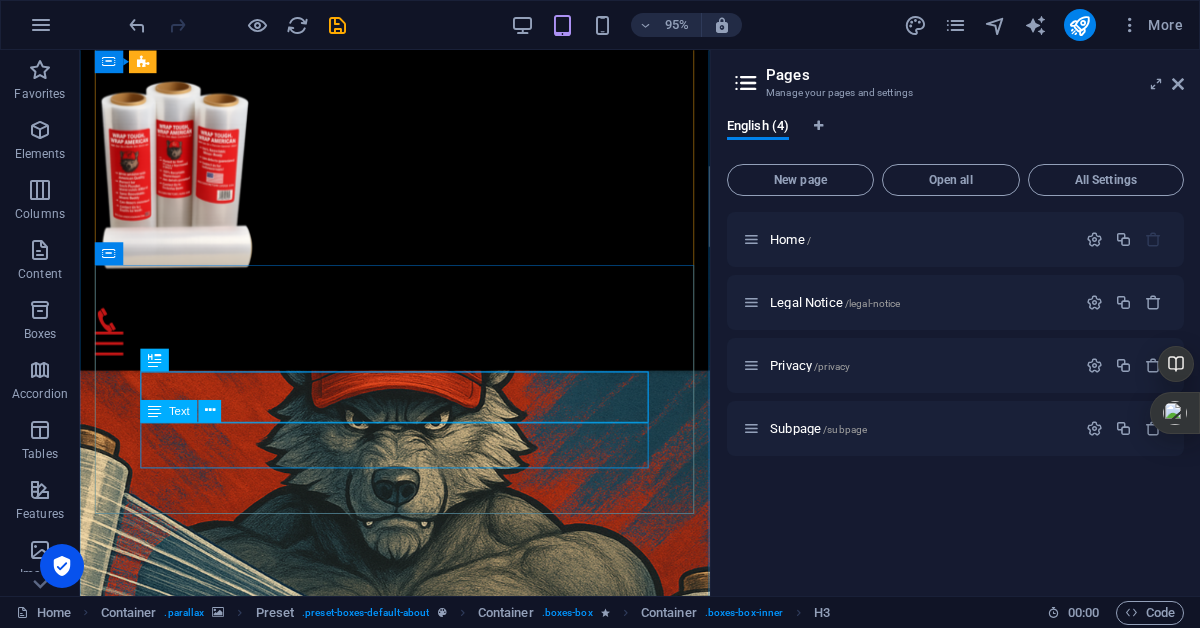 click on "Lorem ipsum dolor sit amet, consectetur adipisicing elit. Veritatis, dolorem!" at bounding box center (411, 1754) 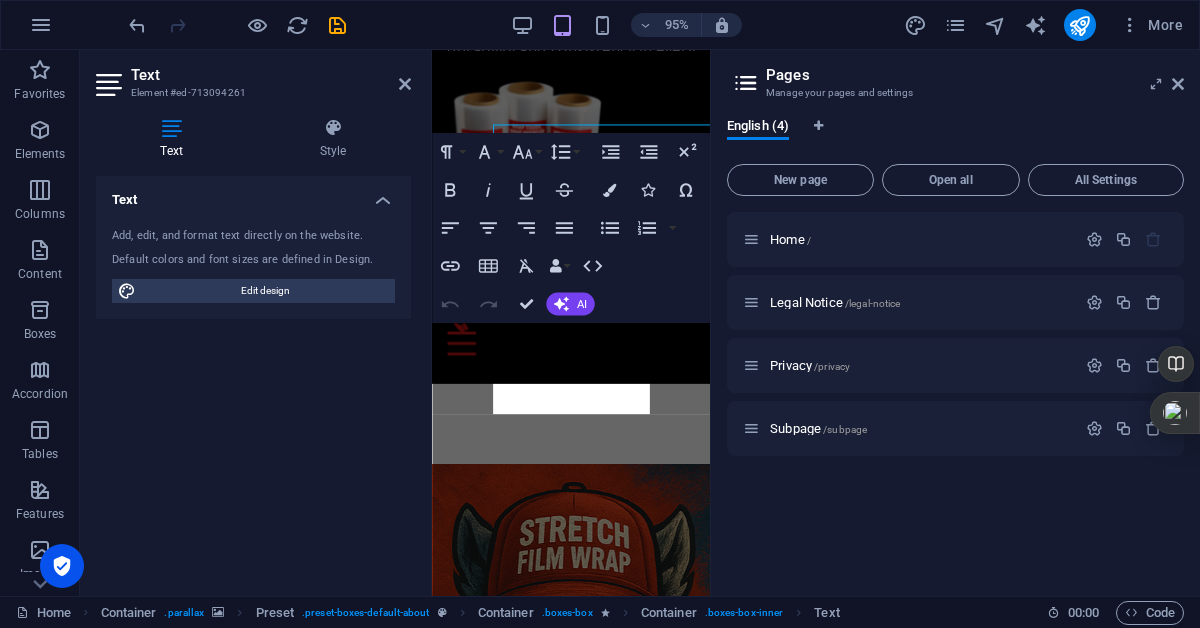 scroll, scrollTop: 2766, scrollLeft: 0, axis: vertical 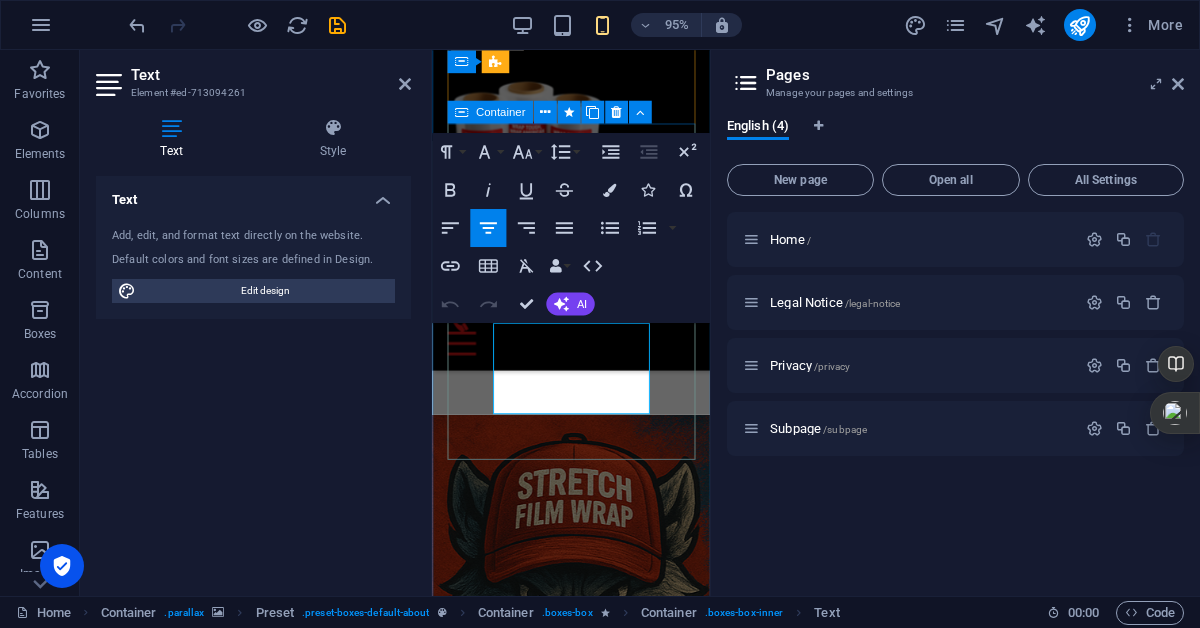 drag, startPoint x: 650, startPoint y: 424, endPoint x: 477, endPoint y: 344, distance: 190.60168 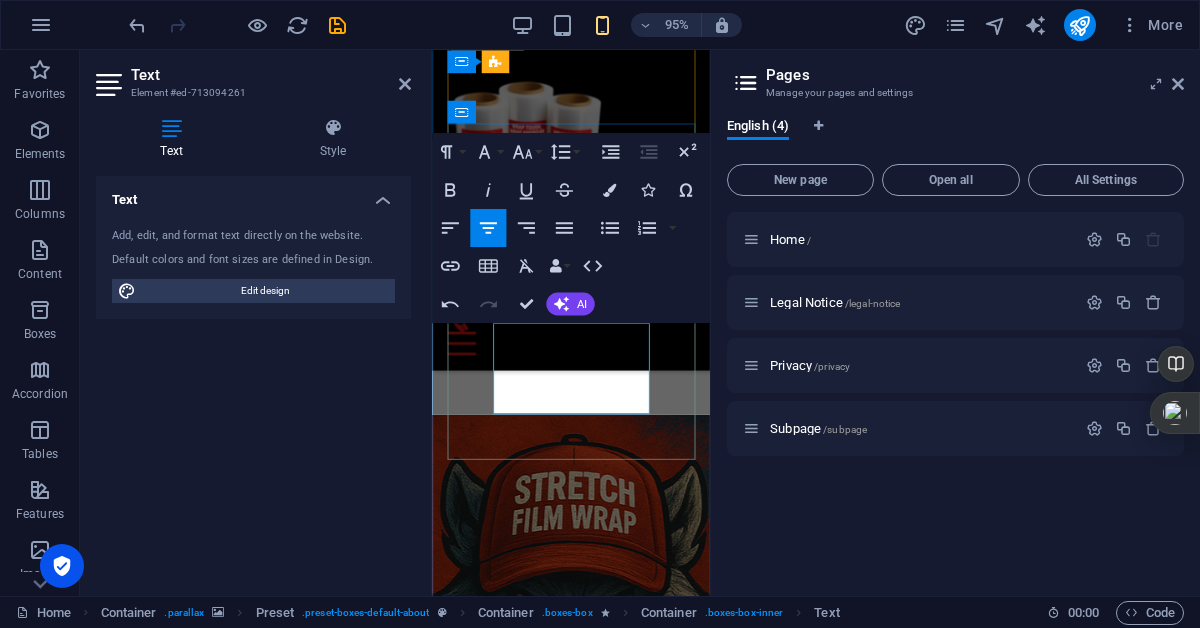 scroll, scrollTop: 567, scrollLeft: 3, axis: both 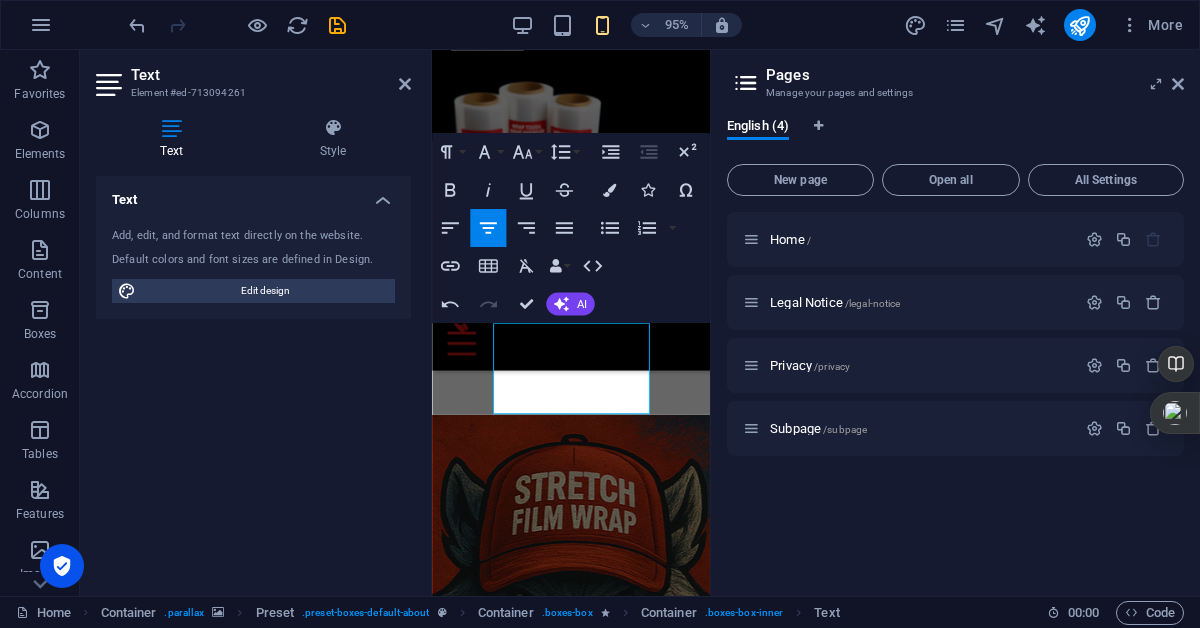 click on "Text Add, edit, and format text directly on the website. Default colors and font sizes are defined in Design. Edit design Alignment Left aligned Centered Right aligned" at bounding box center (253, 378) 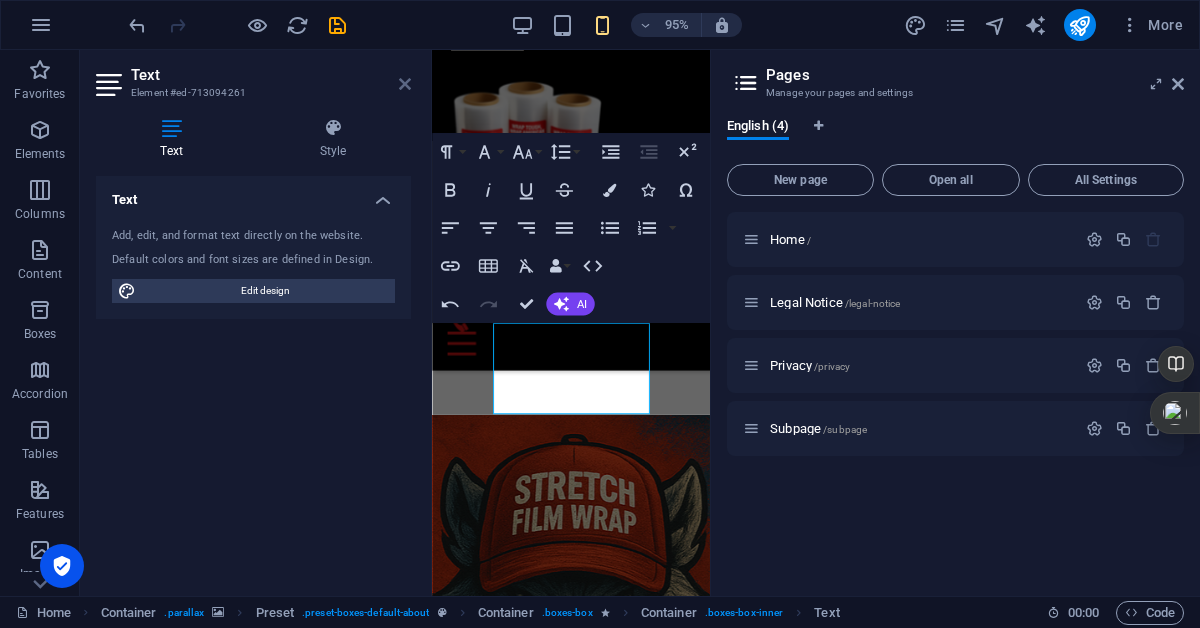 click at bounding box center [405, 84] 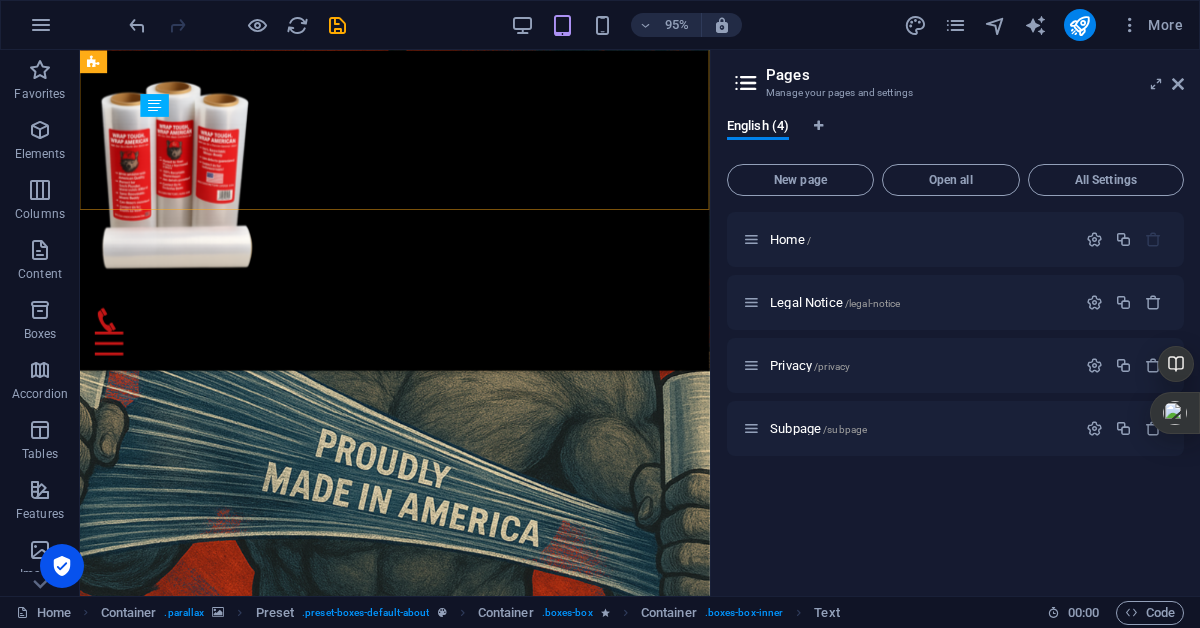 scroll, scrollTop: 2896, scrollLeft: 0, axis: vertical 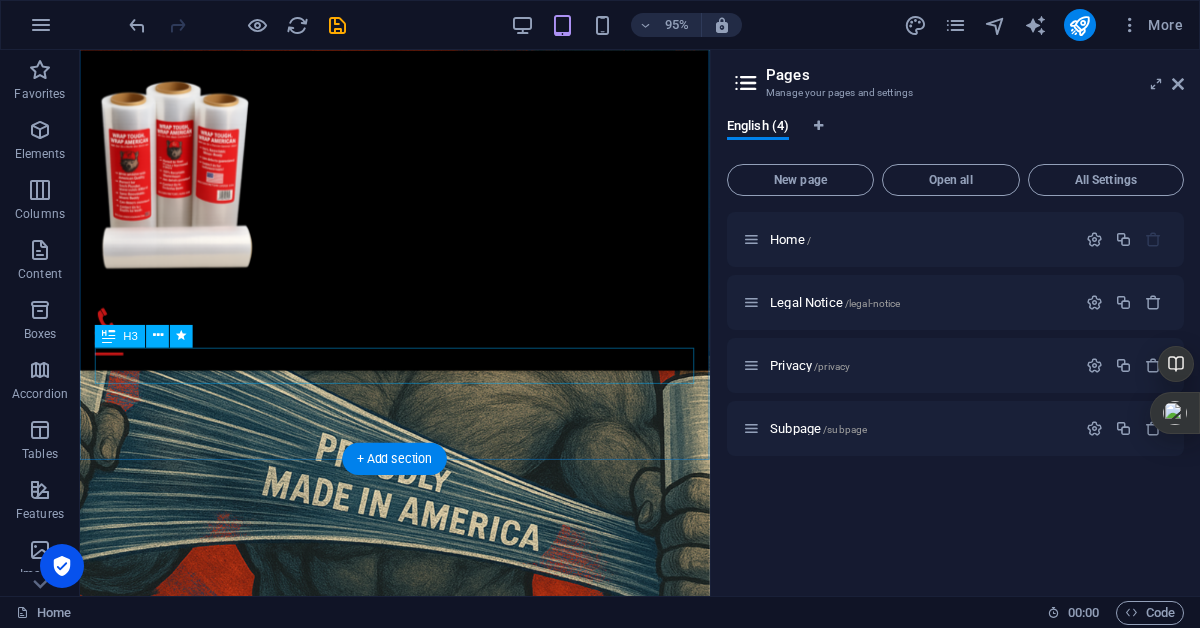 click on "Fitness. Force. Endurance." at bounding box center [411, 1740] 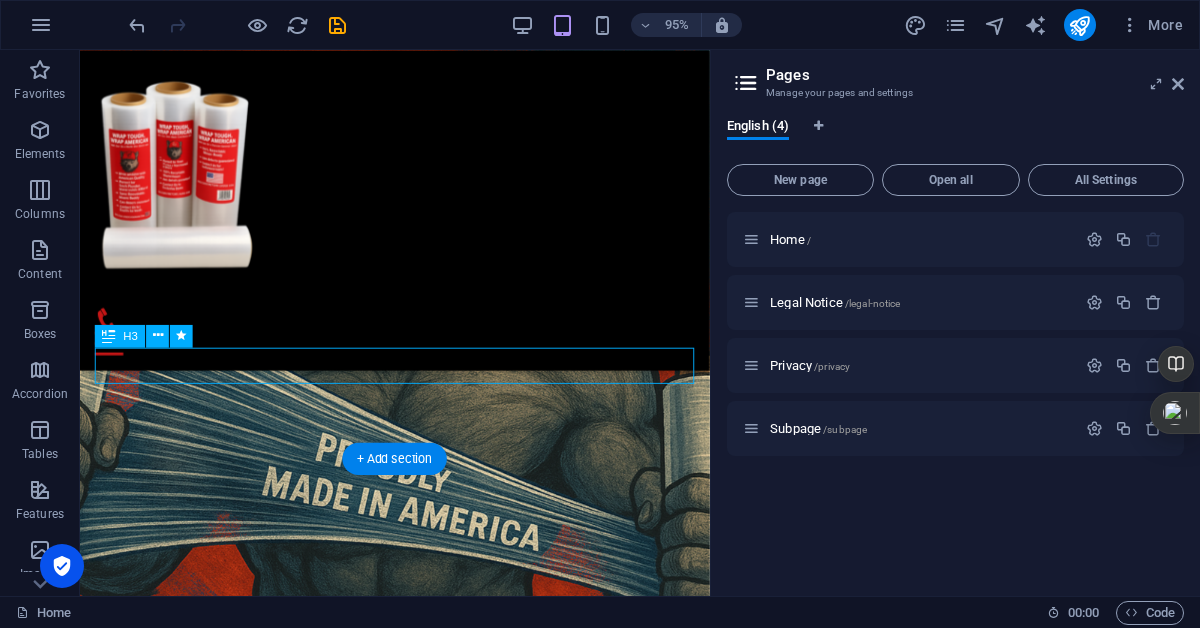 click on "Fitness. Force. Endurance." at bounding box center (411, 1740) 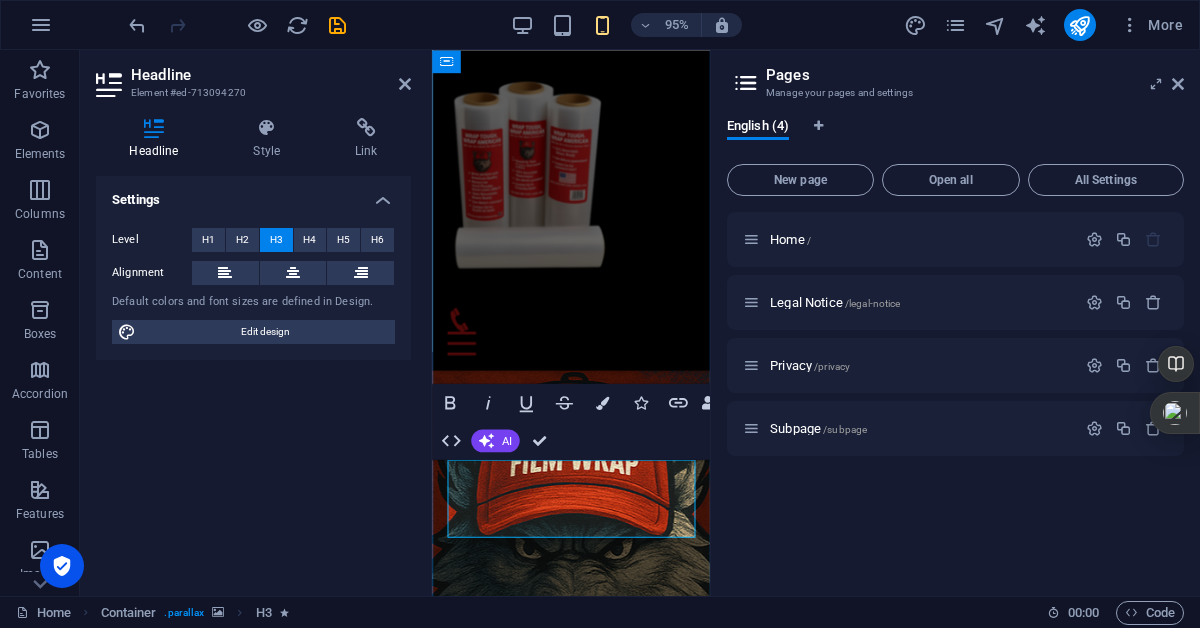 scroll, scrollTop: 433, scrollLeft: 8, axis: both 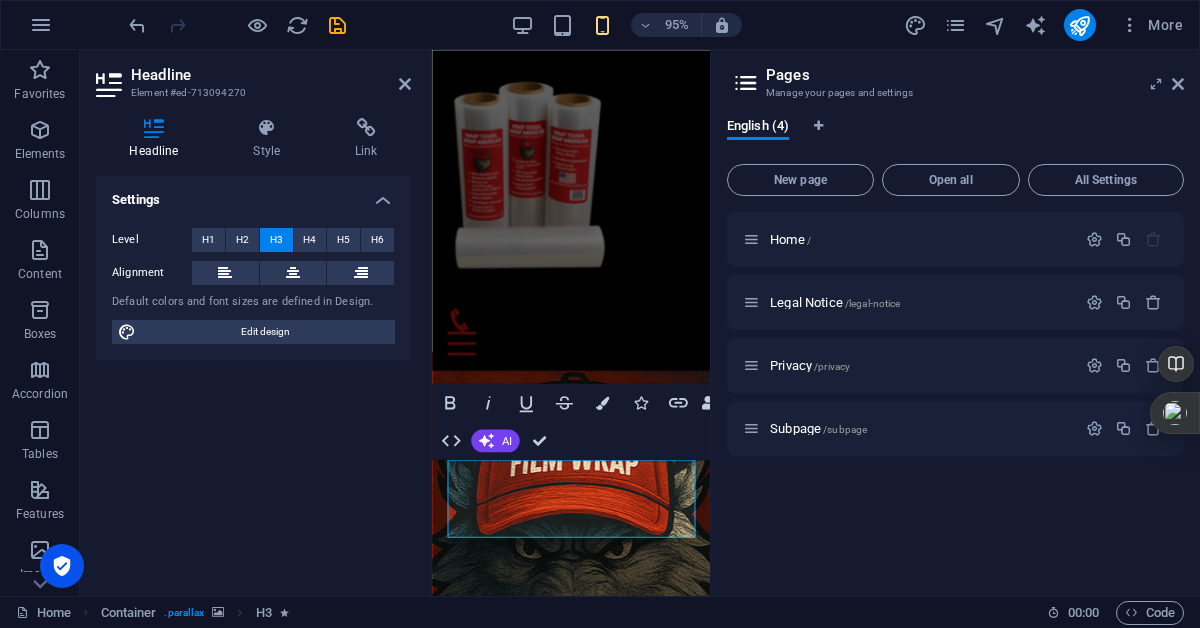 click on "Home / Legal Notice /legal-notice Privacy /privacy Subpage /subpage" at bounding box center (955, 396) 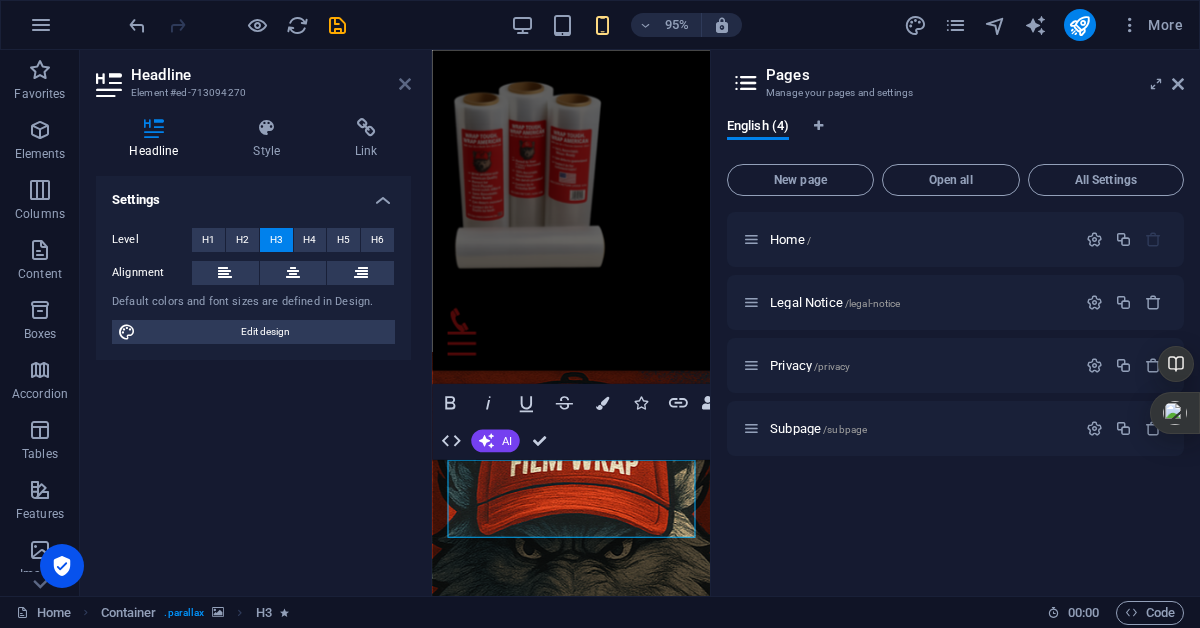 click at bounding box center [405, 84] 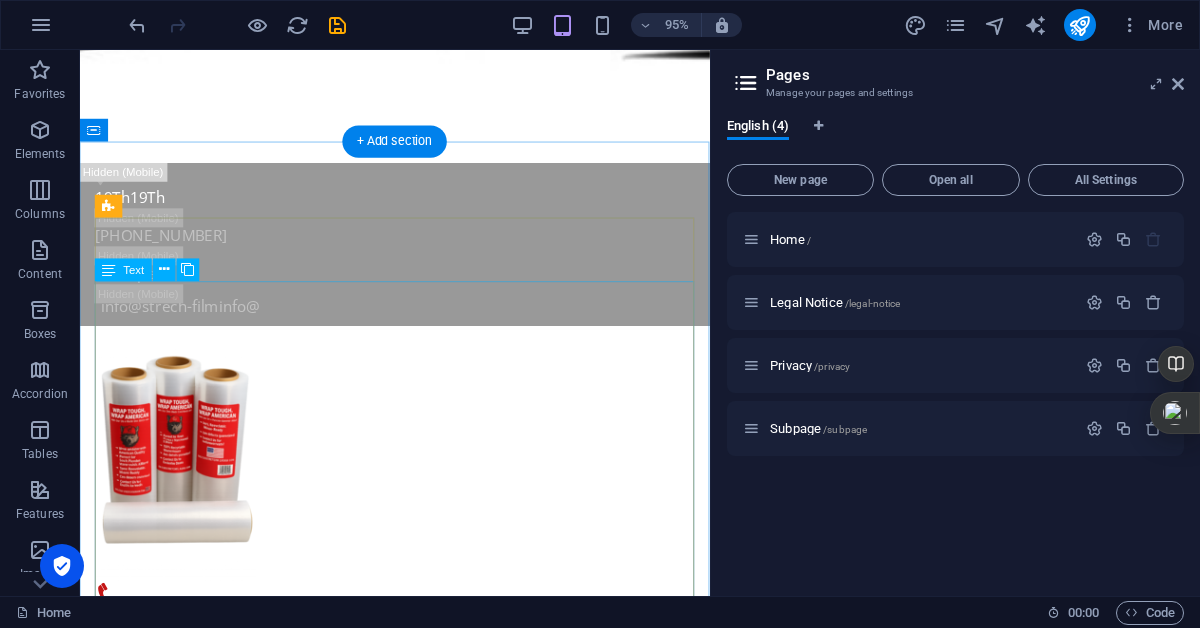scroll, scrollTop: 589, scrollLeft: 0, axis: vertical 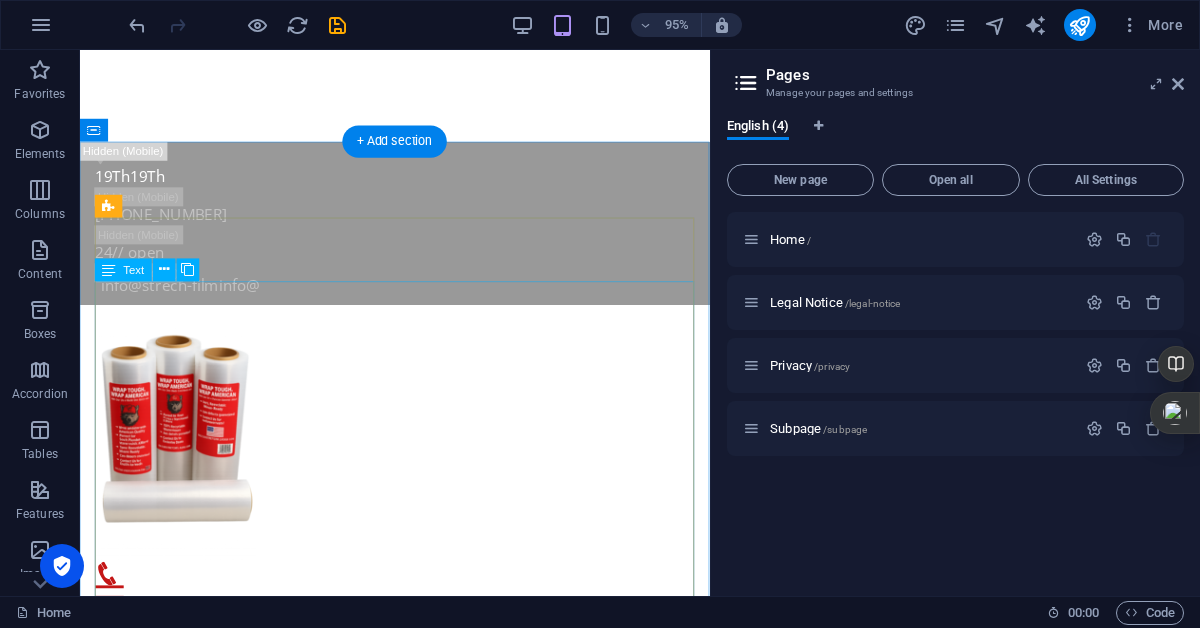 click on "At  Integrity Stretch Film Wrap , we are dedicated to producing and distributing high-performance stretch film designed for the demands of shipping, logistics, packing, and moving industries. Headquartered in  Miami, Florida , we proudly operate within the U.S. market while expanding globally through wholesale partners, Amazon Business, and export networks. Our mission is to provide a  stronger, more reliable, and longer-lasting  film—crafted with precision, delivered with purpose, and built on our core value:  Integrity . All our products are  made in the USA  using premium-grade polyethylene and cutting-edge manufacturing technology. Whether you need stretch film for pallet wrapping, warehouse logistics, or e-commerce packaging, we offer the right solution in various gauges, sizes, and formats—including rolls with ergonomic handles for maximum efficiency." at bounding box center (411, 1406) 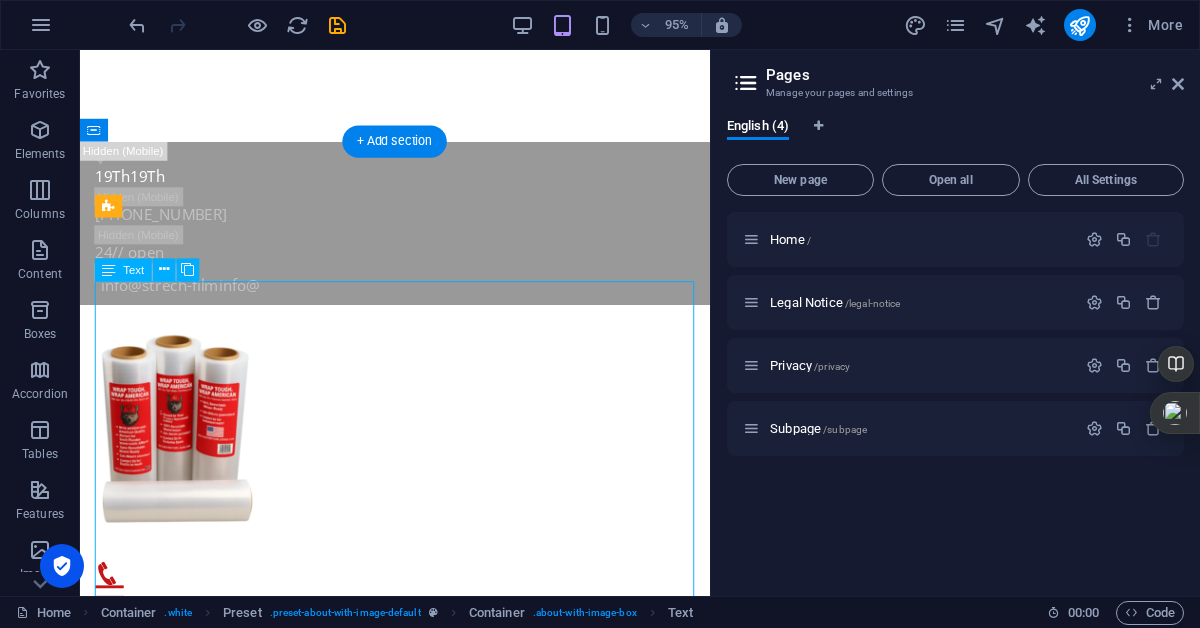 click on "At  Integrity Stretch Film Wrap , we are dedicated to producing and distributing high-performance stretch film designed for the demands of shipping, logistics, packing, and moving industries. Headquartered in  Miami, Florida , we proudly operate within the U.S. market while expanding globally through wholesale partners, Amazon Business, and export networks. Our mission is to provide a  stronger, more reliable, and longer-lasting  film—crafted with precision, delivered with purpose, and built on our core value:  Integrity . All our products are  made in the USA  using premium-grade polyethylene and cutting-edge manufacturing technology. Whether you need stretch film for pallet wrapping, warehouse logistics, or e-commerce packaging, we offer the right solution in various gauges, sizes, and formats—including rolls with ergonomic handles for maximum efficiency." at bounding box center [411, 1406] 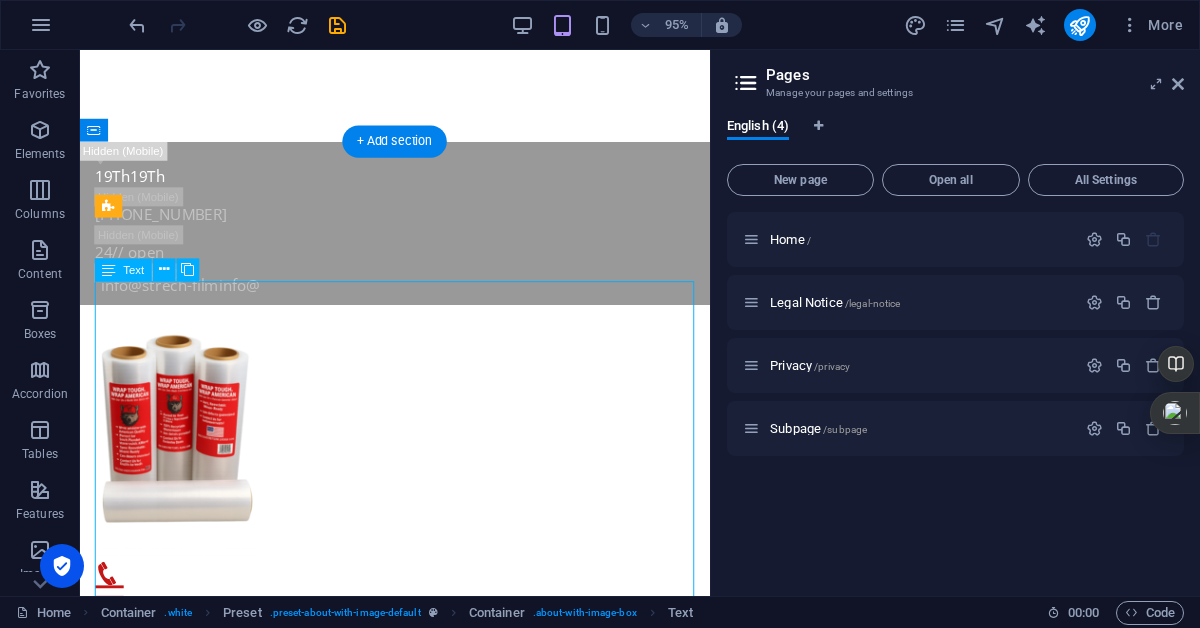 click on "At  Integrity Stretch Film Wrap , we are dedicated to producing and distributing high-performance stretch film designed for the demands of shipping, logistics, packing, and moving industries. Headquartered in  Miami, Florida , we proudly operate within the U.S. market while expanding globally through wholesale partners, Amazon Business, and export networks. Our mission is to provide a  stronger, more reliable, and longer-lasting  film—crafted with precision, delivered with purpose, and built on our core value:  Integrity . All our products are  made in the USA  using premium-grade polyethylene and cutting-edge manufacturing technology. Whether you need stretch film for pallet wrapping, warehouse logistics, or e-commerce packaging, we offer the right solution in various gauges, sizes, and formats—including rolls with ergonomic handles for maximum efficiency." at bounding box center (411, 1406) 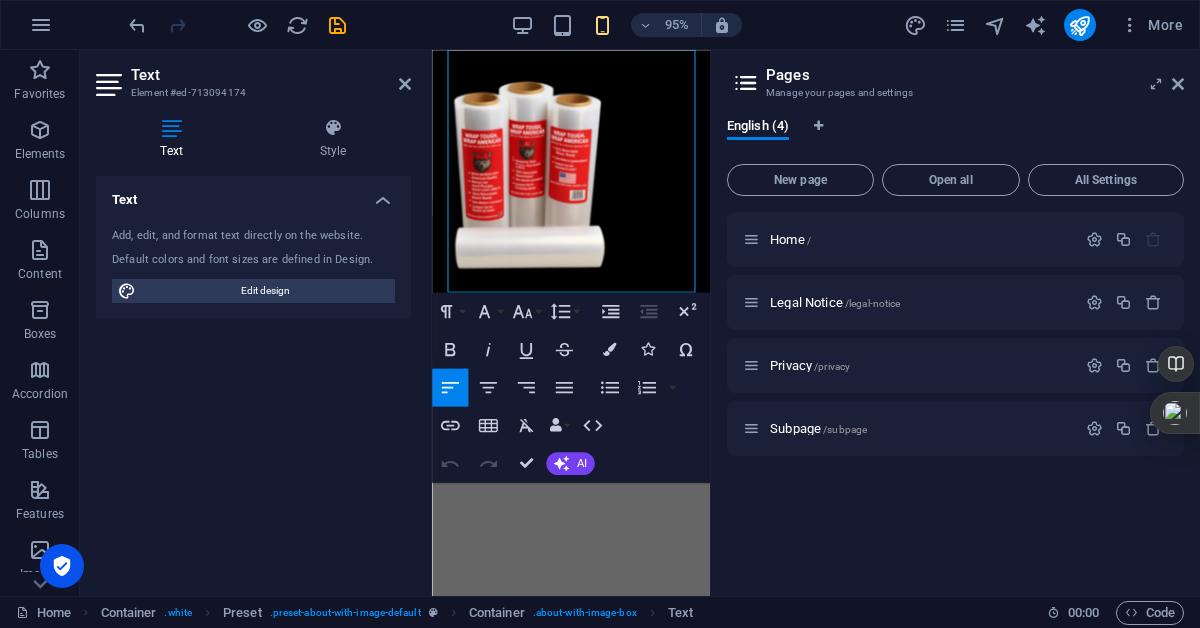 scroll, scrollTop: 1416, scrollLeft: 0, axis: vertical 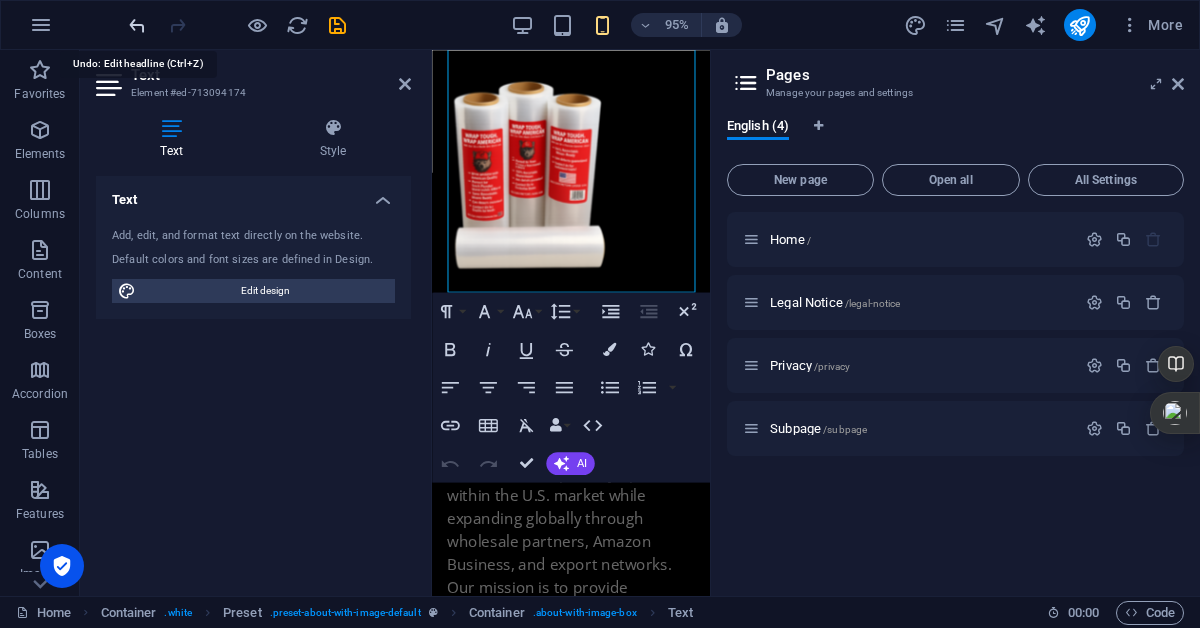 click at bounding box center [137, 25] 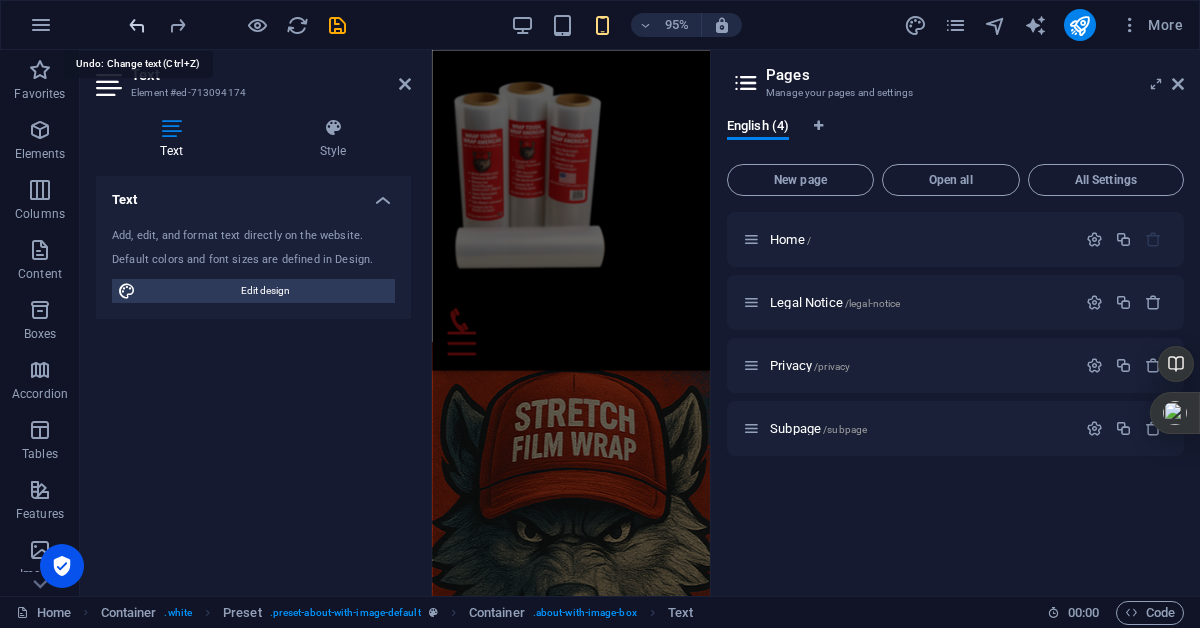 scroll, scrollTop: 3054, scrollLeft: 0, axis: vertical 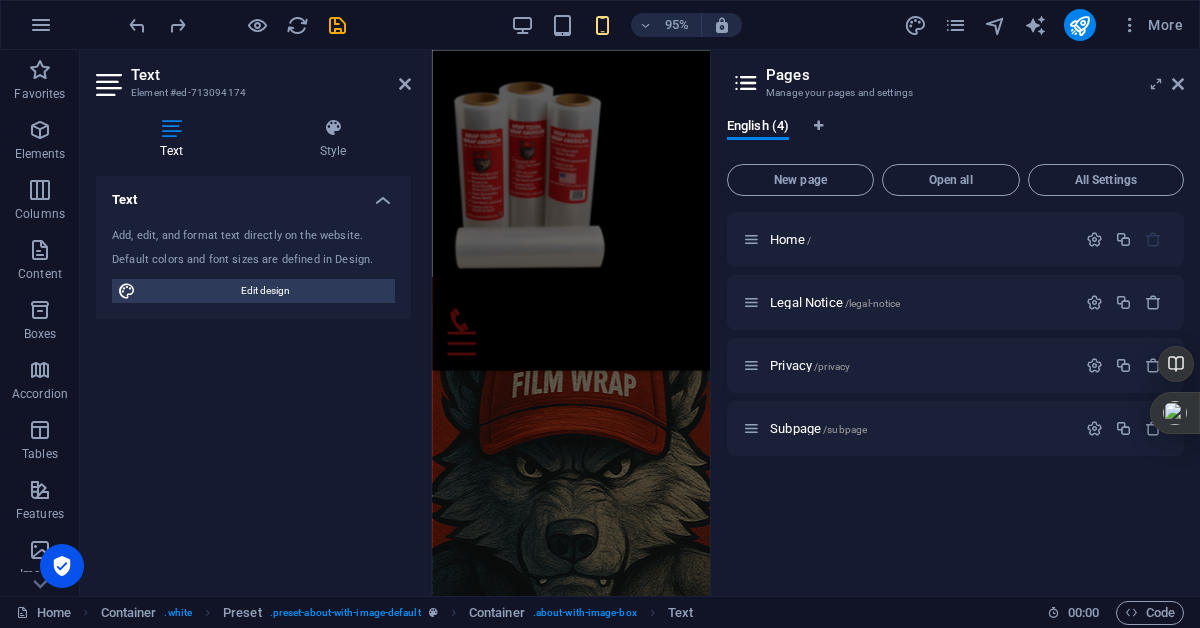 click on "Home / Legal Notice /legal-notice Privacy /privacy Subpage /subpage" at bounding box center (955, 396) 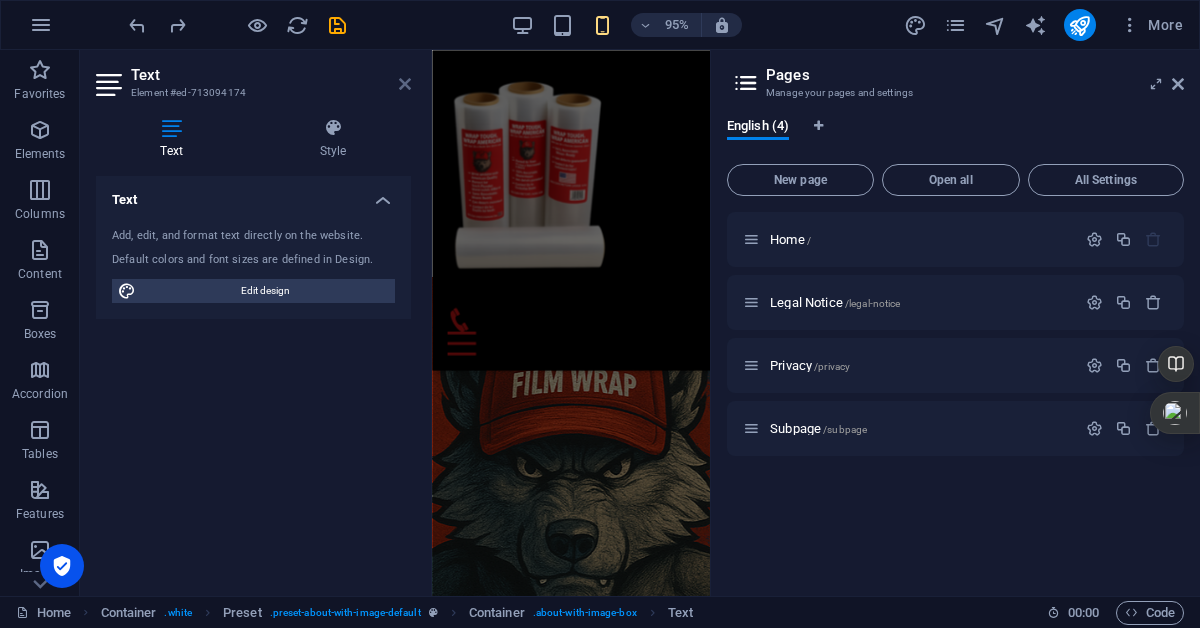 click at bounding box center (405, 84) 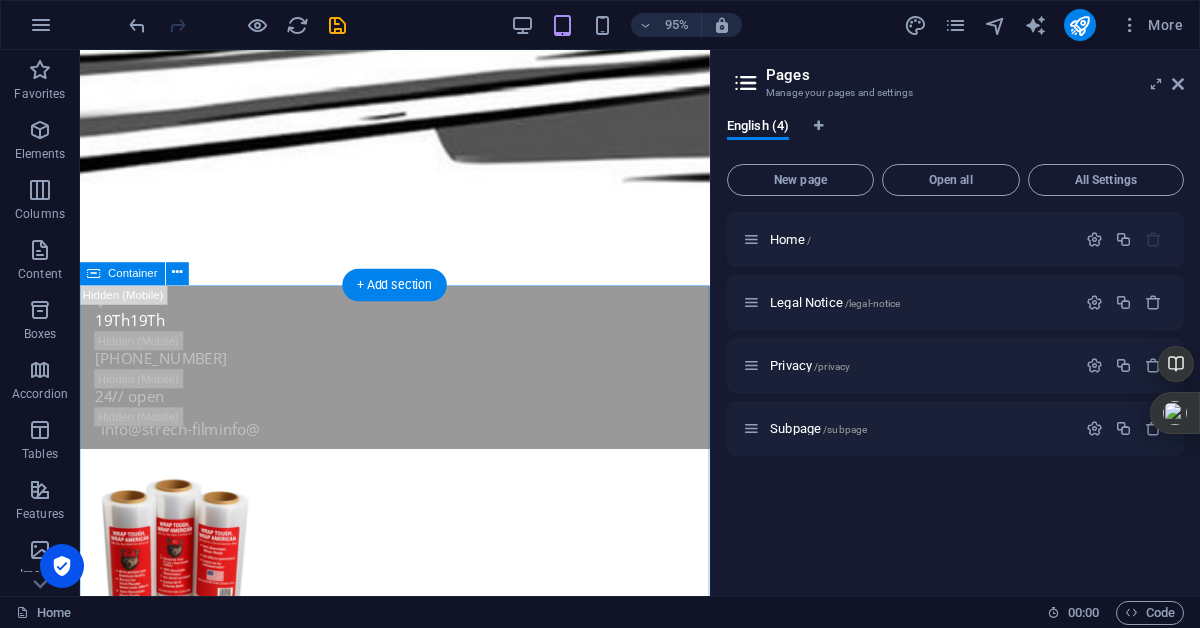 scroll, scrollTop: 438, scrollLeft: 0, axis: vertical 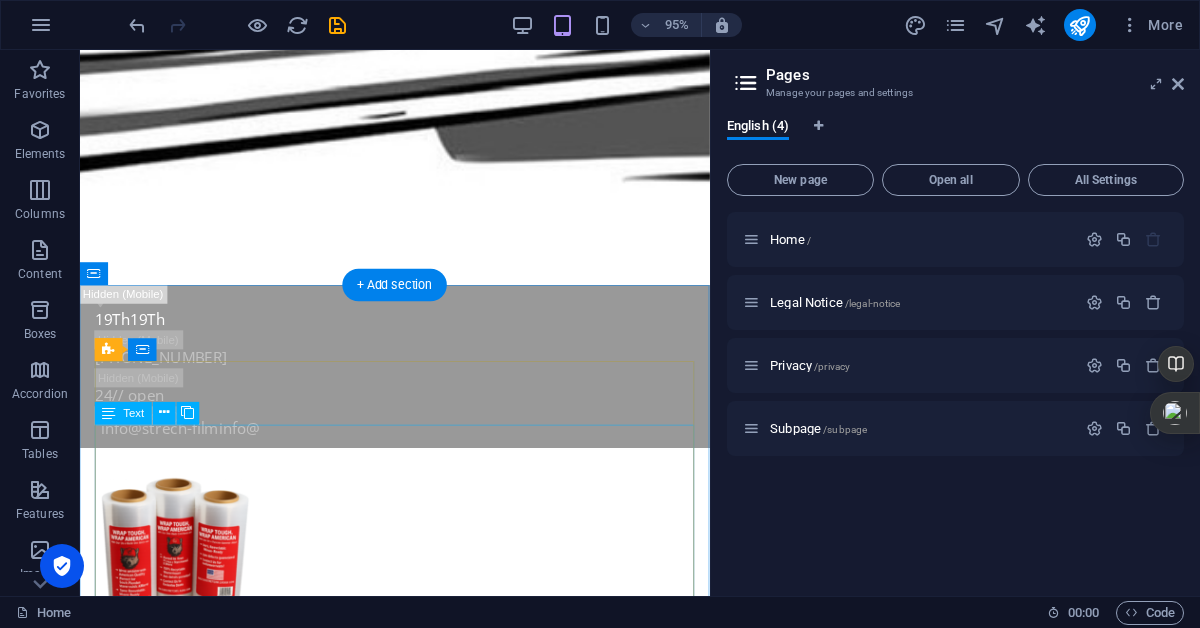 click on "At  Integrity Stretch Film Wrap , we are dedicated to producing and distributing high-performance stretch film designed for the demands of shipping, logistics, packing, and moving industries. Headquartered in  Miami, Florida , we proudly operate within the U.S. market while expanding globally through wholesale partners, Amazon Business, and export networks. Our mission is to provide a  stronger, more reliable, and longer-lasting  film—crafted with precision, delivered with purpose, and built on our core value:  Integrity . All our products are  made in the USA  using premium-grade polyethylene and cutting-edge manufacturing technology. Whether you need stretch film for pallet wrapping, warehouse logistics, or e-commerce packaging, we offer the right solution in various gauges, sizes, and formats—including rolls with ergonomic handles for maximum efficiency." at bounding box center [411, 1557] 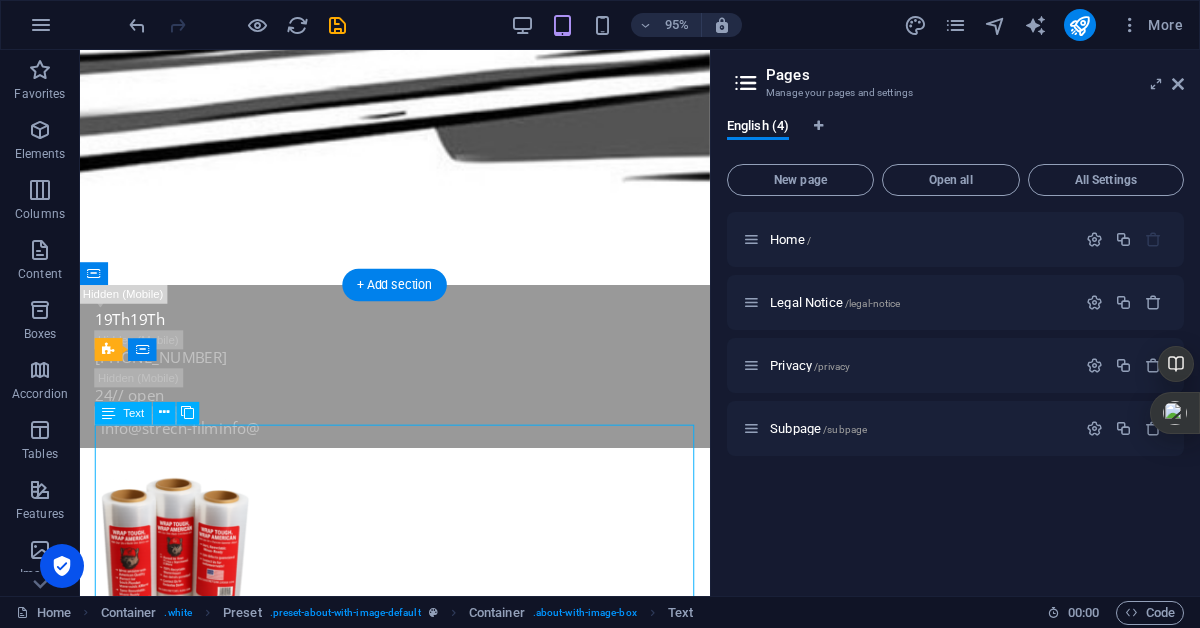 click on "At  Integrity Stretch Film Wrap , we are dedicated to producing and distributing high-performance stretch film designed for the demands of shipping, logistics, packing, and moving industries. Headquartered in  Miami, Florida , we proudly operate within the U.S. market while expanding globally through wholesale partners, Amazon Business, and export networks. Our mission is to provide a  stronger, more reliable, and longer-lasting  film—crafted with precision, delivered with purpose, and built on our core value:  Integrity . All our products are  made in the USA  using premium-grade polyethylene and cutting-edge manufacturing technology. Whether you need stretch film for pallet wrapping, warehouse logistics, or e-commerce packaging, we offer the right solution in various gauges, sizes, and formats—including rolls with ergonomic handles for maximum efficiency." at bounding box center [411, 1557] 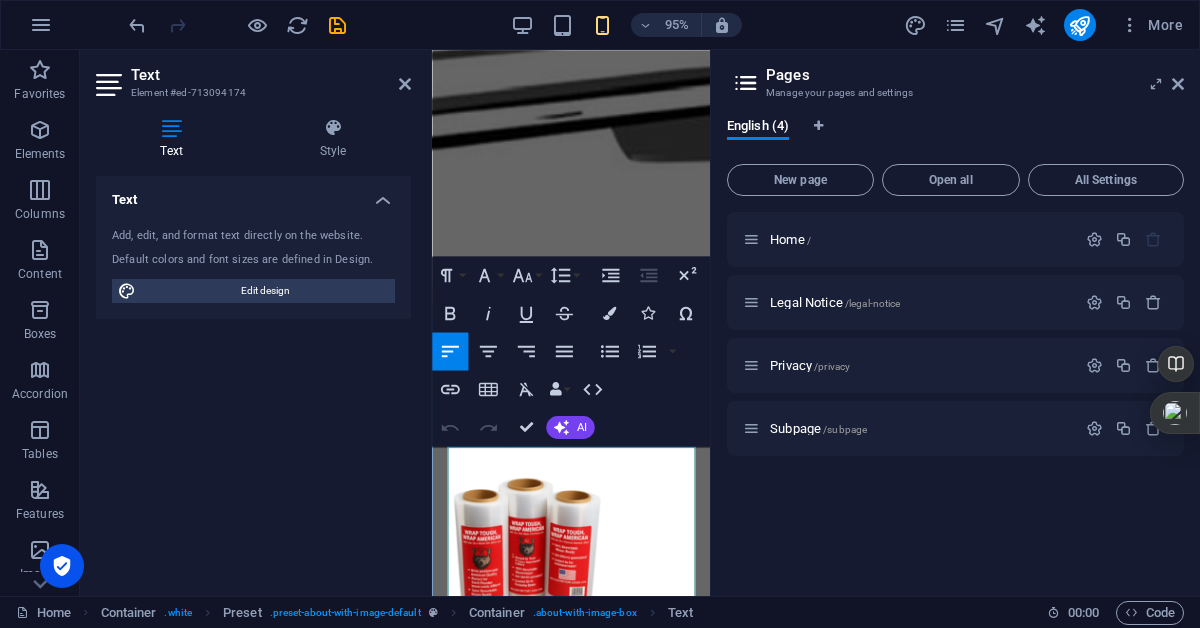 click on "At  Integrity Stretch Film Wrap , we are dedicated to producing and distributing high-performance stretch film designed for the demands of shipping, logistics, packing, and moving industries." at bounding box center (578, 1333) 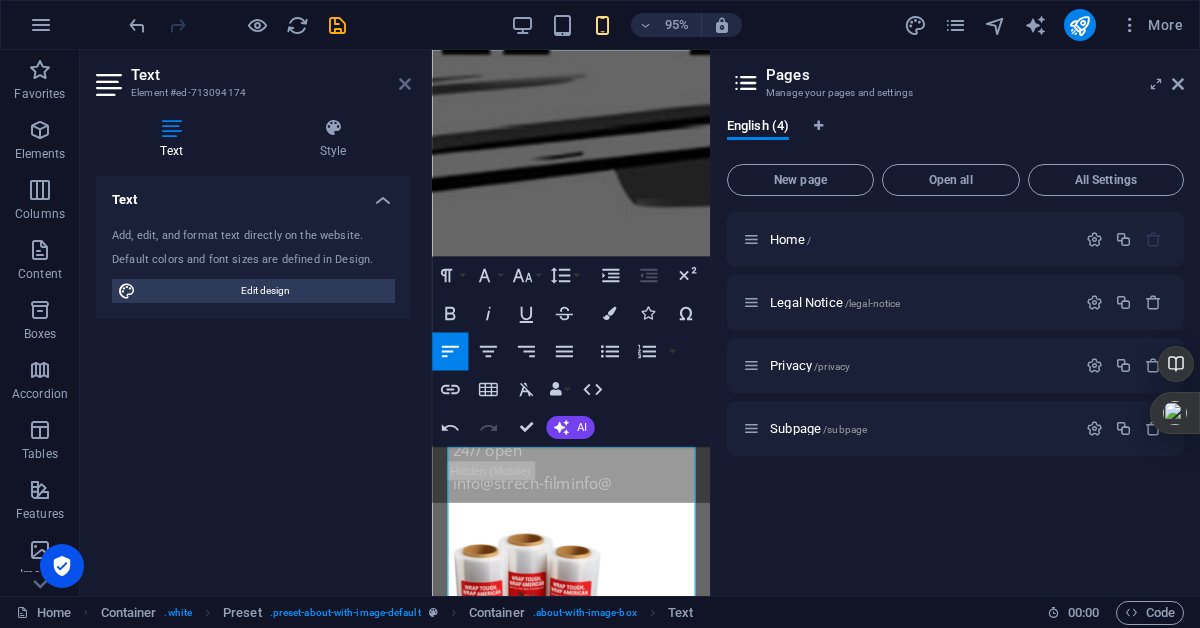 click at bounding box center [405, 84] 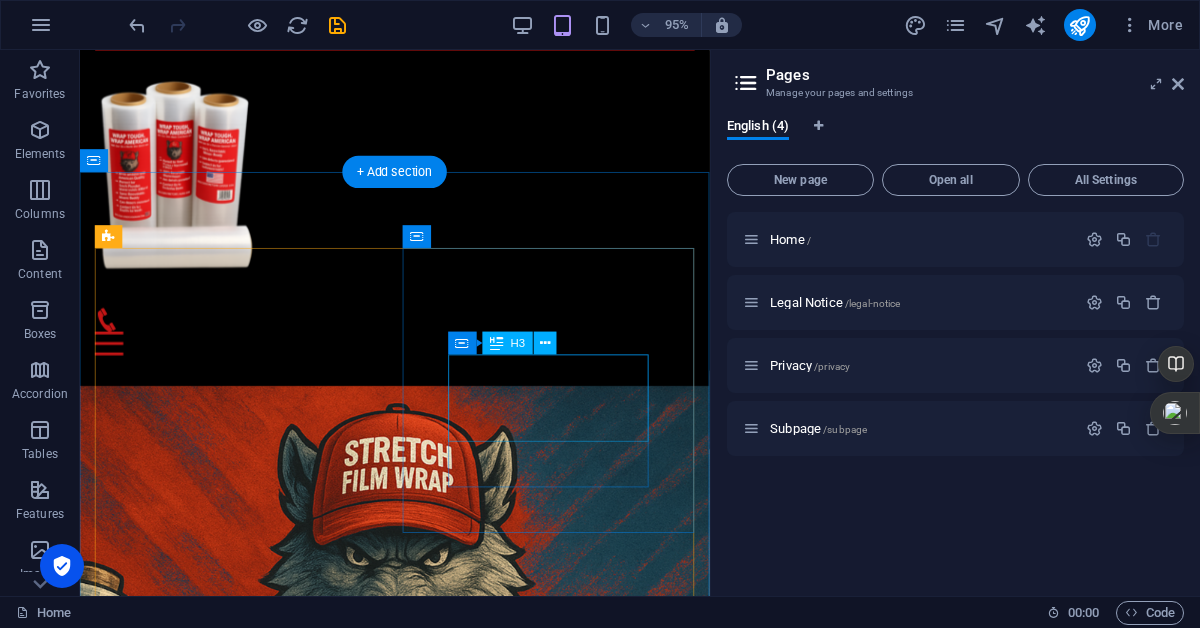 scroll, scrollTop: 2149, scrollLeft: 0, axis: vertical 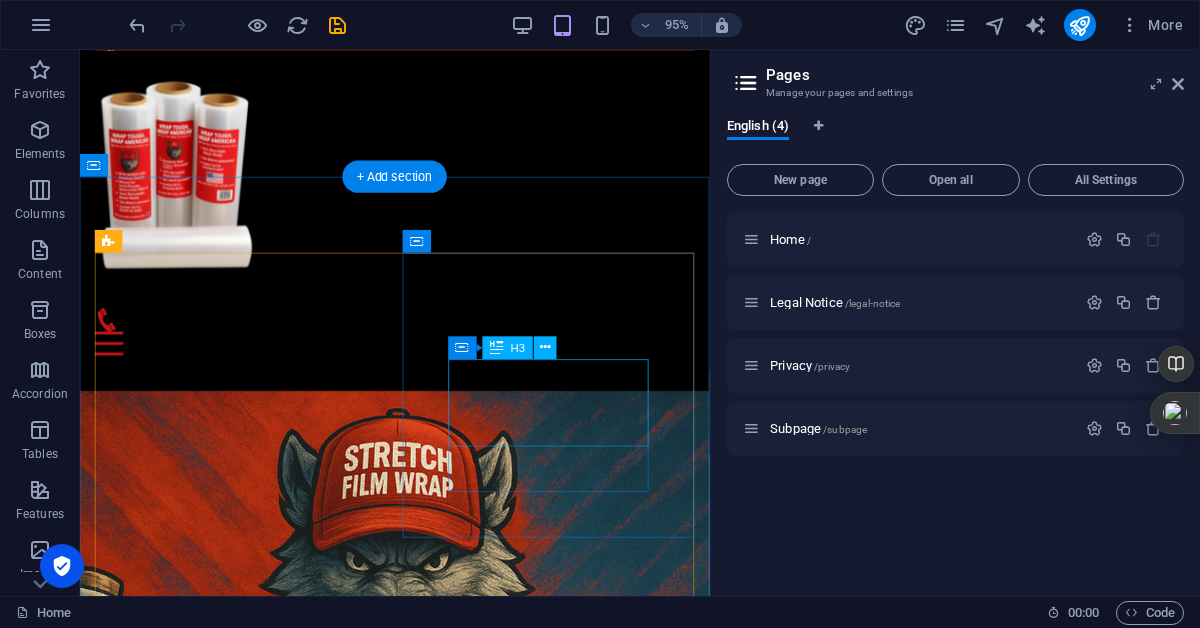 click on "Lorem ipsum dolor" at bounding box center (411, 1749) 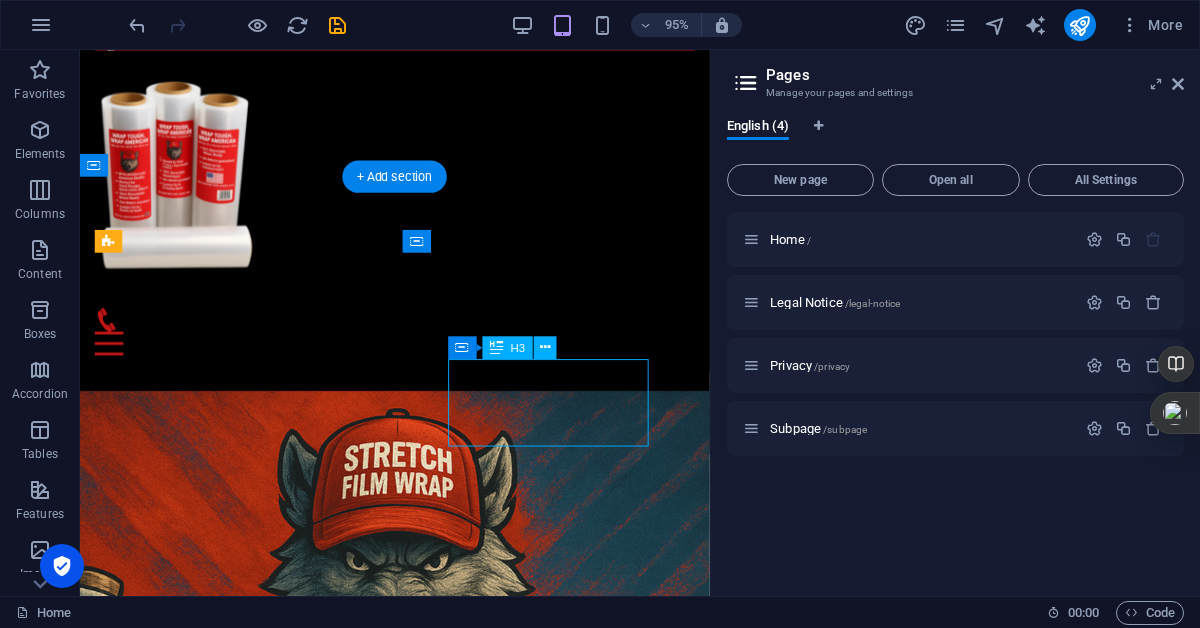 click on "Lorem ipsum dolor" at bounding box center [411, 1749] 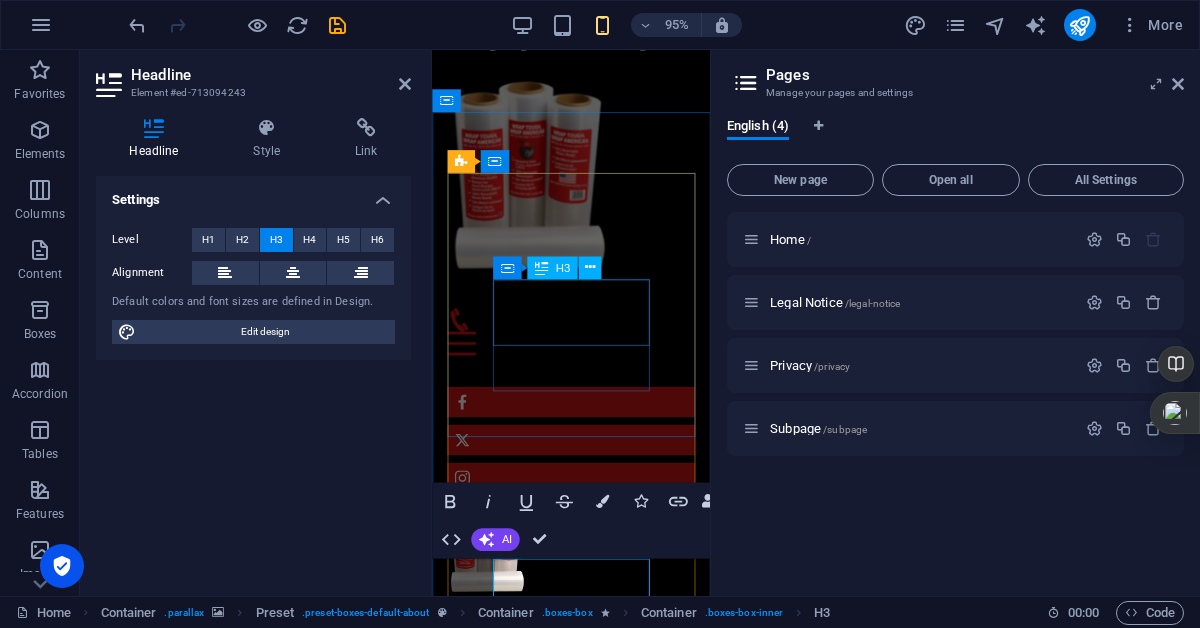 click on "MADE IN [GEOGRAPHIC_DATA]" at bounding box center [578, 1724] 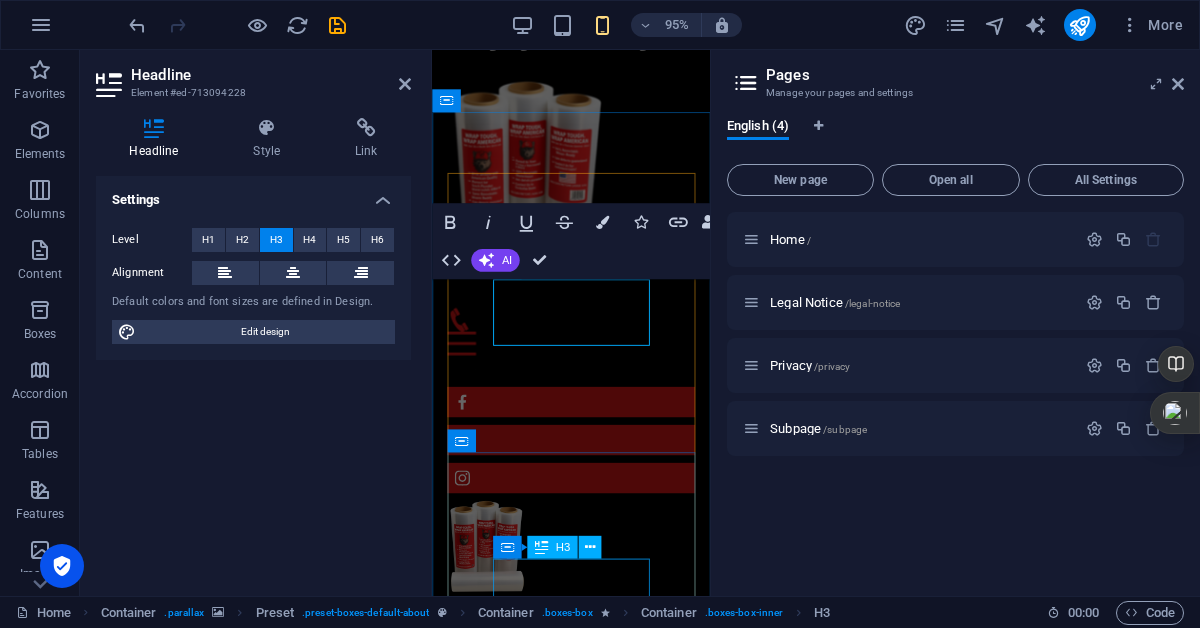 click on "Lorem ipsum dolor" at bounding box center (578, 2038) 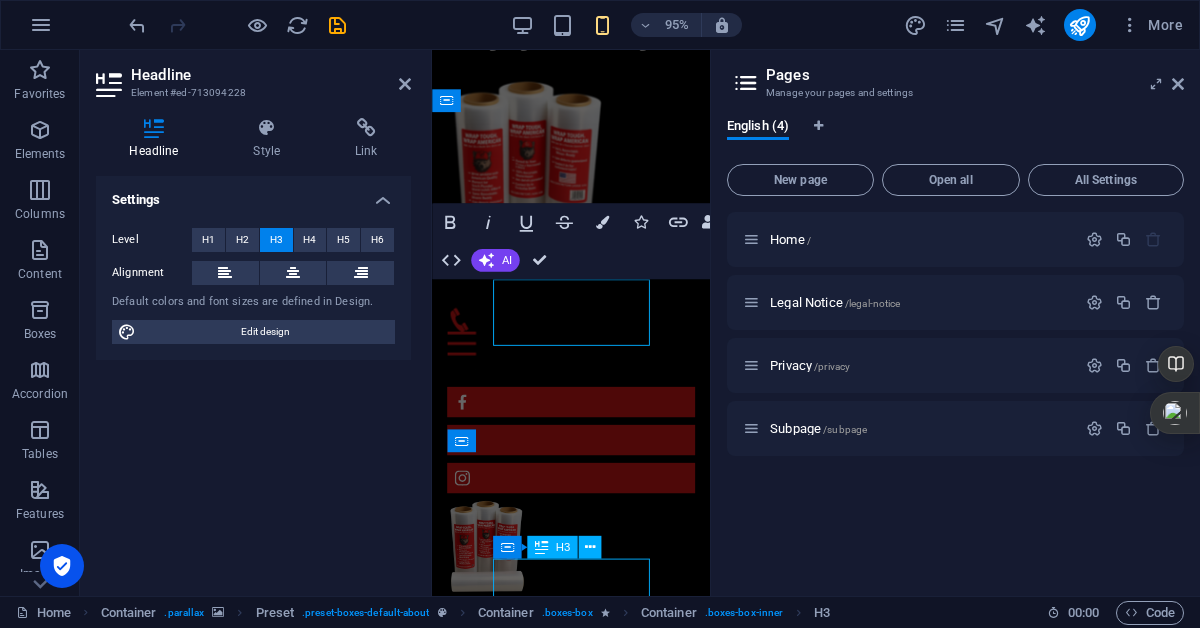 click on "Lorem ipsum dolor" at bounding box center (578, 2038) 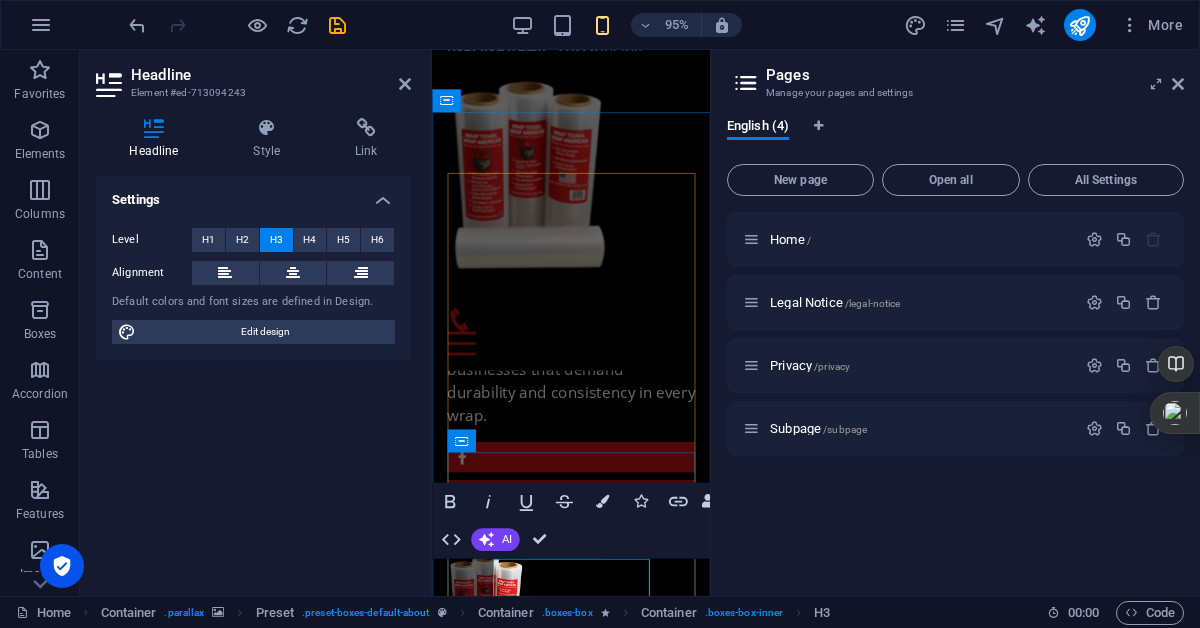 scroll, scrollTop: 0, scrollLeft: 7, axis: horizontal 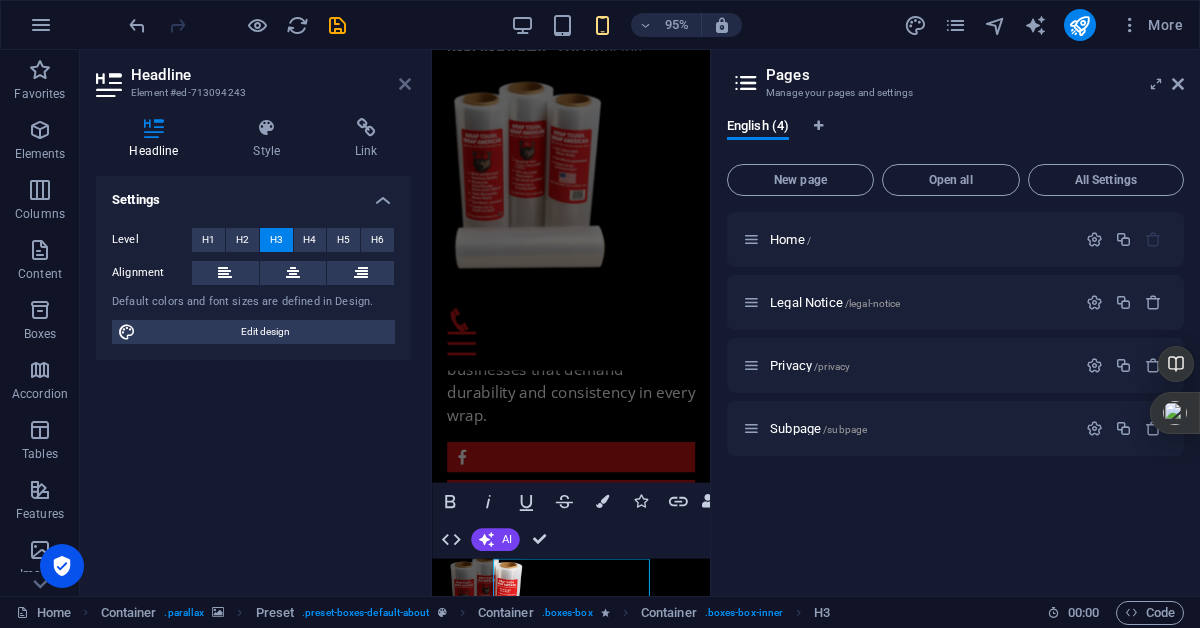 click at bounding box center (405, 84) 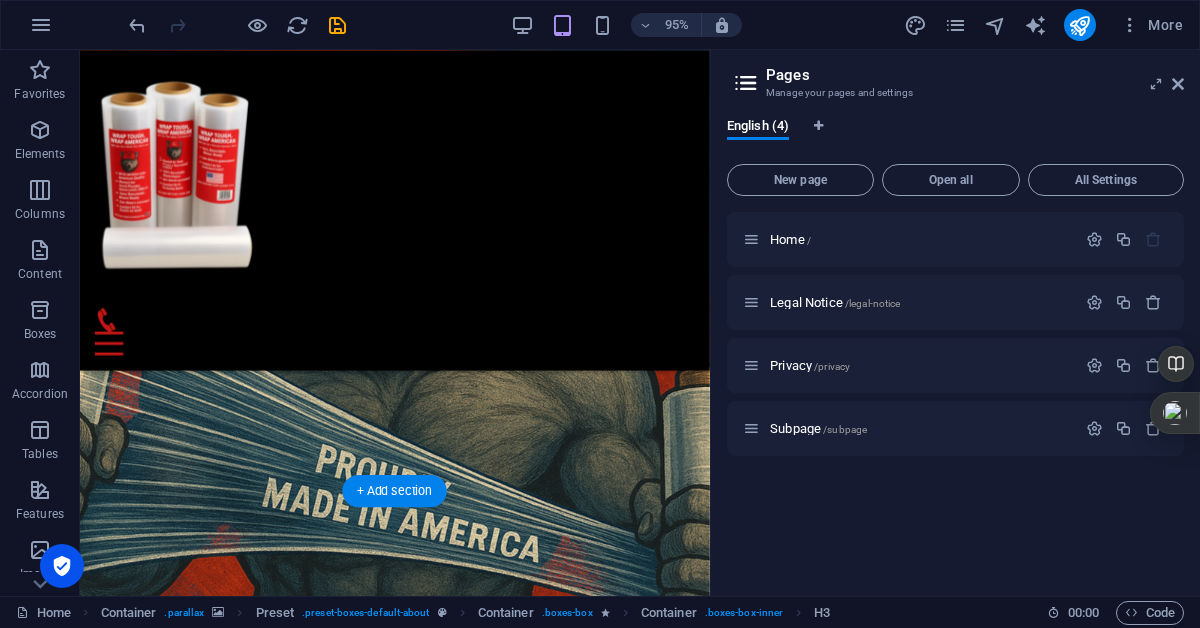 scroll, scrollTop: 2874, scrollLeft: 0, axis: vertical 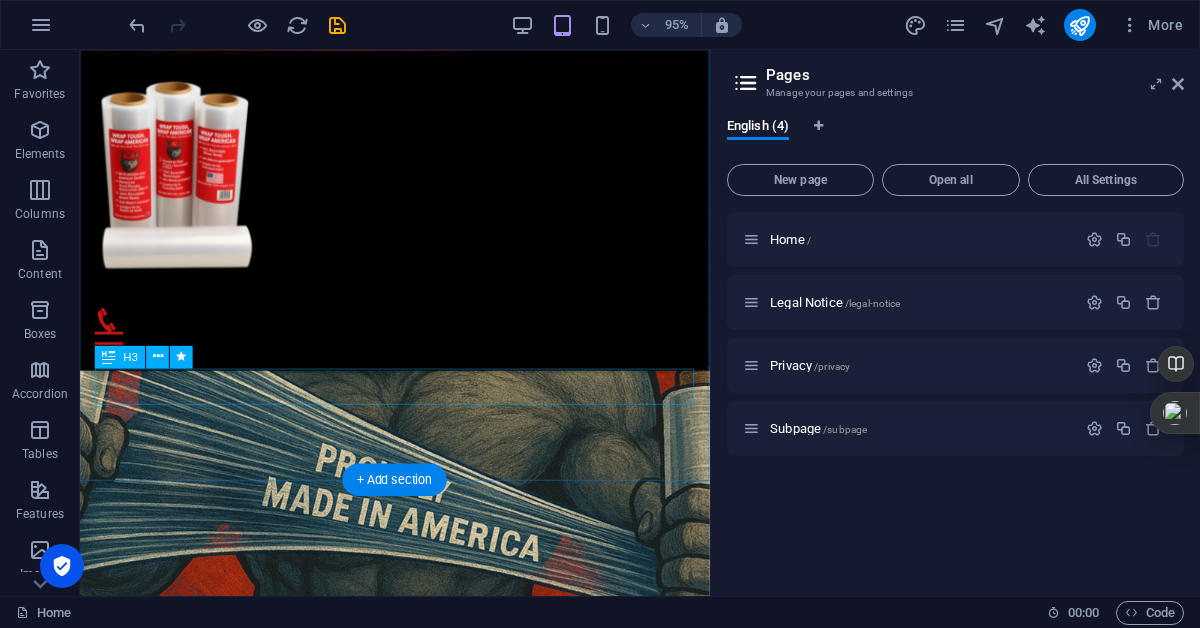 click on "Fitness. Force. Endurance." at bounding box center (411, 1762) 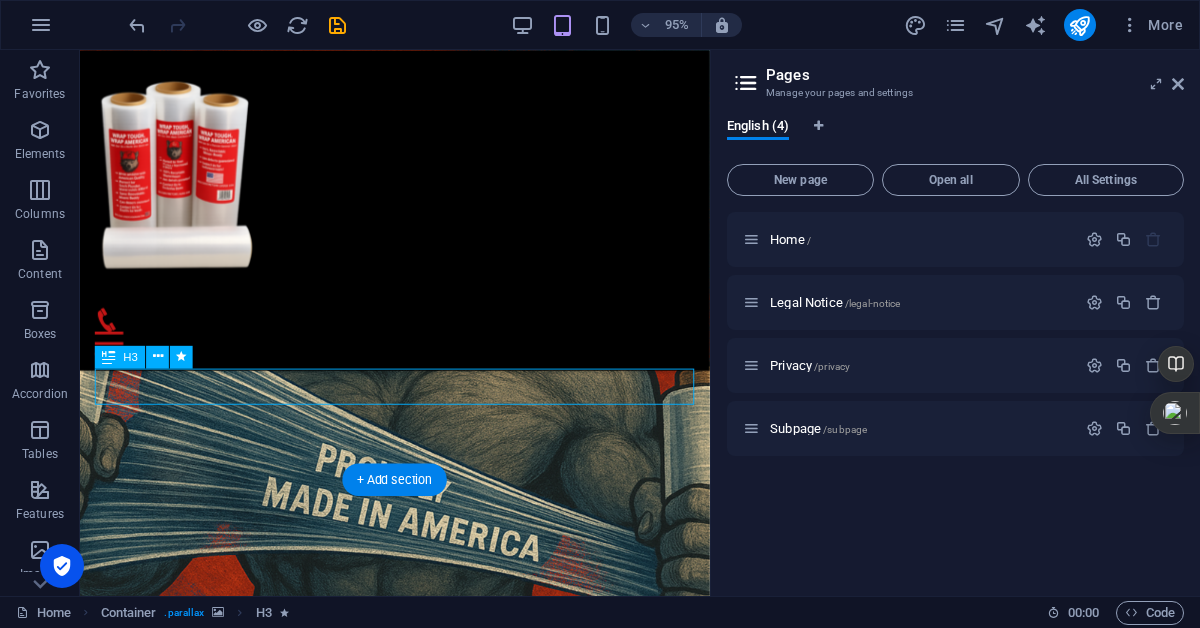 click on "Fitness. Force. Endurance." at bounding box center (411, 1762) 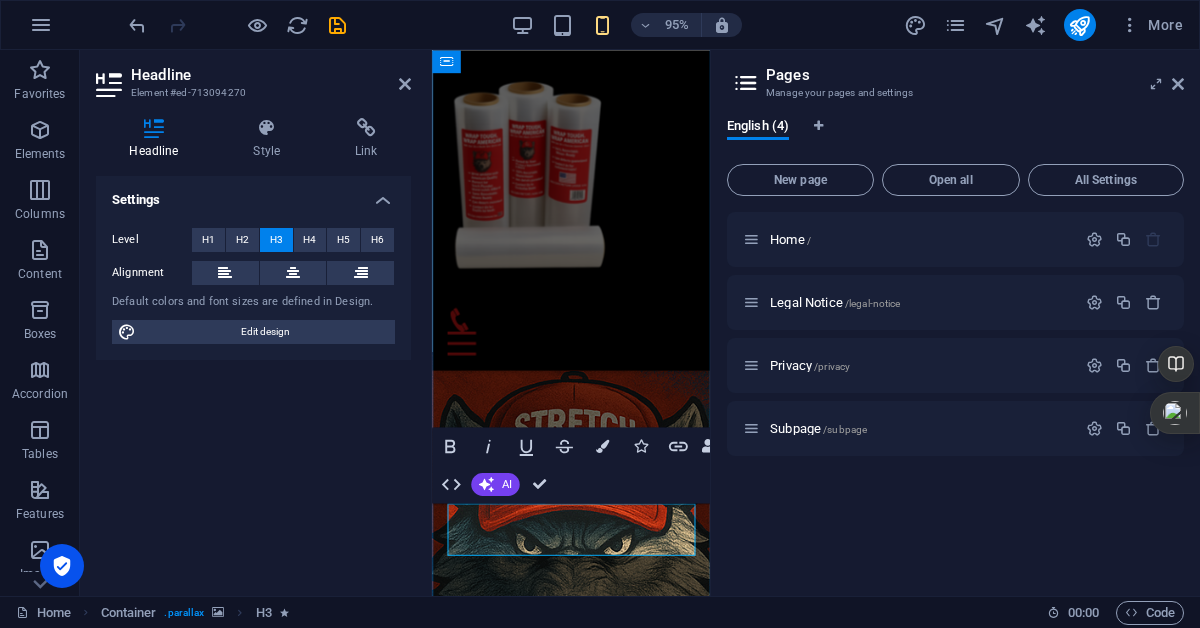 scroll, scrollTop: 0, scrollLeft: 8, axis: horizontal 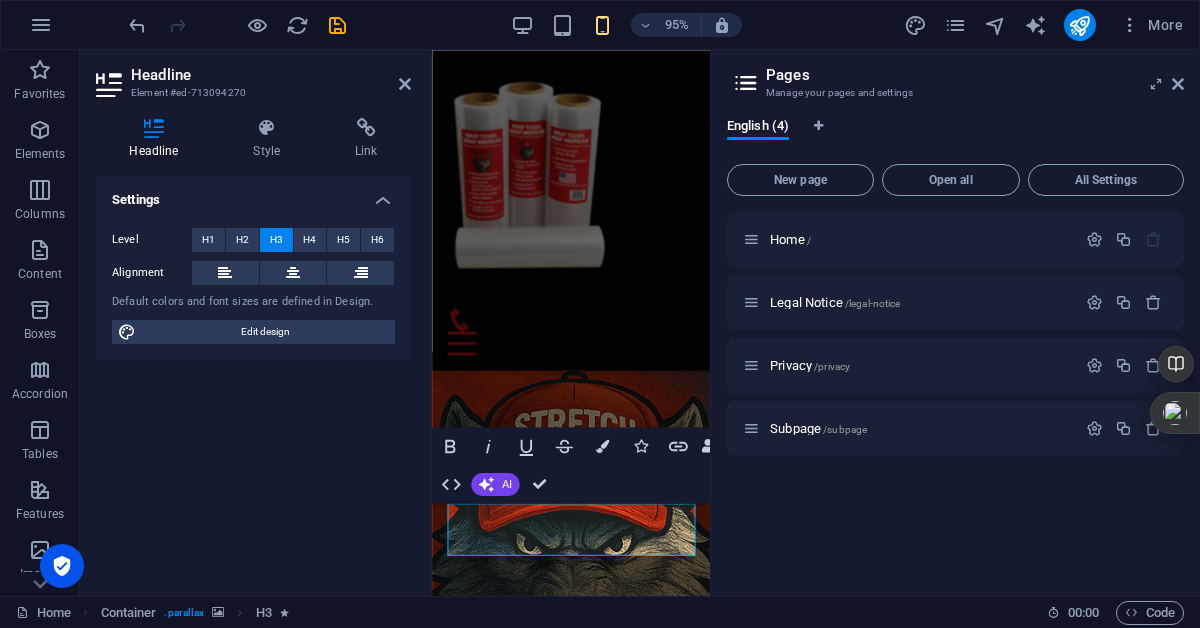 click on "Home / Legal Notice /legal-notice Privacy /privacy Subpage /subpage" at bounding box center [955, 396] 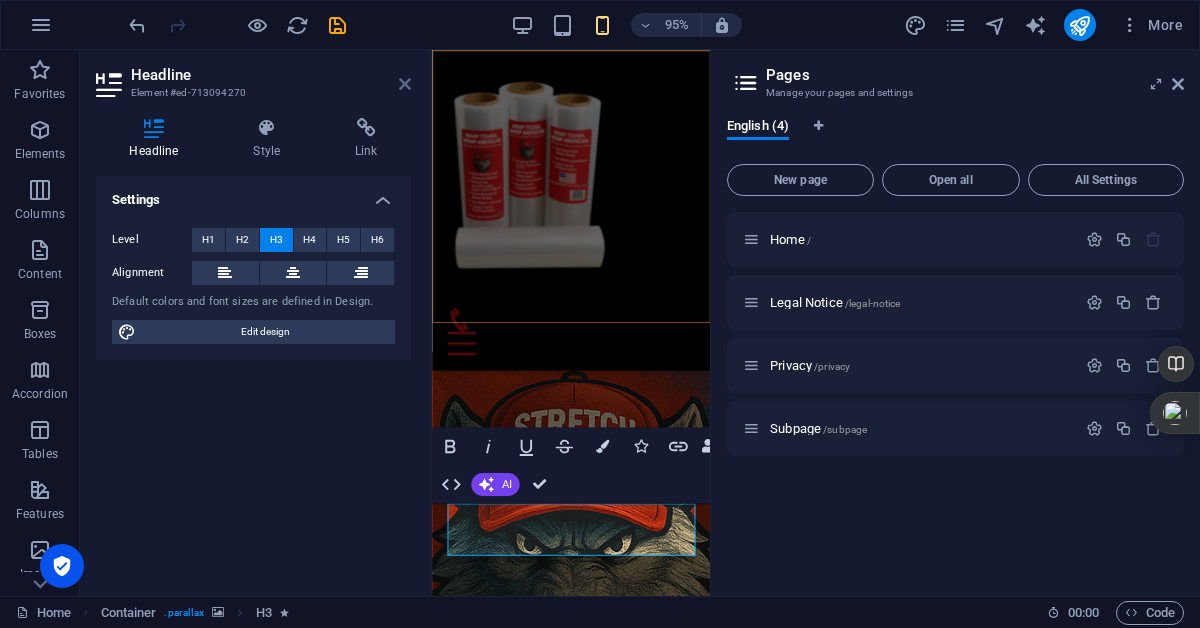 click at bounding box center (405, 84) 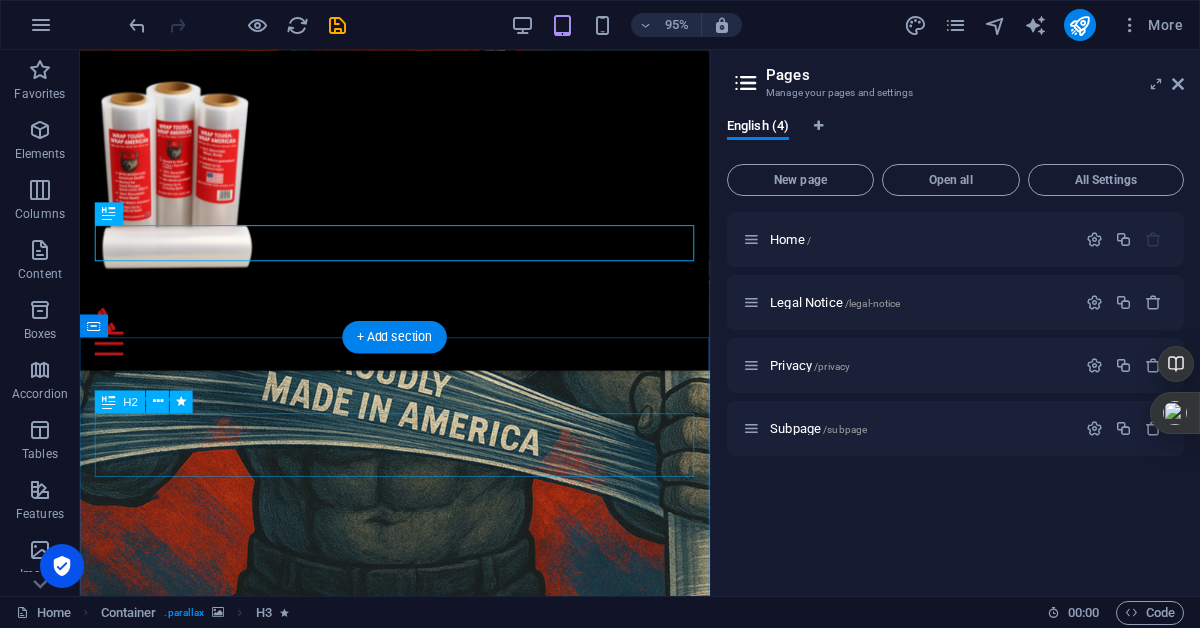 scroll, scrollTop: 3071, scrollLeft: 0, axis: vertical 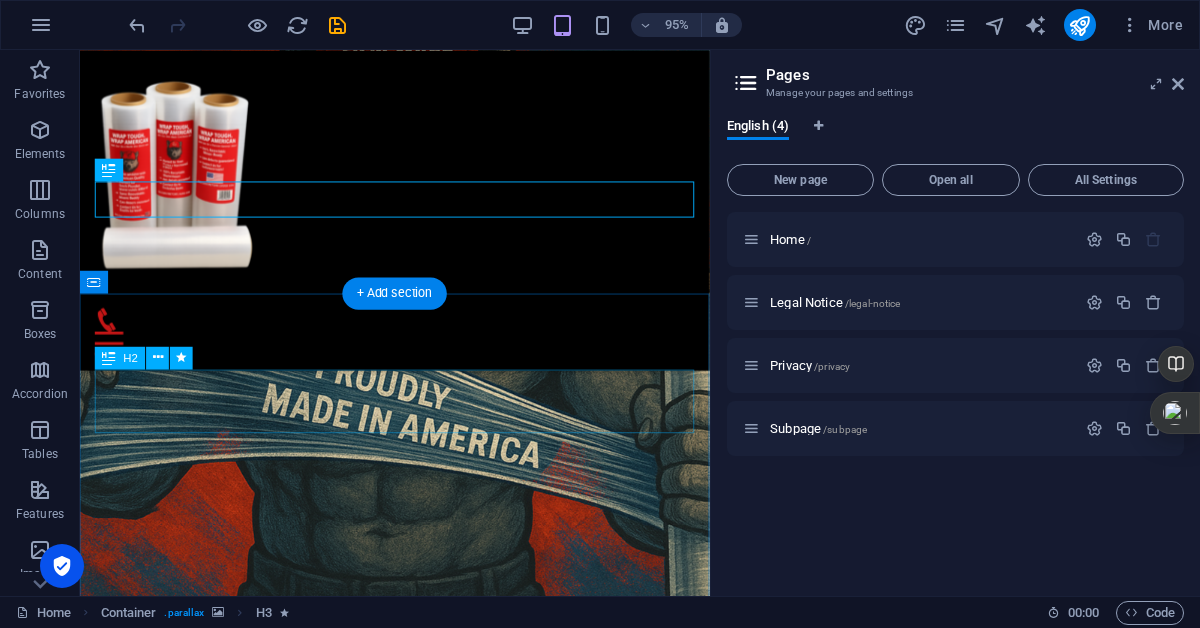 click on "Our Classes" at bounding box center [411, 6347] 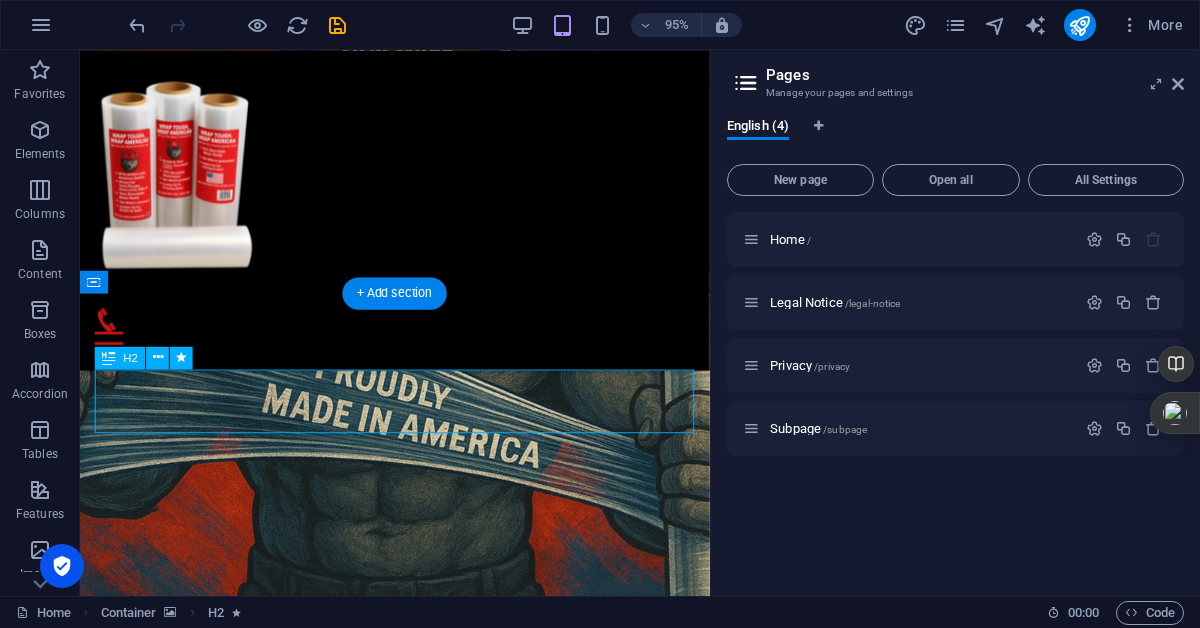 click on "Our Classes" at bounding box center [411, 6347] 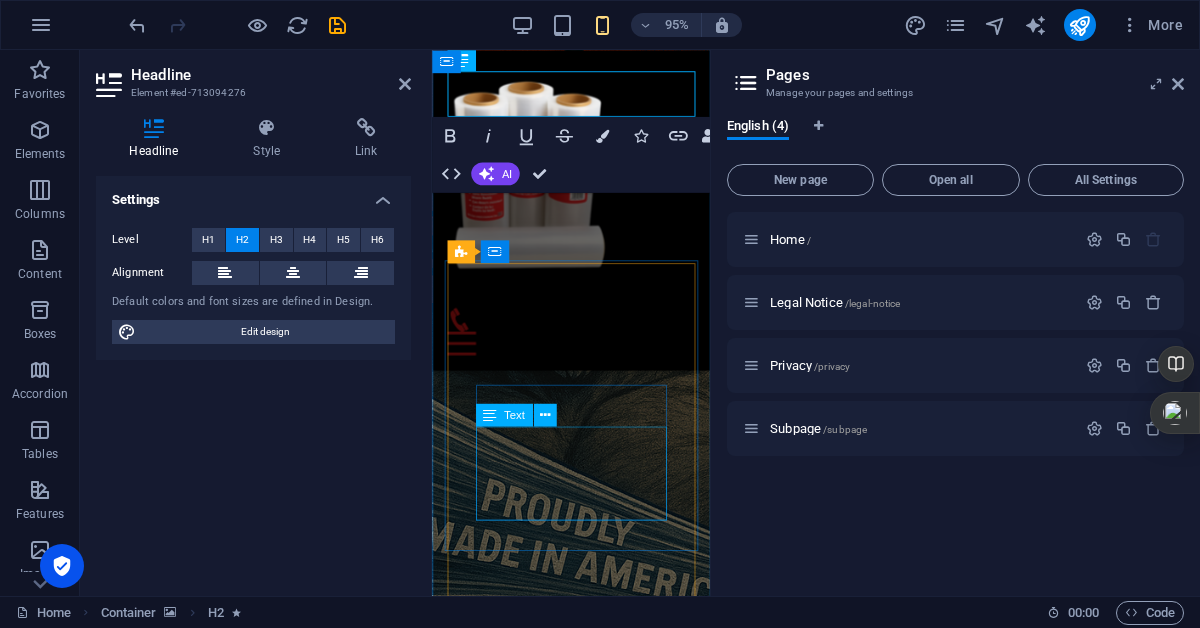 scroll, scrollTop: 3477, scrollLeft: 0, axis: vertical 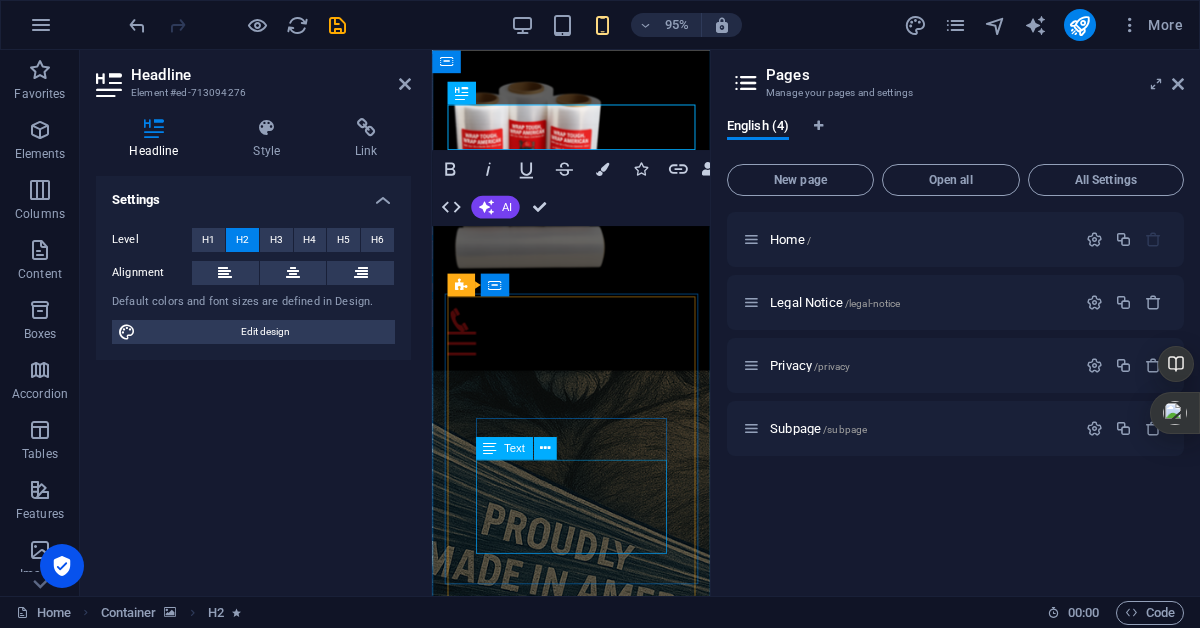 click on "Lorem ipsum dolor sit amet, consectetur adipisicing elit. Veritatis, dolorem!" at bounding box center [579, 10541] 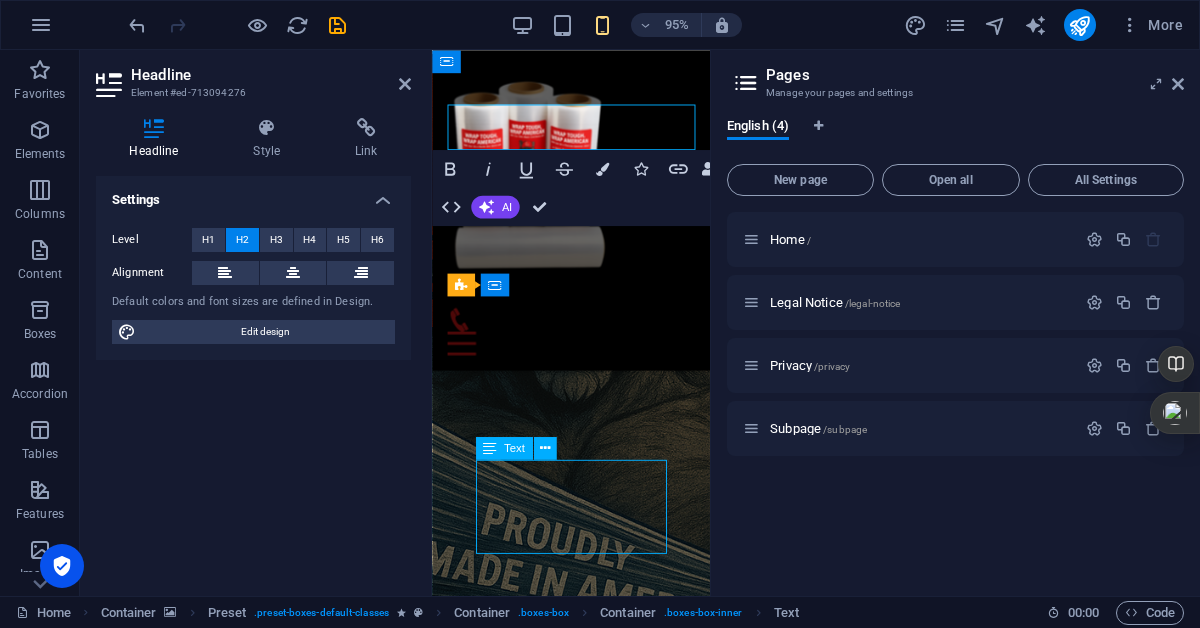 click on "Lorem ipsum dolor sit amet, consectetur adipisicing elit. Veritatis, dolorem!" at bounding box center [579, 10541] 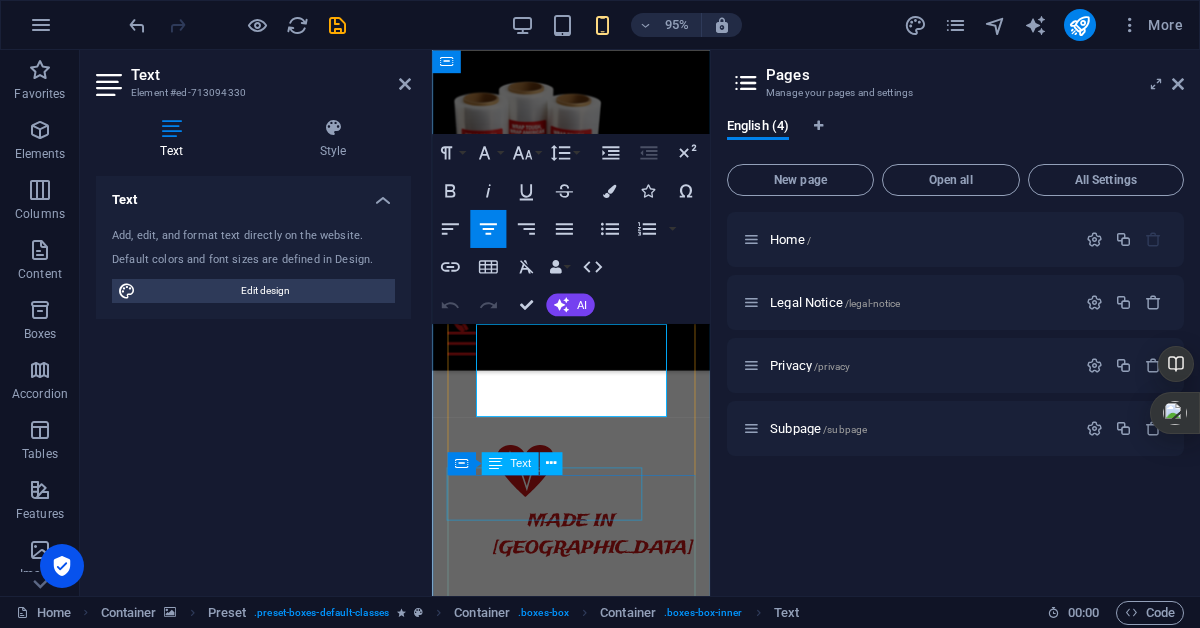 scroll, scrollTop: 3620, scrollLeft: 0, axis: vertical 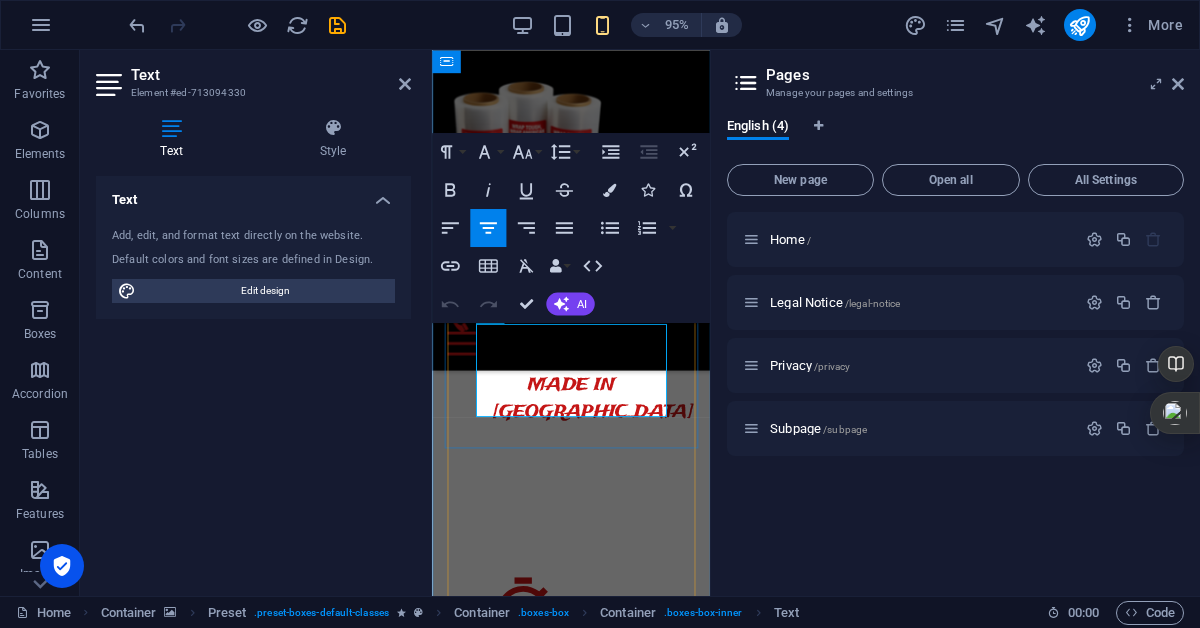drag, startPoint x: 488, startPoint y: 348, endPoint x: 697, endPoint y: 432, distance: 225.24875 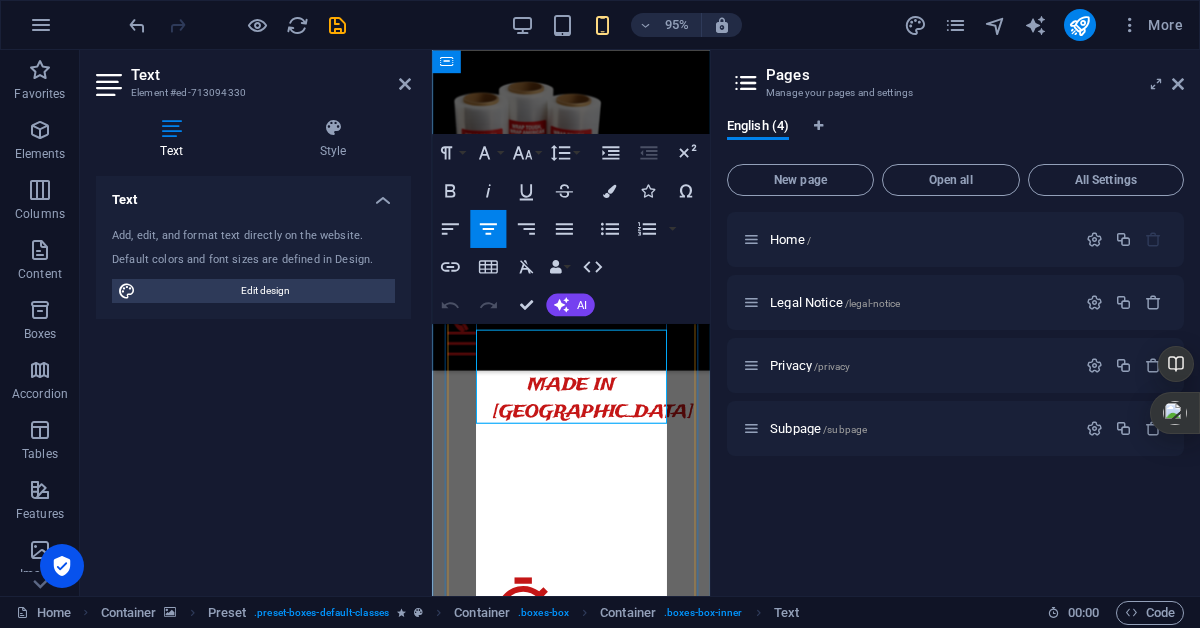 scroll, scrollTop: 3614, scrollLeft: 0, axis: vertical 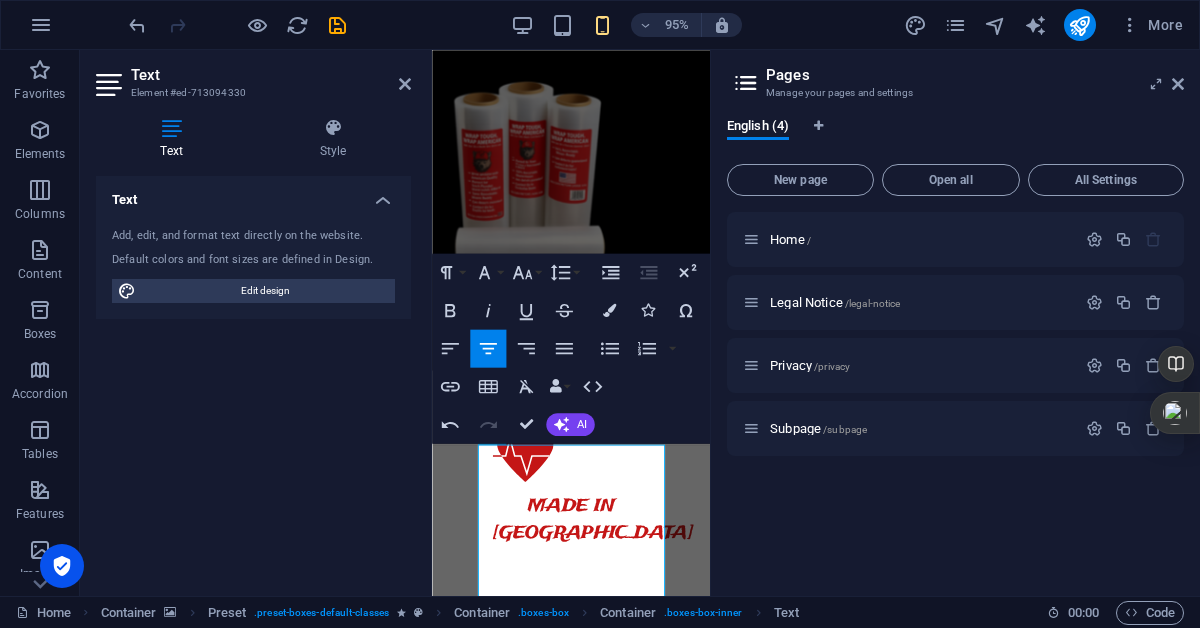 click on "Home / Legal Notice /legal-notice Privacy /privacy Subpage /subpage" at bounding box center (955, 396) 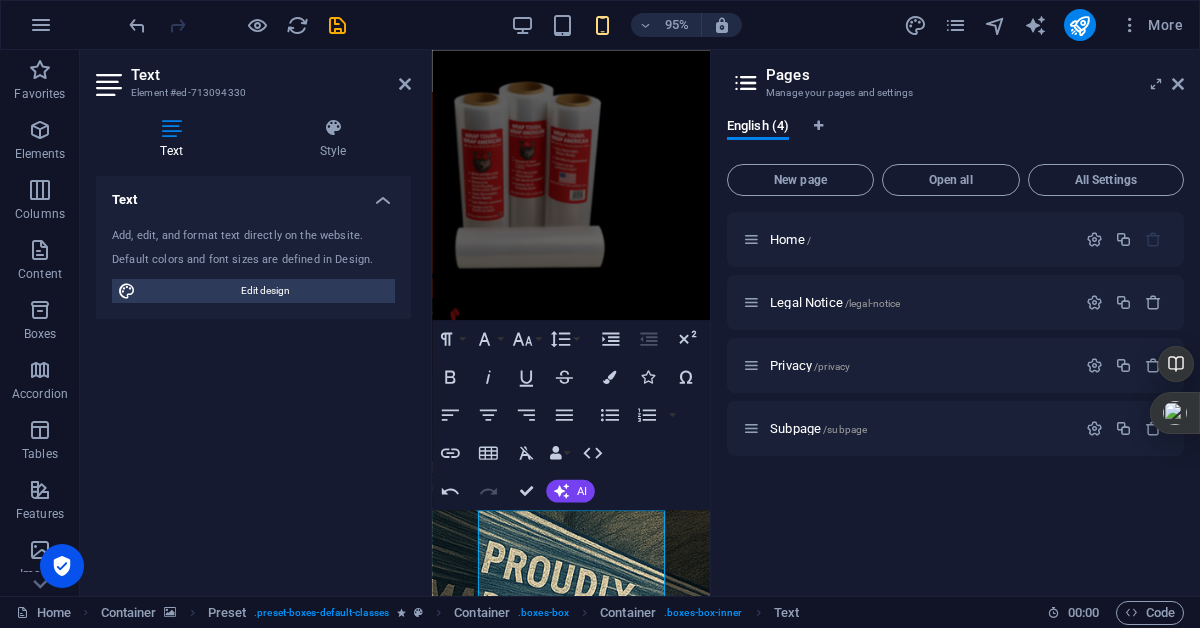 scroll, scrollTop: 3424, scrollLeft: 0, axis: vertical 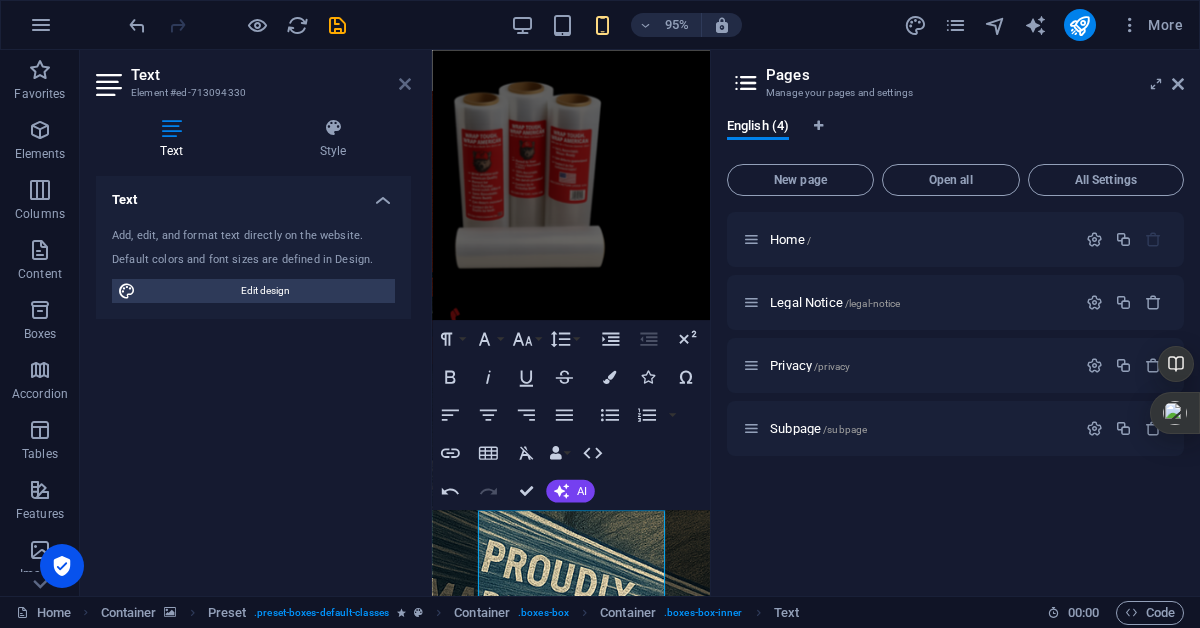 click at bounding box center [405, 84] 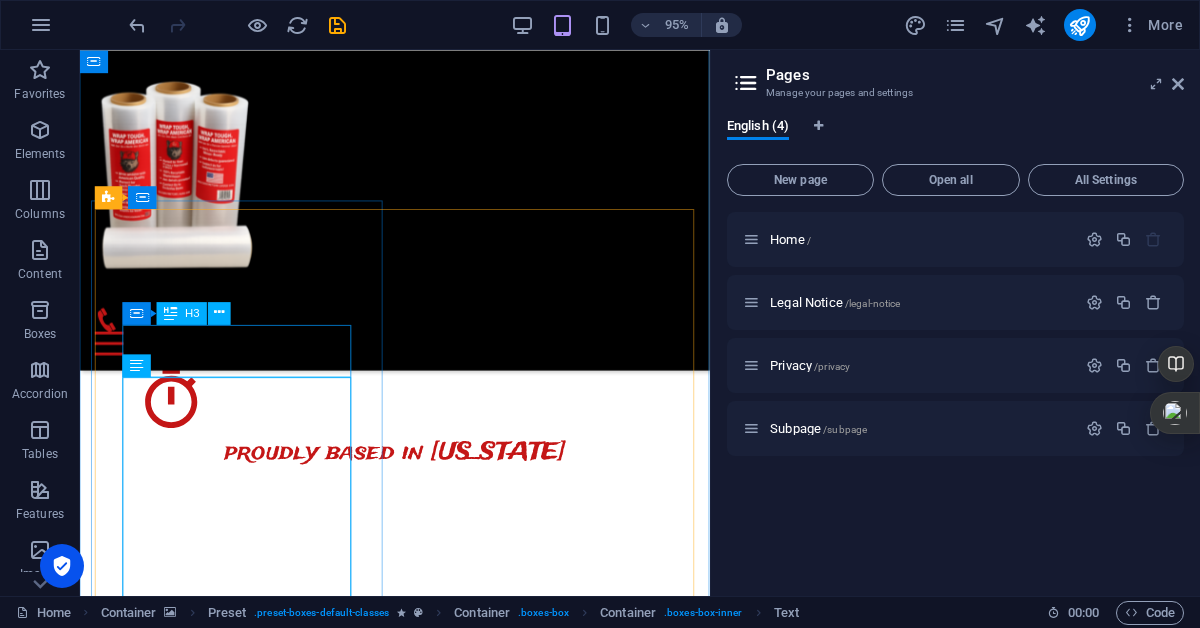 click on "Brawn" at bounding box center [245, 6974] 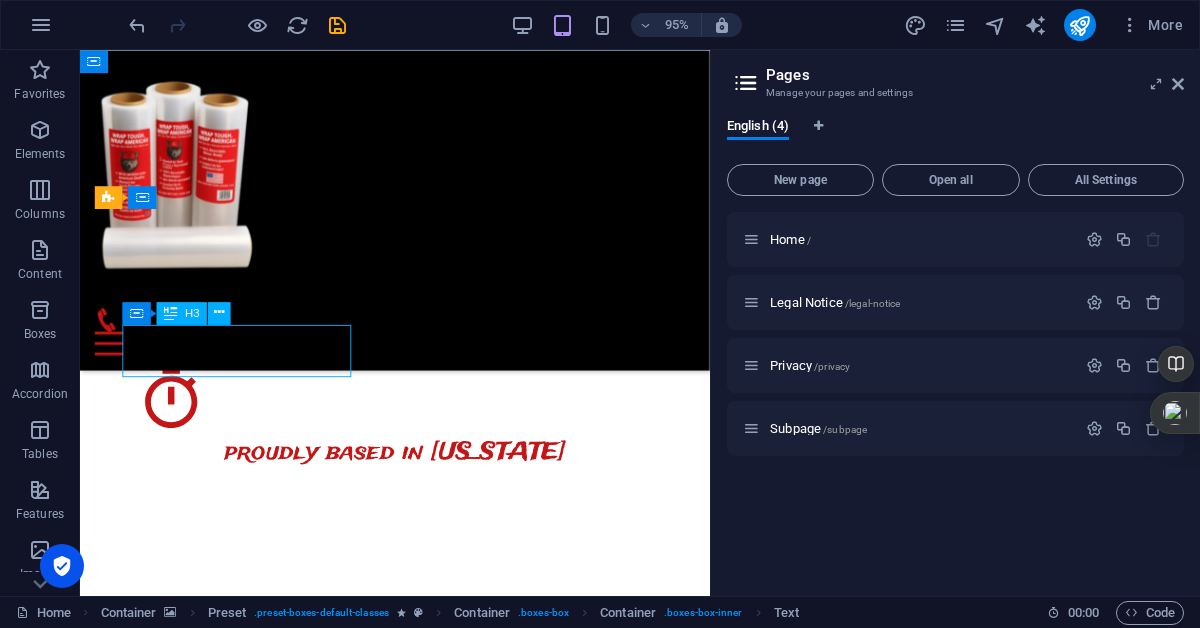 click on "Brawn" at bounding box center (245, 6974) 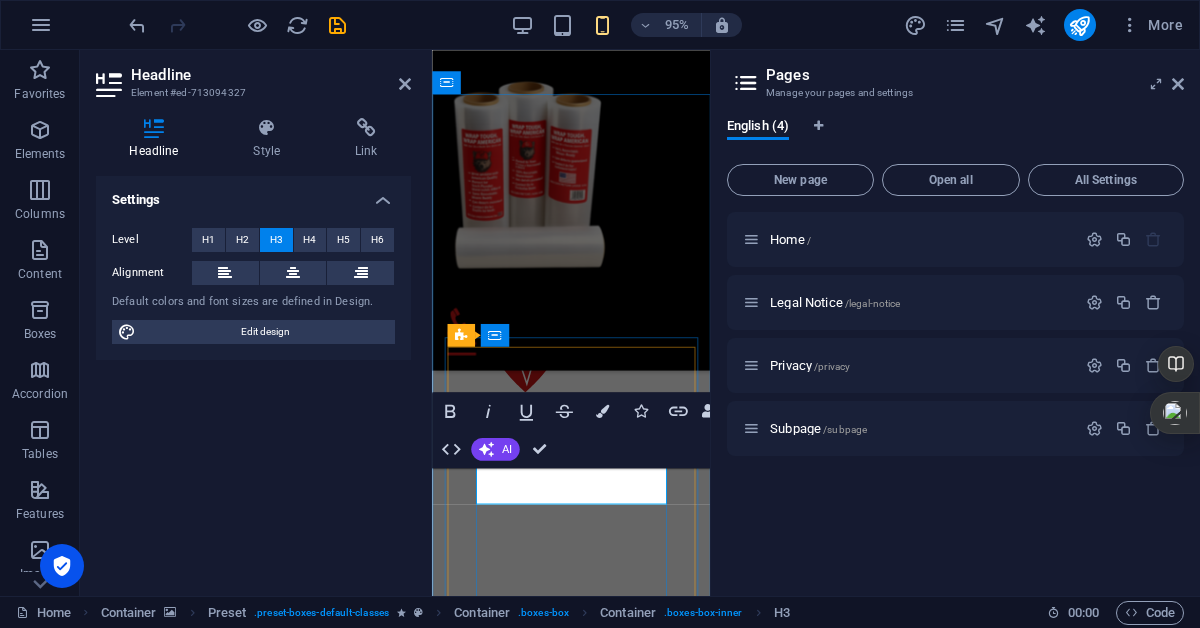 type 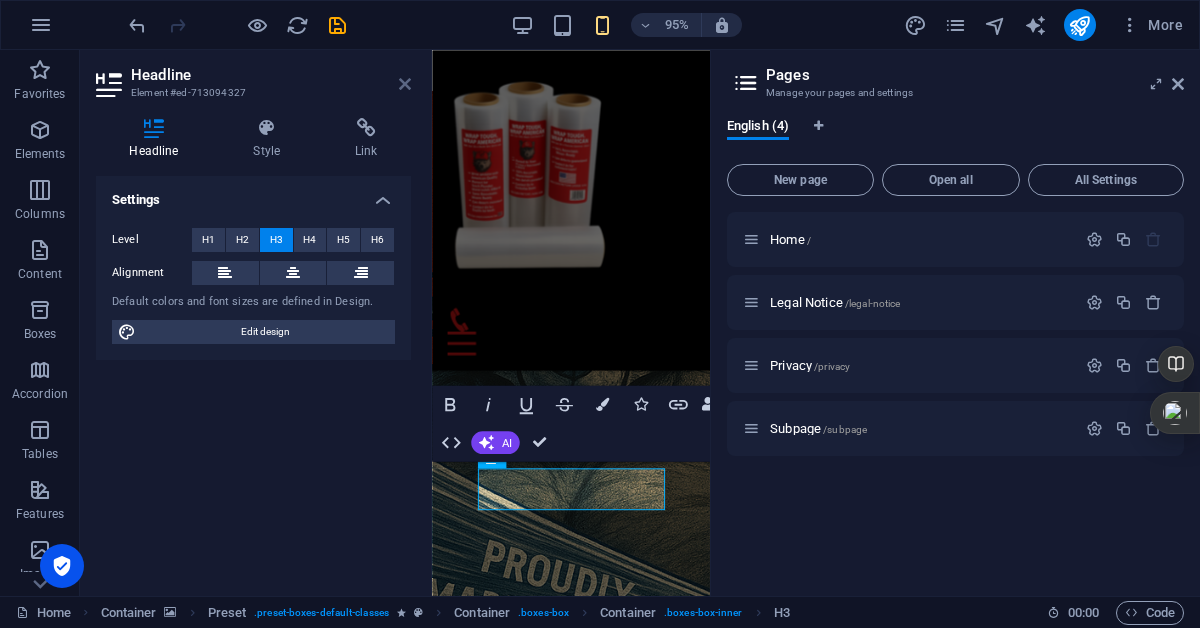 click at bounding box center [405, 84] 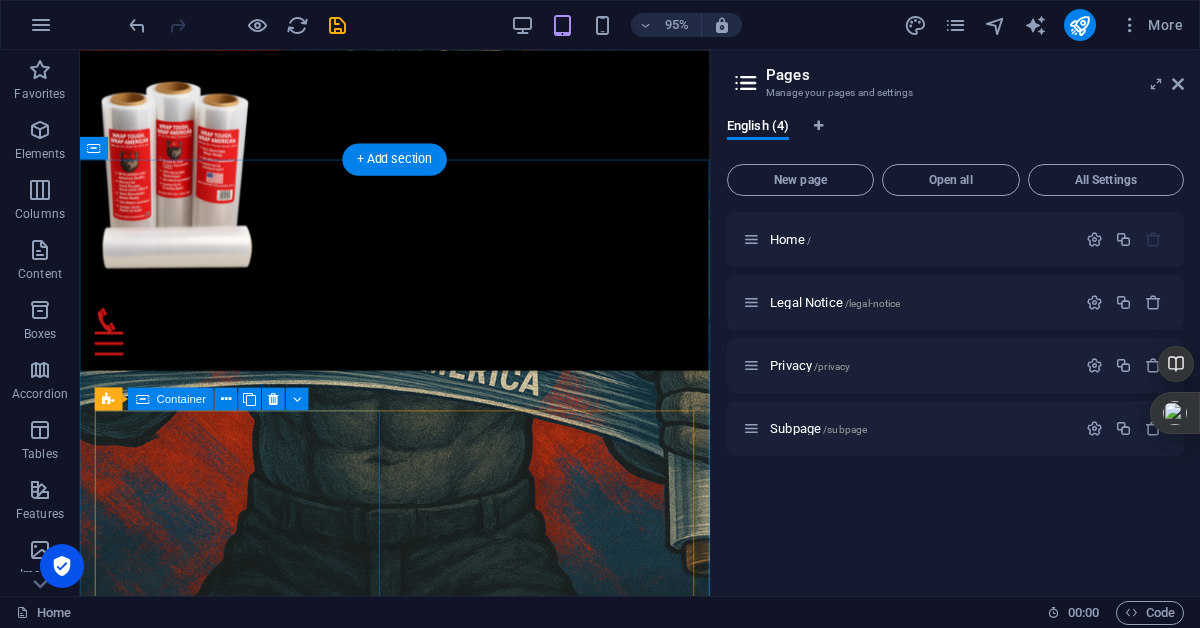scroll, scrollTop: 3217, scrollLeft: 0, axis: vertical 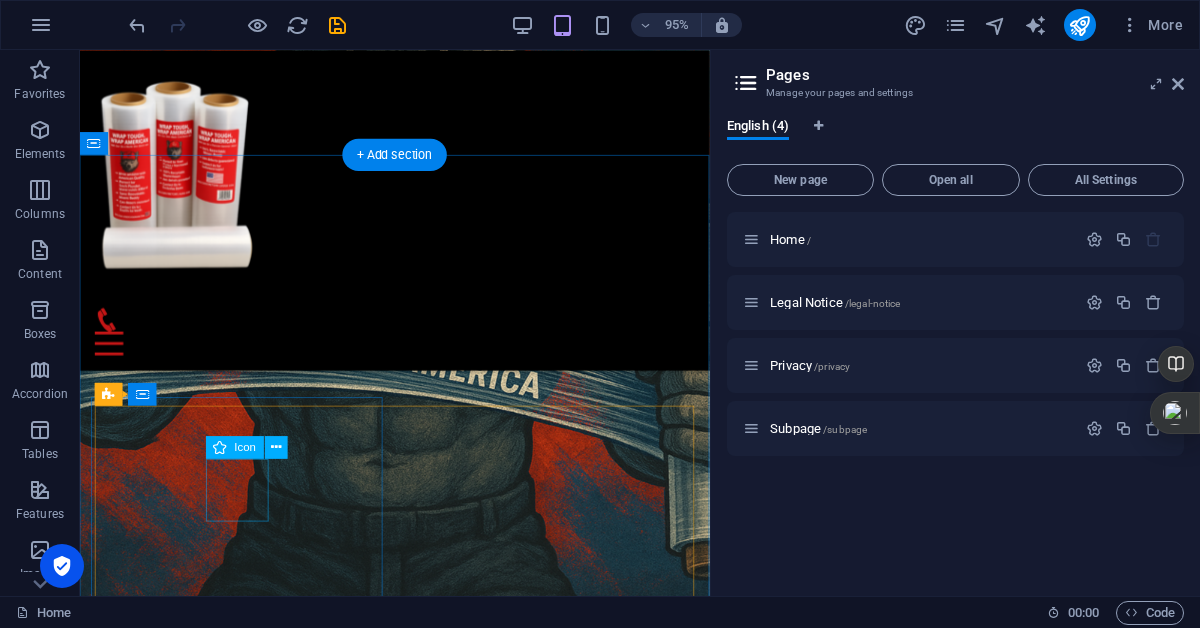 click at bounding box center (245, 7121) 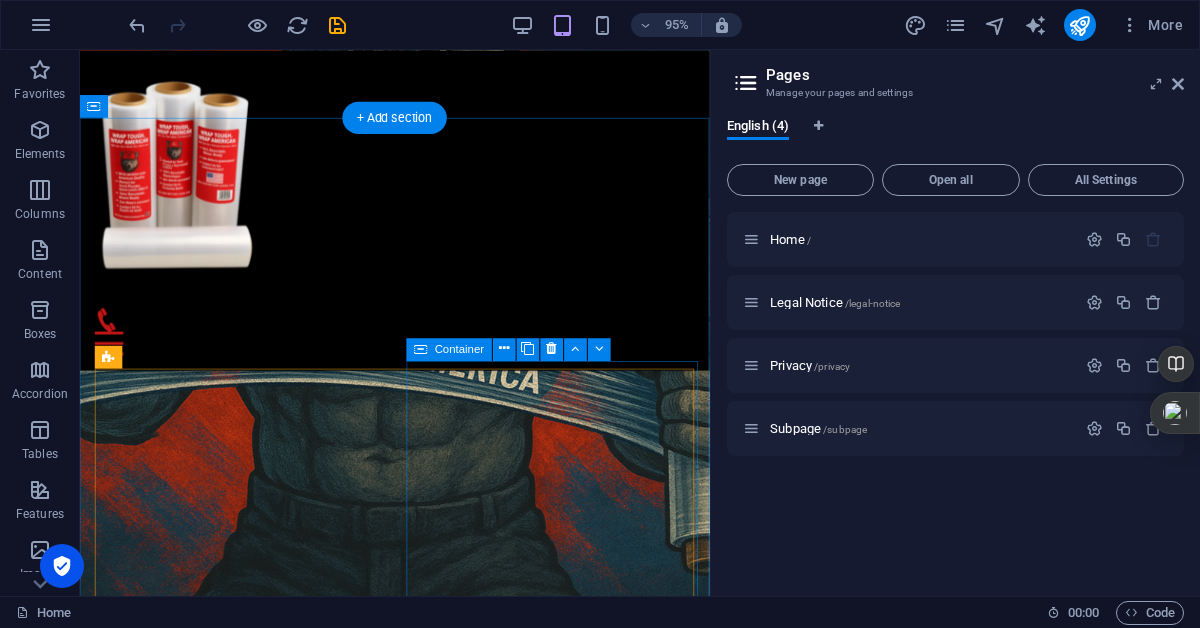 scroll, scrollTop: 3245, scrollLeft: 0, axis: vertical 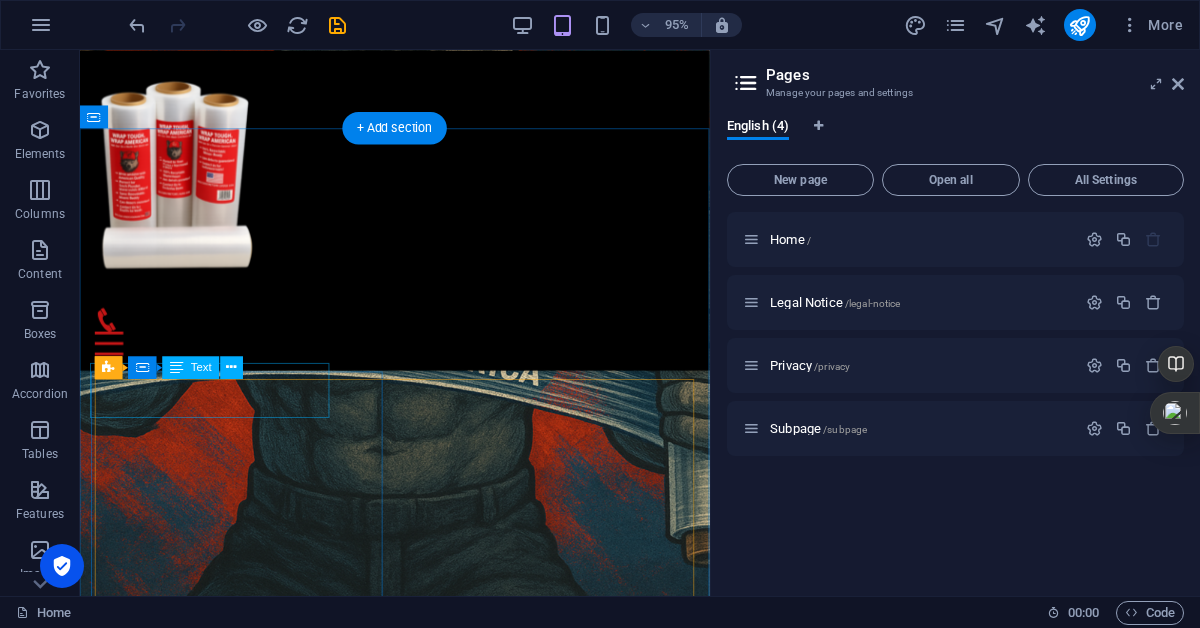 click on "07:00AM - 12:00PM" at bounding box center [217, 6951] 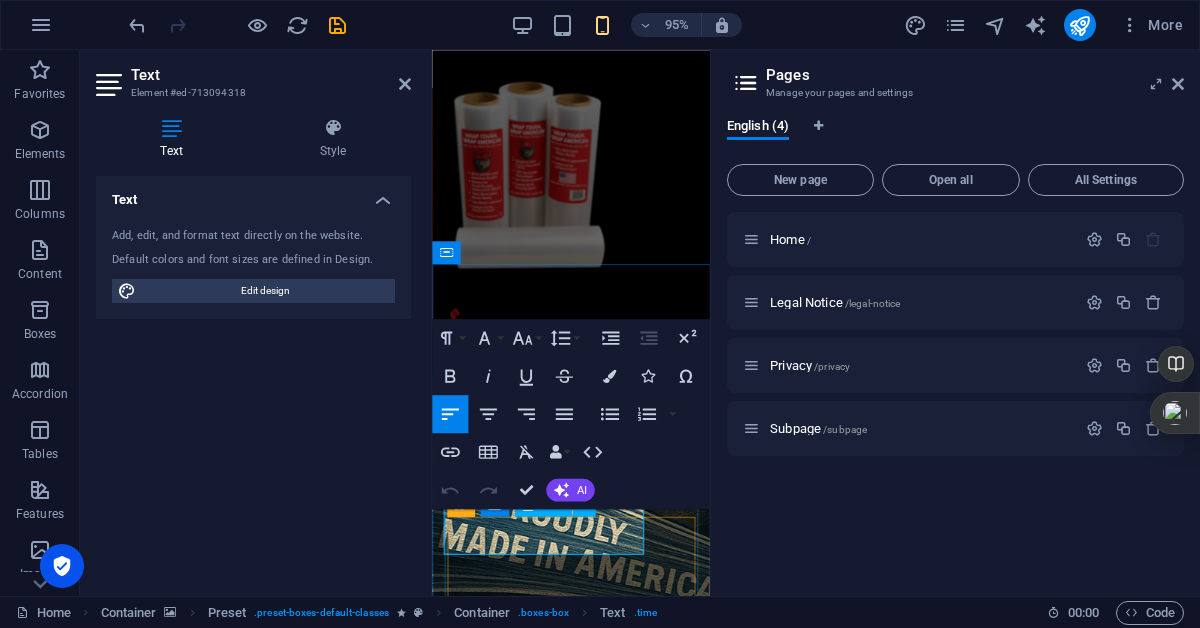 type 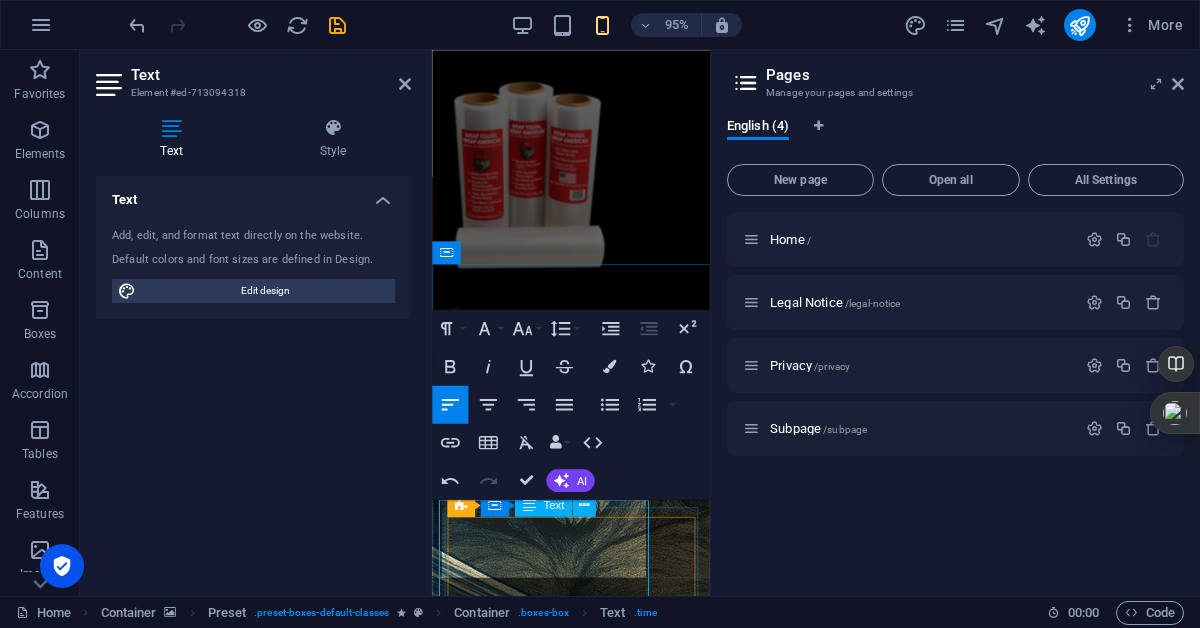 scroll, scrollTop: 3245, scrollLeft: 0, axis: vertical 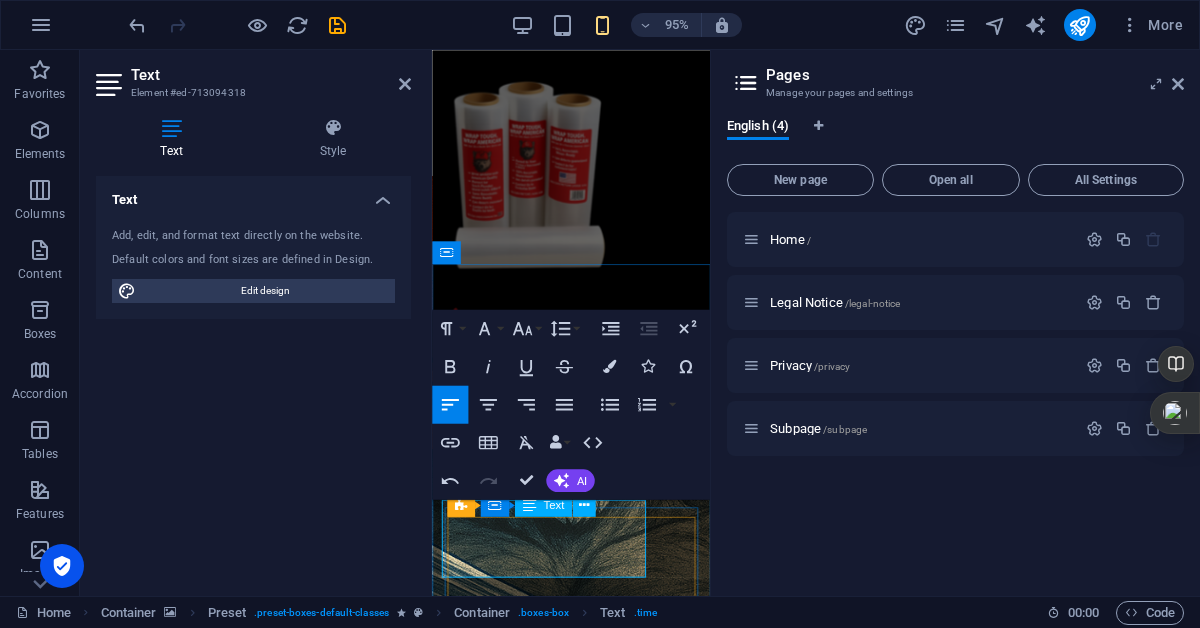 drag, startPoint x: 556, startPoint y: 573, endPoint x: 513, endPoint y: 547, distance: 50.24938 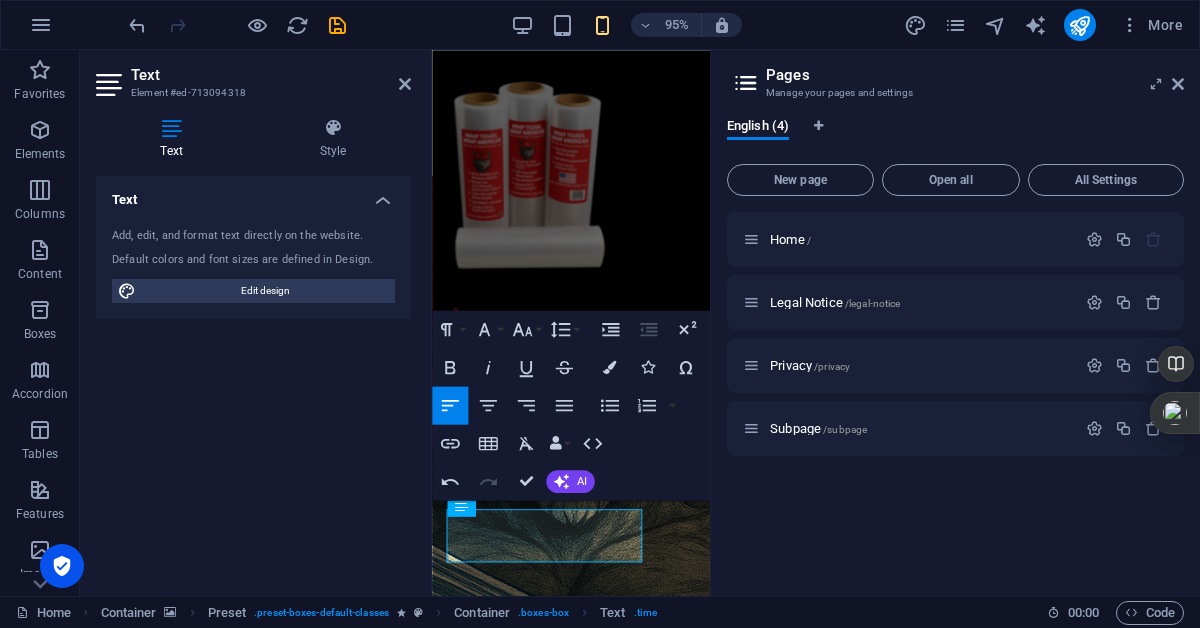 click on "Home / Legal Notice /legal-notice Privacy /privacy Subpage /subpage" at bounding box center (955, 396) 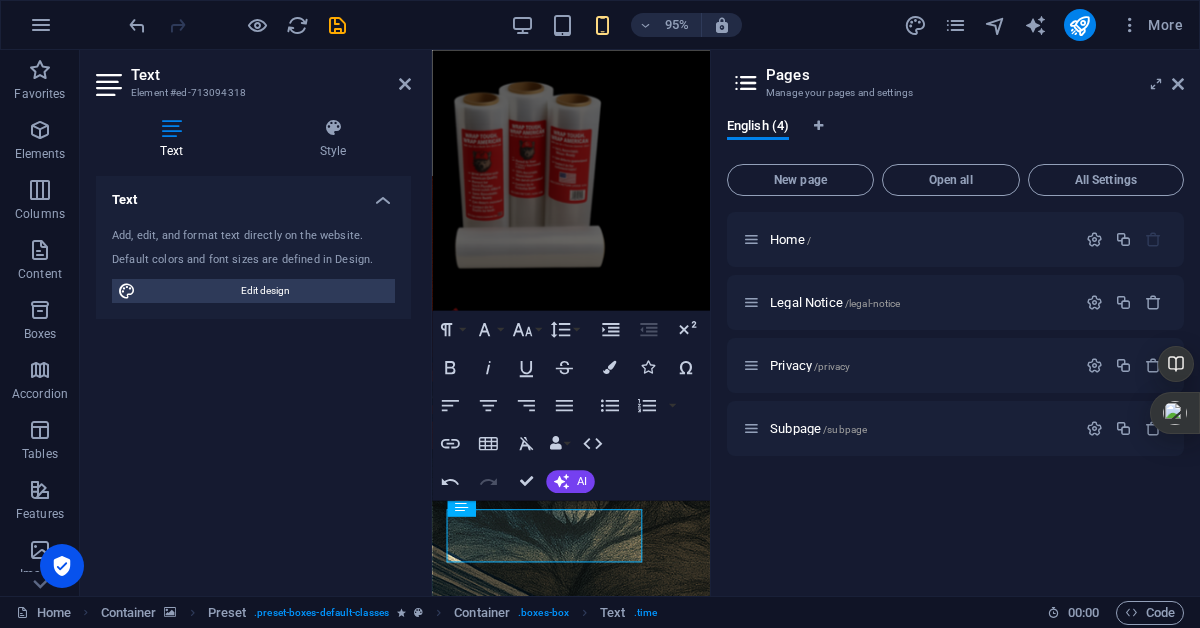 click on "Text Element #ed-713094318 Text Style Text Add, edit, and format text directly on the website. Default colors and font sizes are defined in Design. Edit design Alignment Left aligned Centered Right aligned Preset Element Layout How this element expands within the layout (Flexbox). Size Default auto px % 1/1 1/2 1/3 1/4 1/5 1/6 1/7 1/8 1/9 1/10 Grow Shrink Order Container layout Visible Visible Opacity 100 % Overflow Spacing Margin Default auto px % rem vw vh Custom Custom auto px % rem vw vh auto px % rem vw vh auto px % rem vw vh auto px % rem vw vh Padding Default px rem % vh vw Custom Custom px rem % vh vw px rem % vh vw px rem % vh vw px rem % vh vw Border Style              - Width 1 auto px rem % vh vw Custom Custom 1 auto px rem % vh vw 1 auto px rem % vh vw 1 auto px rem % vh vw 1 auto px rem % vh vw  - Color Round corners Default px rem % vh vw Custom Custom px rem % vh vw px rem % vh vw px rem % vh vw px rem % vh vw Shadow Default None Outside Inside Color X offset 0 px rem vh vw Y offset" at bounding box center (256, 323) 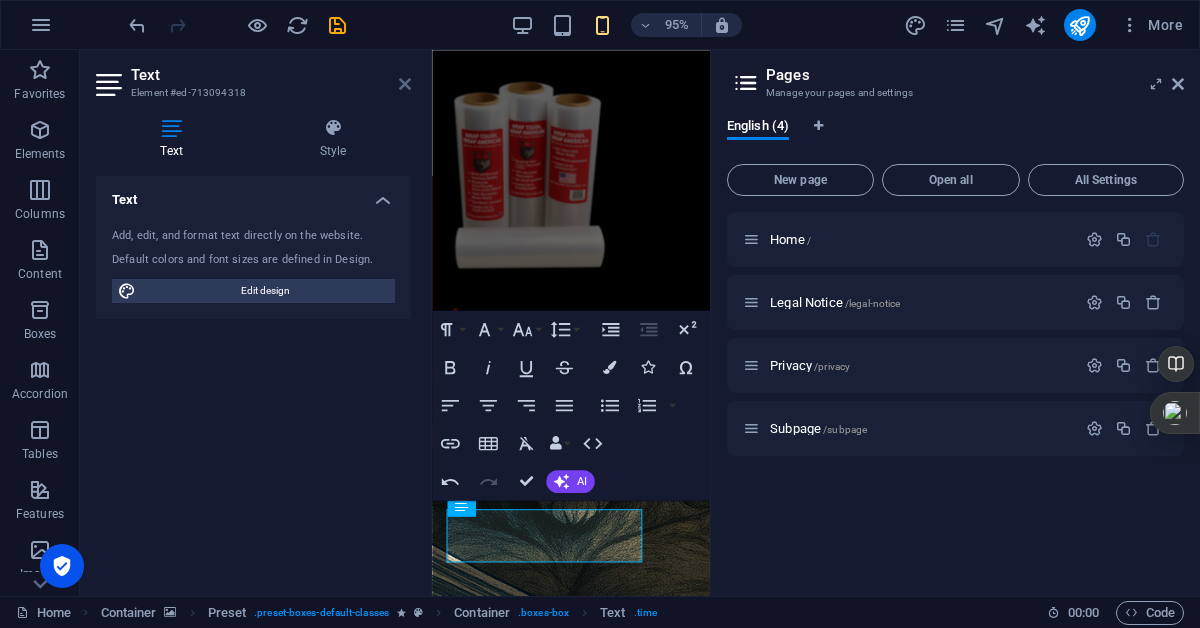 click at bounding box center (405, 84) 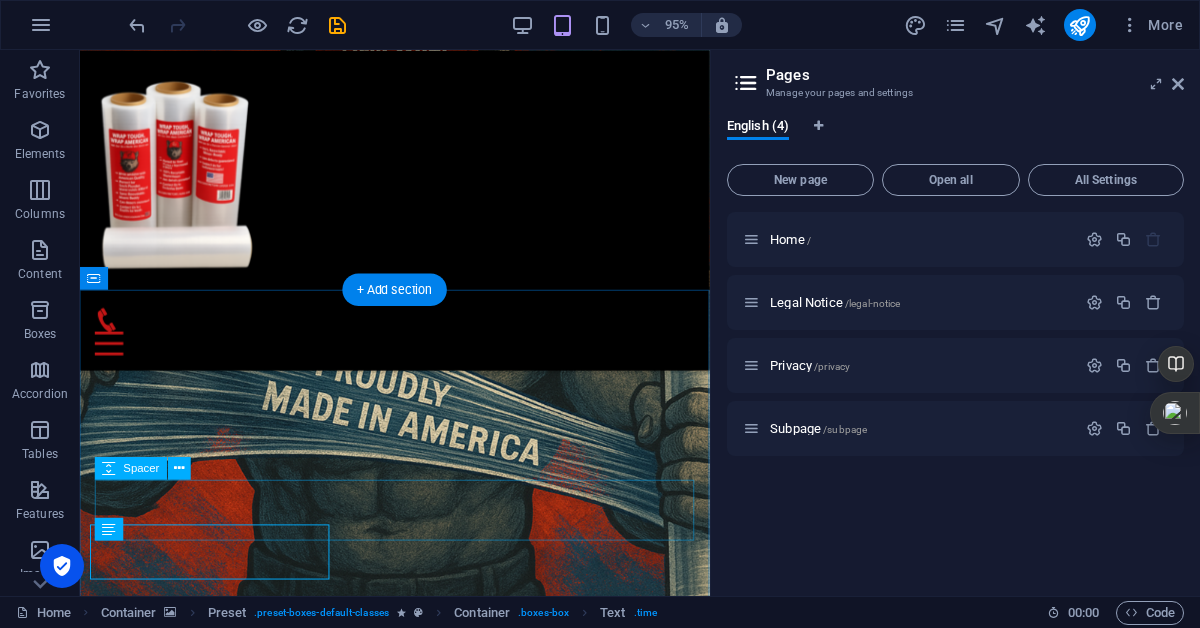 scroll, scrollTop: 3075, scrollLeft: 0, axis: vertical 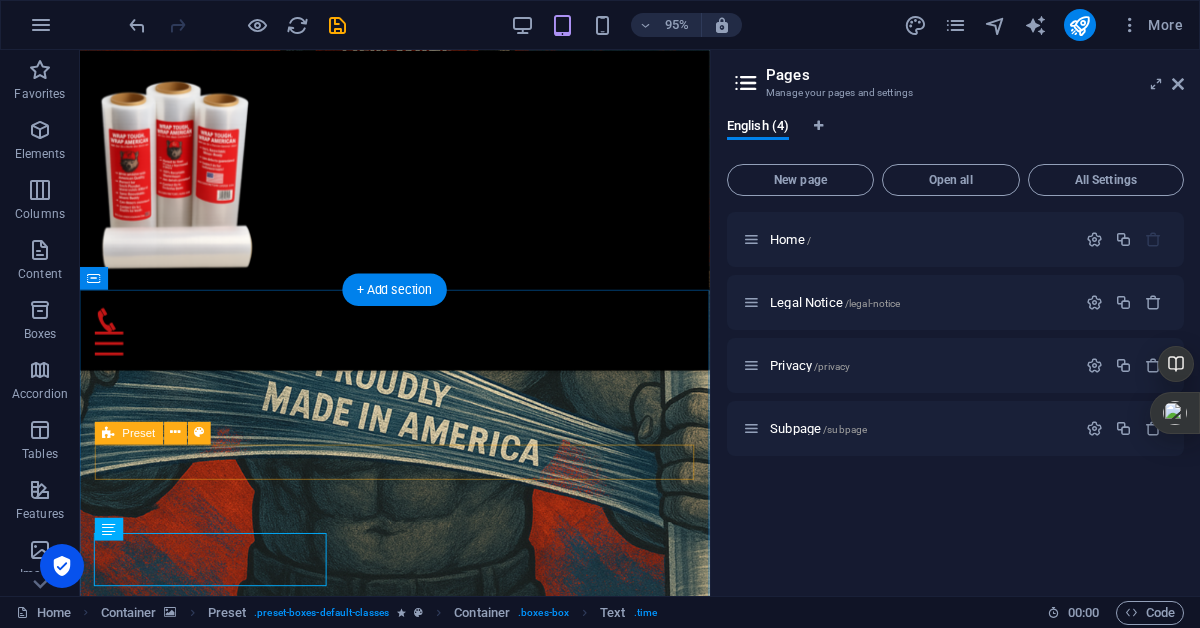 click on "Mon Tue Wed Thu Fri Sat Sun" at bounding box center [411, 6915] 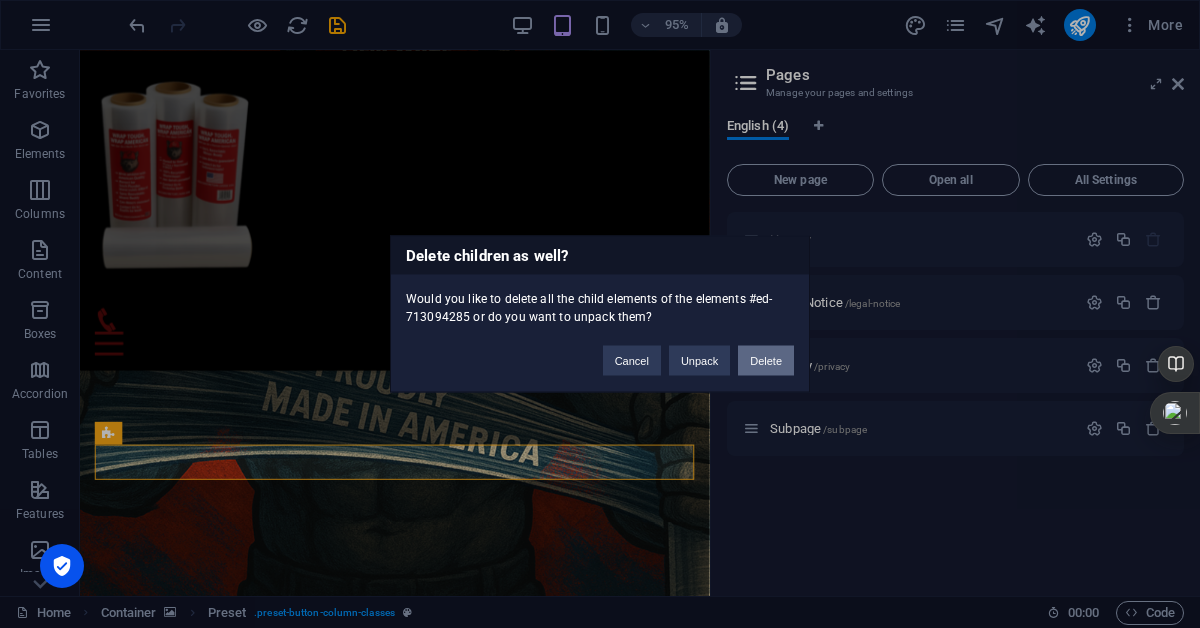 click on "Delete" at bounding box center (766, 361) 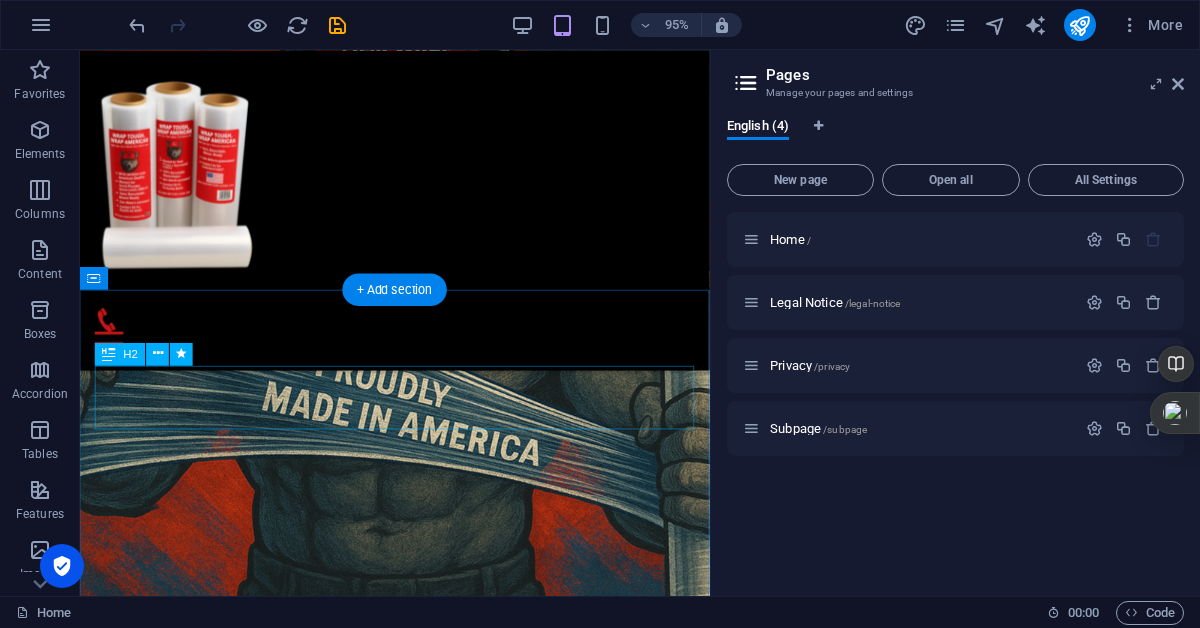 click on "Our Classes" at bounding box center (411, 6697) 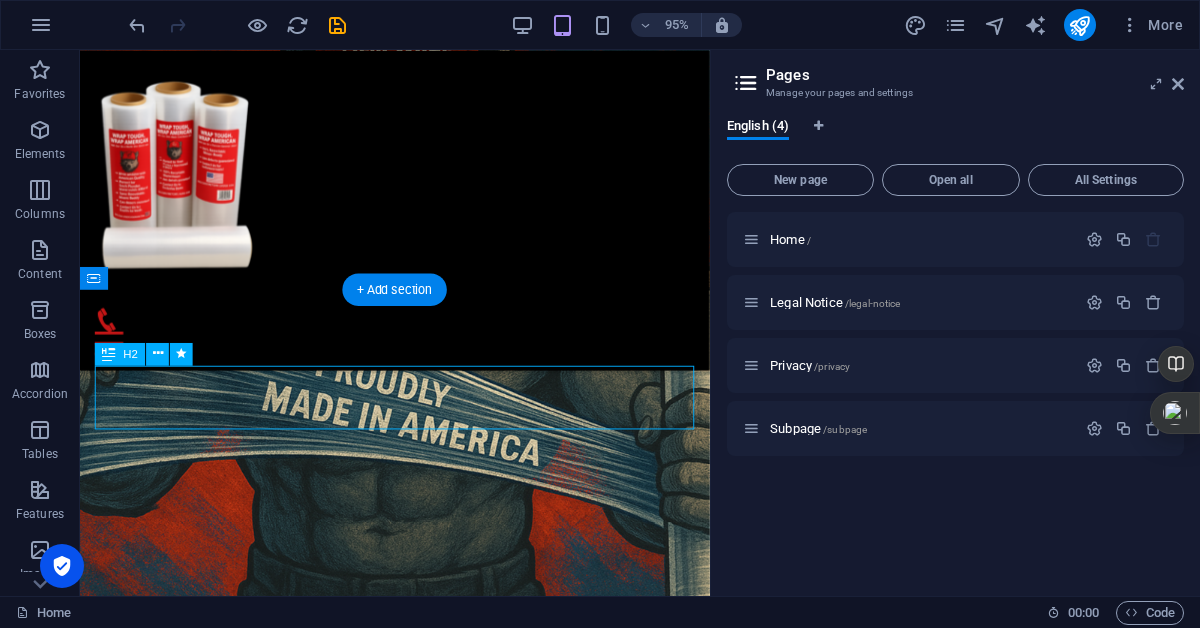click on "Our Classes" at bounding box center [411, 6697] 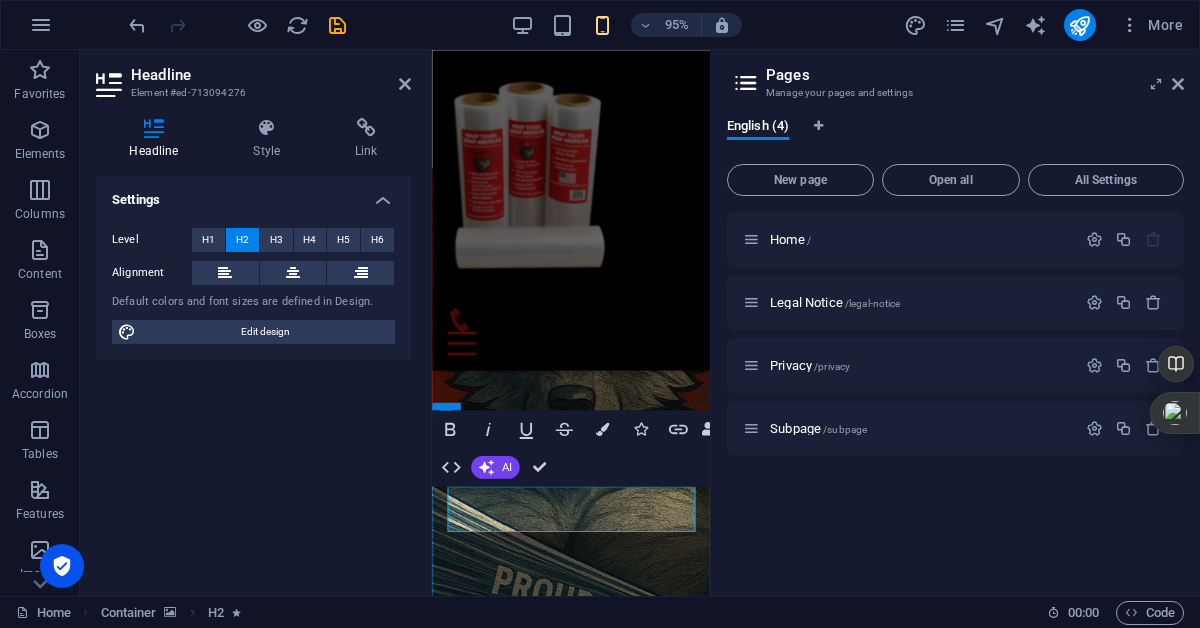 click on "Our Classes" at bounding box center [578, 7060] 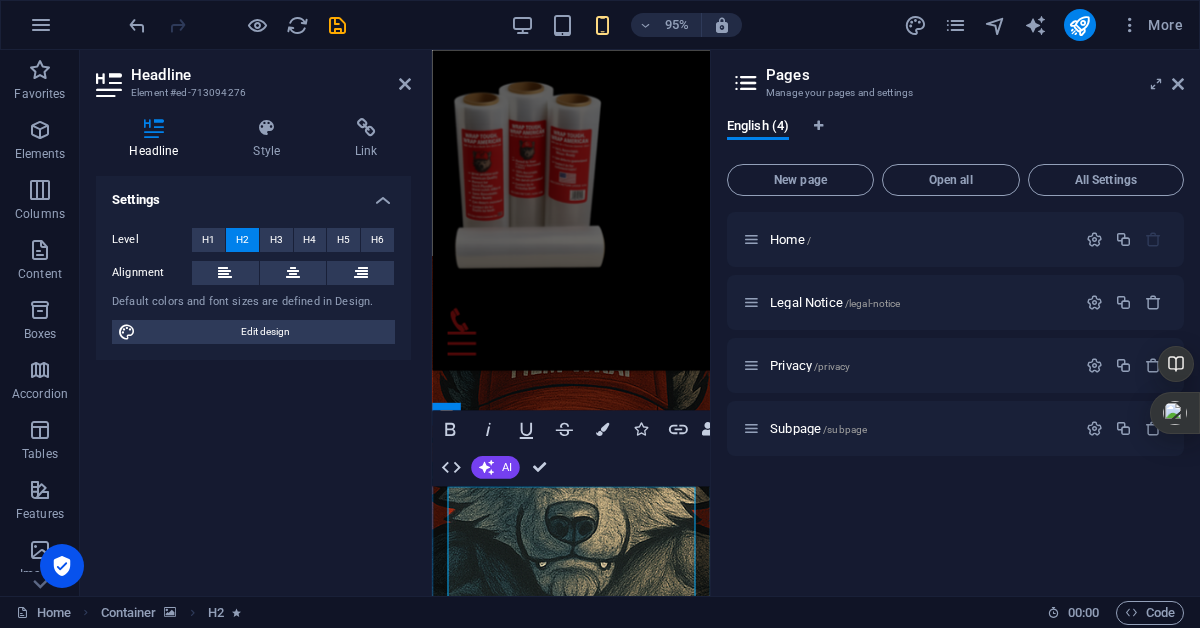 drag, startPoint x: 645, startPoint y: 573, endPoint x: 650, endPoint y: 619, distance: 46.270943 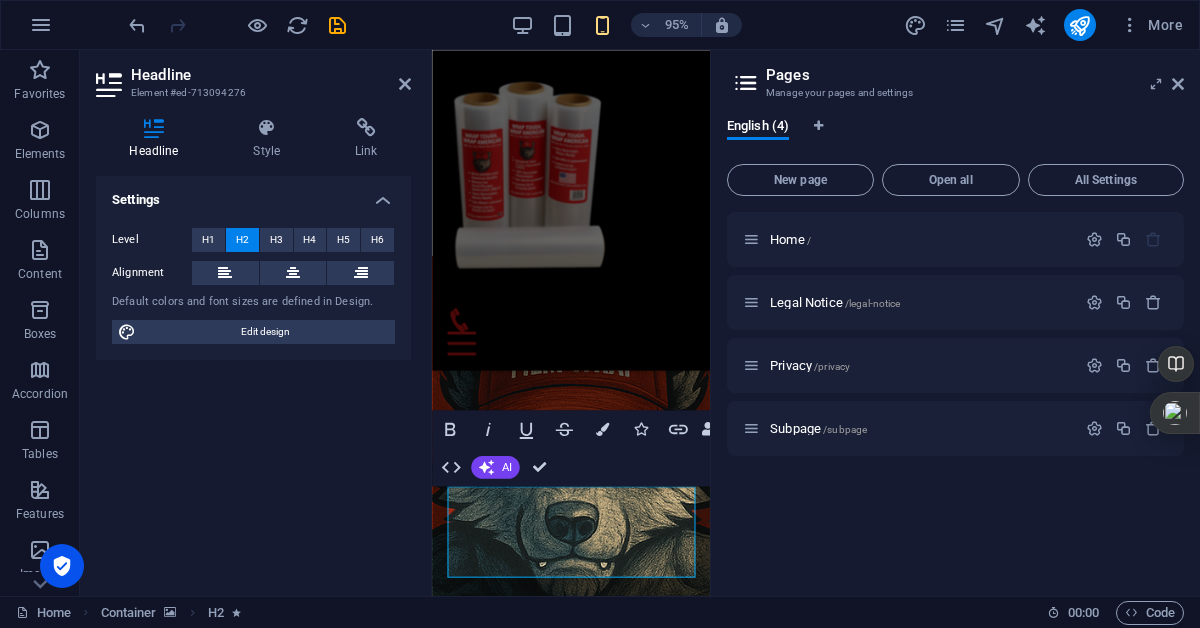 click on "Home / Legal Notice /legal-notice Privacy /privacy Subpage /subpage" at bounding box center (955, 396) 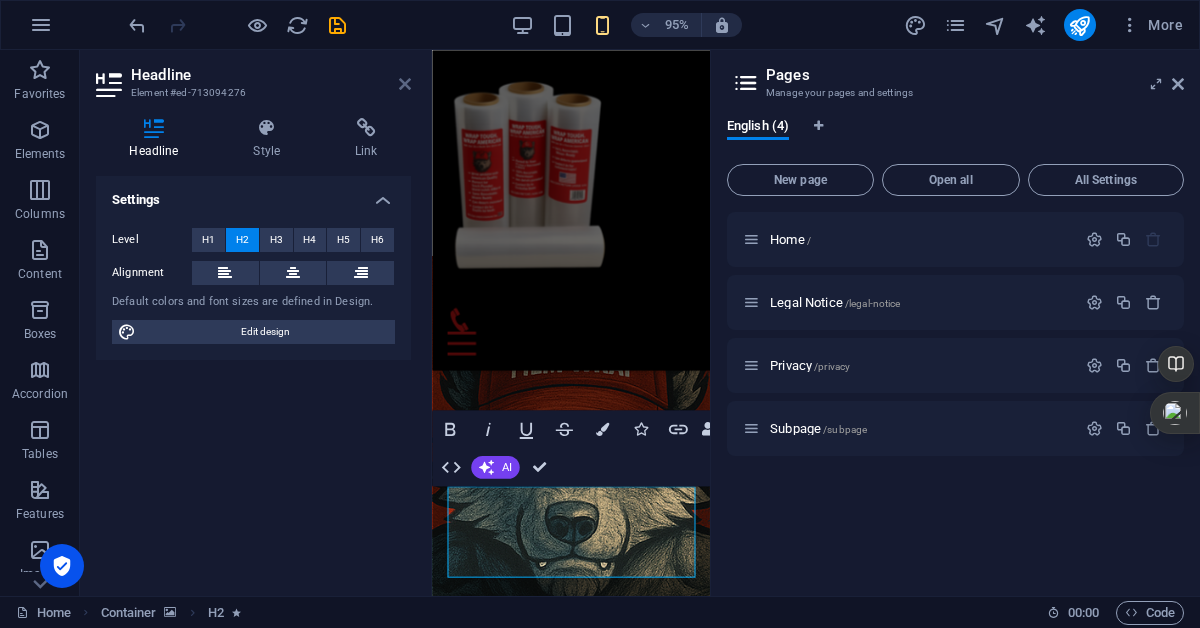 click at bounding box center (405, 84) 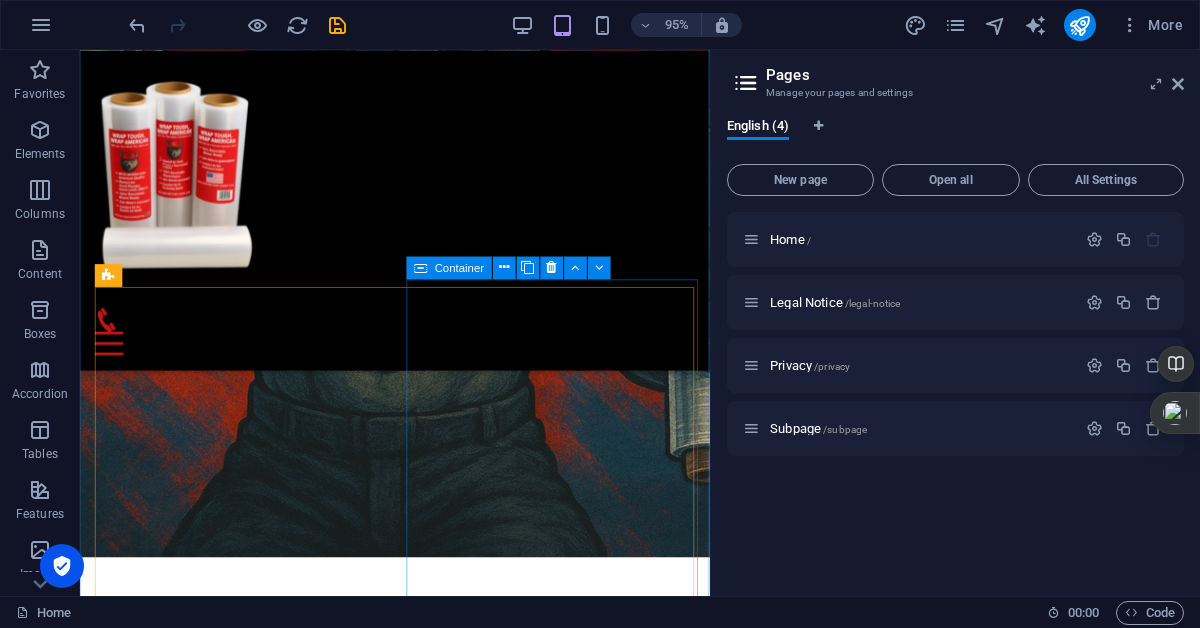 scroll, scrollTop: 3372, scrollLeft: 0, axis: vertical 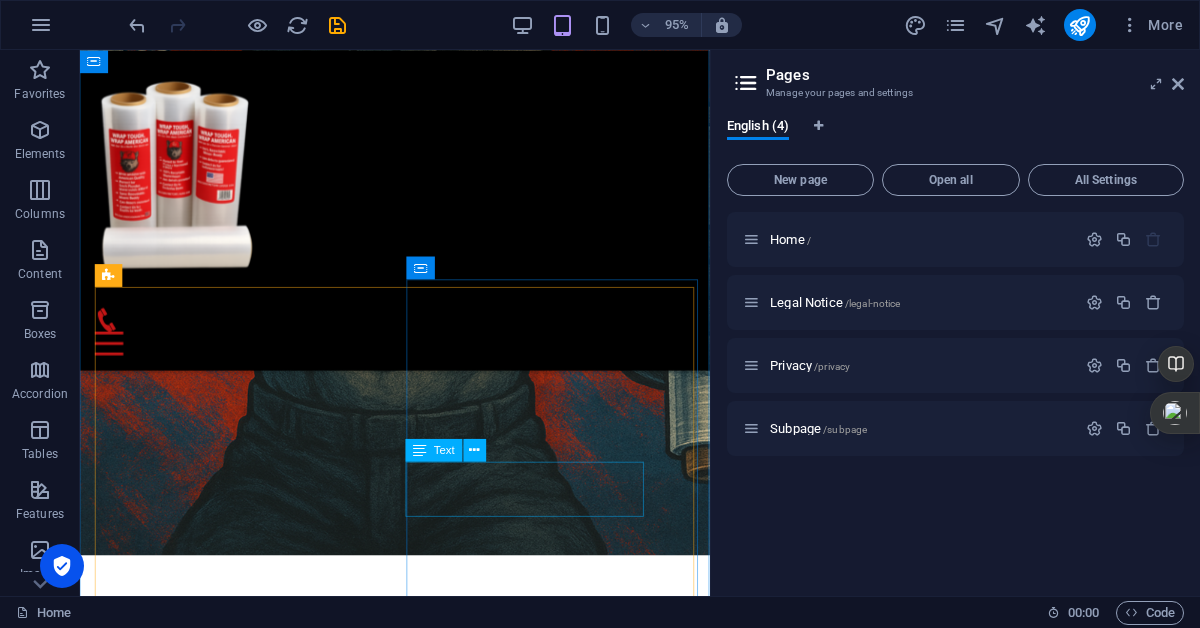 click on "07:00AM - 12:00PM" at bounding box center (217, 7284) 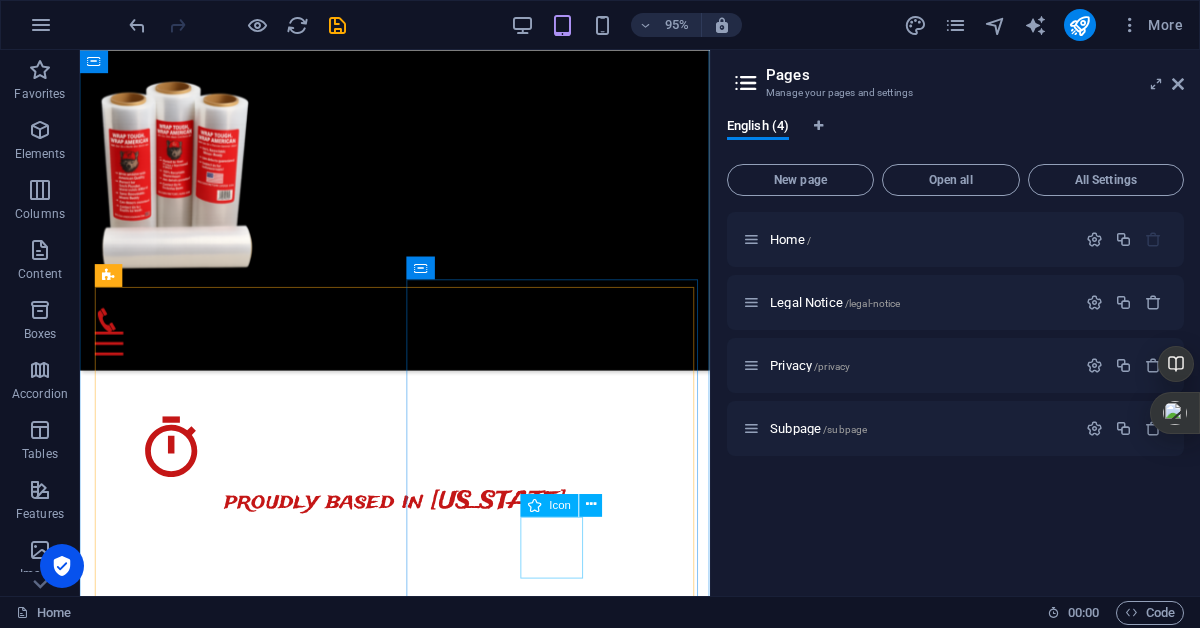 click at bounding box center [245, 7331] 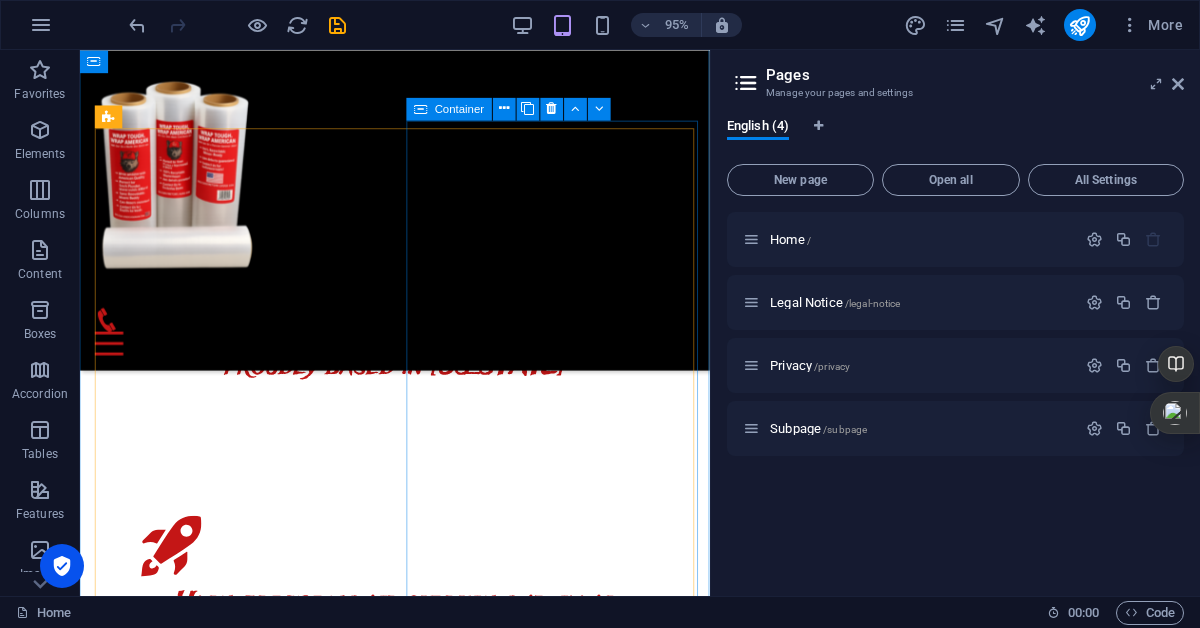 scroll, scrollTop: 3541, scrollLeft: 0, axis: vertical 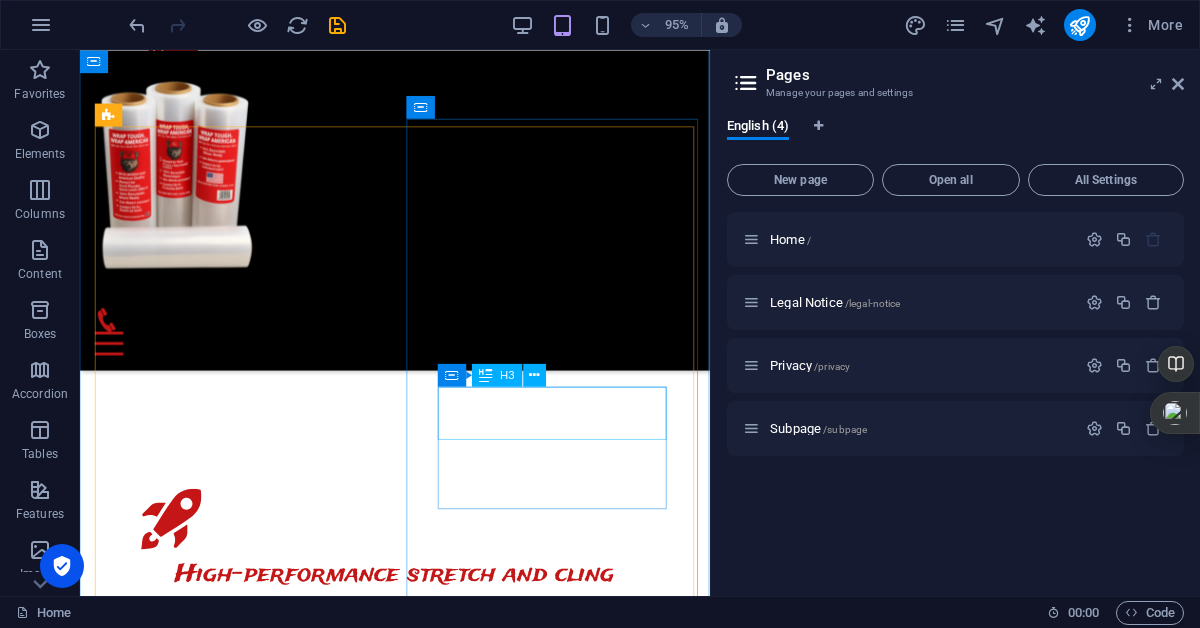 click on "Spinning" at bounding box center (245, 7157) 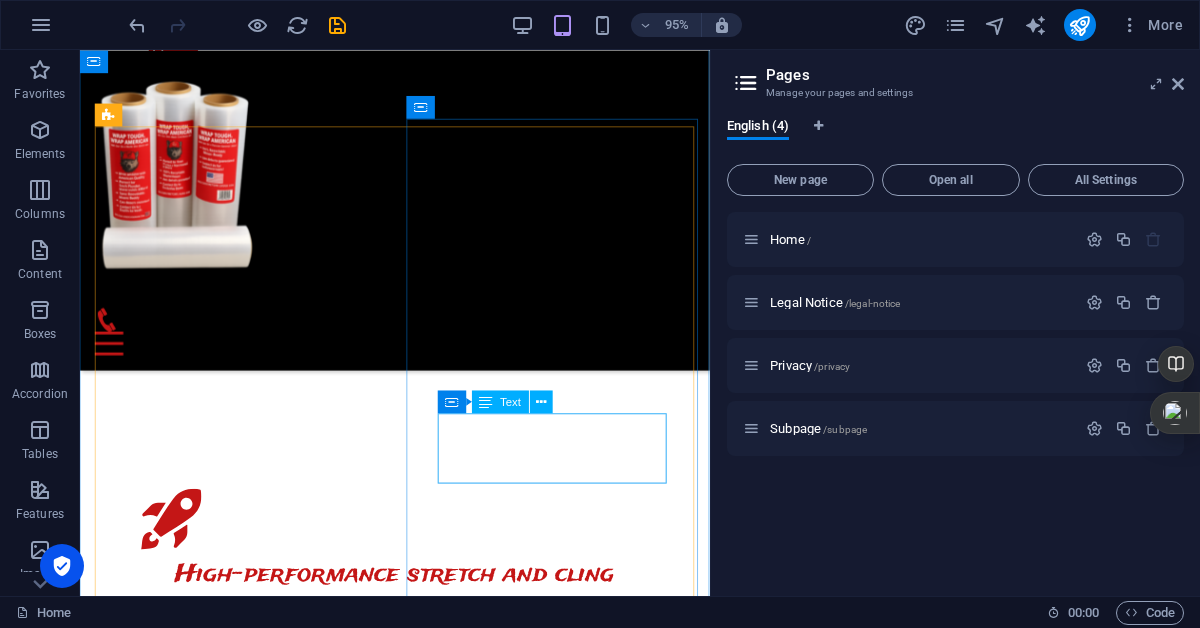 click on "Lorem ipsum dolor sit amet, consectetur adipisicing elit. Veritatis, dolorem!" at bounding box center (245, 7167) 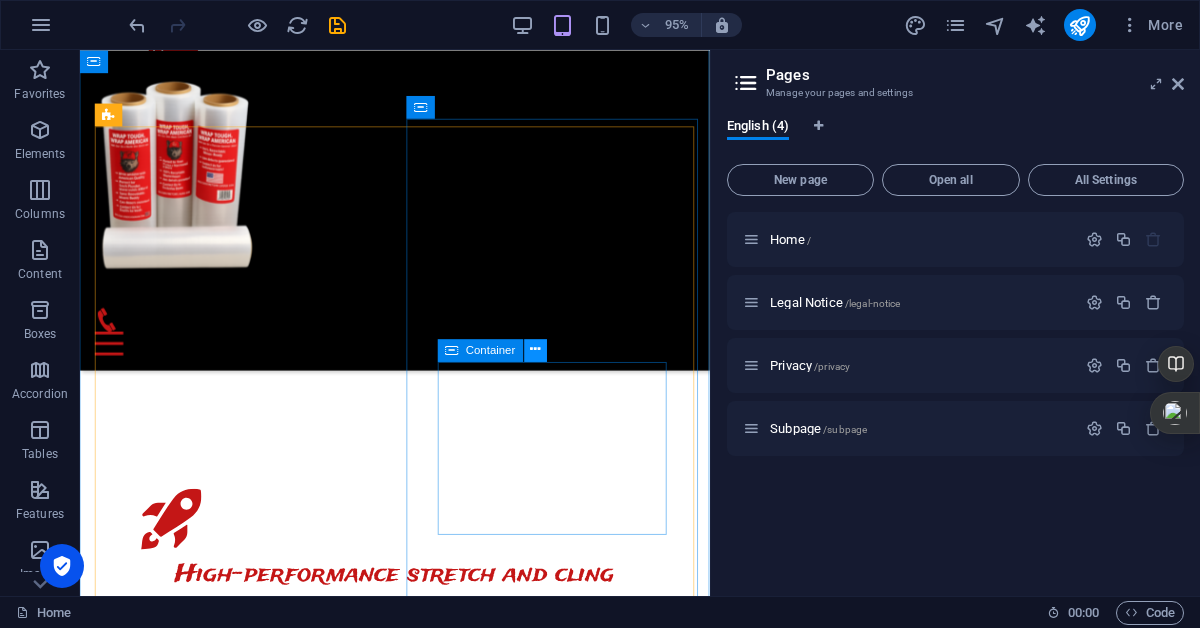 click at bounding box center [535, 350] 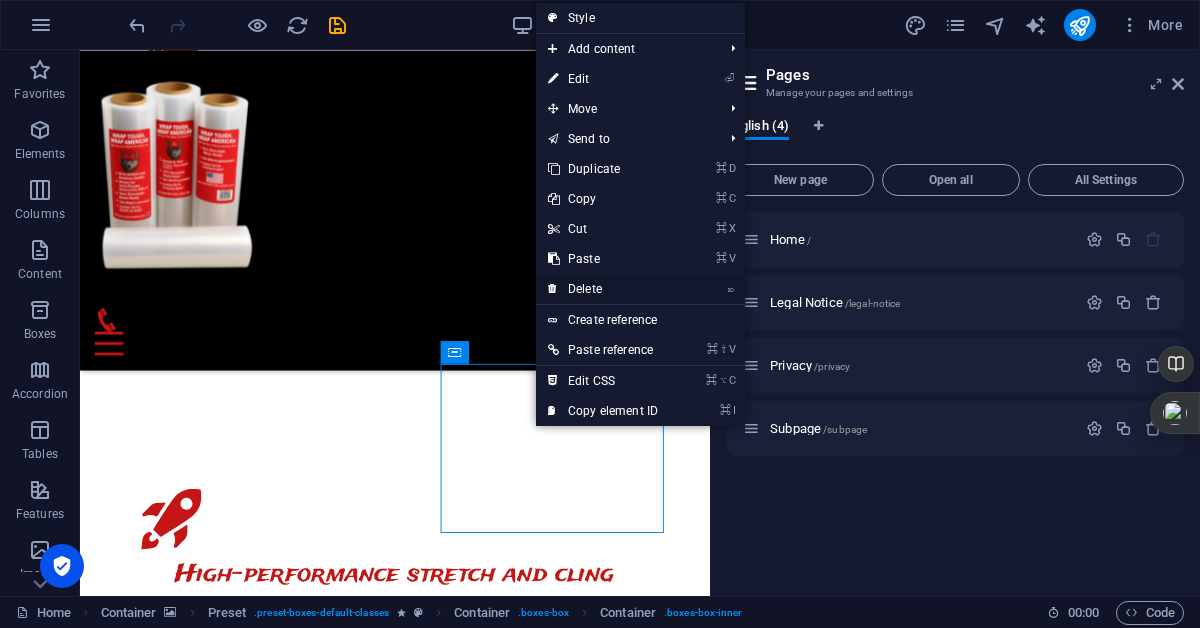 click on "⌦  Delete" at bounding box center [603, 289] 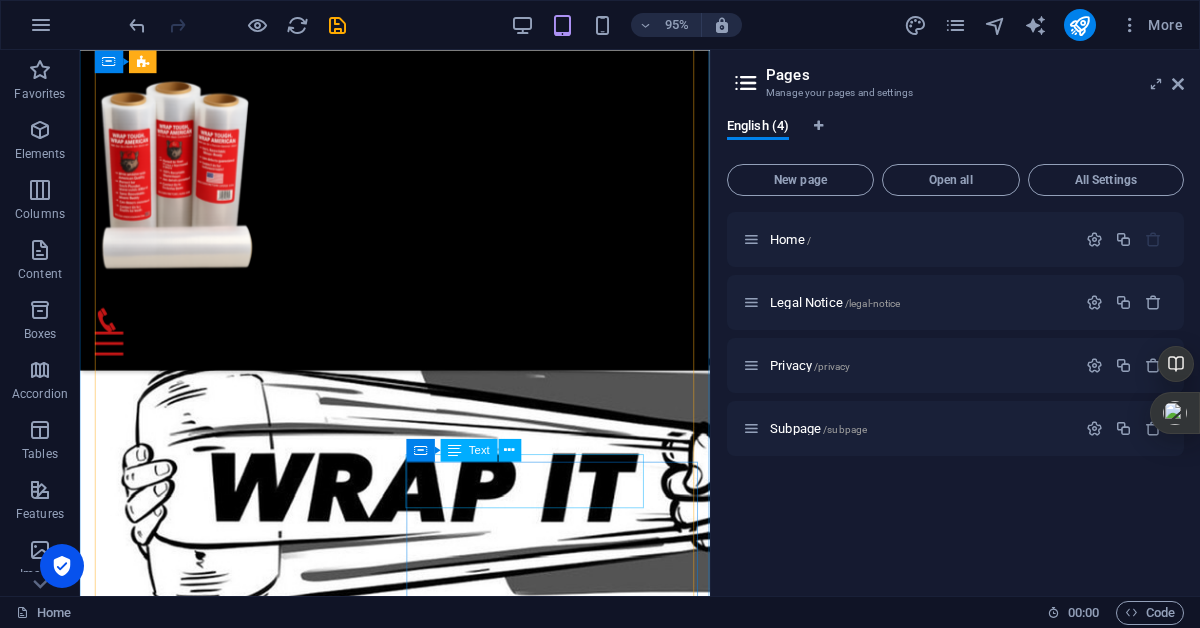 scroll, scrollTop: 3893, scrollLeft: 0, axis: vertical 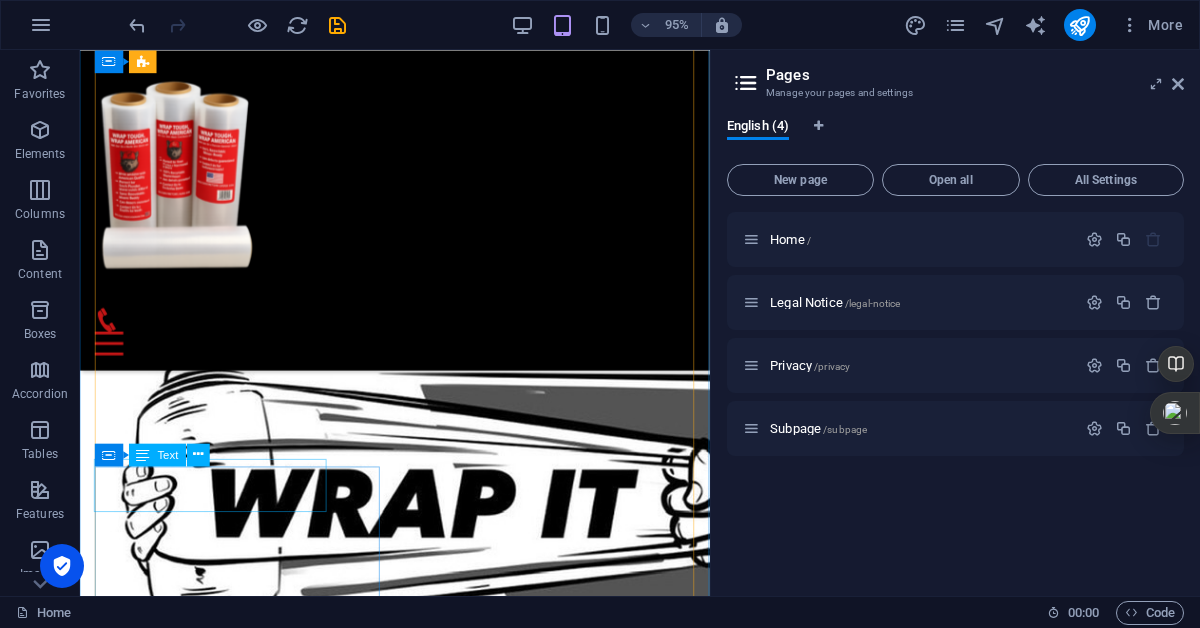 click on "07:00AM - 12:00PM" at bounding box center (217, 7021) 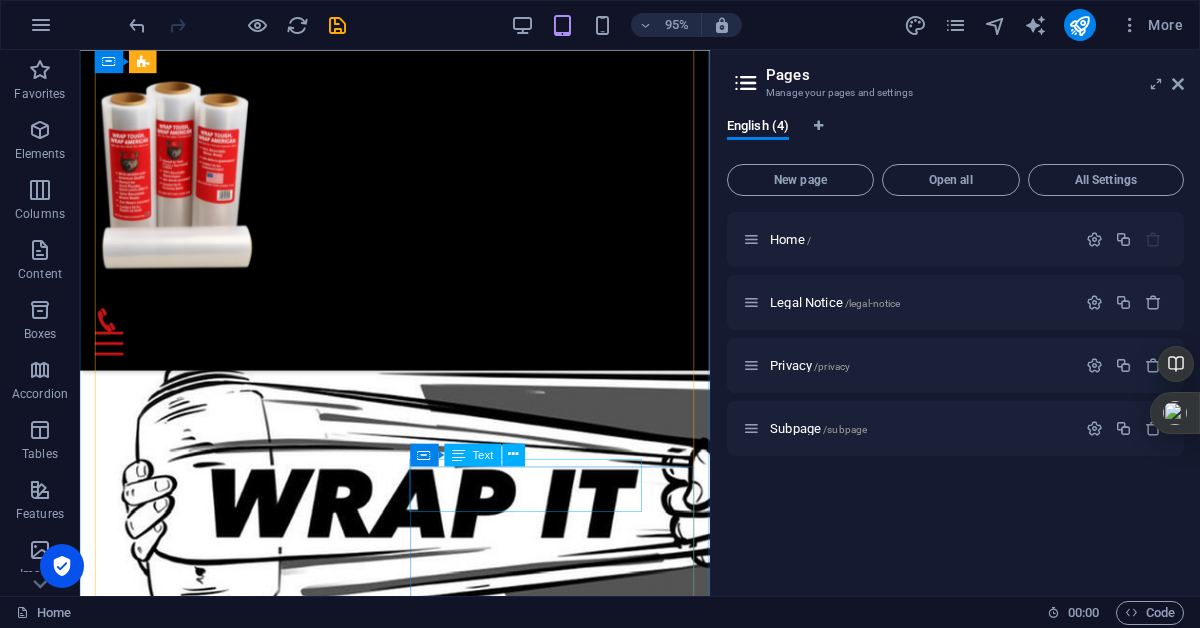 click on "07:00AM - 12:00PM" at bounding box center [217, 7291] 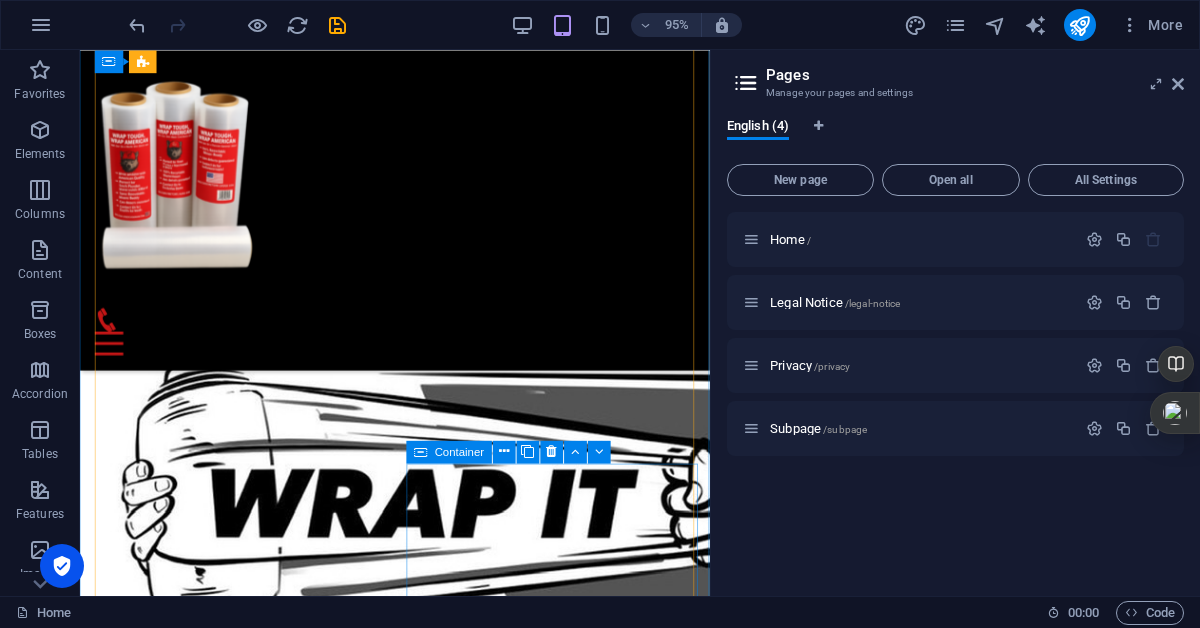 click on "Barbell Lorem ipsum dolor sit amet, consectetur adipisicing elit. Veritatis, dolorem!" at bounding box center [245, 7370] 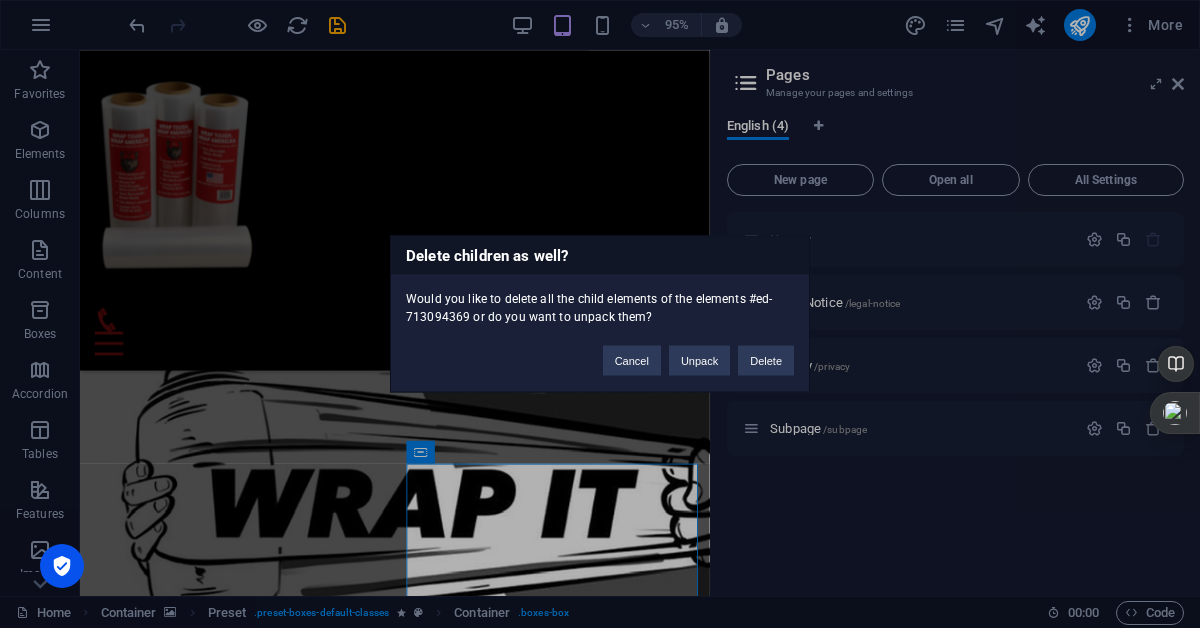 type 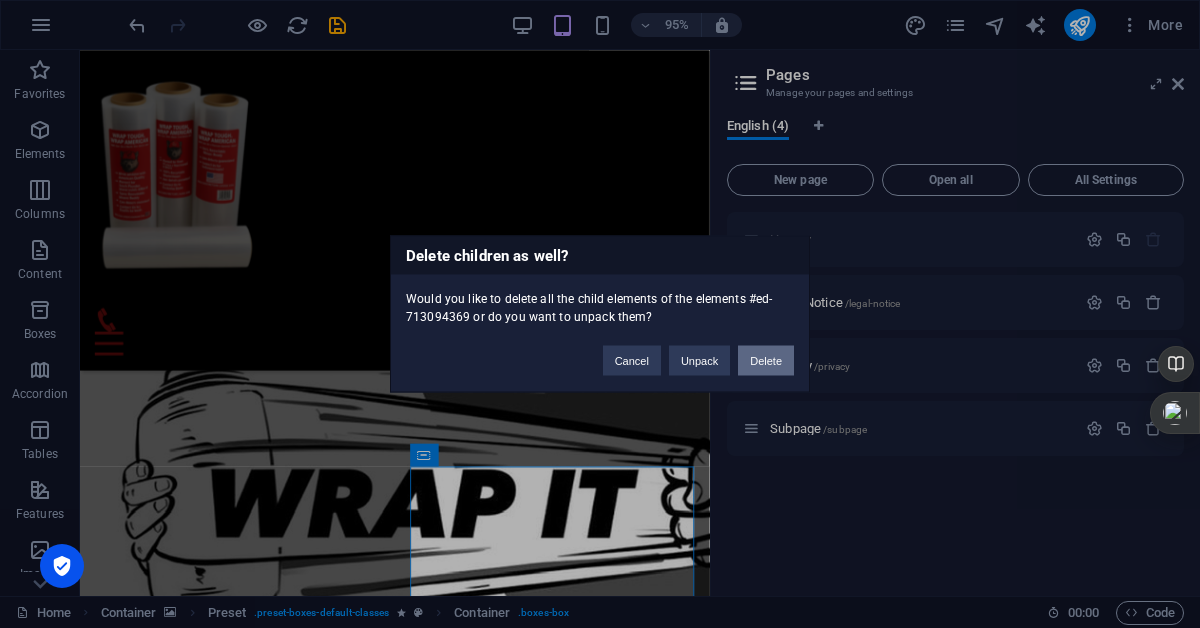 click on "Delete" at bounding box center (766, 361) 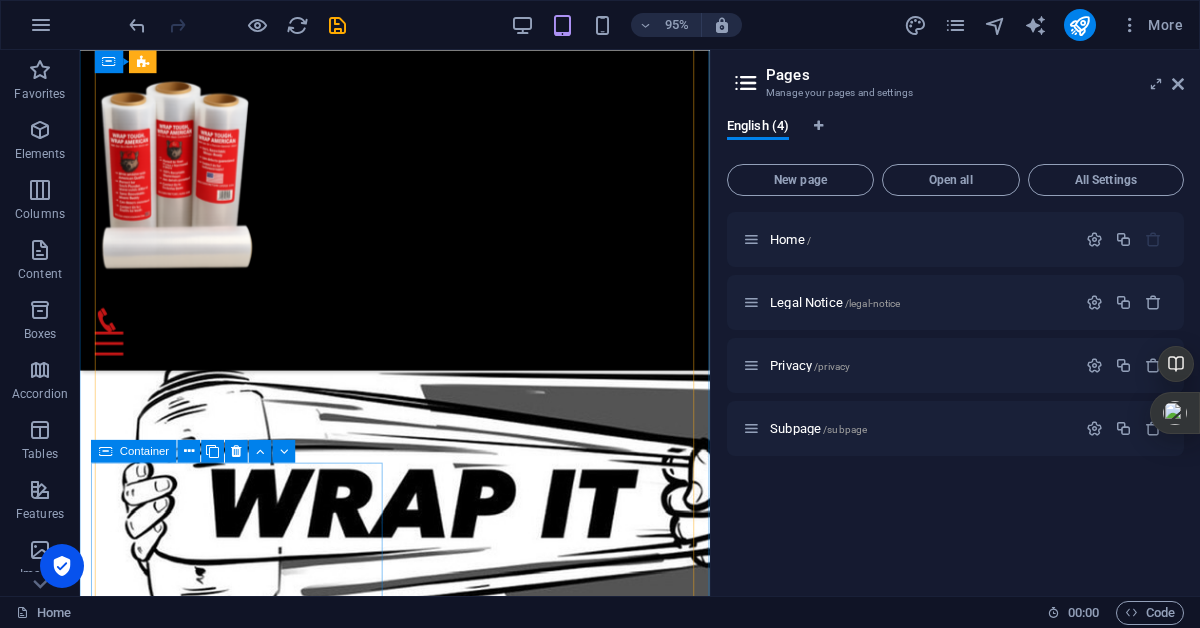 click on "Treadmill Lorem ipsum dolor sit amet, consectetur adipisicing elit. Veritatis, dolorem!" at bounding box center [245, 7132] 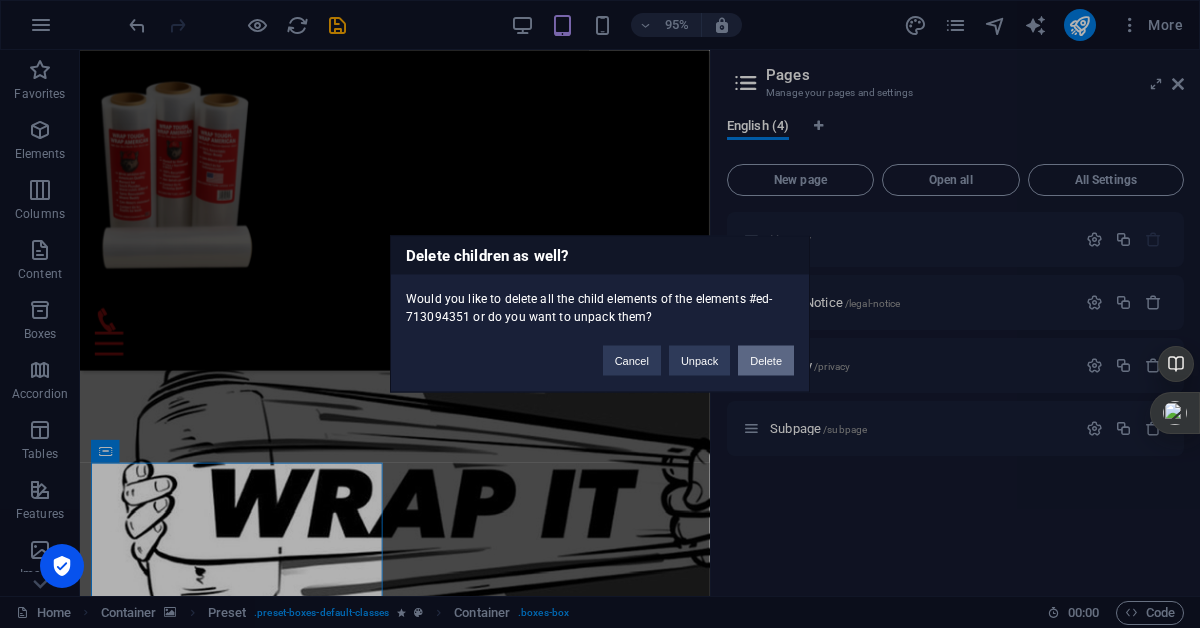 type 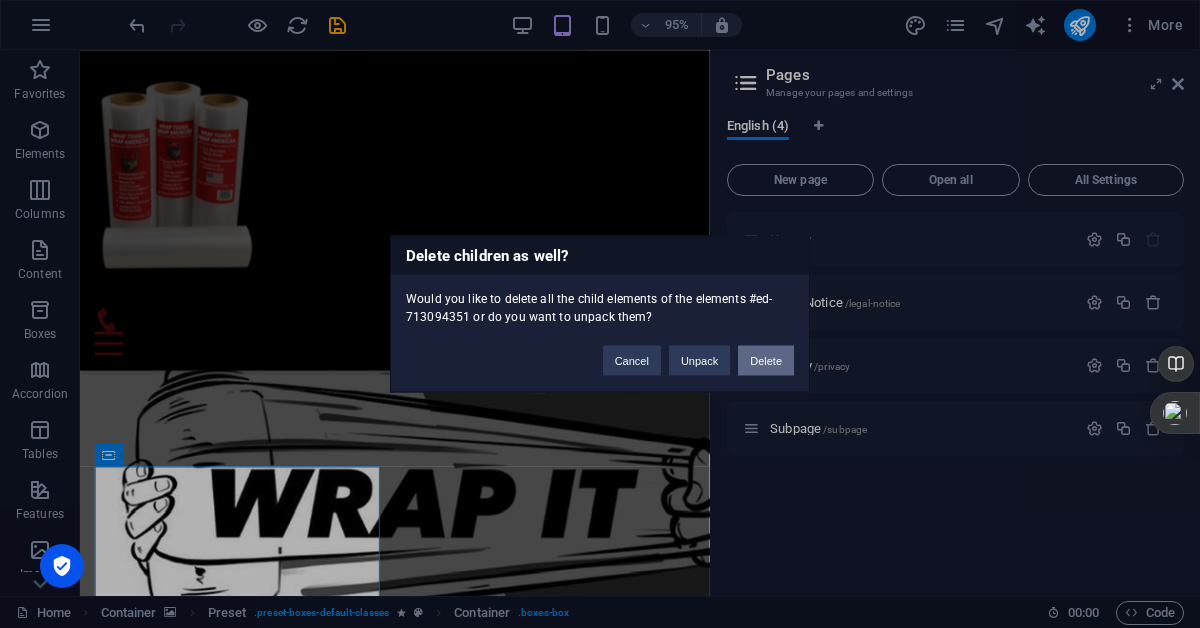 click on "Delete" at bounding box center (766, 361) 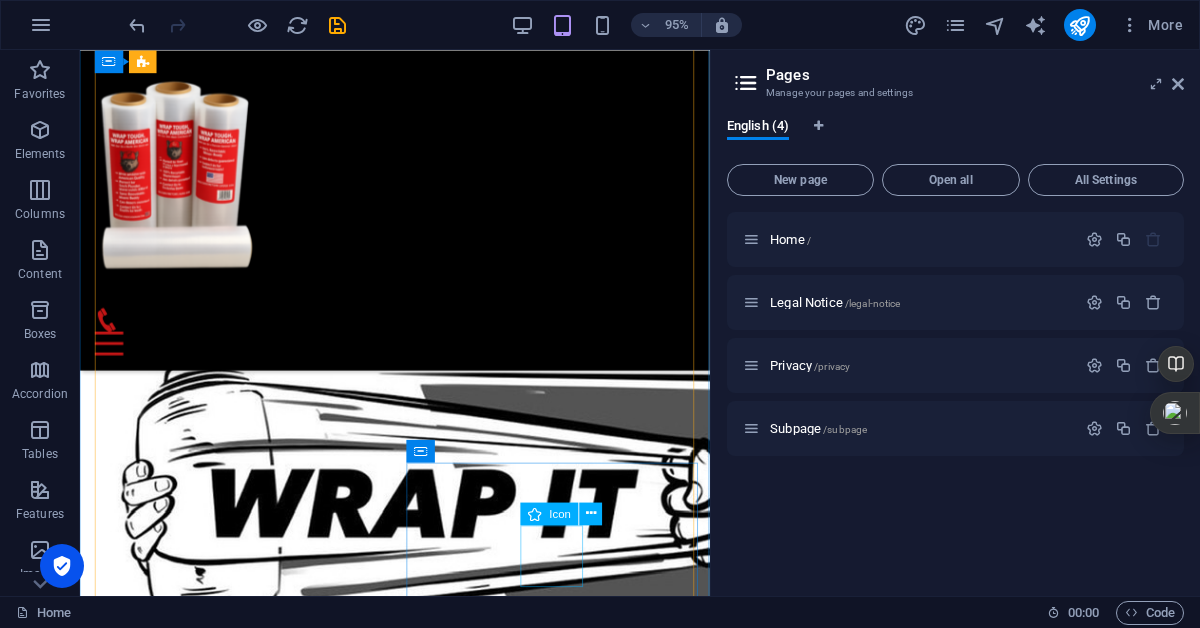 click at bounding box center [245, 7084] 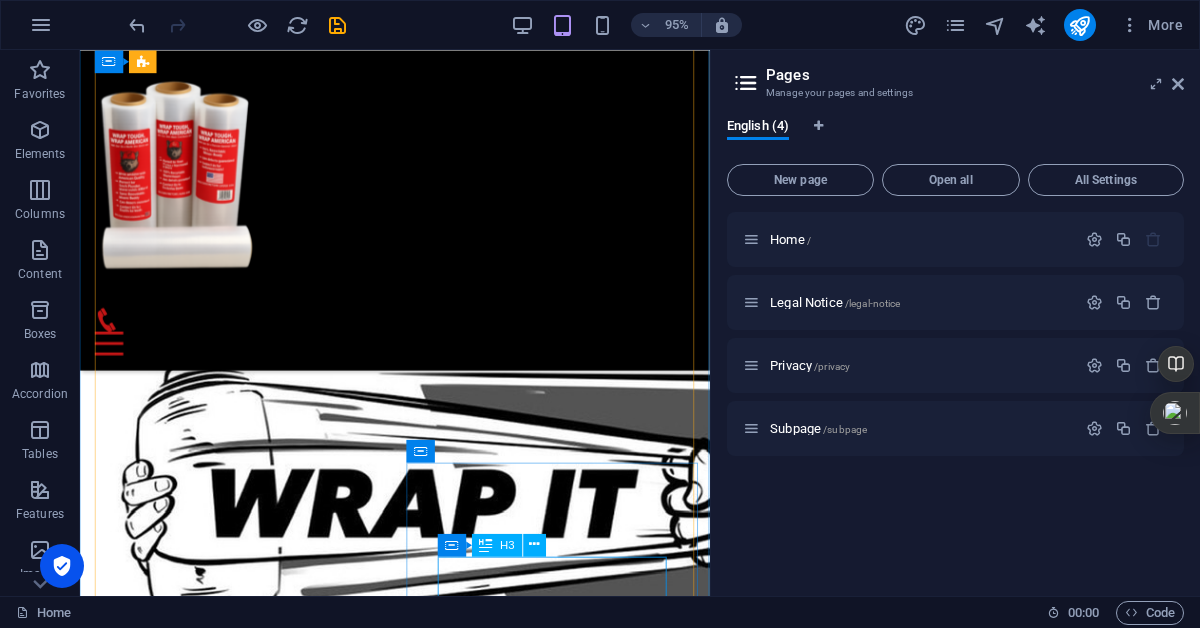 click on "Weights" at bounding box center [245, 7071] 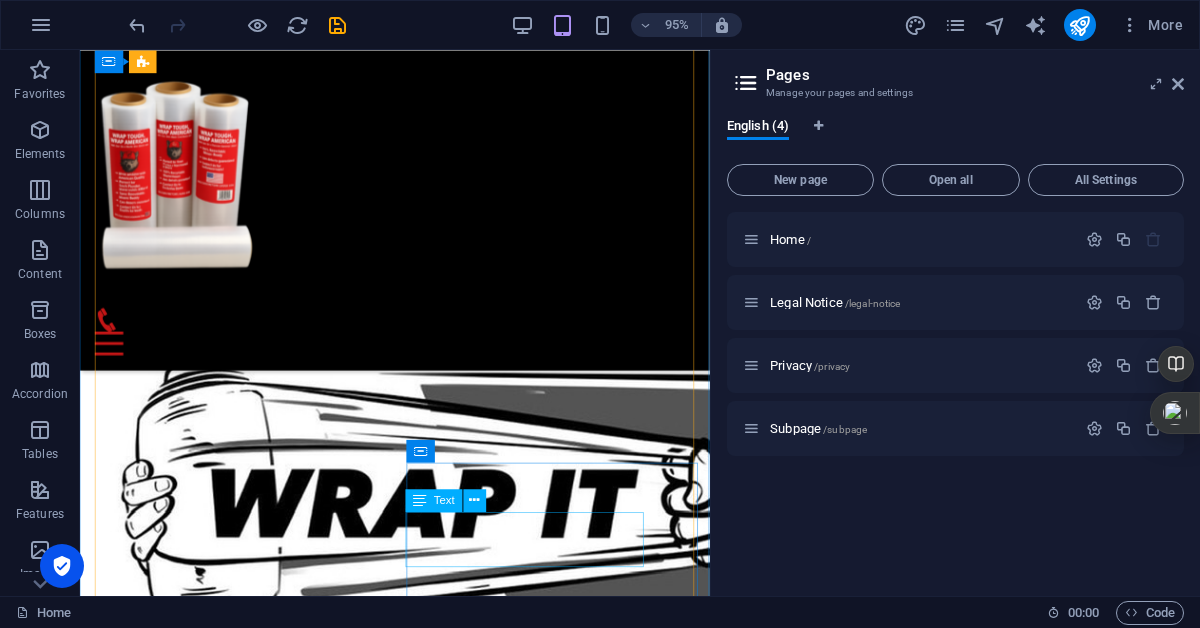 click on "07:00AM - 12:00PM" at bounding box center [217, 7007] 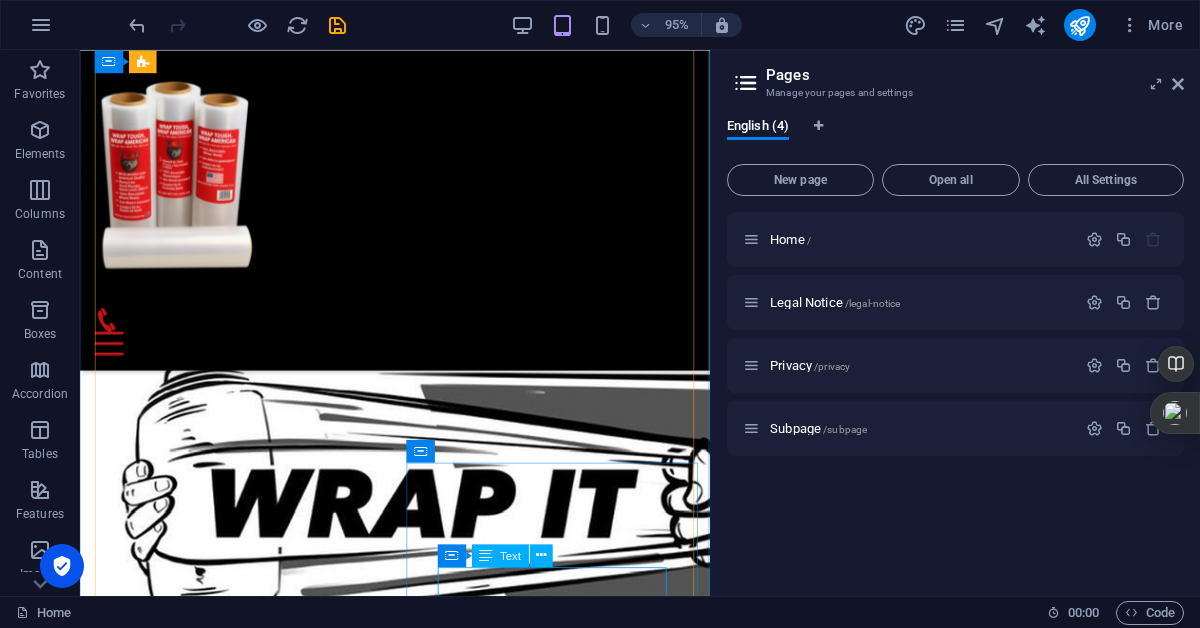 click on "Lorem ipsum dolor sit amet, consectetur adipisicing elit. Veritatis, dolorem!" at bounding box center (245, 7057) 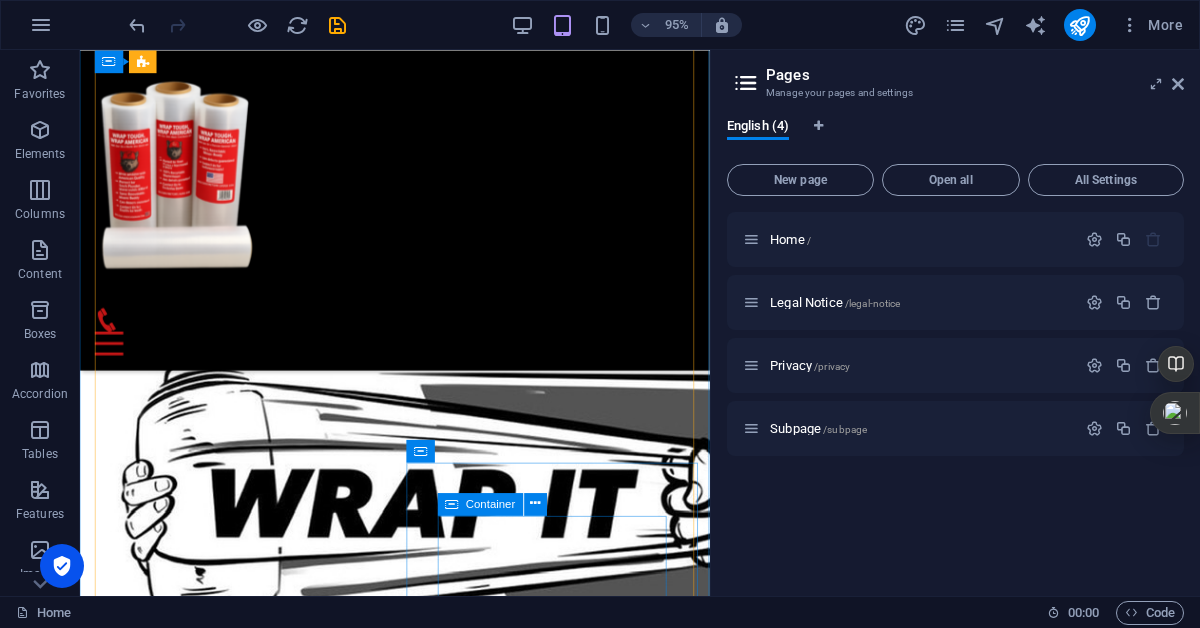 click on "Drop content here or  Add elements  Paste clipboard" at bounding box center [245, 7110] 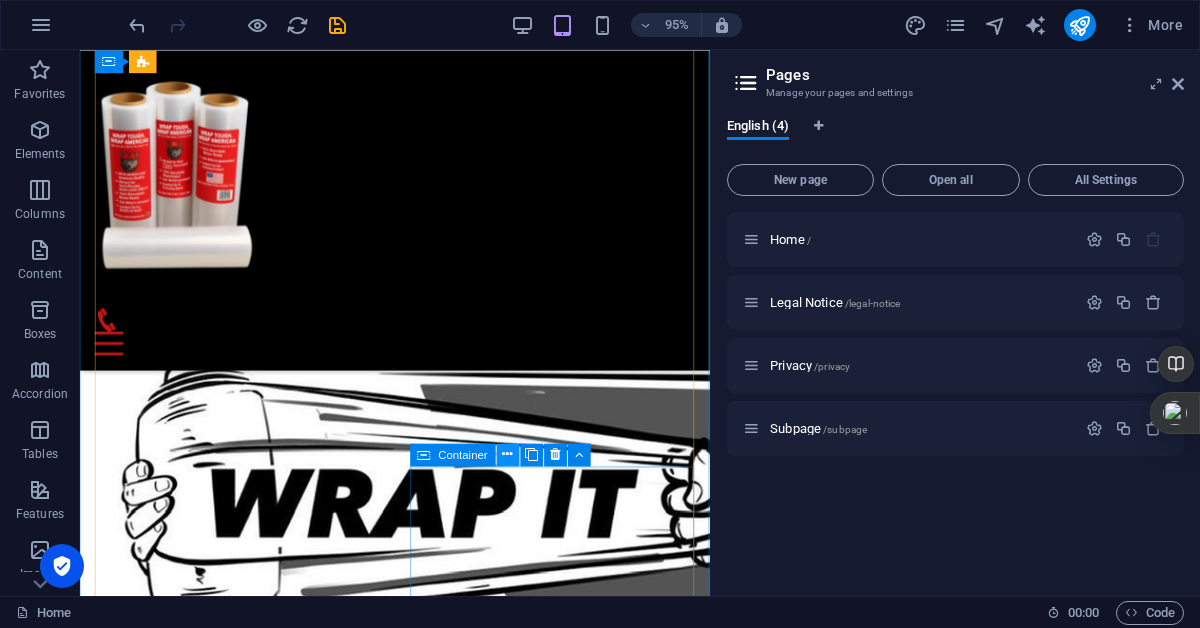 click at bounding box center [508, 454] 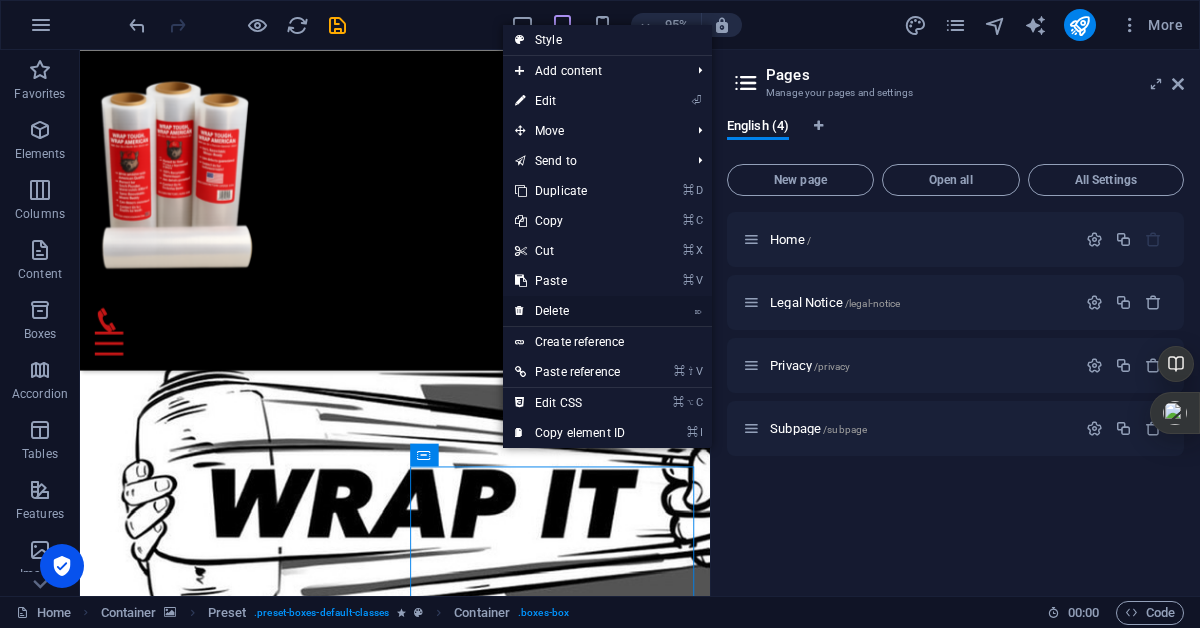 click on "⌦  Delete" at bounding box center [570, 311] 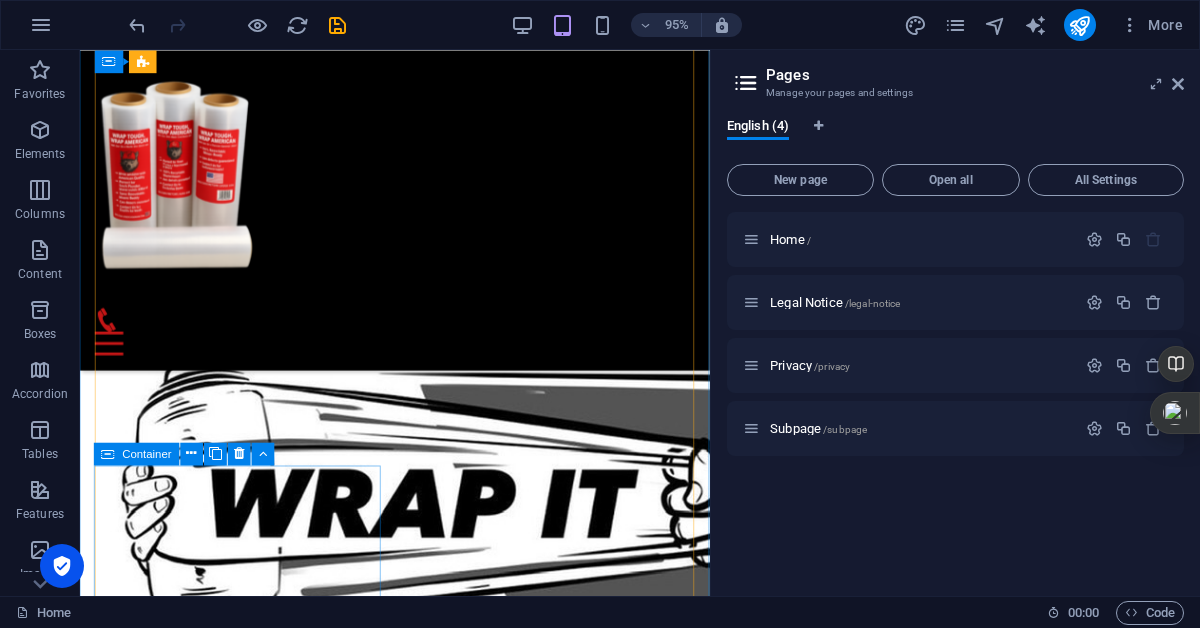 click on "07:00AM - 12:00PM Fat burning Lorem ipsum dolor sit amet, consectetur adipisicing elit. Veritatis, dolorem!" at bounding box center (245, 6830) 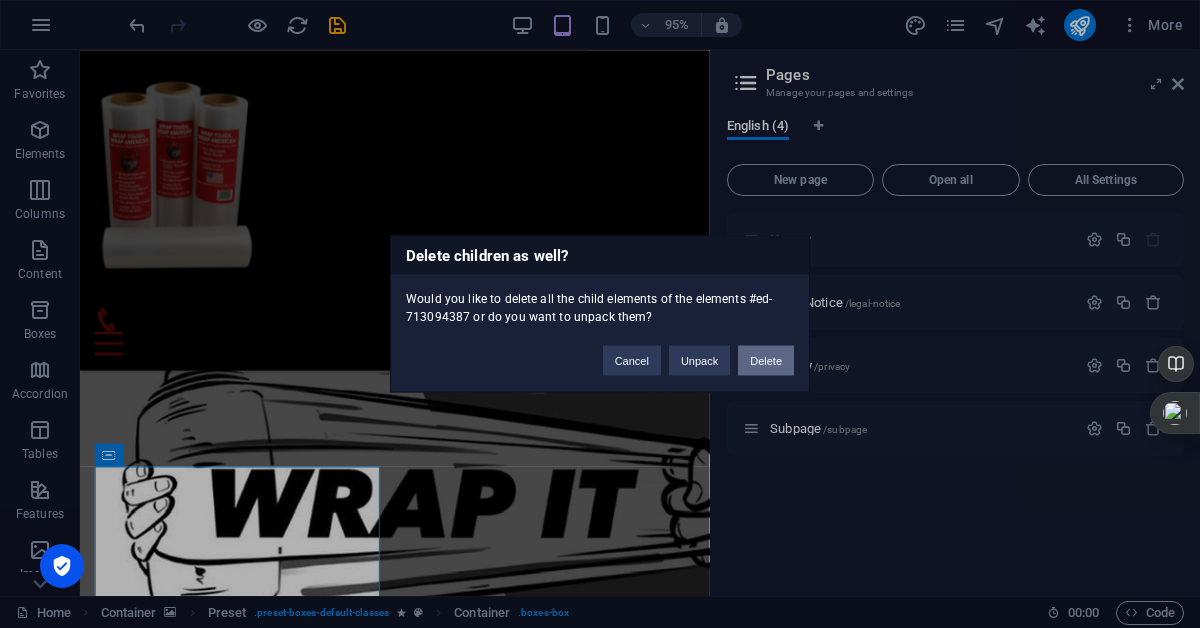 click on "Delete" at bounding box center [766, 361] 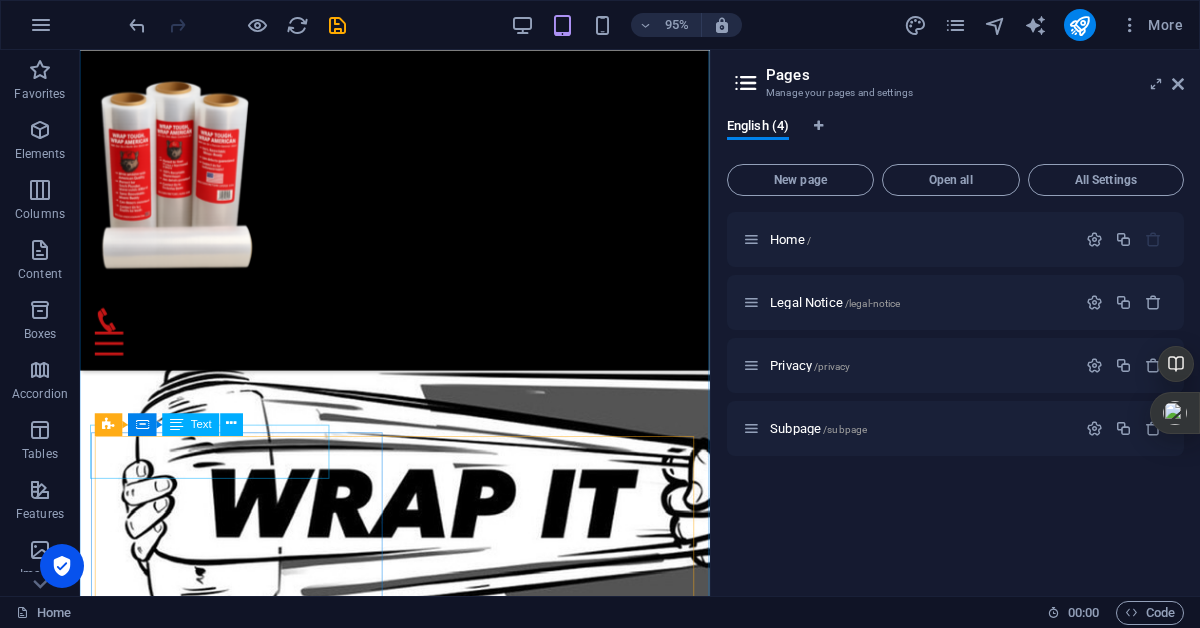 click on "07:00AM - 12:00PM" at bounding box center (217, 6369) 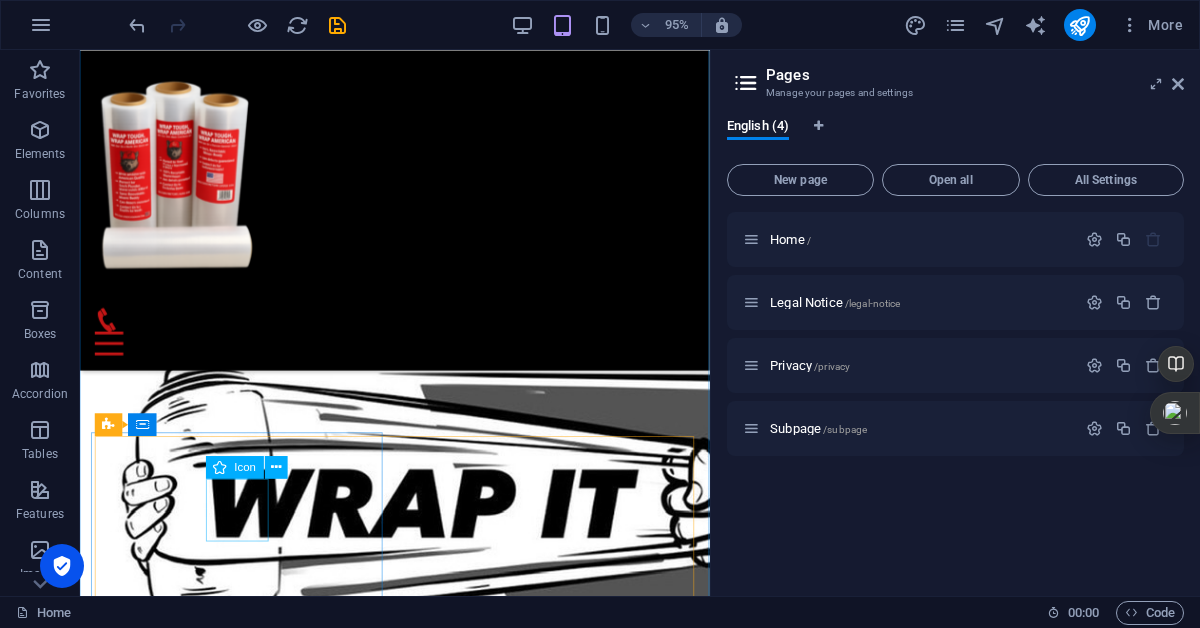 click at bounding box center (245, 6416) 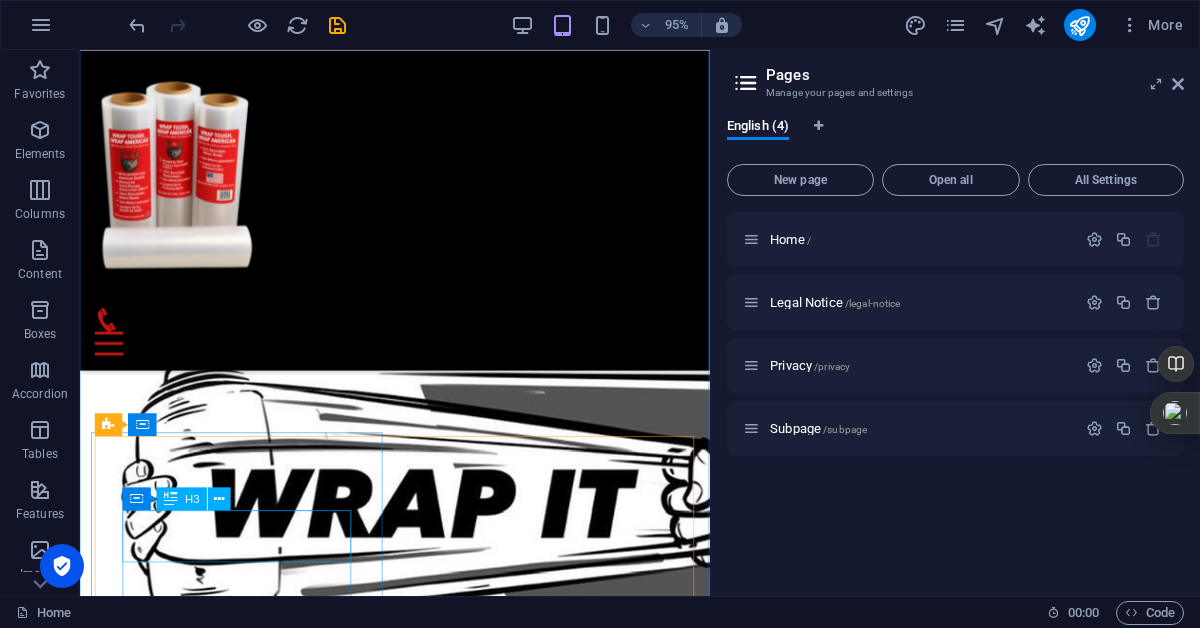 click on "Brawn" at bounding box center (245, 6411) 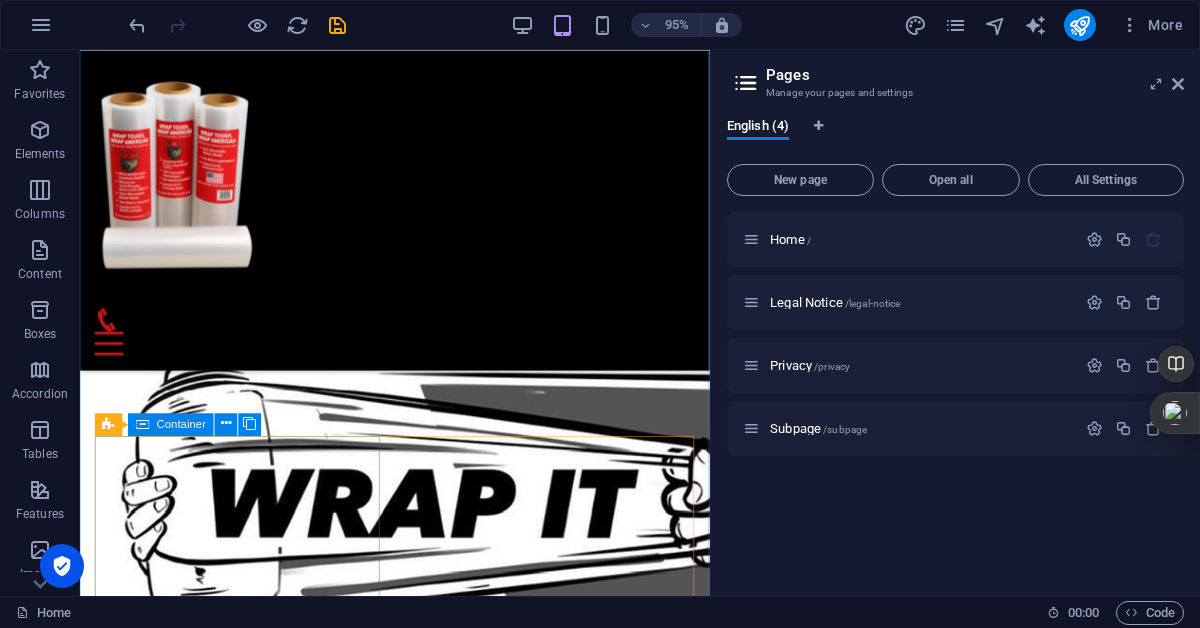 click on "Lorem ipsum dolor sit amet, consectetur adipisicing elit. Veritatis, dolorem!" at bounding box center [245, 6420] 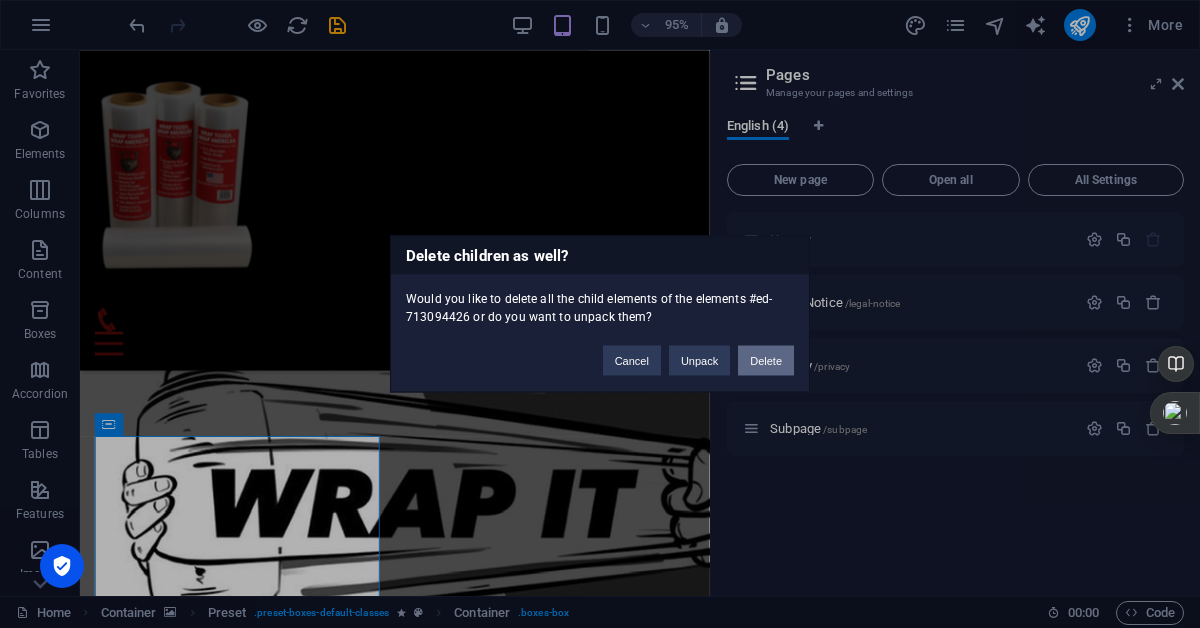 click on "Delete" at bounding box center [766, 361] 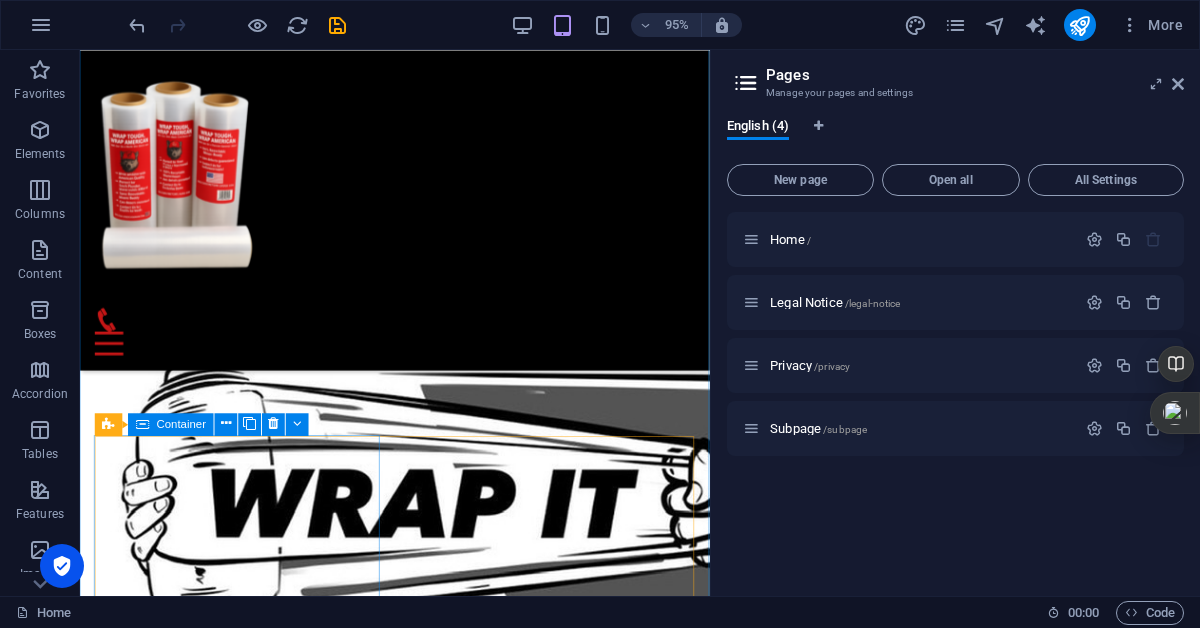 click on "07:00AM - 12:00PM Treadmill Lorem ipsum dolor sit amet, consectetur adipisicing elit. Veritatis, dolorem!" at bounding box center (245, 6178) 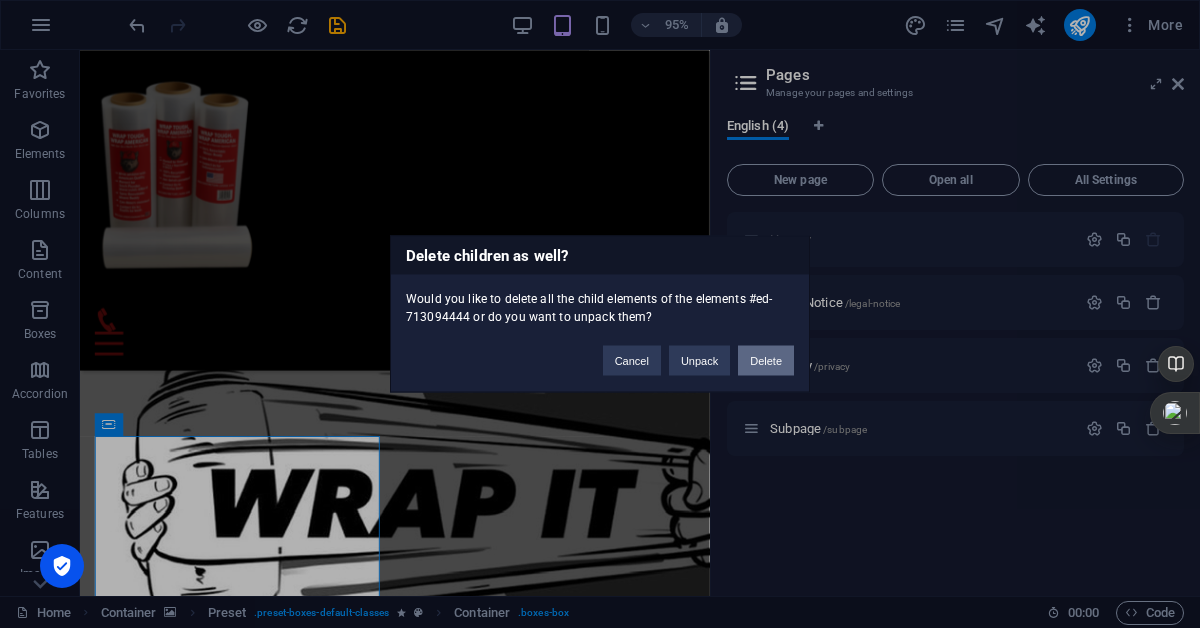 click on "Delete" at bounding box center [766, 361] 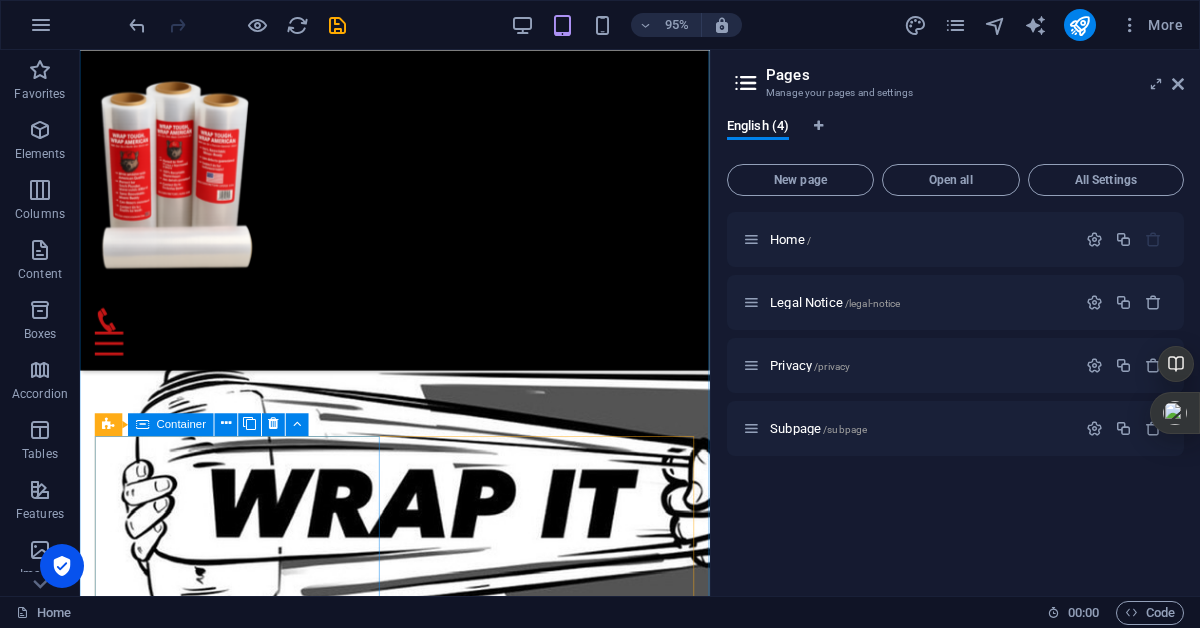 click on "07:00AM - 12:00PM Barbell Lorem ipsum dolor sit amet, consectetur adipisicing elit. Veritatis, dolorem!" at bounding box center (245, 6178) 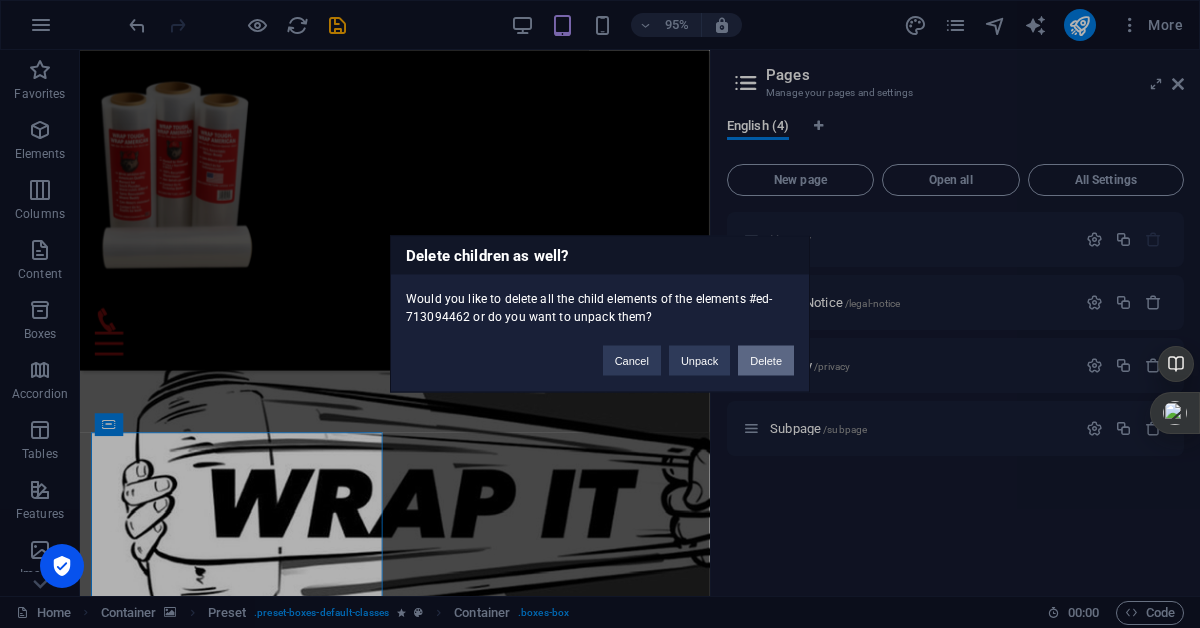 type 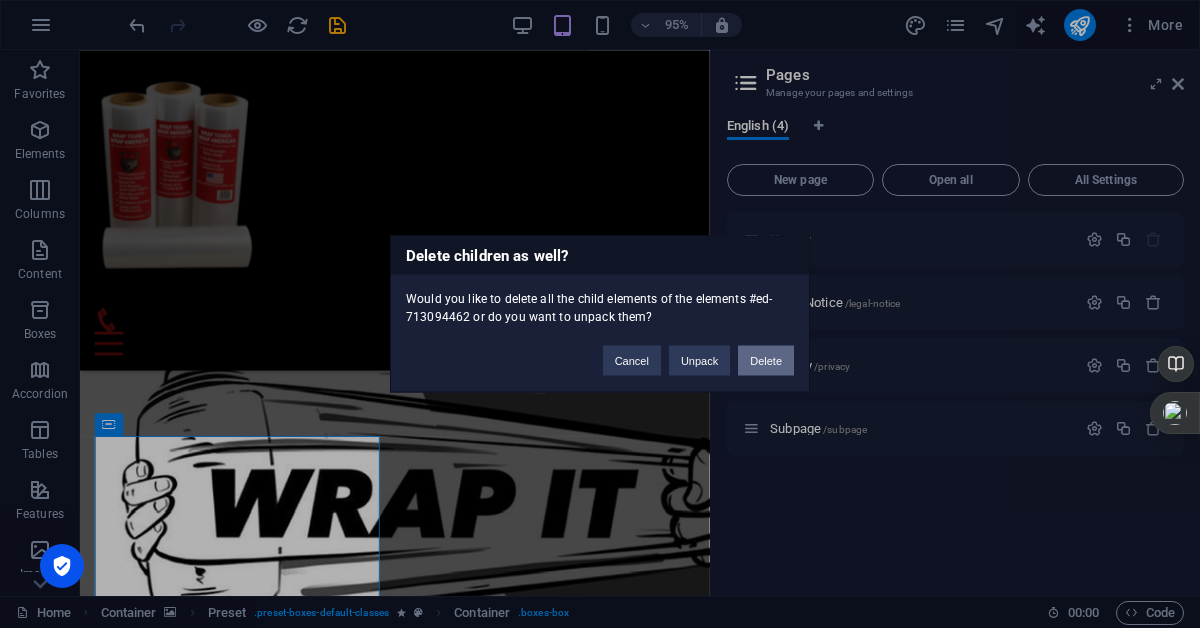 click on "Delete" at bounding box center (766, 361) 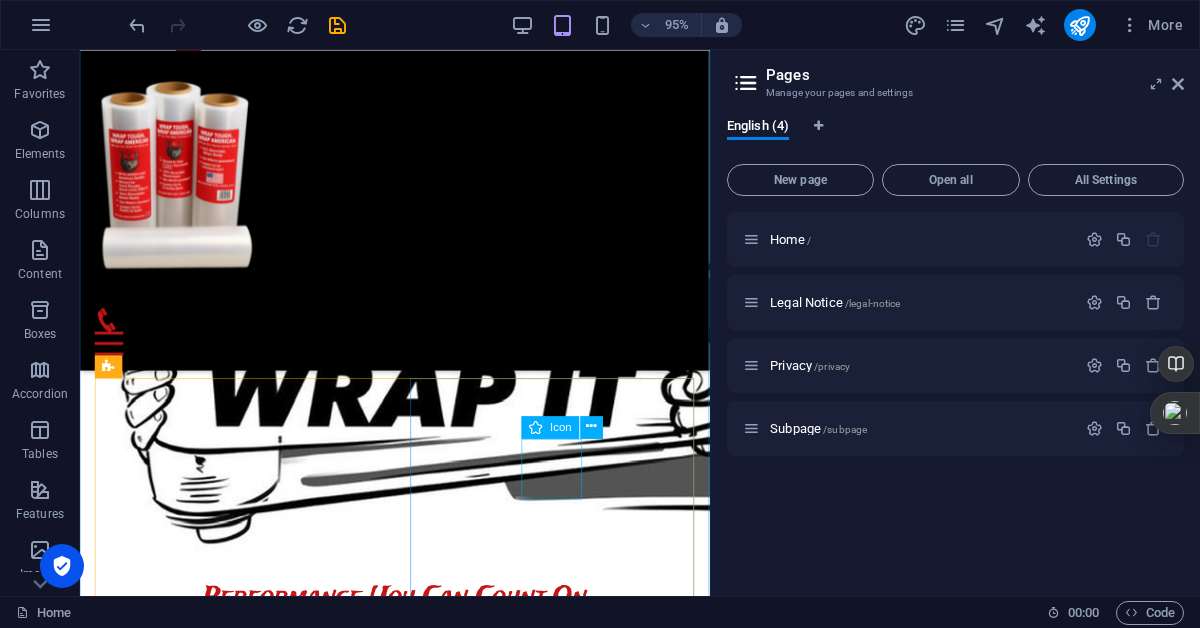 scroll, scrollTop: 4067, scrollLeft: 0, axis: vertical 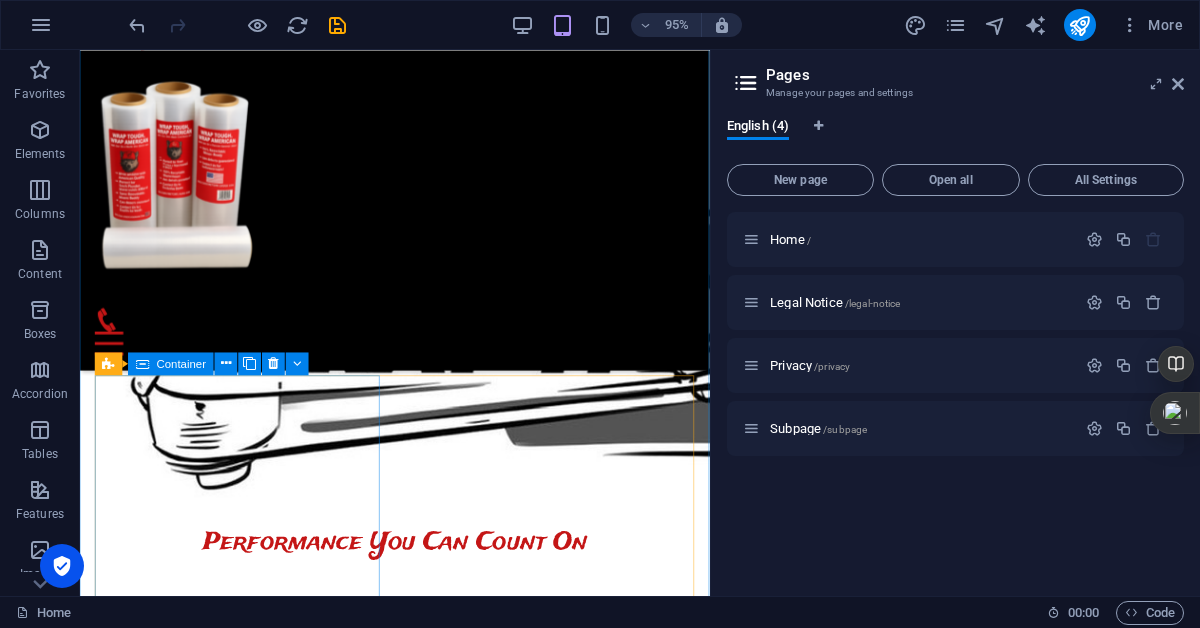 click on "07:00AM - 12:00PM Barbell Lorem ipsum dolor sit amet, consectetur adipisicing elit. Veritatis, dolorem!" at bounding box center [245, 5938] 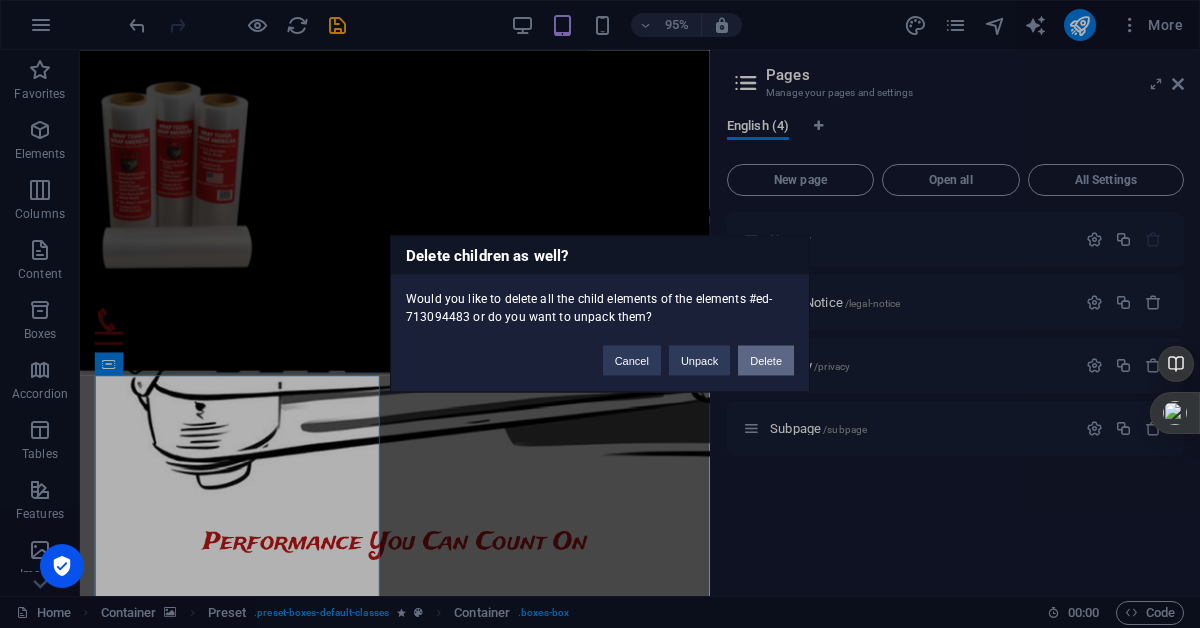 click on "Delete" at bounding box center [766, 361] 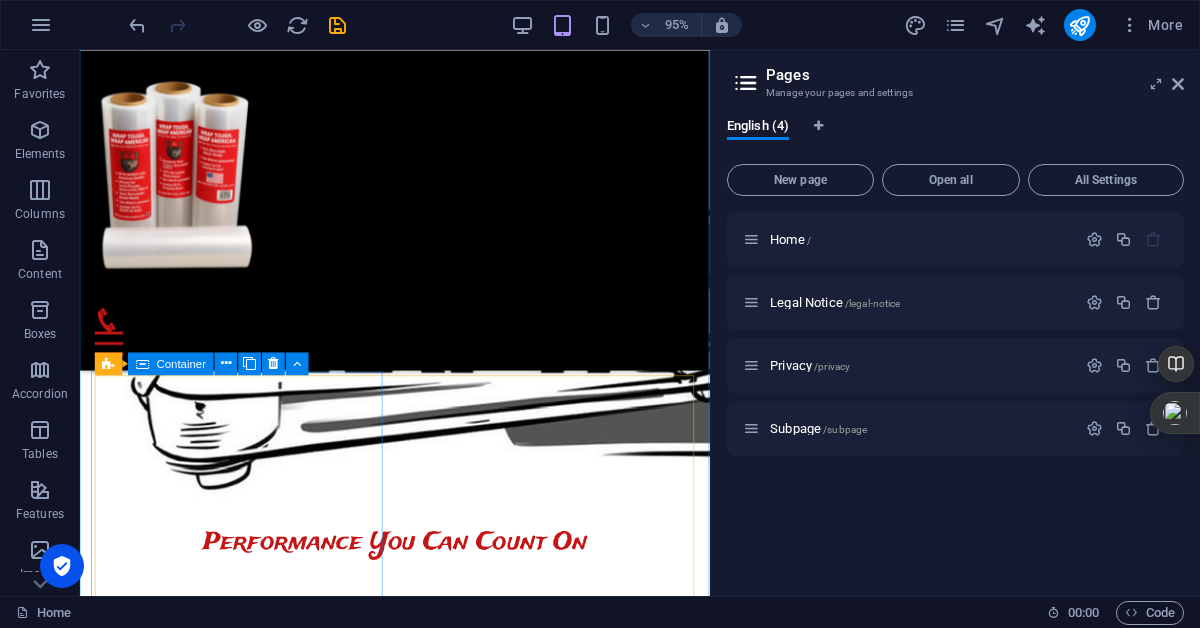 click on "07:00AM - 12:00PM Fat burning Lorem ipsum dolor sit amet, consectetur adipisicing elit. Veritatis, dolorem!" at bounding box center [245, 5938] 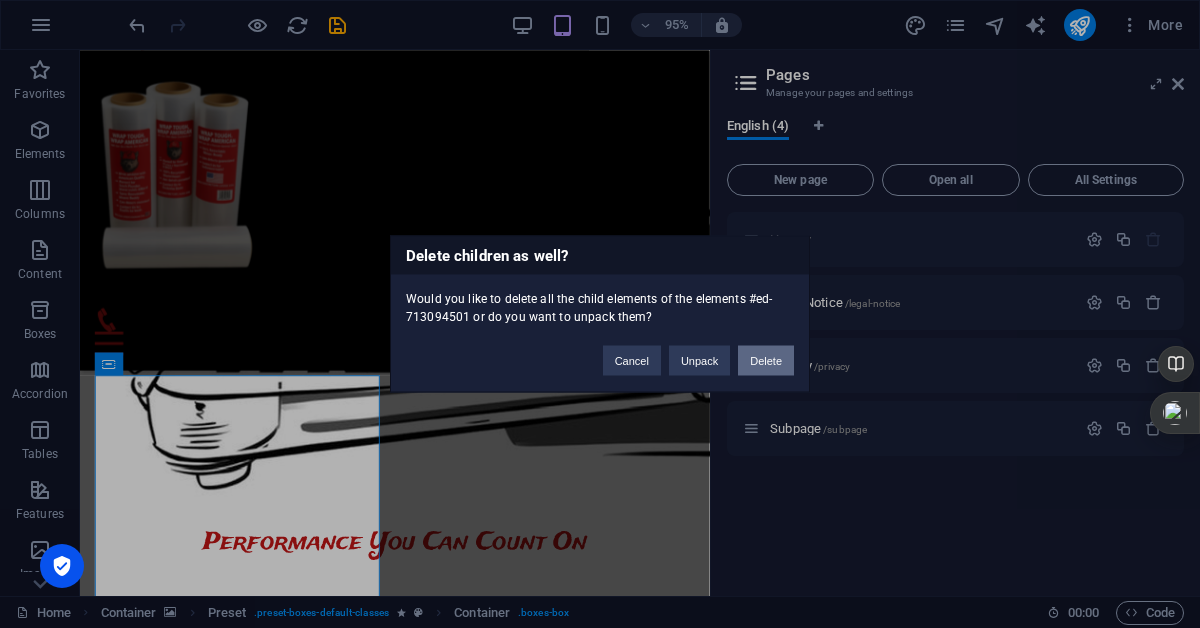 click on "Delete" at bounding box center [766, 361] 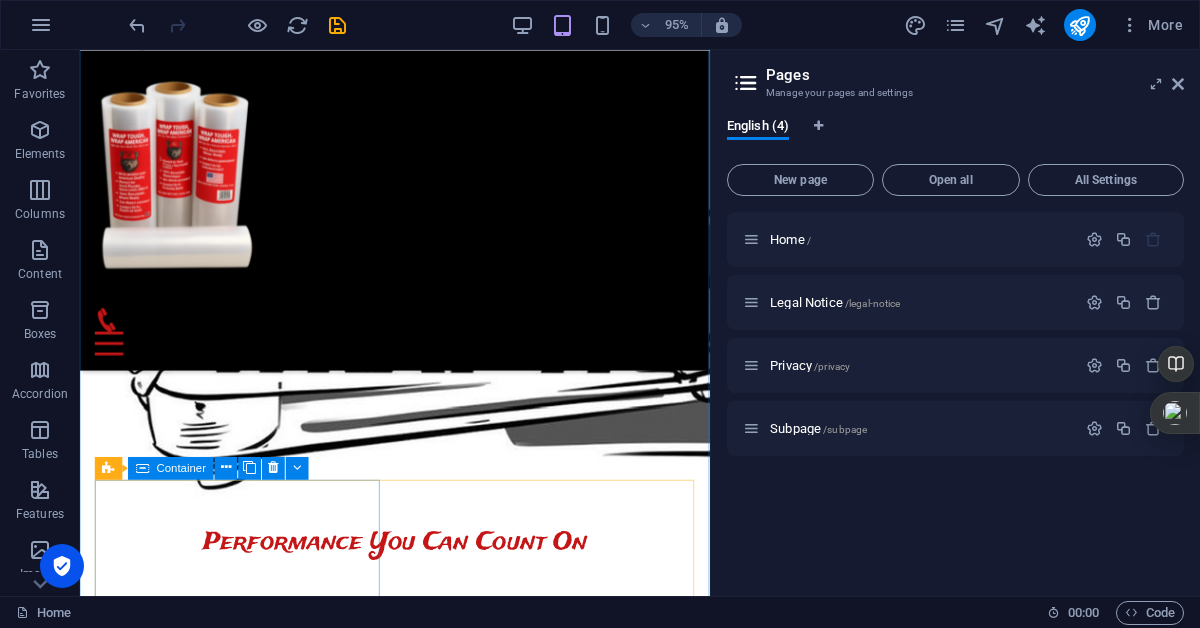 click on "07:00AM - 12:00PM Weights Lorem ipsum dolor sit amet, consectetur adipisicing elit. Veritatis, dolorem!" at bounding box center (245, 5873) 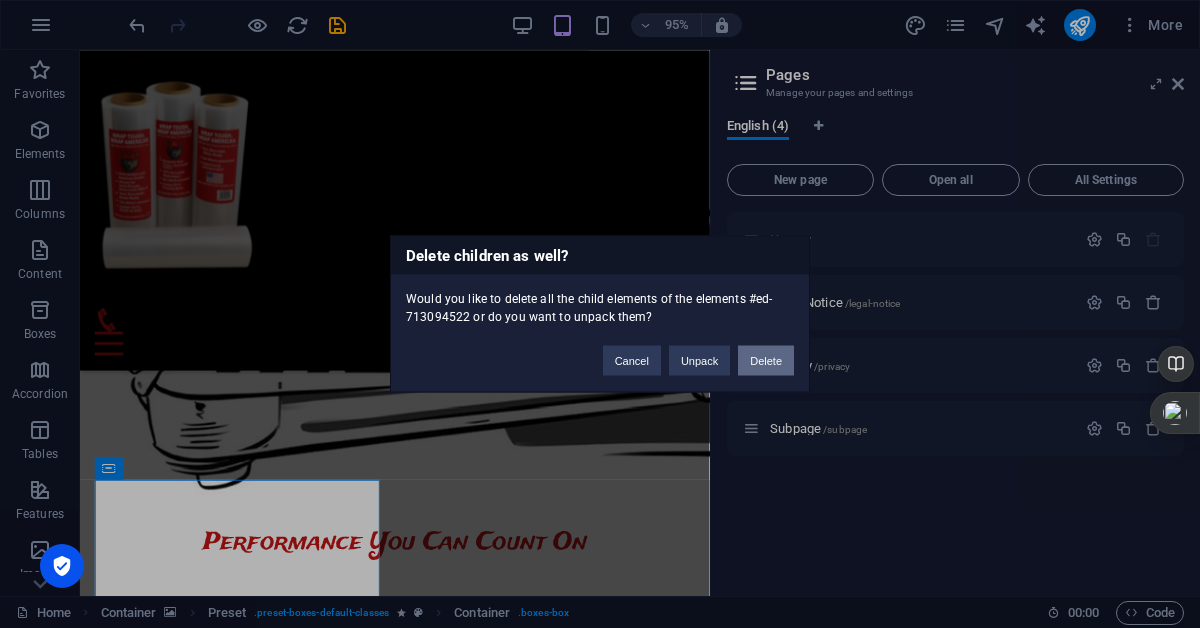 click on "Delete" at bounding box center (766, 361) 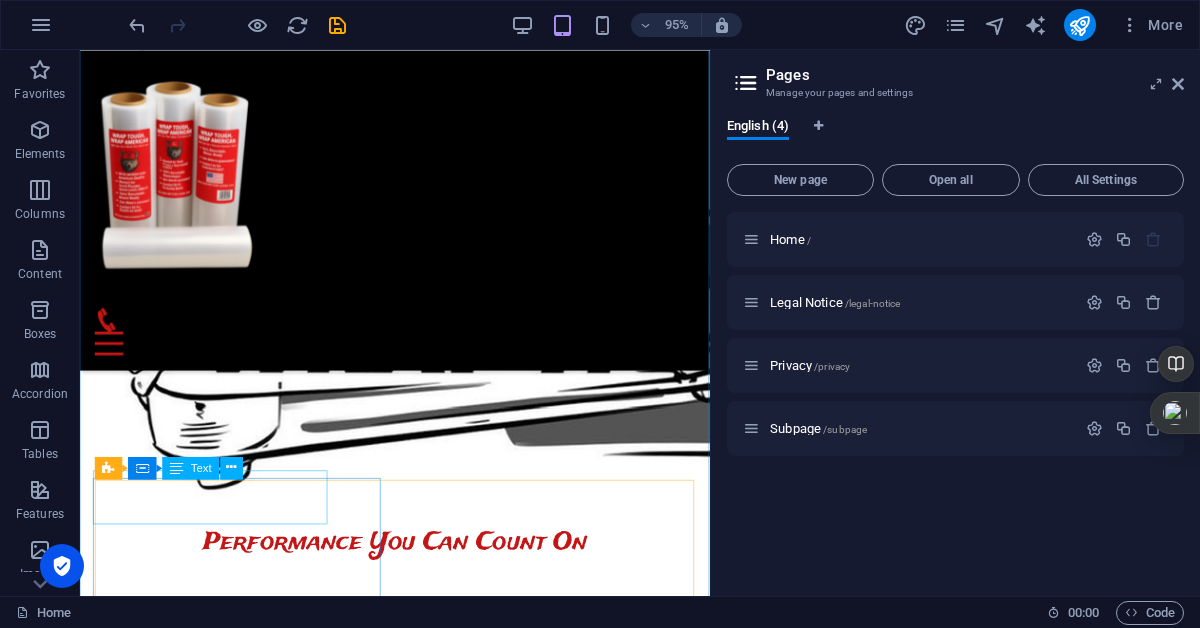 click on "07:00AM - 12:00PM Treadmill Lorem ipsum dolor sit amet, consectetur adipisicing elit. Veritatis, dolorem!" at bounding box center [245, 5555] 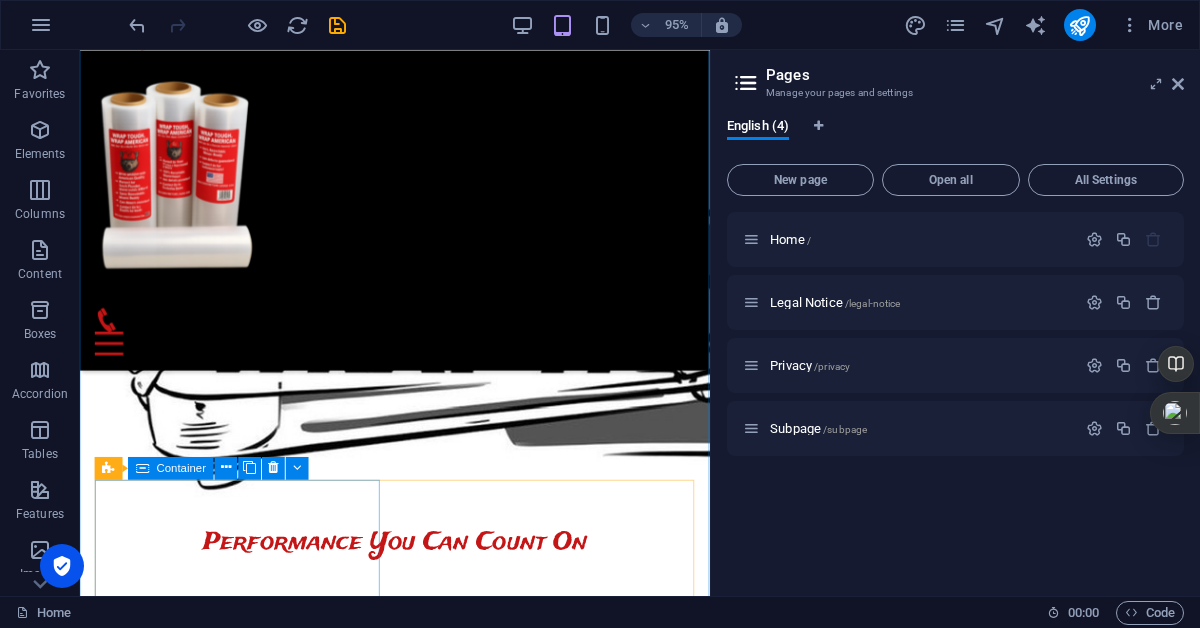 click on "07:00AM - 12:00PM Treadmill Lorem ipsum dolor sit amet, consectetur adipisicing elit. Veritatis, dolorem!" at bounding box center (245, 5555) 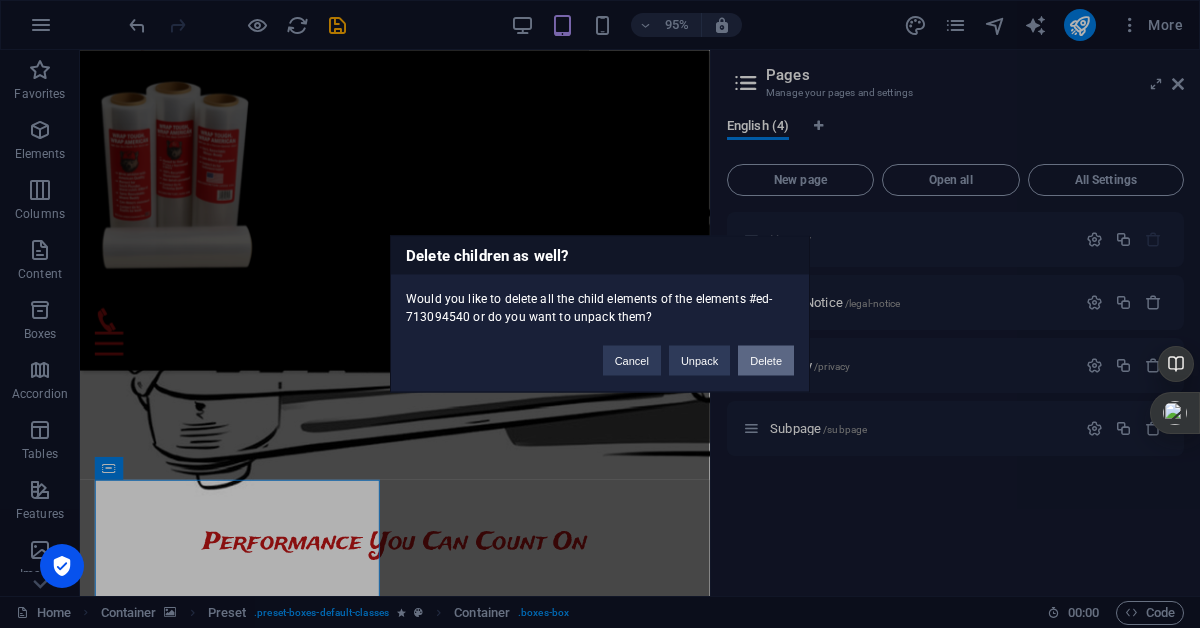 click on "Delete" at bounding box center [766, 361] 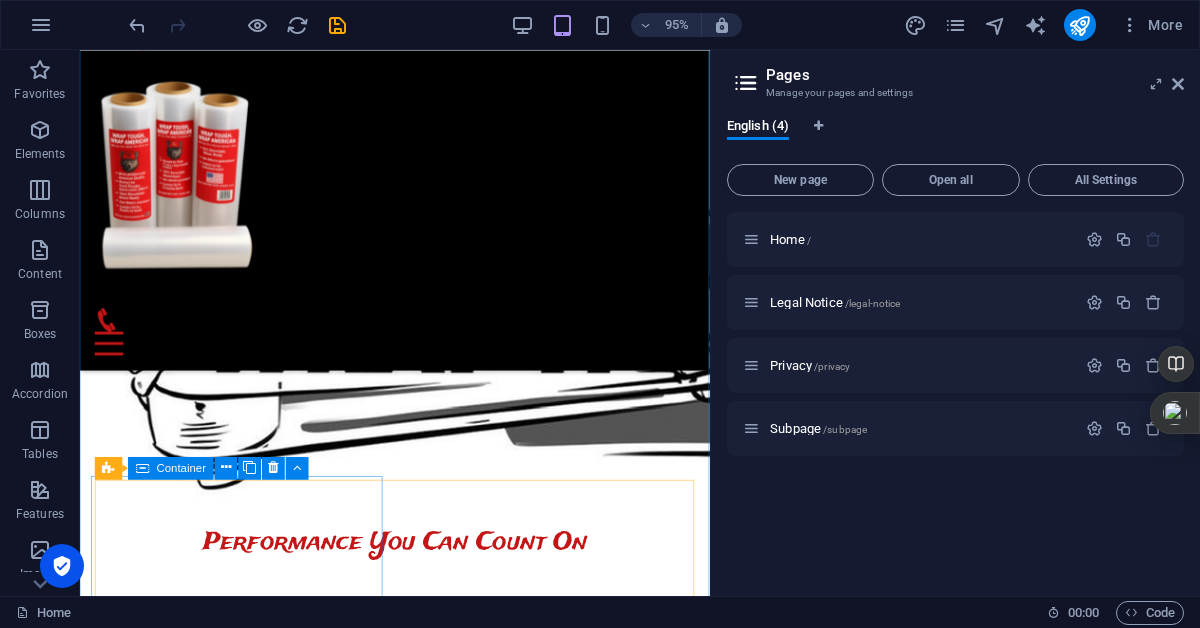 click on "07:00AM - 12:00PM Barbell Lorem ipsum dolor sit amet, consectetur adipisicing elit. Veritatis, dolorem!" at bounding box center (245, 5555) 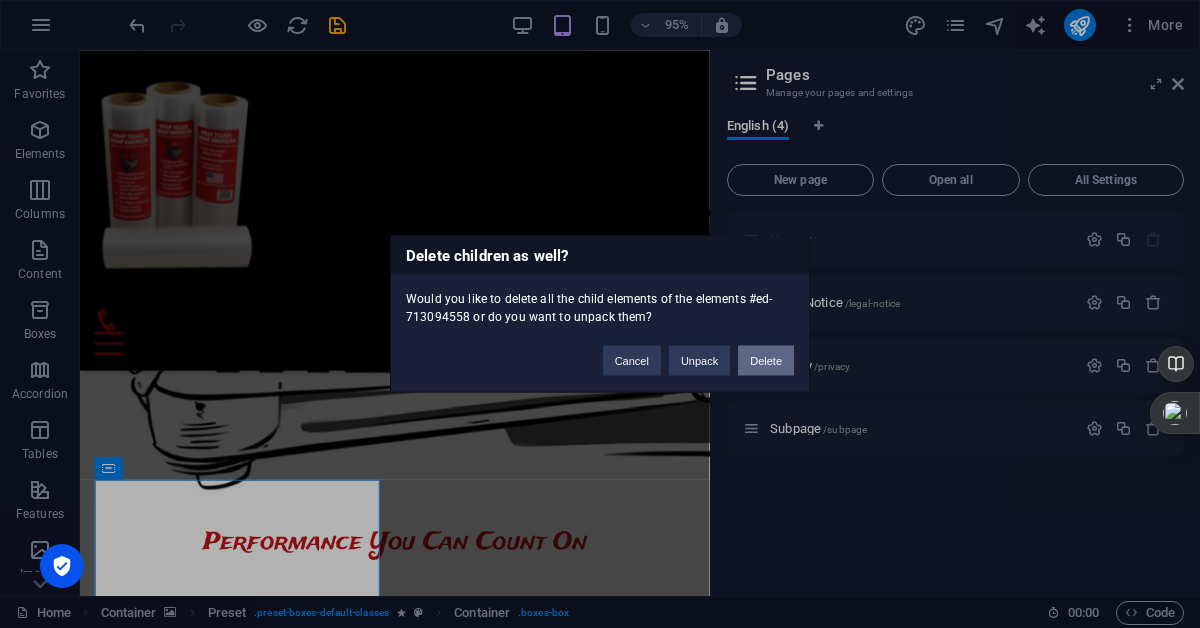 click on "Delete" at bounding box center [766, 361] 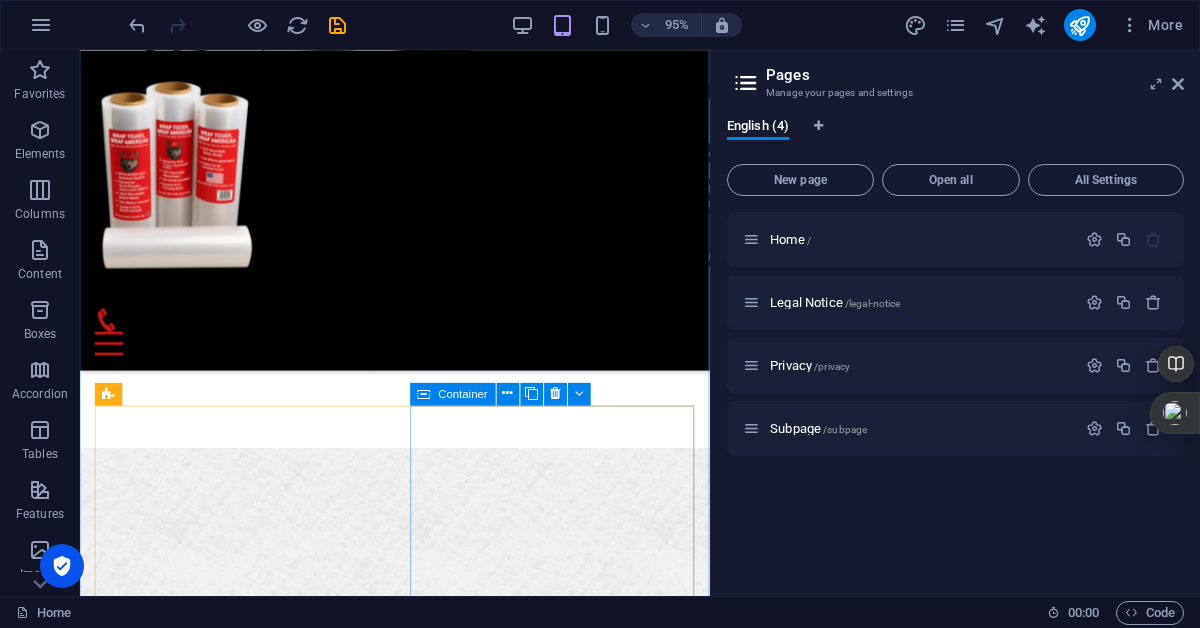 scroll, scrollTop: 4275, scrollLeft: 0, axis: vertical 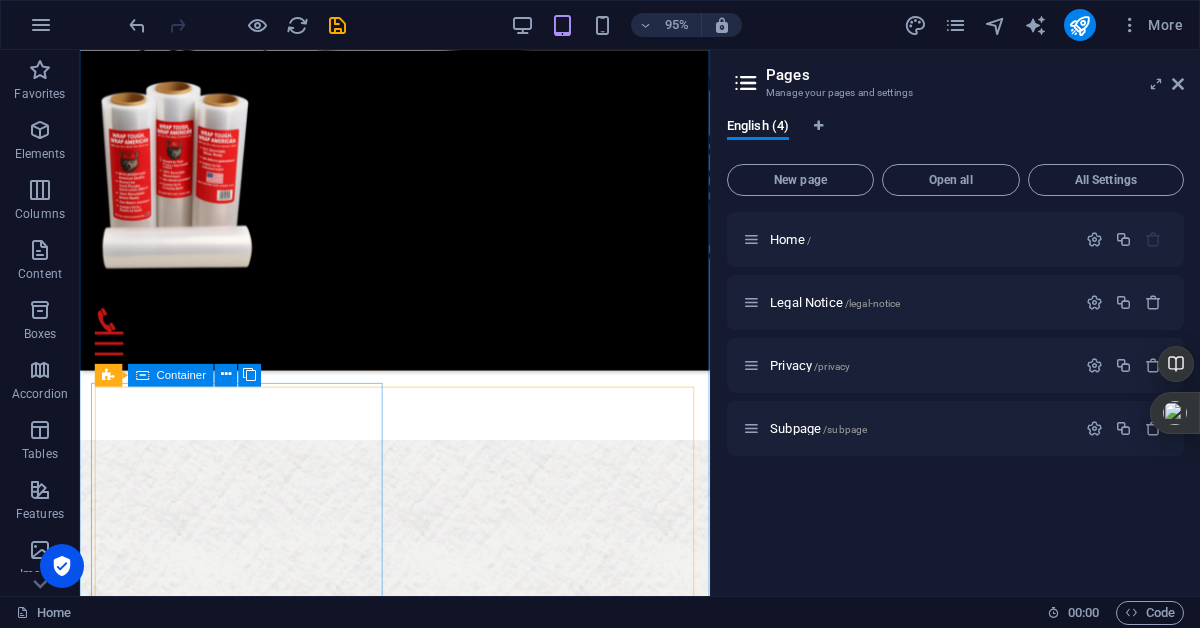 click on "07:00AM - 12:00PM Brawn Lorem ipsum dolor sit amet, consectetur adipisicing elit. Veritatis, dolorem!" at bounding box center [245, 5281] 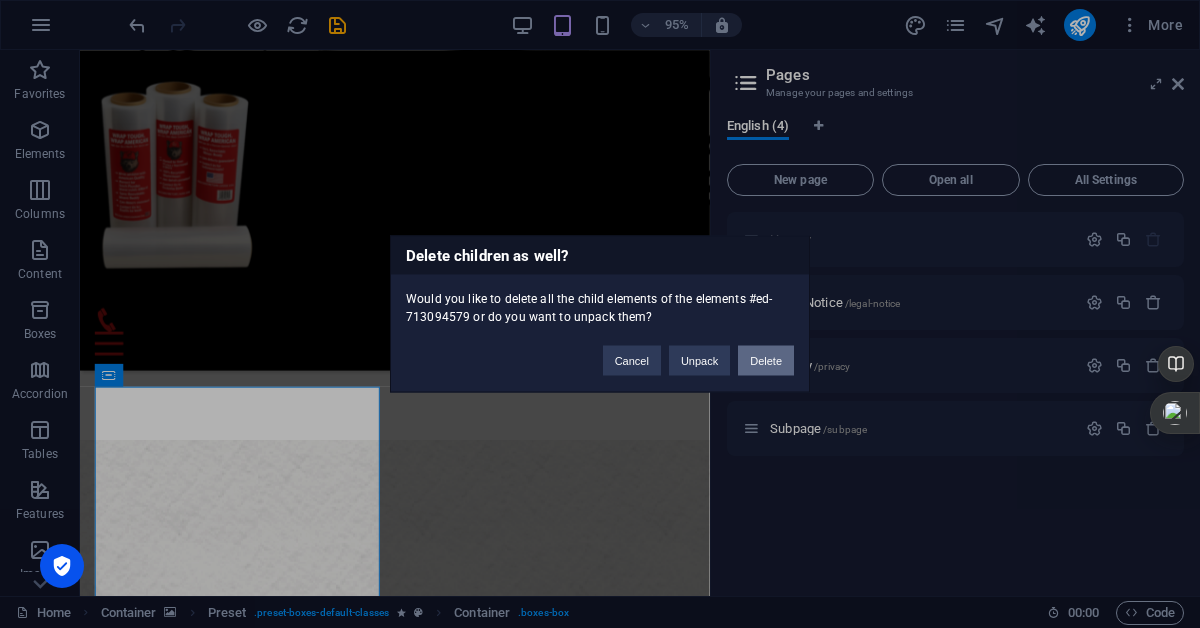 click on "Delete" at bounding box center (766, 361) 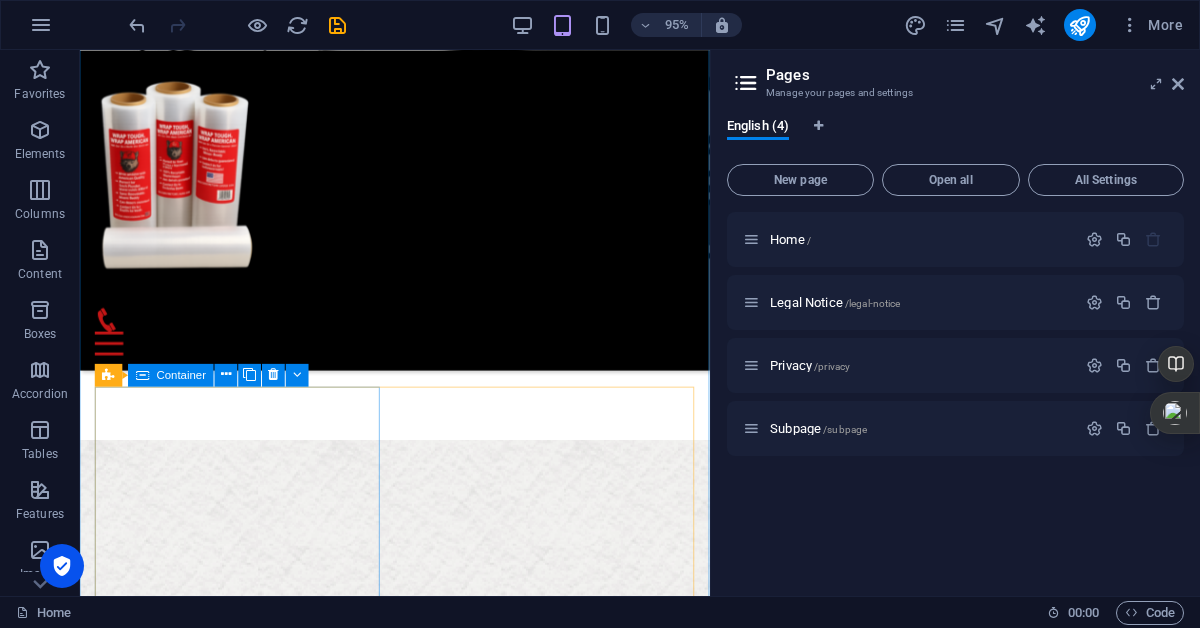 click on "07:00AM - 12:00PM Spinning Lorem ipsum dolor sit amet, consectetur adipisicing elit. Veritatis, dolorem!" at bounding box center (245, 4963) 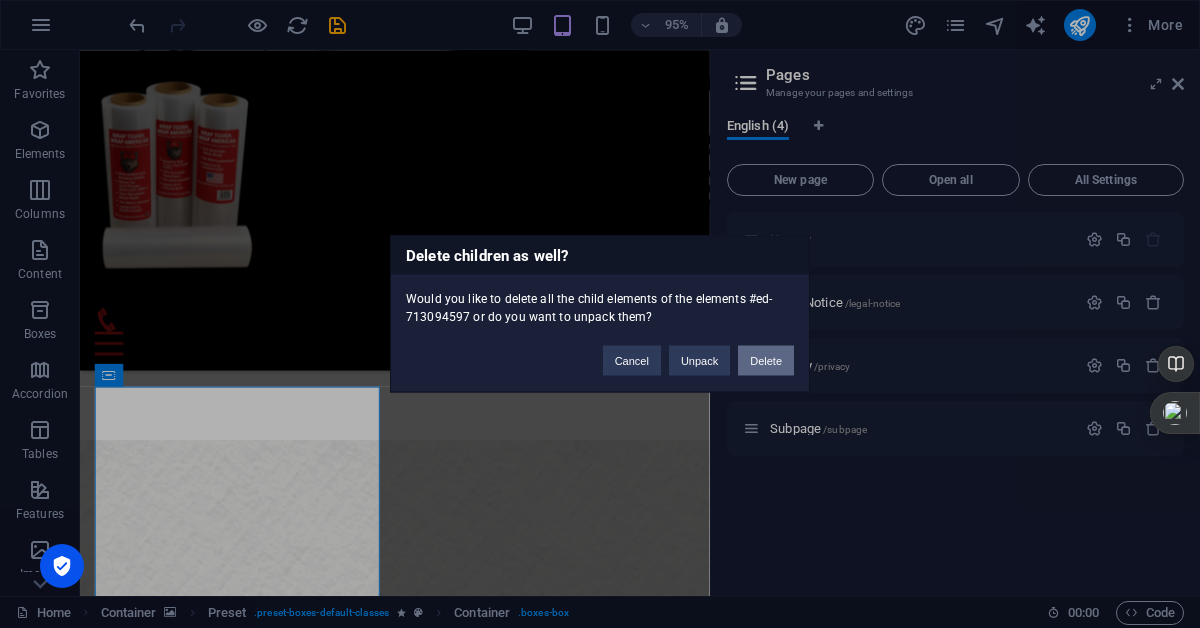click on "Delete" at bounding box center (766, 361) 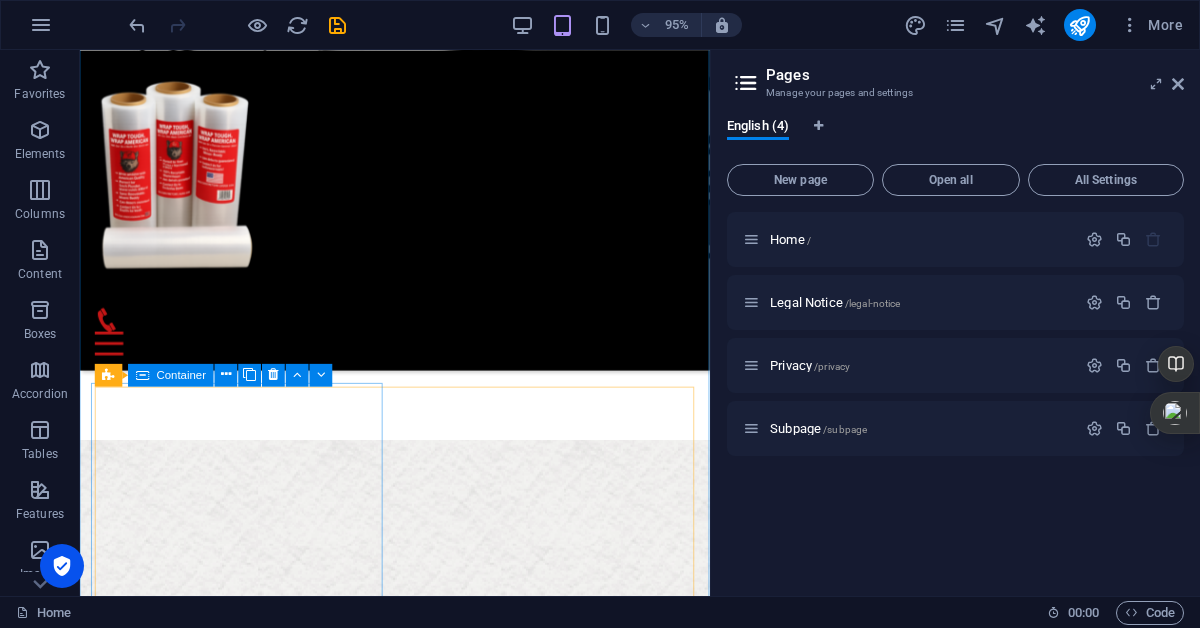 click on "07:00AM - 12:00PM Barbell Lorem ipsum dolor sit amet, consectetur adipisicing elit. Veritatis, dolorem!" at bounding box center [245, 4963] 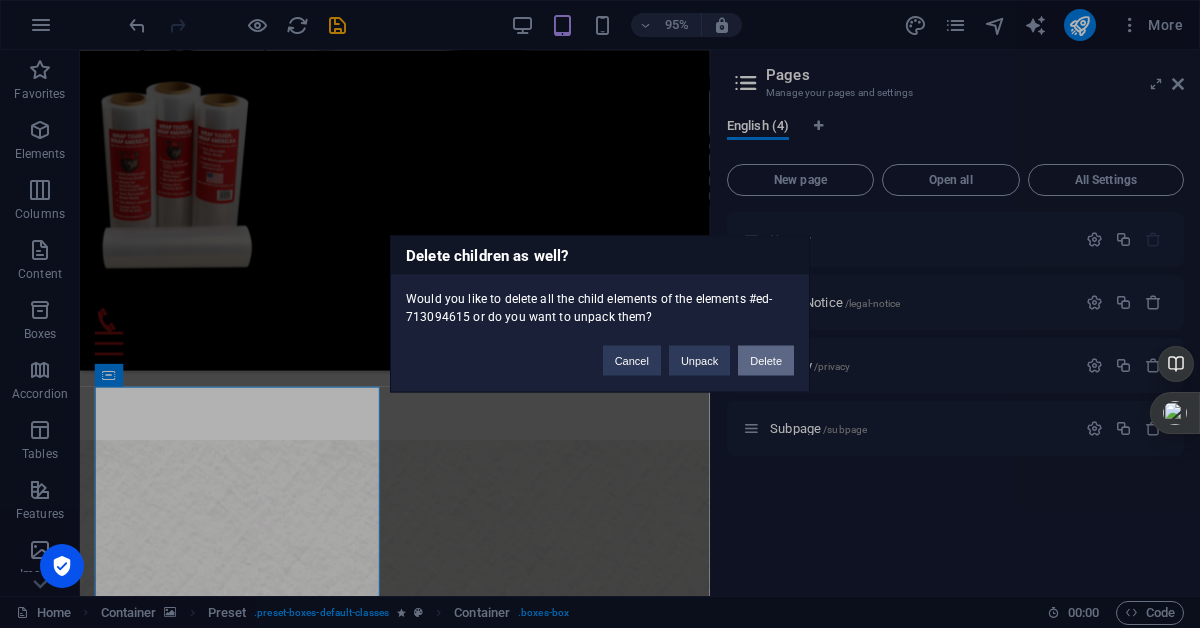 click on "Delete" at bounding box center [766, 361] 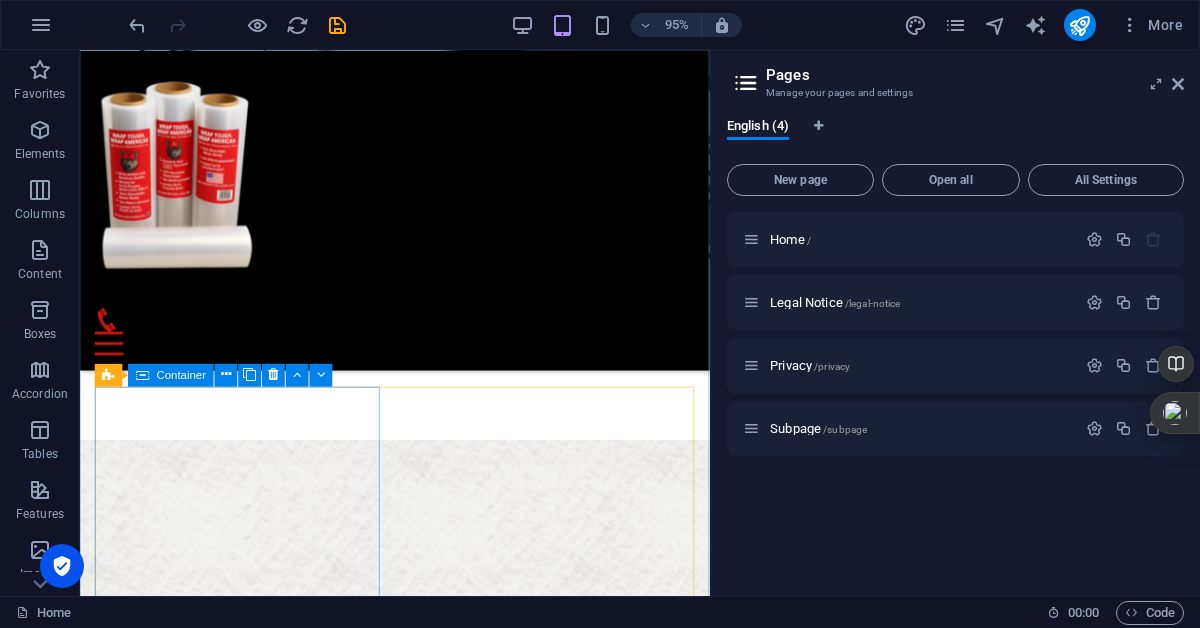 click on "07:00AM - 12:00PM Fat burning Lorem ipsum dolor sit amet, consectetur adipisicing elit. Veritatis, dolorem!" at bounding box center [245, 4645] 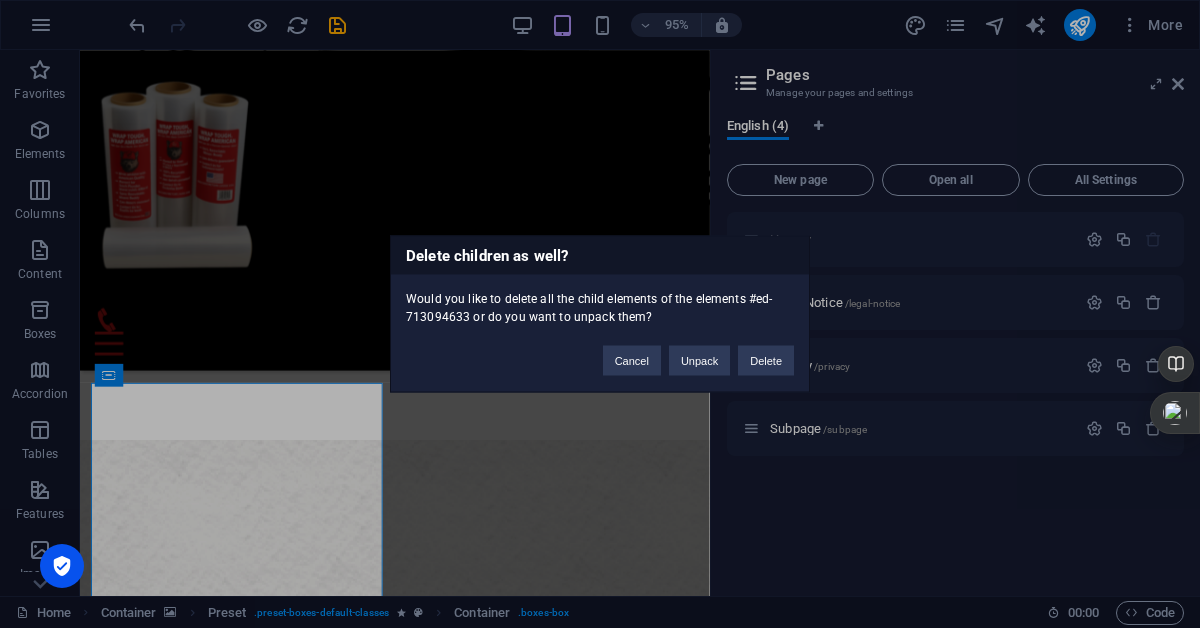 type 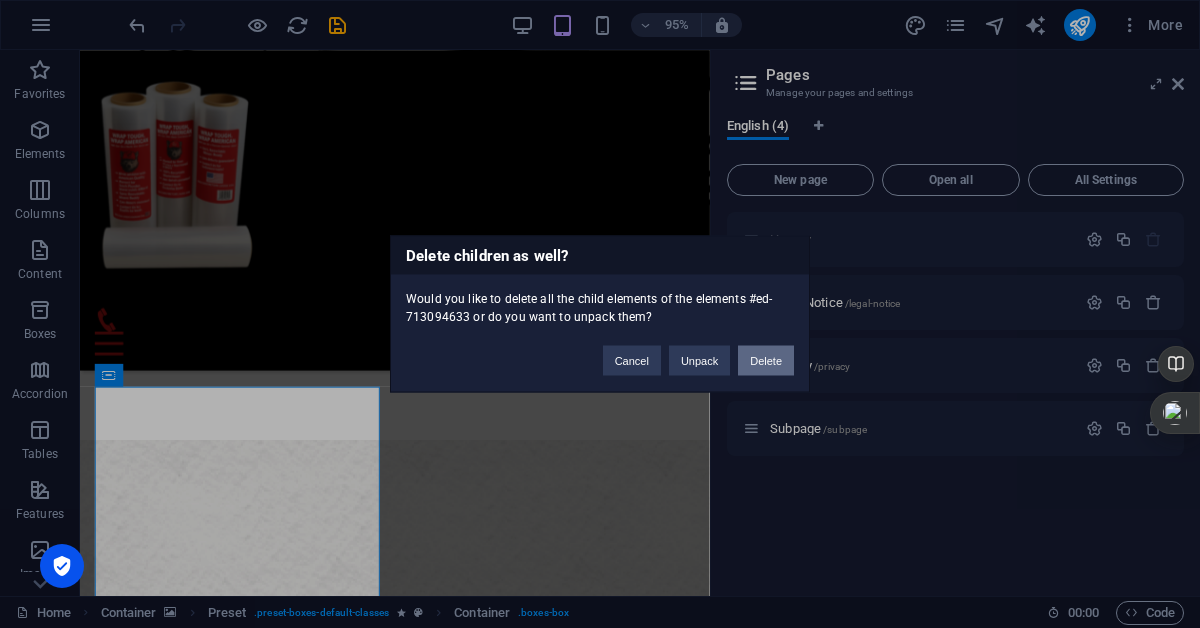 click on "Delete" at bounding box center [766, 361] 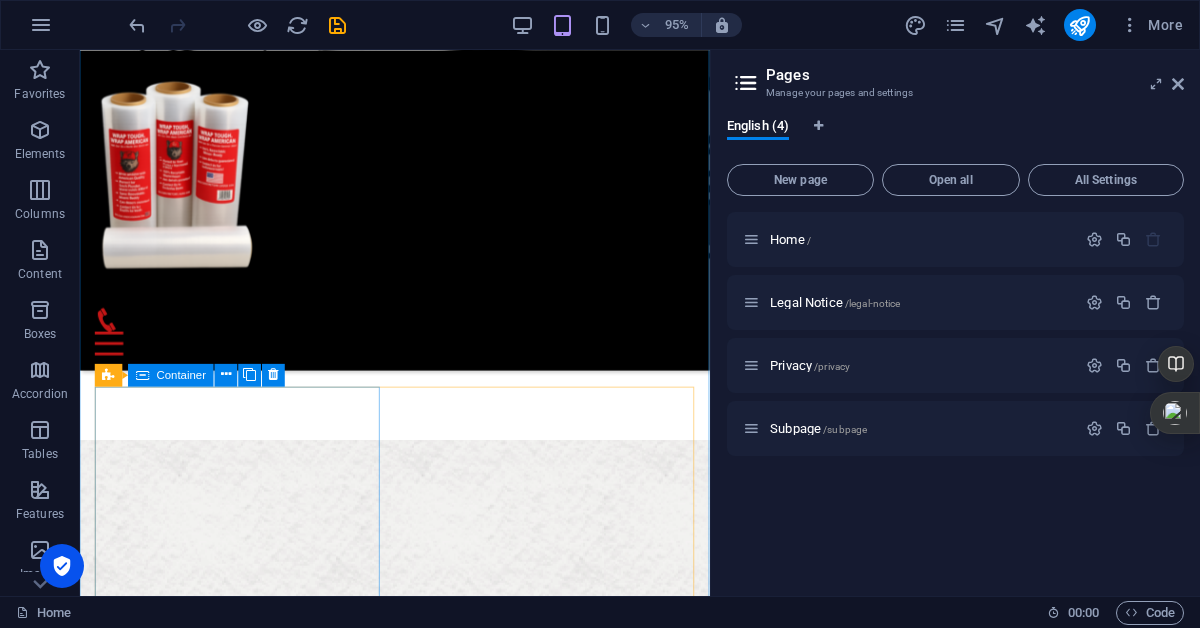 click on "07:00AM - 12:00PM Weights Lorem ipsum dolor sit amet, consectetur adipisicing elit. Veritatis, dolorem!" at bounding box center [245, 4645] 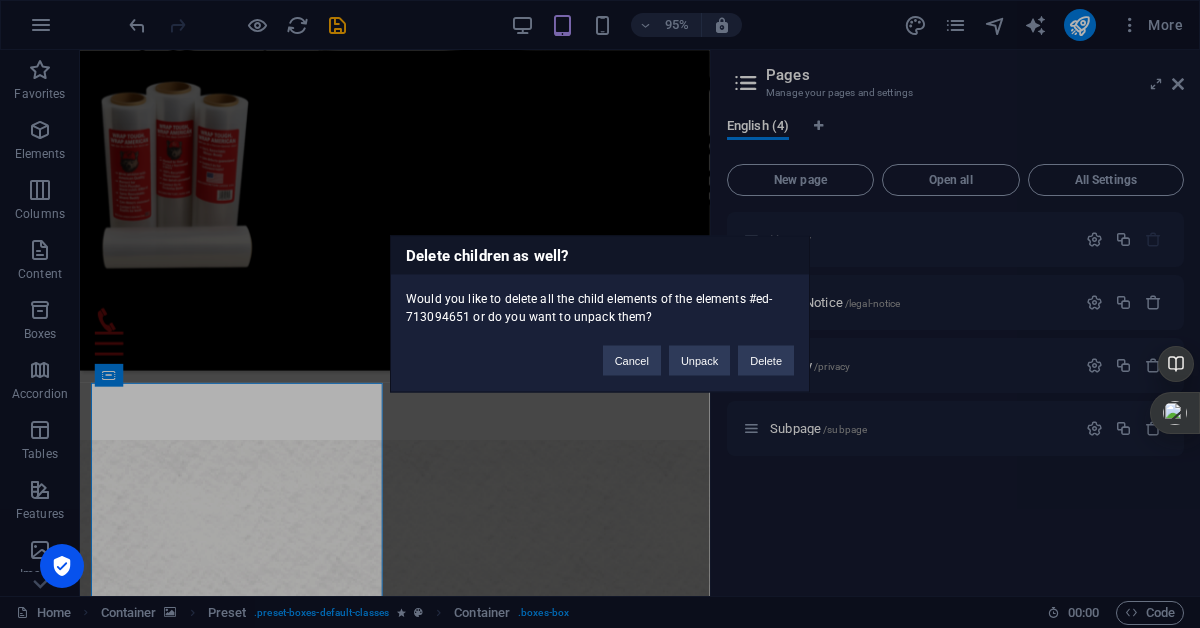 type 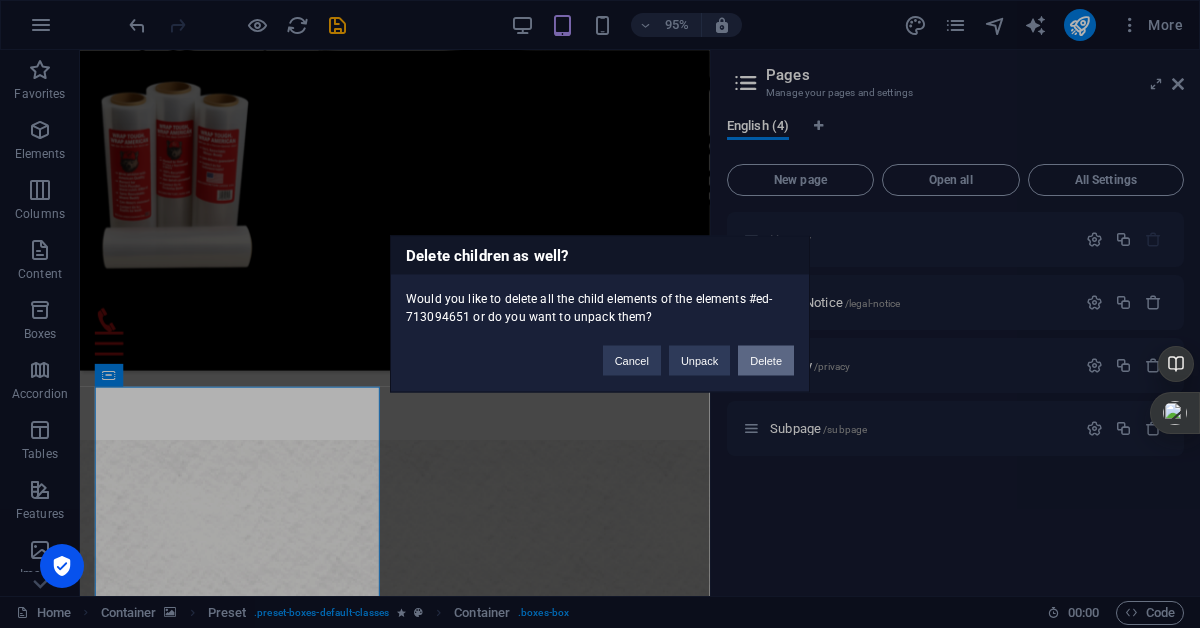 click on "Delete" at bounding box center (766, 361) 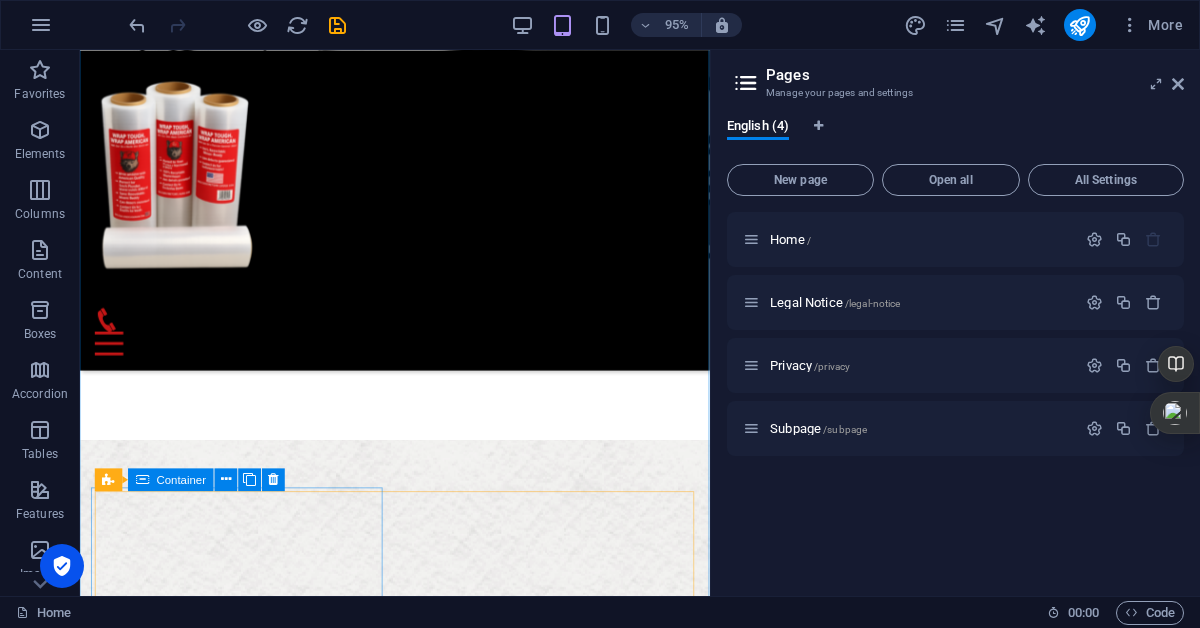 click on "07:00AM - 12:00PM Barbell Lorem ipsum dolor sit amet, consectetur adipisicing elit. Veritatis, dolorem!" at bounding box center (245, 4580) 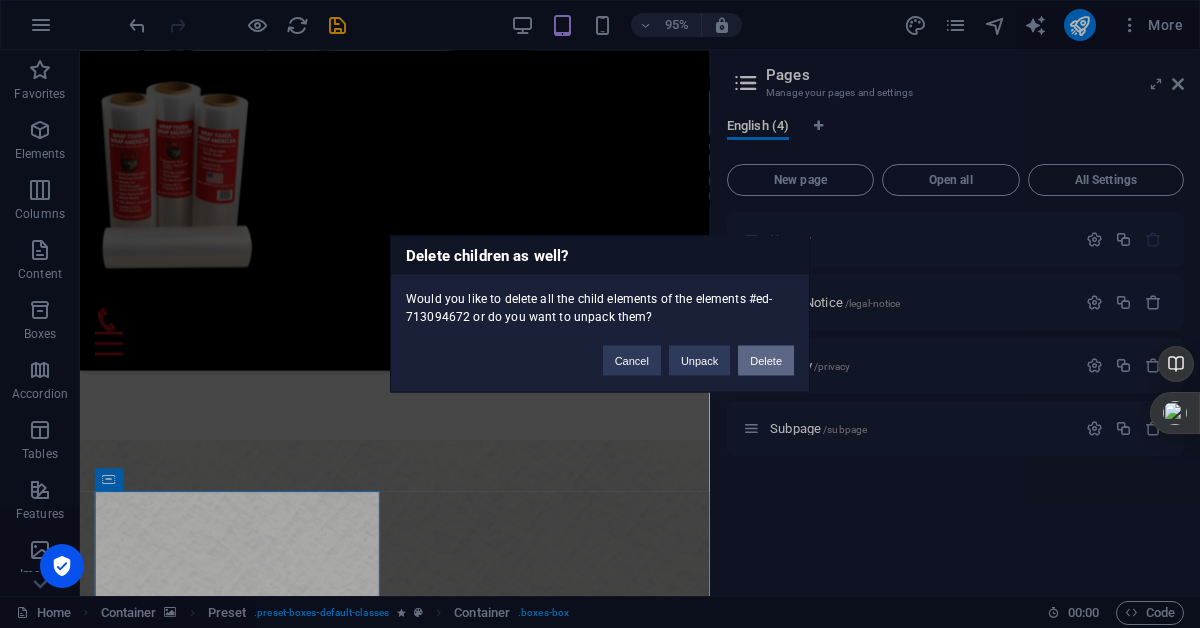 click on "Delete" at bounding box center [766, 361] 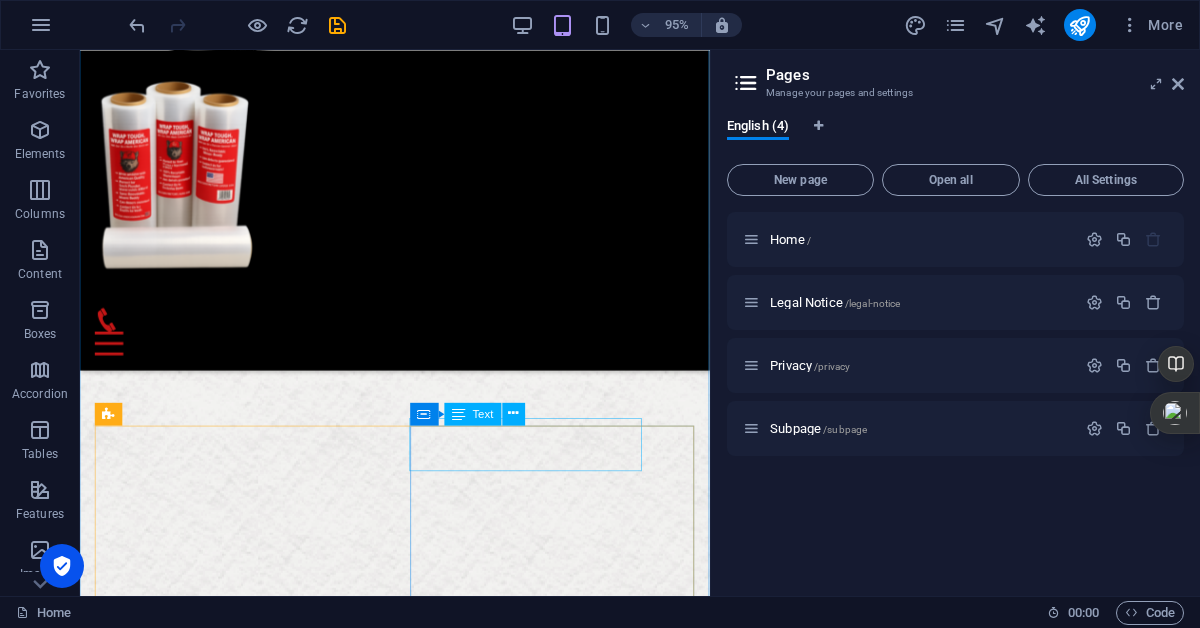 scroll, scrollTop: 4510, scrollLeft: 0, axis: vertical 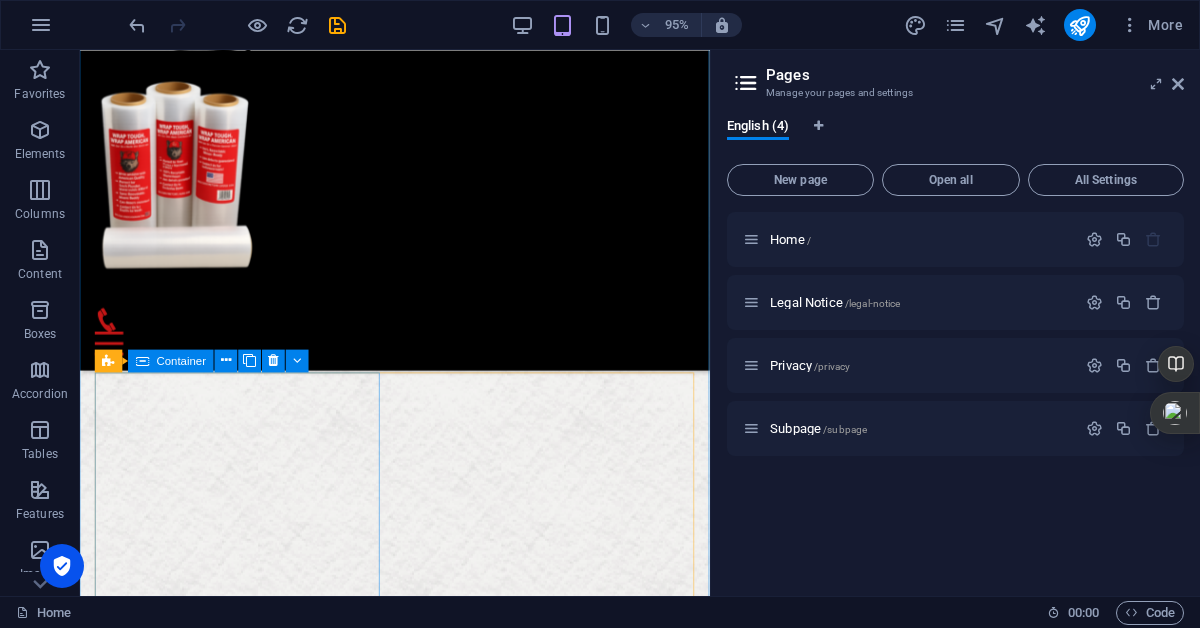 click on "07:00AM - 12:00PM Spinning Lorem ipsum dolor sit amet, consectetur adipisicing elit. Veritatis, dolorem!" at bounding box center (245, 4279) 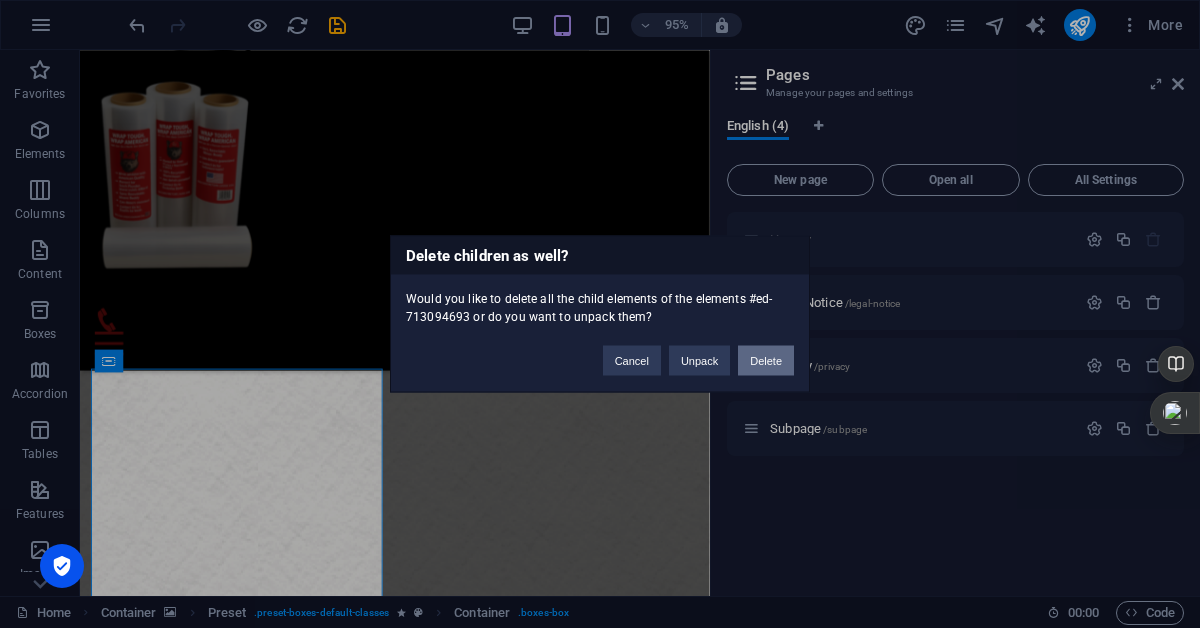 type 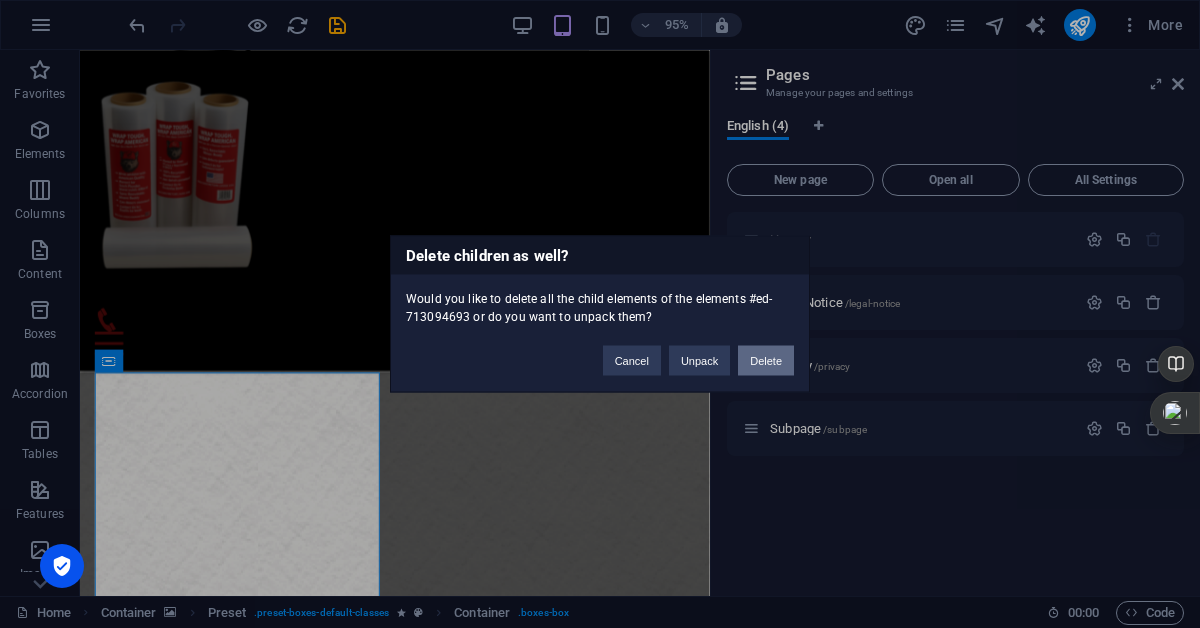 click on "Delete" at bounding box center [766, 361] 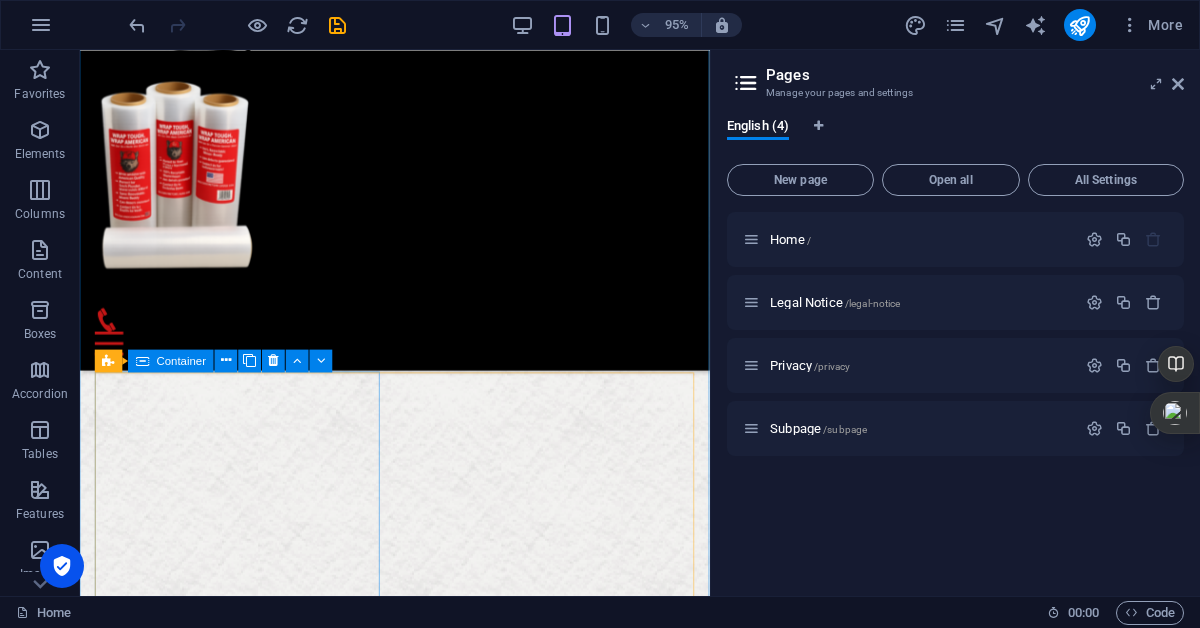click on "07:00AM - 12:00PM Barbell Lorem ipsum dolor sit amet, consectetur adipisicing elit. Veritatis, dolorem!" at bounding box center [245, 4279] 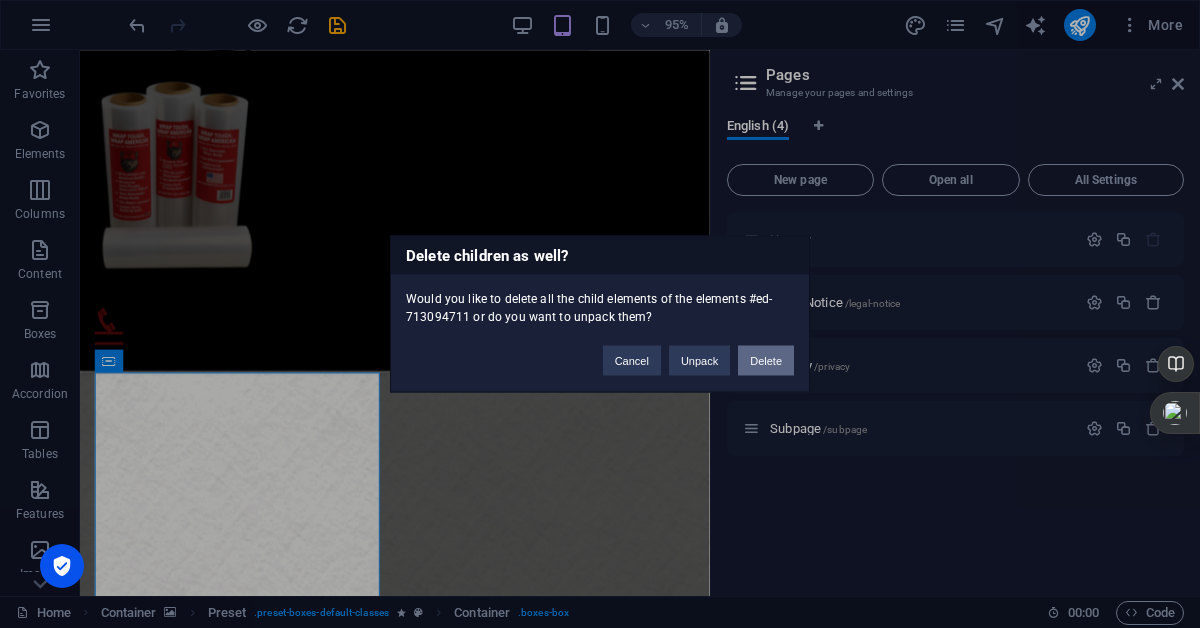 click on "Delete" at bounding box center (766, 361) 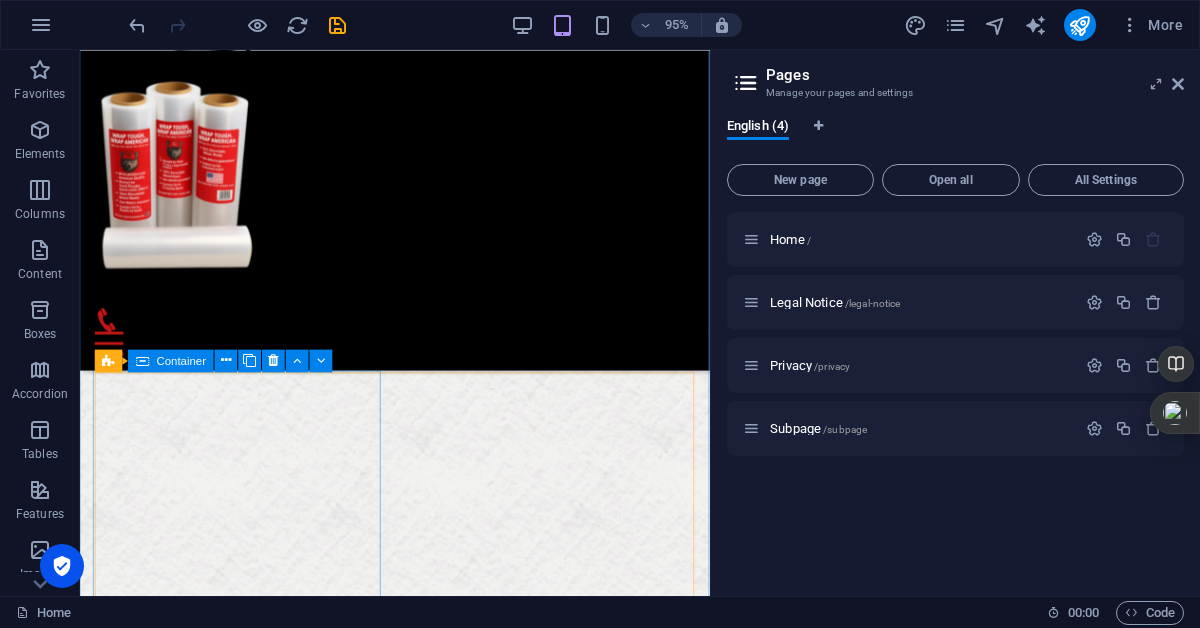 click on "07:00AM - 12:00PM Fat burning Lorem ipsum dolor sit amet, consectetur adipisicing elit. Veritatis, dolorem!" at bounding box center (245, 3961) 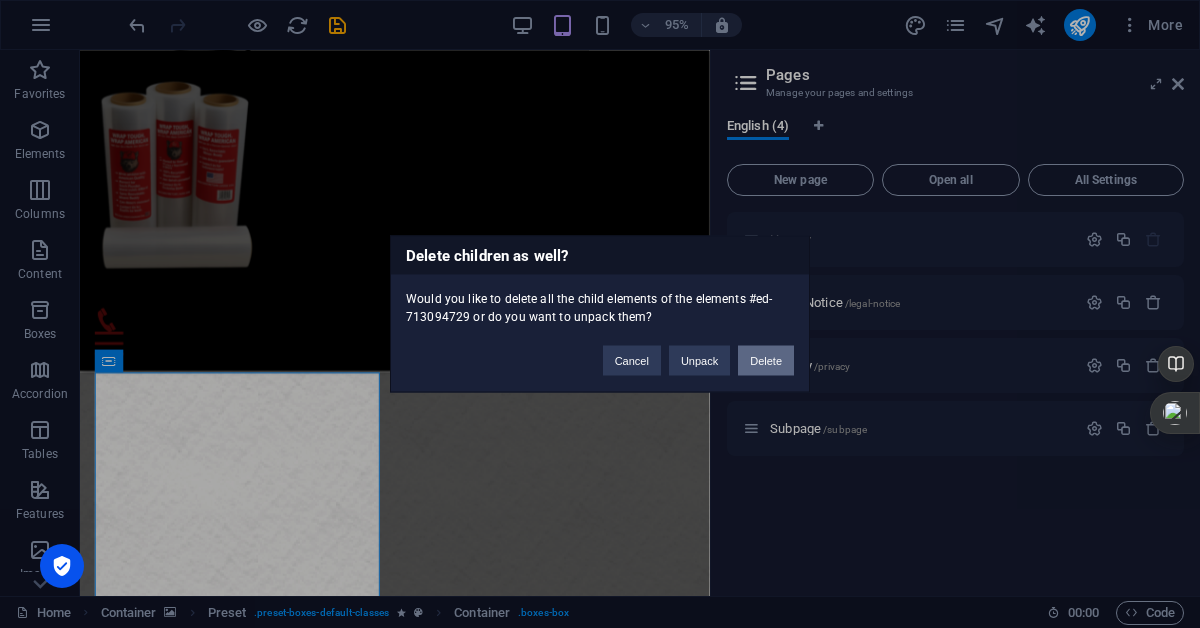 click on "Delete" at bounding box center (766, 361) 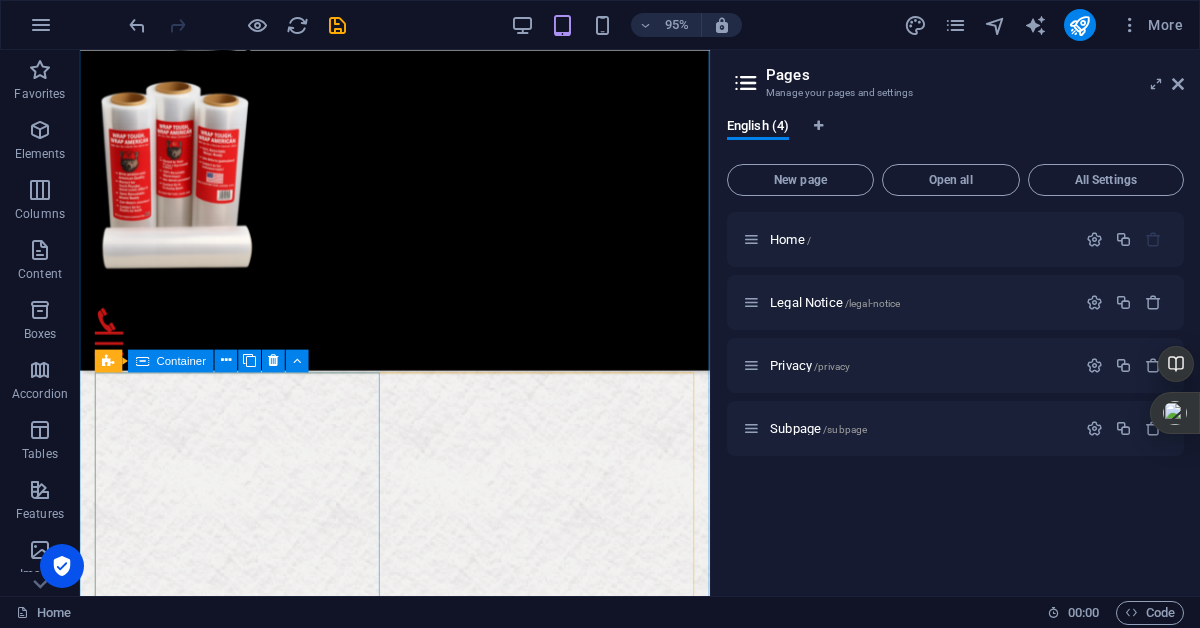 click on "07:00AM - 12:00PM Weights Lorem ipsum dolor sit amet, consectetur adipisicing elit. Veritatis, dolorem!" at bounding box center (245, 3961) 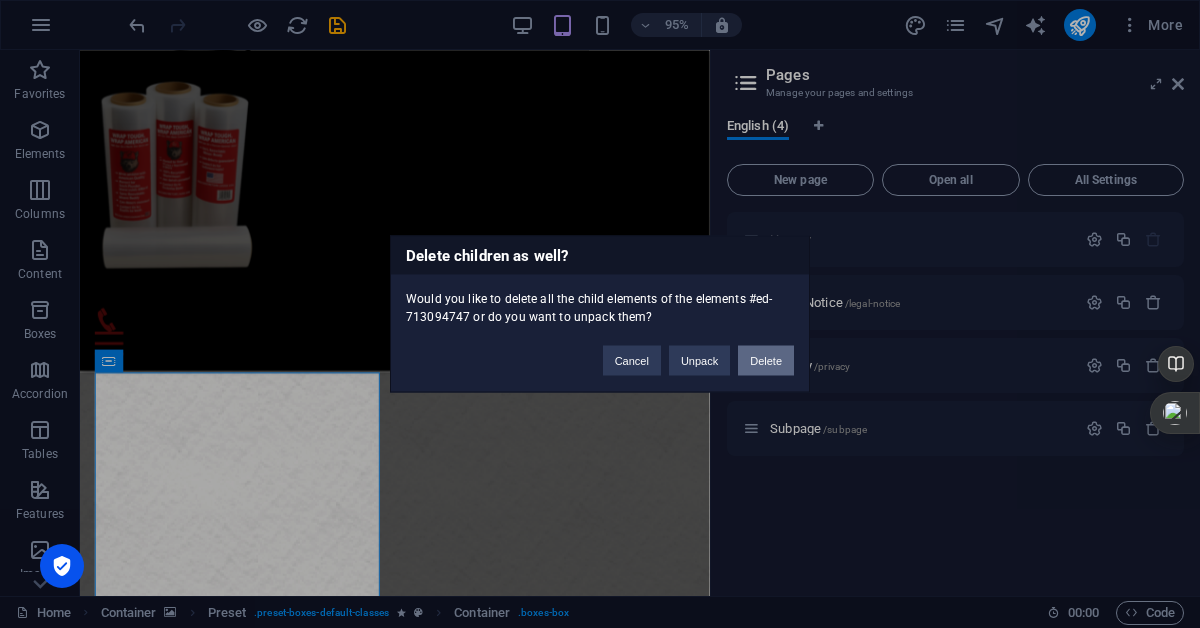 click on "Delete" at bounding box center (766, 361) 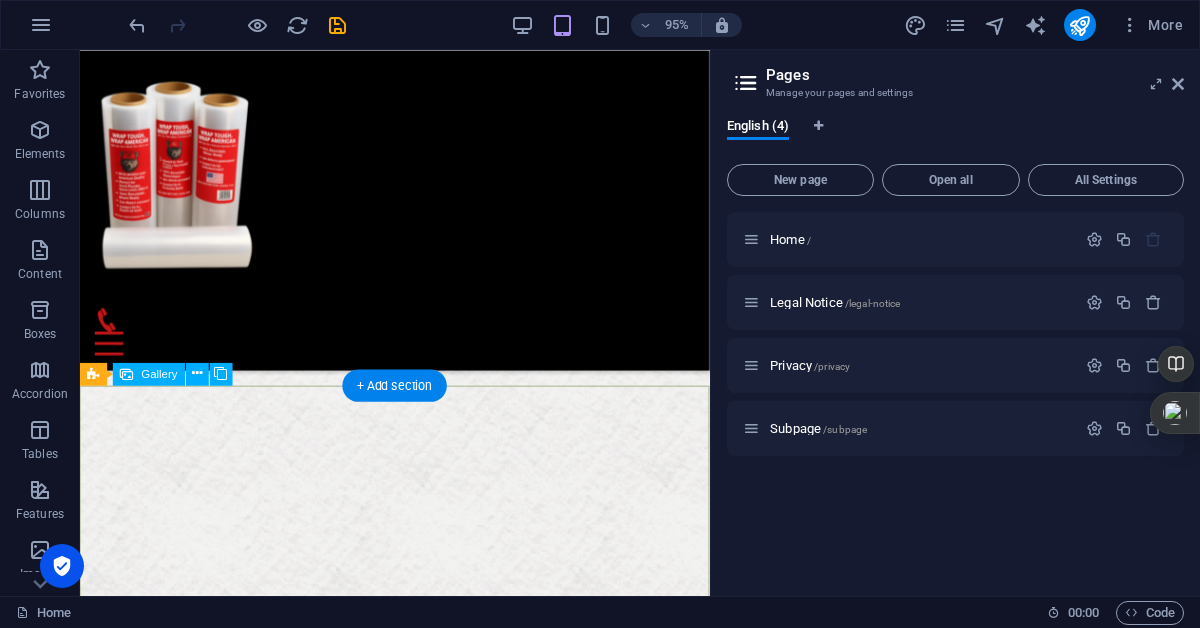scroll, scrollTop: 4693, scrollLeft: 0, axis: vertical 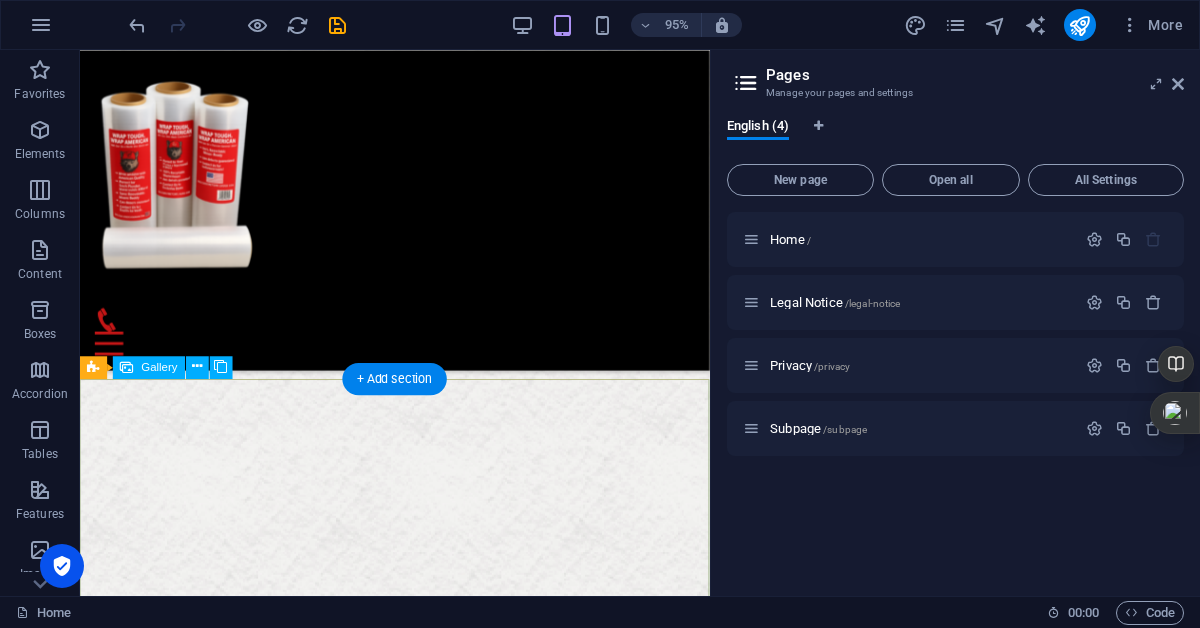 click at bounding box center (676, 3715) 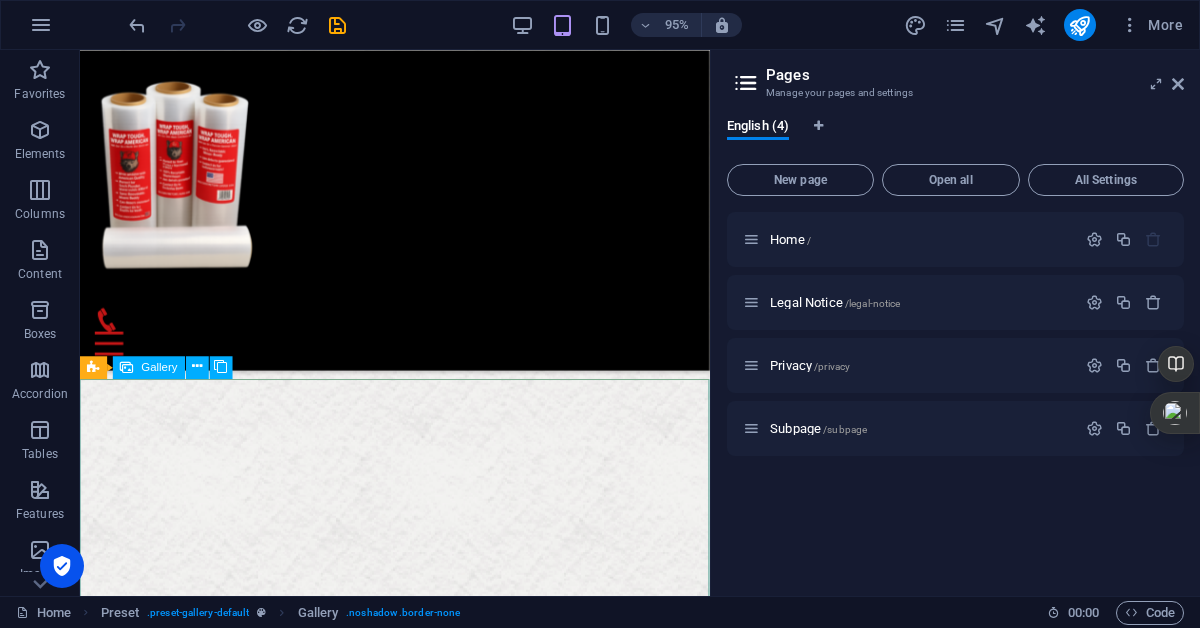 click on "Gallery" at bounding box center (160, 366) 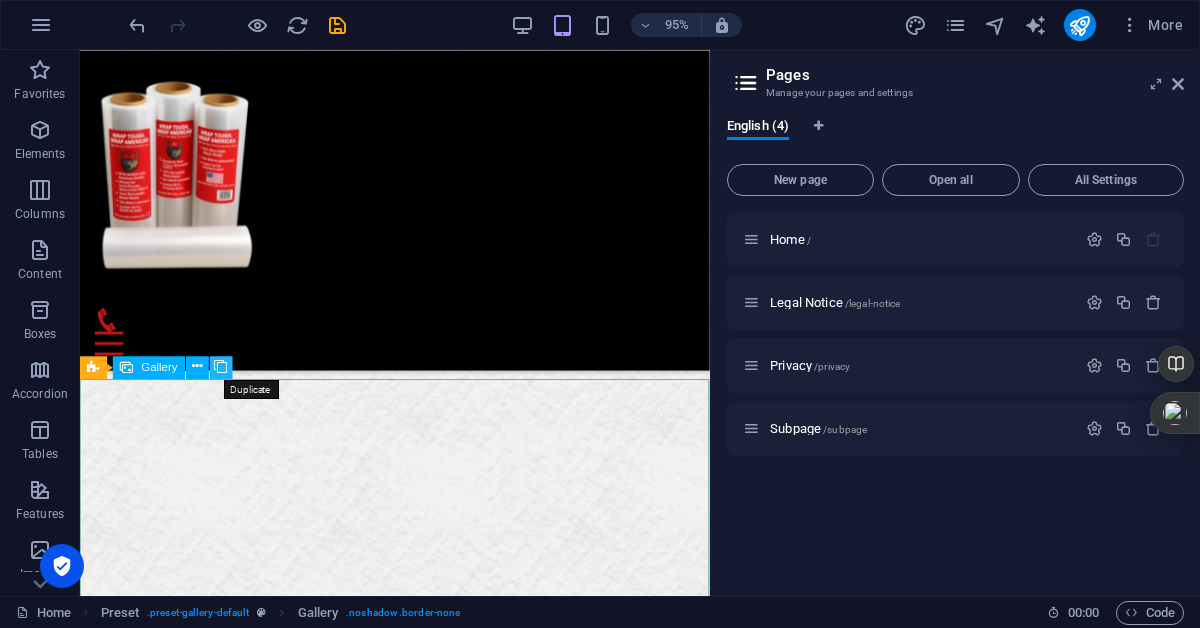 click at bounding box center [221, 367] 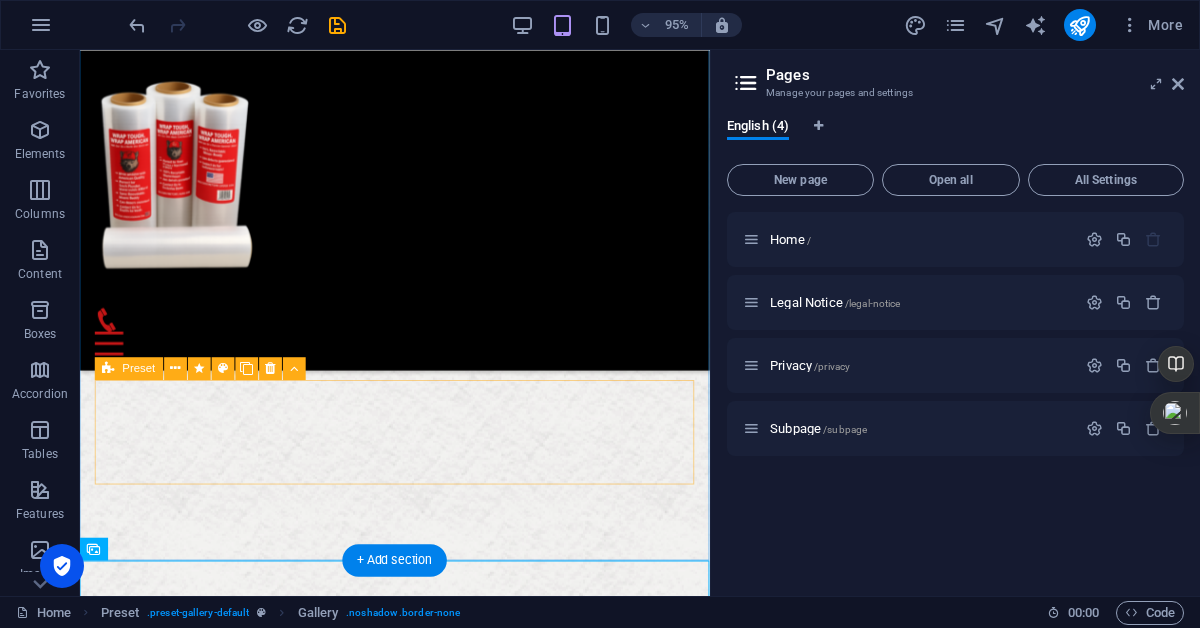 scroll, scrollTop: 4680, scrollLeft: 0, axis: vertical 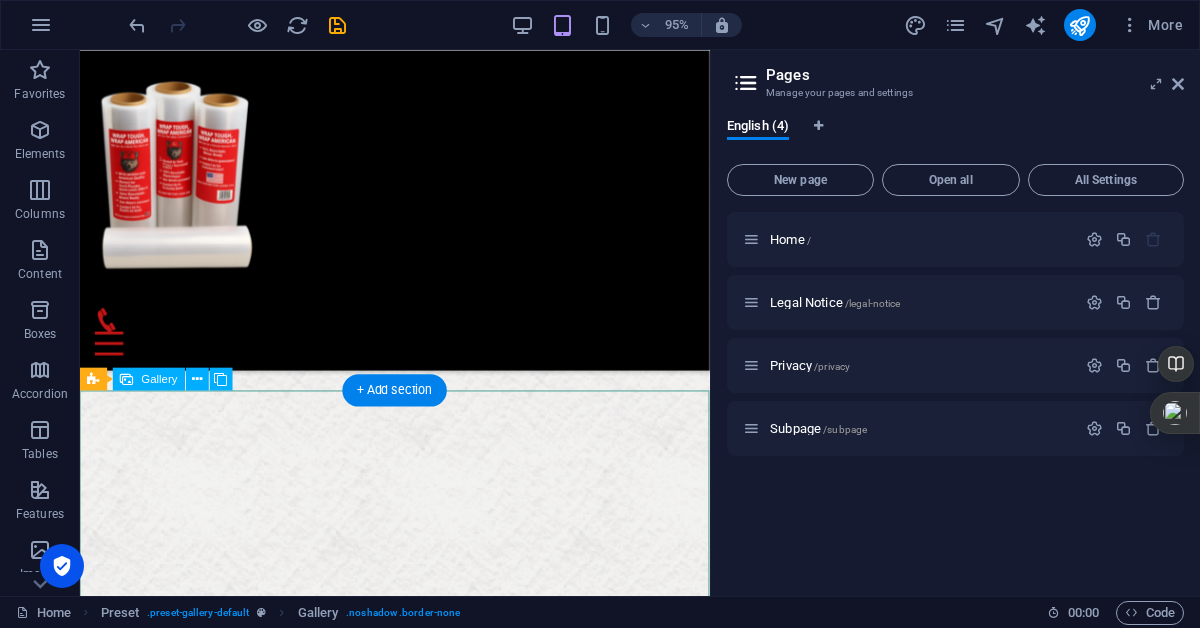 click at bounding box center (279, 3728) 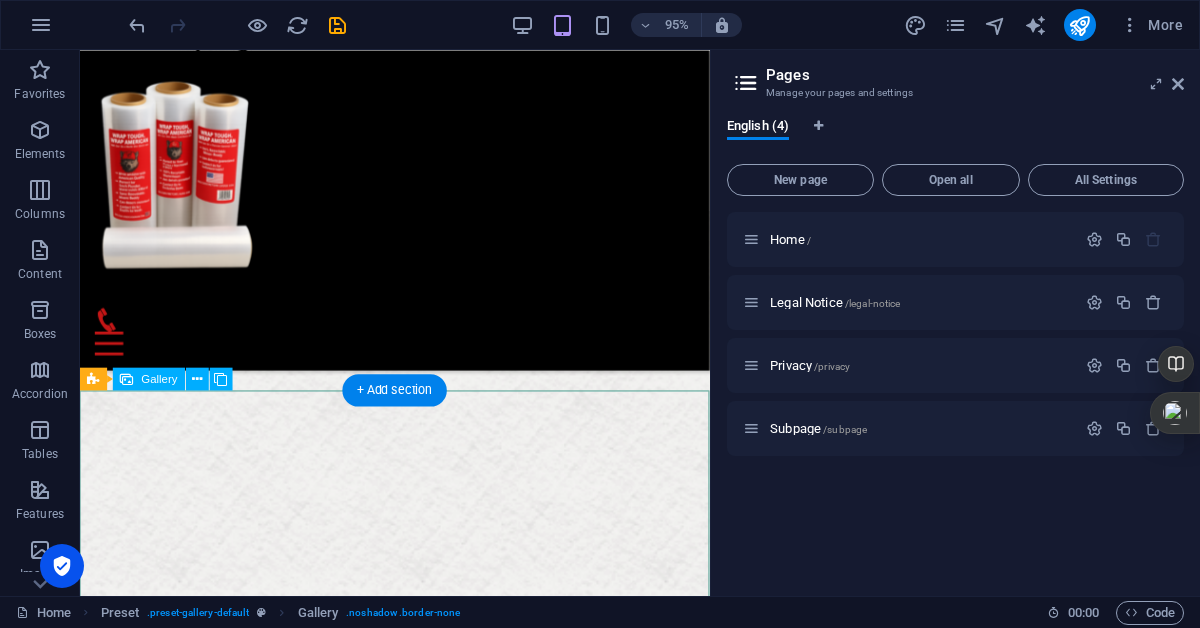select on "4" 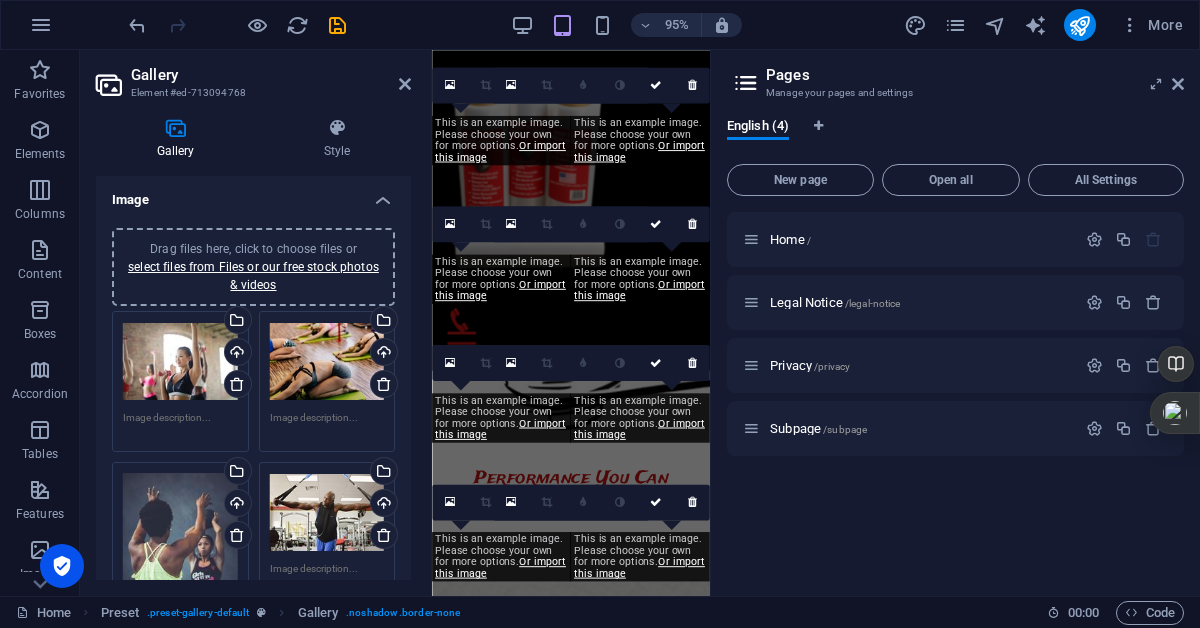 scroll, scrollTop: 5765, scrollLeft: 0, axis: vertical 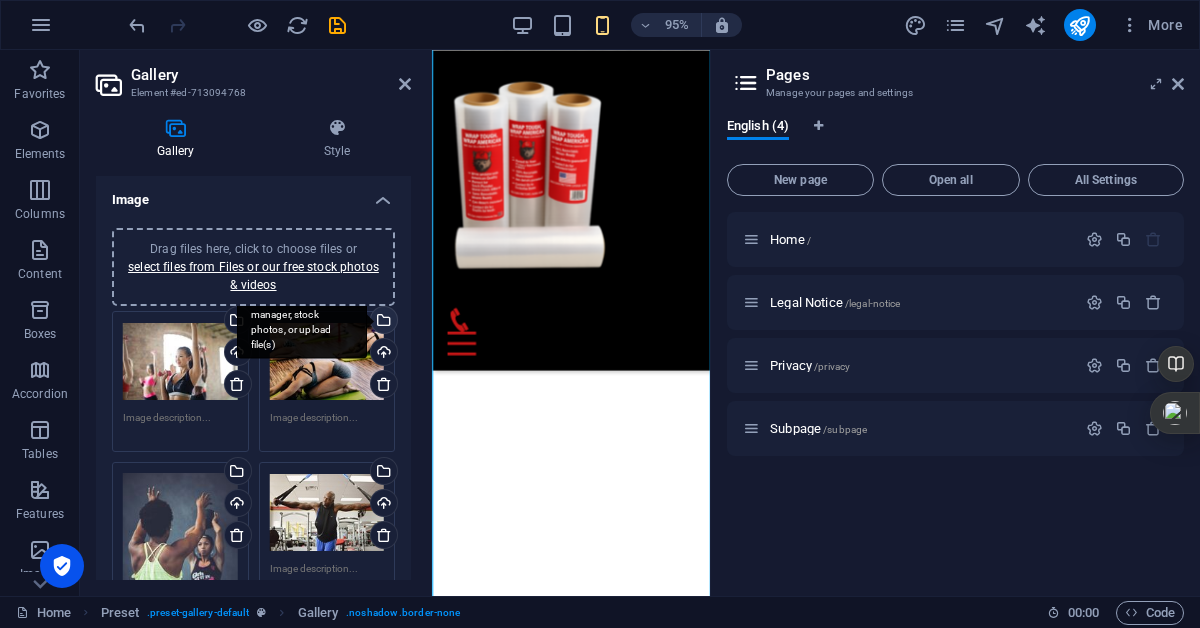 click on "Select files from the file manager, stock photos, or upload file(s)" at bounding box center (302, 321) 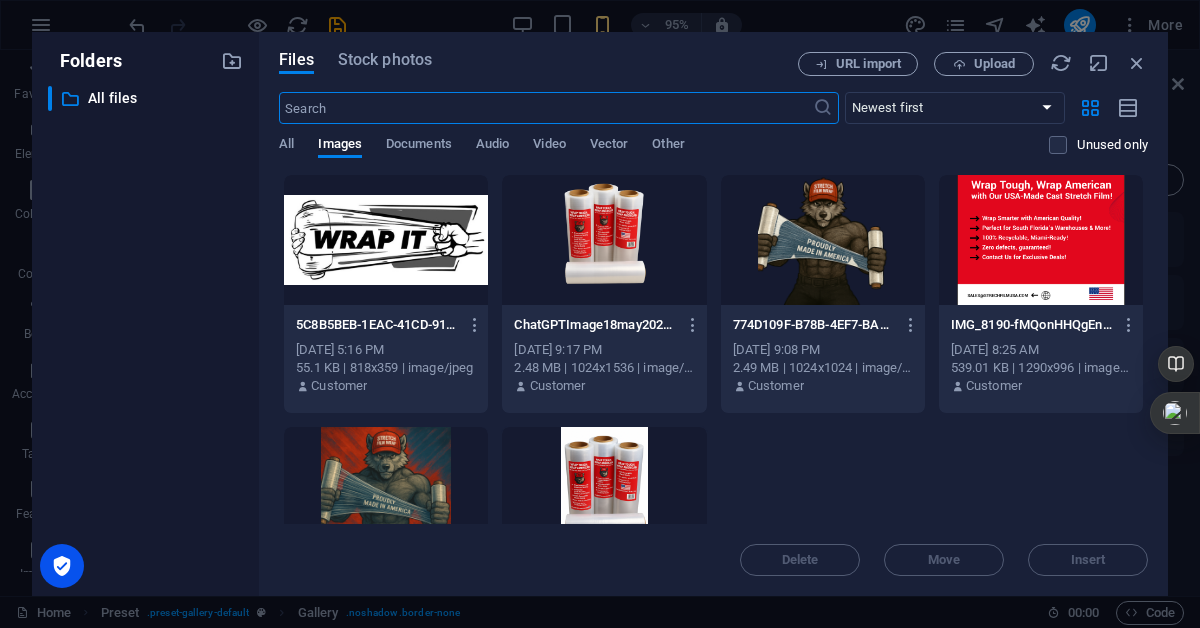 scroll, scrollTop: 9141, scrollLeft: 0, axis: vertical 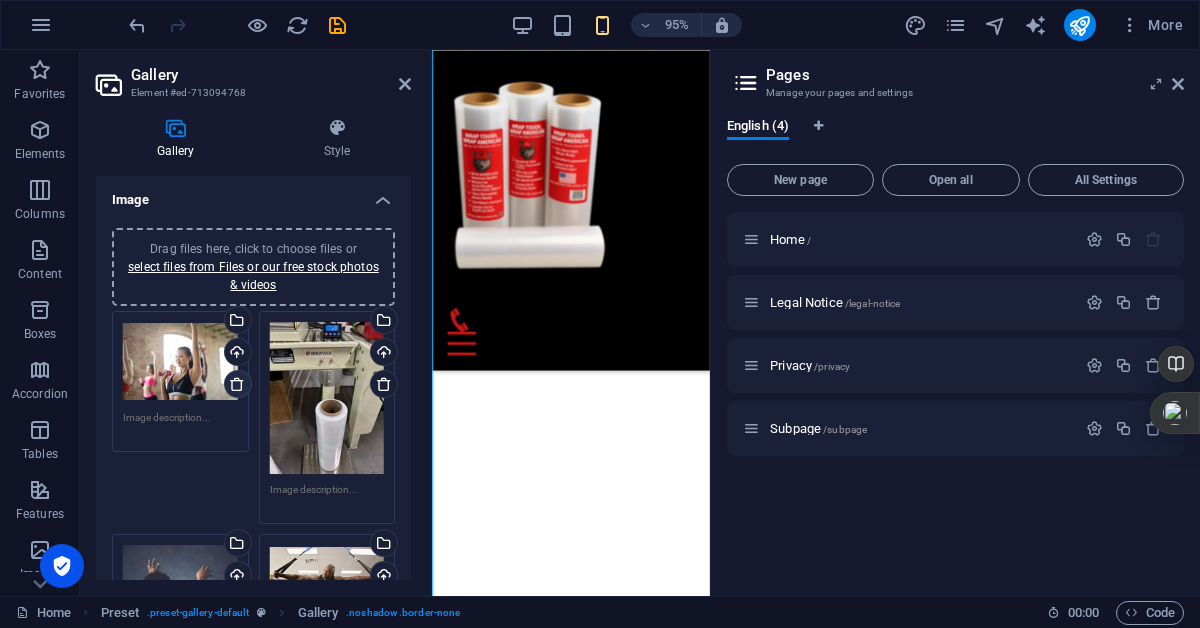 click at bounding box center [237, 384] 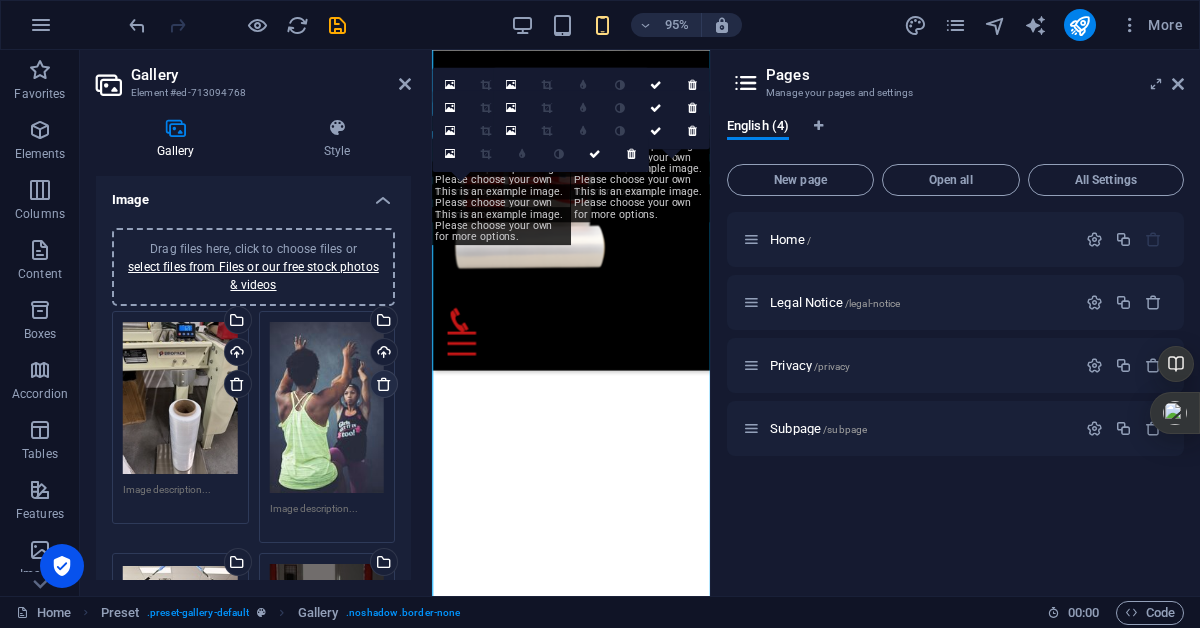 click at bounding box center [384, 384] 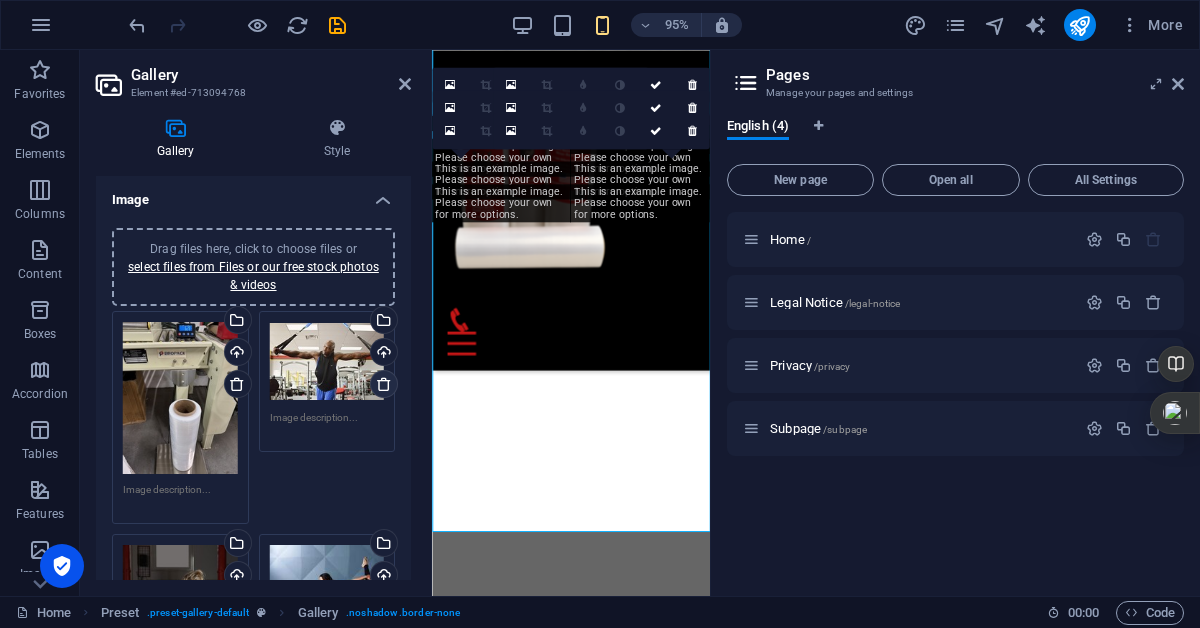 click at bounding box center [384, 384] 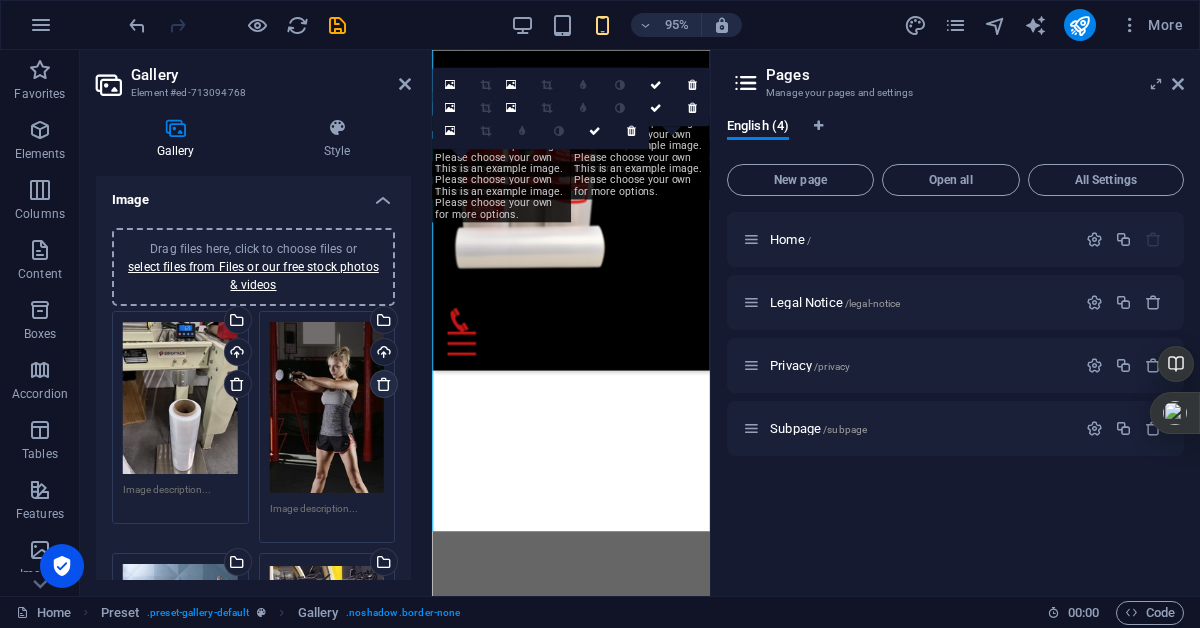 click at bounding box center [384, 384] 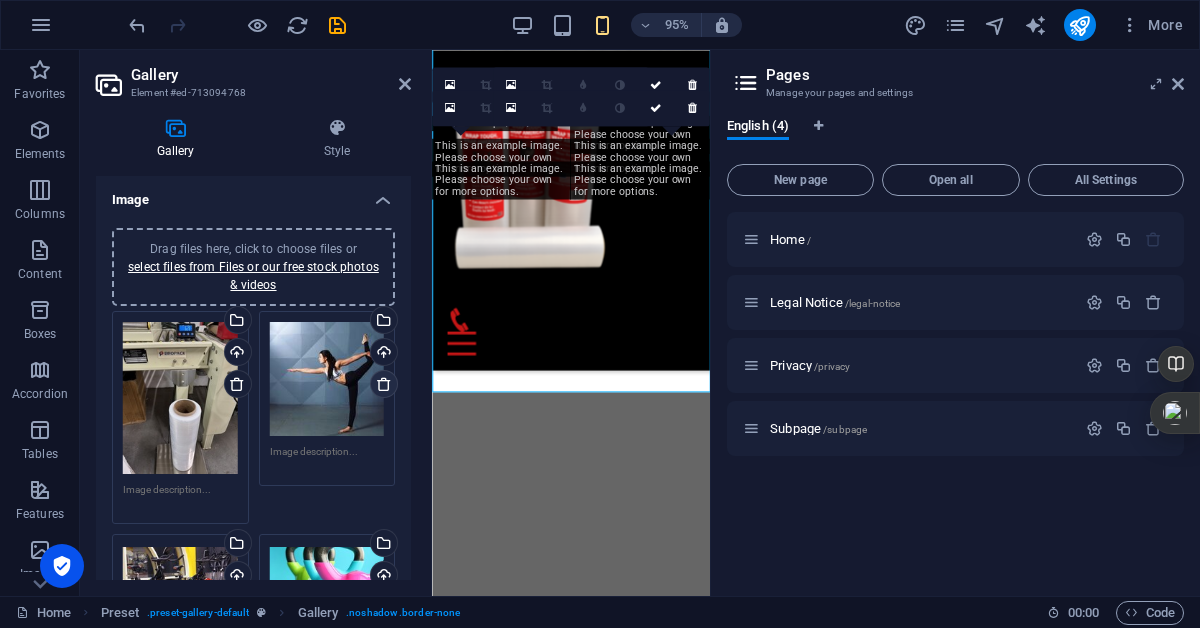 click at bounding box center (384, 384) 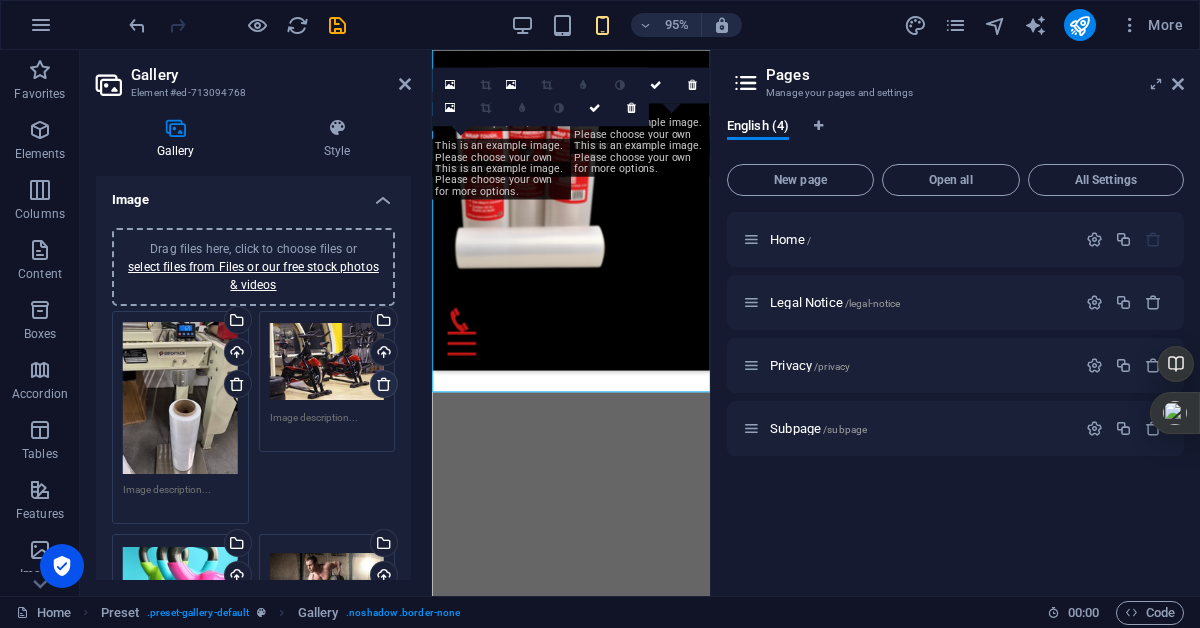click at bounding box center [384, 384] 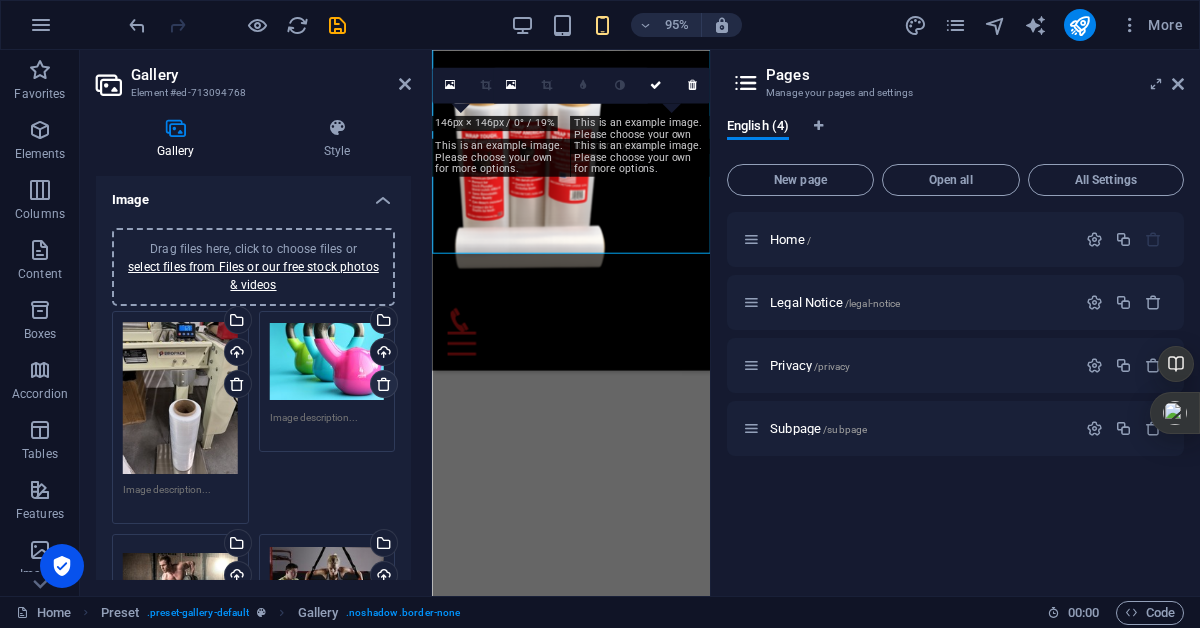 click at bounding box center (384, 384) 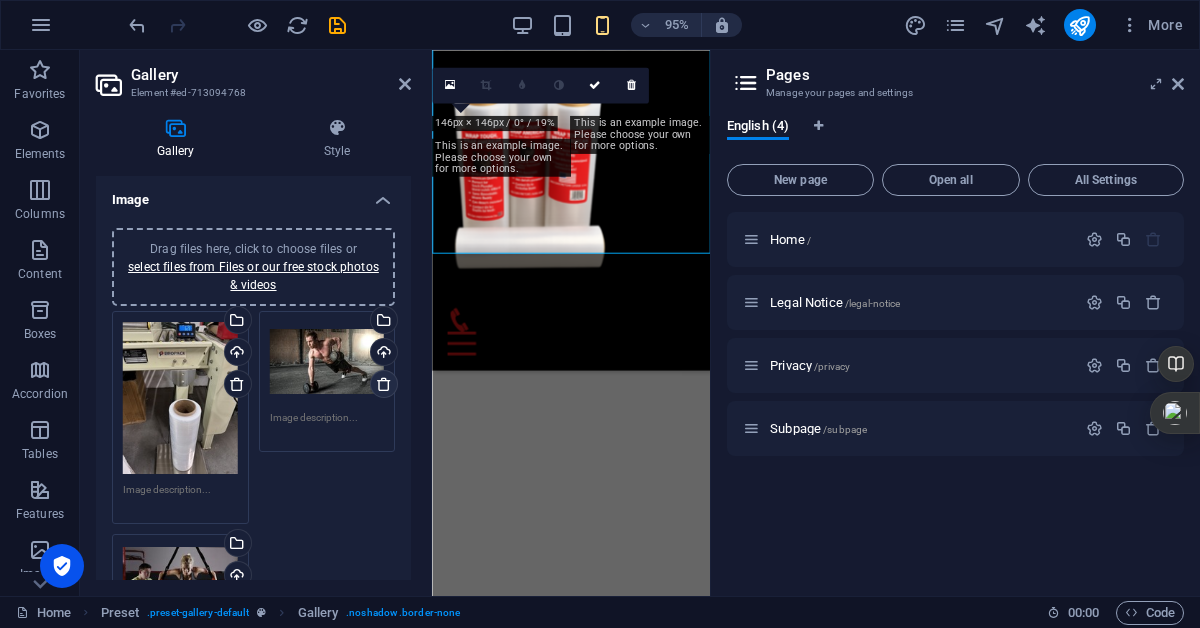 click at bounding box center (384, 384) 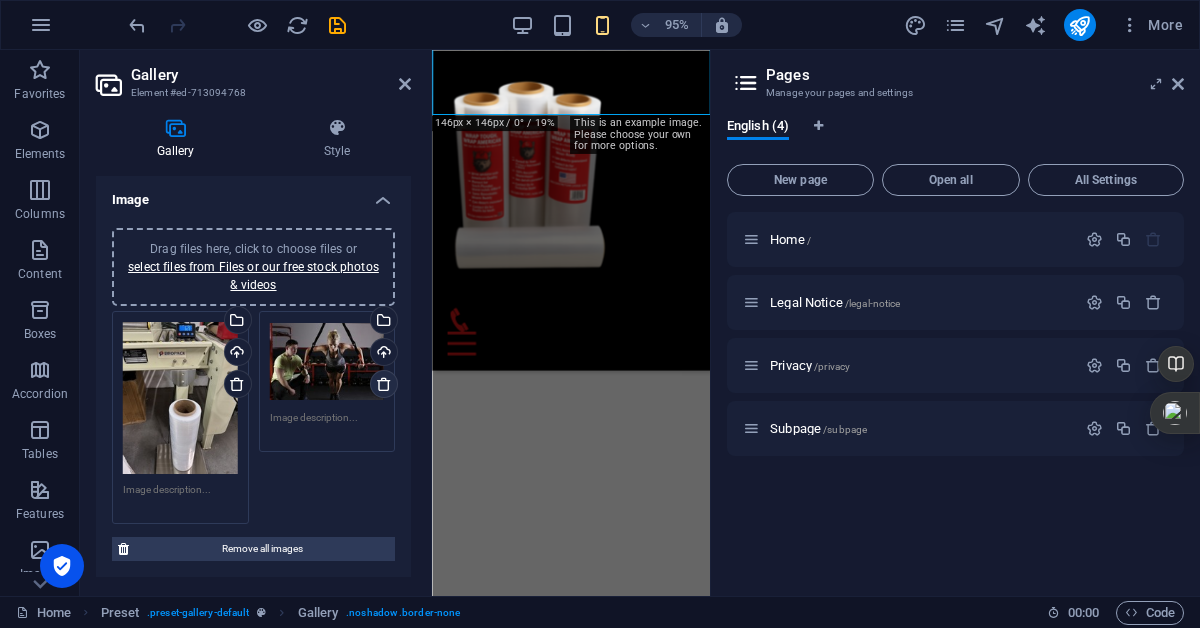 click at bounding box center (384, 384) 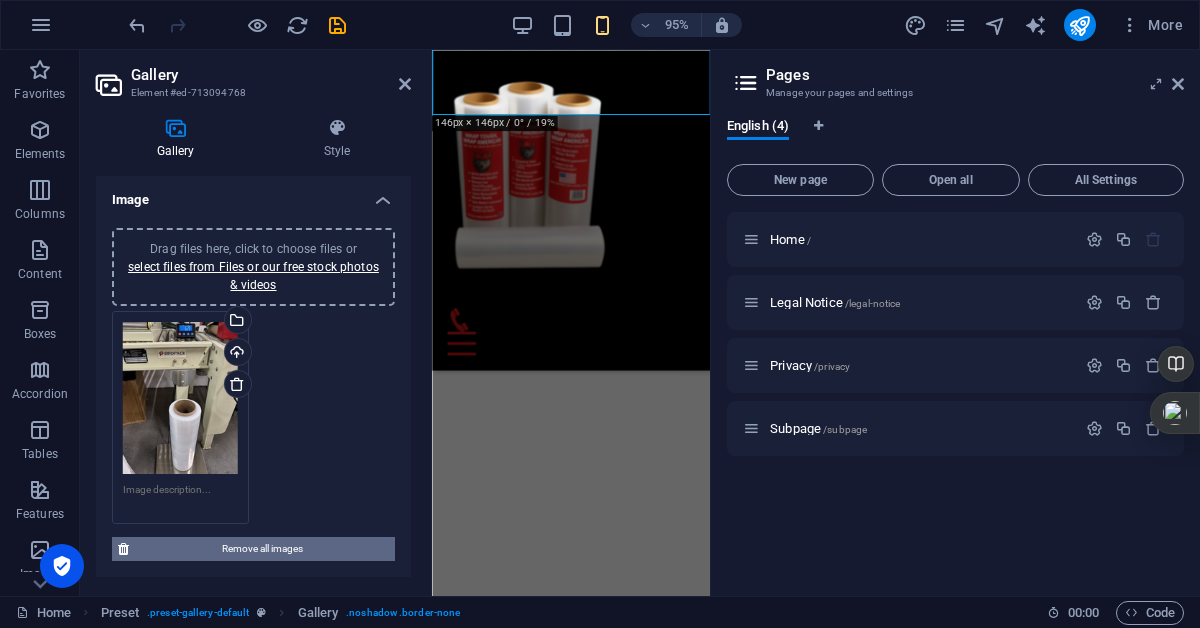 click on "Remove all images" at bounding box center (262, 549) 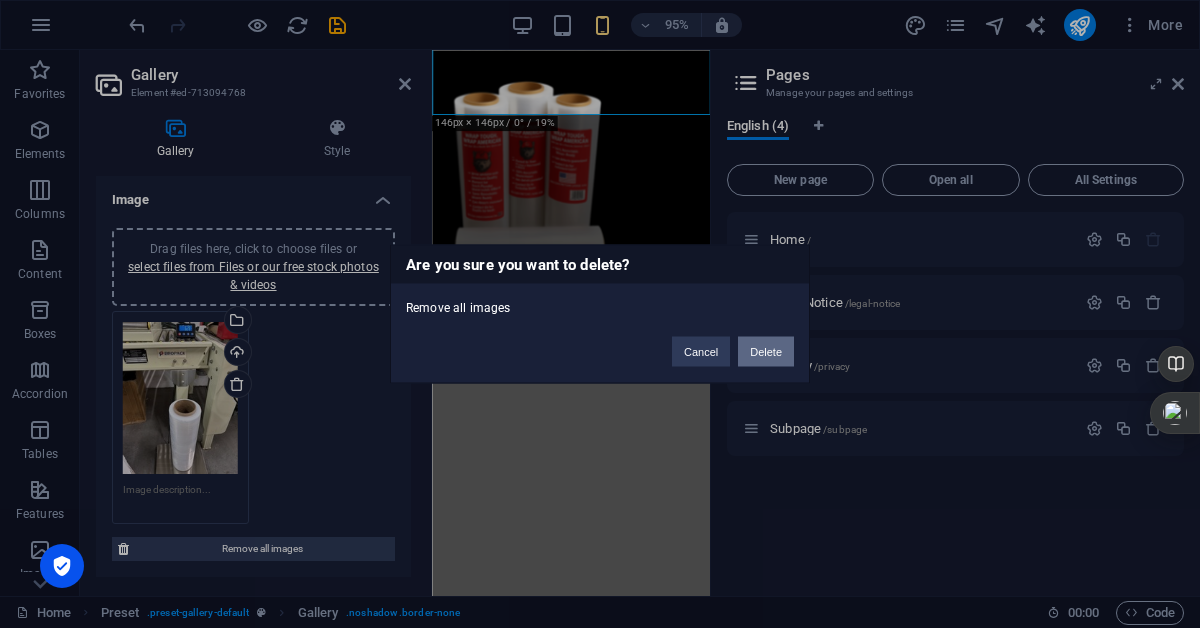 click on "Delete" at bounding box center (766, 352) 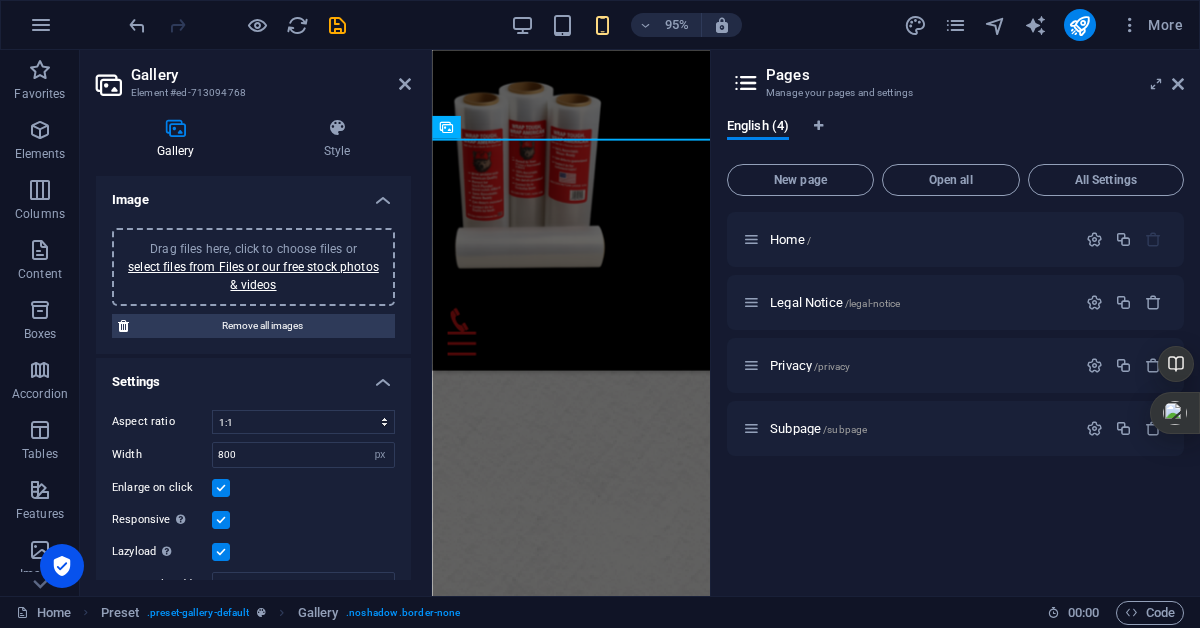 scroll, scrollTop: 5400, scrollLeft: 0, axis: vertical 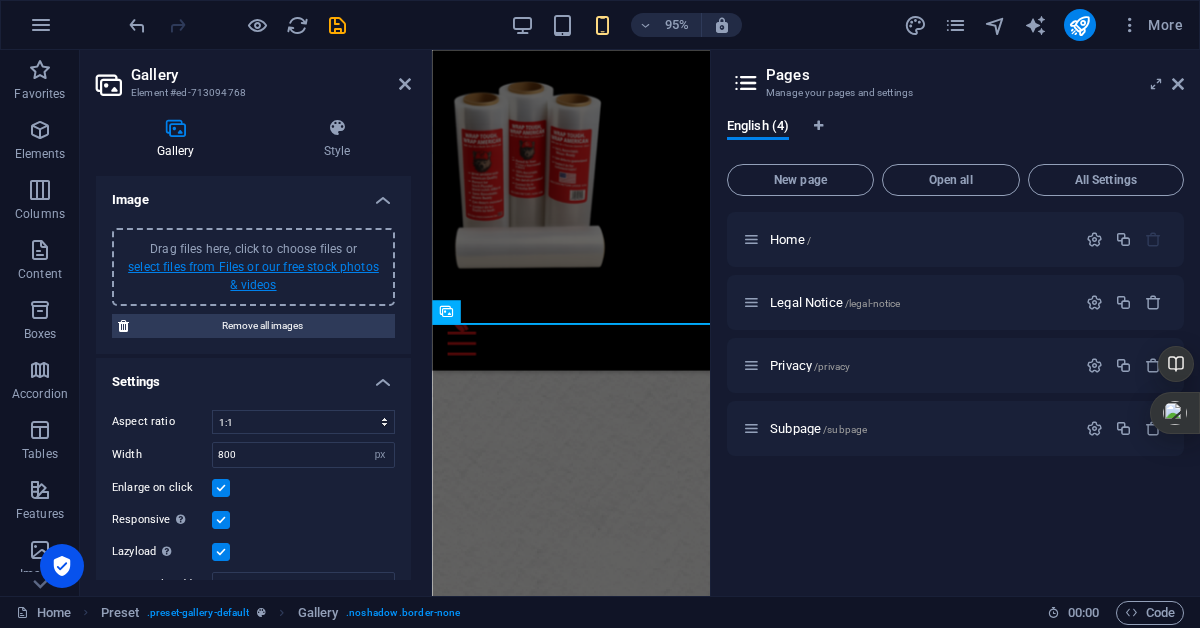 click on "select files from Files or our free stock photos & videos" at bounding box center (253, 276) 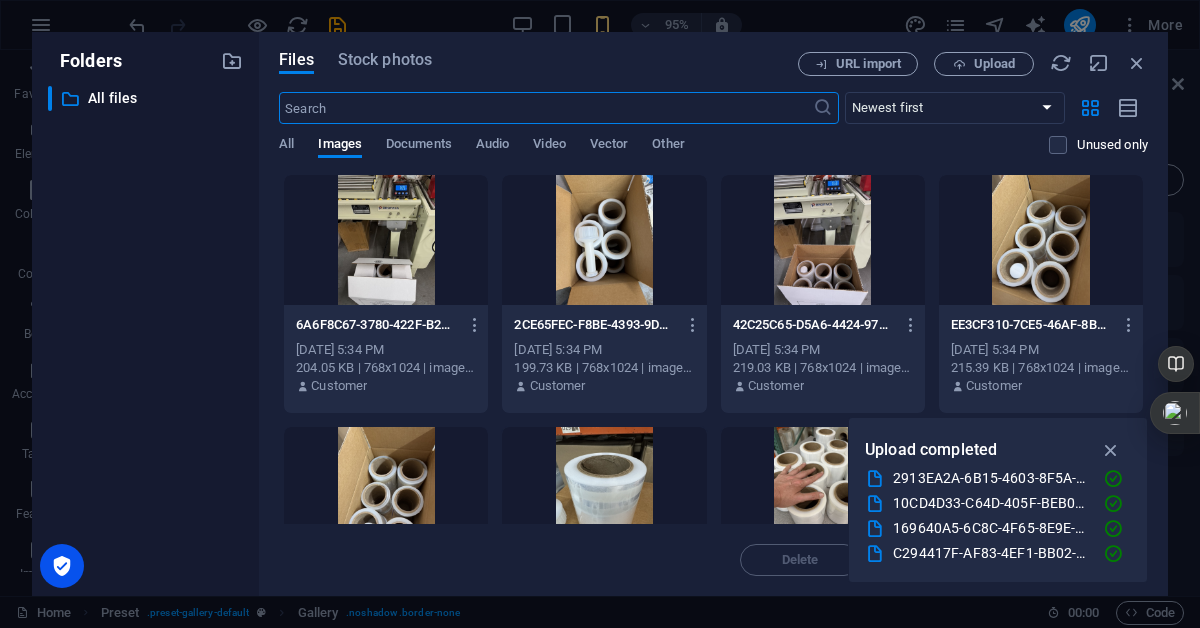 scroll, scrollTop: 9129, scrollLeft: 0, axis: vertical 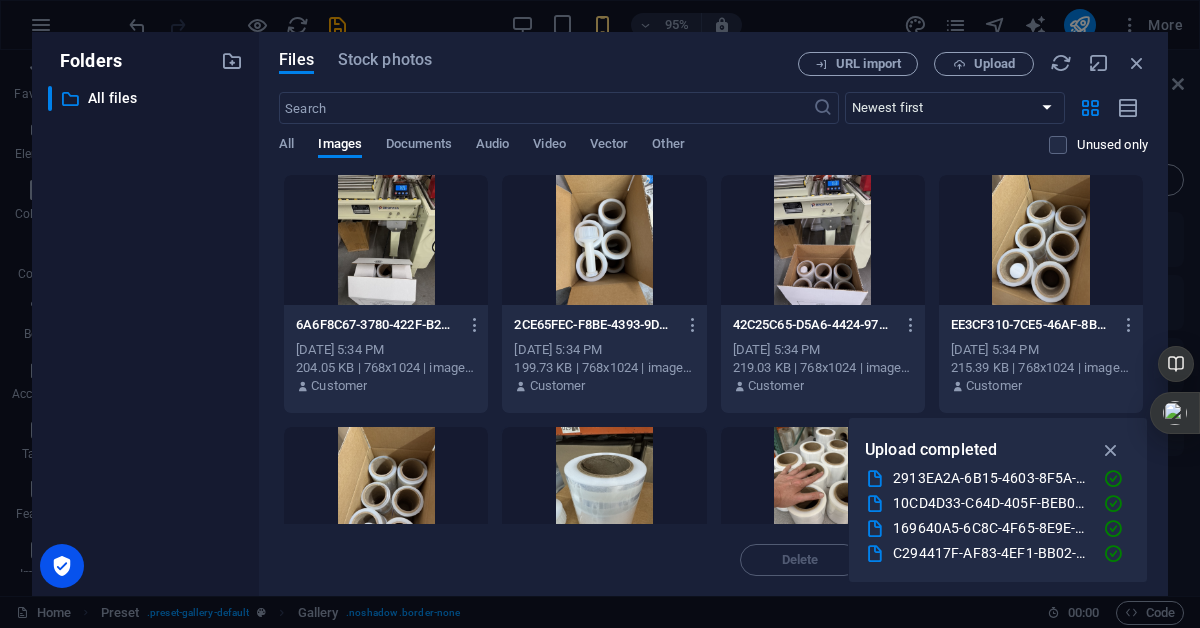 click at bounding box center (386, 240) 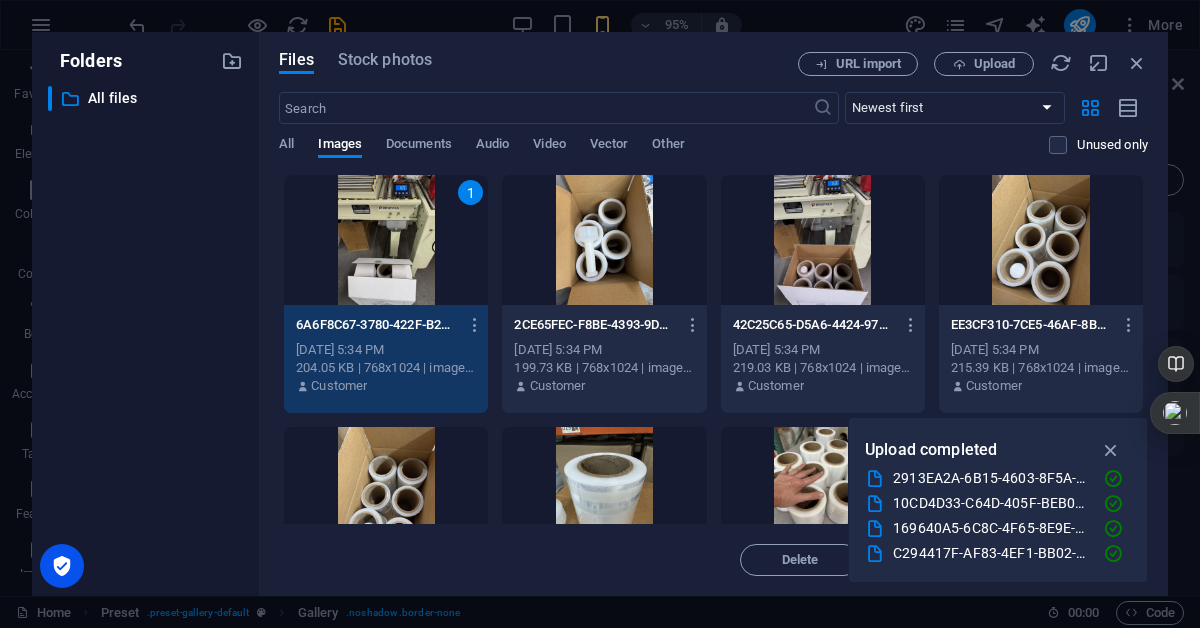 click at bounding box center (604, 240) 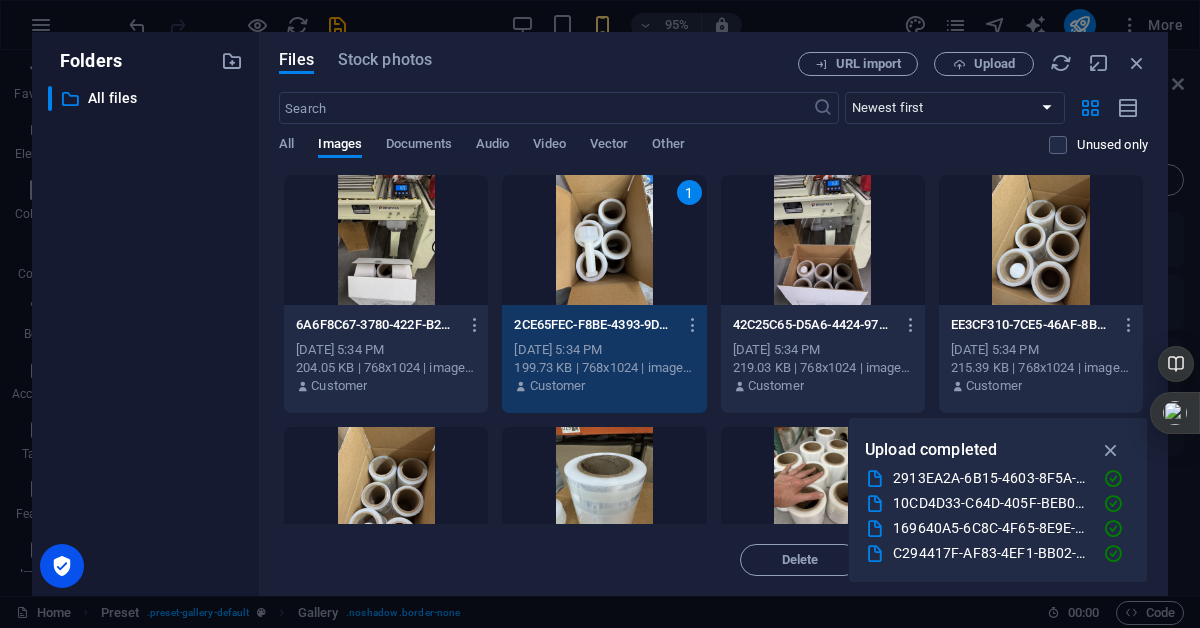 click at bounding box center [386, 240] 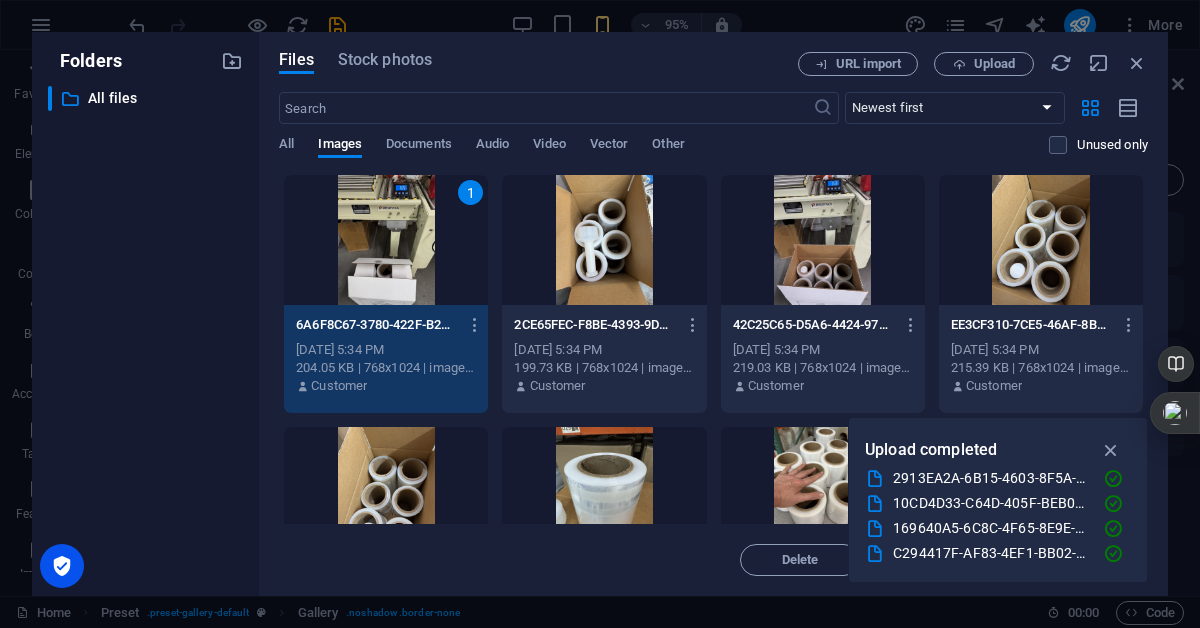 click at bounding box center (604, 240) 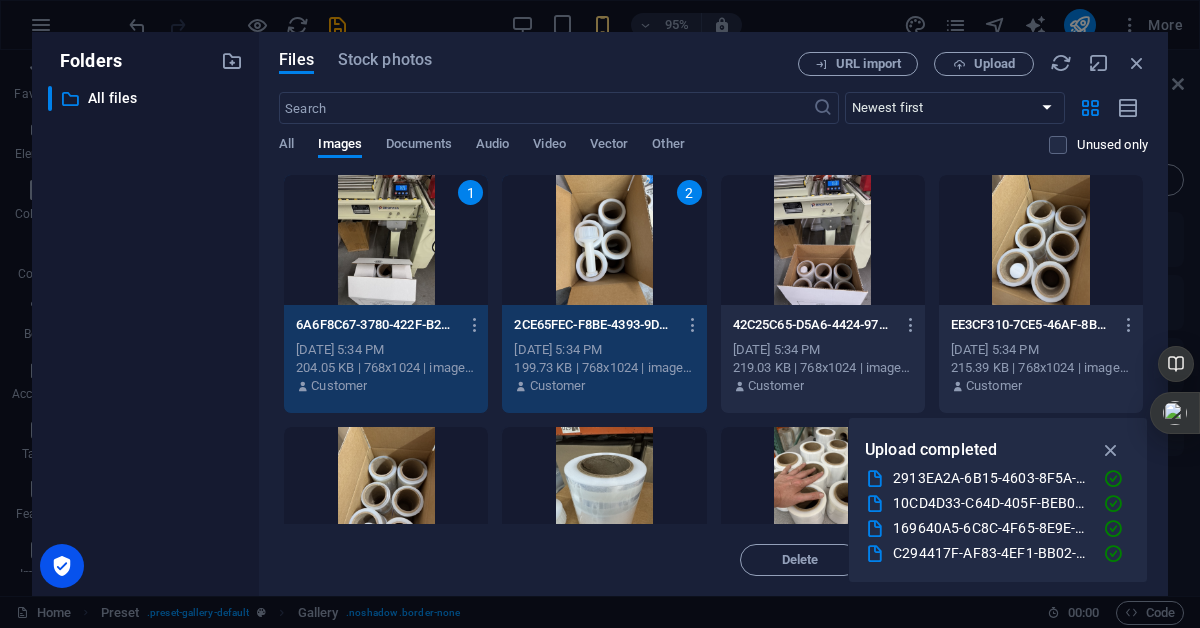 click at bounding box center [823, 240] 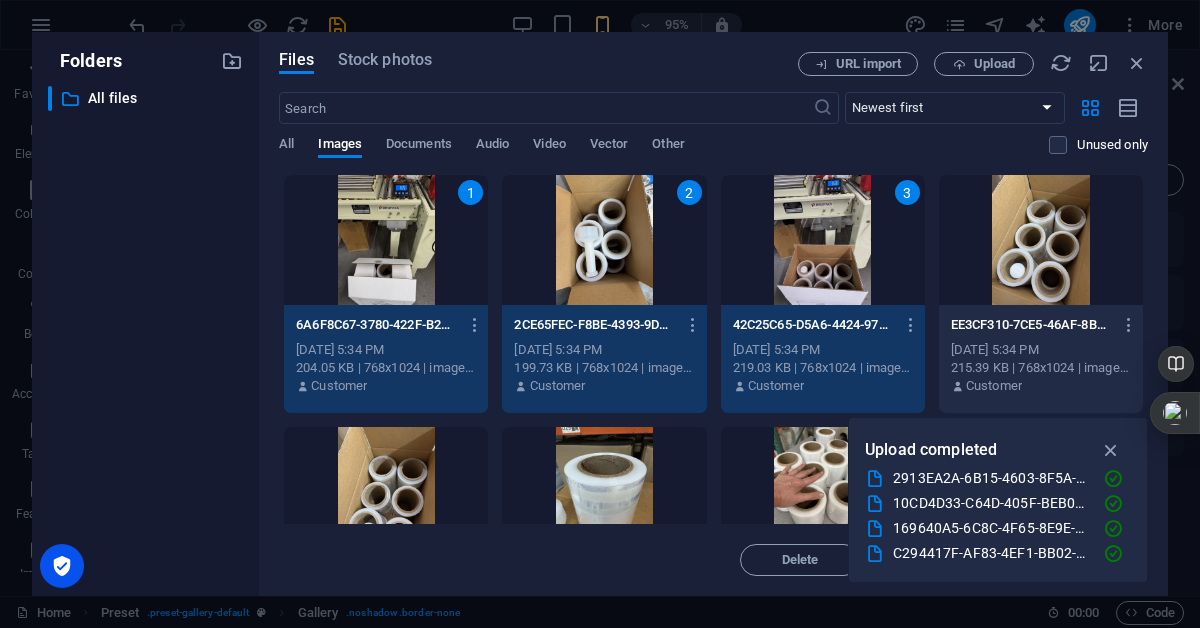 click at bounding box center (1041, 240) 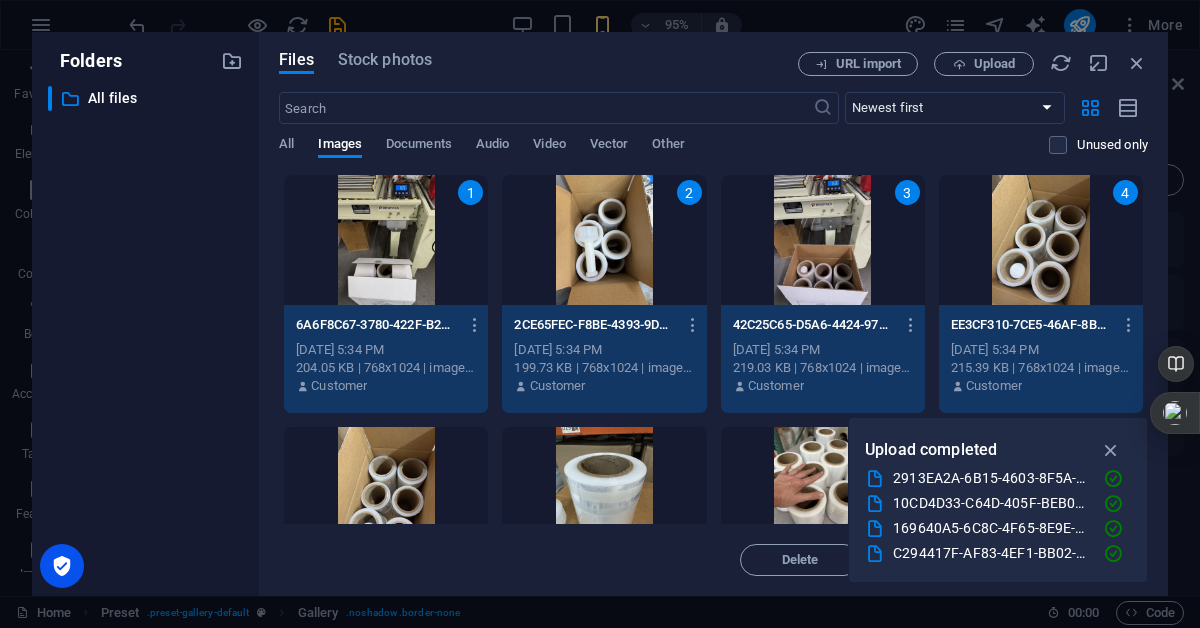 click at bounding box center (386, 492) 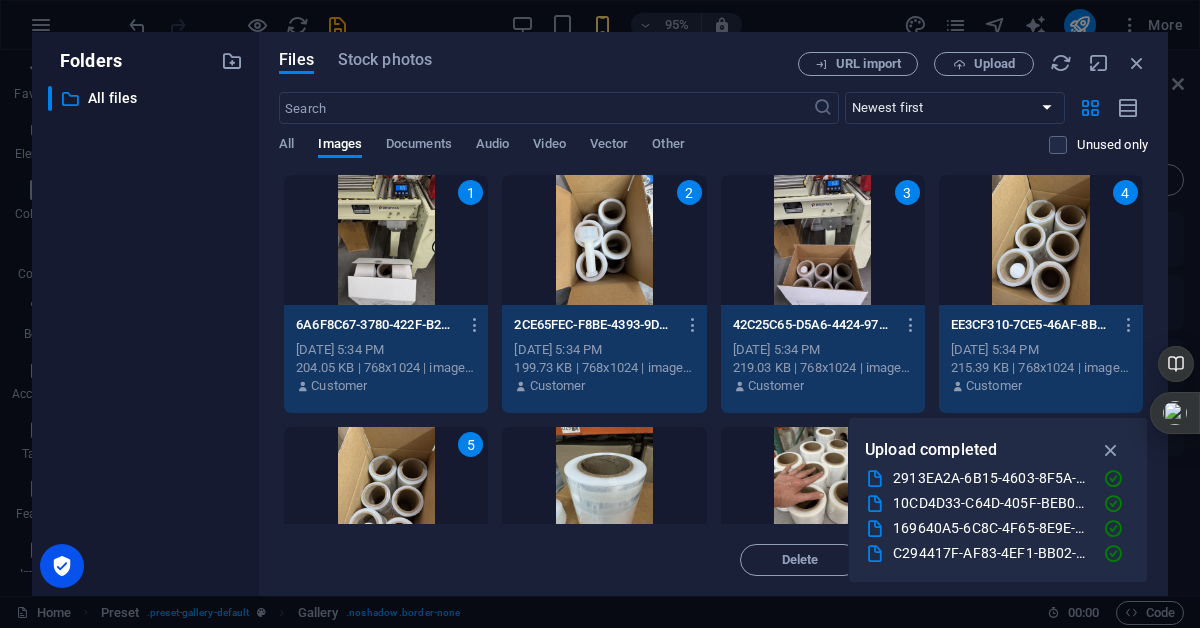 click at bounding box center [604, 492] 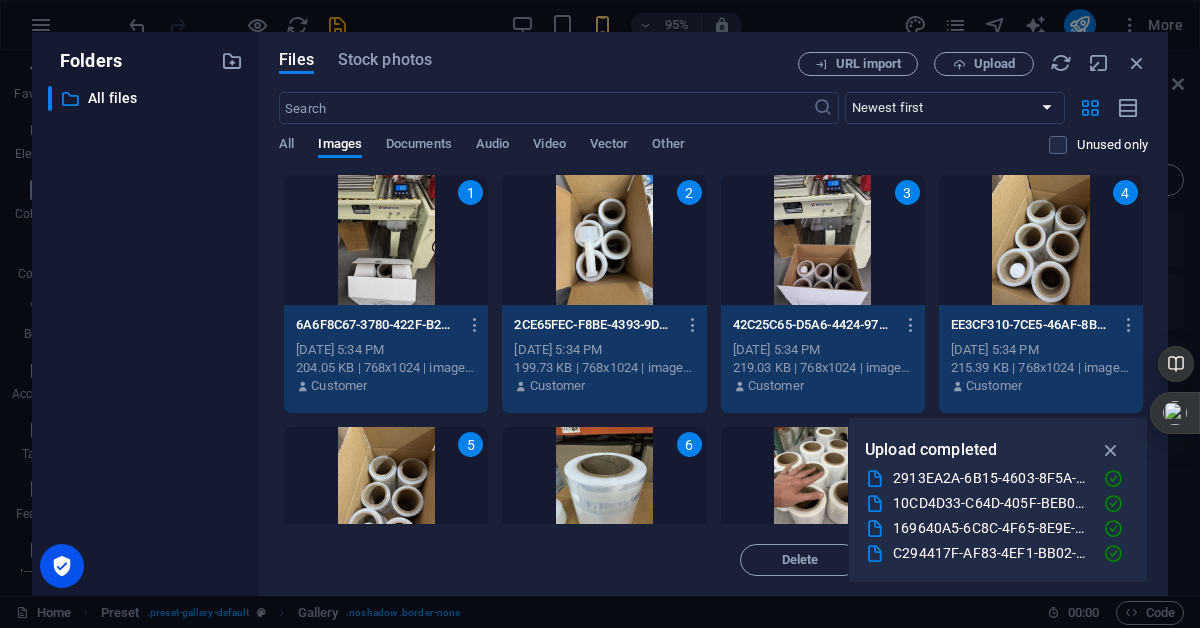 click at bounding box center [823, 492] 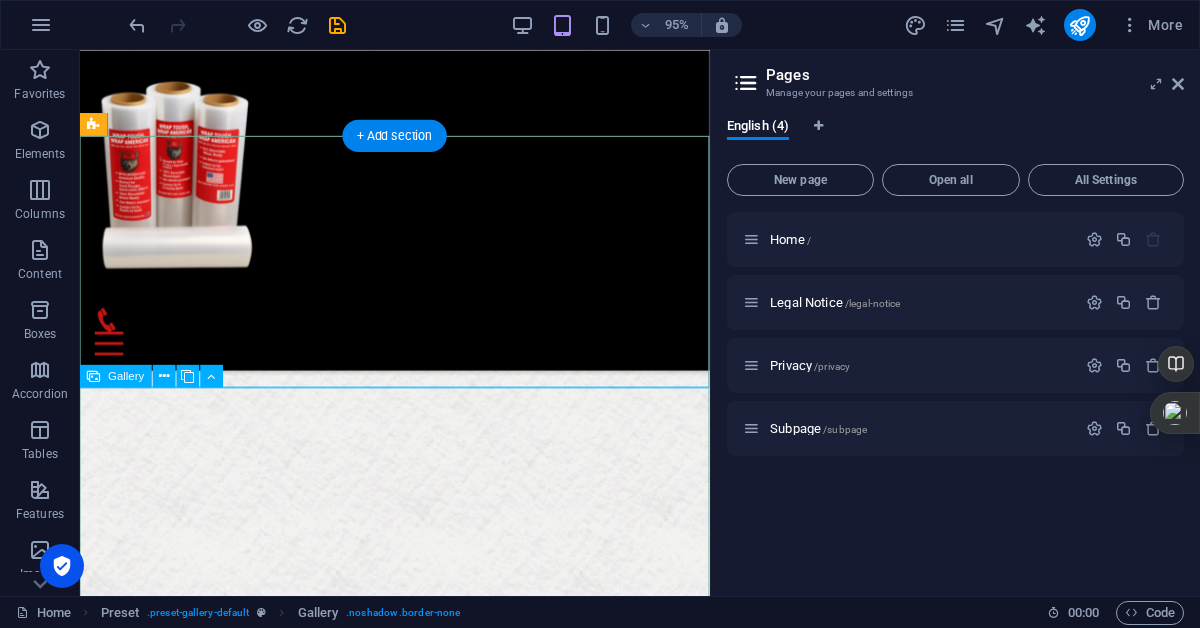 scroll, scrollTop: 4965, scrollLeft: 0, axis: vertical 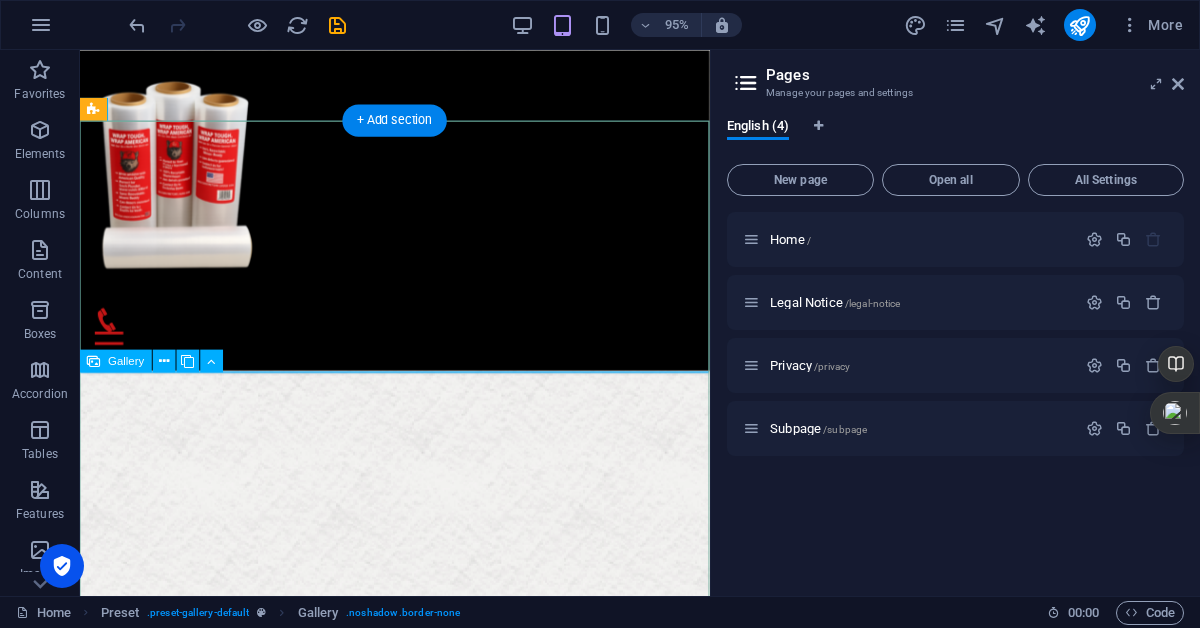 click at bounding box center (411, 3708) 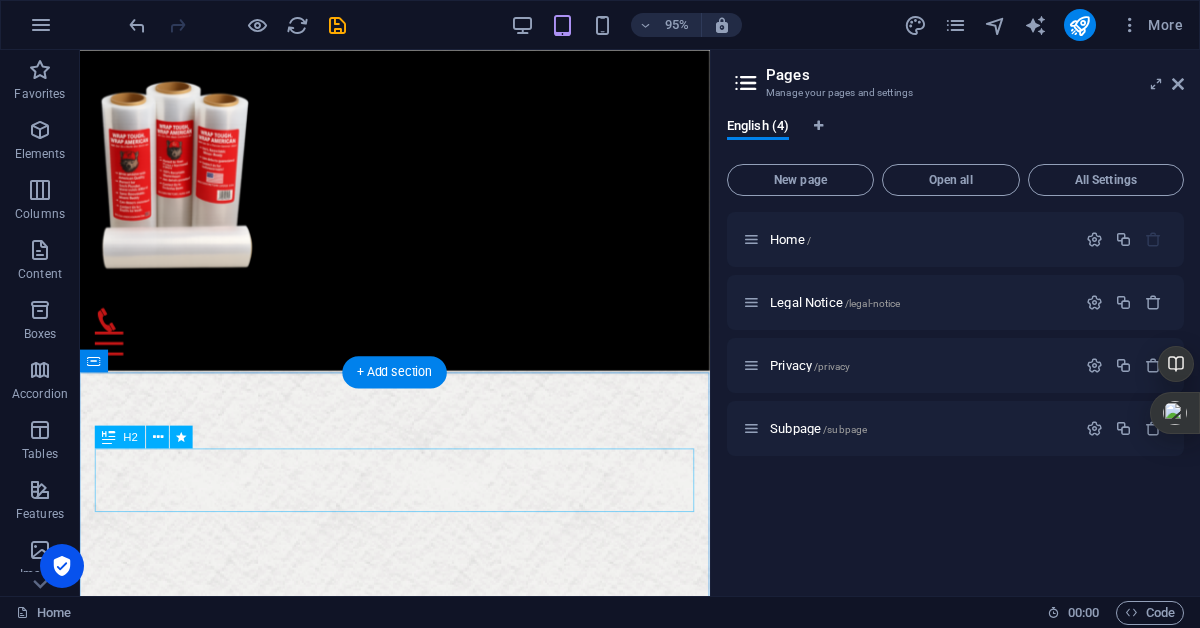 click on "The trainers" at bounding box center [411, 7847] 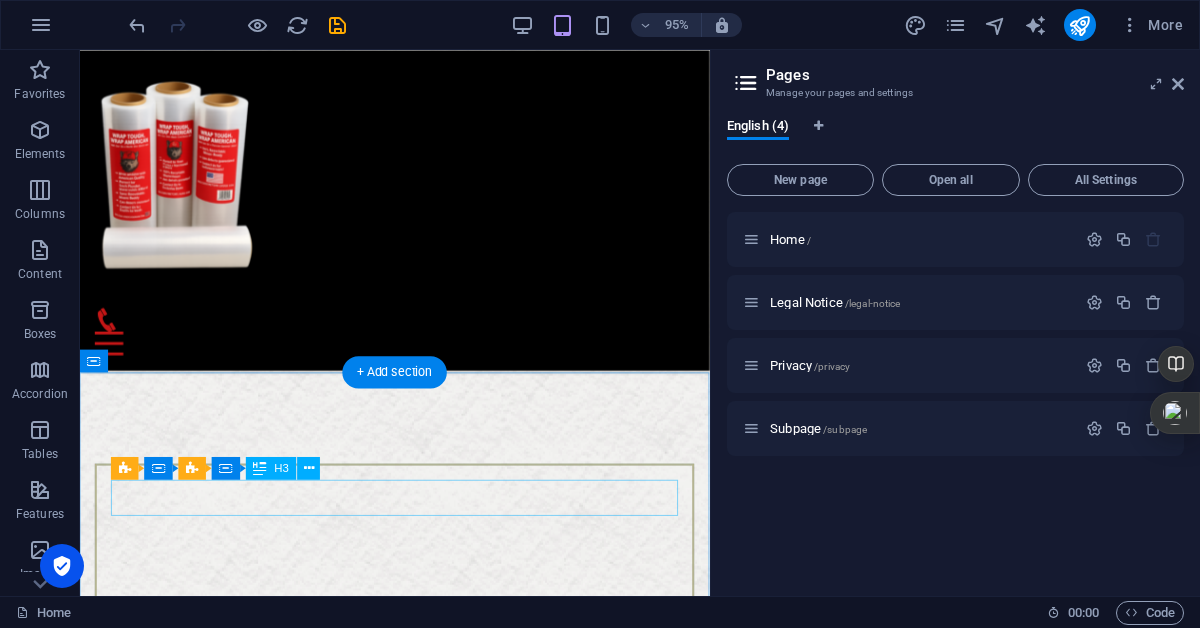 click on "Paul Poe" at bounding box center [411, 7799] 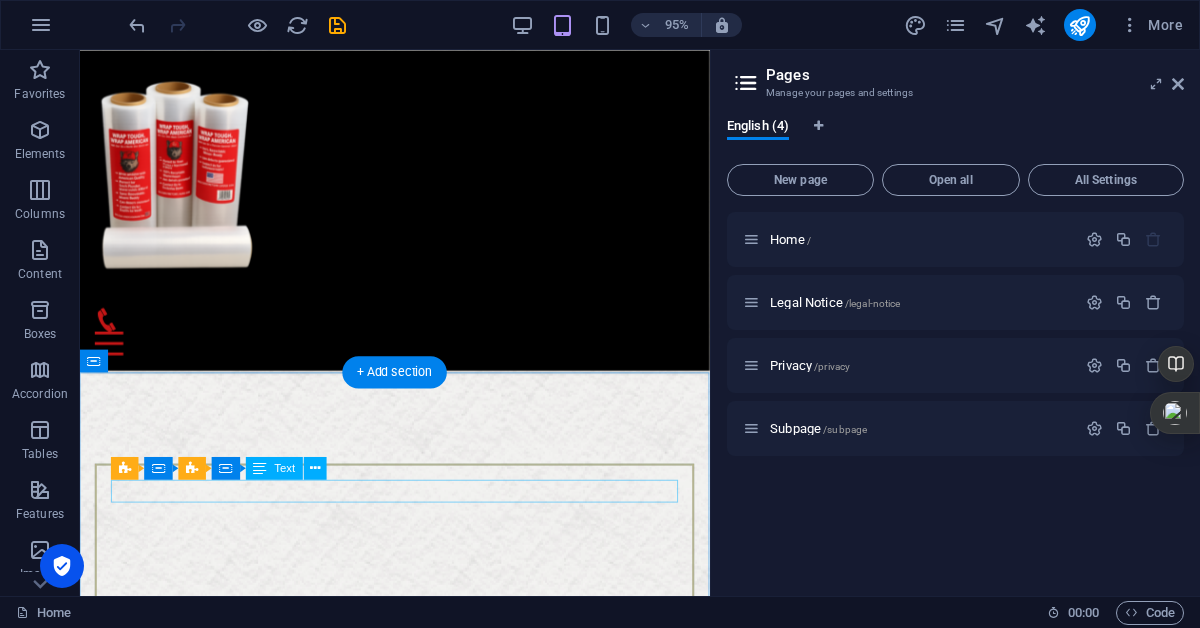 click on "Fitness instructor" at bounding box center (411, 7754) 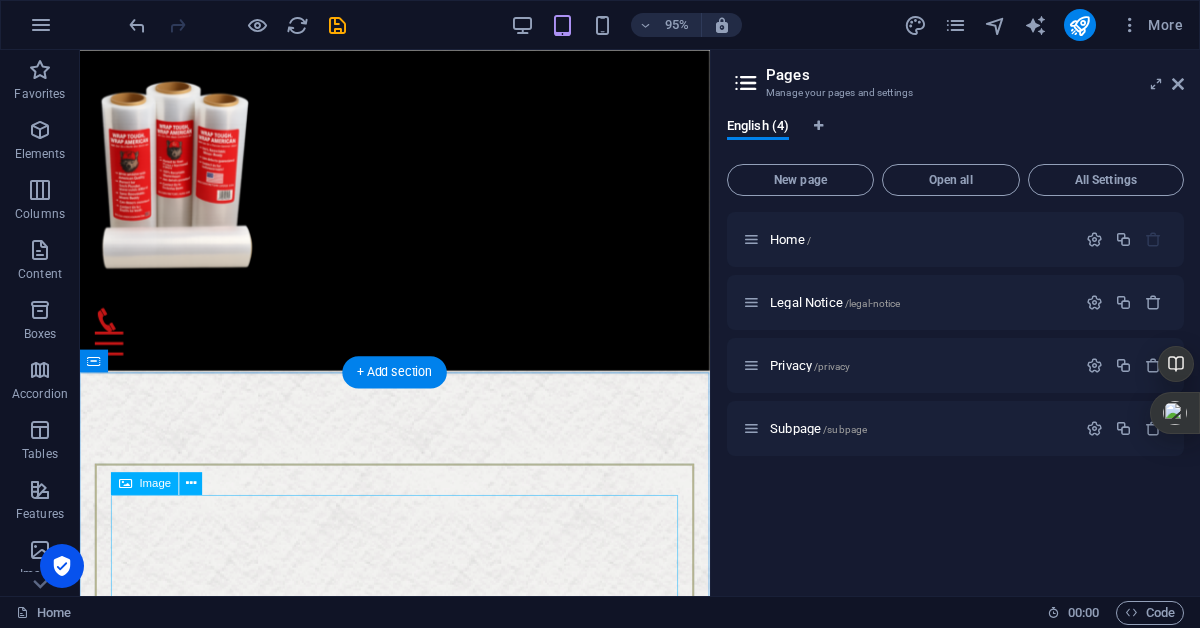 click at bounding box center [411, 8078] 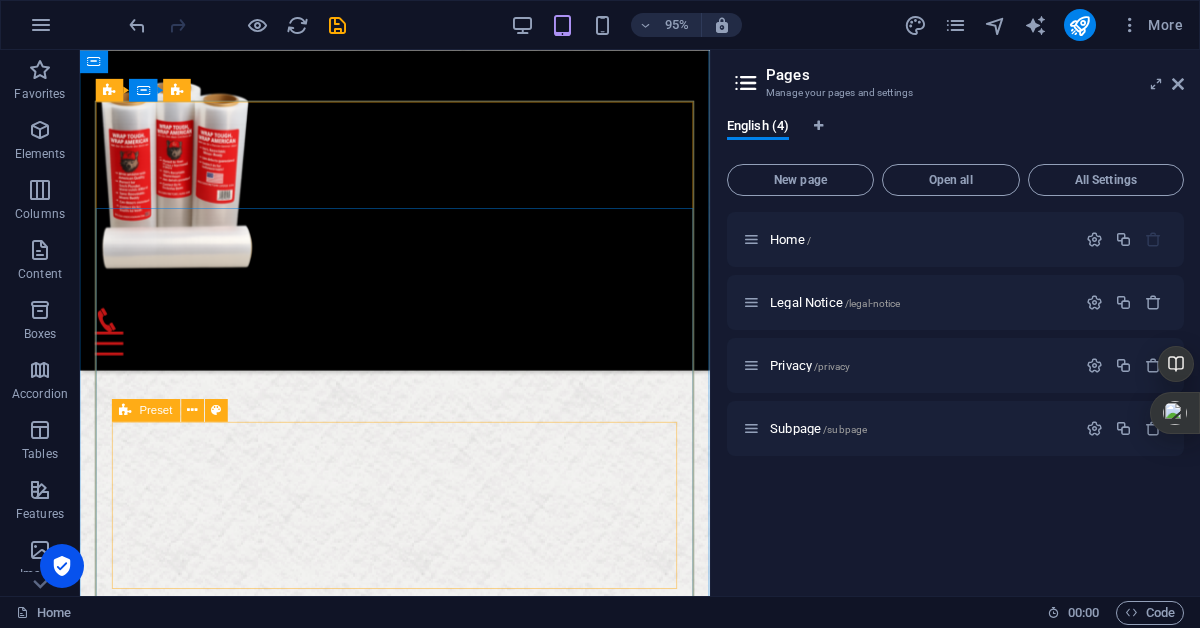 scroll, scrollTop: 5350, scrollLeft: 0, axis: vertical 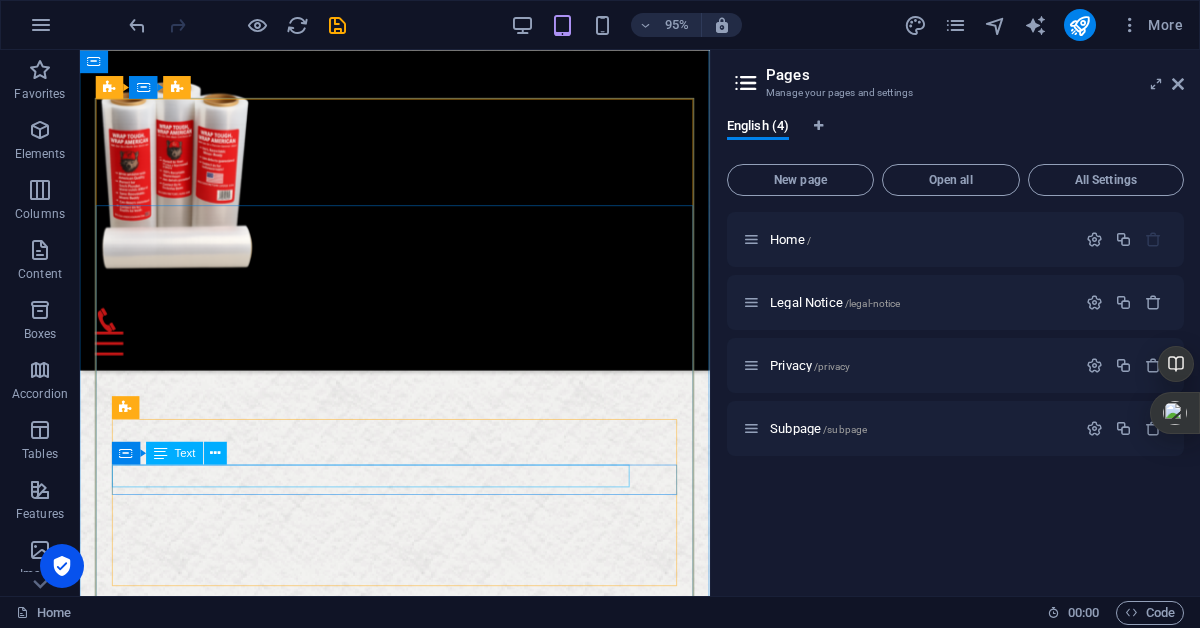 click on "Lorem Ipsum" at bounding box center (411, 7145) 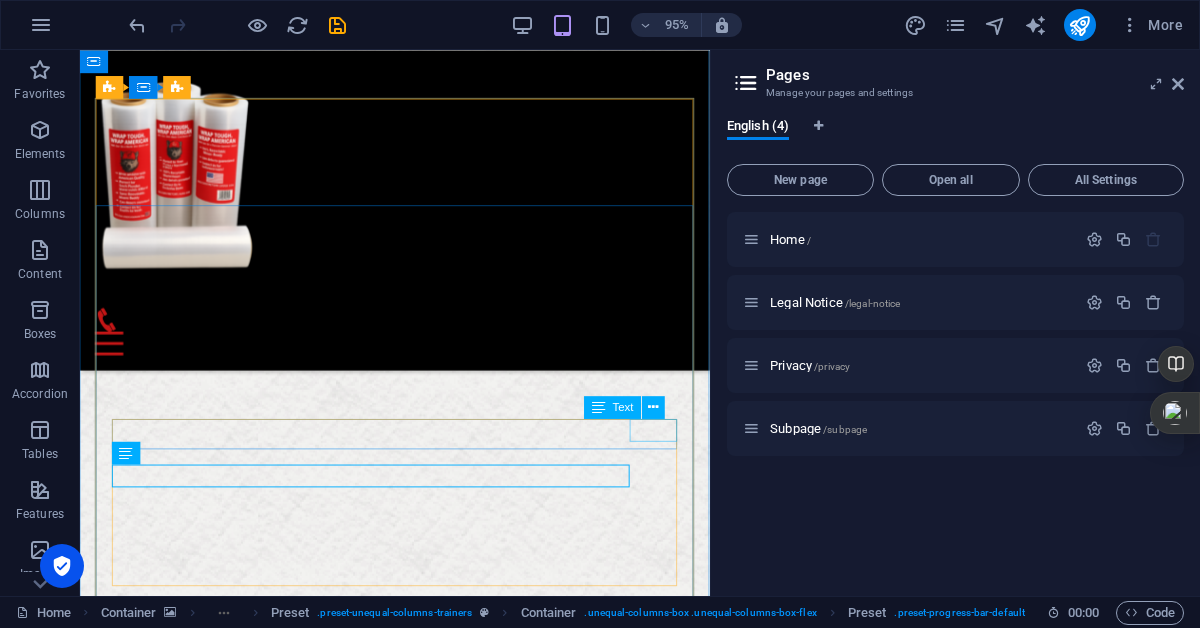 click on "90%" at bounding box center [411, 7097] 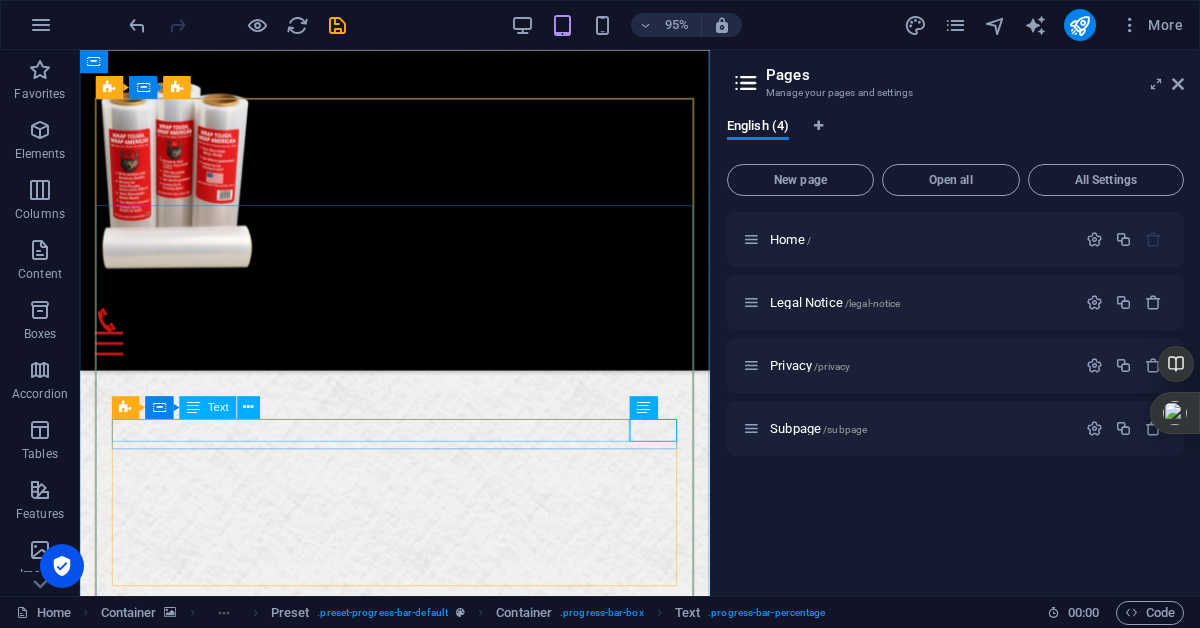 click on "Lorem Ipsum" at bounding box center (411, 7073) 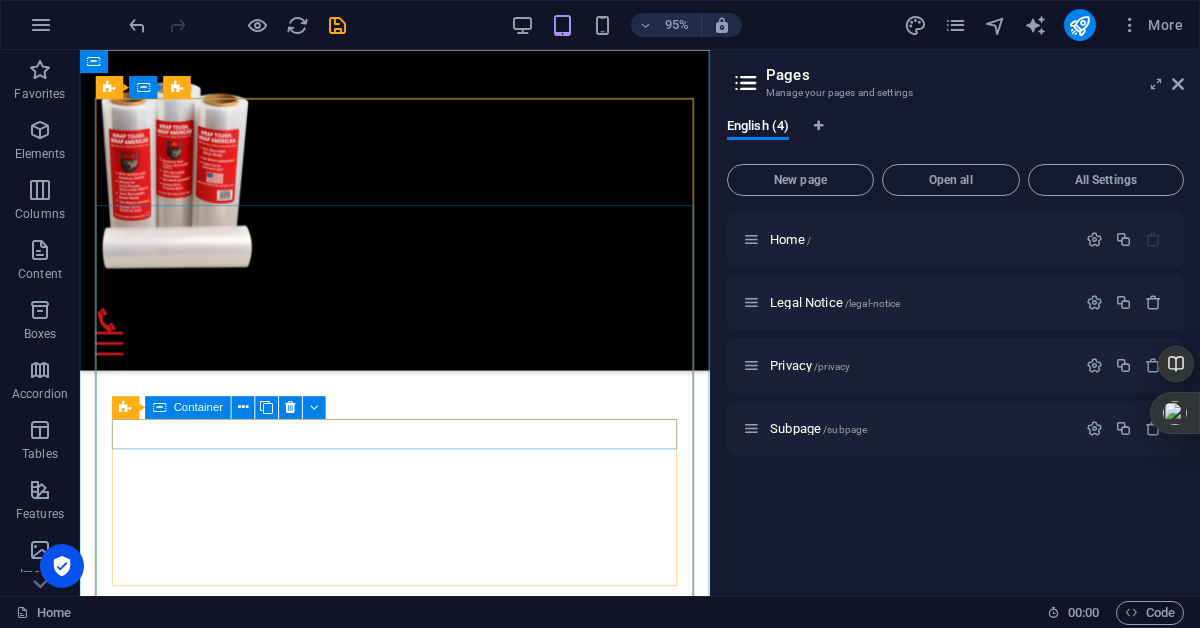click on "90%" at bounding box center [411, 7077] 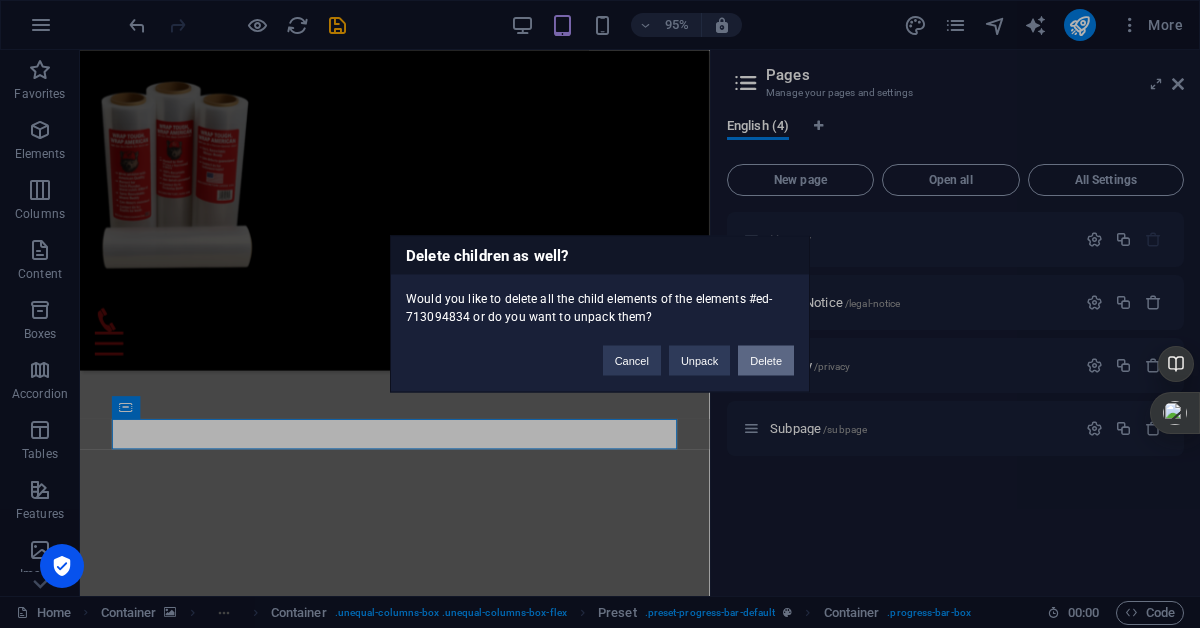 click on "Delete" at bounding box center [766, 361] 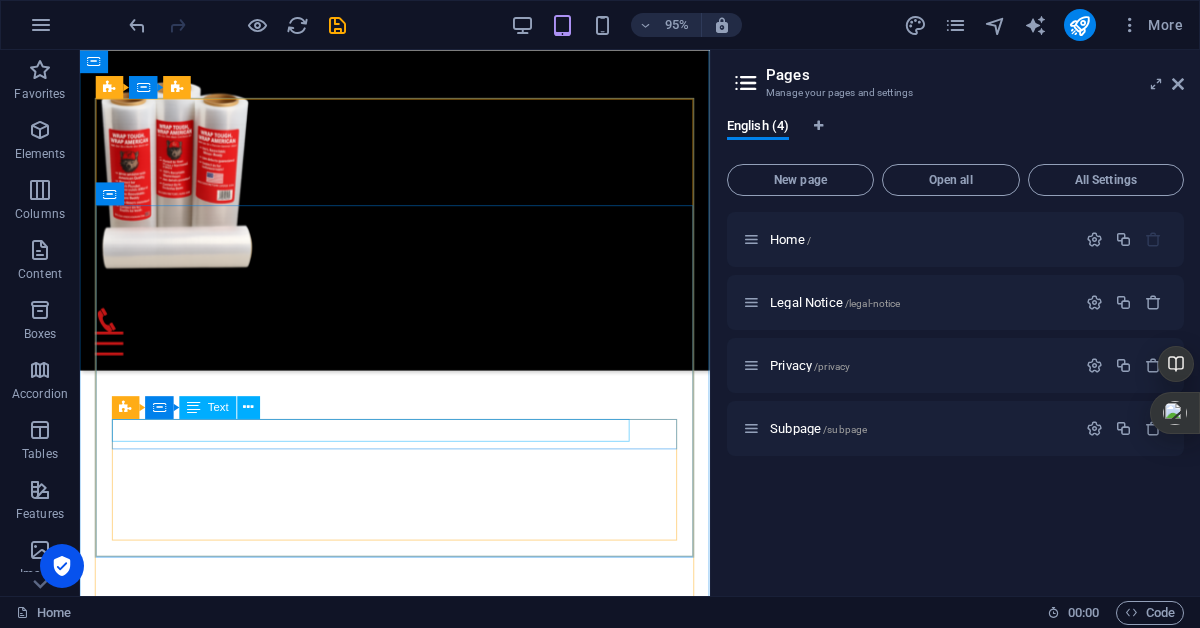 click on "Lorem Ipsum" at bounding box center (411, 7025) 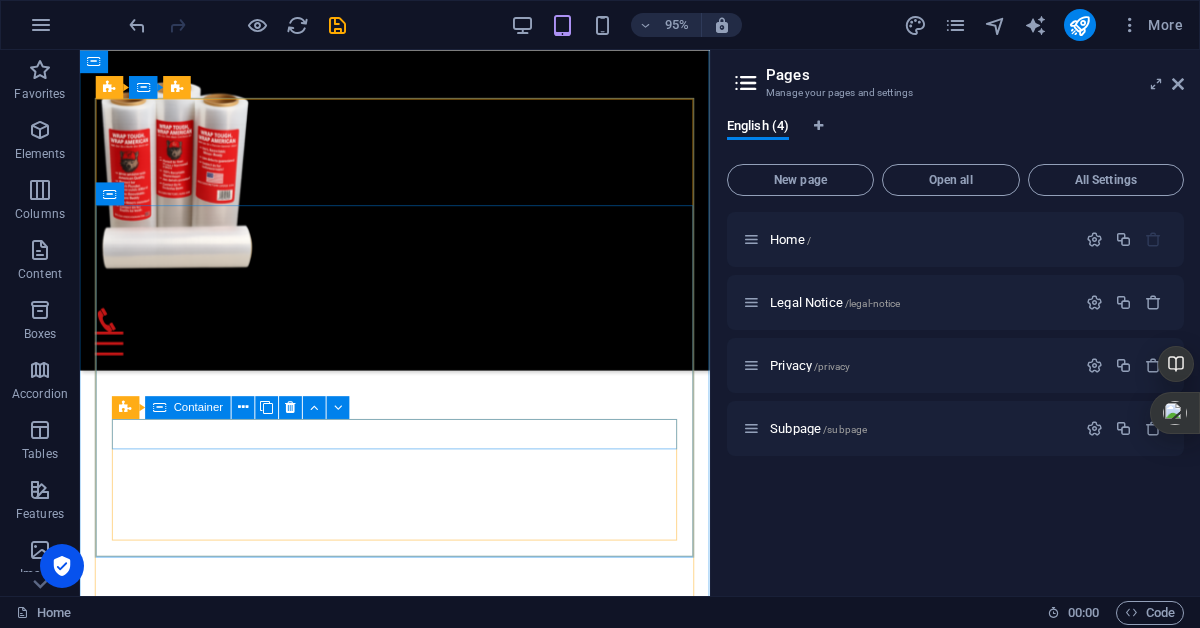 click on "70%" at bounding box center [411, 7029] 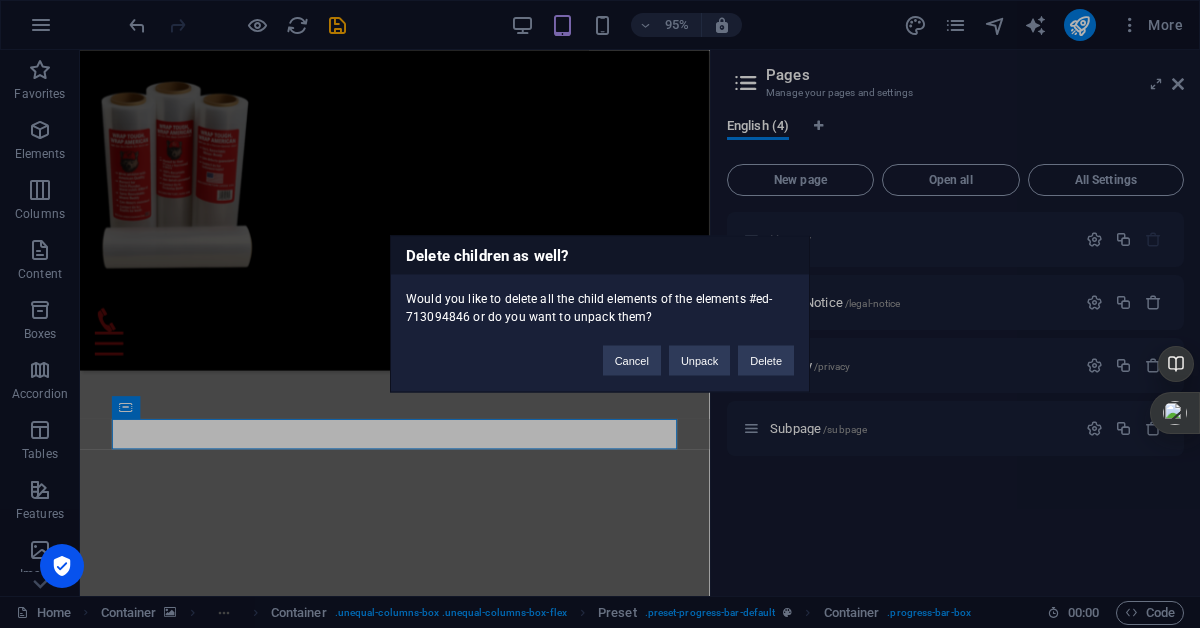type 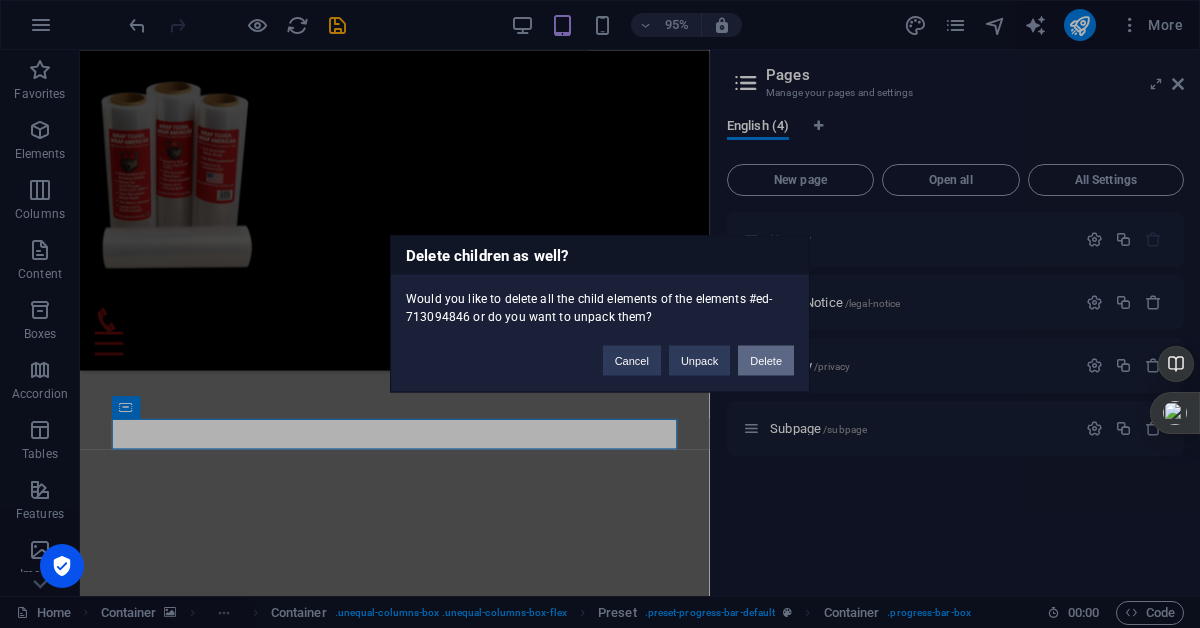 click on "Delete" at bounding box center [766, 361] 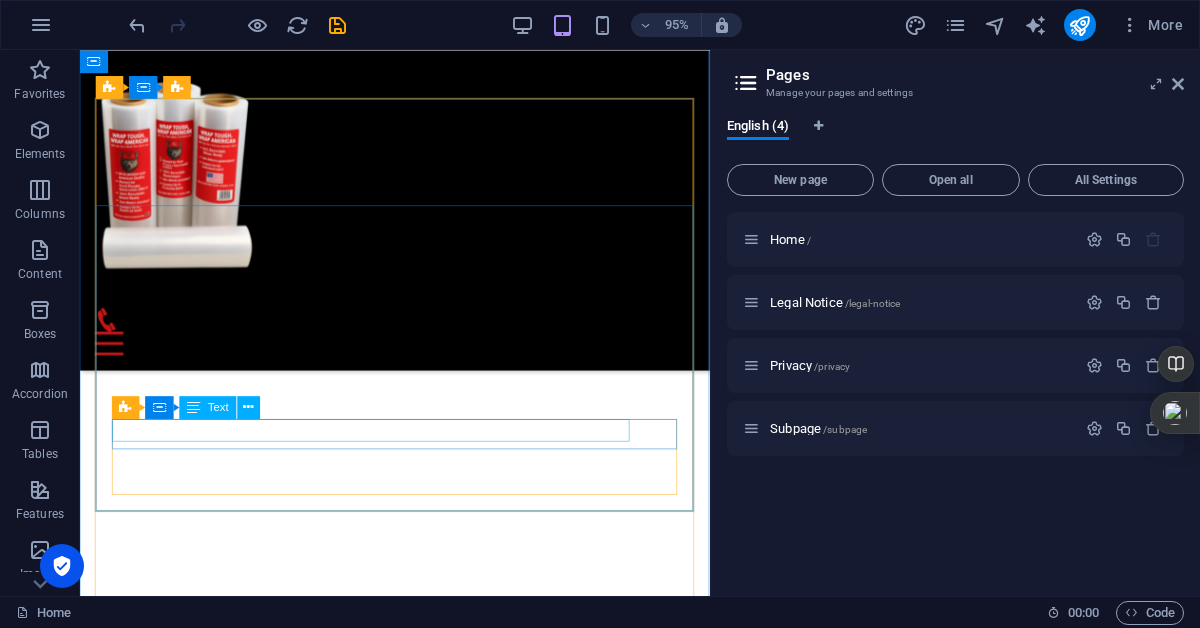 click on "Lorem Ipsum" at bounding box center (411, 6977) 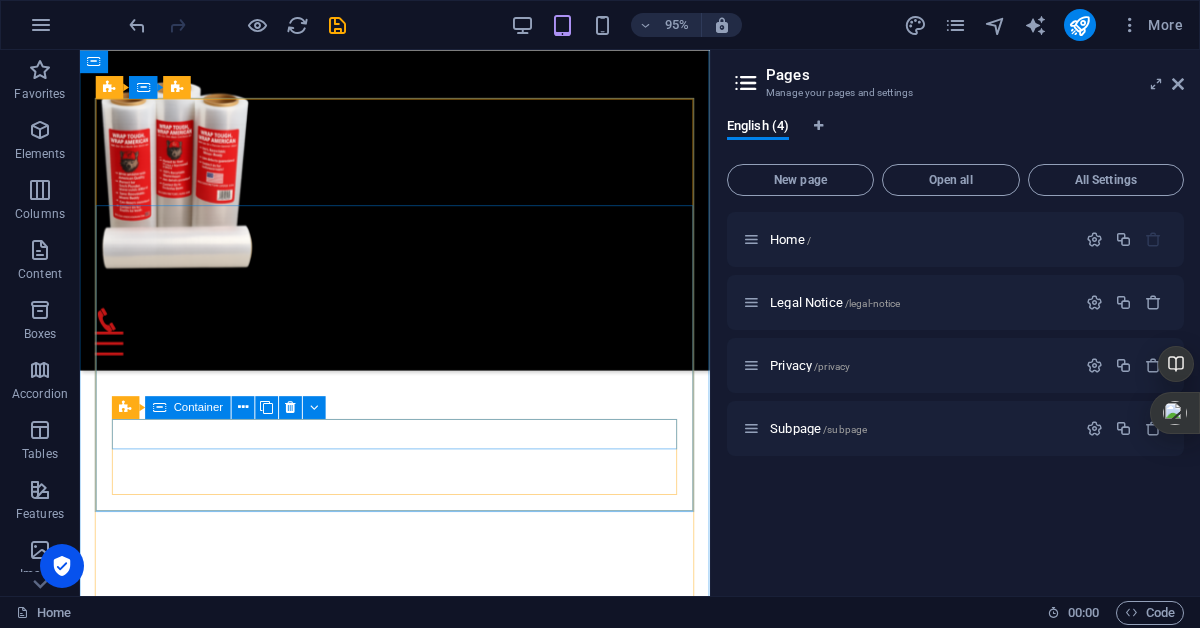 click on "90%" at bounding box center (411, 6981) 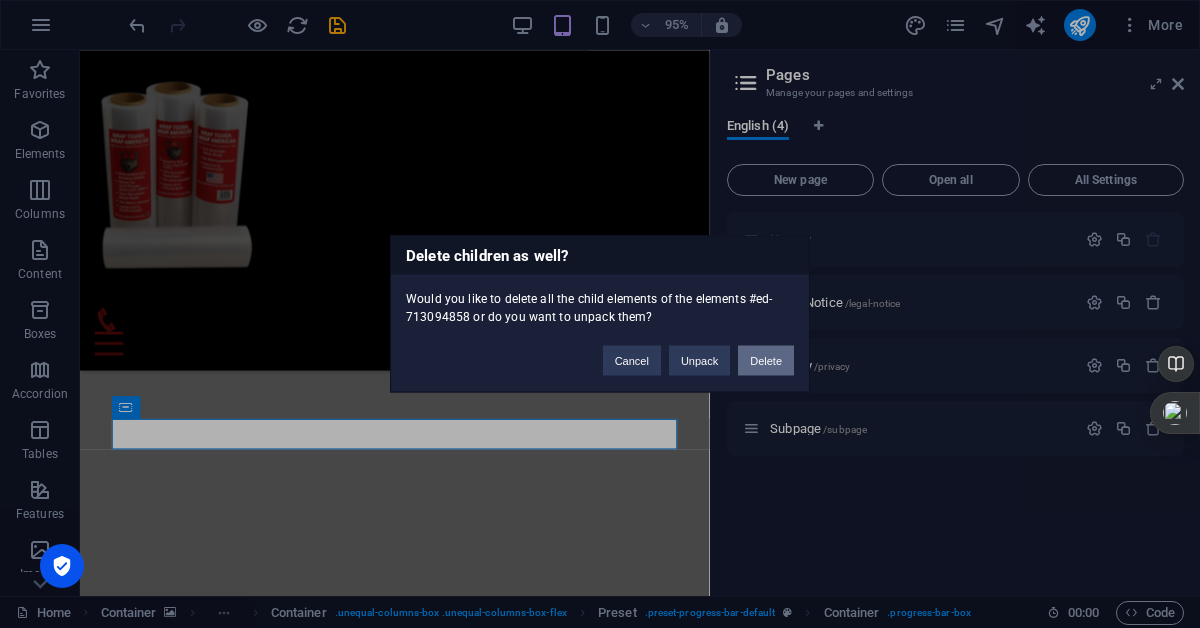 click on "Delete" at bounding box center (766, 361) 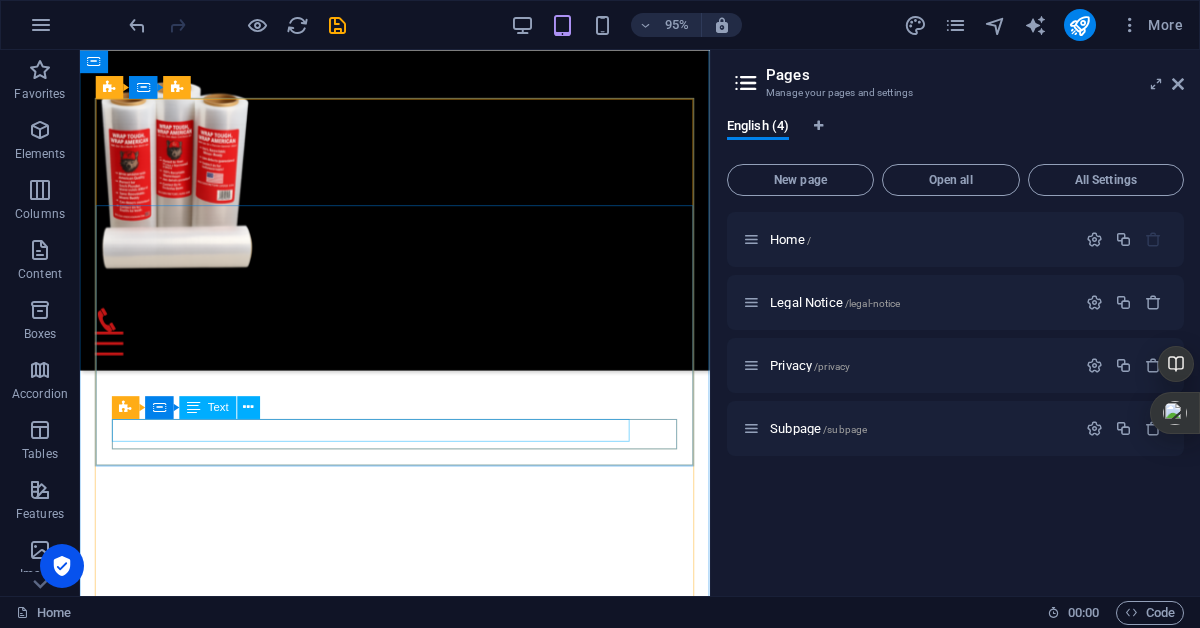 click on "Lorem Ipsum" at bounding box center (411, 6929) 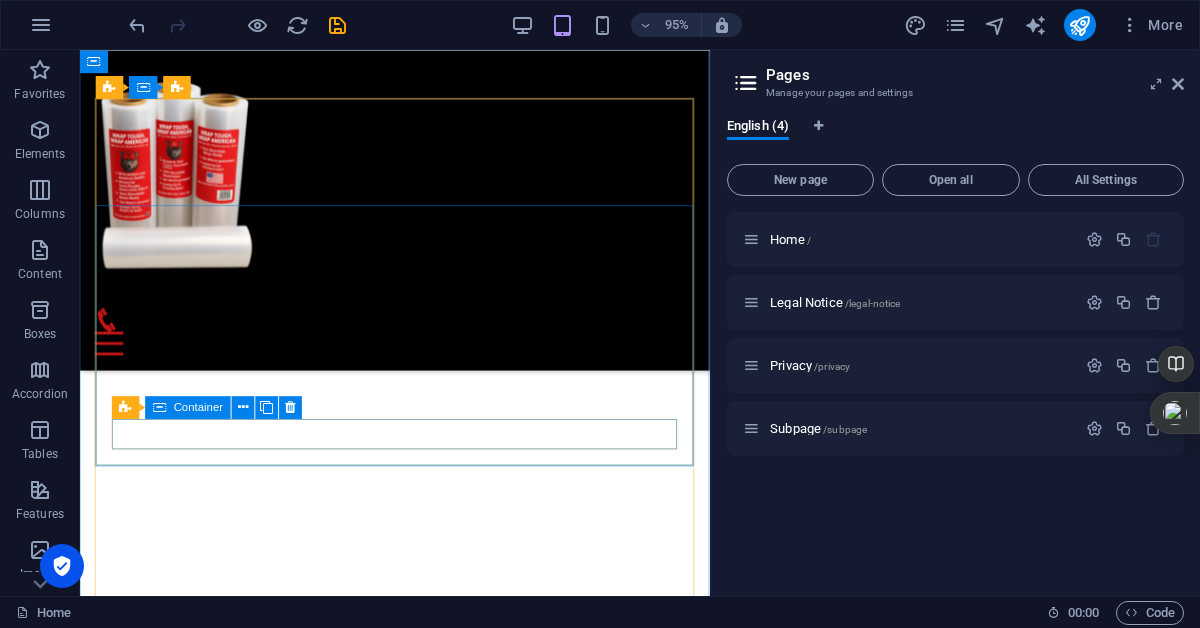 click on "60%" at bounding box center [411, 6933] 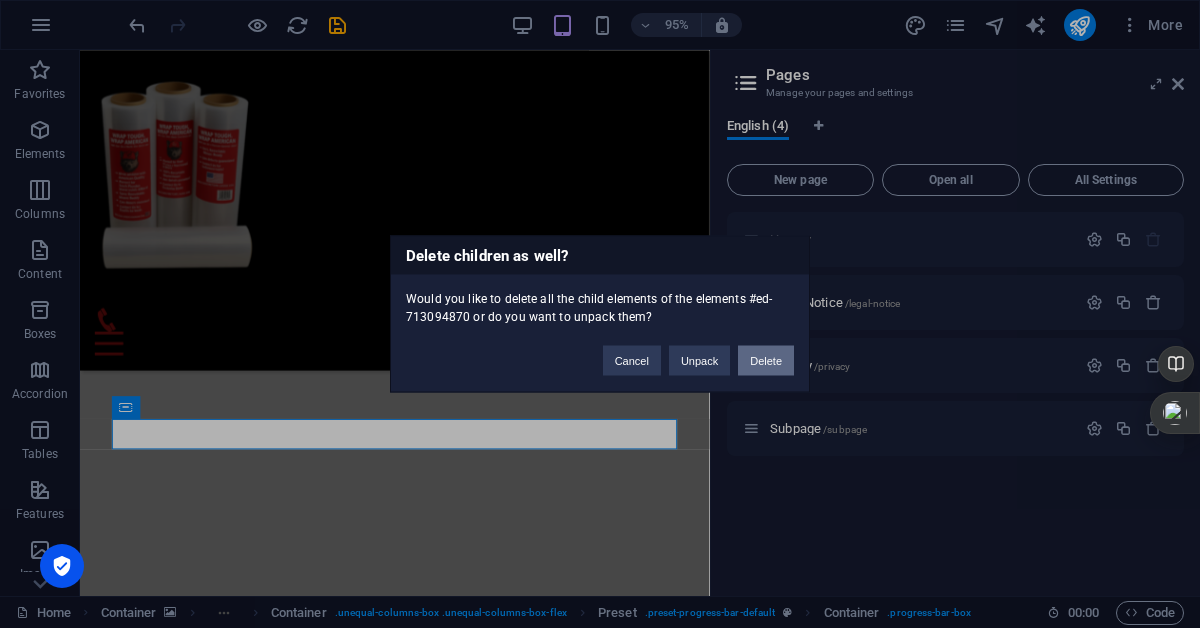 click on "Delete" at bounding box center (766, 361) 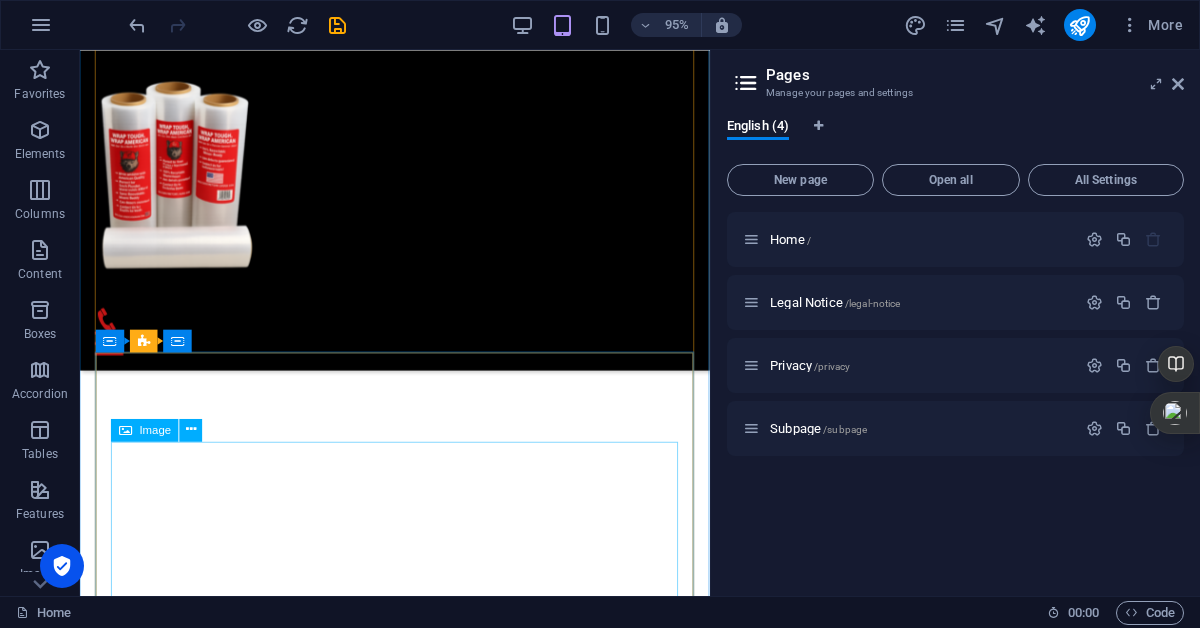 scroll, scrollTop: 5548, scrollLeft: 0, axis: vertical 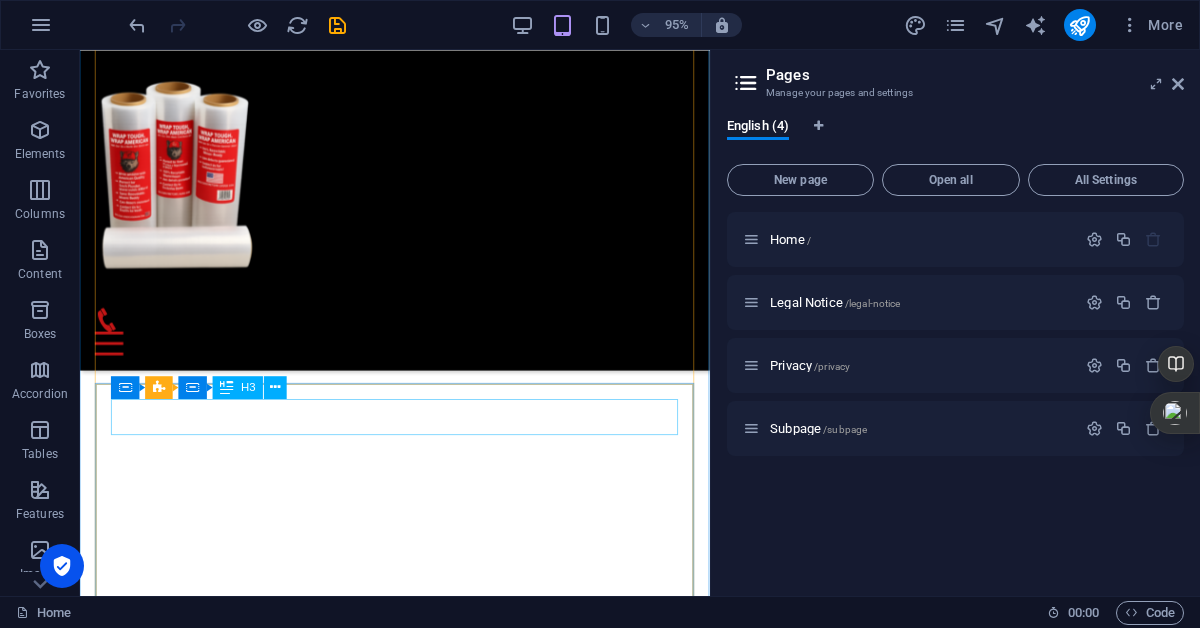 click on "Cindy Poe" at bounding box center (411, 7025) 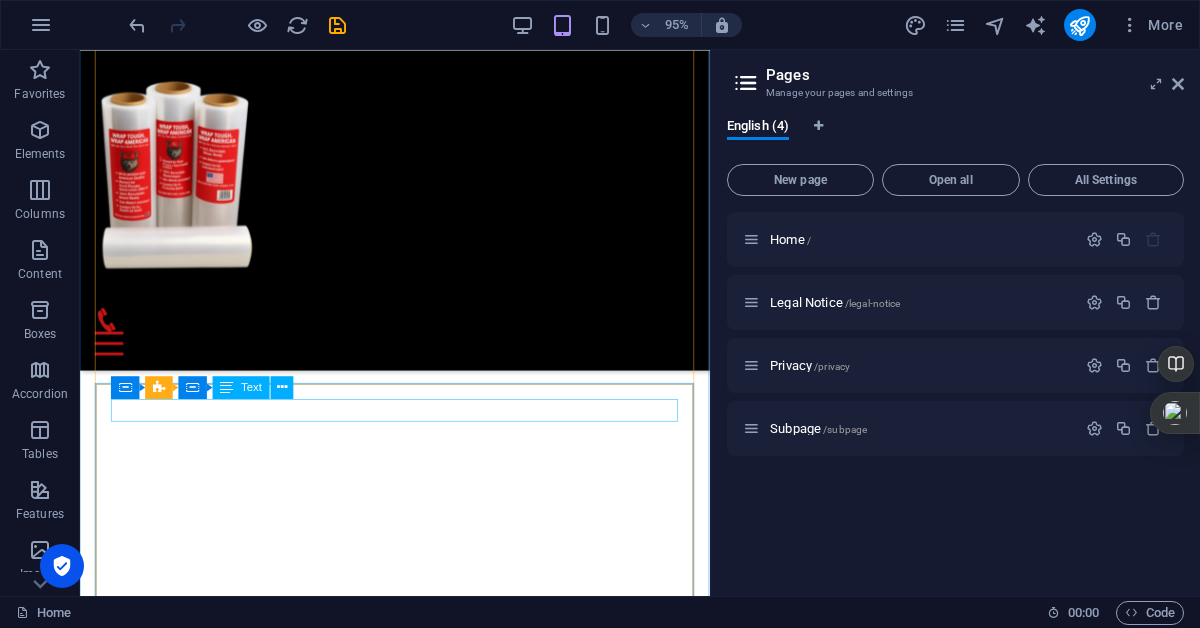 click on "Fitness instructor" at bounding box center (411, 6980) 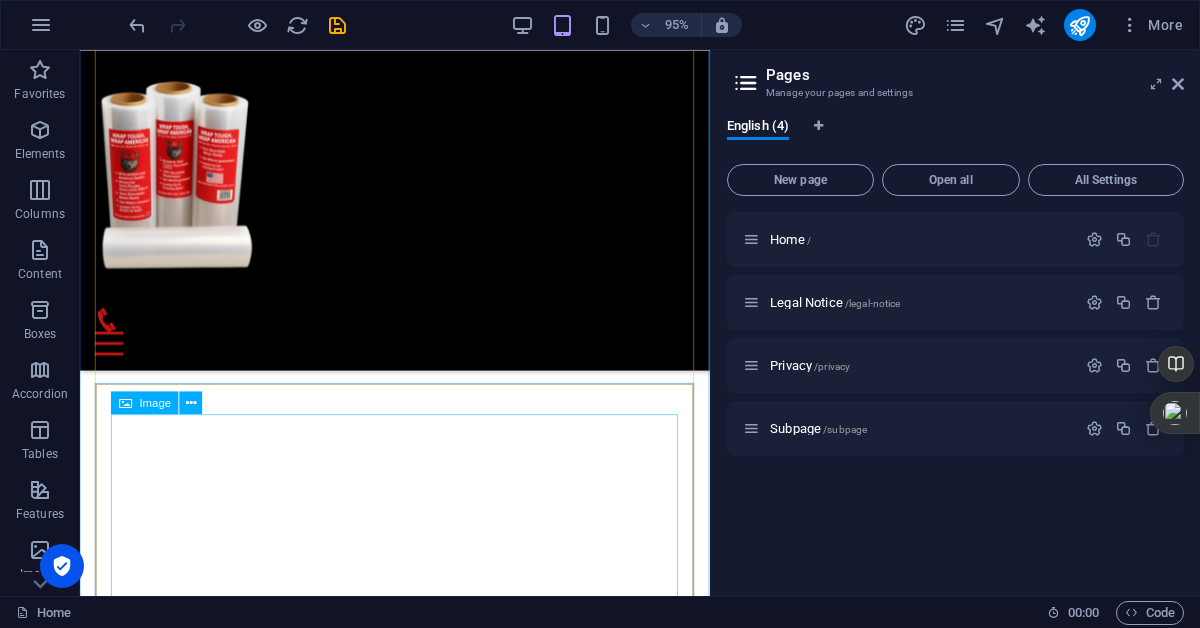 click at bounding box center (411, 7305) 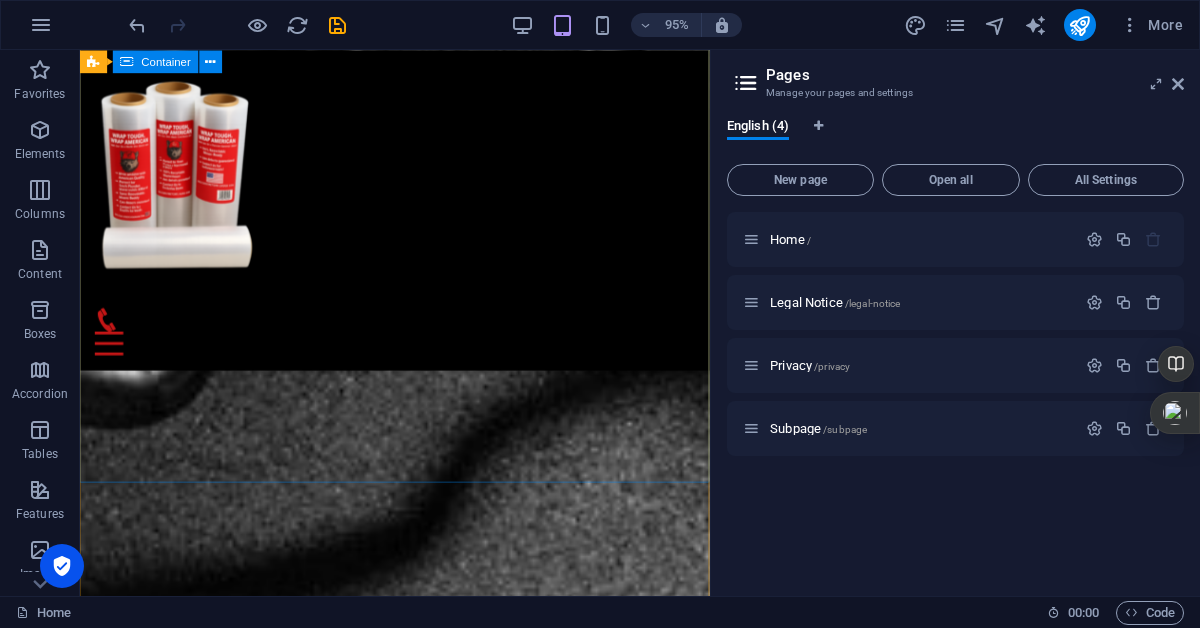 scroll, scrollTop: 9620, scrollLeft: 0, axis: vertical 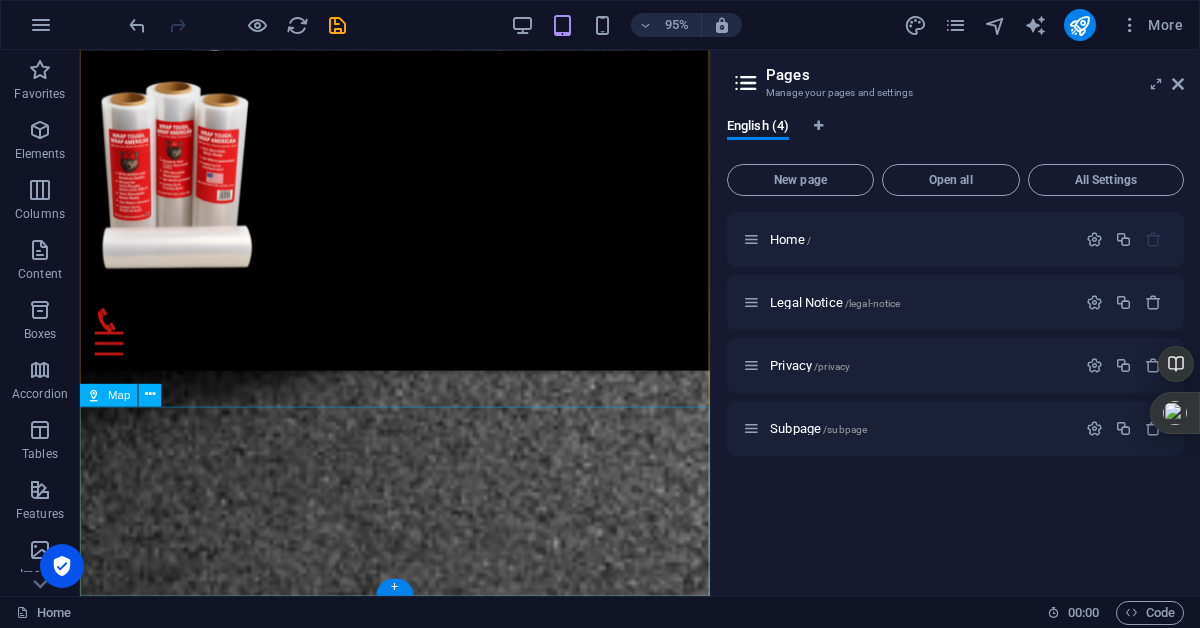 click at bounding box center (411, 9860) 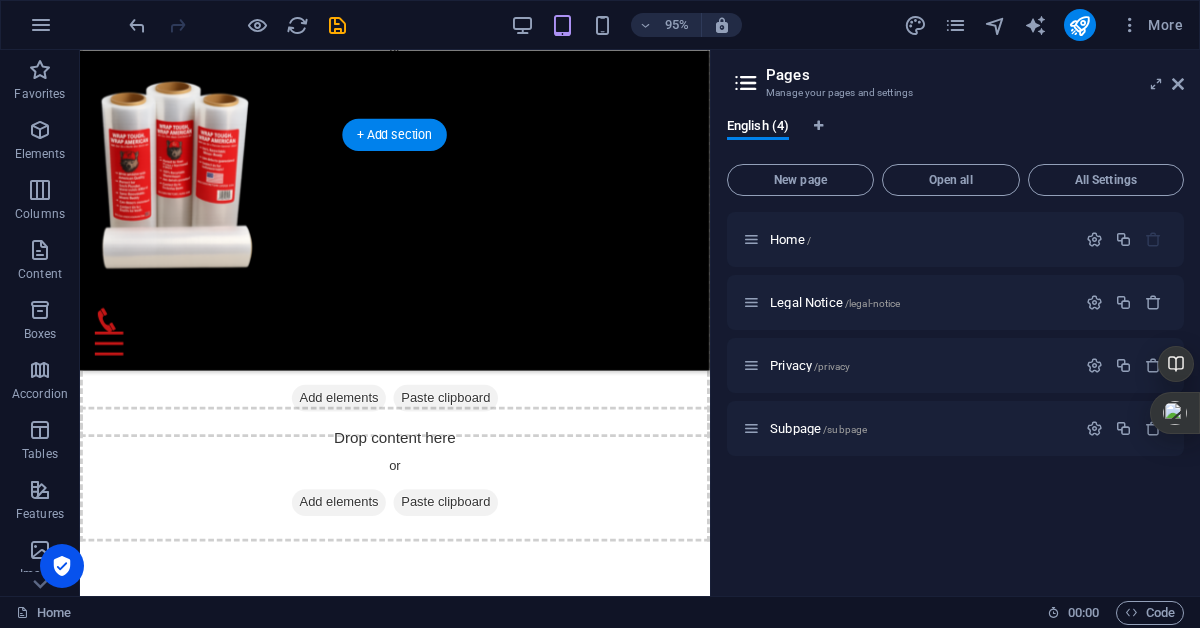 scroll, scrollTop: 7704, scrollLeft: 0, axis: vertical 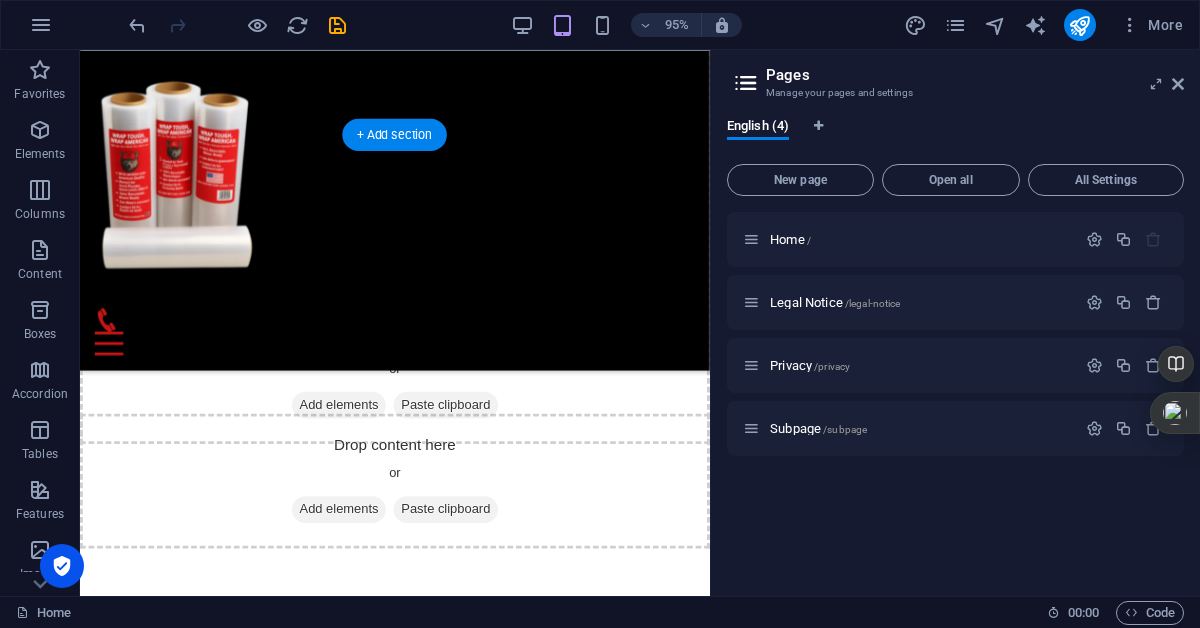 click at bounding box center (411, 9674) 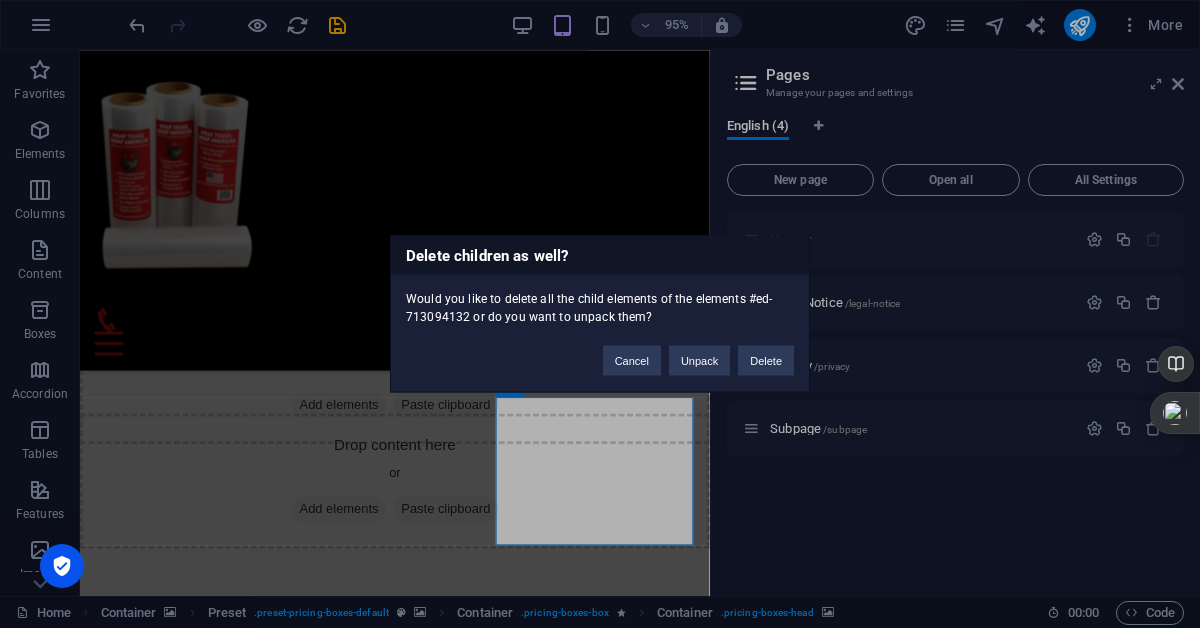 type 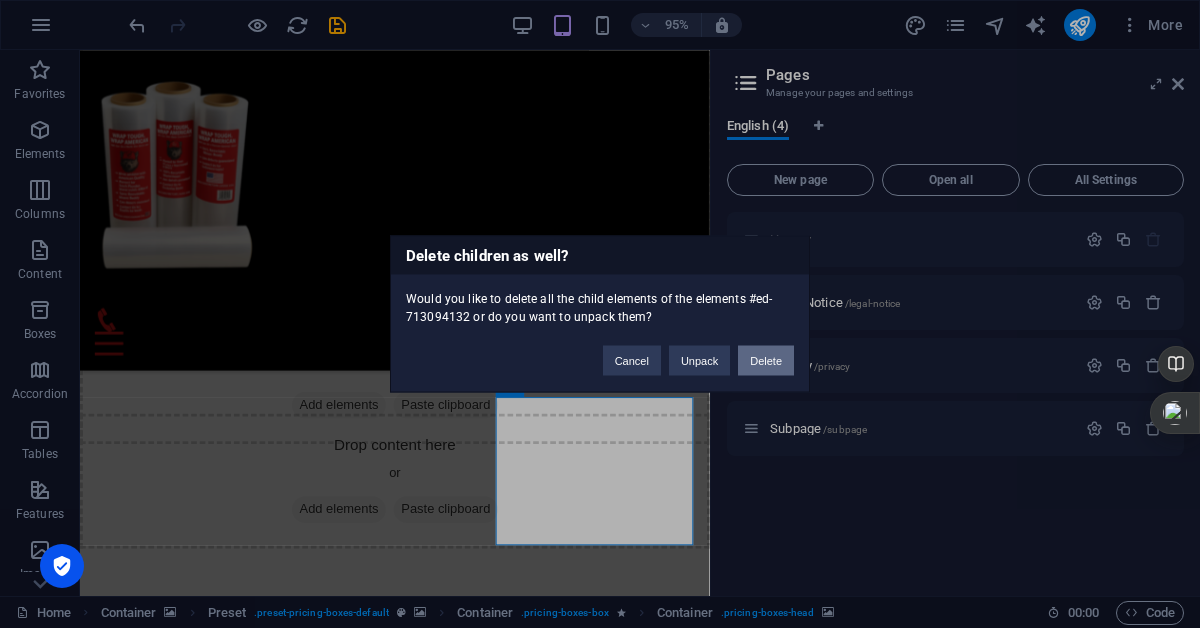 click on "Delete" at bounding box center (766, 361) 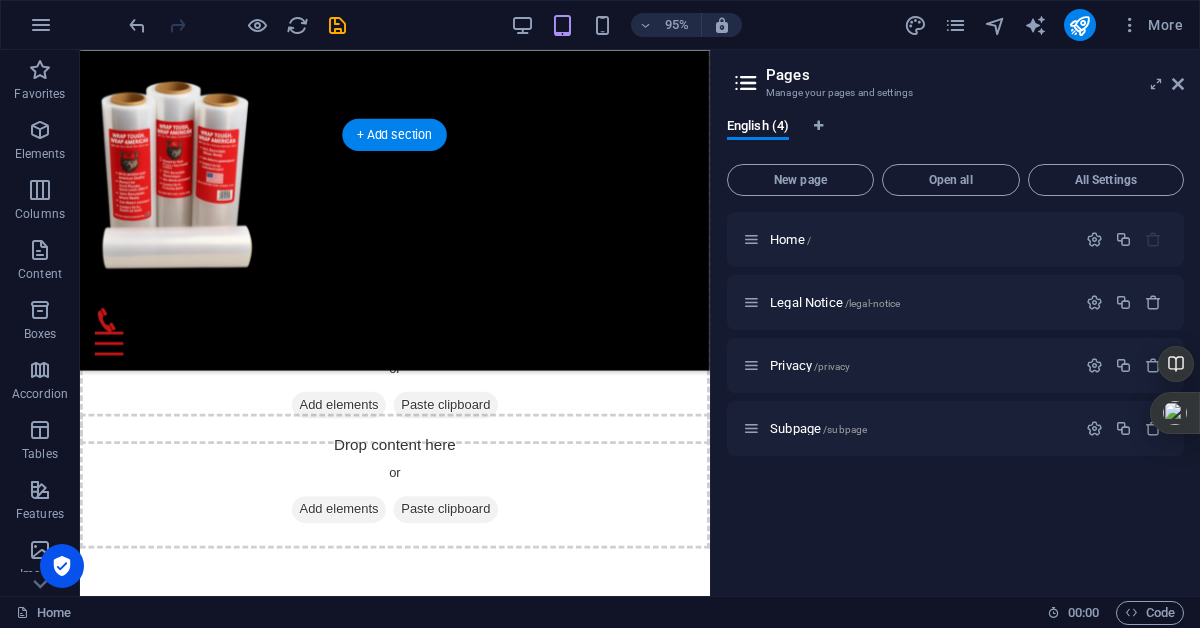 click at bounding box center [411, 8931] 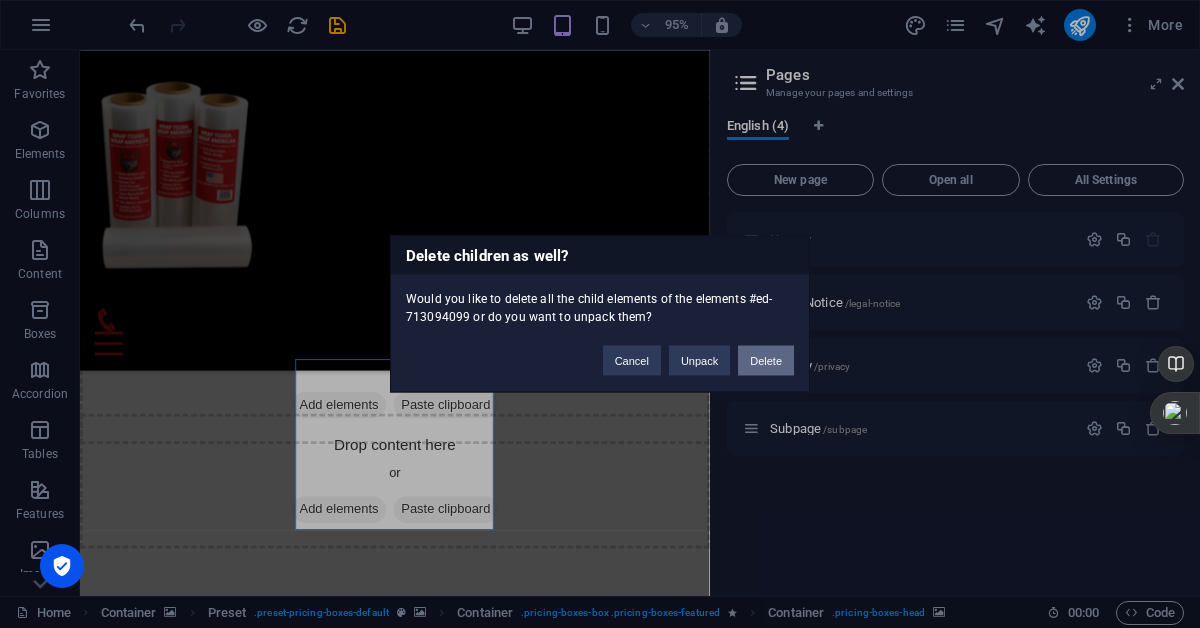 type 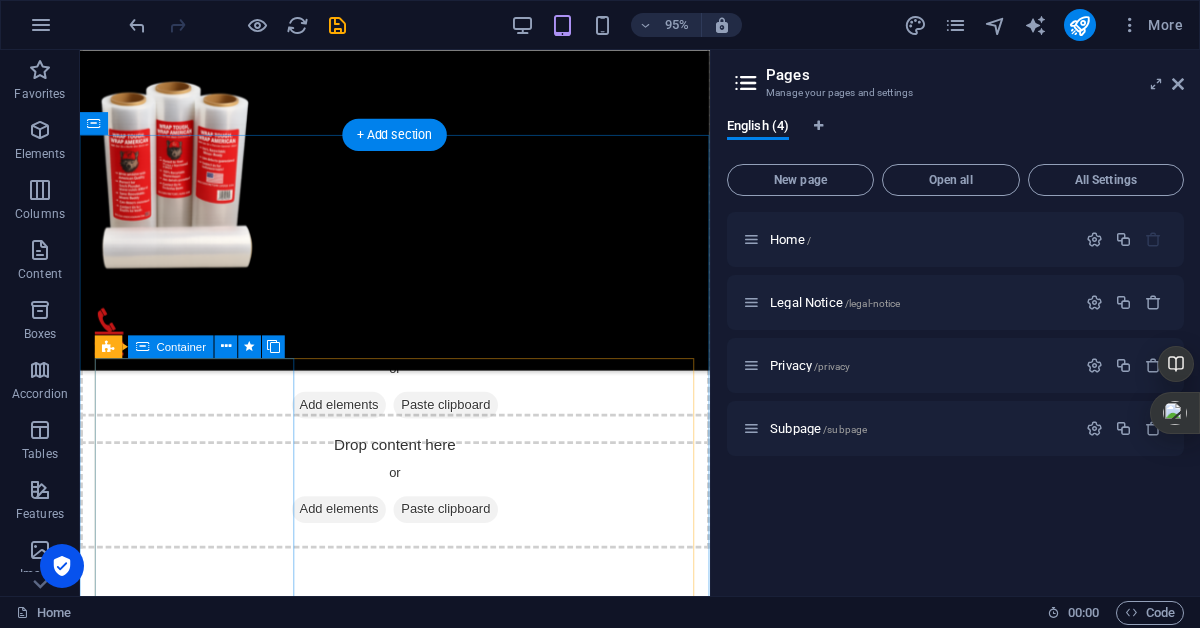 click at bounding box center [411, 8140] 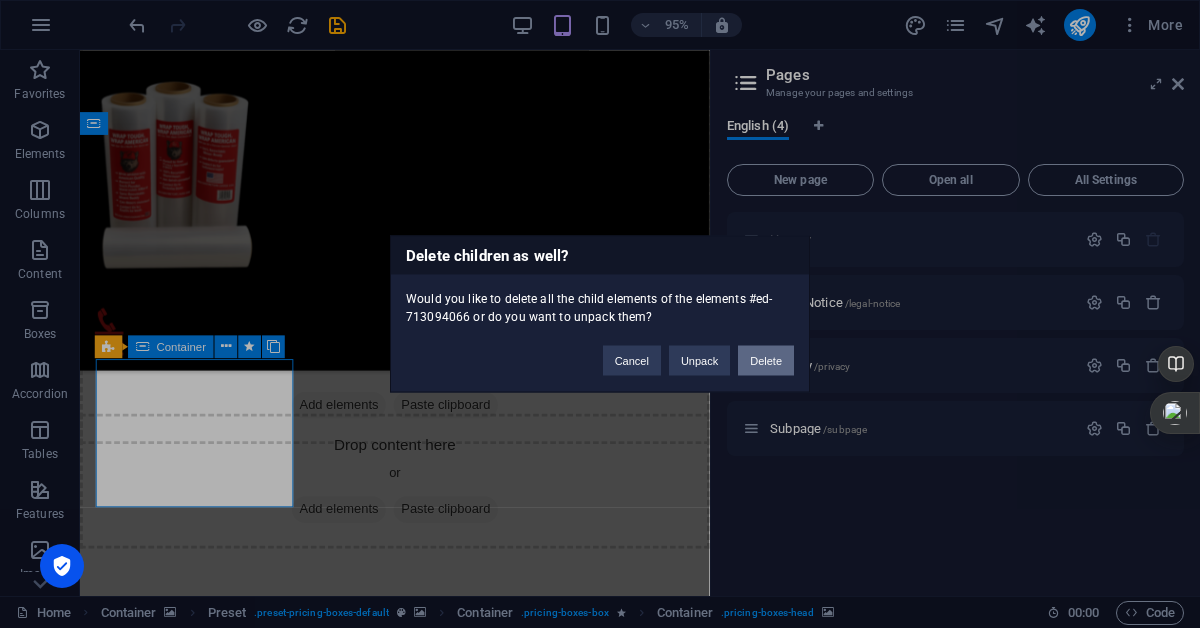 click on "Delete" at bounding box center (766, 361) 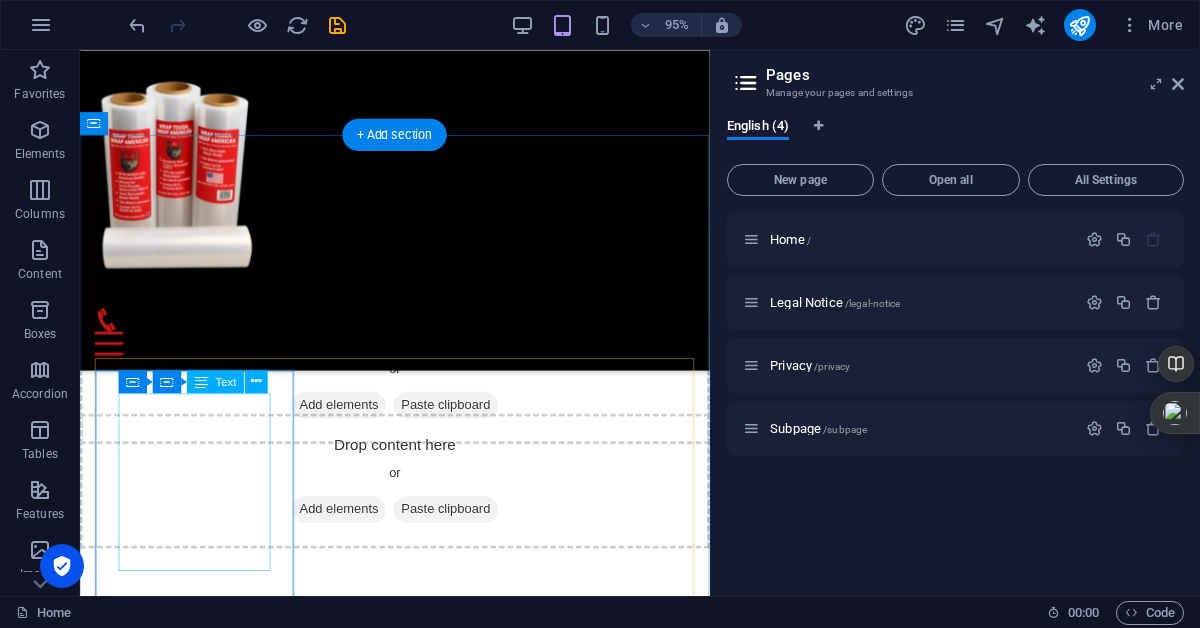 click on "2  Free Classes 5  Projects Diet Plan included Training Plan included" at bounding box center (411, 7903) 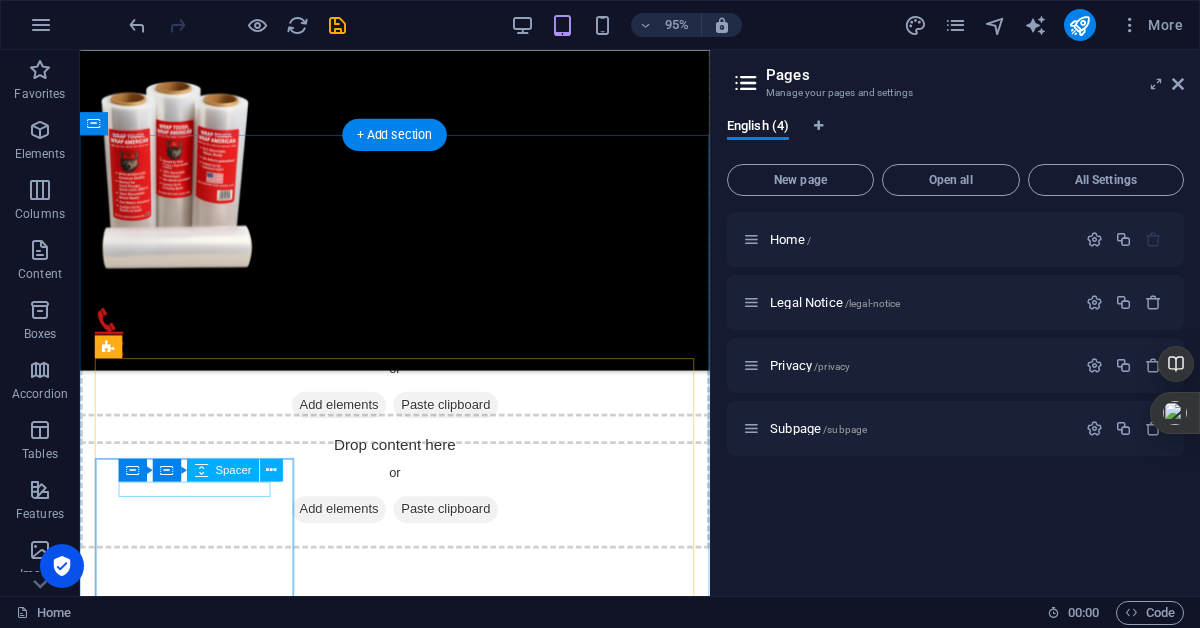 click on "$ 19,99  /mo." at bounding box center [411, 7856] 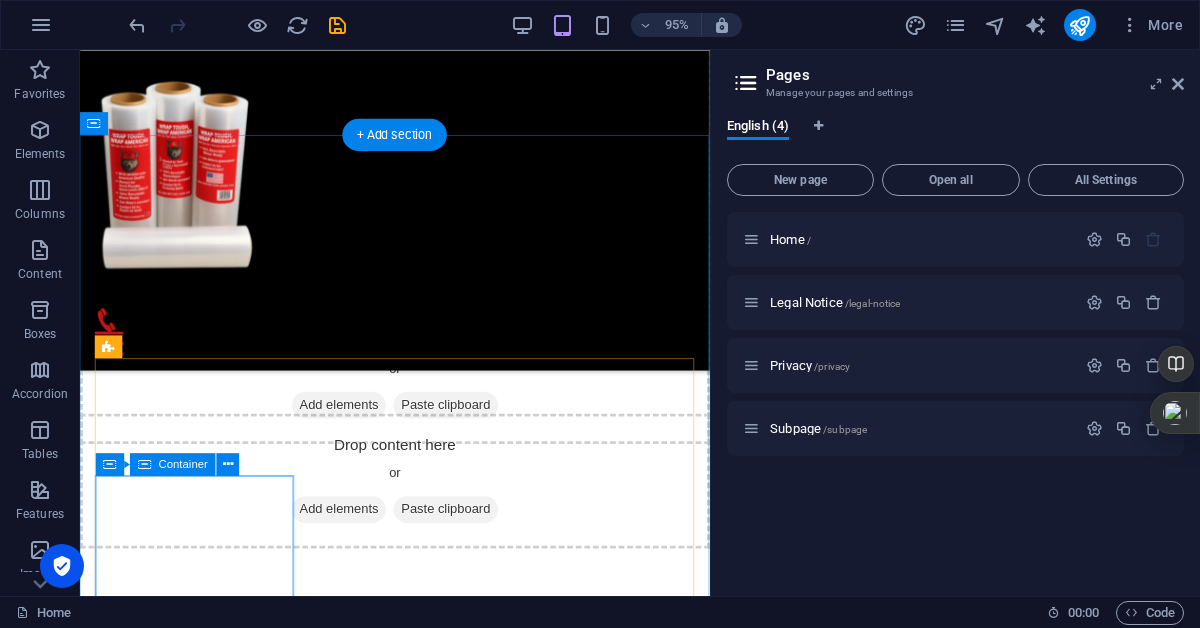 click on "Purchase Plan" at bounding box center [411, 7867] 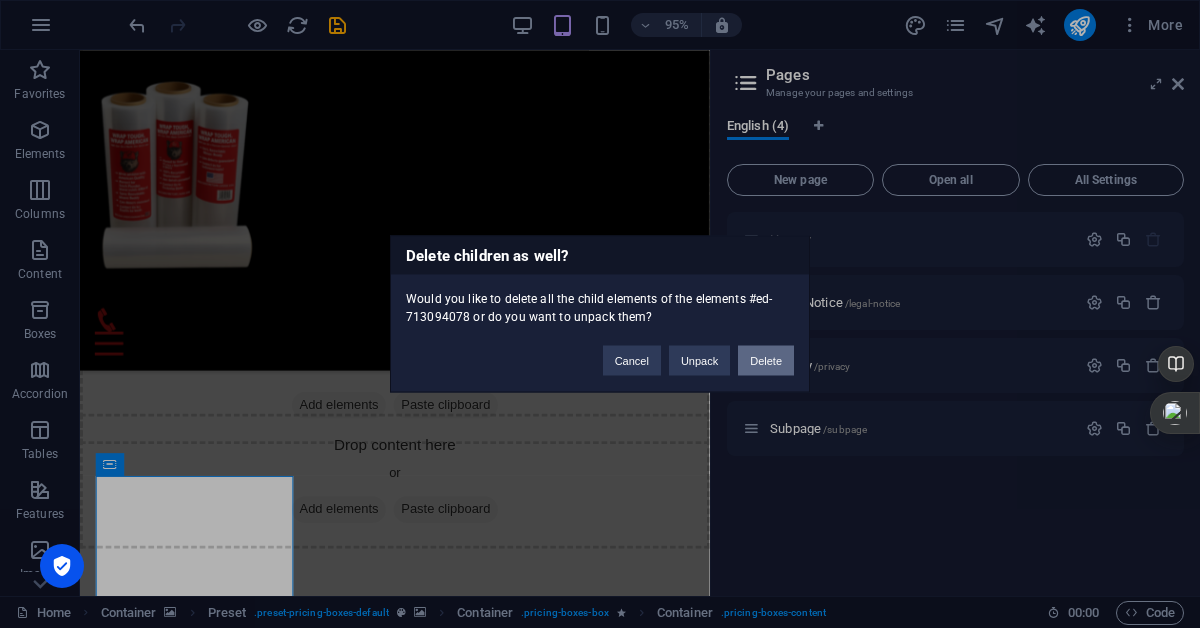 click on "Delete" at bounding box center (766, 361) 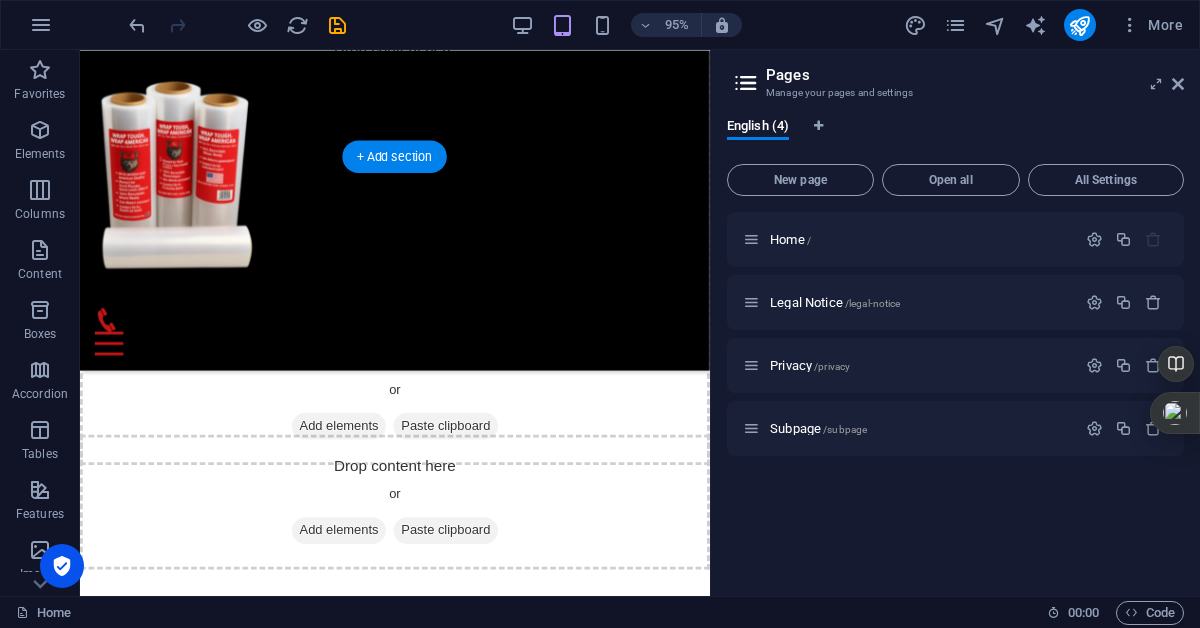 scroll, scrollTop: 7672, scrollLeft: 0, axis: vertical 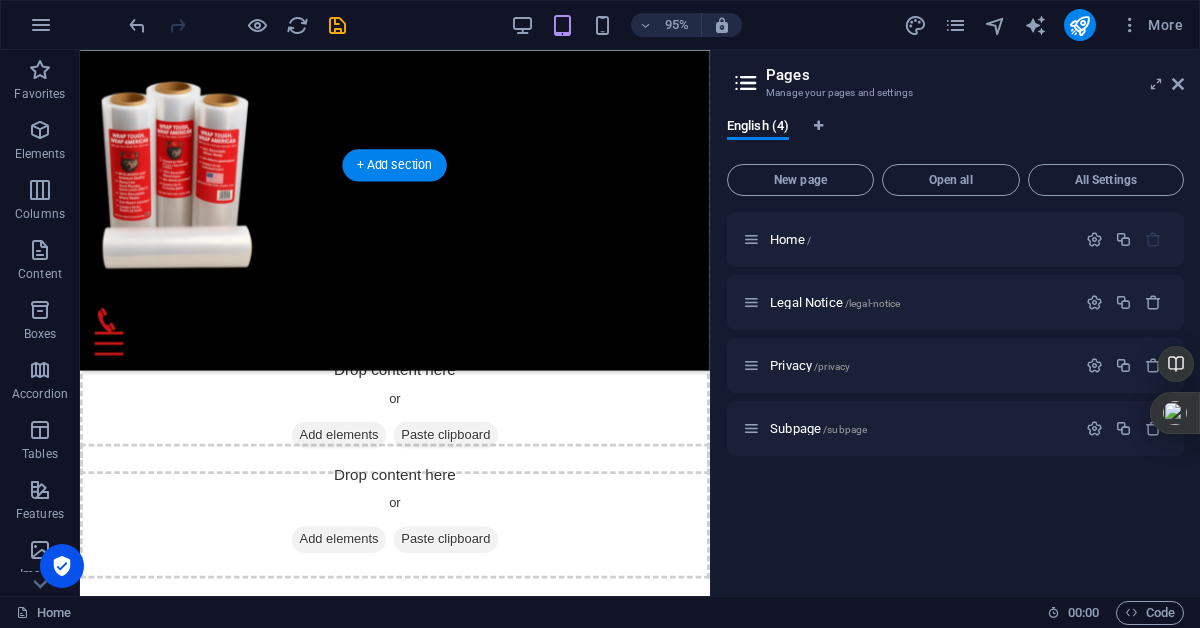 click at bounding box center (411, 7607) 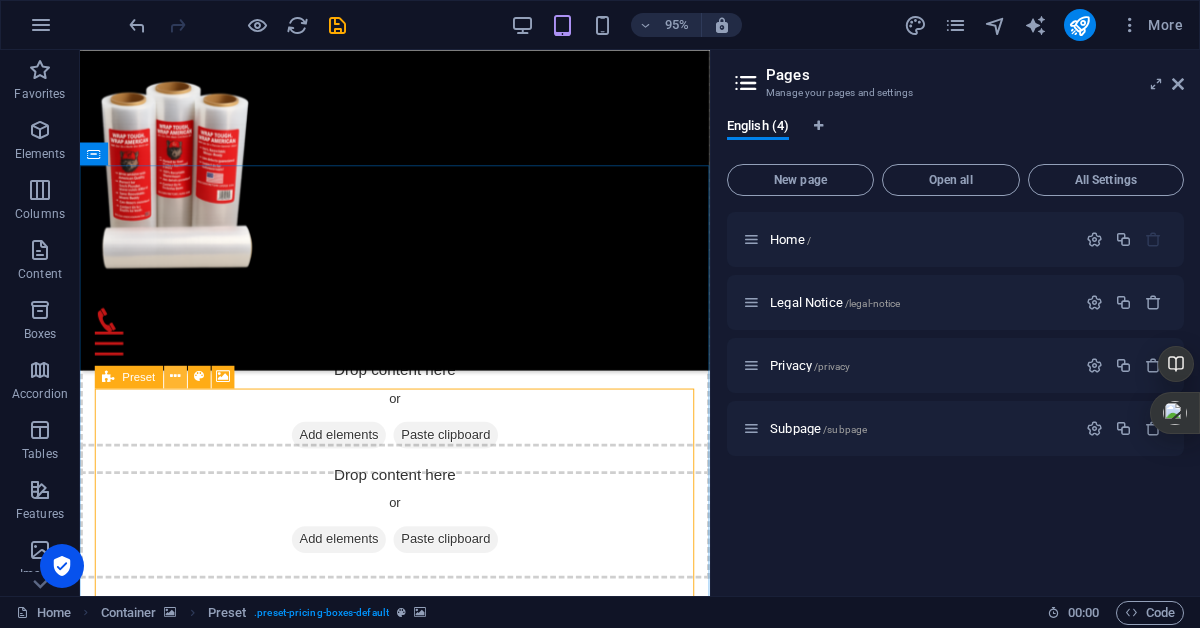 click at bounding box center (175, 377) 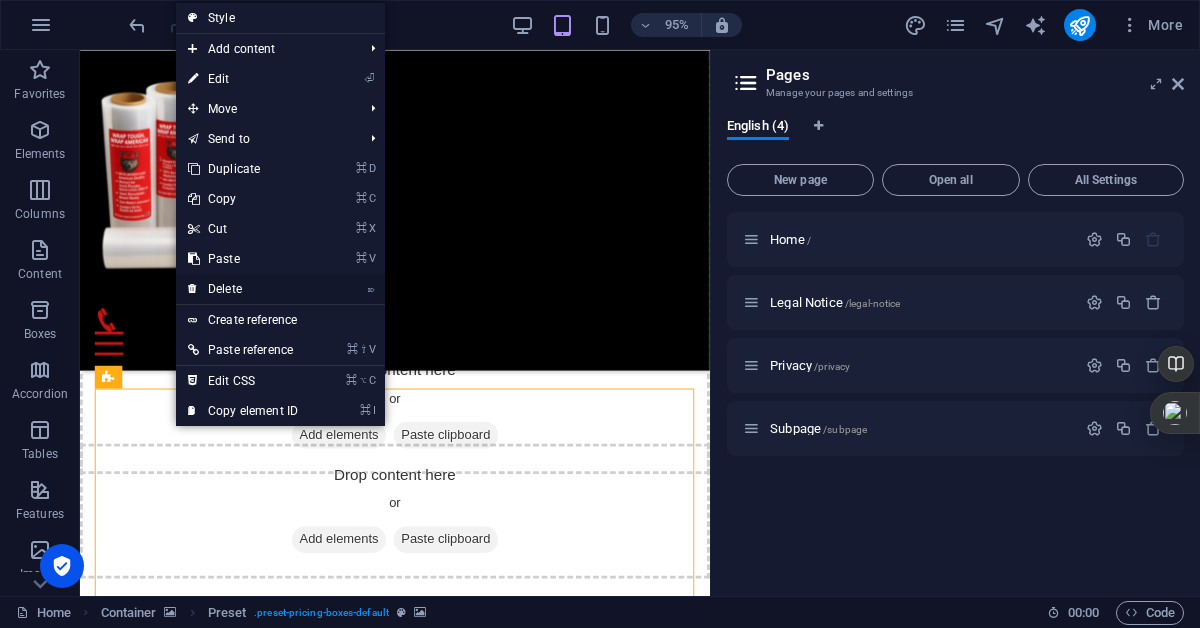 click on "⌦  Delete" at bounding box center (243, 289) 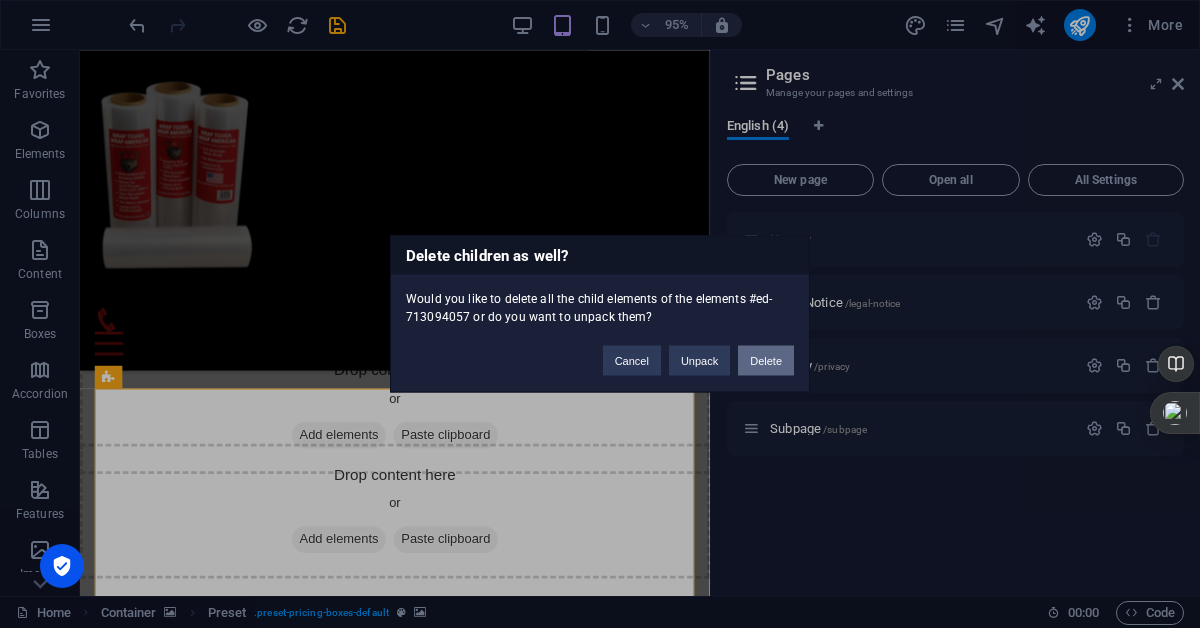 click on "Delete" at bounding box center [766, 361] 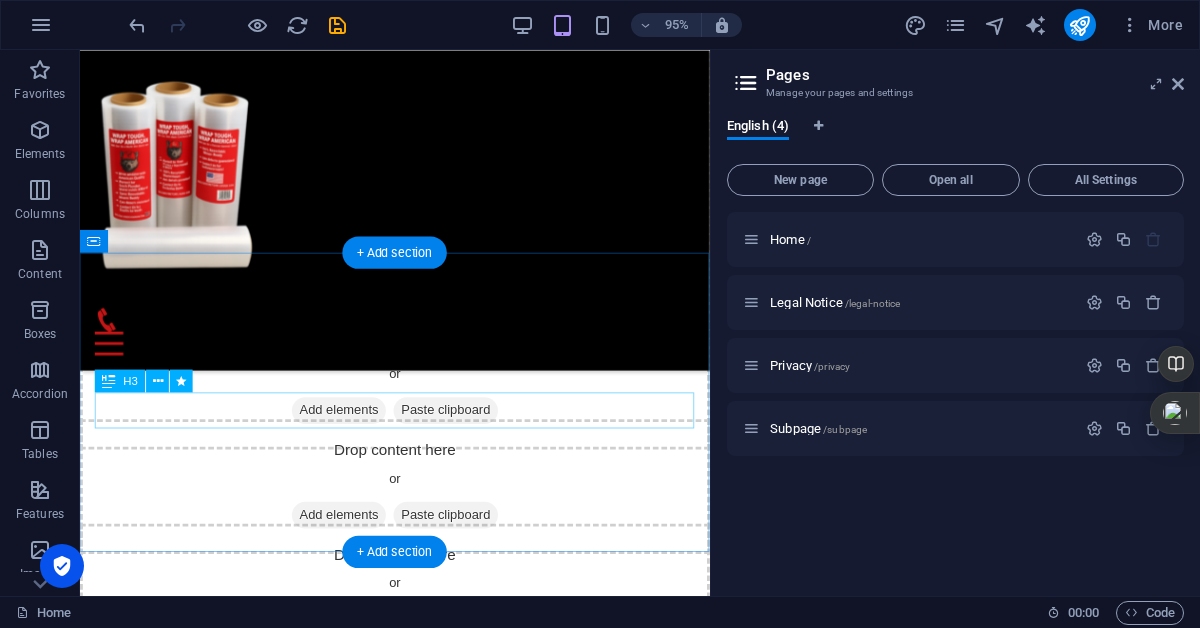 scroll, scrollTop: 7579, scrollLeft: 0, axis: vertical 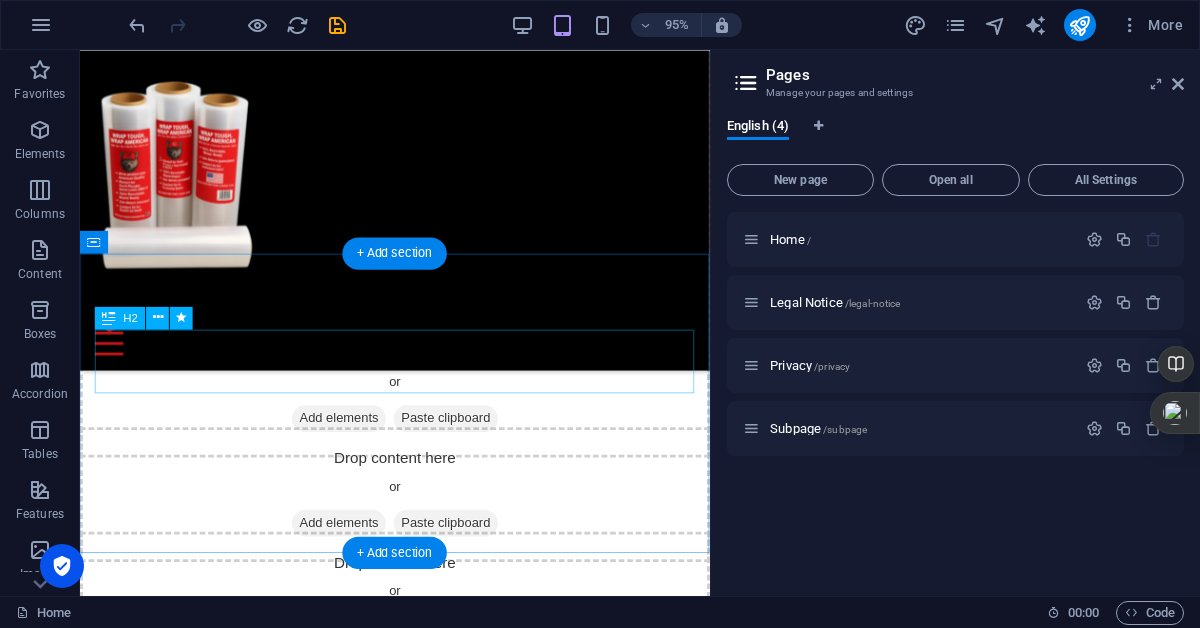 click on "Choose your plan" at bounding box center (411, 6914) 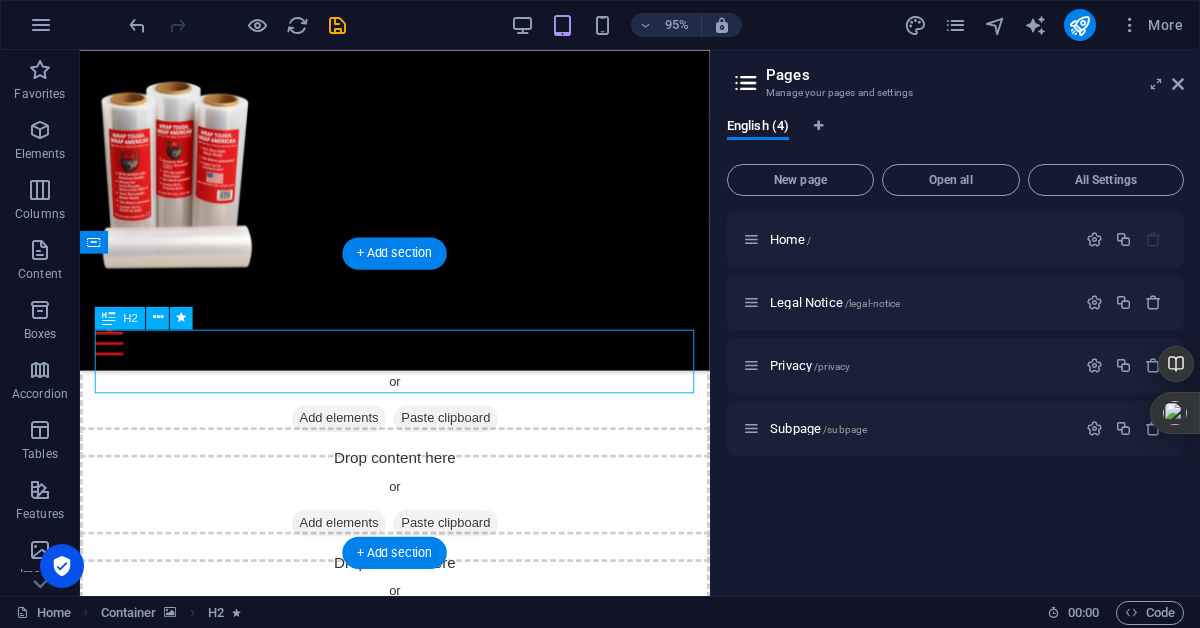 click on "Choose your plan" at bounding box center (411, 6914) 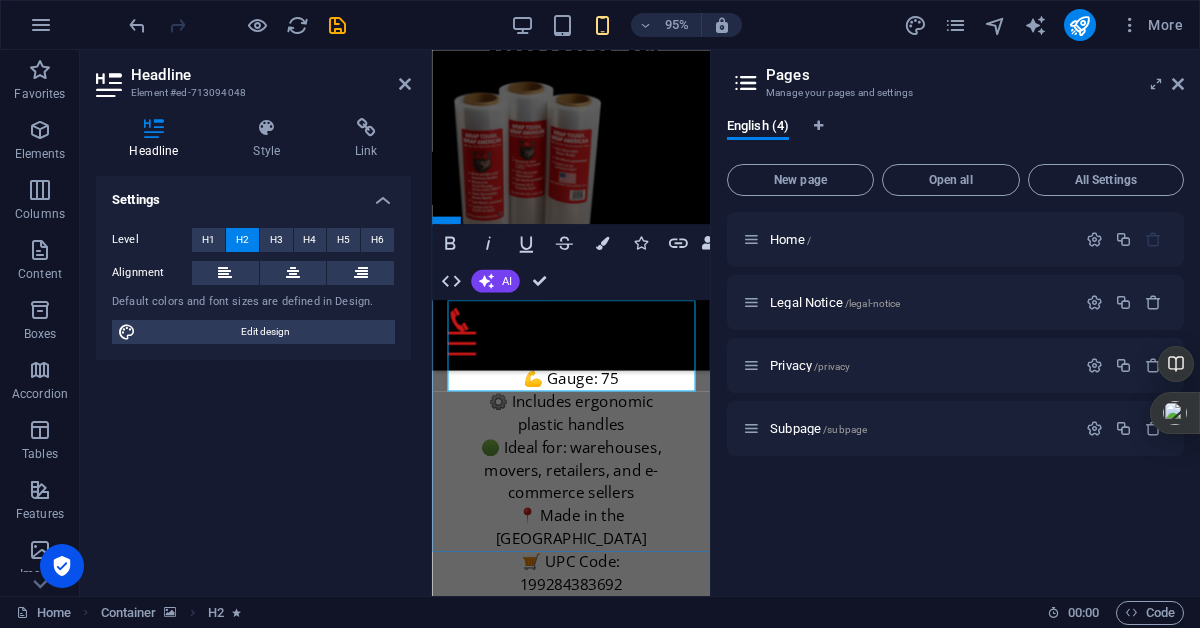 scroll, scrollTop: 8847, scrollLeft: 0, axis: vertical 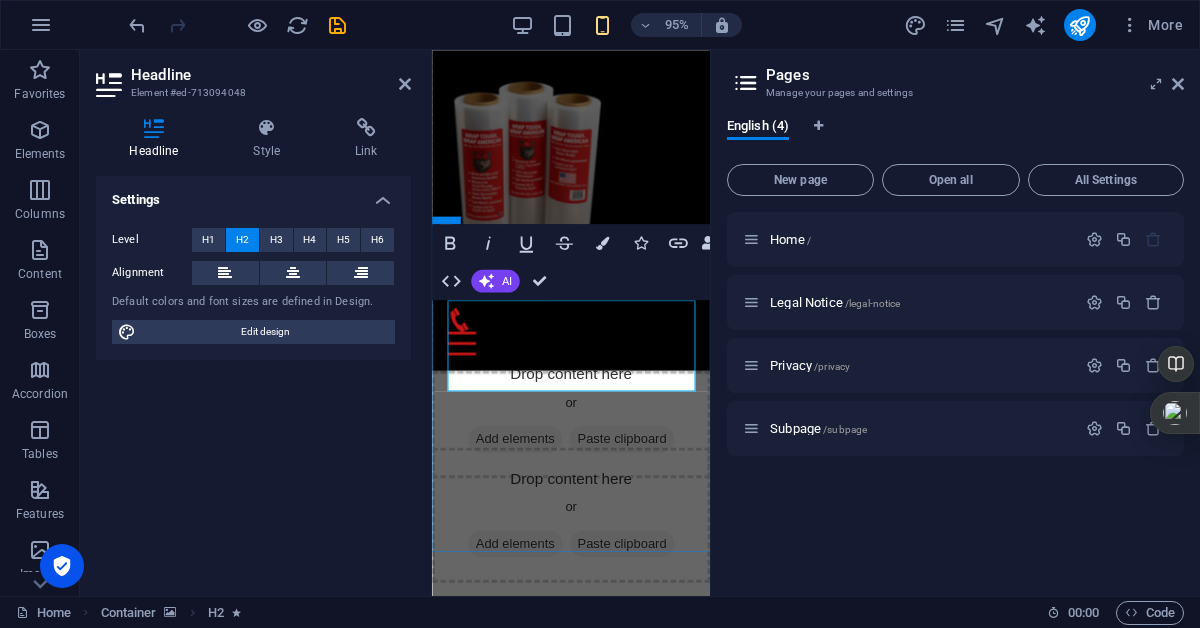 click on "Choose your plan" at bounding box center [578, 7716] 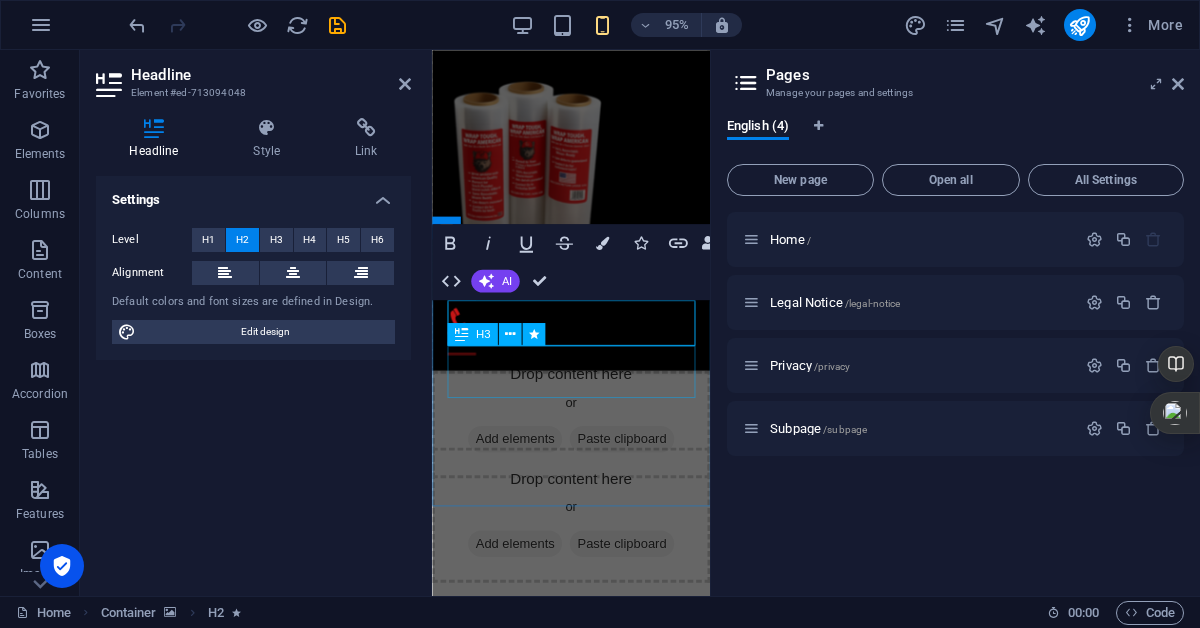 type 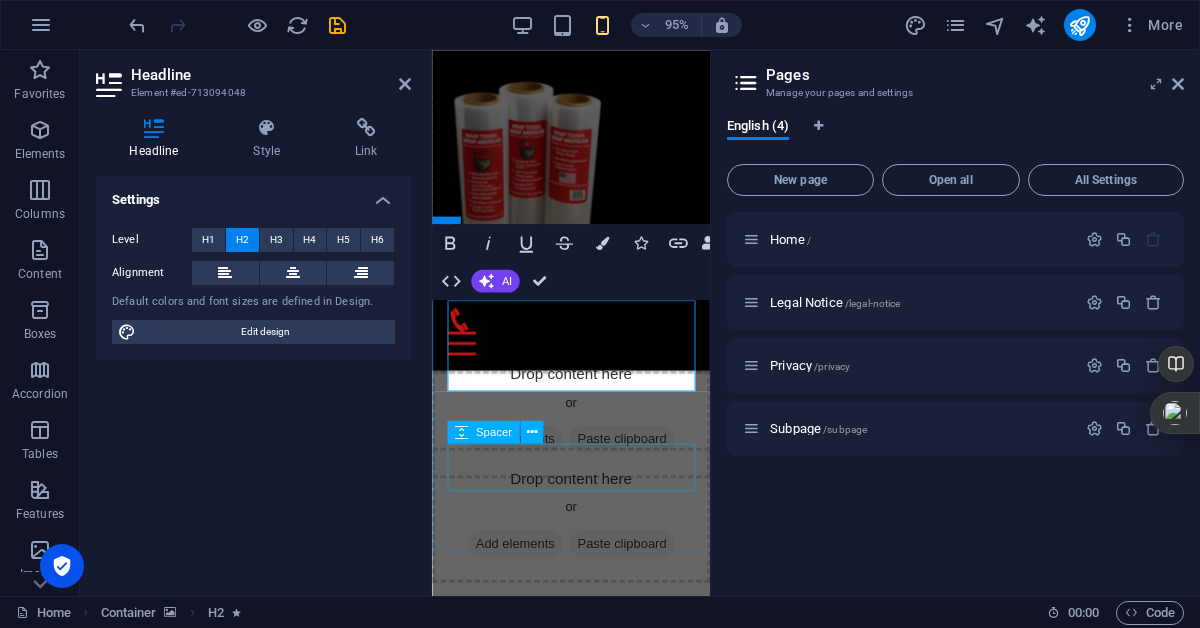 click at bounding box center (578, 7843) 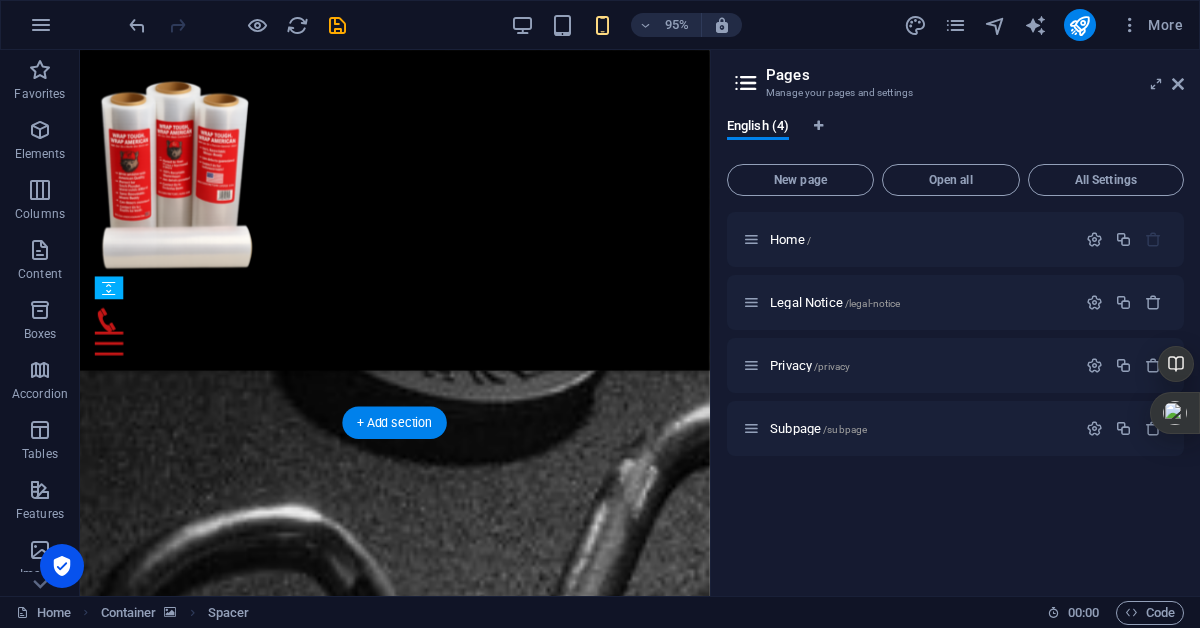 scroll, scrollTop: 7716, scrollLeft: 0, axis: vertical 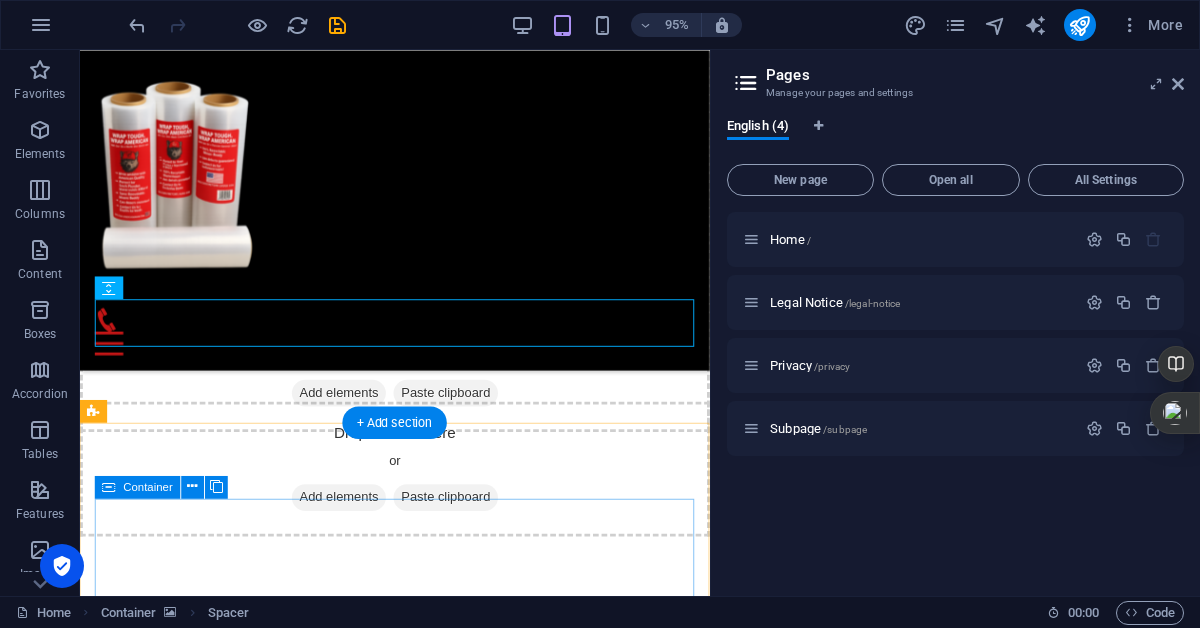 click on "Be your  hero START YOUR TRAINING TODAY" at bounding box center (411, 7127) 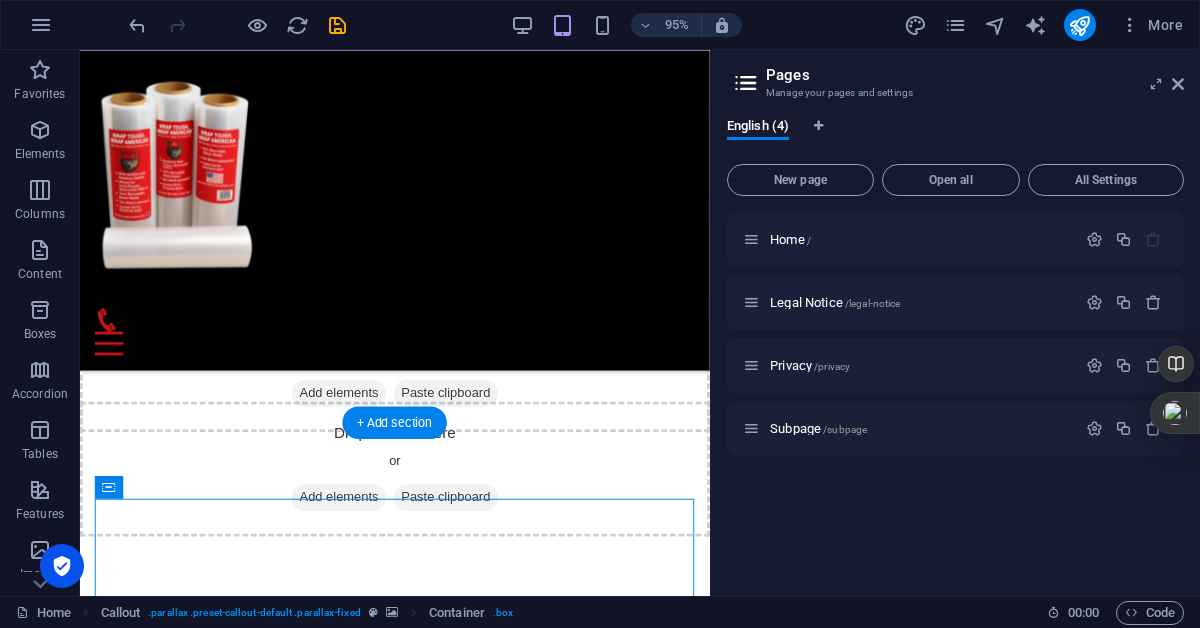 click at bounding box center [411, 7266] 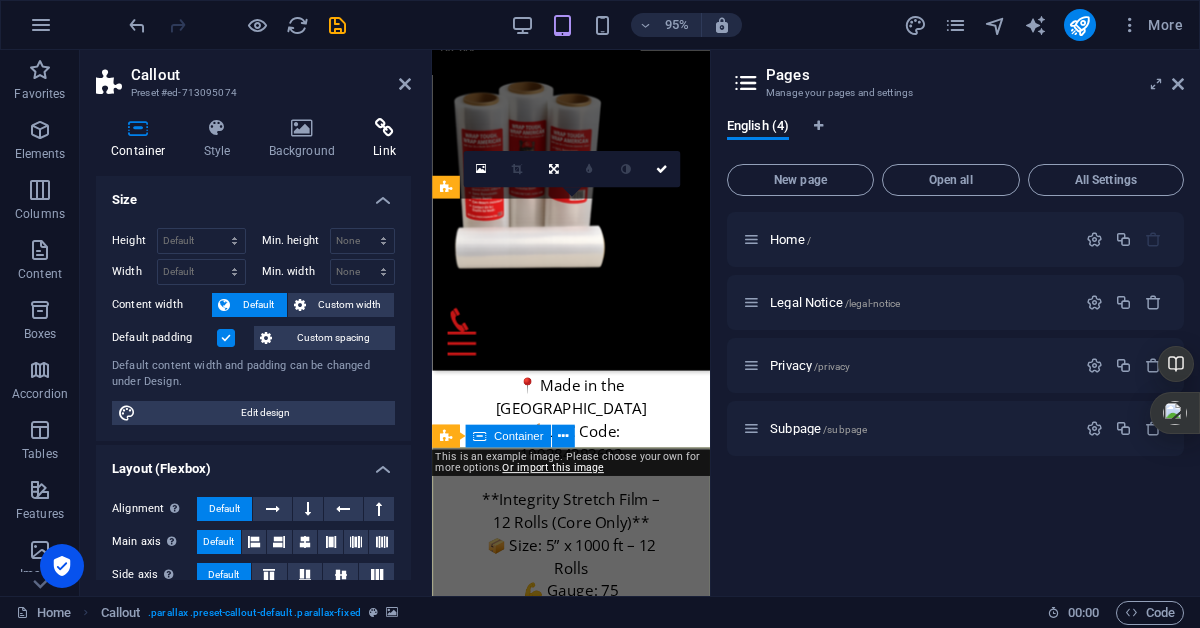 scroll, scrollTop: 9220, scrollLeft: 0, axis: vertical 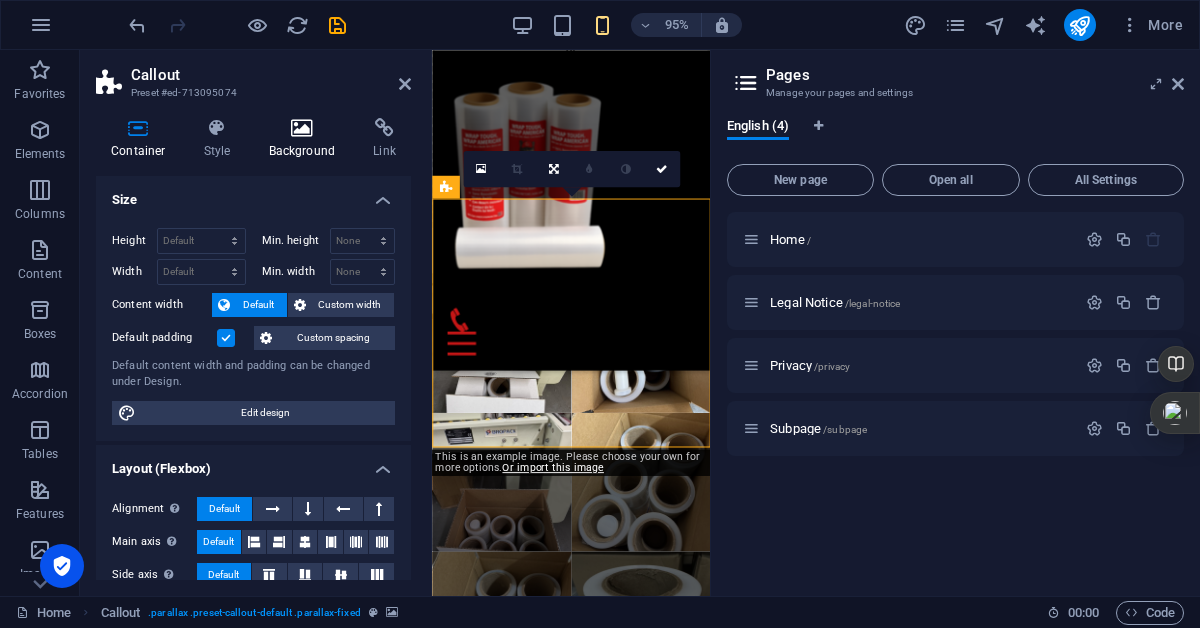 click at bounding box center [302, 128] 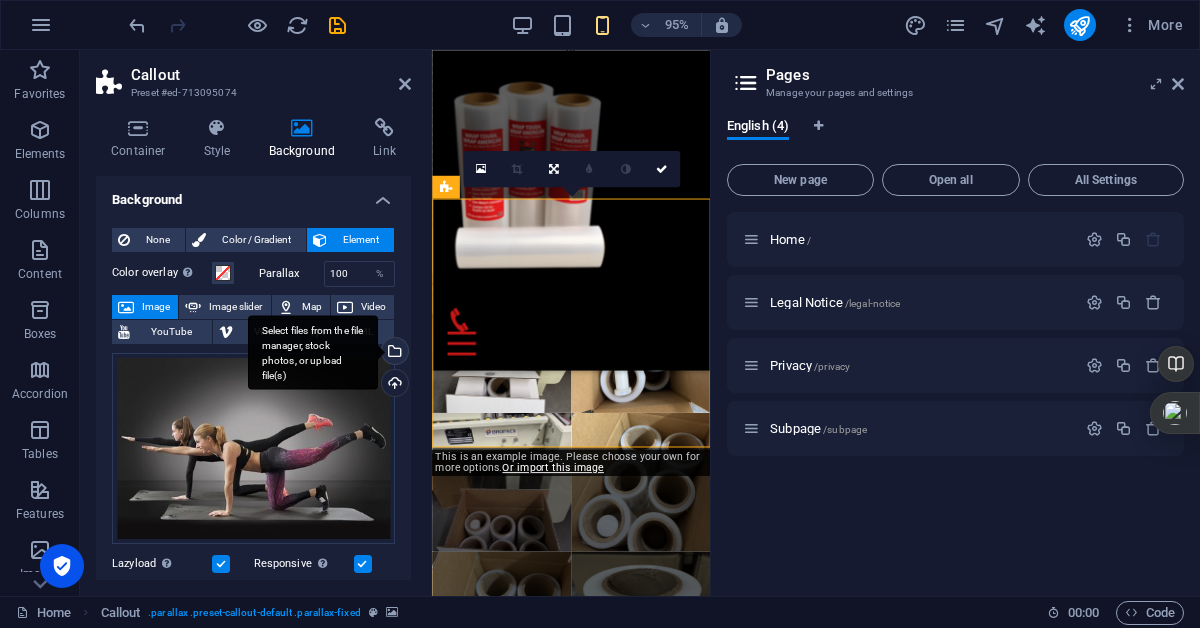 click on "Select files from the file manager, stock photos, or upload file(s)" at bounding box center [393, 353] 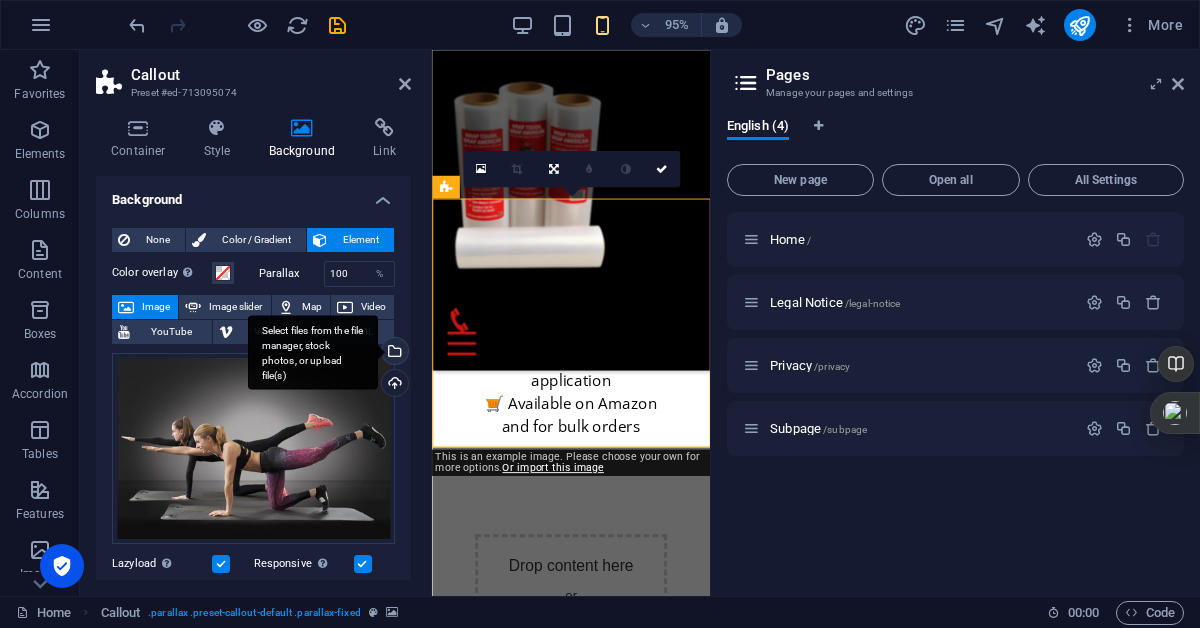 scroll, scrollTop: 16091, scrollLeft: 0, axis: vertical 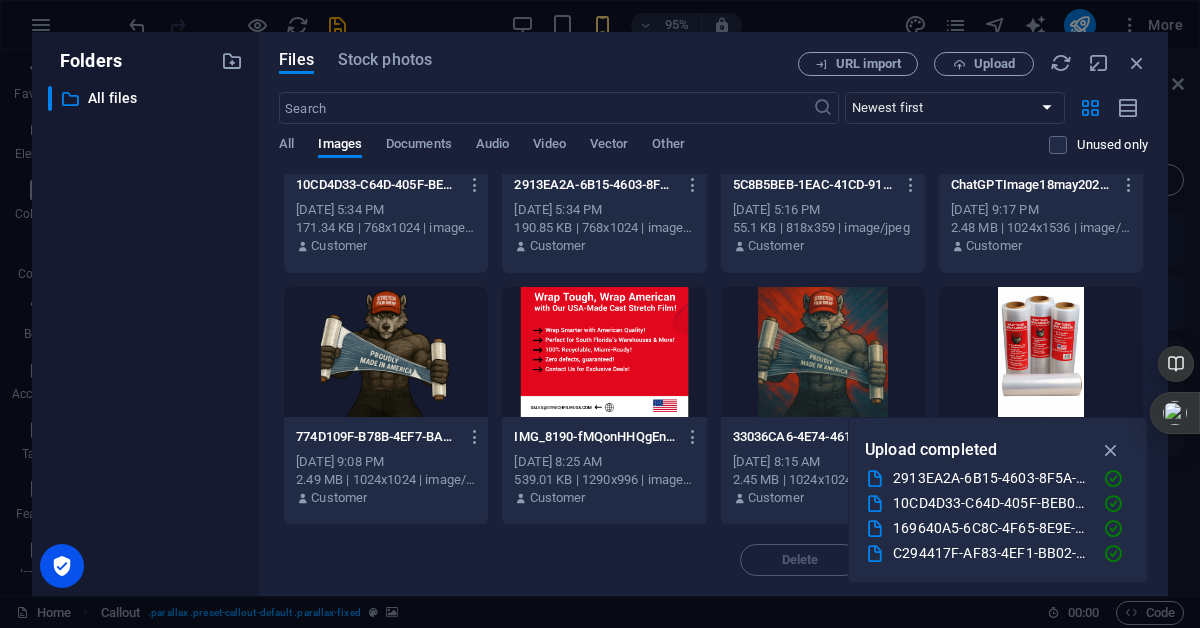 click at bounding box center [604, 352] 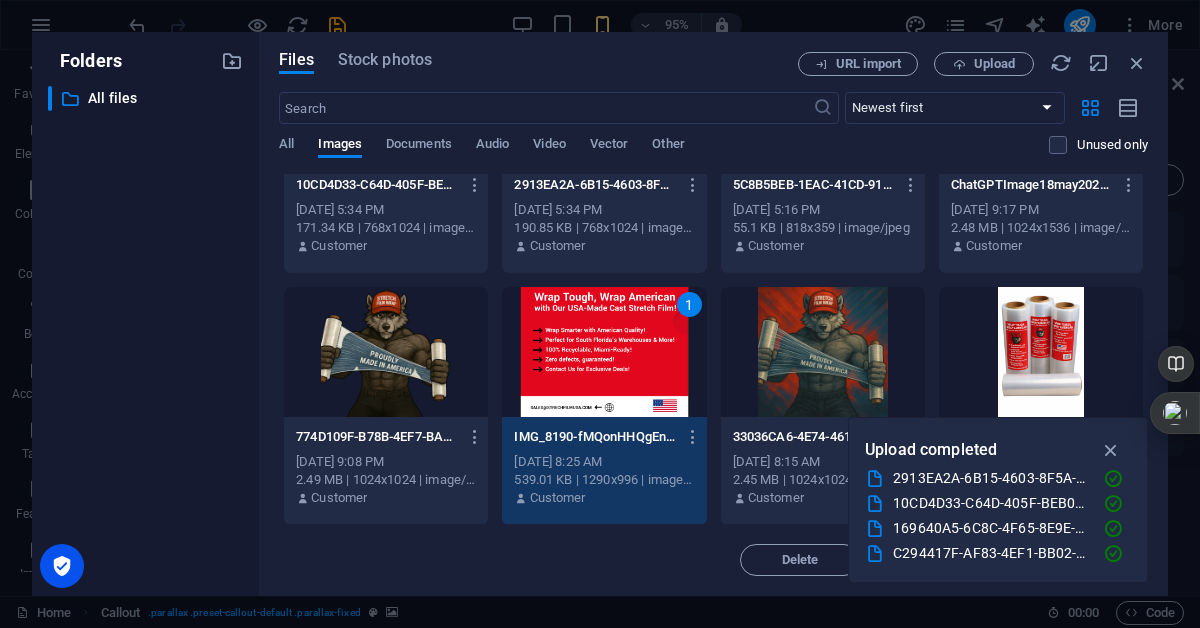 click on "1" at bounding box center (604, 352) 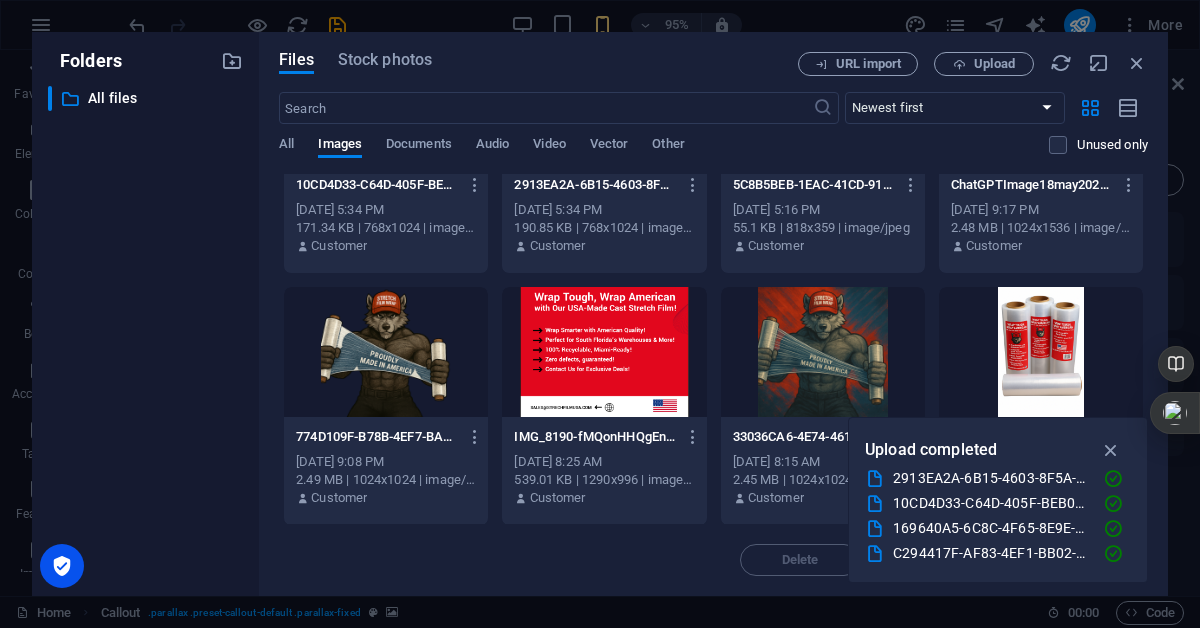 click at bounding box center [604, 352] 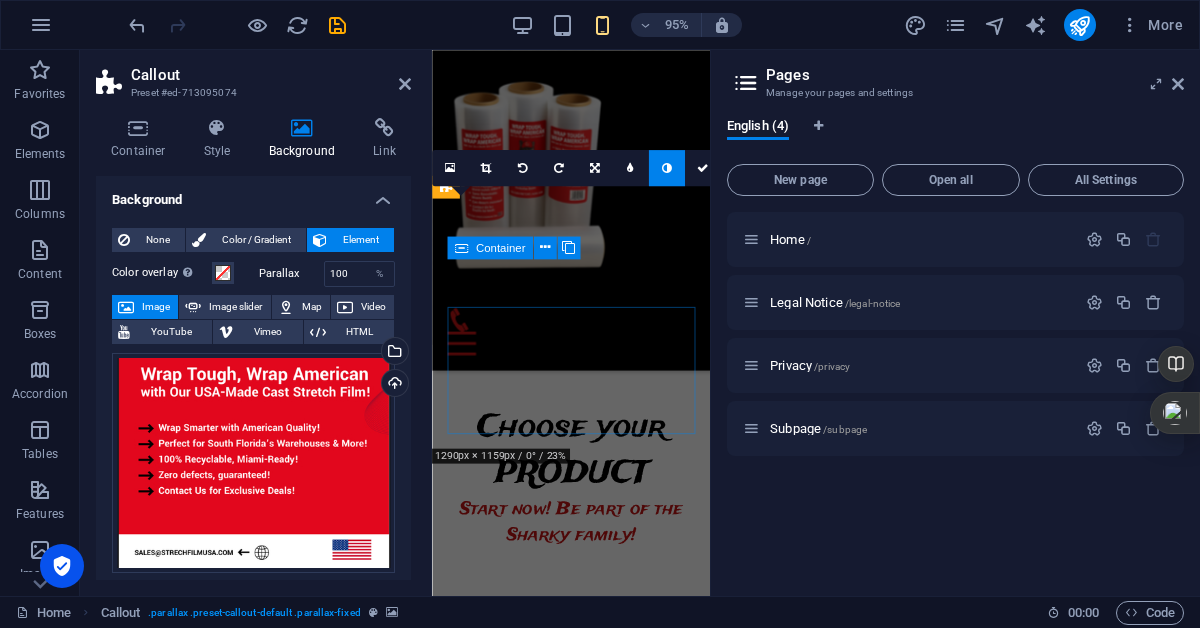 scroll, scrollTop: 9220, scrollLeft: 0, axis: vertical 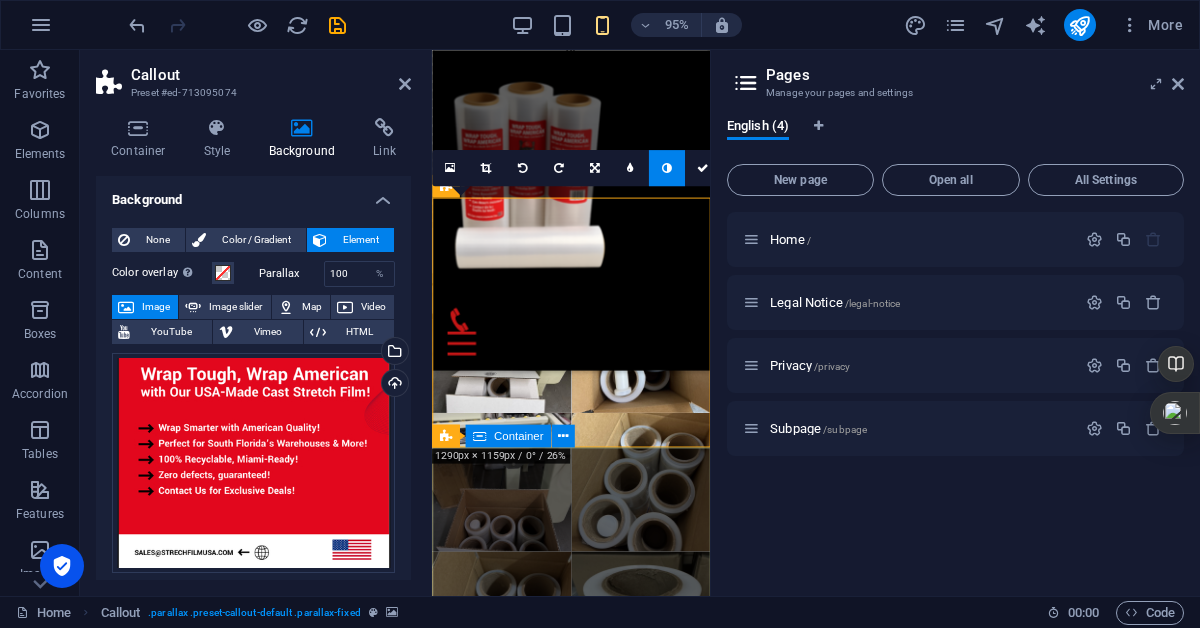 click on "Contact We will contact you MADE IN AMERICA 19Th ,  Opa Locka , FL  33054 +17865535140 24h/7 open info@ Legal Notice  |  Privacy
Pricing plan
Basic
Premium
Pro
I have read and understand the privacy policy. Nicht lesbar? Neu generieren Submit" at bounding box center [578, 8446] 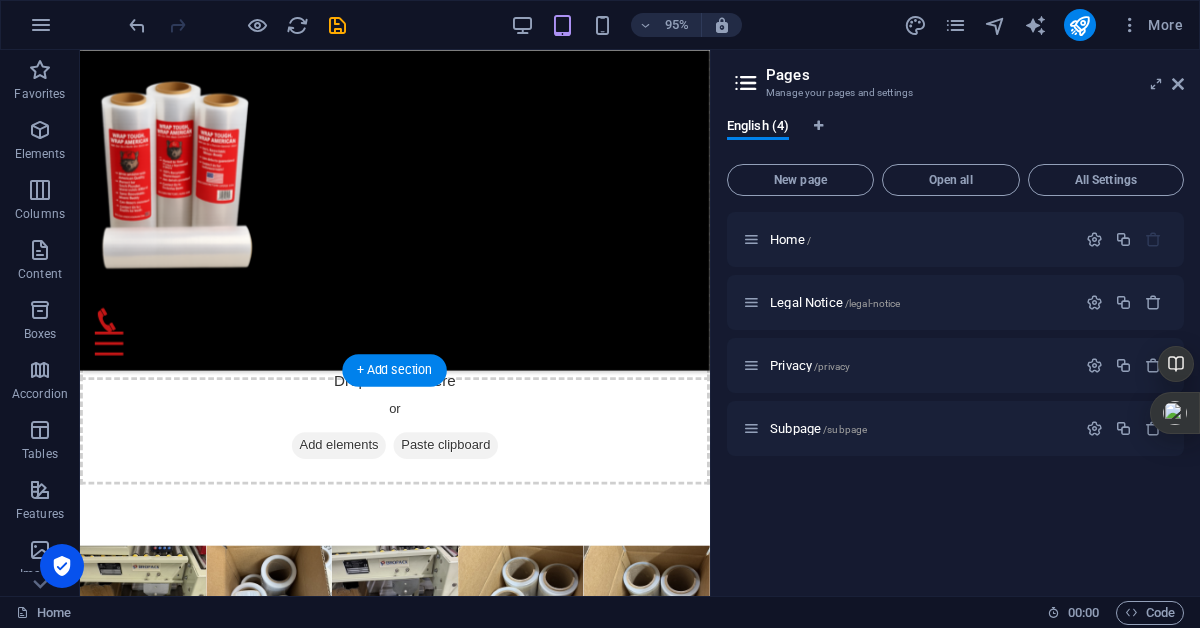 scroll, scrollTop: 7773, scrollLeft: 0, axis: vertical 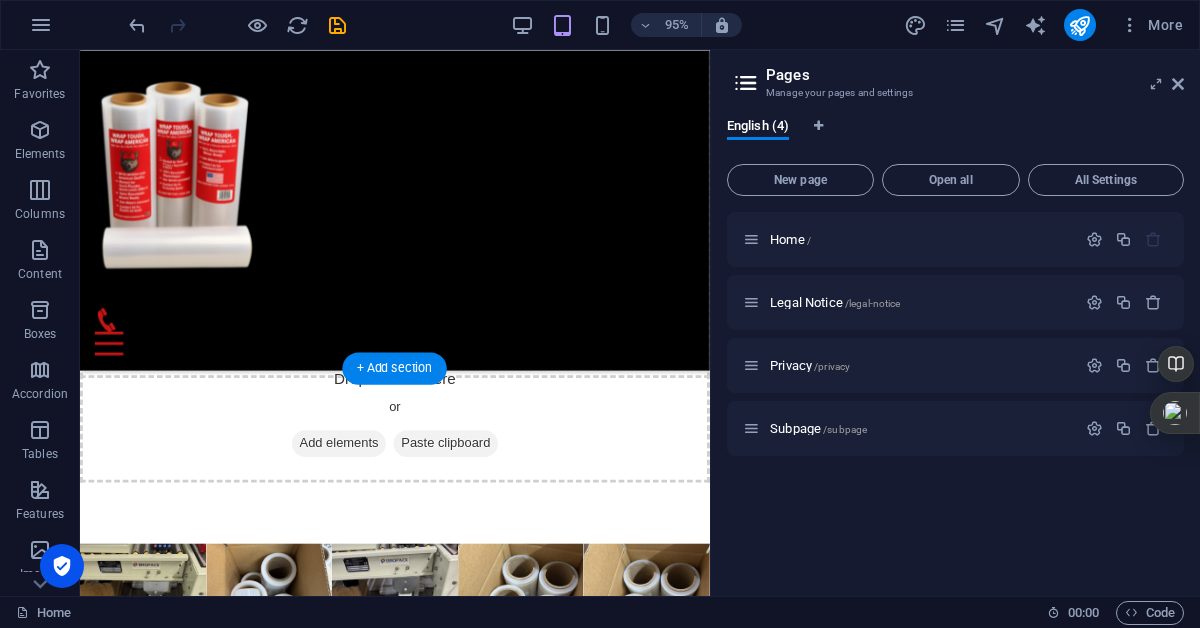 click at bounding box center [411, 7209] 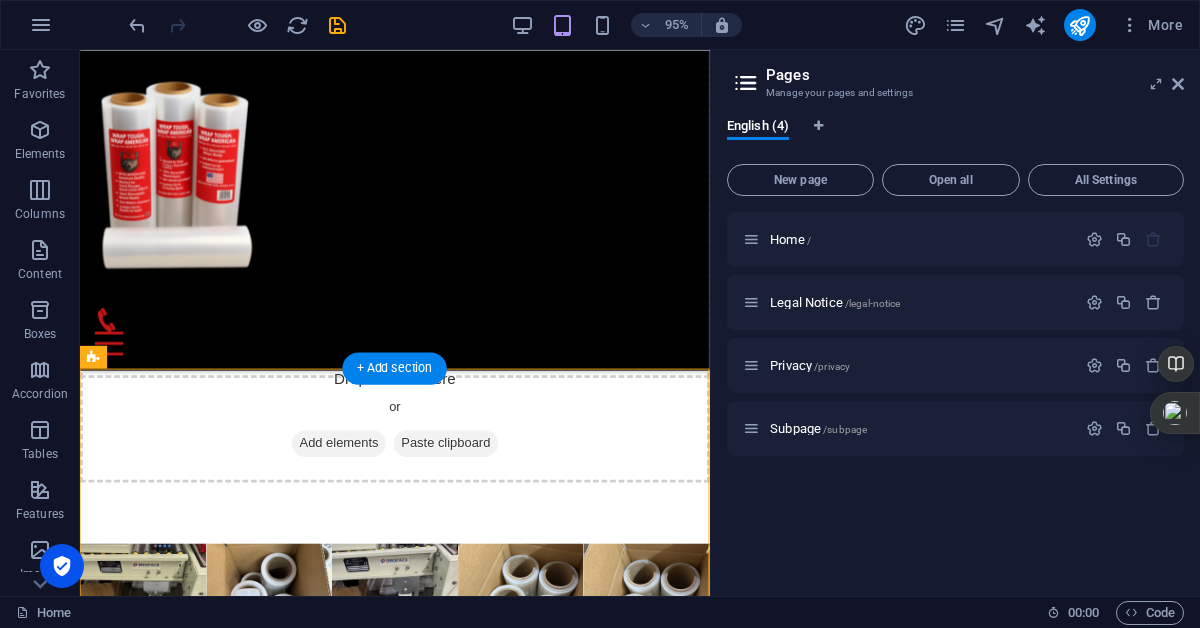 click at bounding box center [411, 7209] 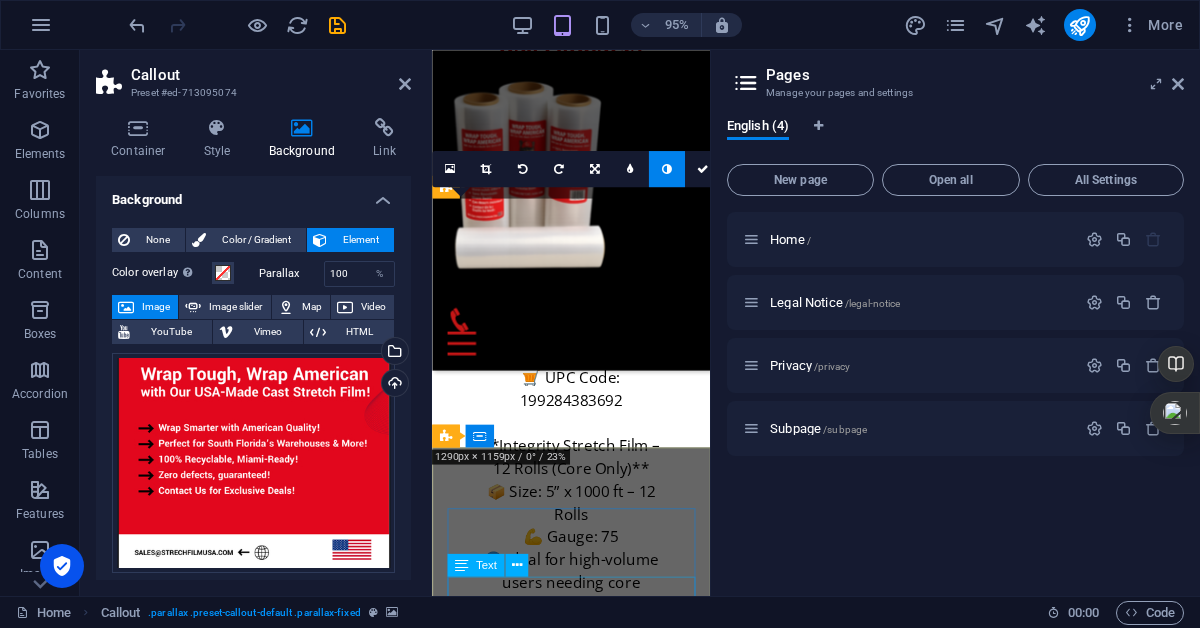 scroll, scrollTop: 9220, scrollLeft: 0, axis: vertical 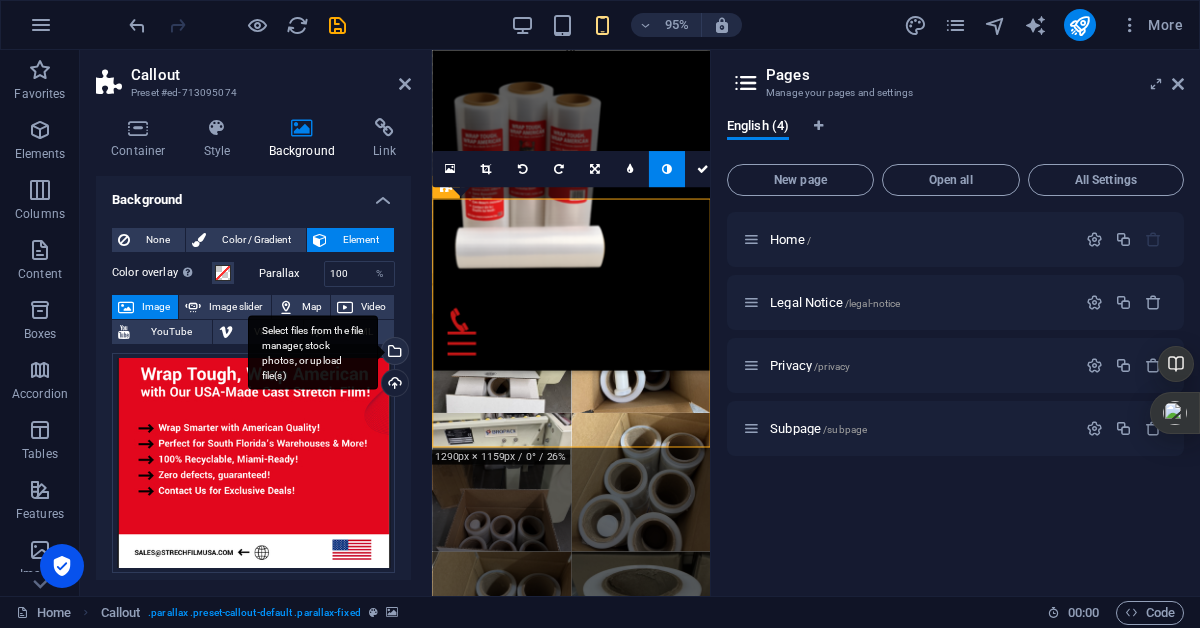 click on "Select files from the file manager, stock photos, or upload file(s)" at bounding box center (313, 352) 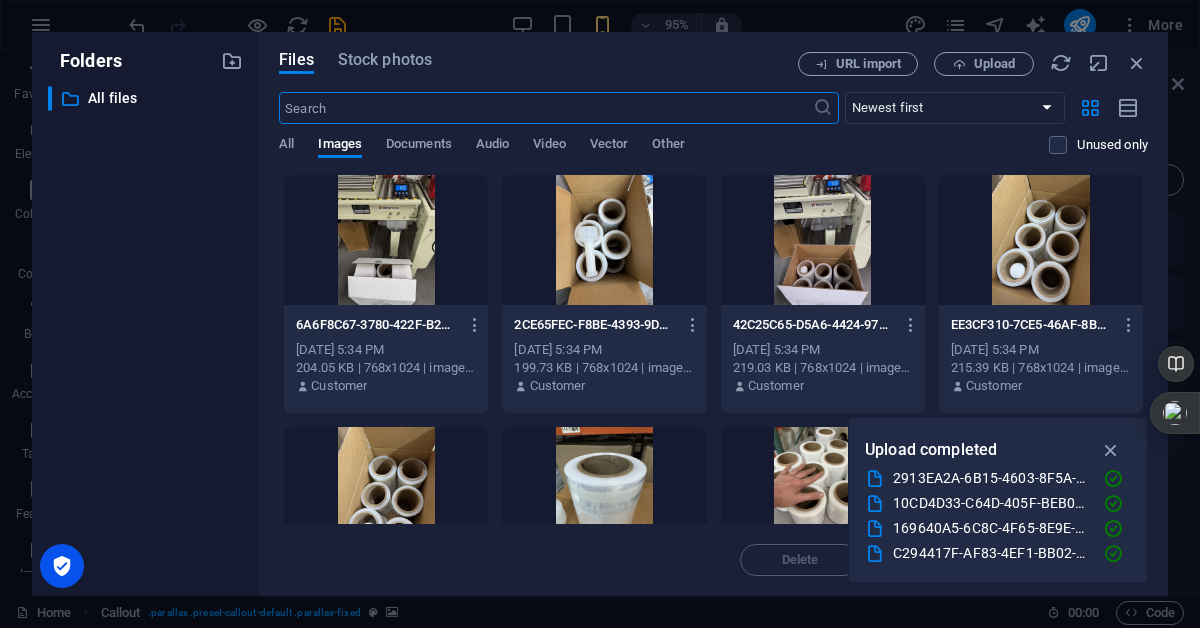 scroll, scrollTop: 16091, scrollLeft: 0, axis: vertical 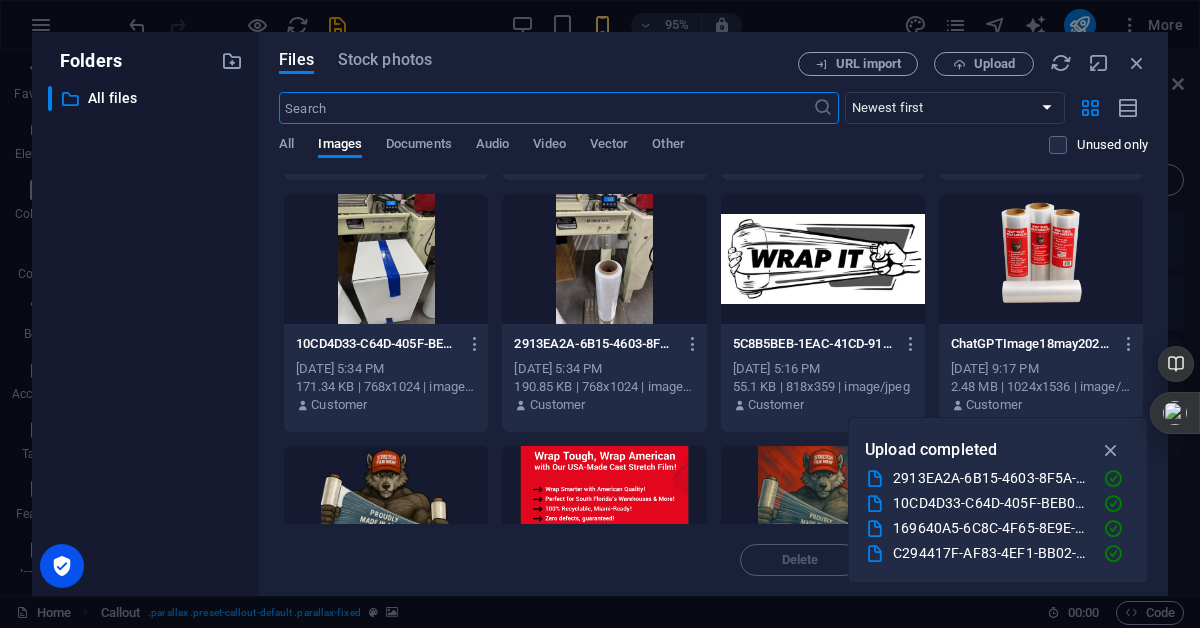 click at bounding box center (823, 259) 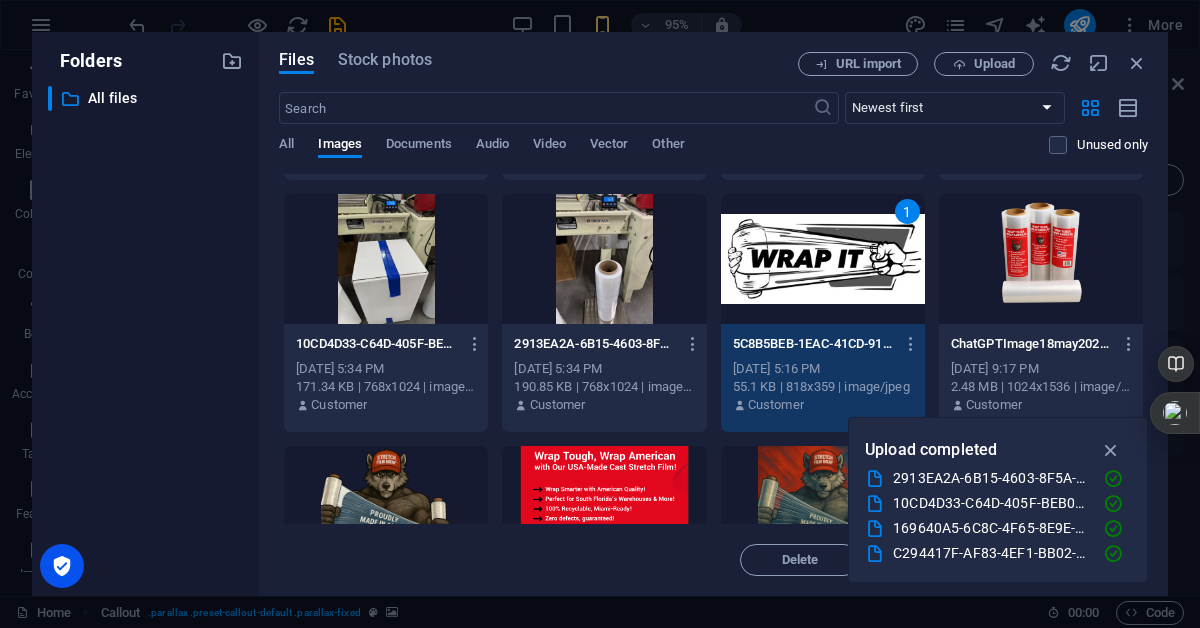 click on "1" at bounding box center [823, 259] 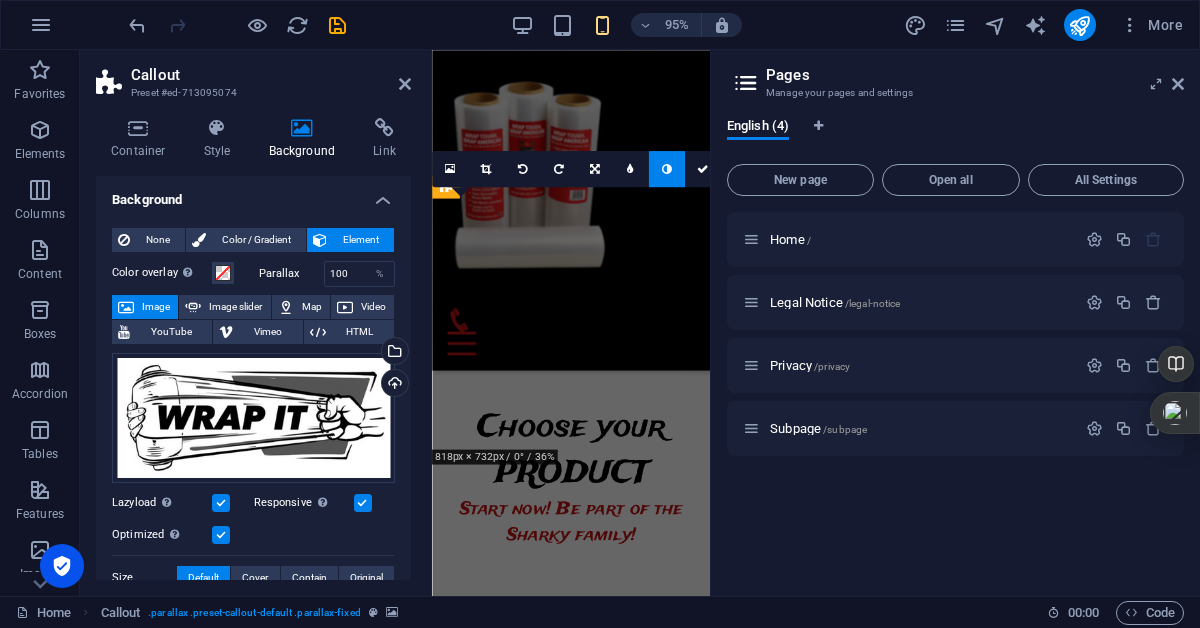 scroll, scrollTop: 9220, scrollLeft: 0, axis: vertical 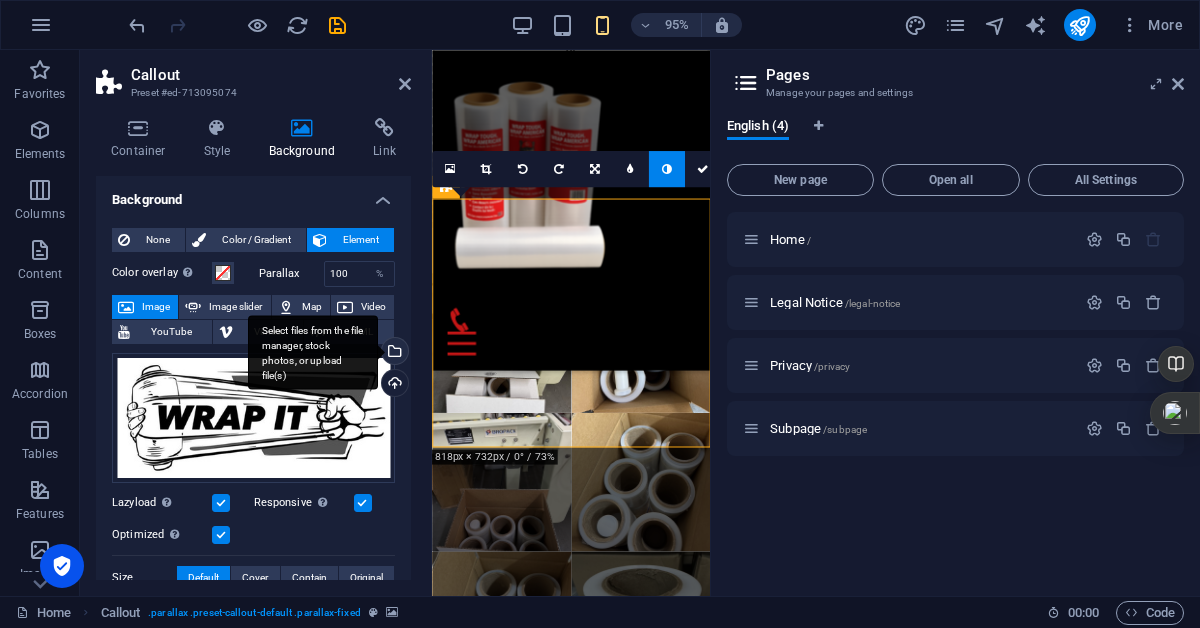 click on "Select files from the file manager, stock photos, or upload file(s)" at bounding box center (393, 353) 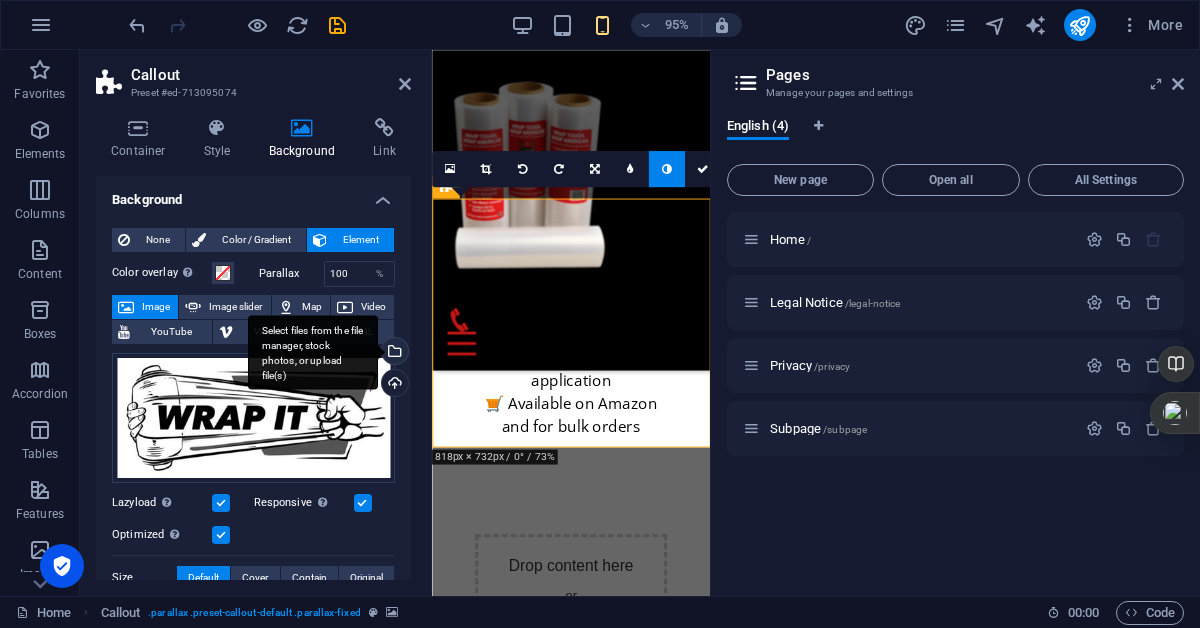scroll, scrollTop: 16091, scrollLeft: 0, axis: vertical 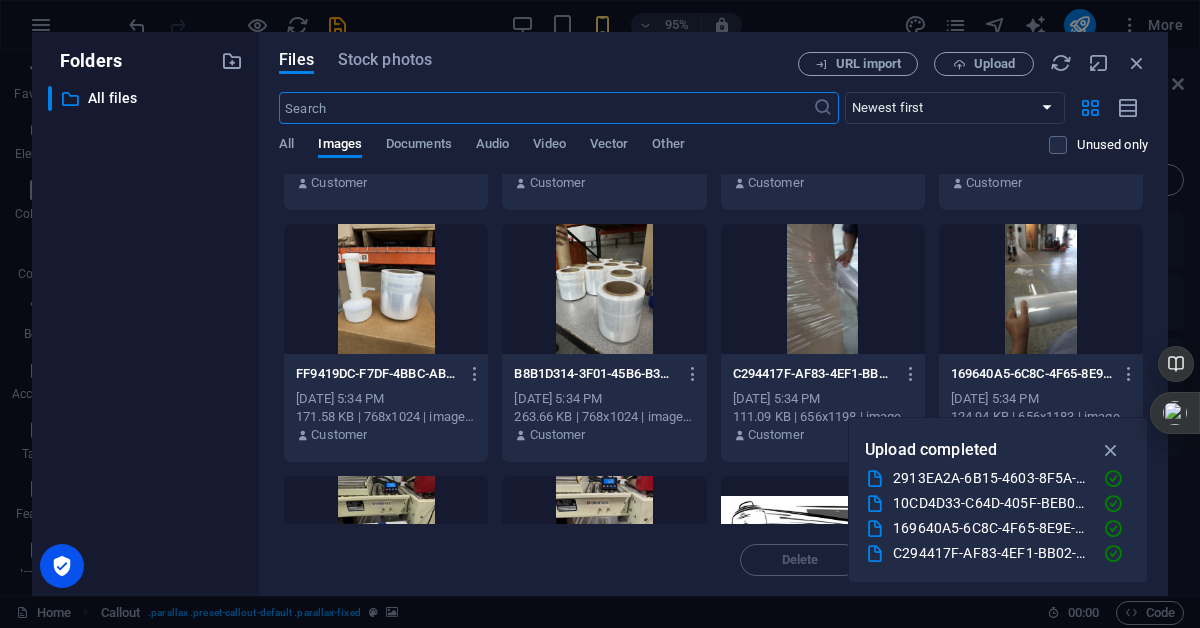 click at bounding box center (823, 289) 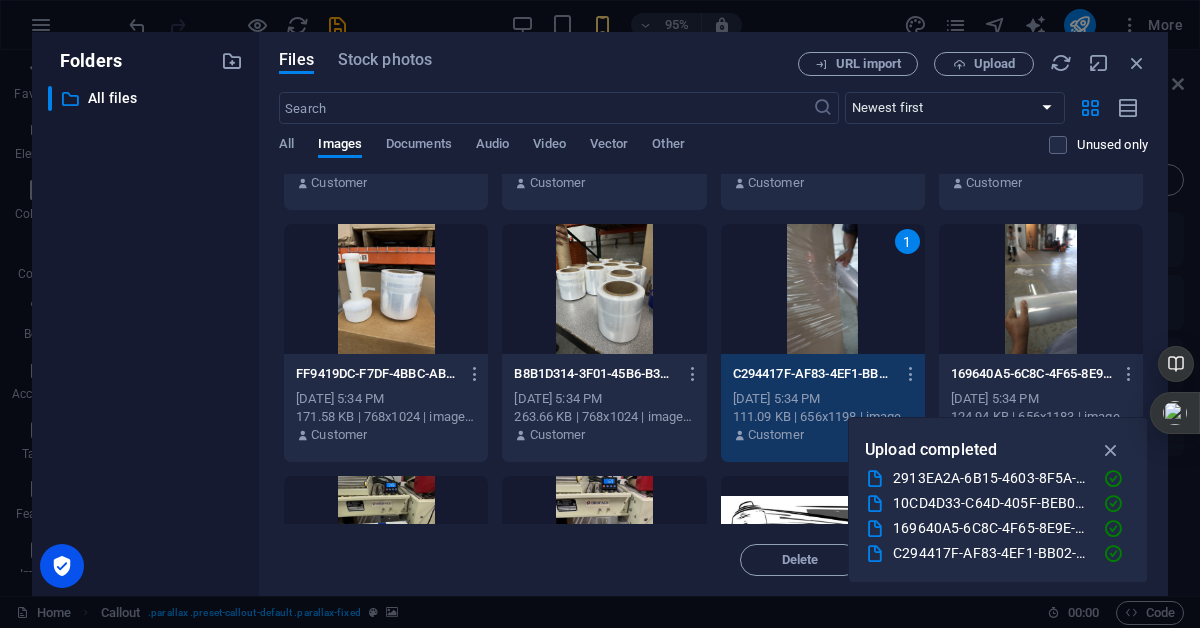 click on "1" at bounding box center [823, 289] 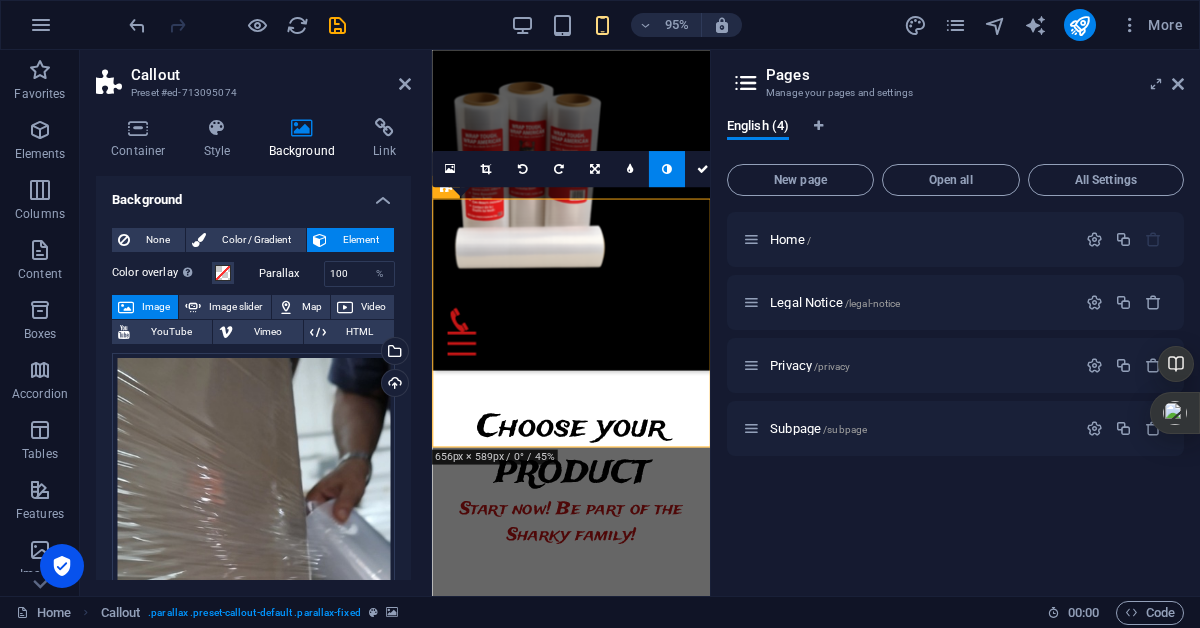 scroll, scrollTop: 9220, scrollLeft: 0, axis: vertical 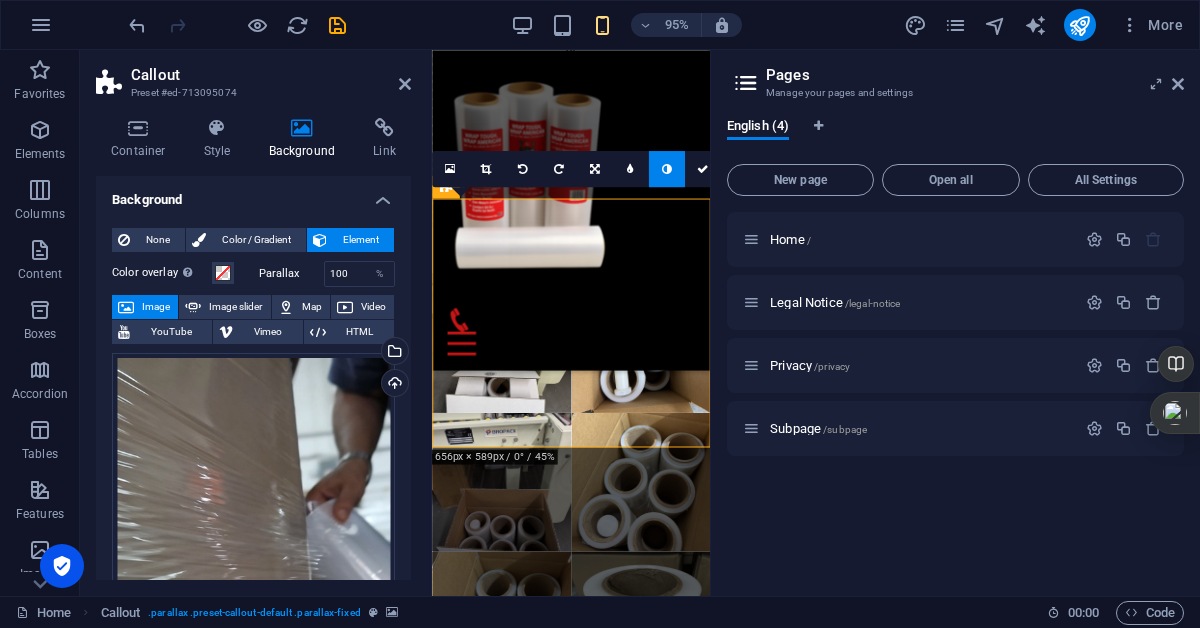 click on "Home / Legal Notice /legal-notice Privacy /privacy Subpage /subpage" at bounding box center (955, 396) 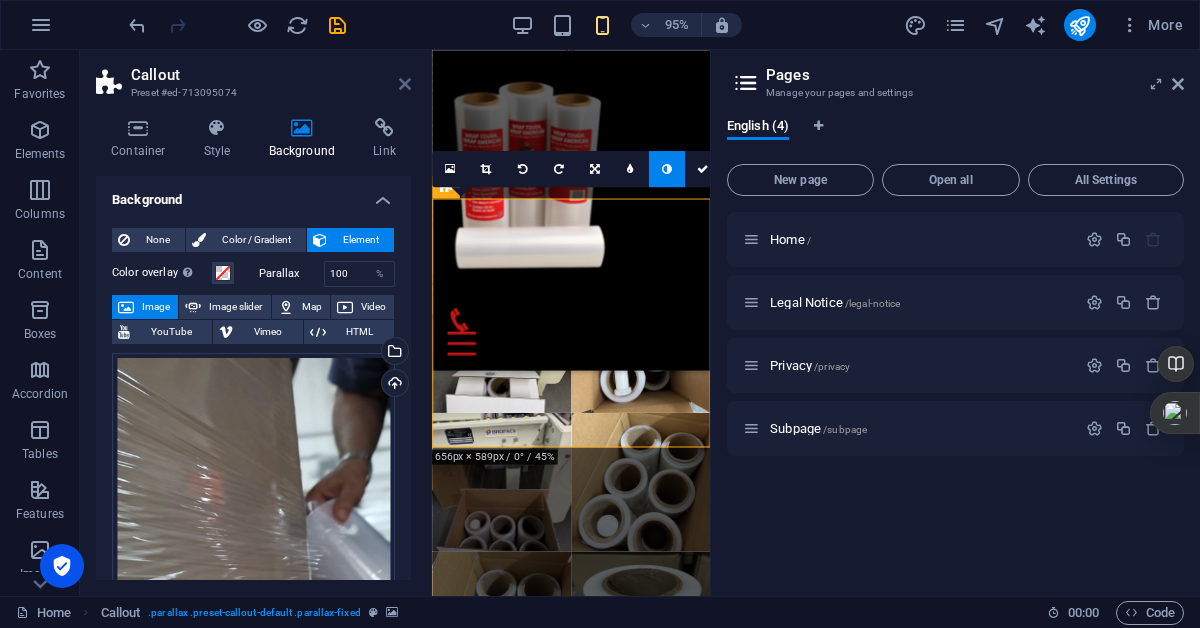 click at bounding box center (405, 84) 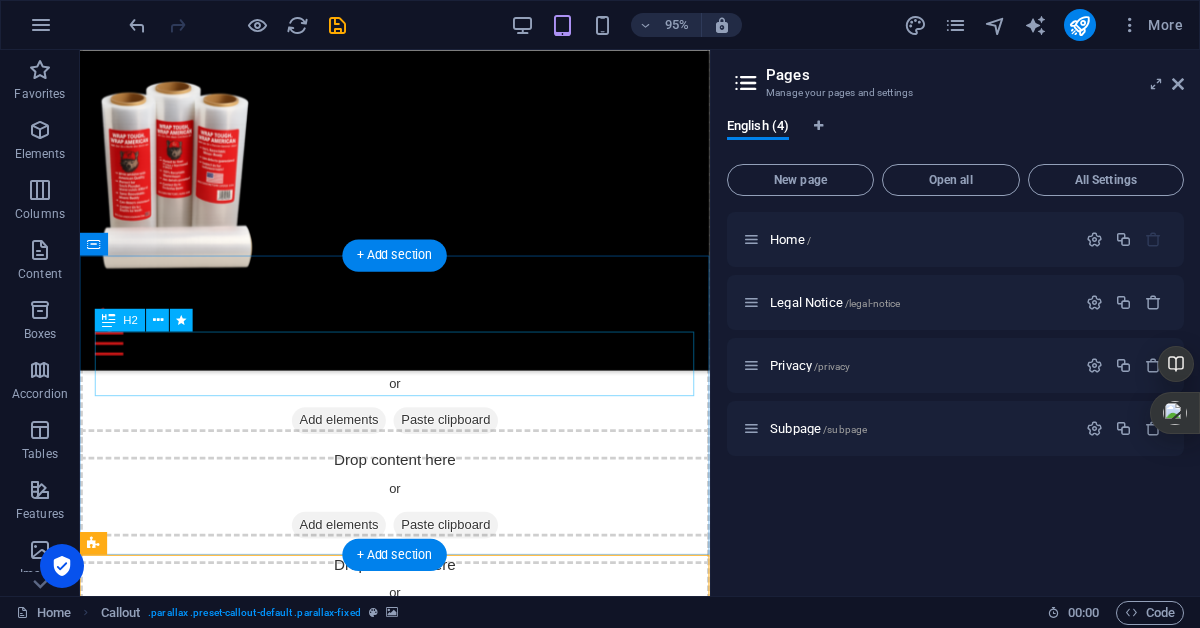 scroll, scrollTop: 7576, scrollLeft: 0, axis: vertical 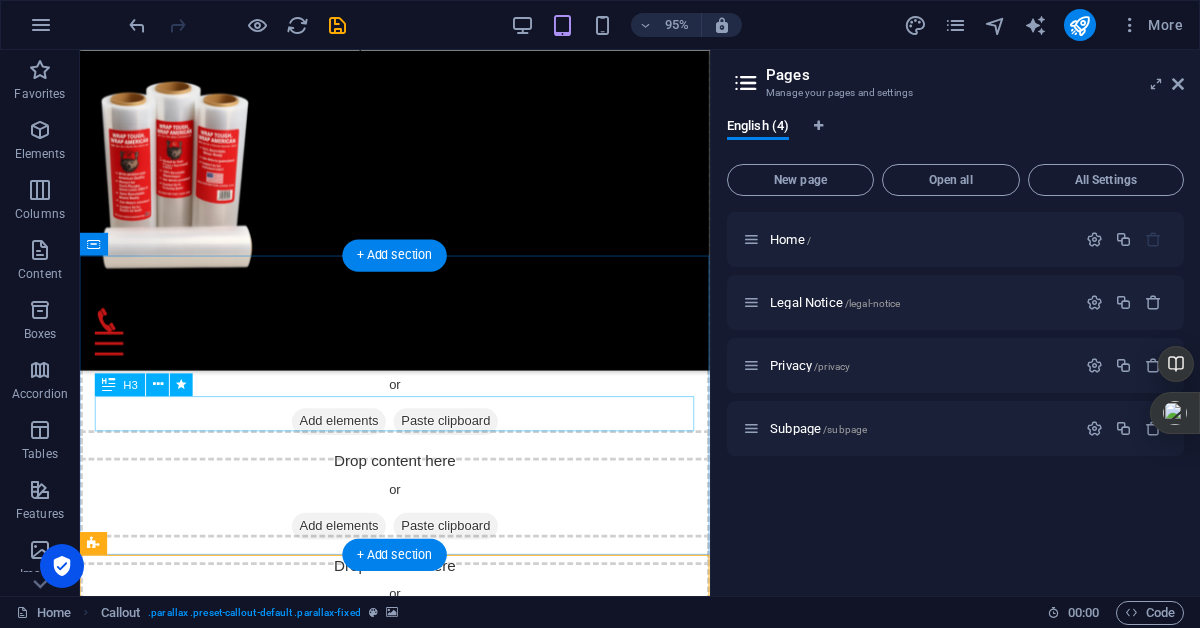 click on "Start now! Be part of the Sharky family!" at bounding box center [411, 6970] 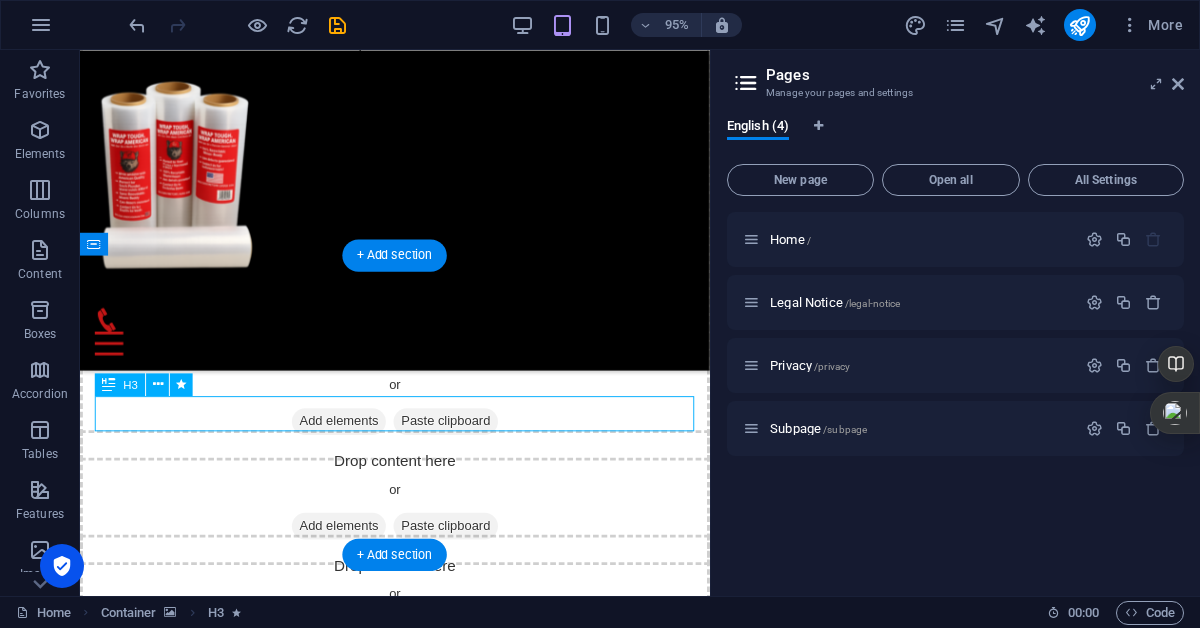 click on "Start now! Be part of the Sharky family!" at bounding box center (411, 6970) 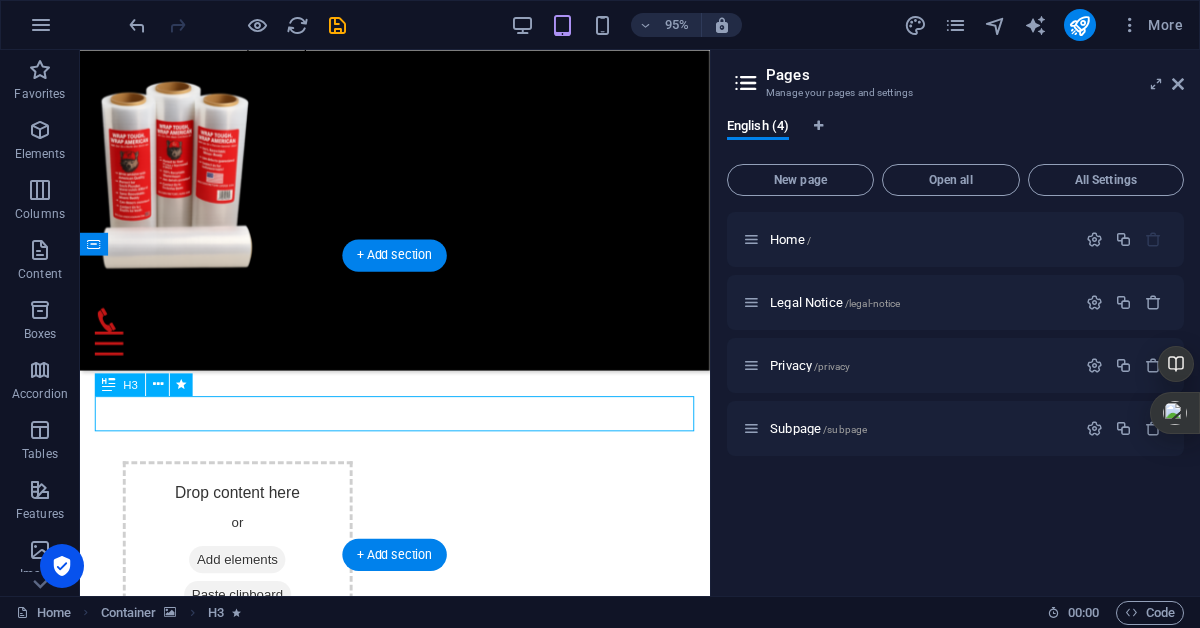 scroll, scrollTop: 8933, scrollLeft: 0, axis: vertical 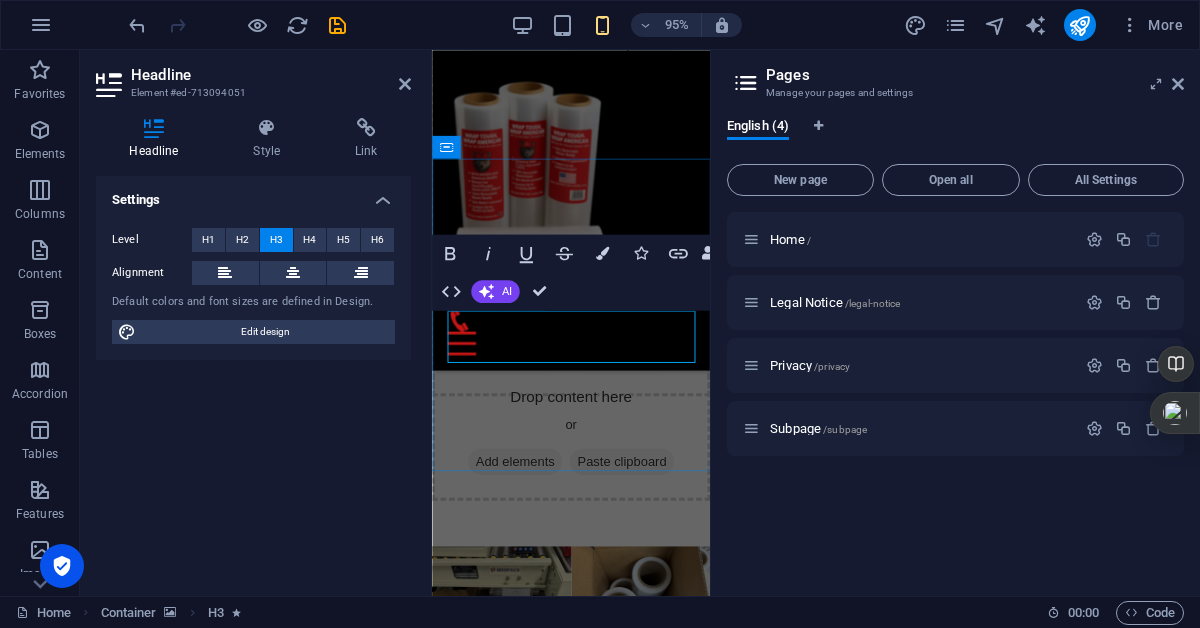 drag, startPoint x: 653, startPoint y: 365, endPoint x: 457, endPoint y: 340, distance: 197.58795 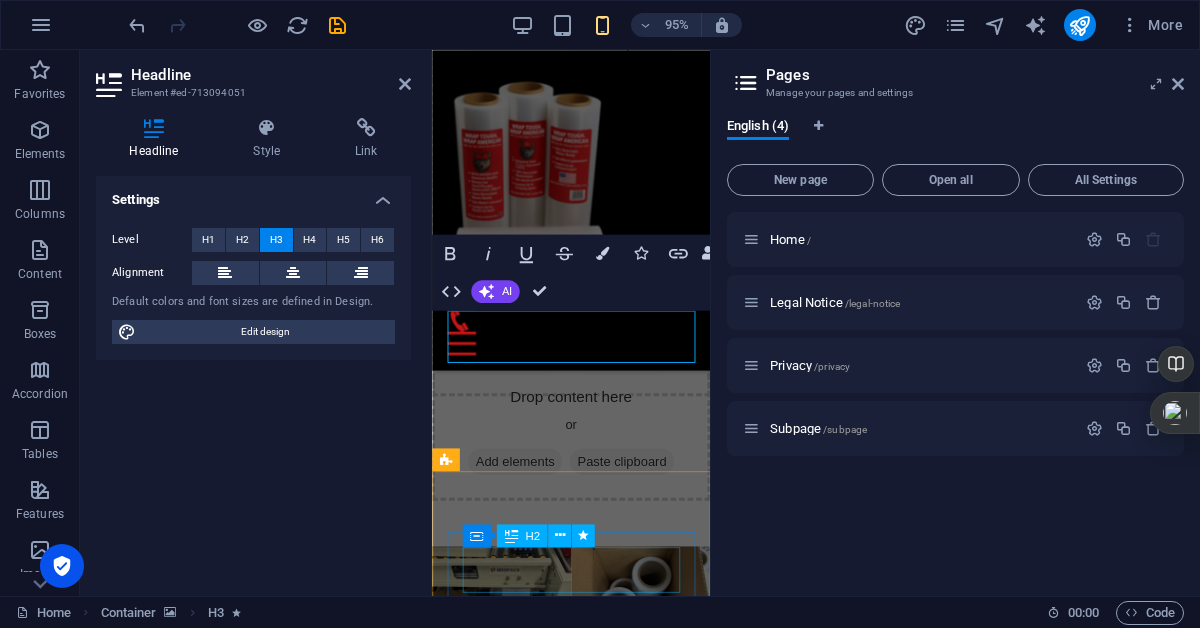 click on "Be your  hero" at bounding box center [578, 7950] 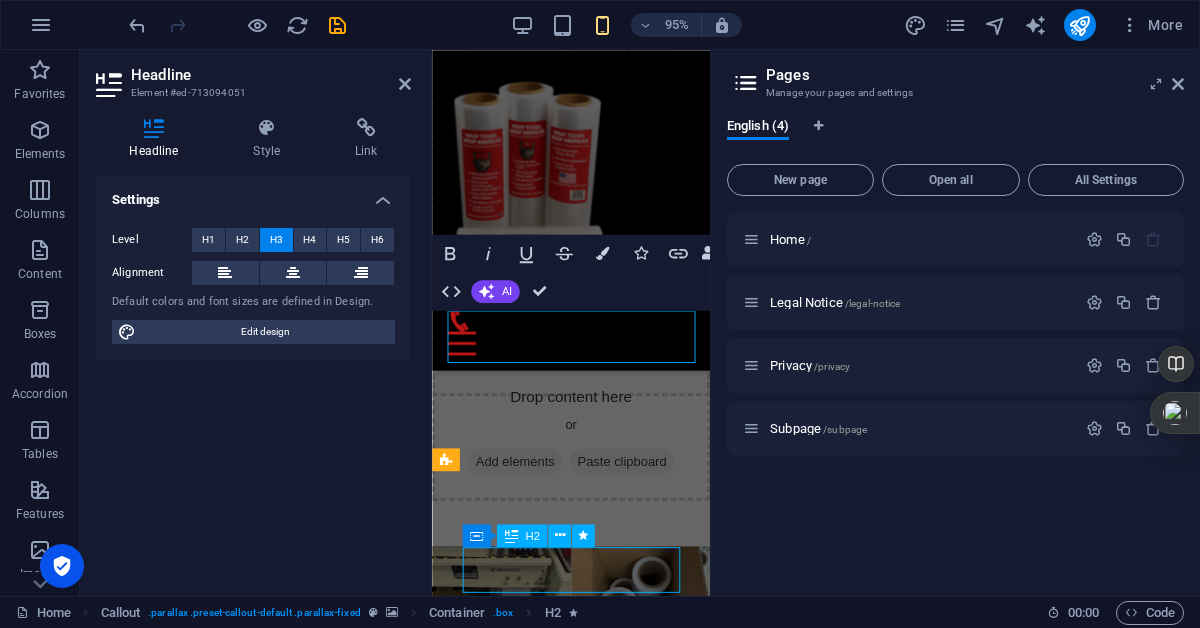 click on "Be your  hero" at bounding box center [578, 7950] 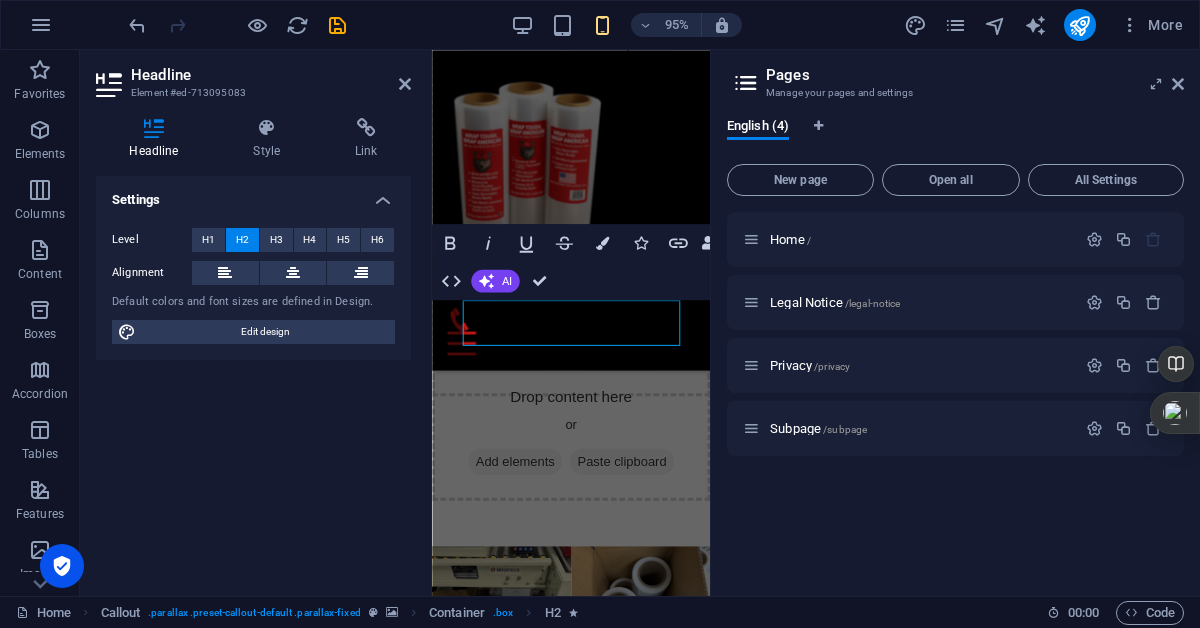 scroll, scrollTop: 9192, scrollLeft: 0, axis: vertical 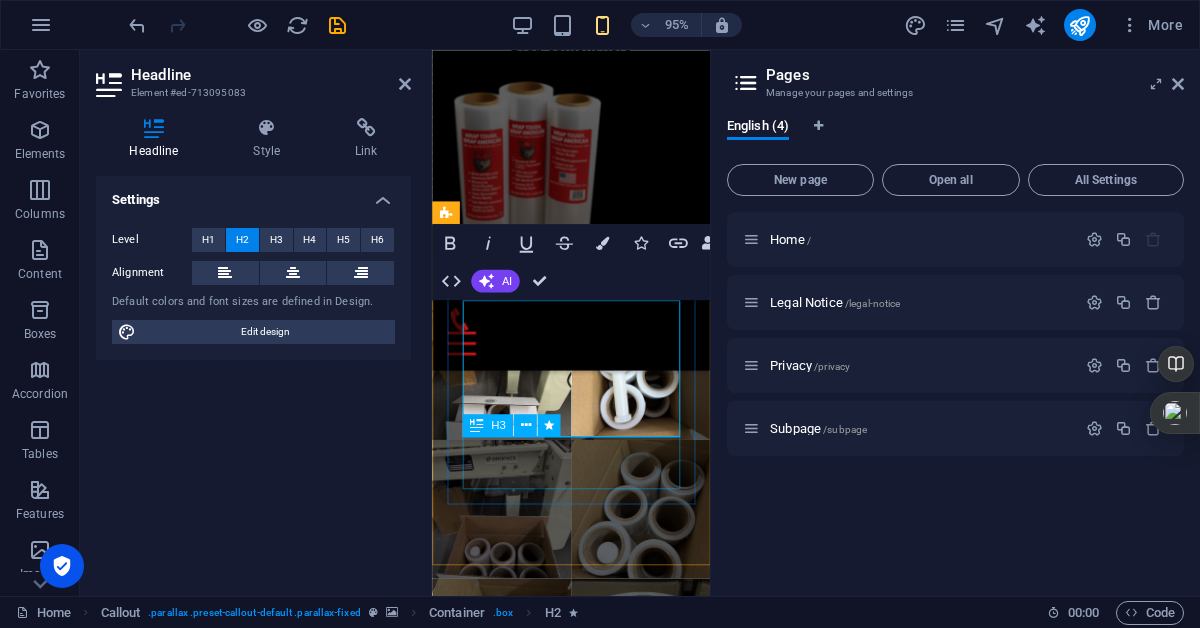 click on "START YOUR TRAINING TODAY" at bounding box center [578, 7838] 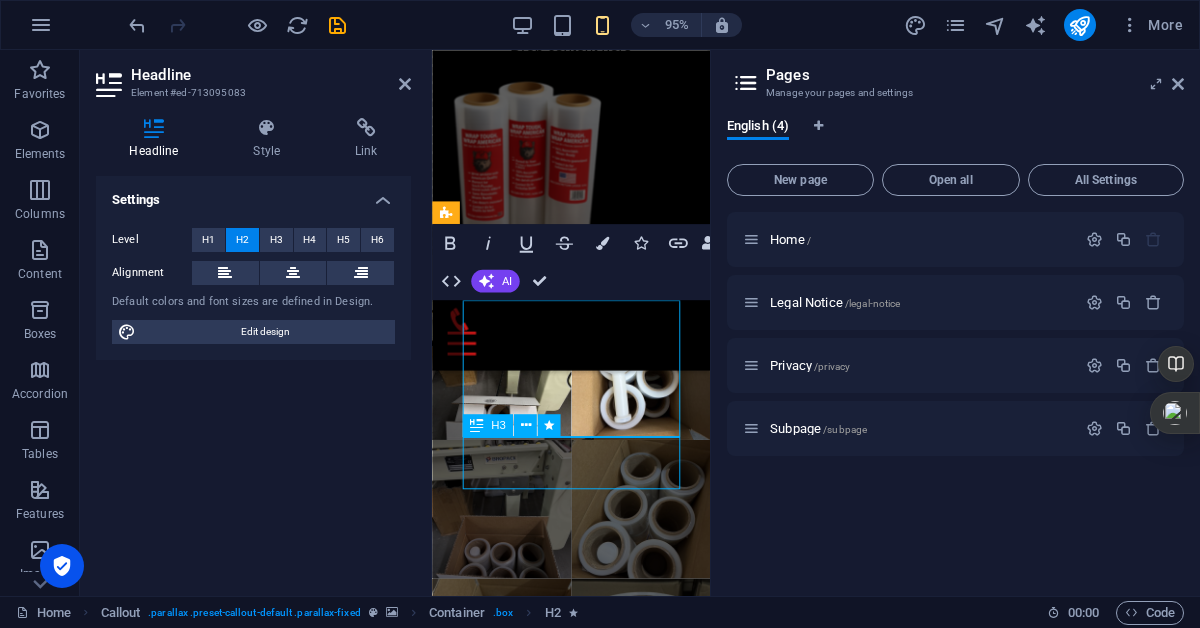 click on "START YOUR TRAINING TODAY" at bounding box center [578, 7838] 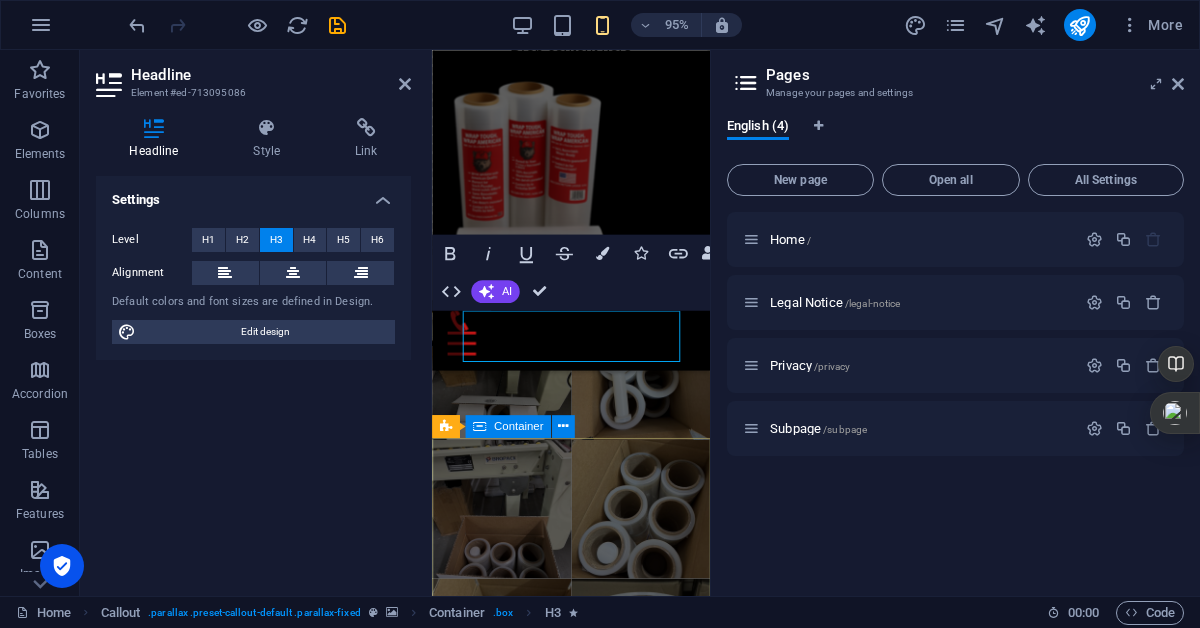 scroll, scrollTop: 9326, scrollLeft: 0, axis: vertical 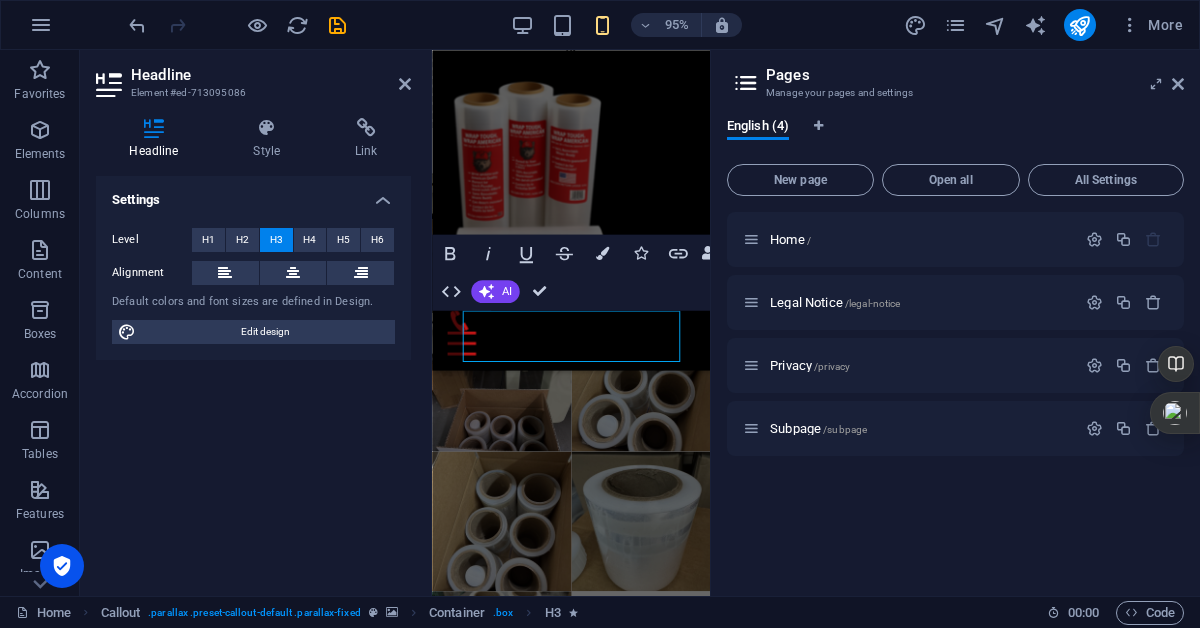 click on "Home / Legal Notice /legal-notice Privacy /privacy Subpage /subpage" at bounding box center (955, 396) 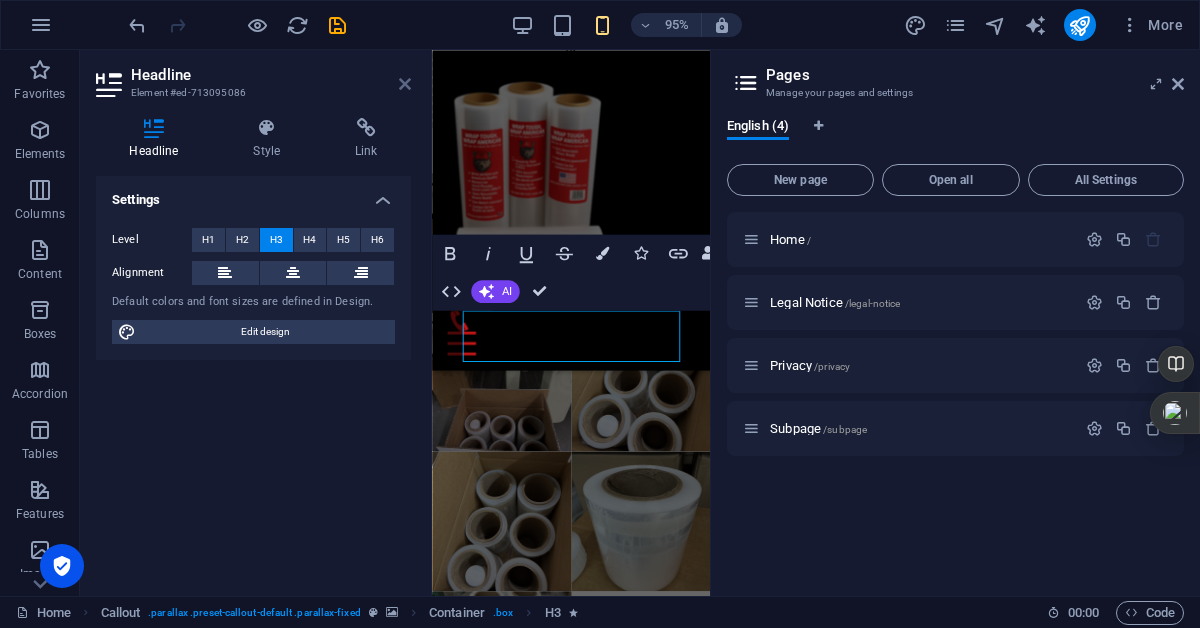 click at bounding box center (405, 84) 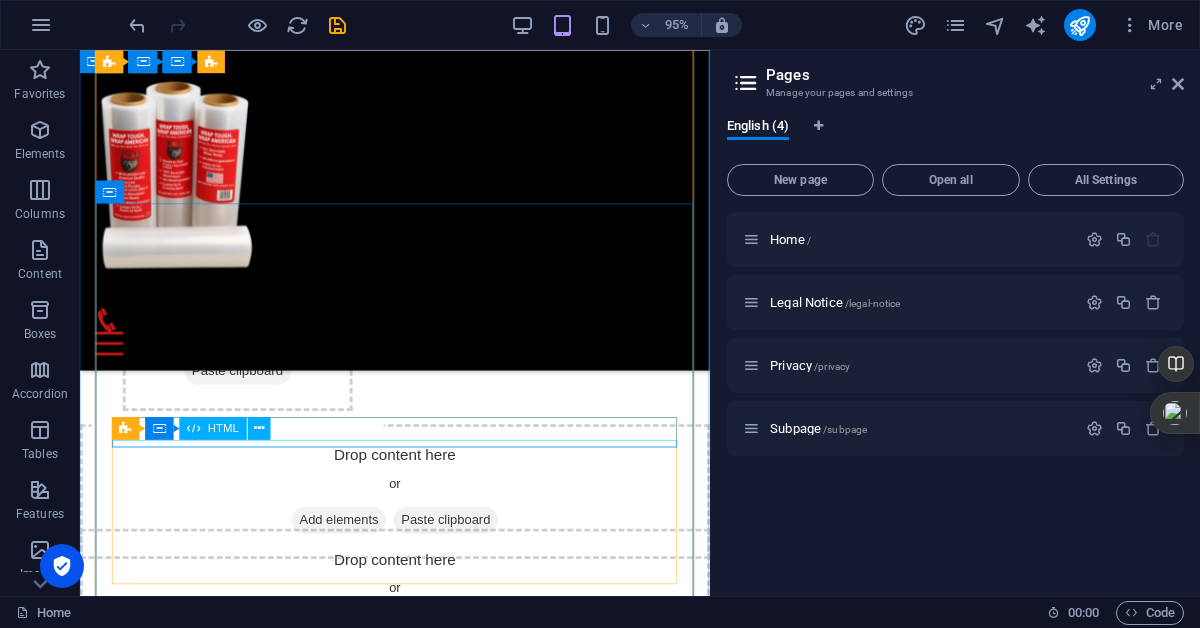 scroll, scrollTop: 7132, scrollLeft: 0, axis: vertical 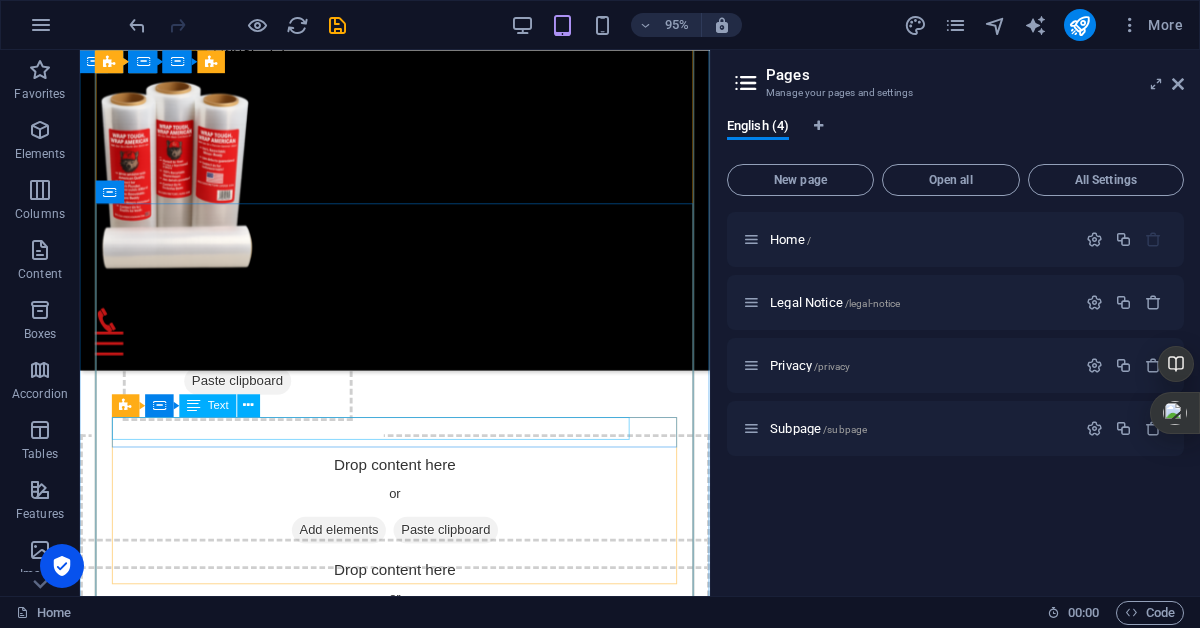 click on "Lorem Ipsum" at bounding box center [411, 6575] 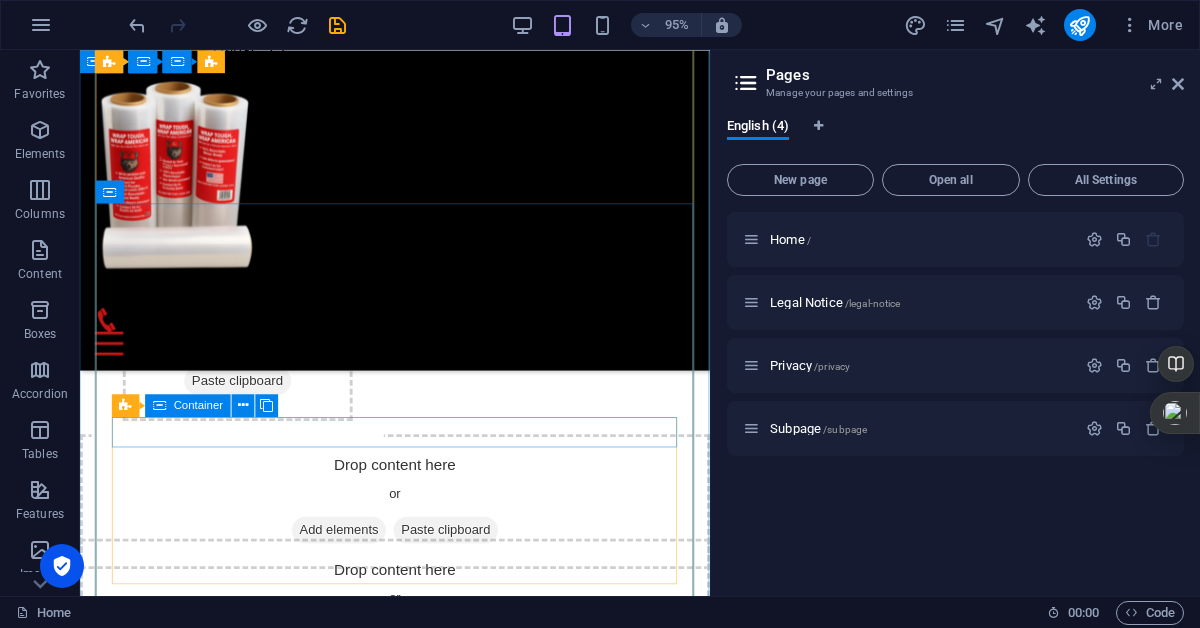 click on "90%" at bounding box center (411, 6579) 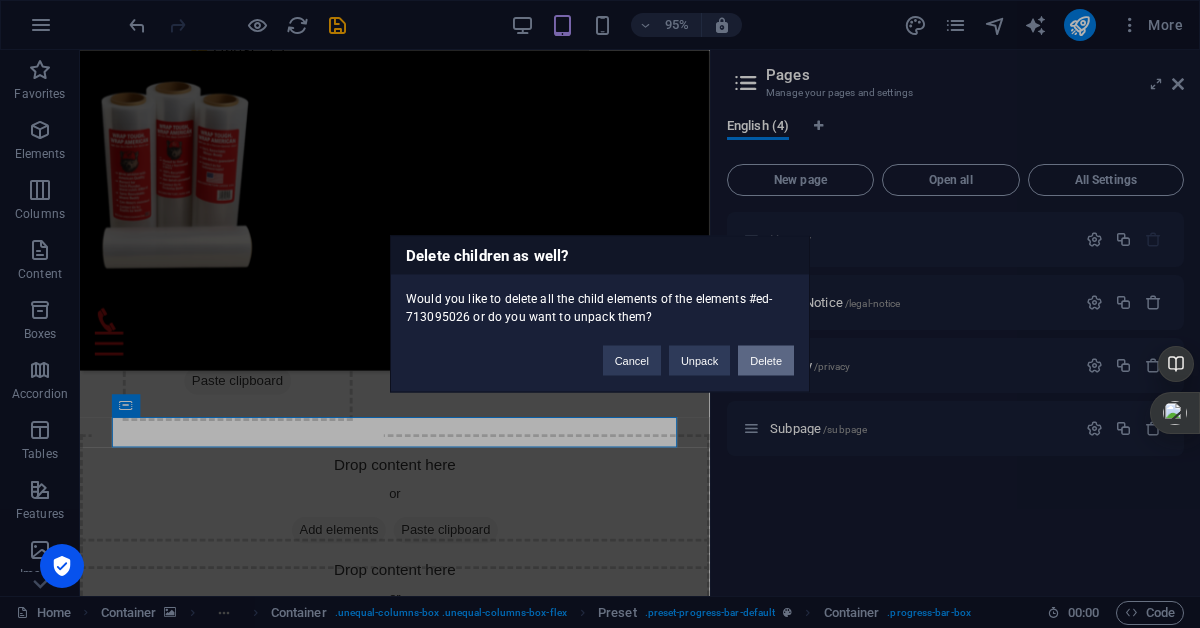 click on "Delete" at bounding box center (766, 361) 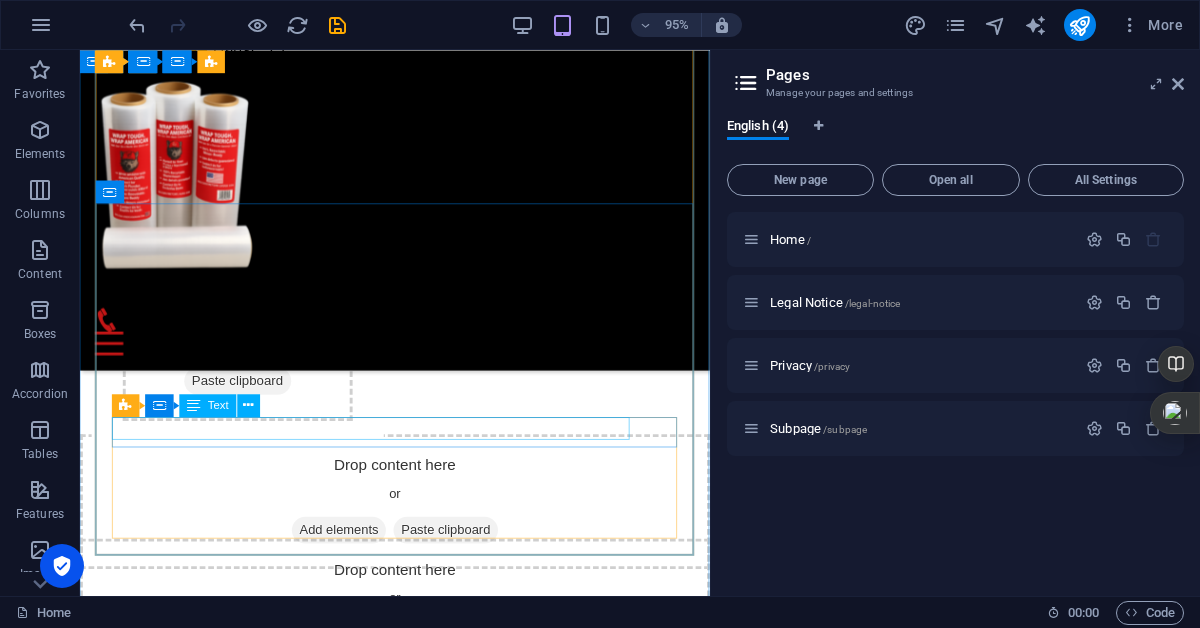 click on "Lorem Ipsum" at bounding box center [411, 6527] 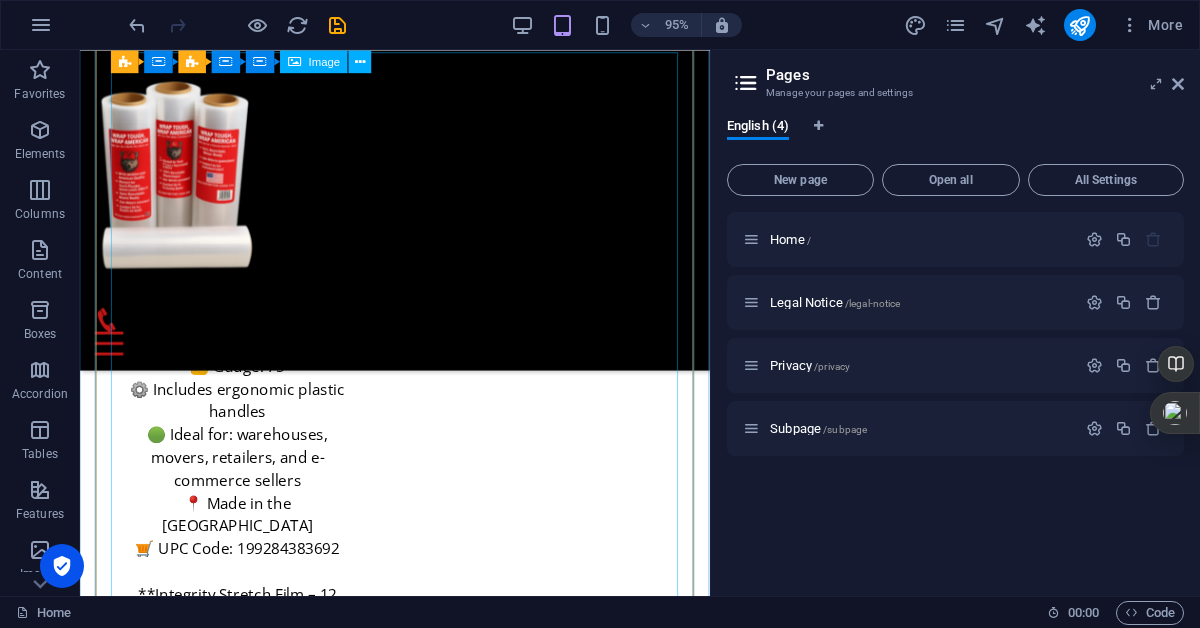 scroll, scrollTop: 6422, scrollLeft: 0, axis: vertical 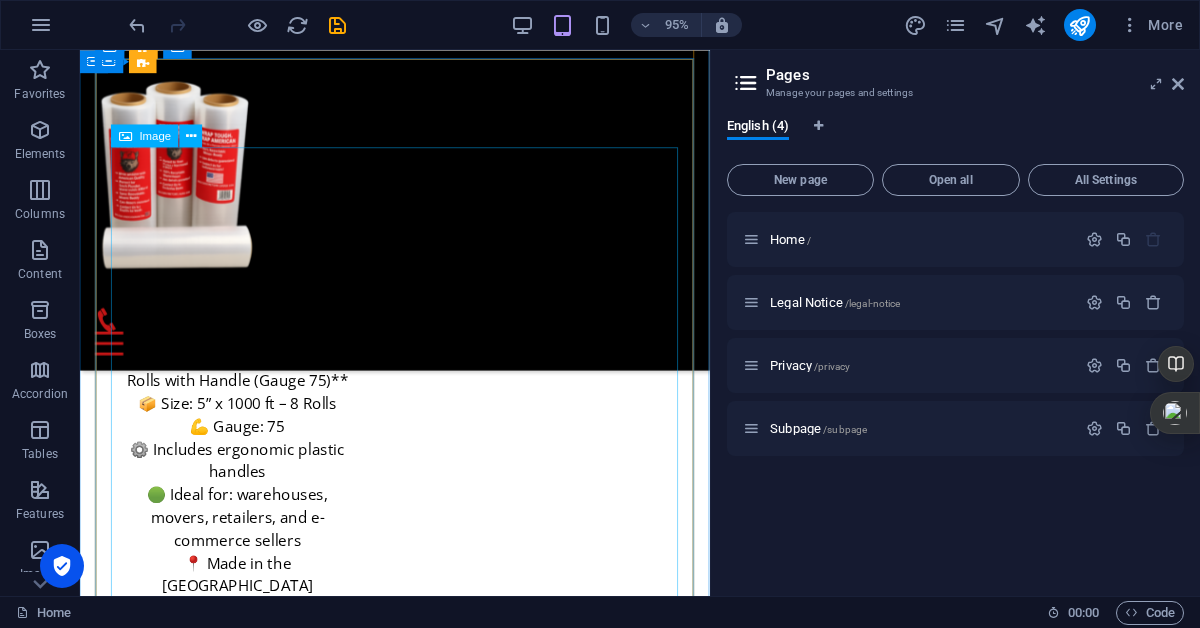 click at bounding box center [411, 6479] 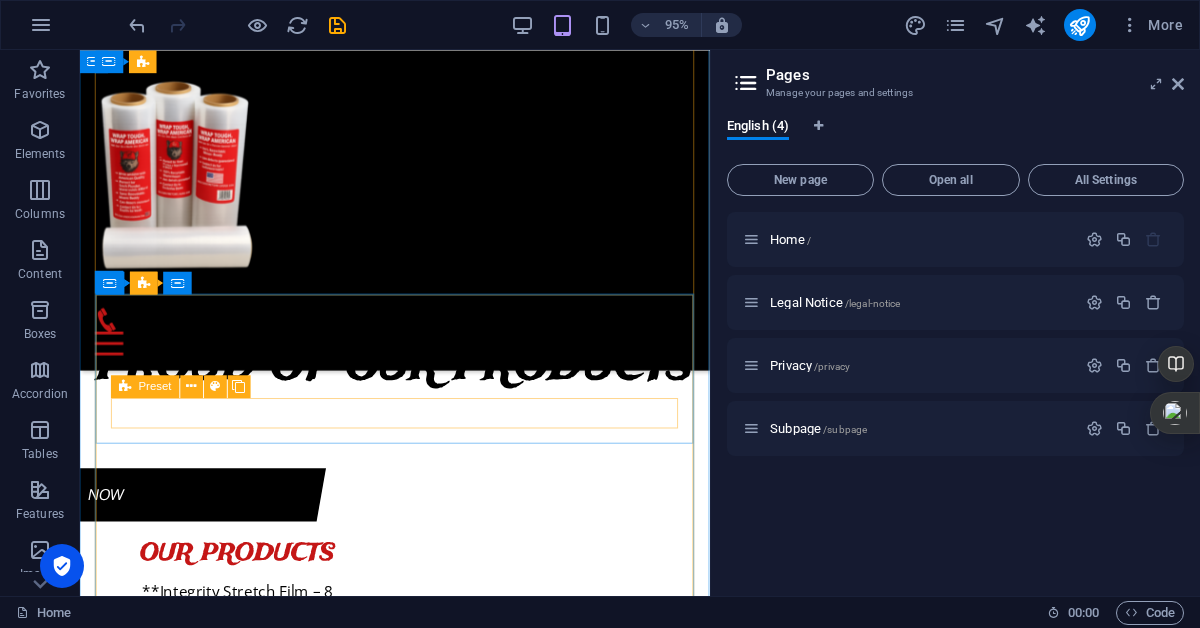 scroll, scrollTop: 6174, scrollLeft: 0, axis: vertical 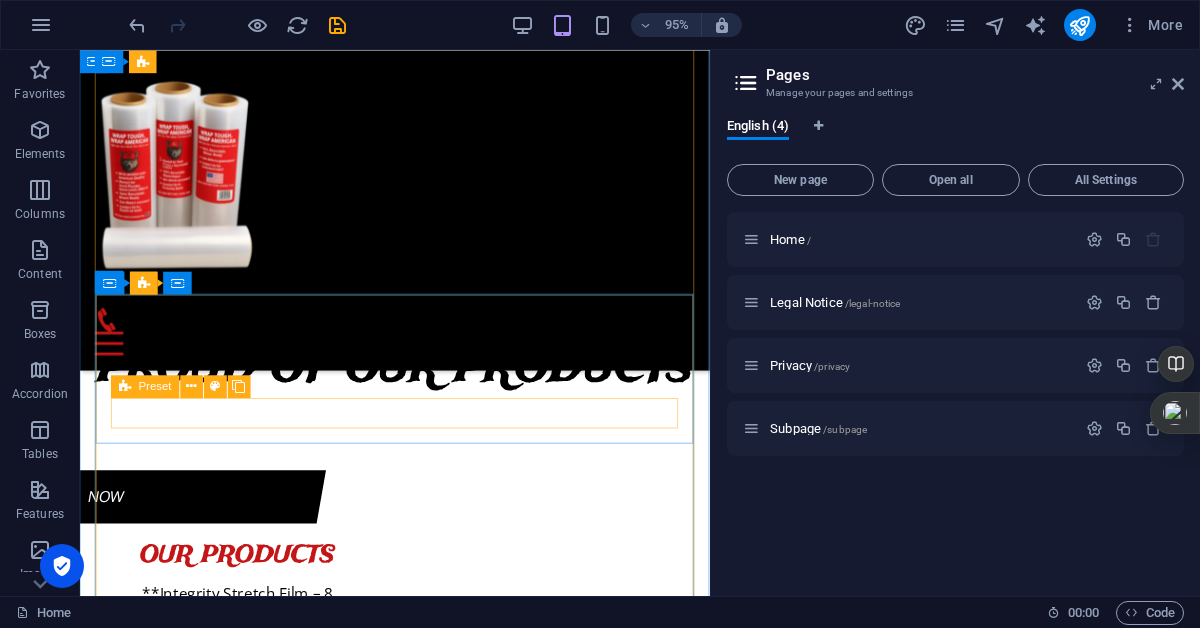 click at bounding box center (411, 5766) 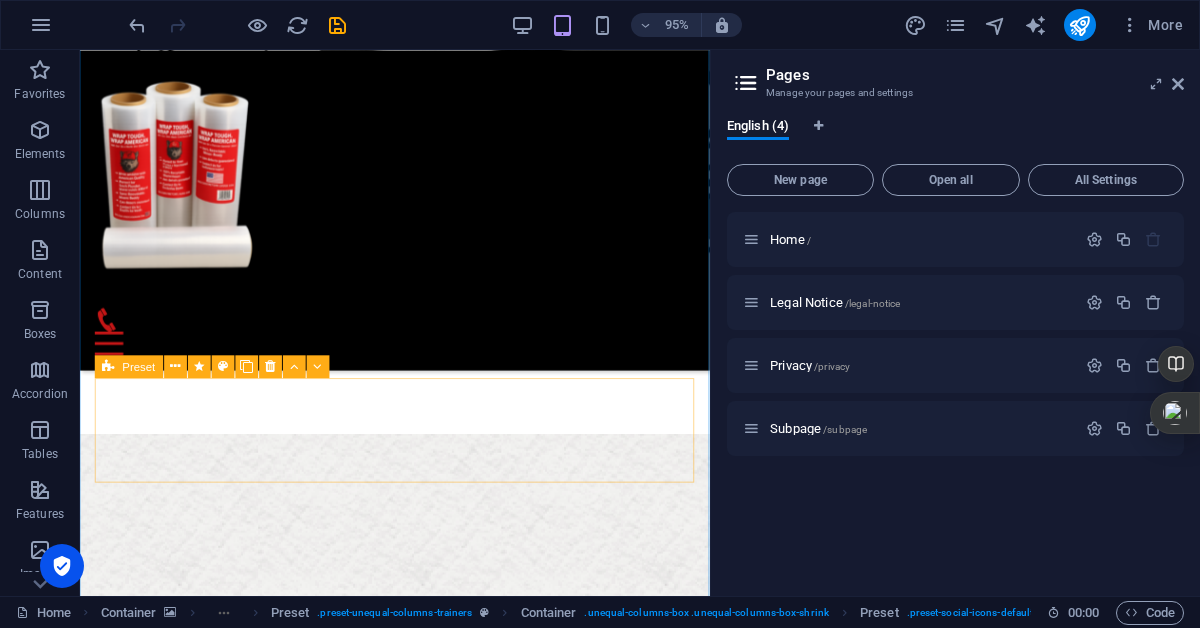 scroll, scrollTop: 4283, scrollLeft: 0, axis: vertical 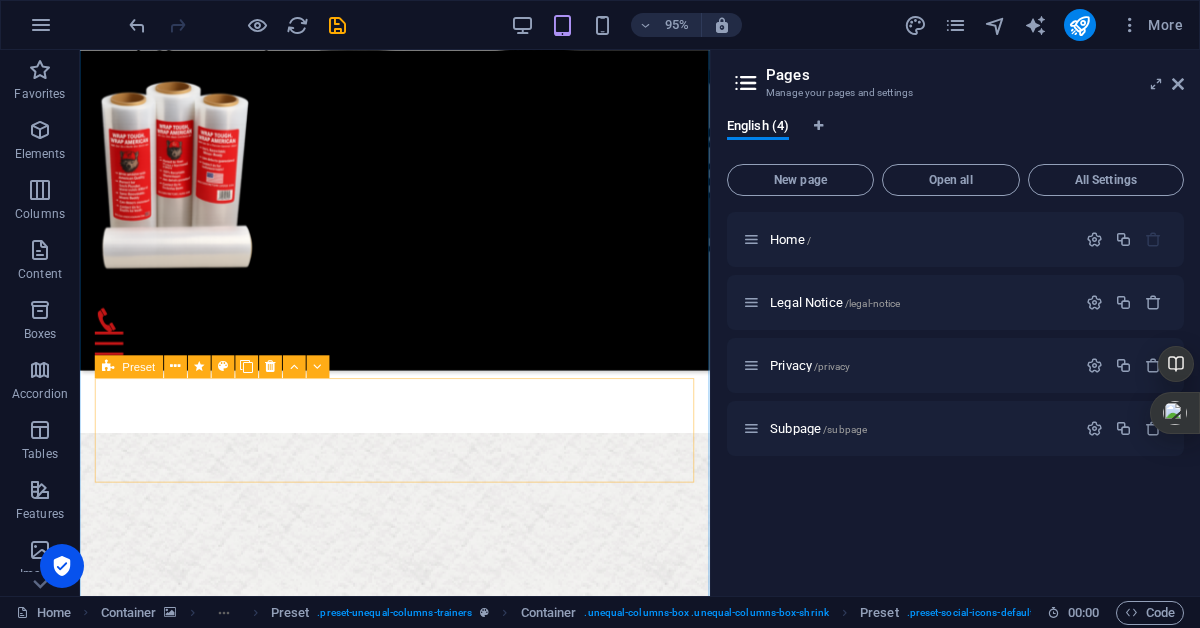 click on "Drop content here or  Add elements  Paste clipboard" at bounding box center (411, 3704) 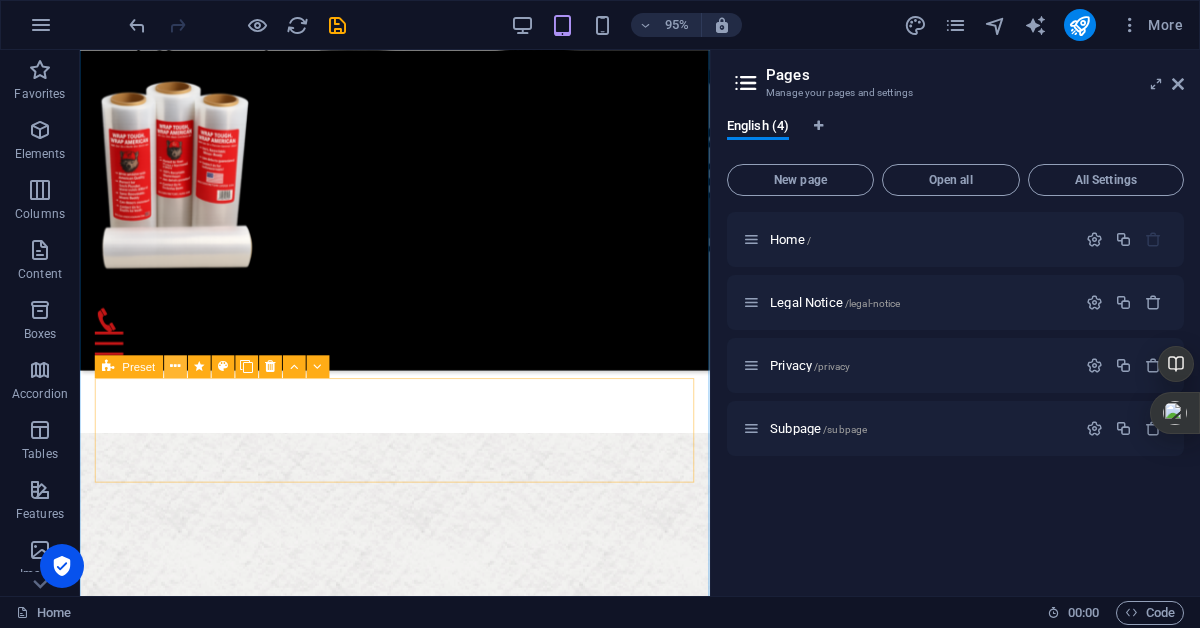 click at bounding box center [175, 367] 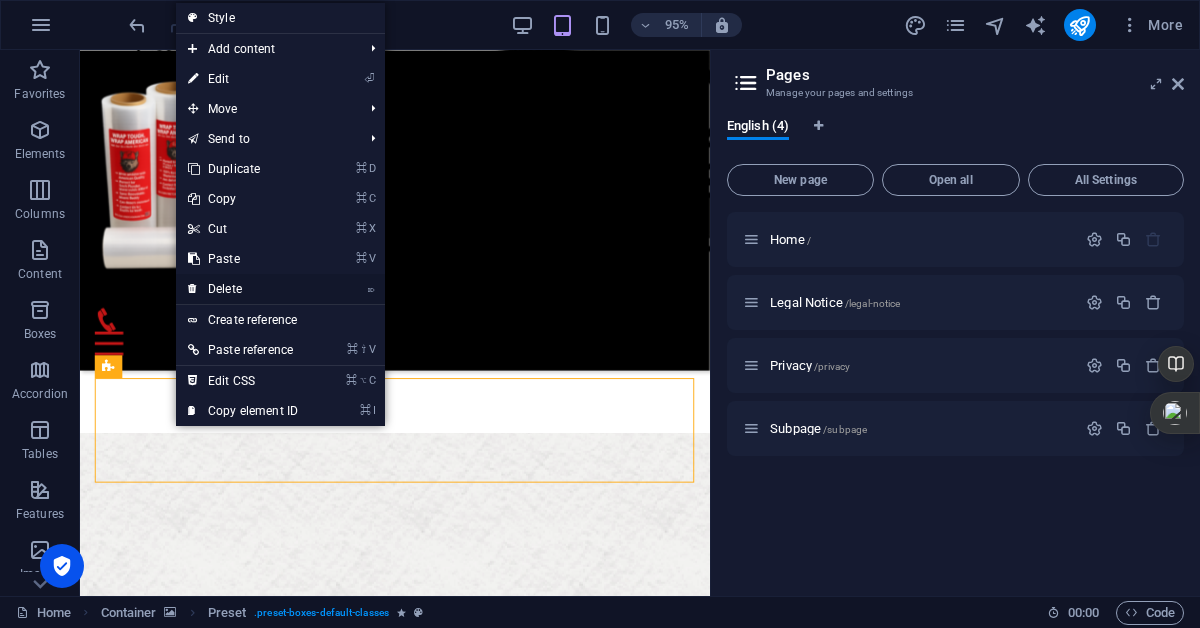 click on "⌦  Delete" at bounding box center [243, 289] 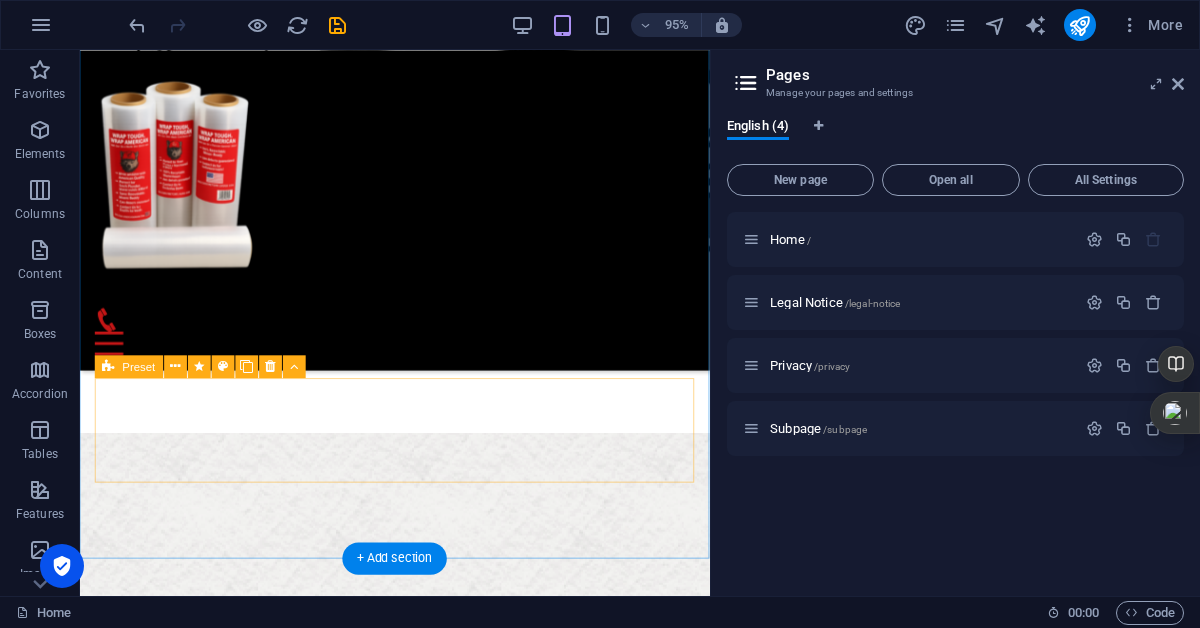 click on "Drop content here or  Add elements  Paste clipboard" at bounding box center (411, 3484) 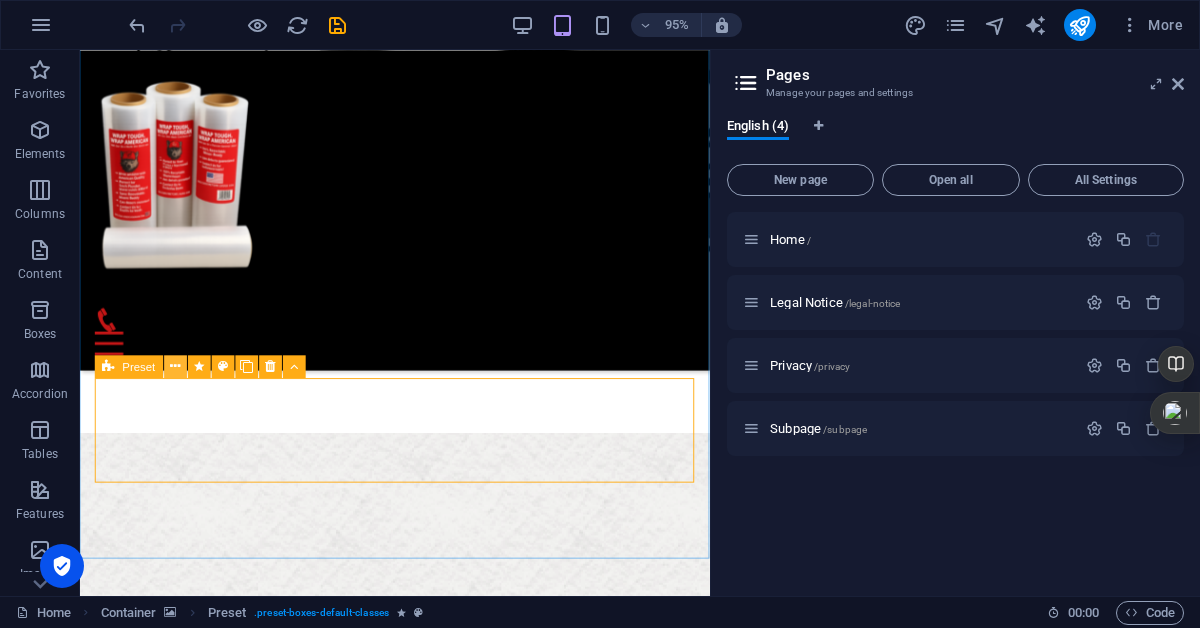click at bounding box center (175, 367) 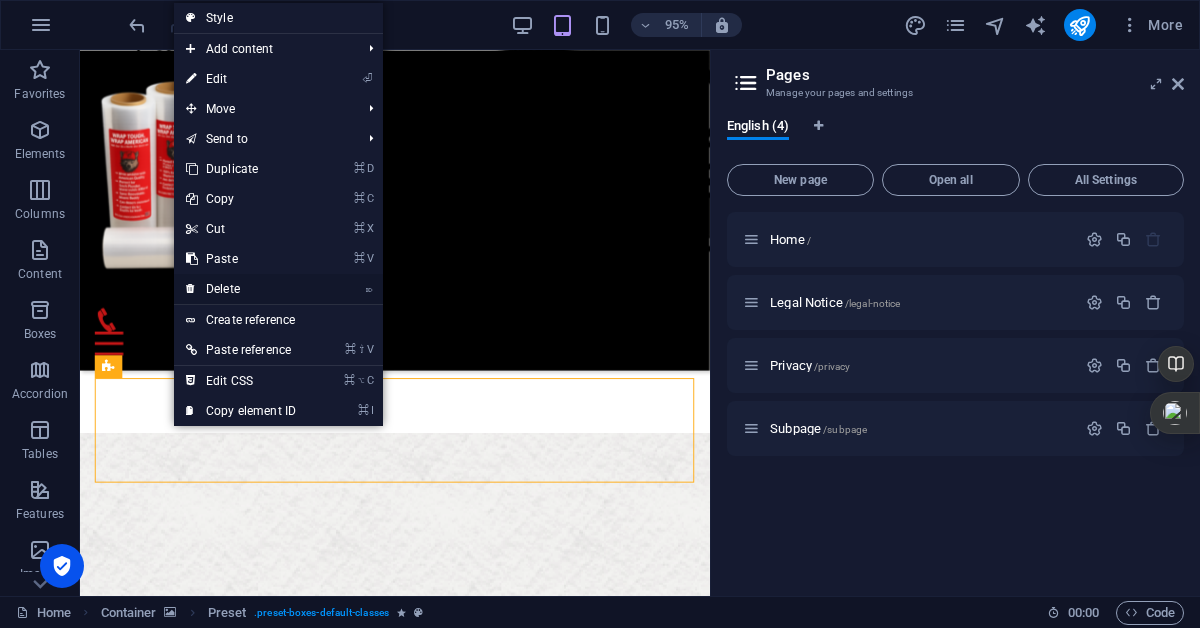 click on "⌦  Delete" at bounding box center (241, 289) 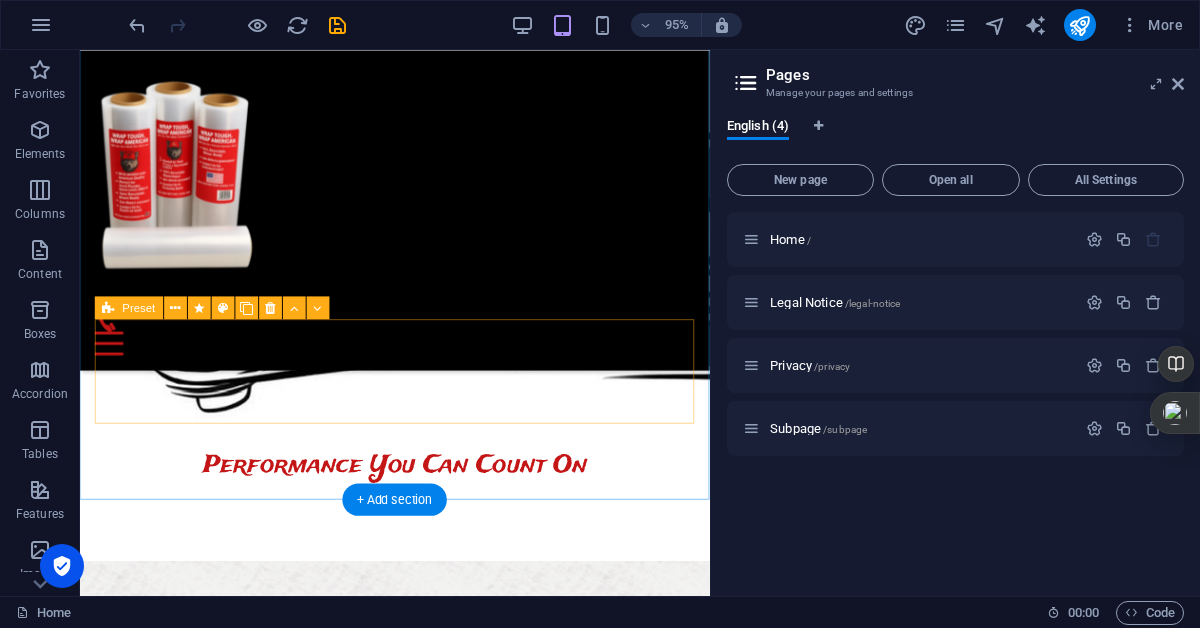 scroll, scrollTop: 4042, scrollLeft: 0, axis: vertical 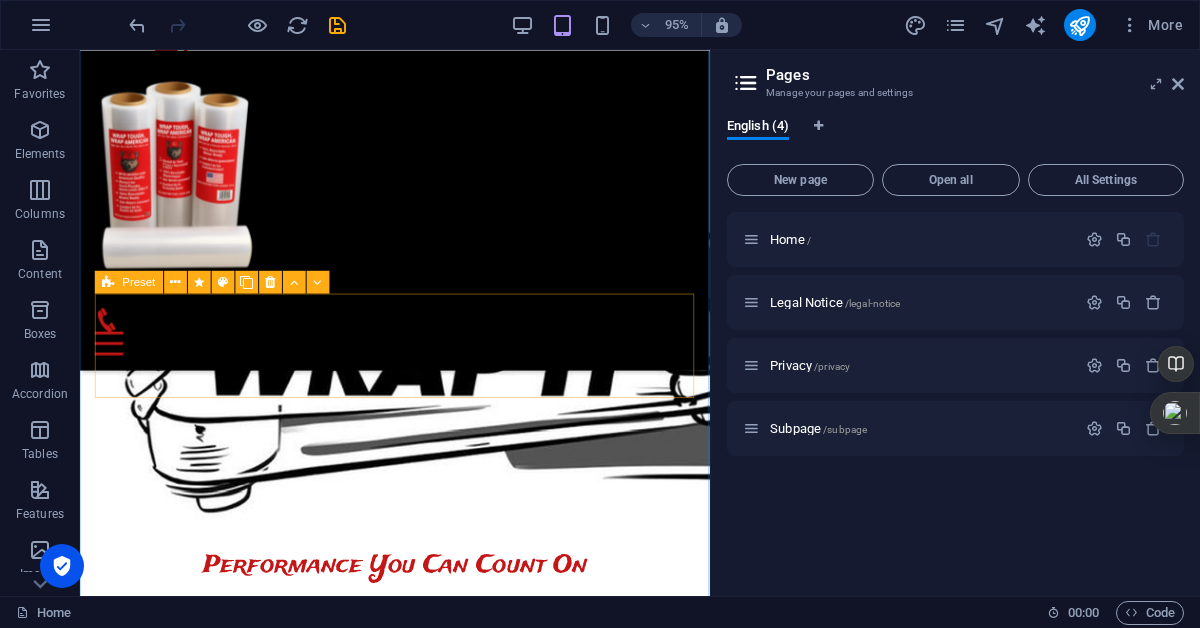 click on "Drop content here or  Add elements  Paste clipboard" at bounding box center [411, 3285] 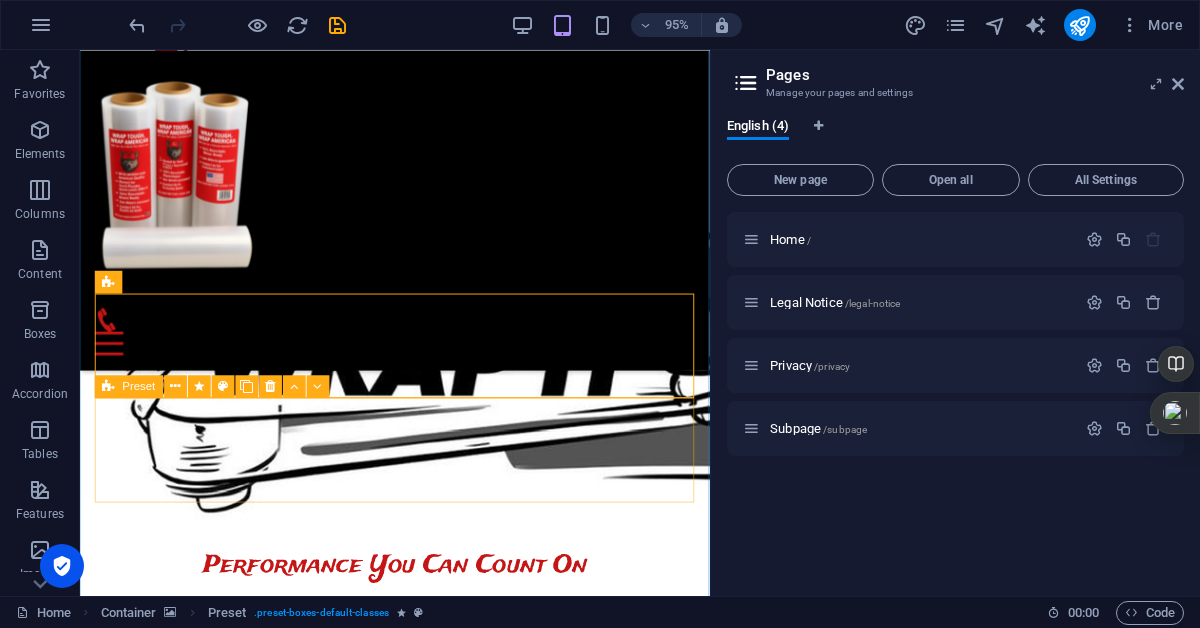 click on "Drop content here or  Add elements  Paste clipboard" at bounding box center [411, 3395] 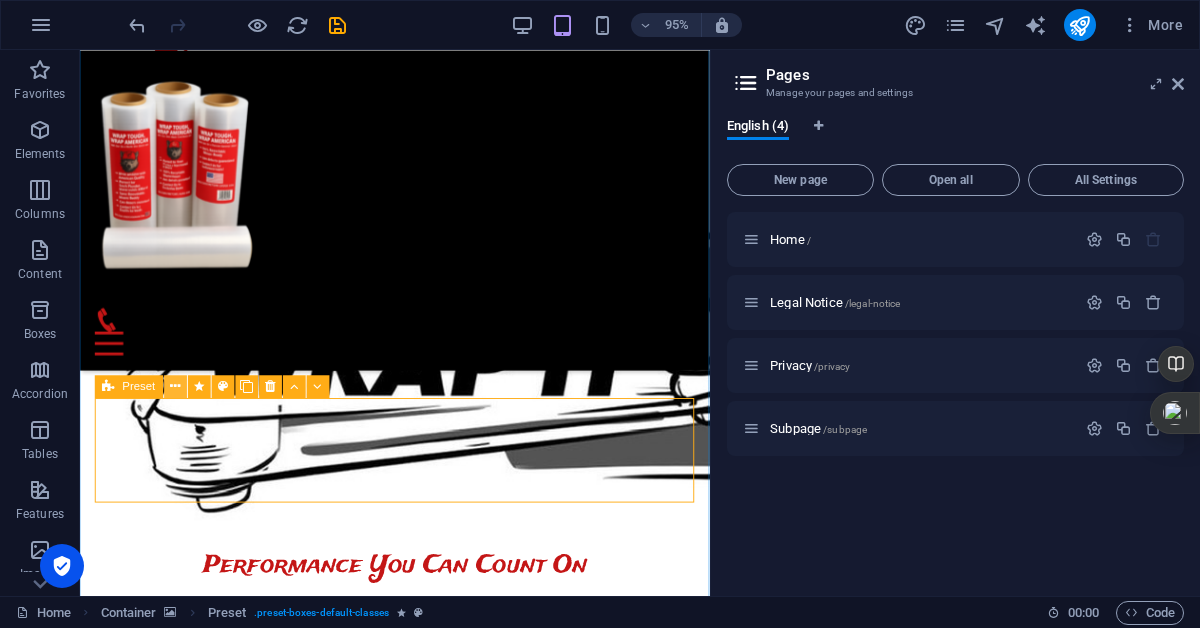 click at bounding box center (175, 387) 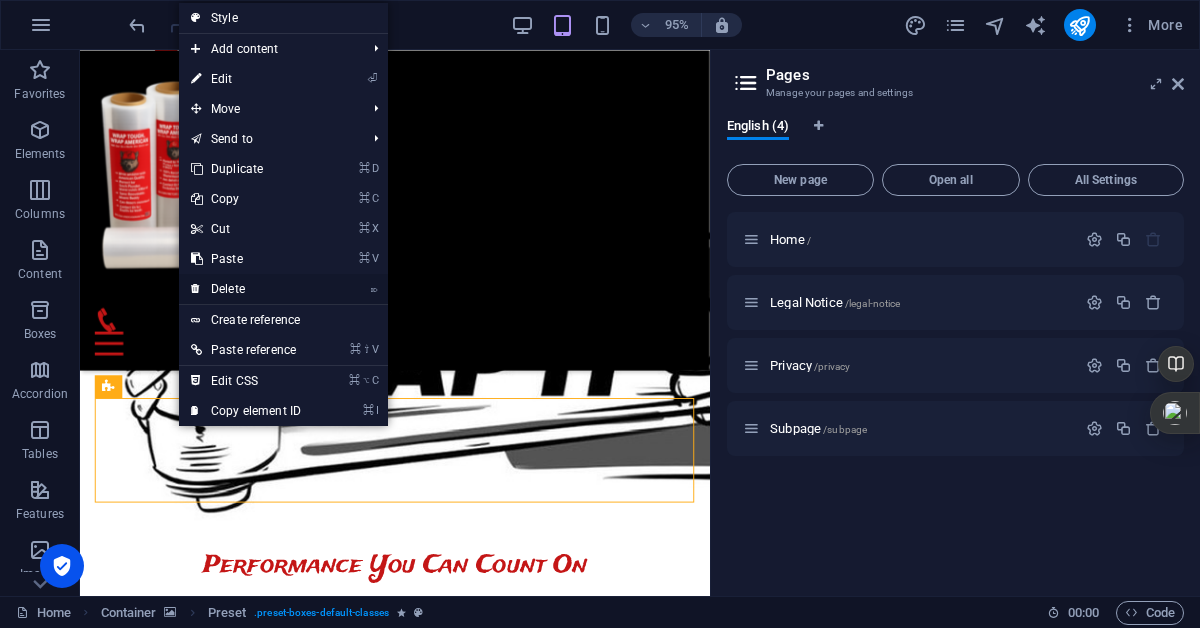 click on "⌦  Delete" at bounding box center [246, 289] 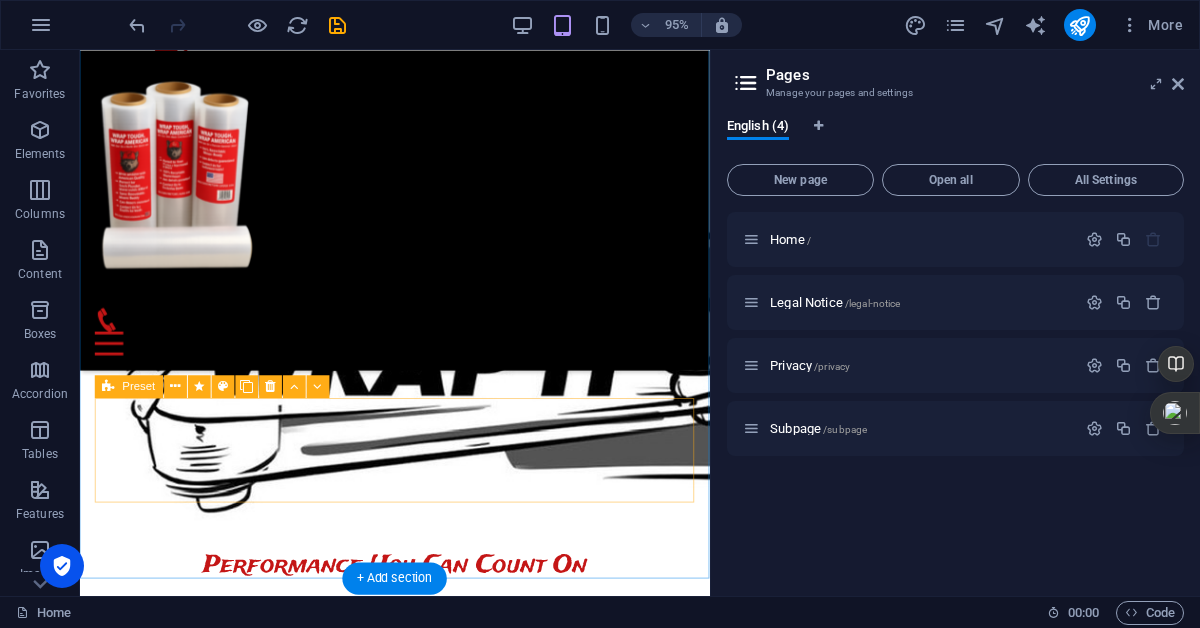 click on "Drop content here or  Add elements  Paste clipboard" at bounding box center (411, 3285) 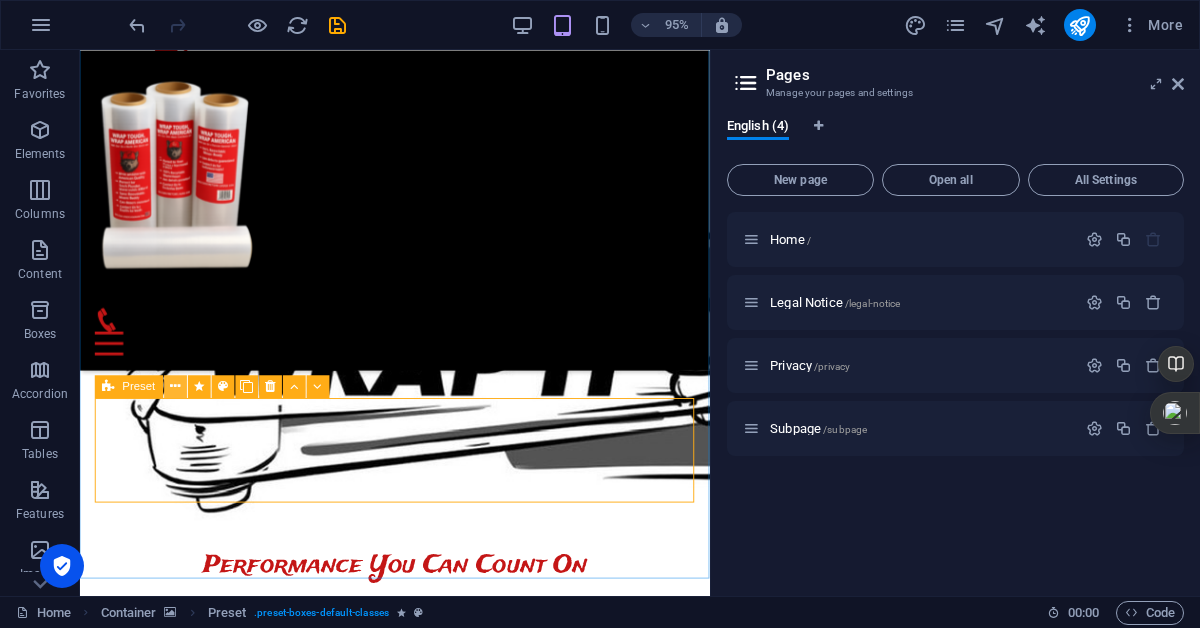 click at bounding box center (175, 387) 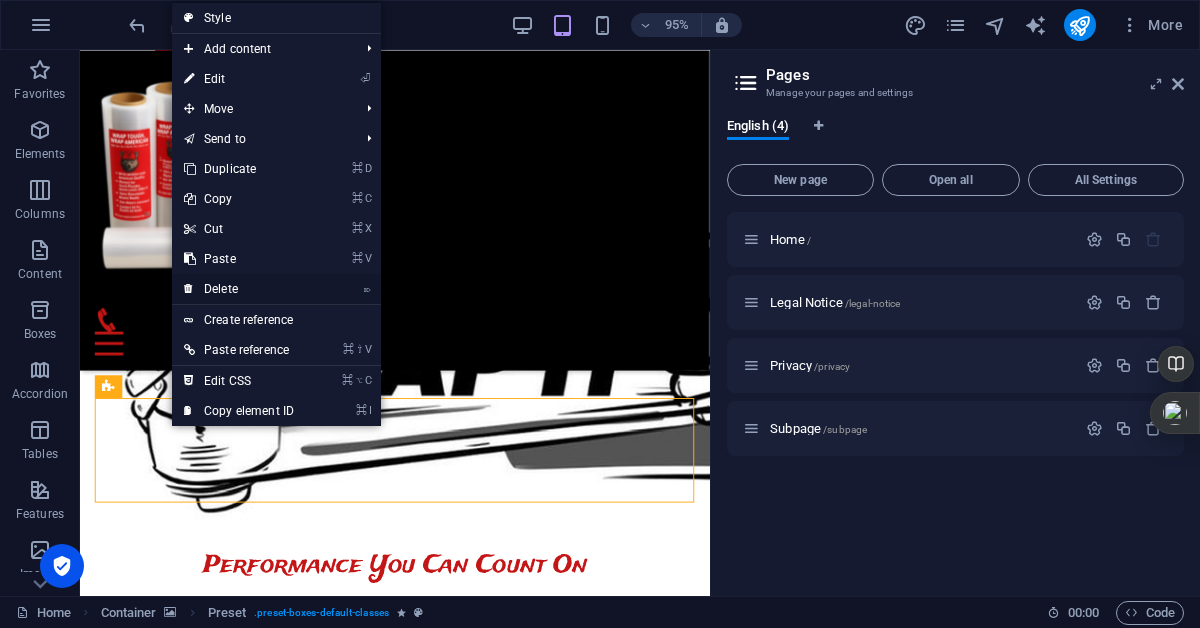 click on "⌦  Delete" at bounding box center [239, 289] 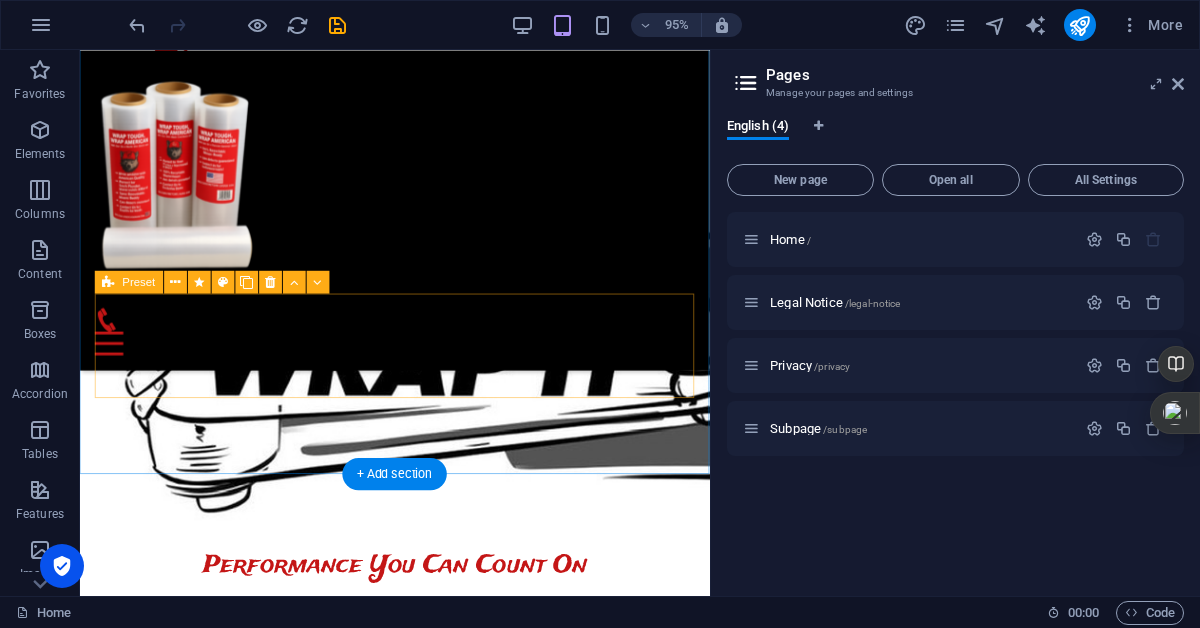 click on "Drop content here or  Add elements  Paste clipboard" at bounding box center (411, 3065) 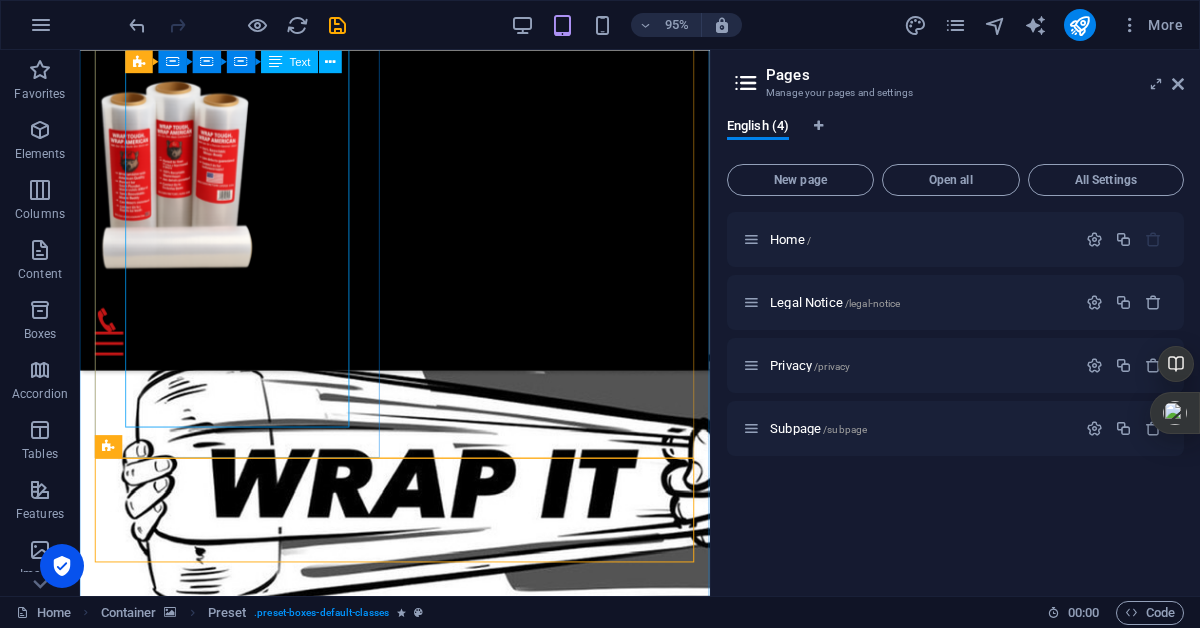 scroll, scrollTop: 3845, scrollLeft: 0, axis: vertical 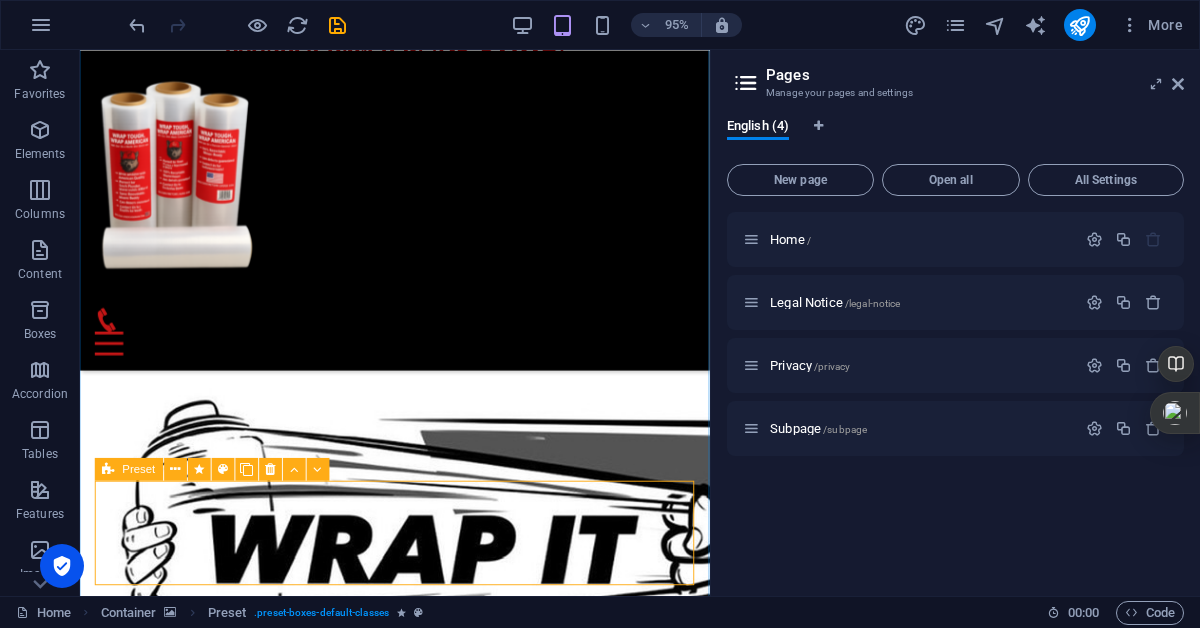 click on "Drop content here or  Add elements  Paste clipboard" at bounding box center [411, 3262] 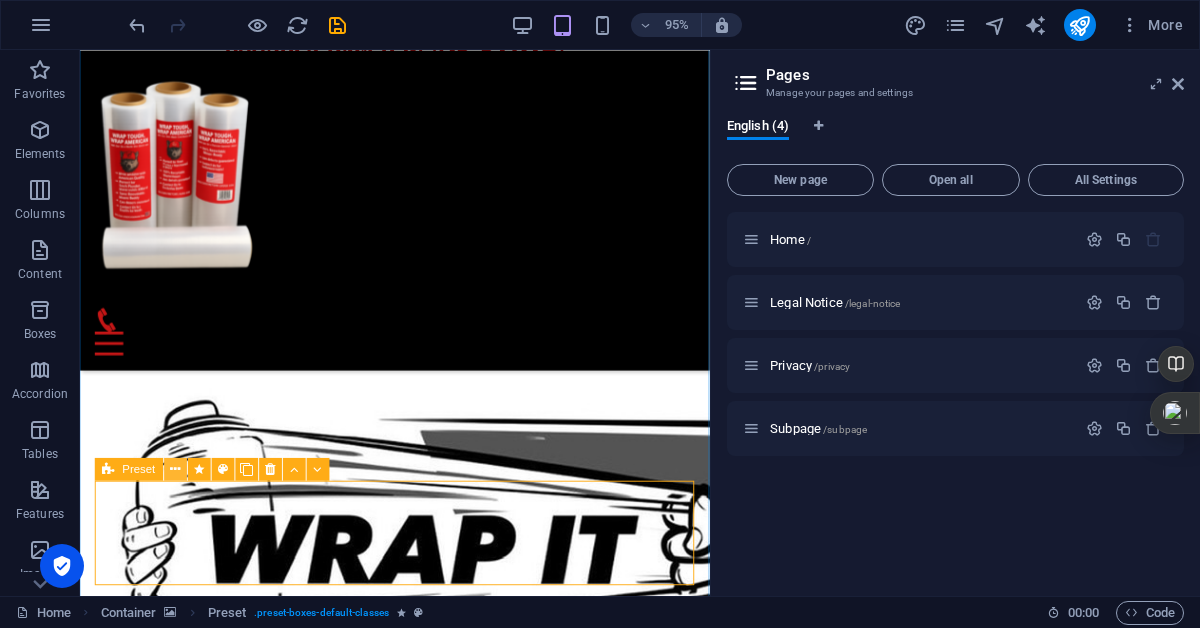 click at bounding box center (175, 469) 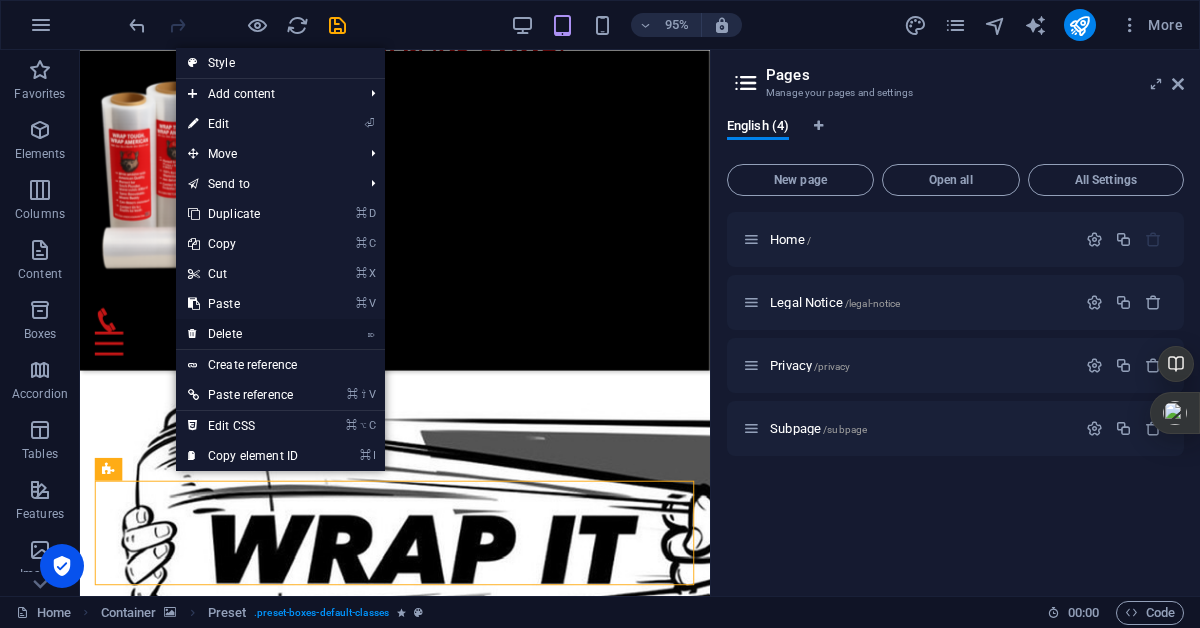 click on "⌦  Delete" at bounding box center (243, 334) 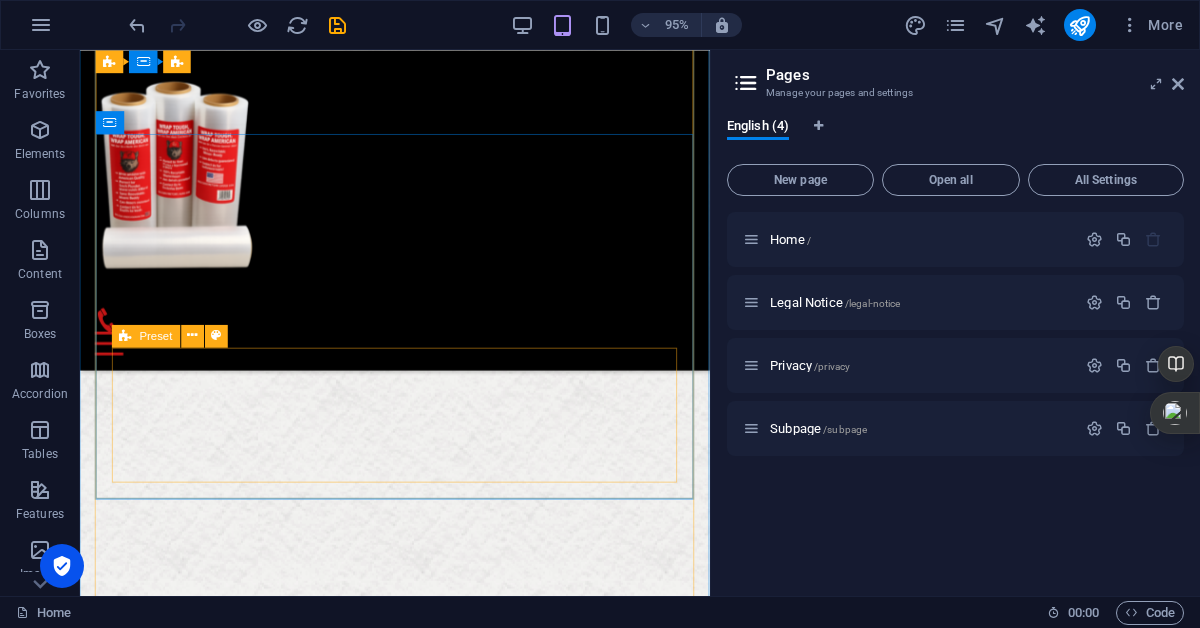 scroll, scrollTop: 4756, scrollLeft: 0, axis: vertical 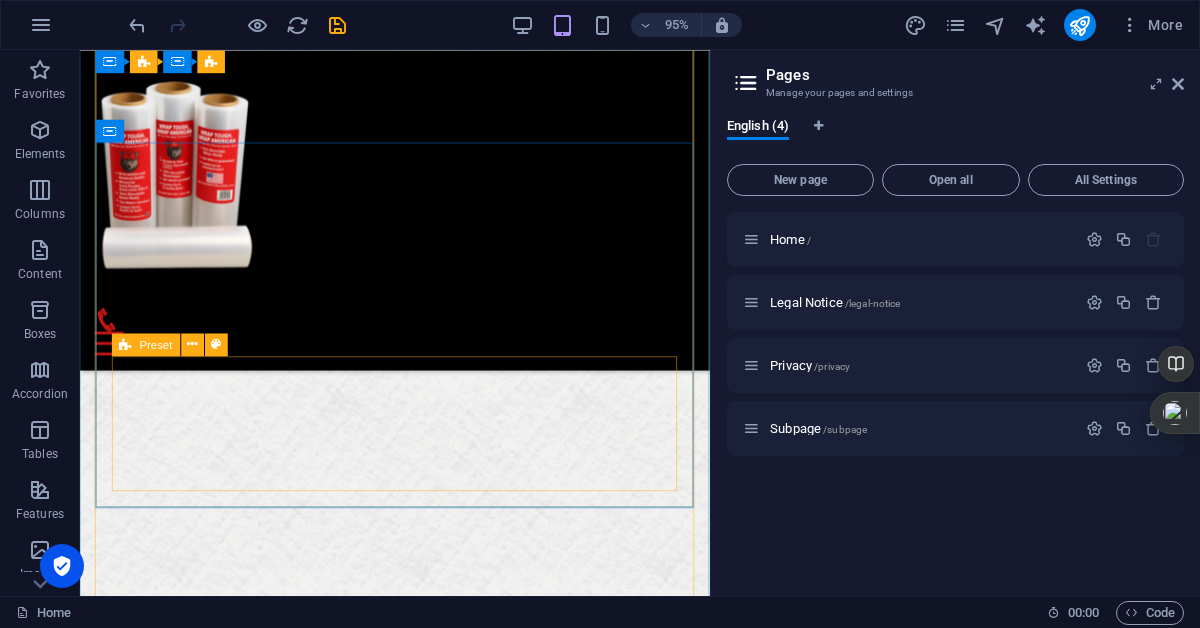 click on "Drop content here or  Add elements  Paste clipboard" at bounding box center (411, 4884) 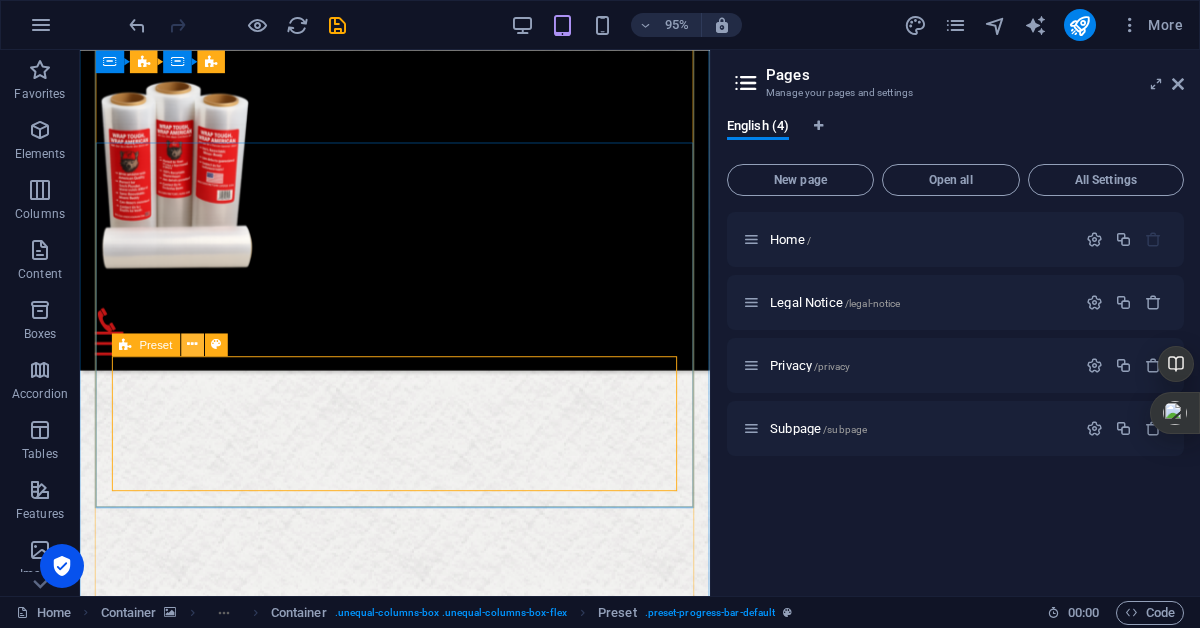 click at bounding box center (193, 344) 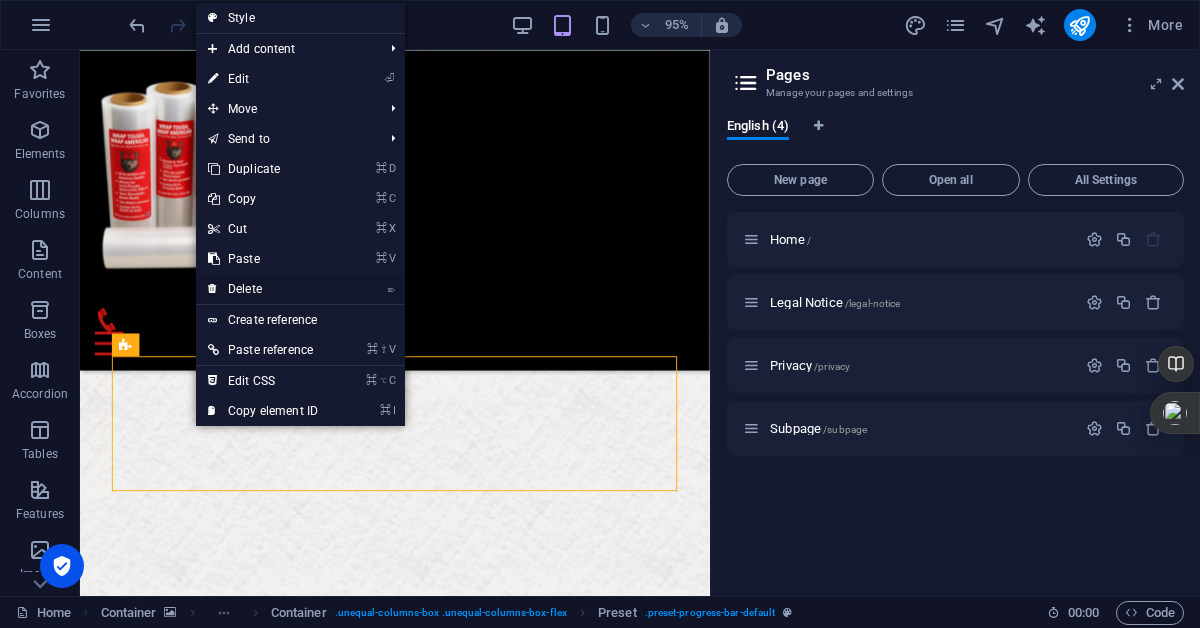 click on "⌦  Delete" at bounding box center [263, 289] 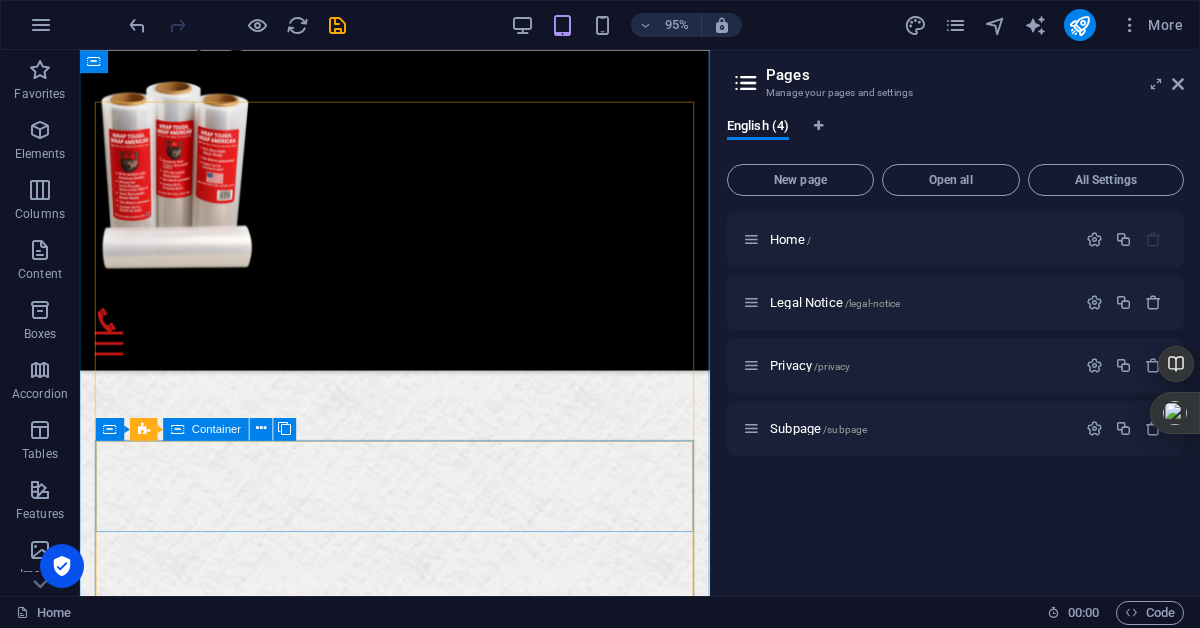scroll, scrollTop: 4686, scrollLeft: 0, axis: vertical 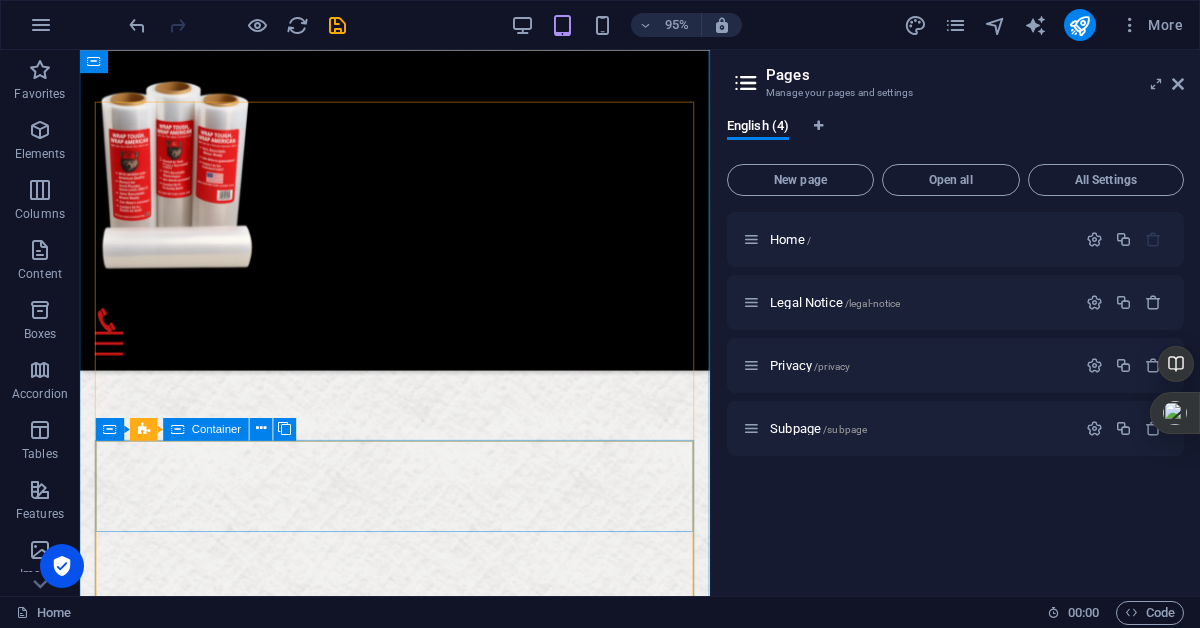 click at bounding box center [411, 4848] 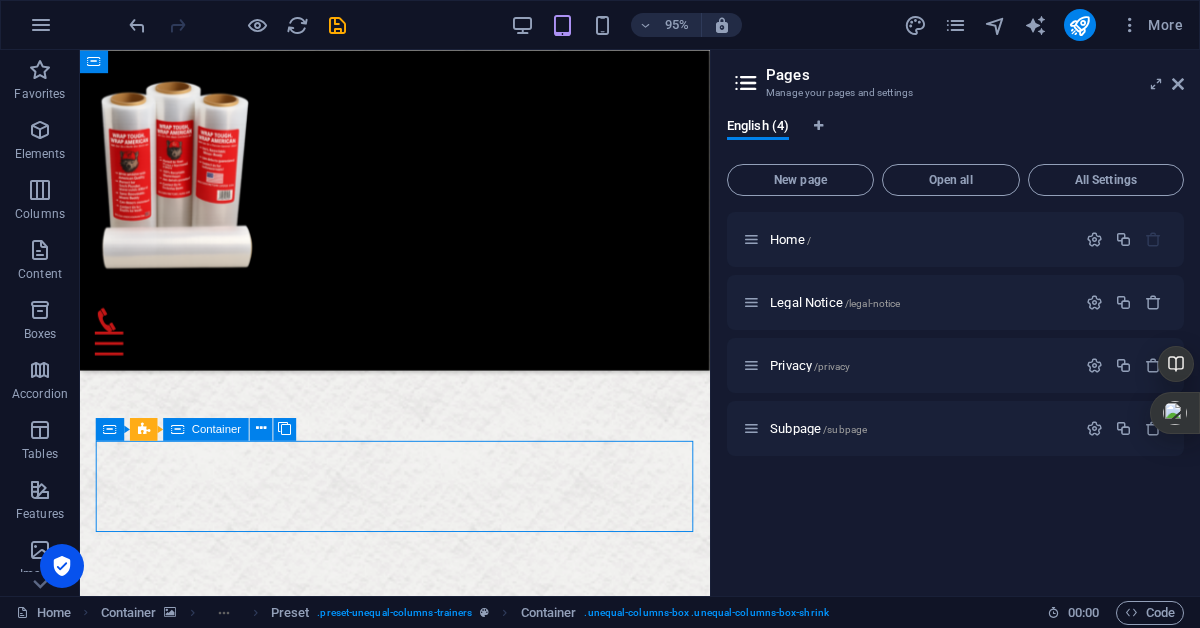 click at bounding box center [411, 4848] 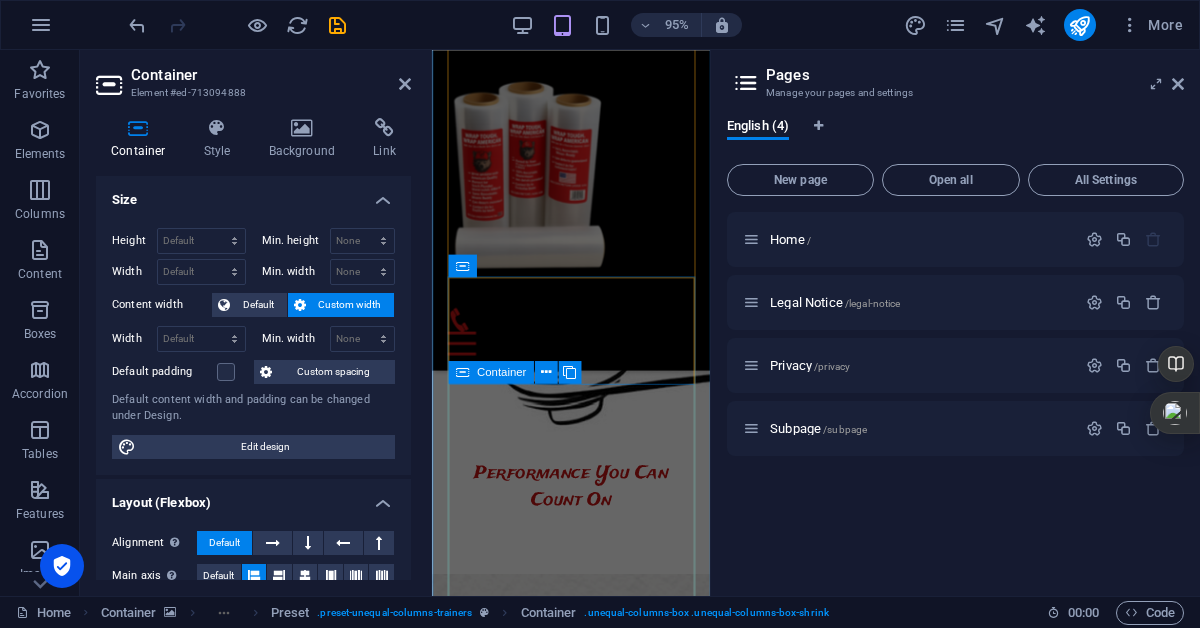 scroll, scrollTop: 5834, scrollLeft: 0, axis: vertical 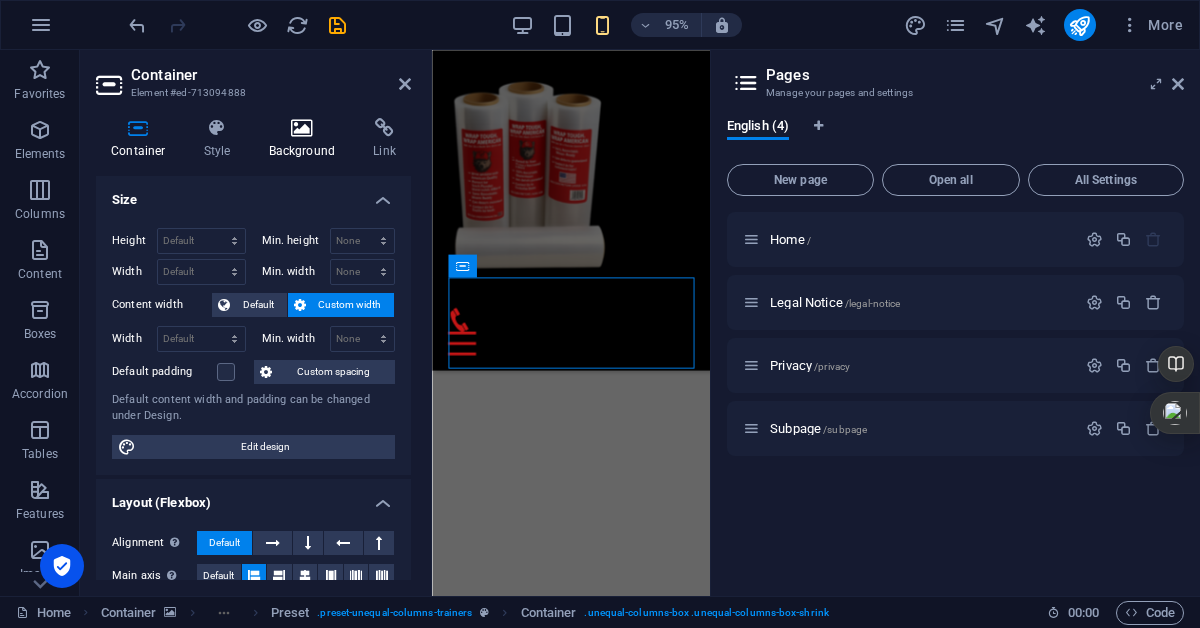 click at bounding box center [302, 128] 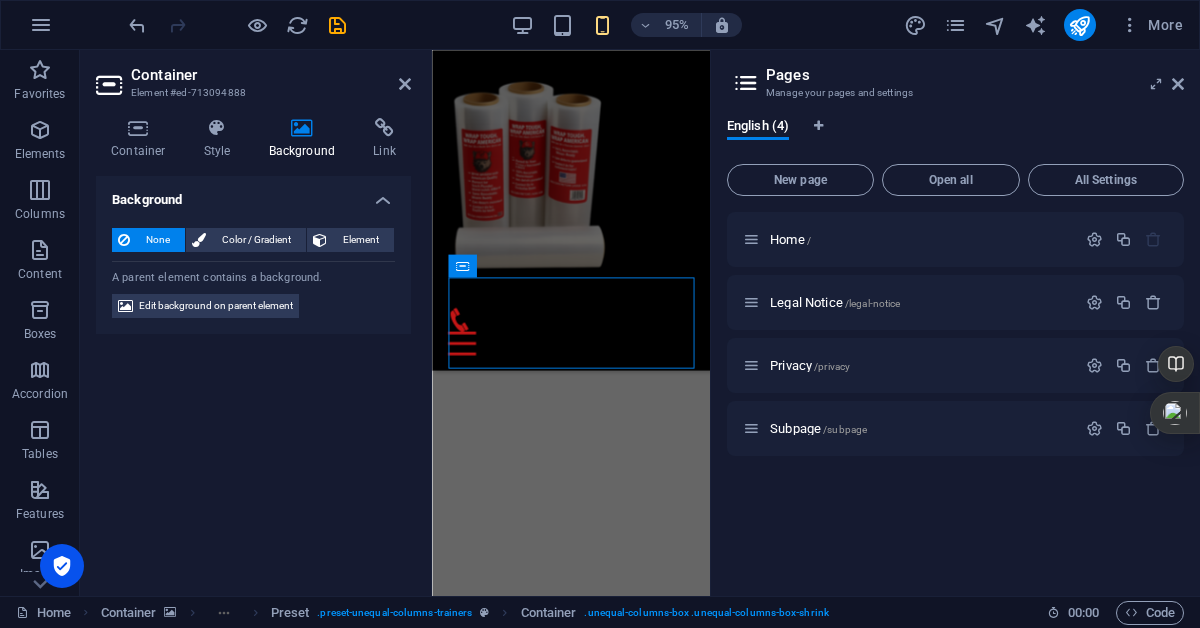 click at bounding box center [302, 128] 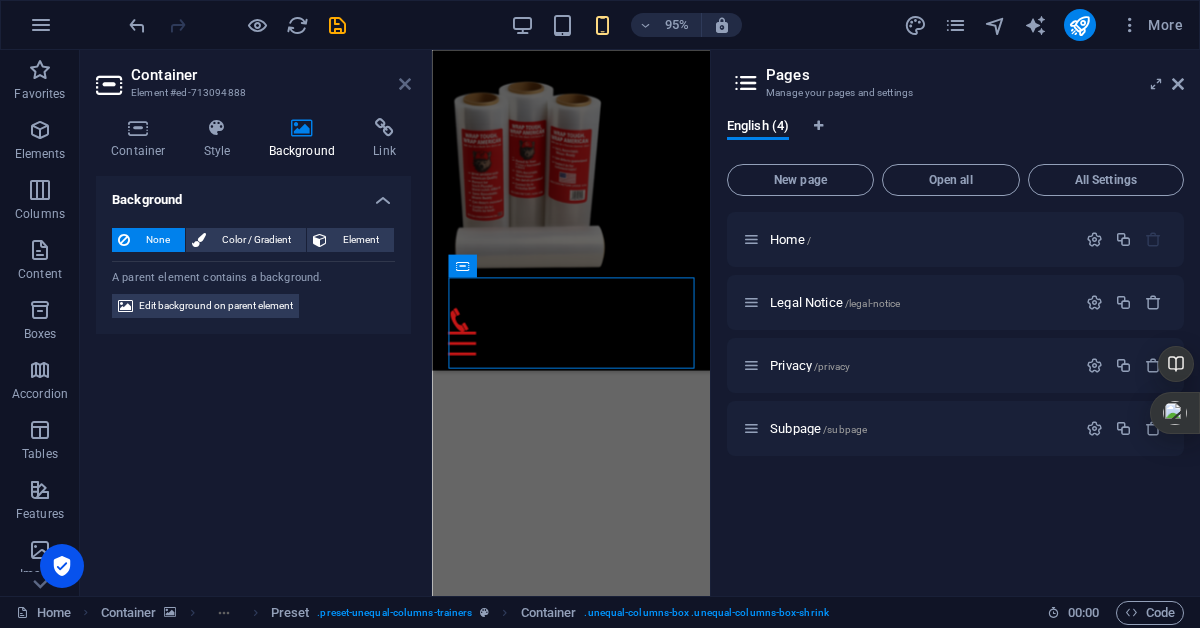 click at bounding box center [405, 84] 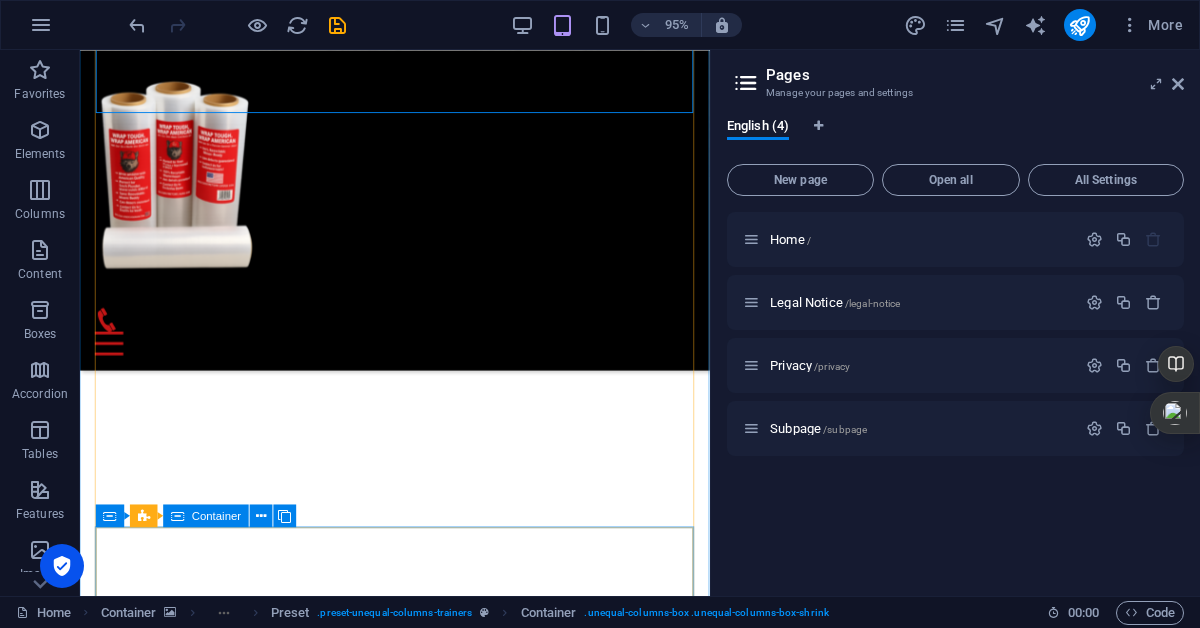 scroll, scrollTop: 5146, scrollLeft: 0, axis: vertical 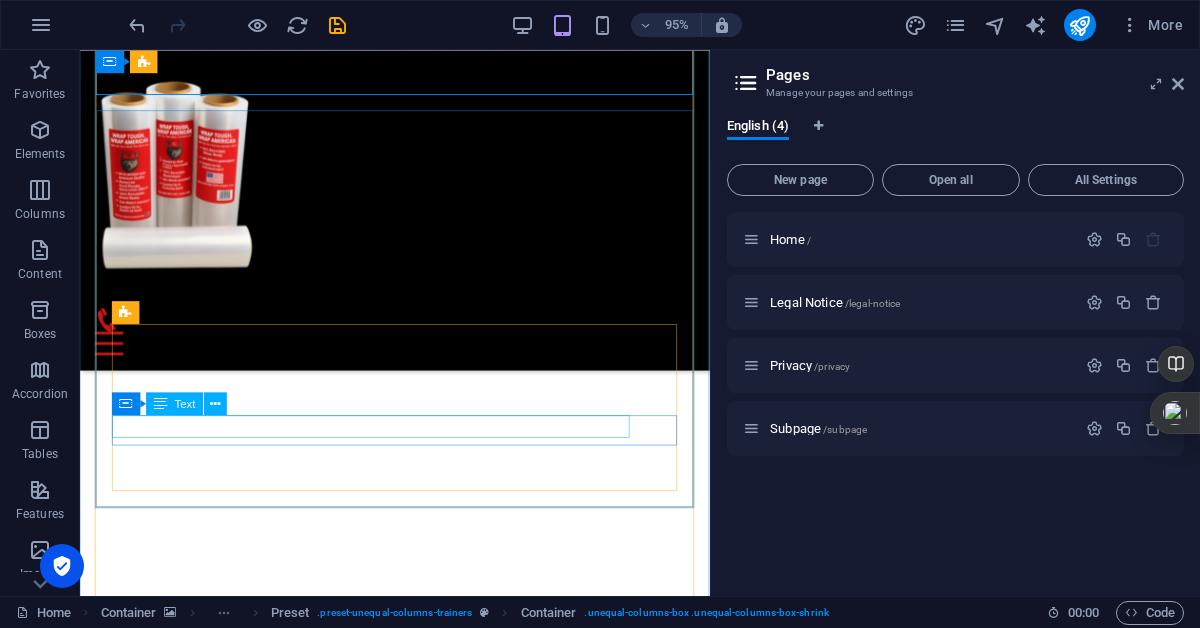 click on "Lorem Ipsum" at bounding box center [411, 4889] 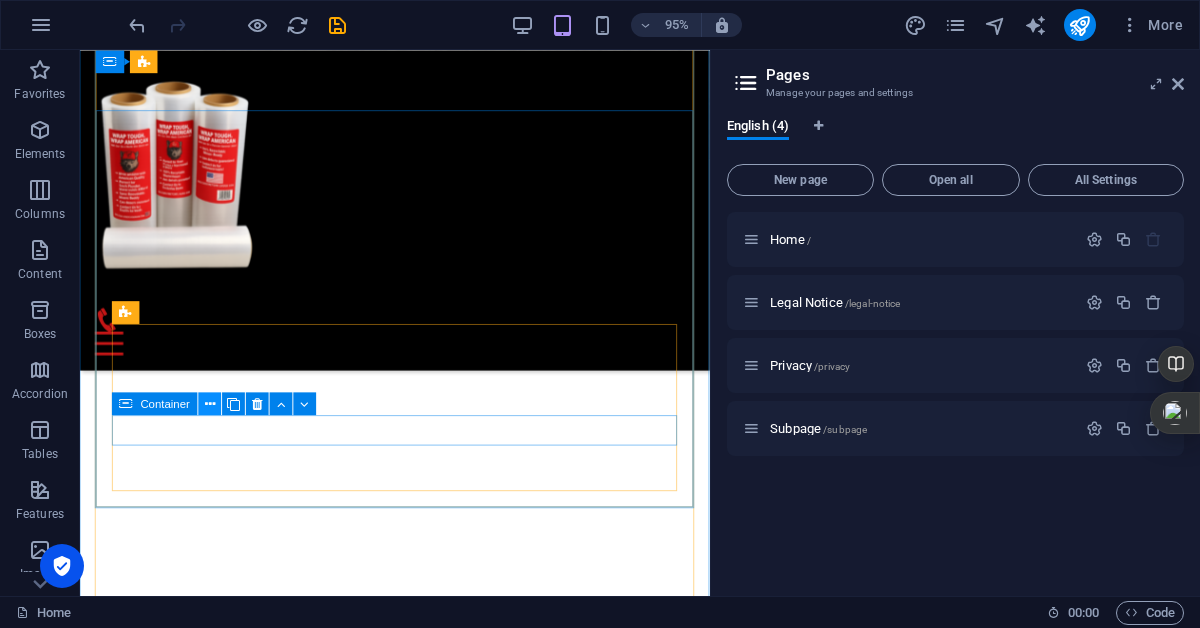 click at bounding box center [210, 403] 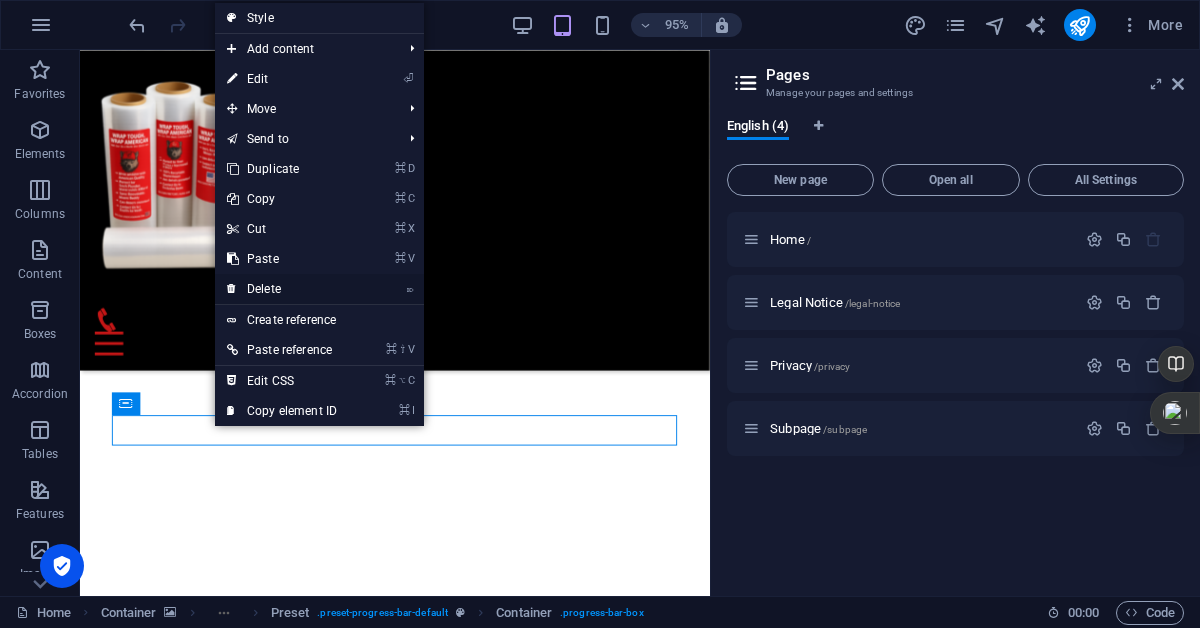 click on "⌦  Delete" at bounding box center [282, 289] 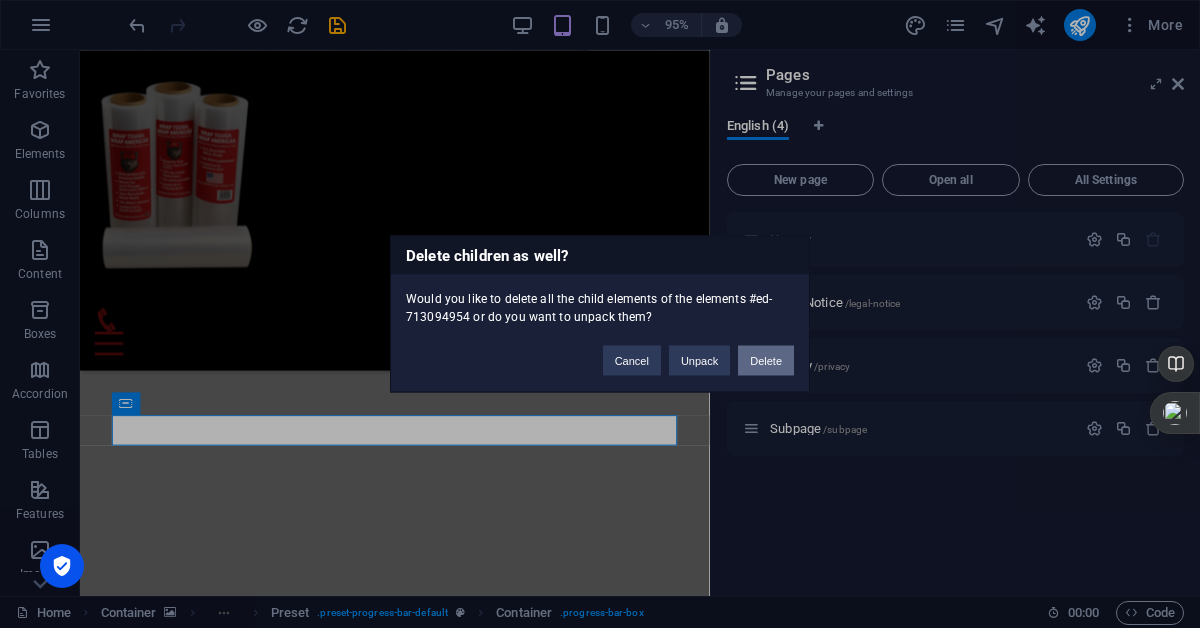 click on "Delete" at bounding box center (766, 361) 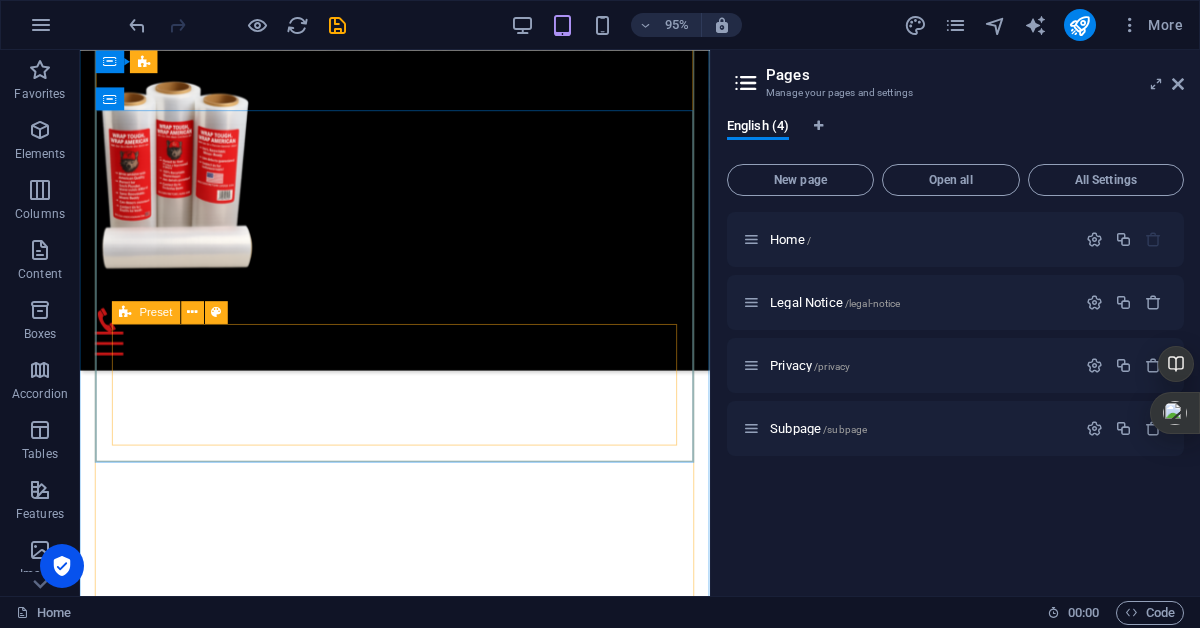 click on "Lorem Ipsum 98%
Lorem Ipsum 90%
Lorem Ipsum 60%" at bounding box center (411, 4785) 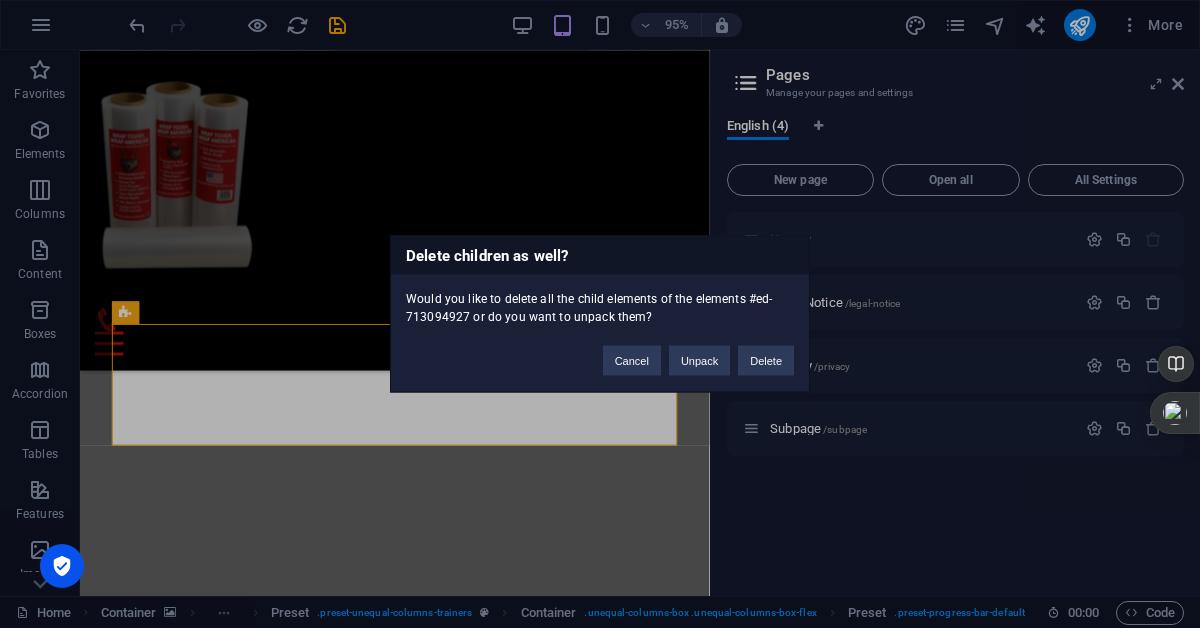 type 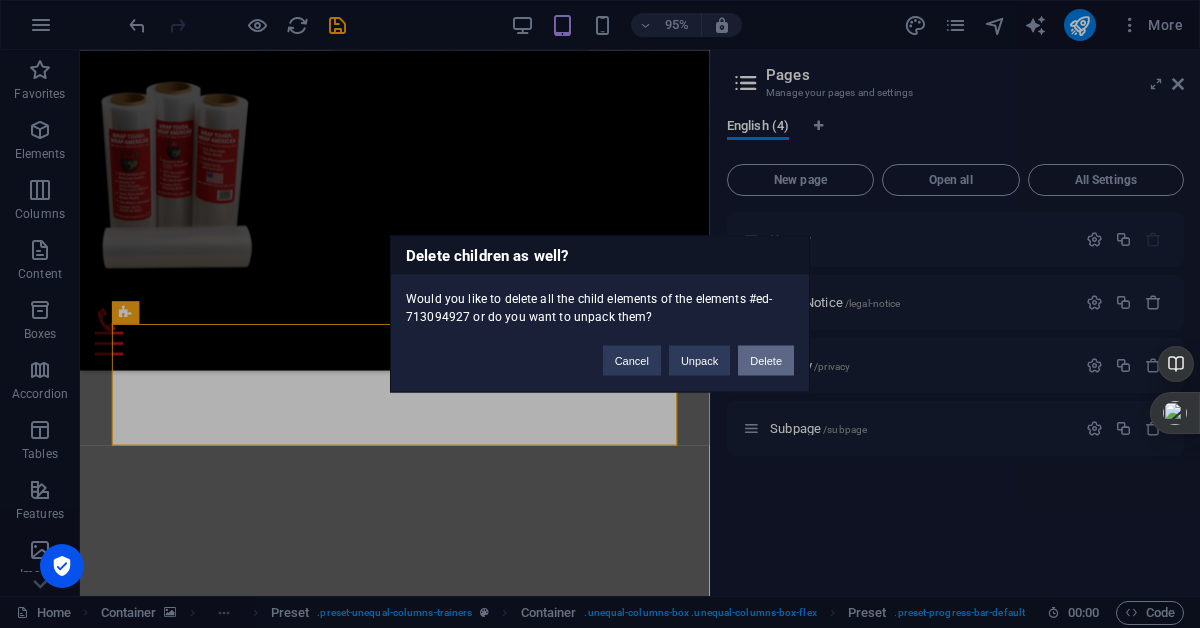click on "Delete" at bounding box center [766, 361] 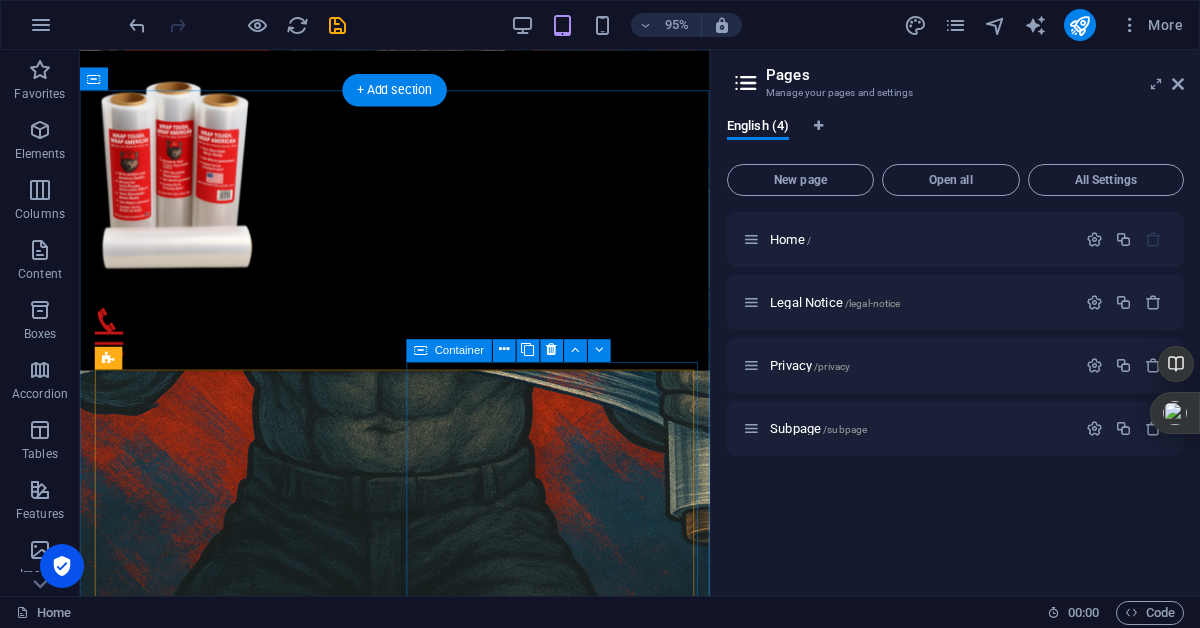 scroll, scrollTop: 3280, scrollLeft: 0, axis: vertical 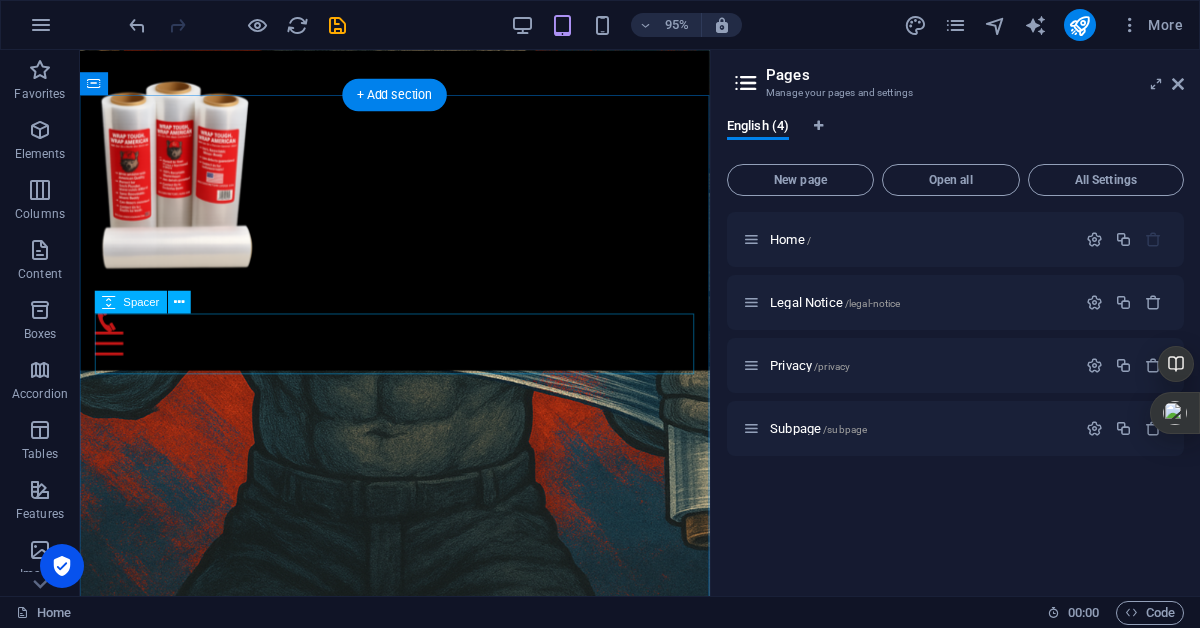 click at bounding box center (411, 2702) 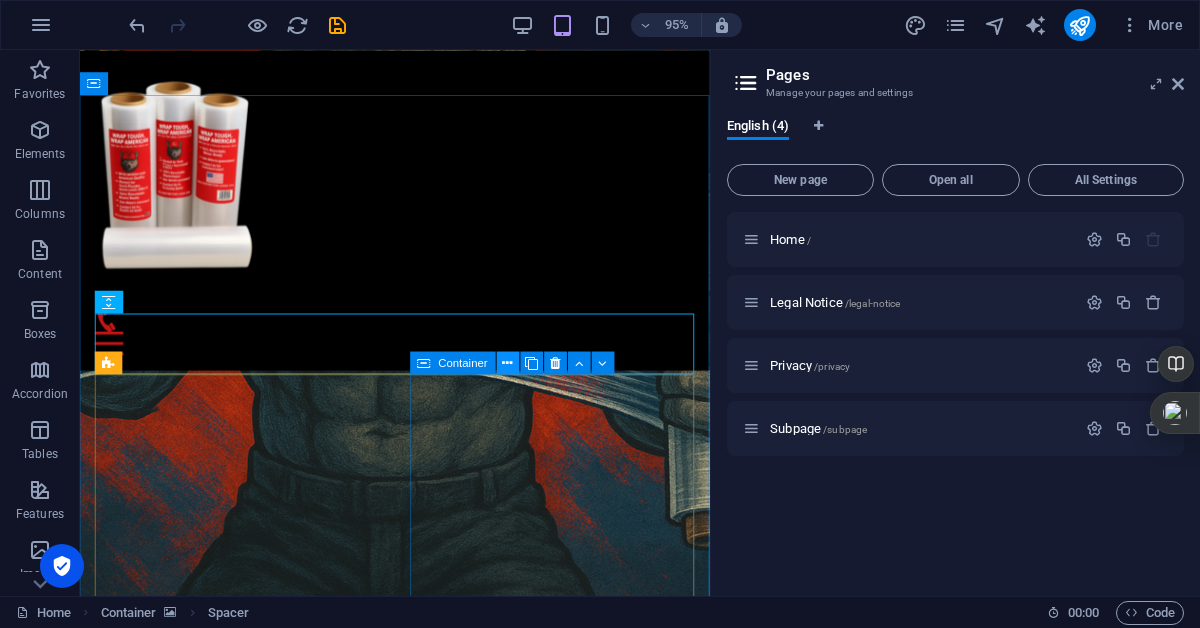 click at bounding box center [508, 363] 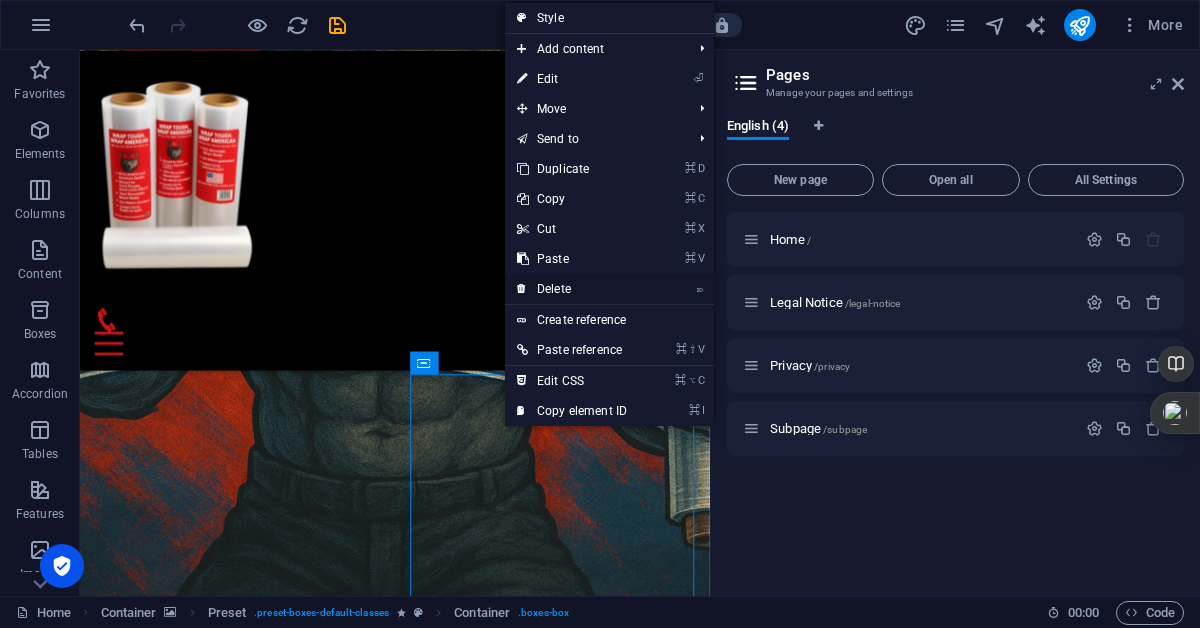 click on "⌦  Delete" at bounding box center (572, 289) 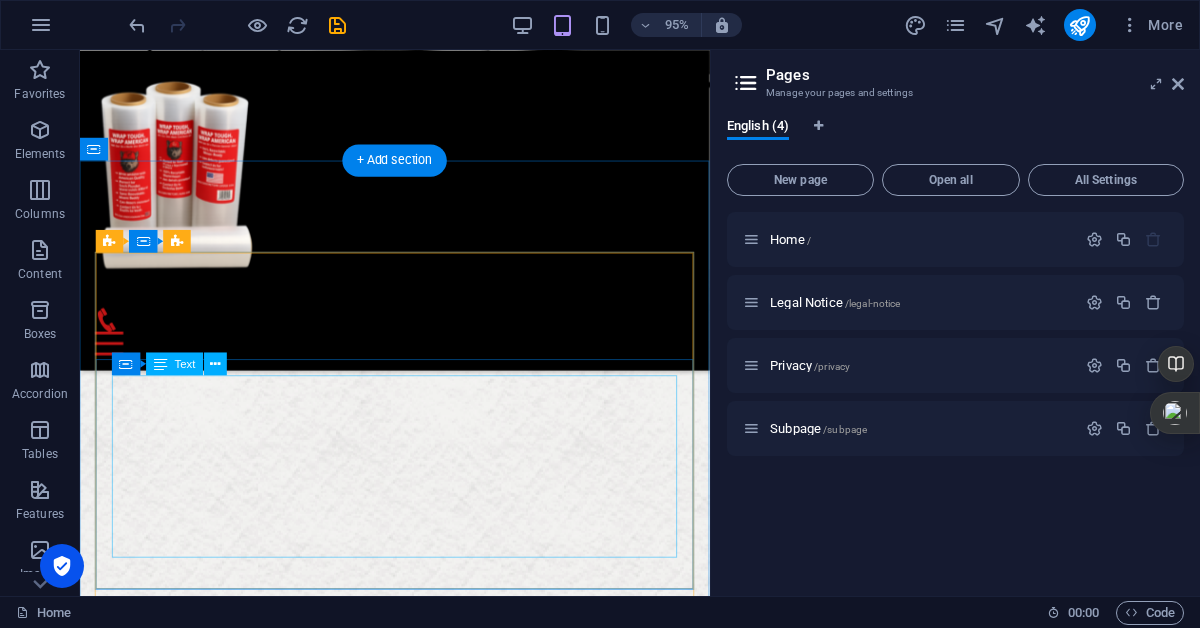 scroll, scrollTop: 4528, scrollLeft: 0, axis: vertical 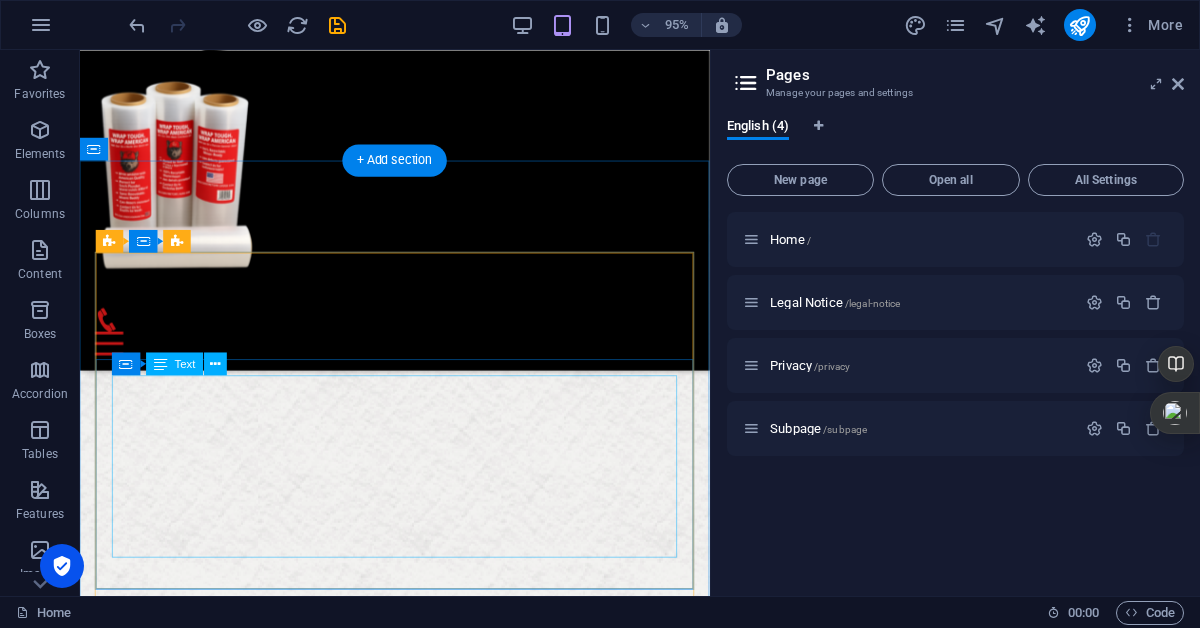 click on "Lorem ipsum dolor sit amet, consetetur sadipscing elitr, sed diam nonumy eirmod tempor invidunt ut labore et dolore magna aliquyam erat, sed diam voluptua. At vero eos et accusam et justo duo dolores et ea rebum. Stet clita kasd gubergren, no sea takimata sanctus est Lorem ipsum dolor sit amet. Lorem ipsum dolor sit amet, consetetur sadipscing elitr, sed diam nonumy eirmod tempor invidunt ut labore et dolore magna aliquyam erat, sed diam voluptua." at bounding box center [411, 4341] 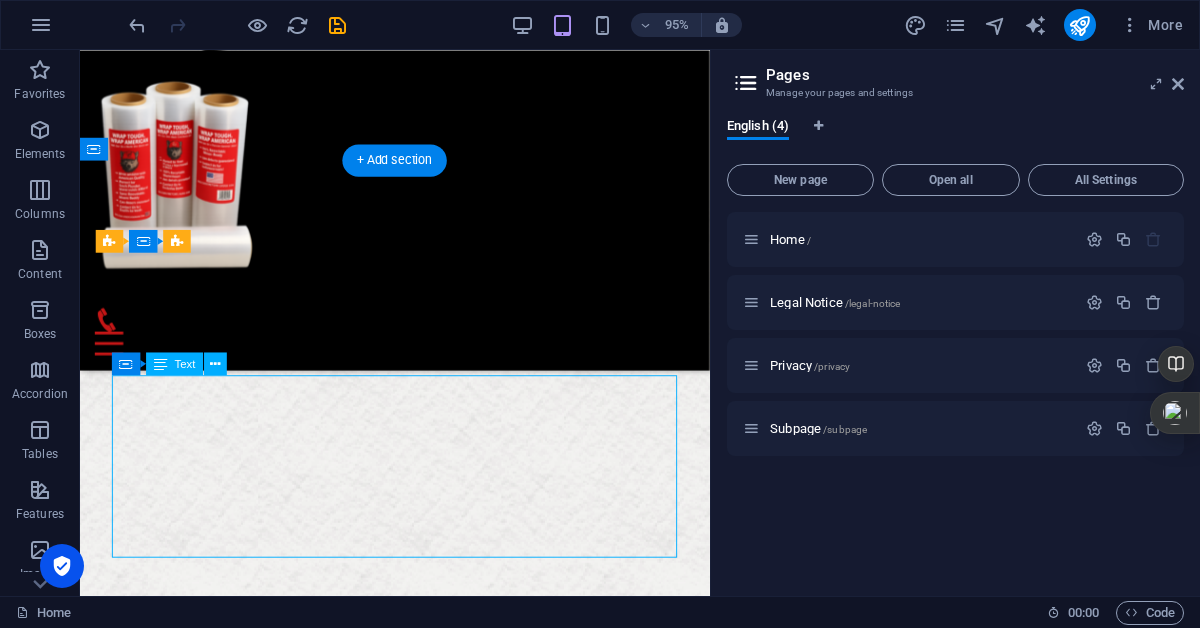click on "Lorem ipsum dolor sit amet, consetetur sadipscing elitr, sed diam nonumy eirmod tempor invidunt ut labore et dolore magna aliquyam erat, sed diam voluptua. At vero eos et accusam et justo duo dolores et ea rebum. Stet clita kasd gubergren, no sea takimata sanctus est Lorem ipsum dolor sit amet. Lorem ipsum dolor sit amet, consetetur sadipscing elitr, sed diam nonumy eirmod tempor invidunt ut labore et dolore magna aliquyam erat, sed diam voluptua." at bounding box center [411, 4341] 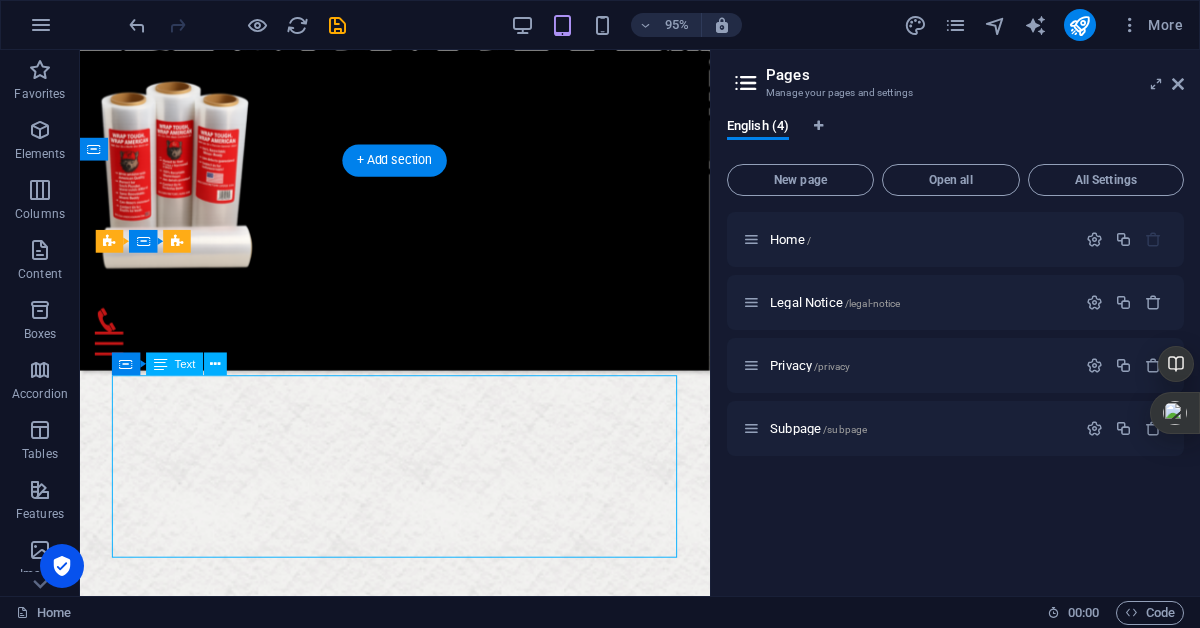 scroll, scrollTop: 4846, scrollLeft: 0, axis: vertical 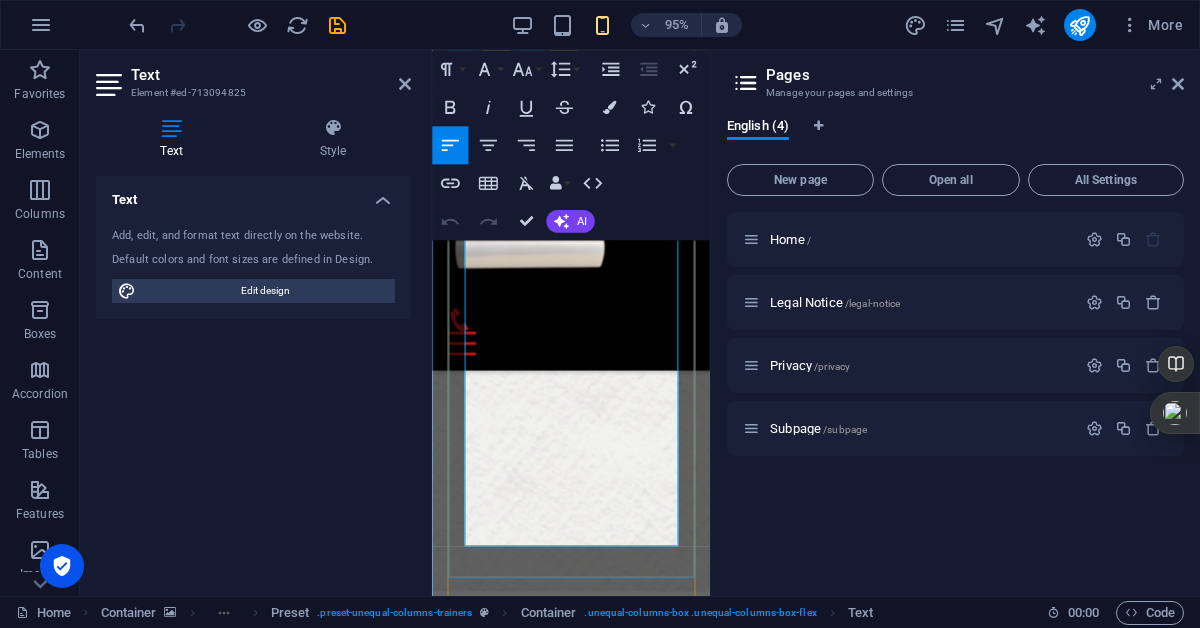 drag, startPoint x: 468, startPoint y: 547, endPoint x: 619, endPoint y: 554, distance: 151.16217 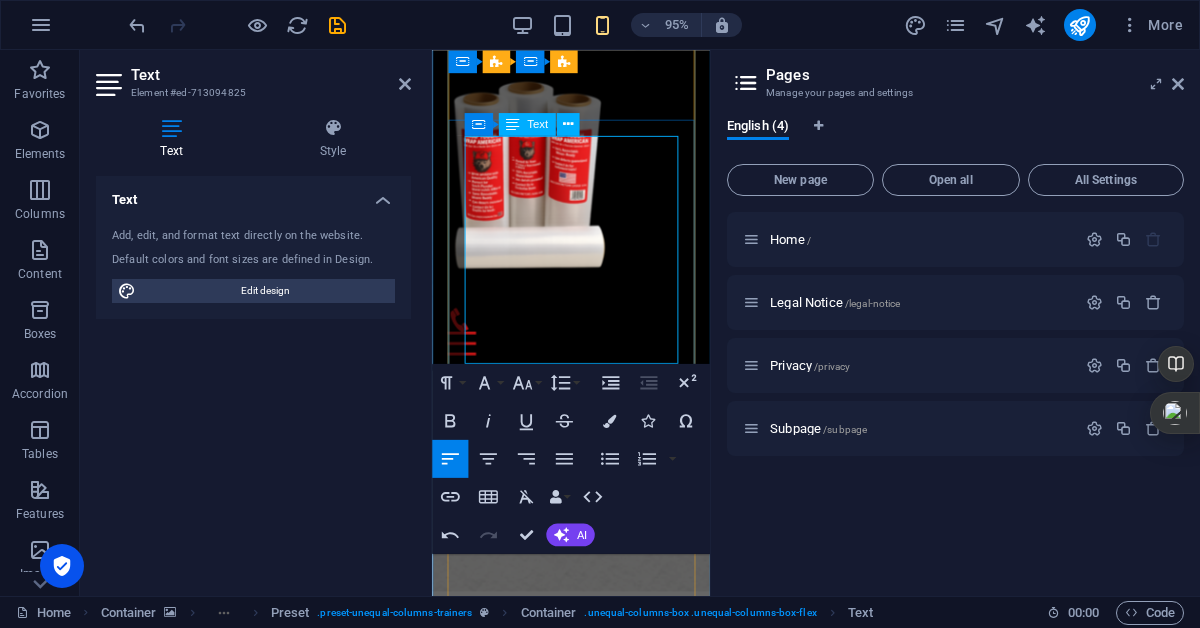 scroll, scrollTop: 3456, scrollLeft: 0, axis: vertical 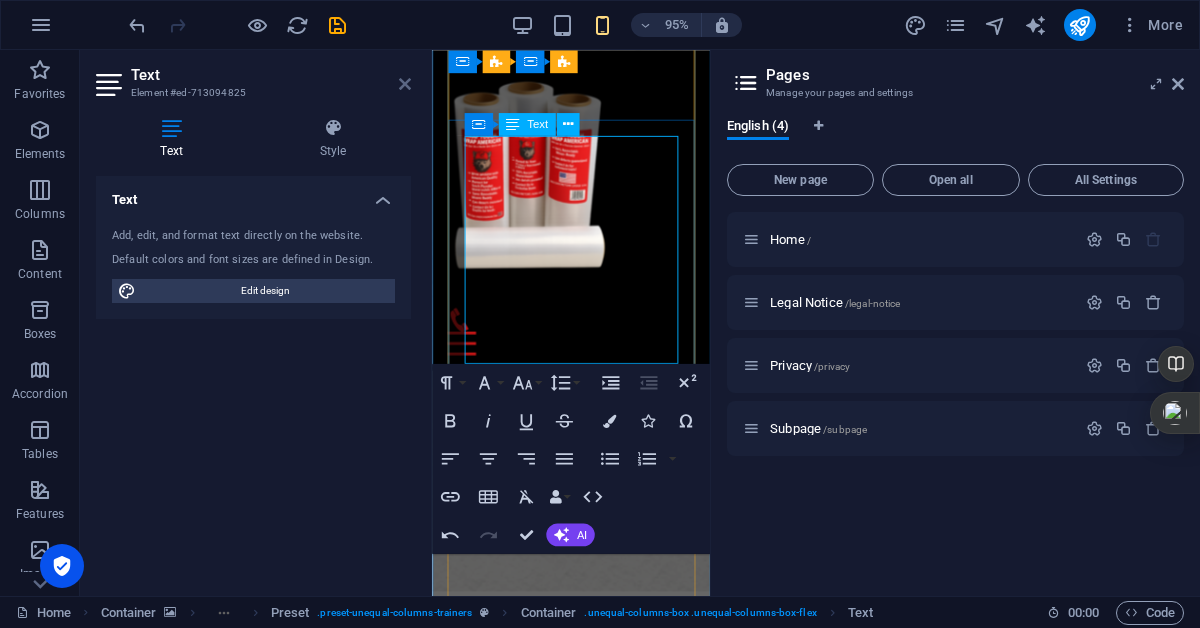 click at bounding box center [405, 84] 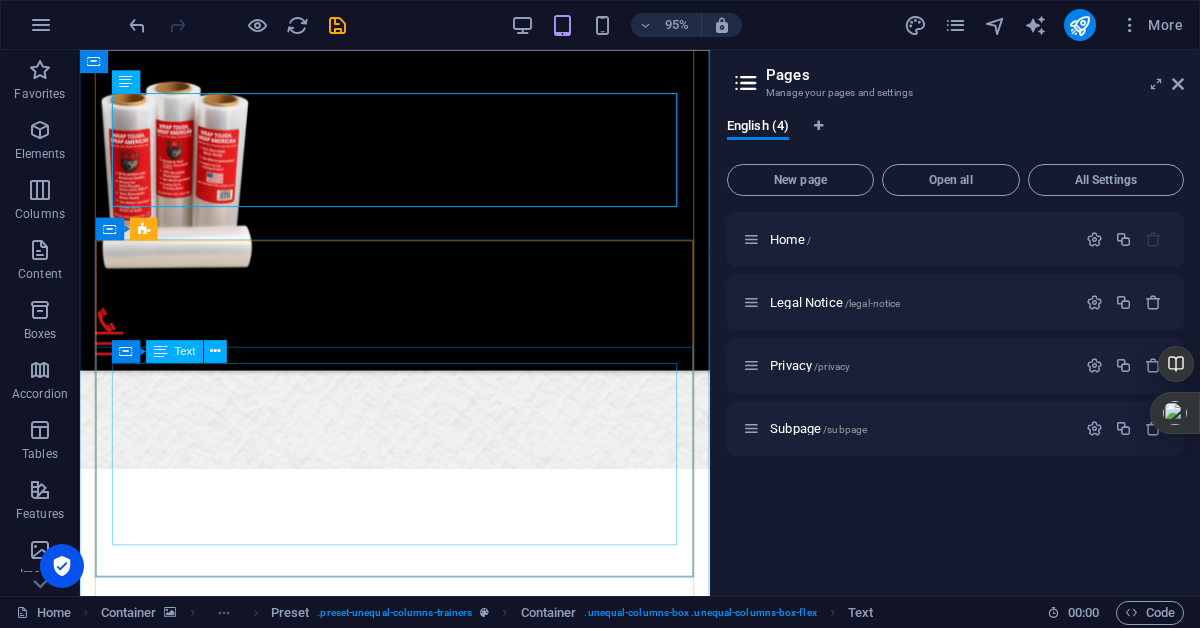 scroll, scrollTop: 4834, scrollLeft: 0, axis: vertical 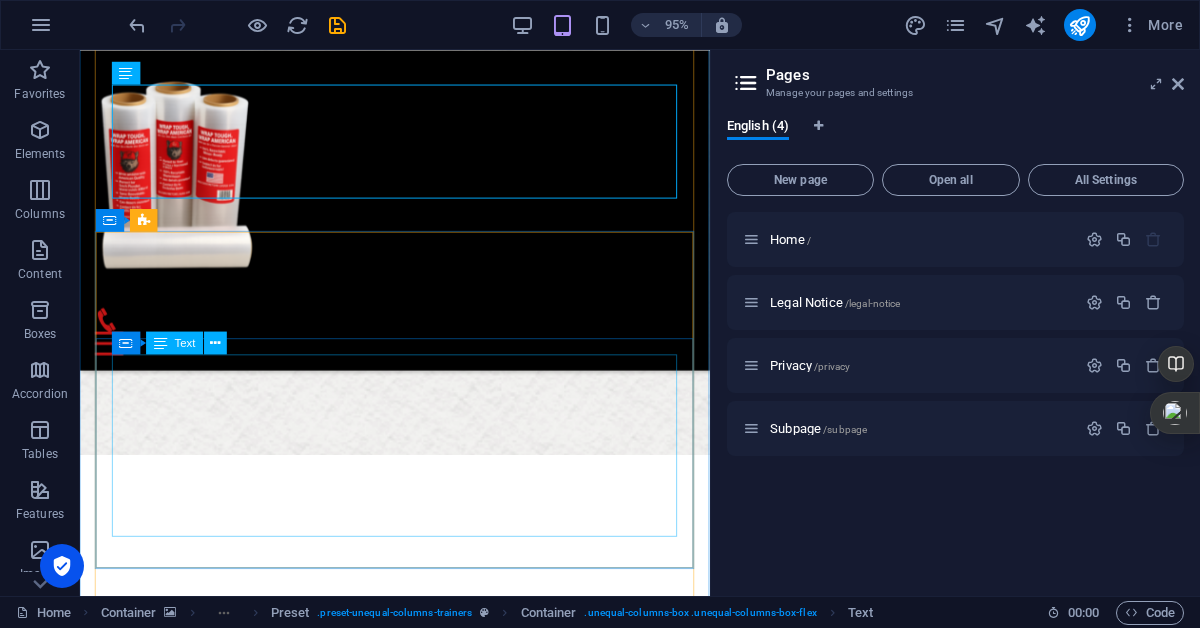 click on "Lorem ipsum dolor sit amet, consetetur sadipscing elitr, sed diam nonumy eirmod tempor invidunt ut labore et dolore magna aliquyam erat, sed diam voluptua. At vero eos et accusam et justo duo dolores et ea rebum. Stet clita kasd gubergren, no sea takimata sanctus est Lorem ipsum dolor sit amet. Lorem ipsum dolor sit amet, consetetur sadipscing elitr, sed diam nonumy eirmod tempor invidunt ut labore et dolore magna aliquyam erat, sed diam voluptua." at bounding box center [411, 4343] 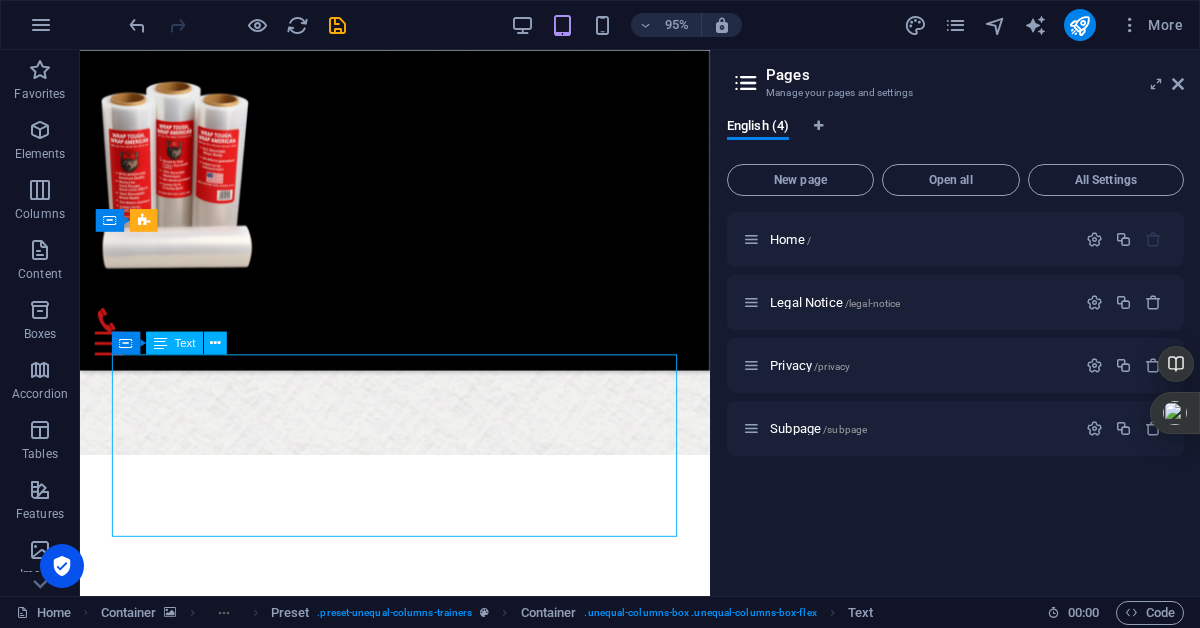 click on "Lorem ipsum dolor sit amet, consetetur sadipscing elitr, sed diam nonumy eirmod tempor invidunt ut labore et dolore magna aliquyam erat, sed diam voluptua. At vero eos et accusam et justo duo dolores et ea rebum. Stet clita kasd gubergren, no sea takimata sanctus est Lorem ipsum dolor sit amet. Lorem ipsum dolor sit amet, consetetur sadipscing elitr, sed diam nonumy eirmod tempor invidunt ut labore et dolore magna aliquyam erat, sed diam voluptua." at bounding box center (411, 4343) 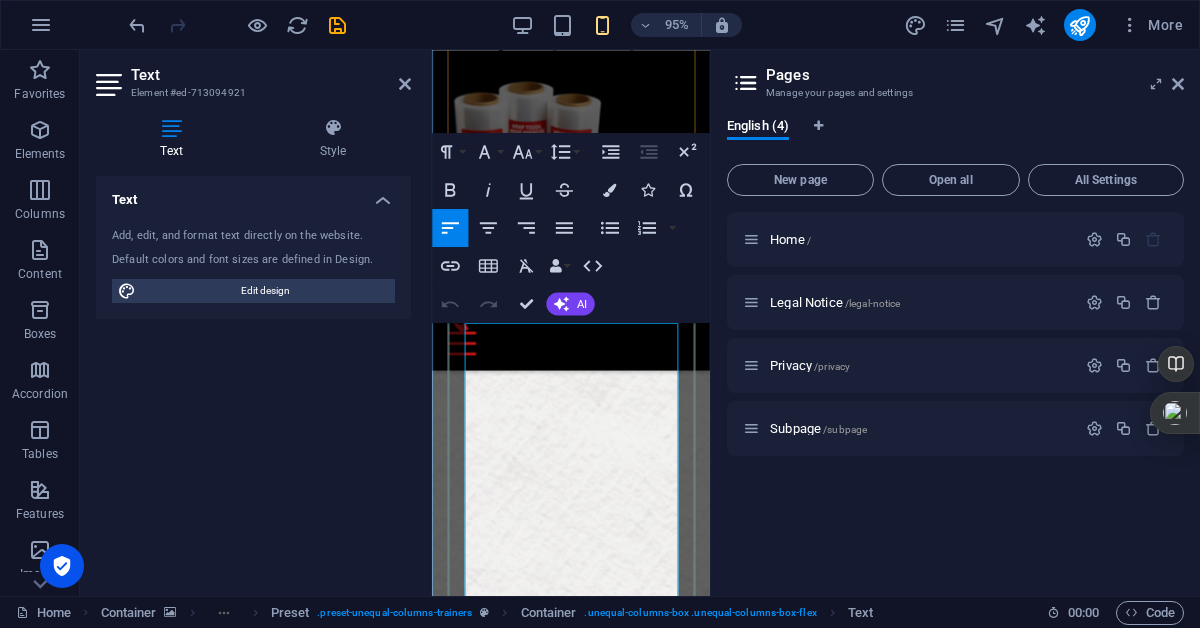 scroll, scrollTop: 5449, scrollLeft: 0, axis: vertical 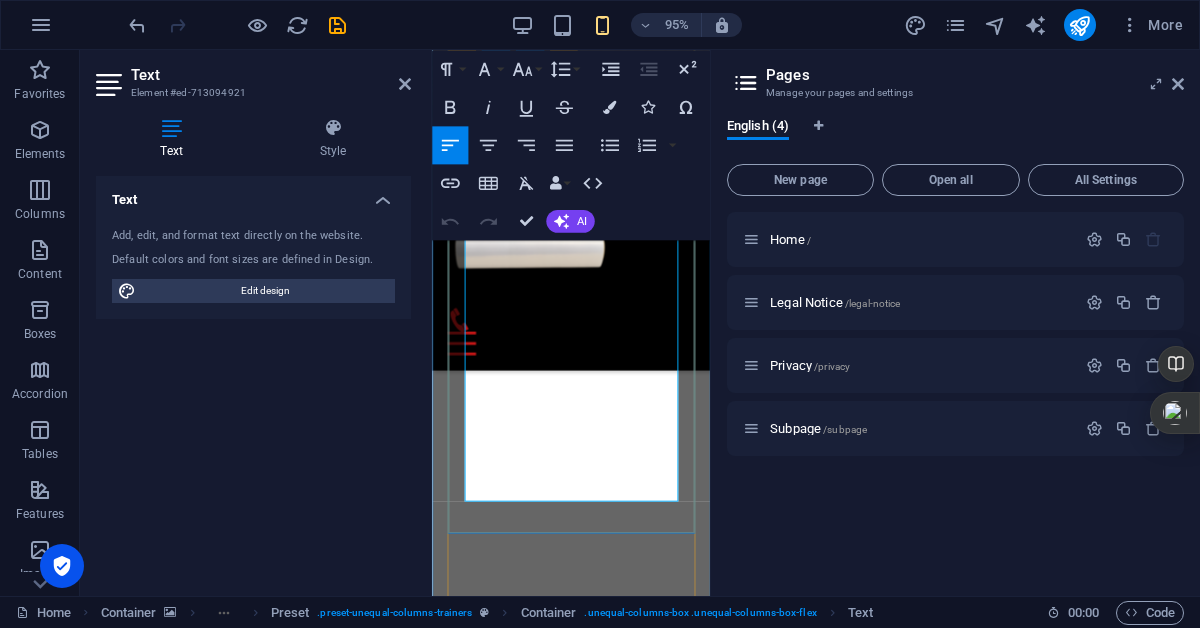 drag, startPoint x: 469, startPoint y: 352, endPoint x: 637, endPoint y: 516, distance: 234.77649 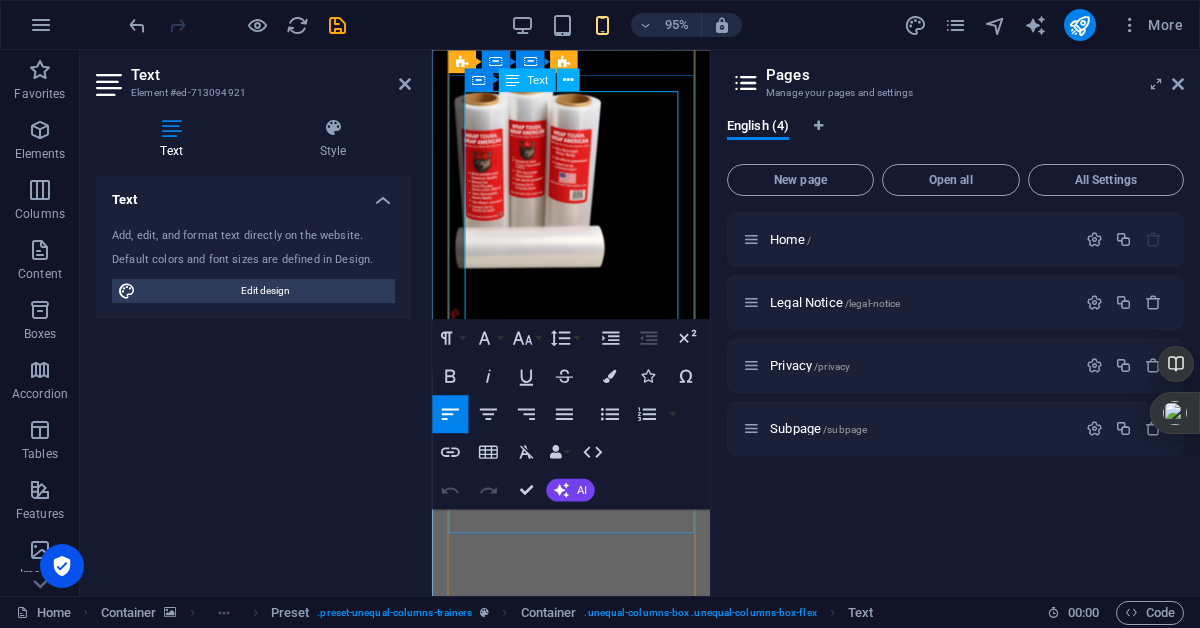 scroll, scrollTop: 3456, scrollLeft: 0, axis: vertical 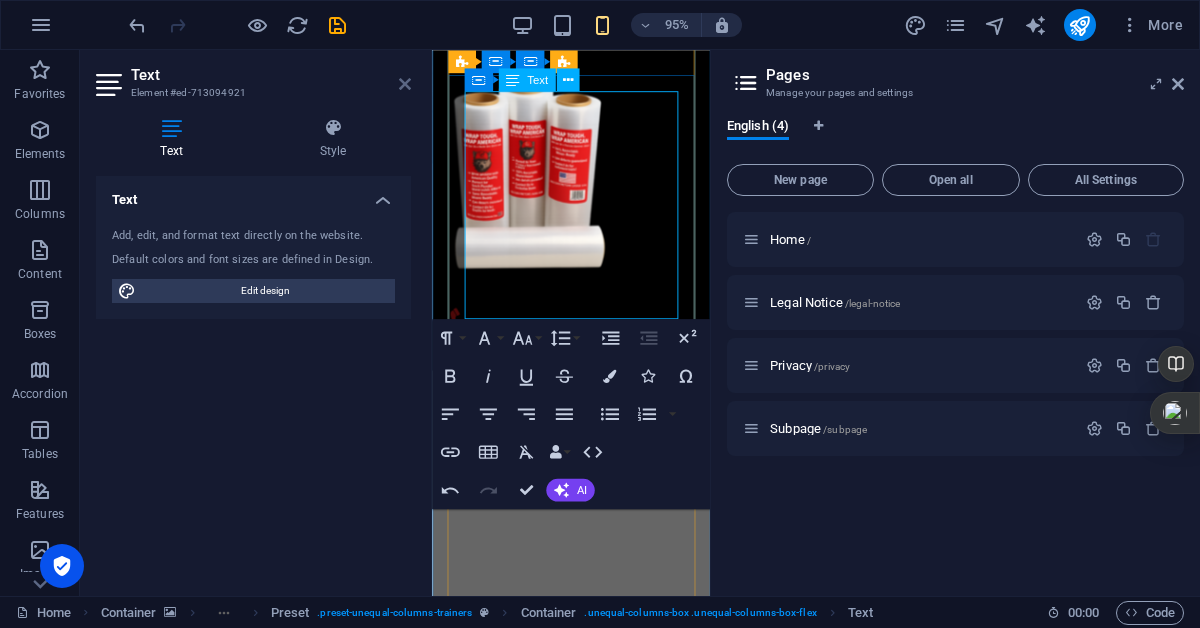 click at bounding box center (405, 84) 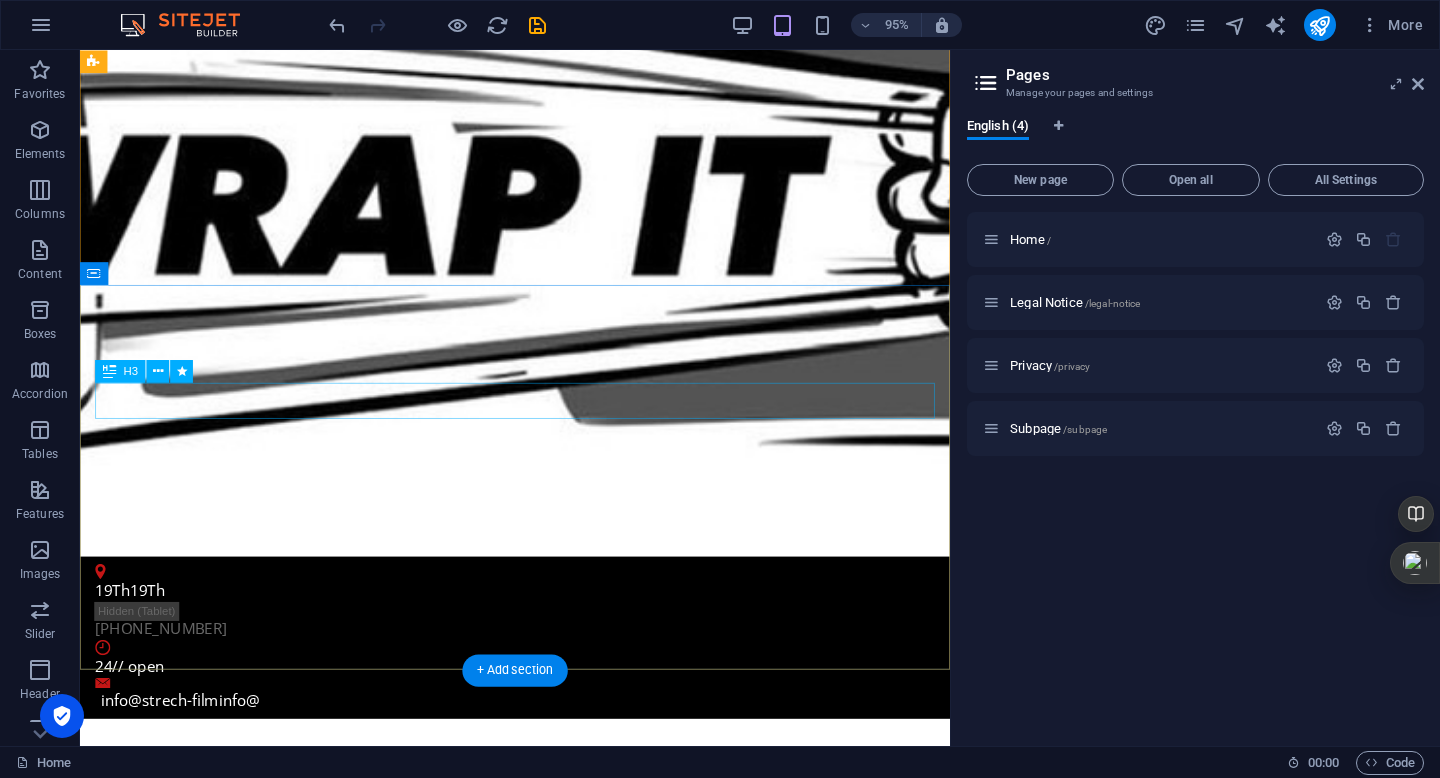 scroll, scrollTop: 0, scrollLeft: 0, axis: both 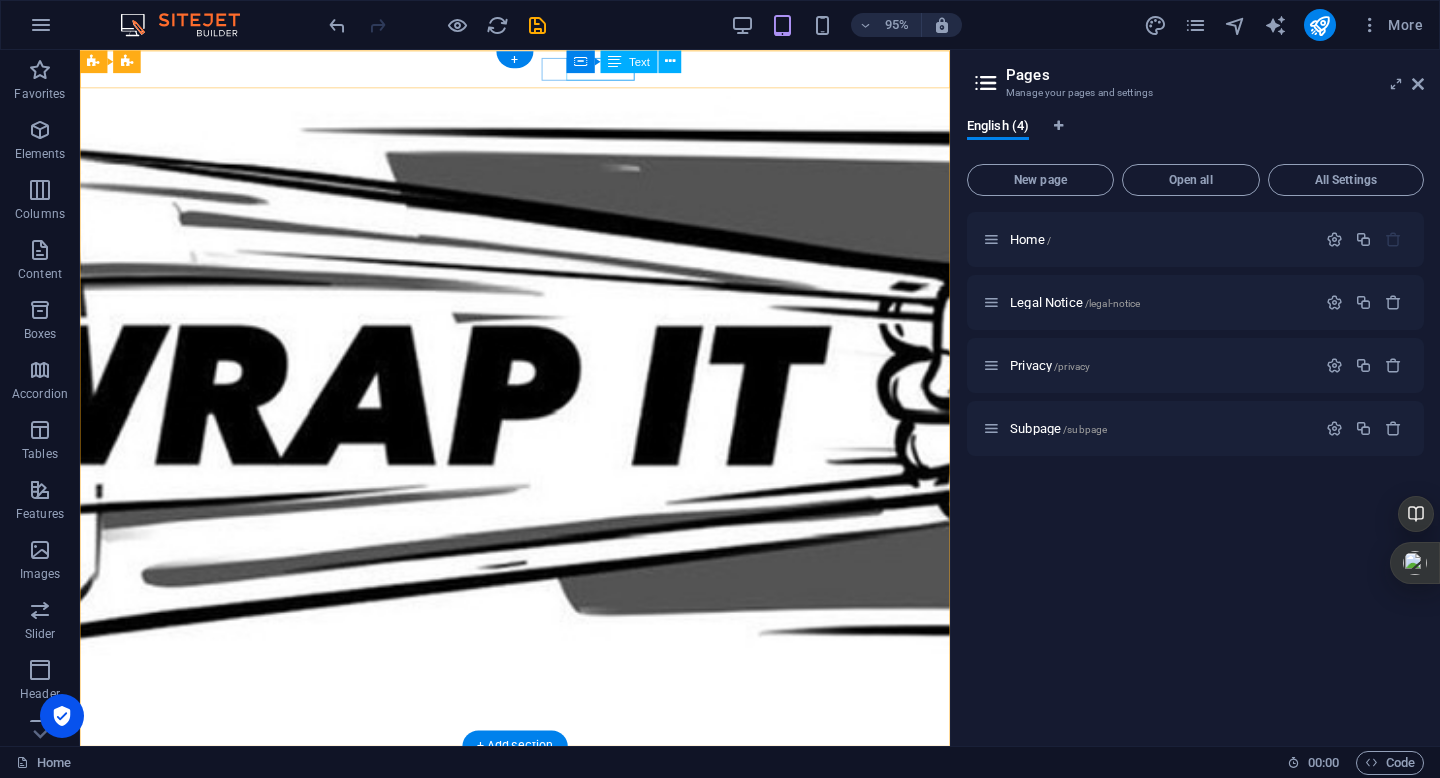 click on "24// open" at bounding box center [530, 899] 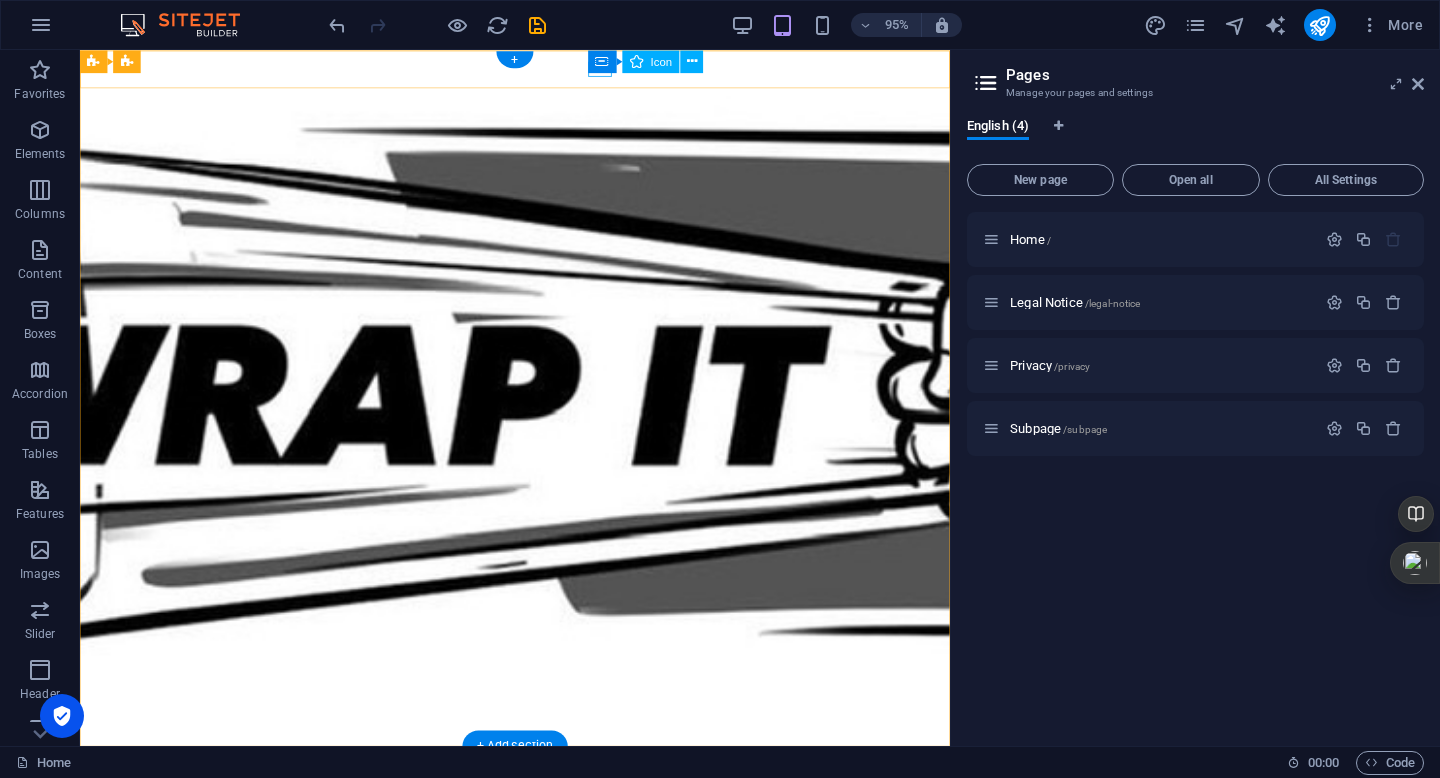 click at bounding box center (530, 879) 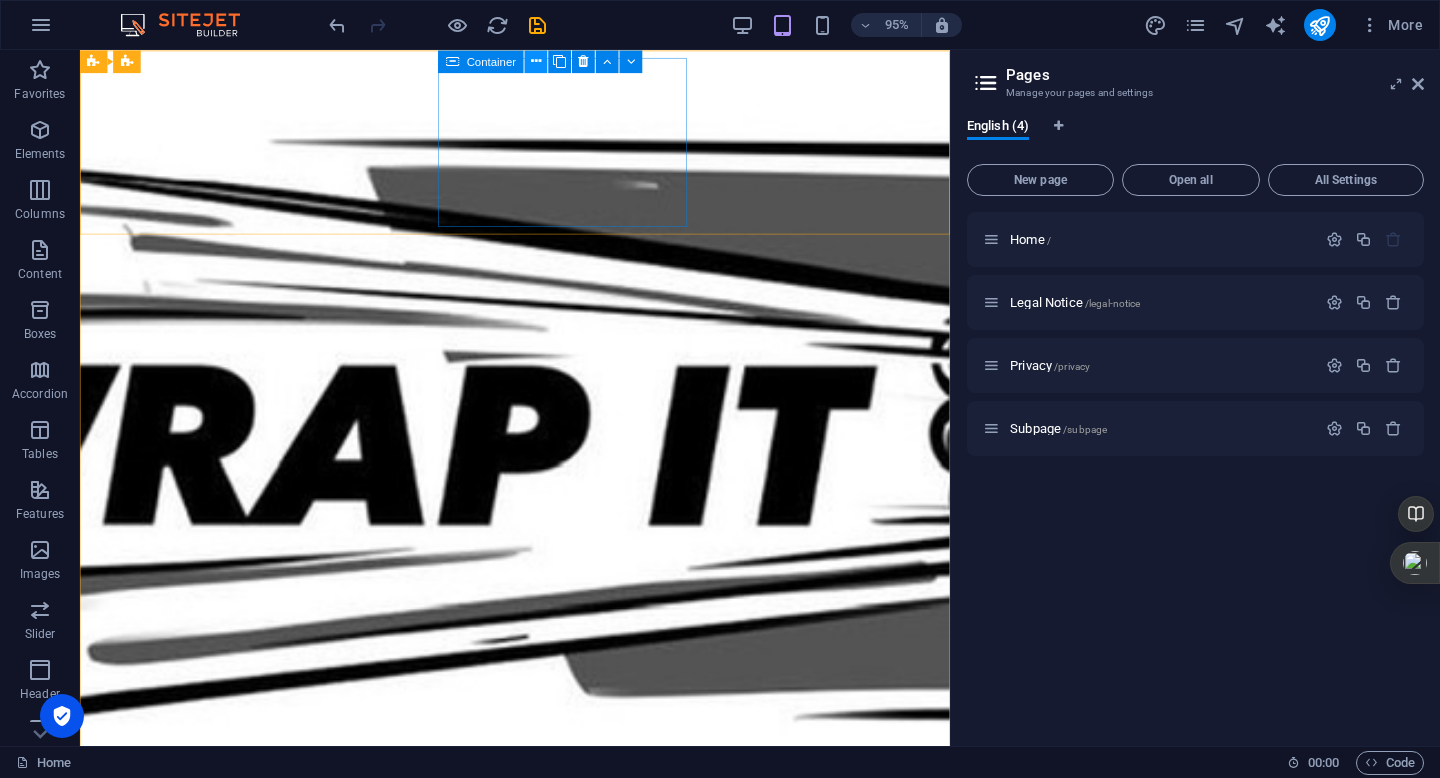 click at bounding box center (536, 61) 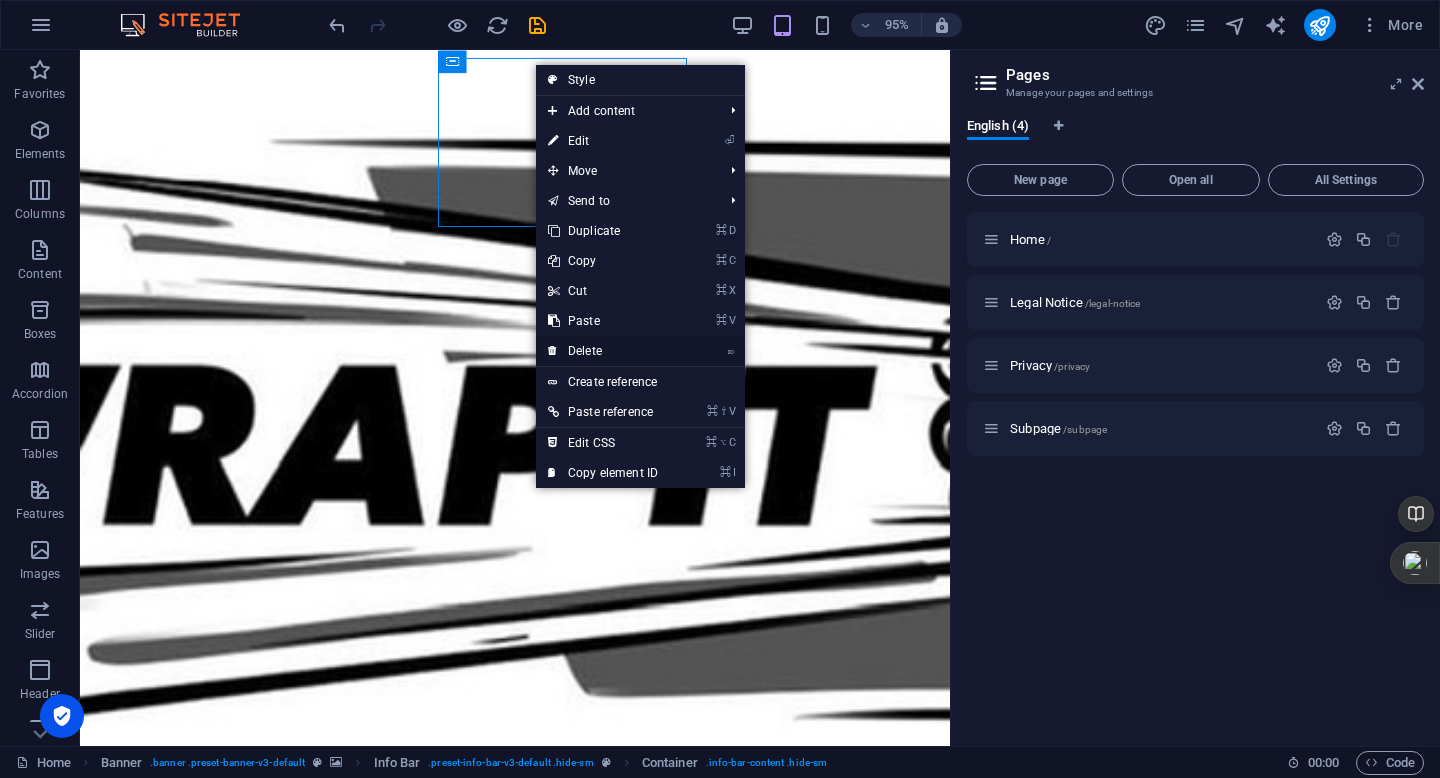 click on "⌦  Delete" at bounding box center (603, 351) 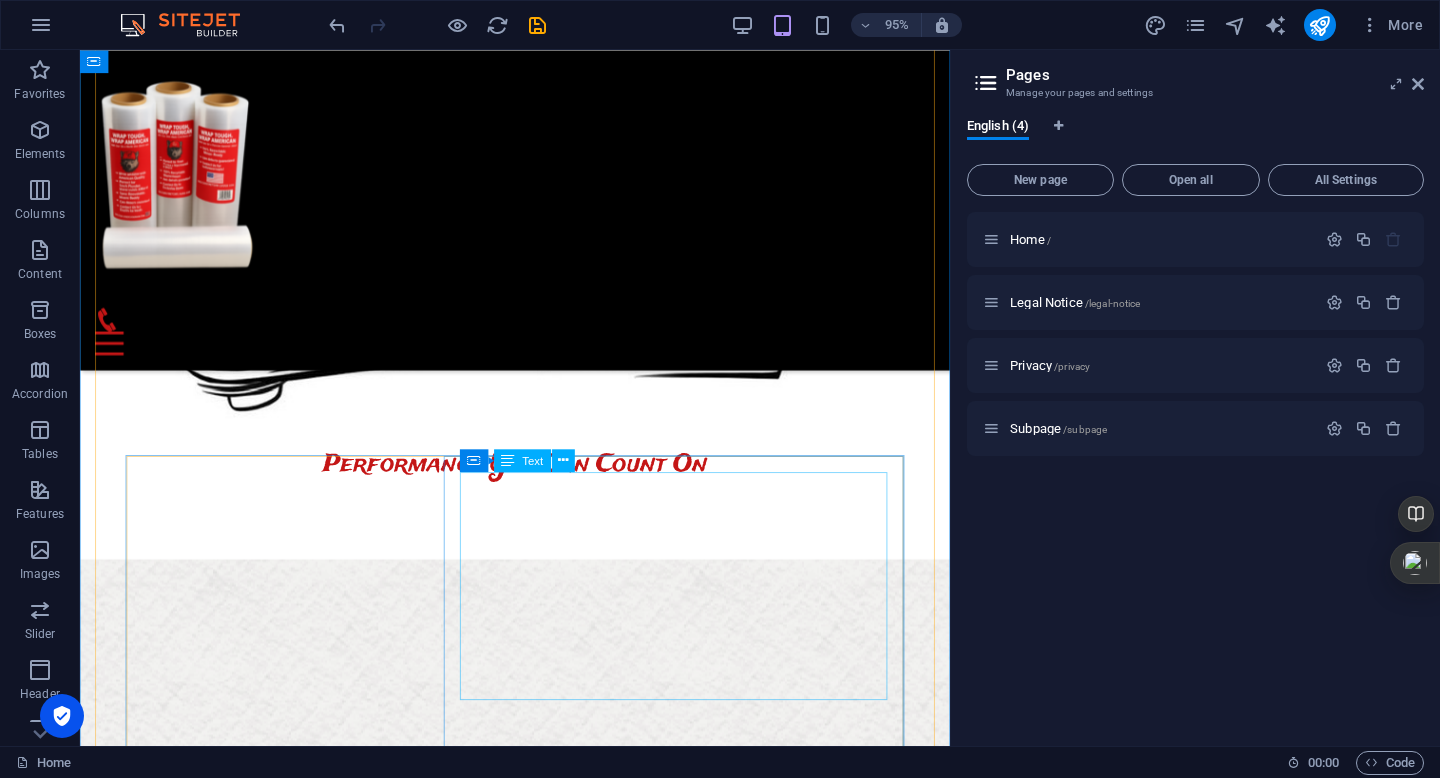 scroll, scrollTop: 3918, scrollLeft: 0, axis: vertical 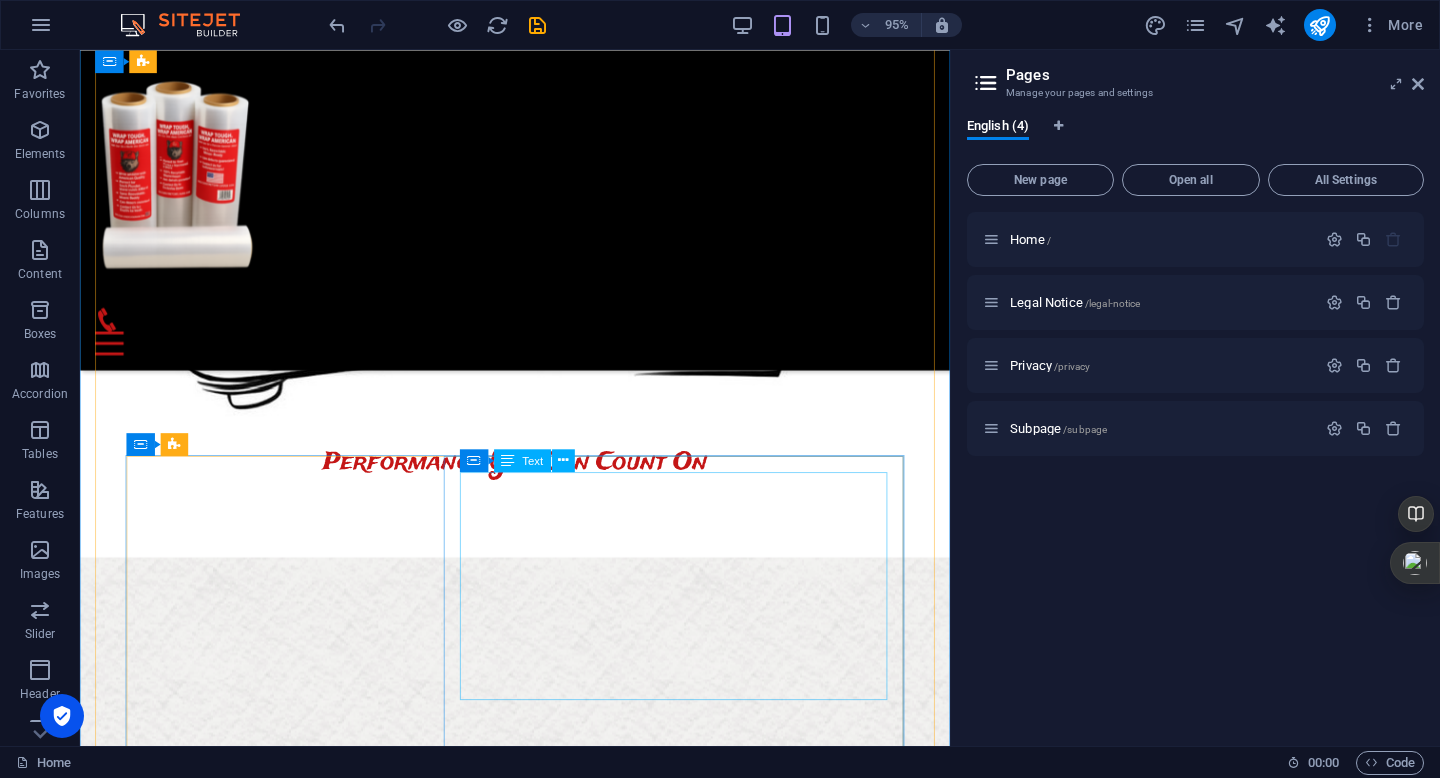 click on "Lorem ipsum dolor sit amet, consetetur sadipscing elitr, sed diam nonumy eirmod tempor invidunt ut labore et dolore magna aliquyam erat, sed diam voluptua. At vero eos et accusam et justo duo dolores et ea rebum. Stet clita kasd gubergren, no sea takimata sanctus est Lorem ipsum dolor sit amet. Lorem ipsum dolor sit amet, consetetur sadipscing elitr, sed diam nonumy eirmod tempor invidunt ut labore et dolore magna aliquyam erat, sed diam voluptua." at bounding box center (538, 4864) 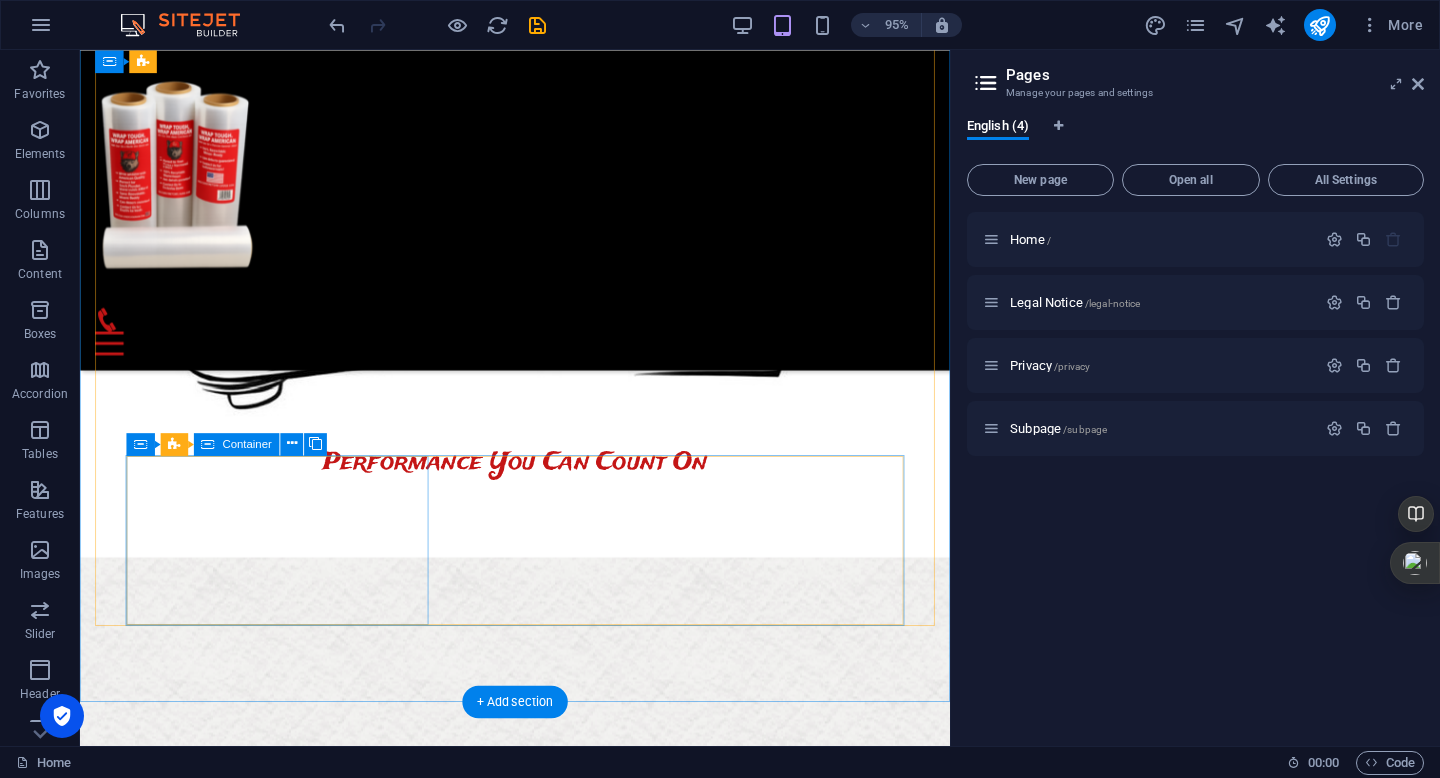click on "Max Moe Yoga instructor" at bounding box center [538, 4396] 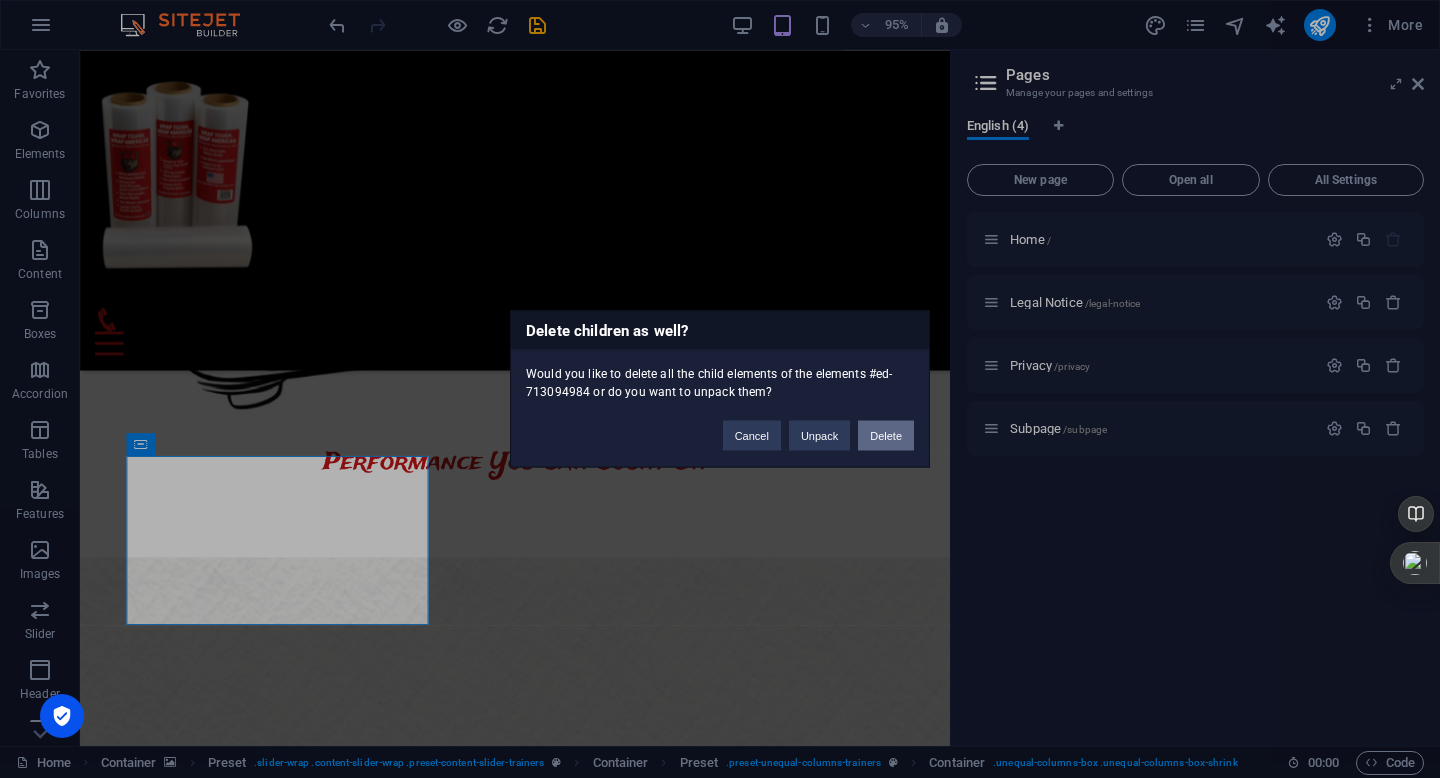 type 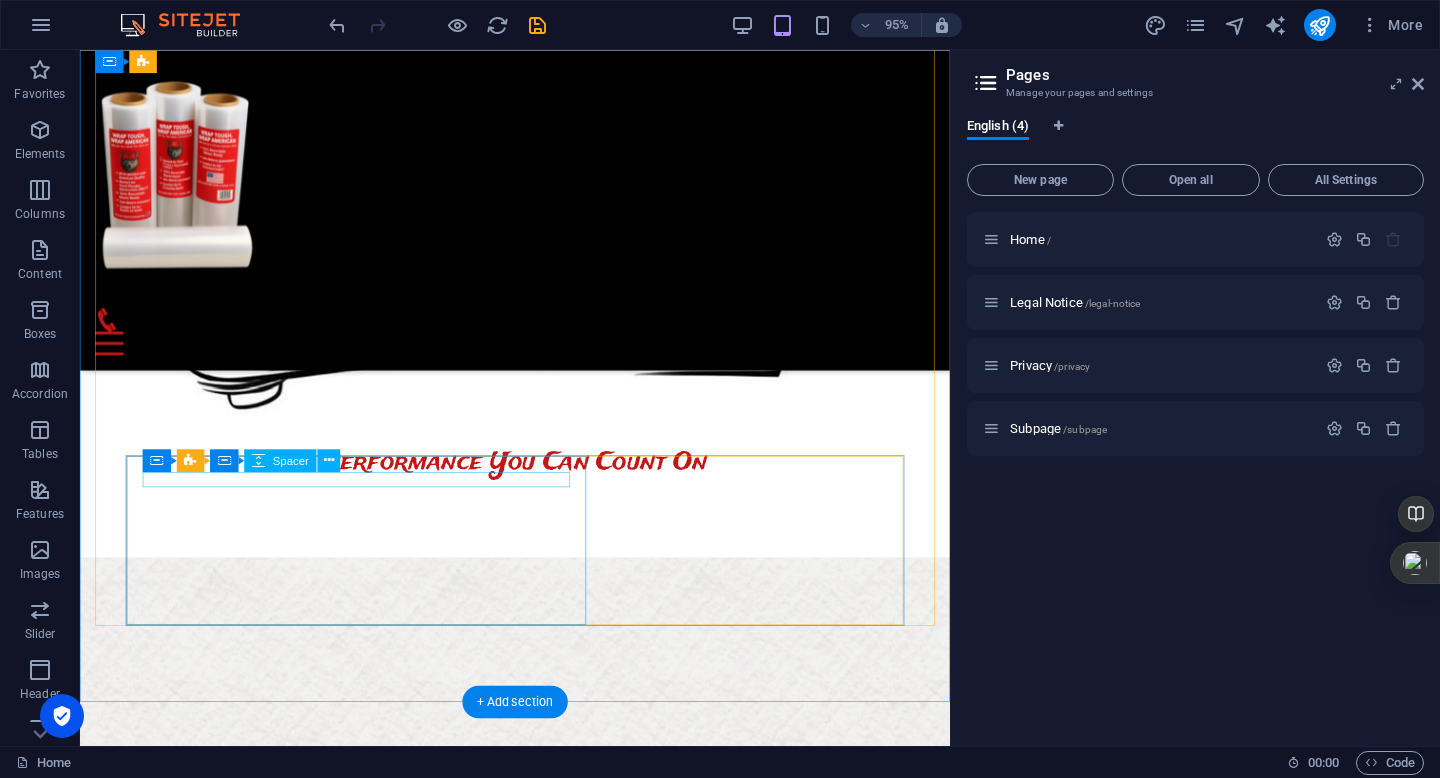 click at bounding box center (538, 4302) 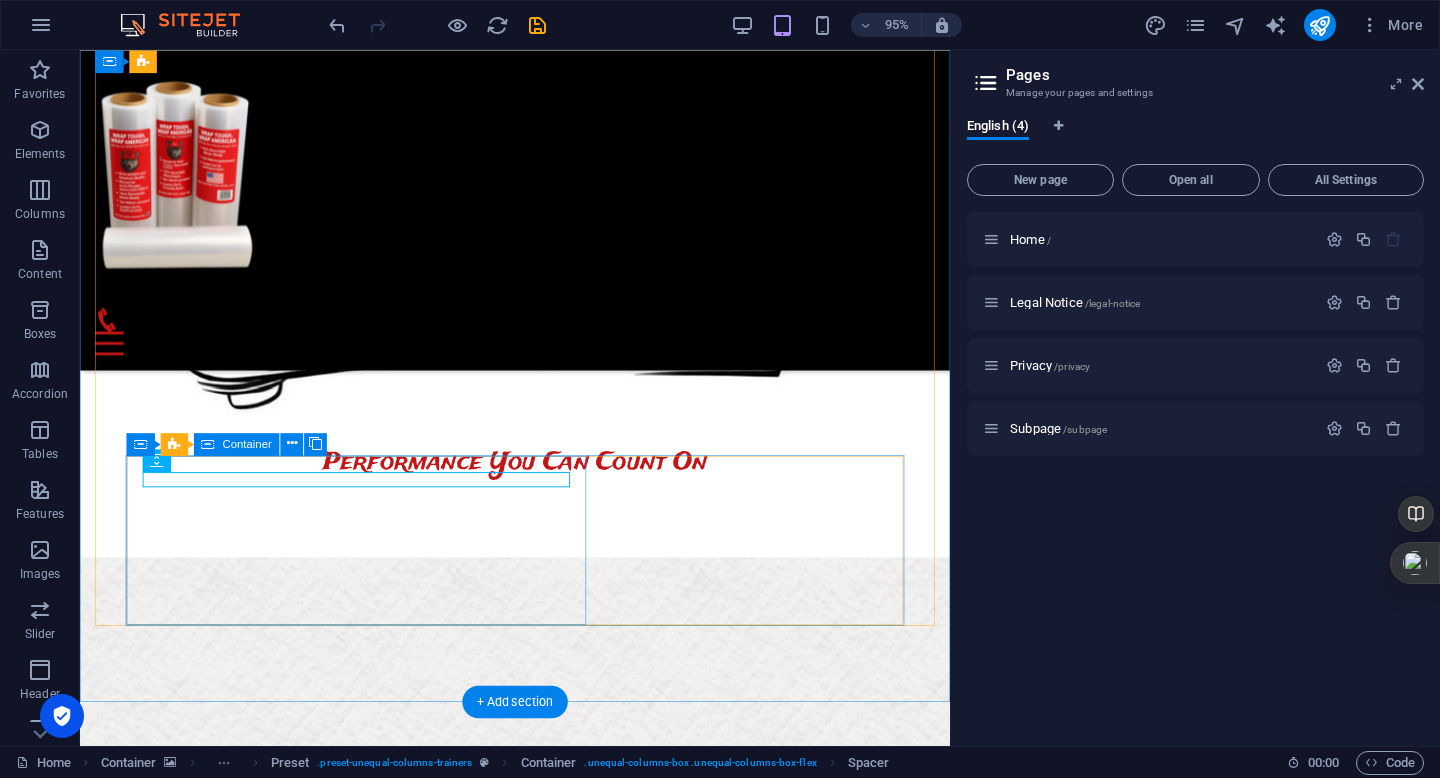 click on "70%
Lorem Ipsum 80%
Lorem Ipsum 100%" at bounding box center [538, 4390] 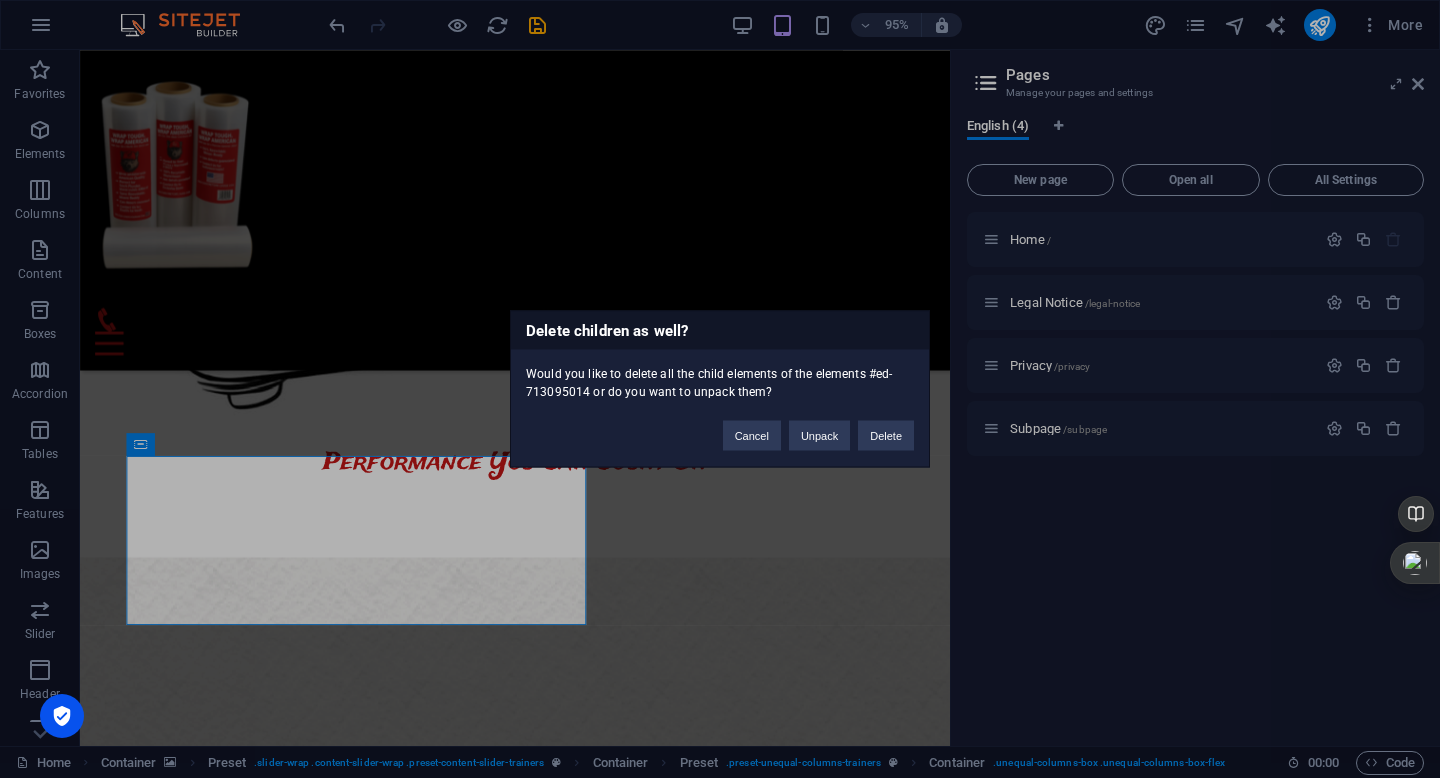 type 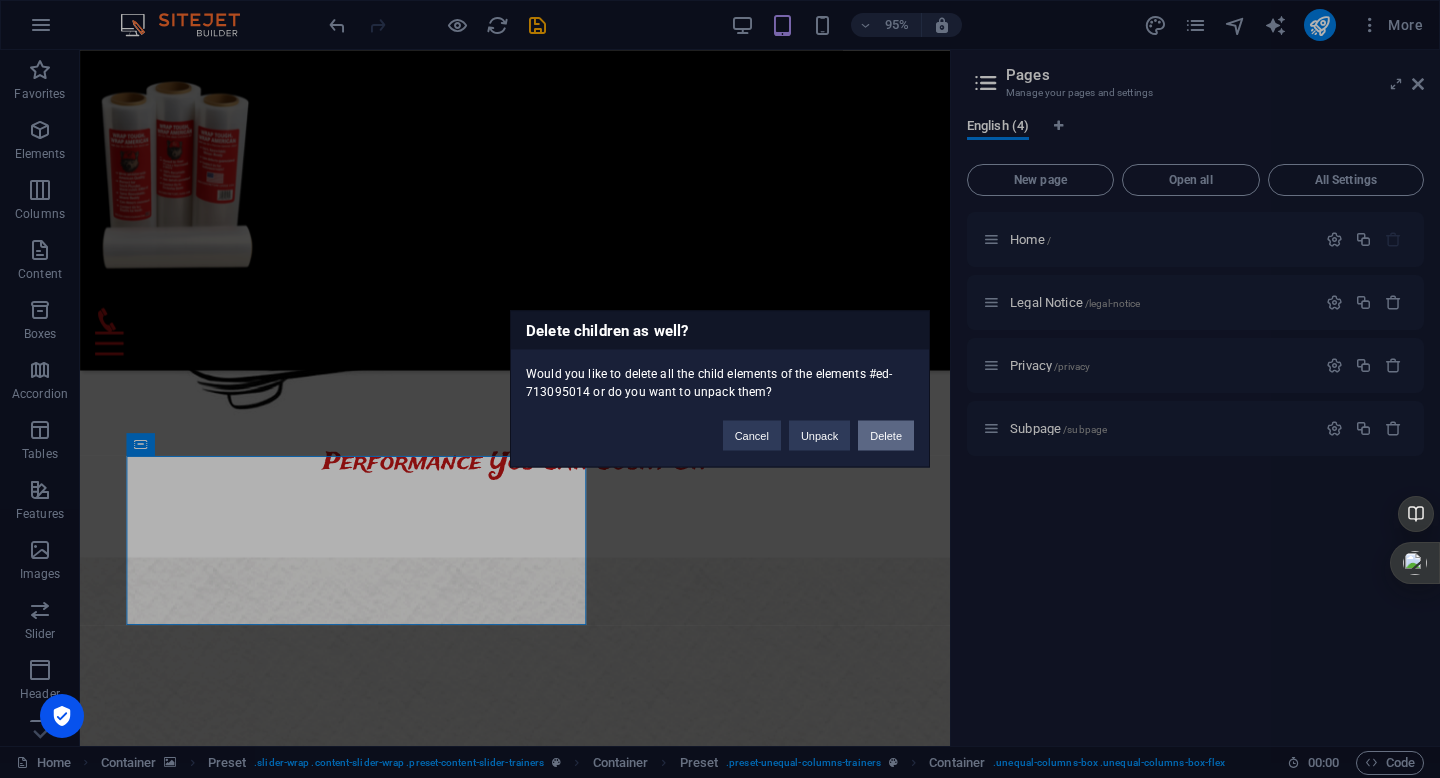 click on "Delete" at bounding box center (886, 436) 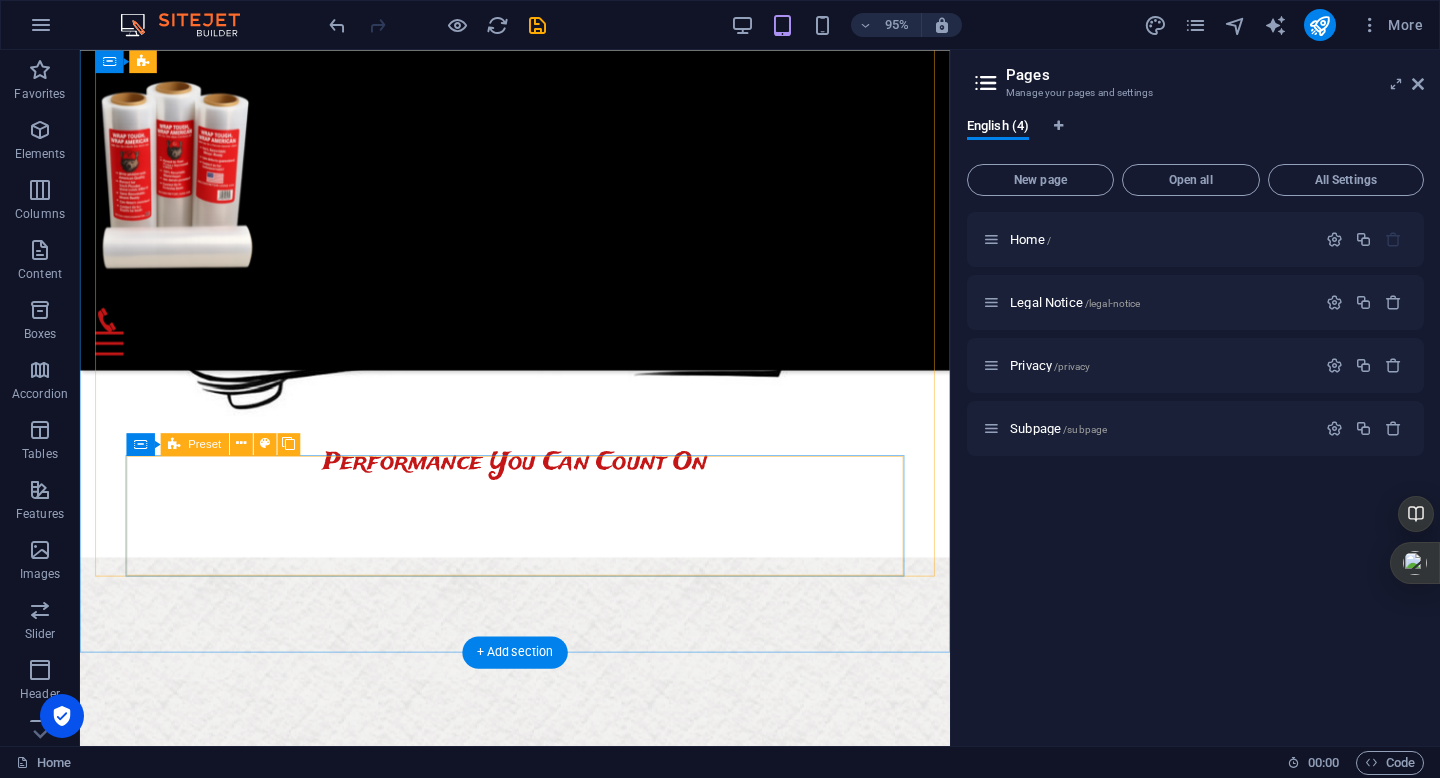 click on "Drop content here or  Add elements  Paste clipboard" at bounding box center [538, 4288] 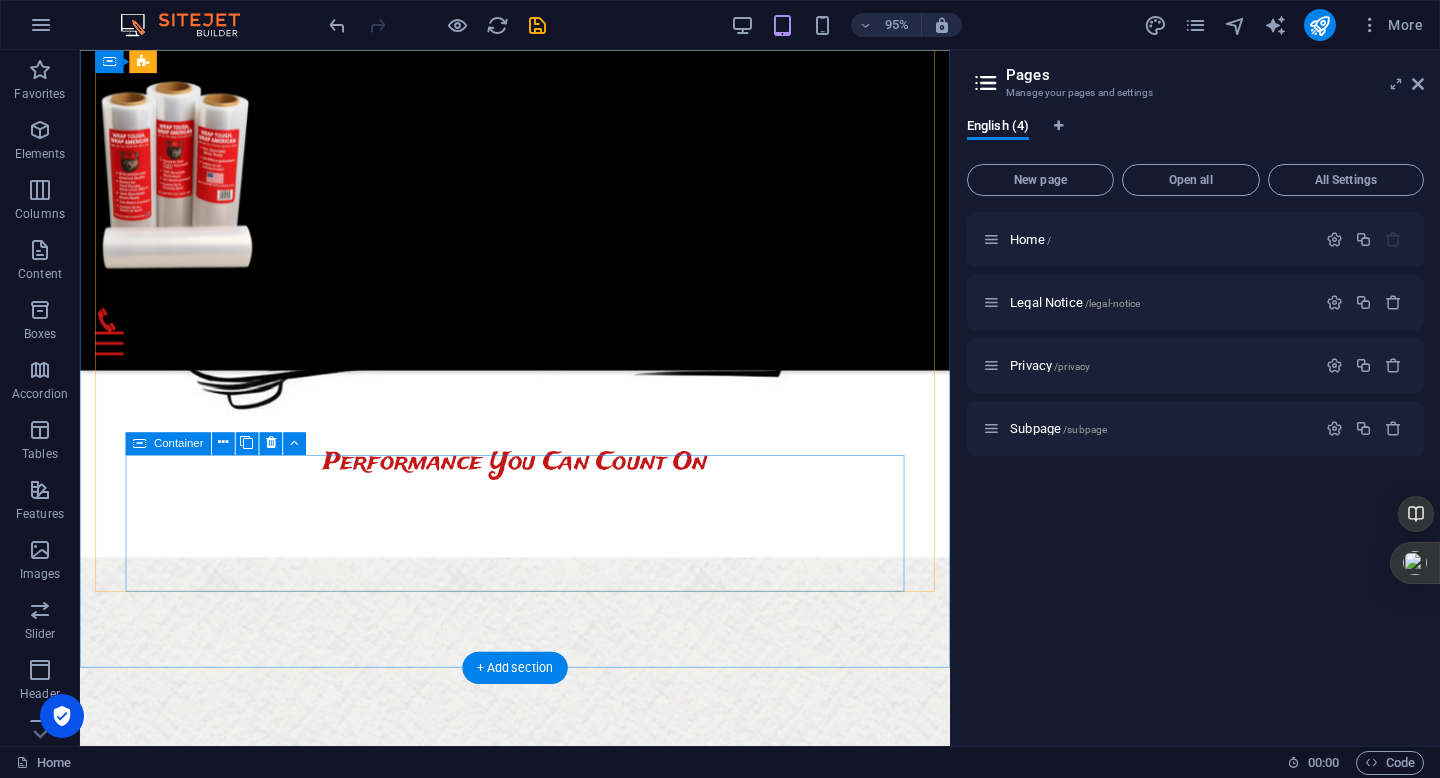 click on "Drop content here or  Add elements  Paste clipboard" at bounding box center (538, 4312) 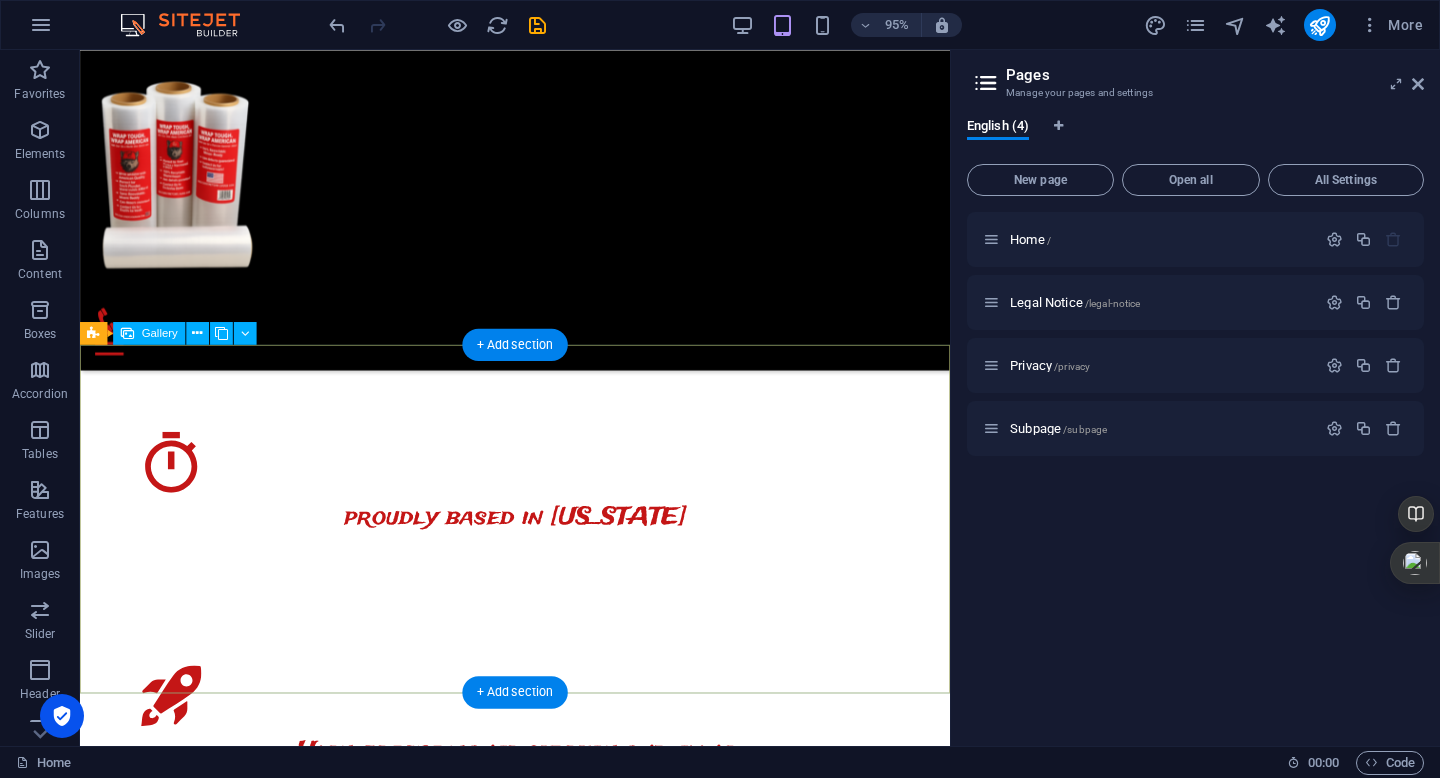 scroll, scrollTop: 3141, scrollLeft: 0, axis: vertical 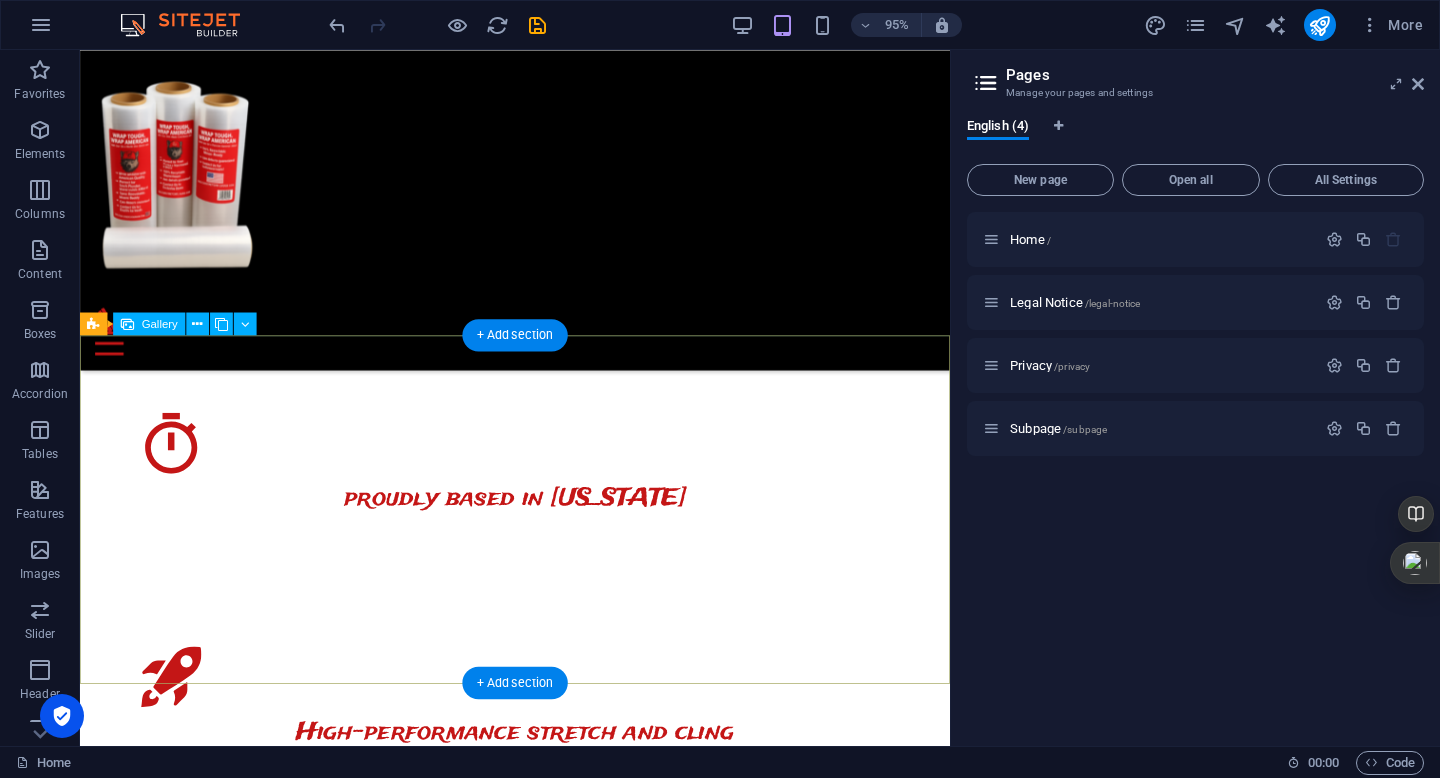 click at bounding box center (538, 3266) 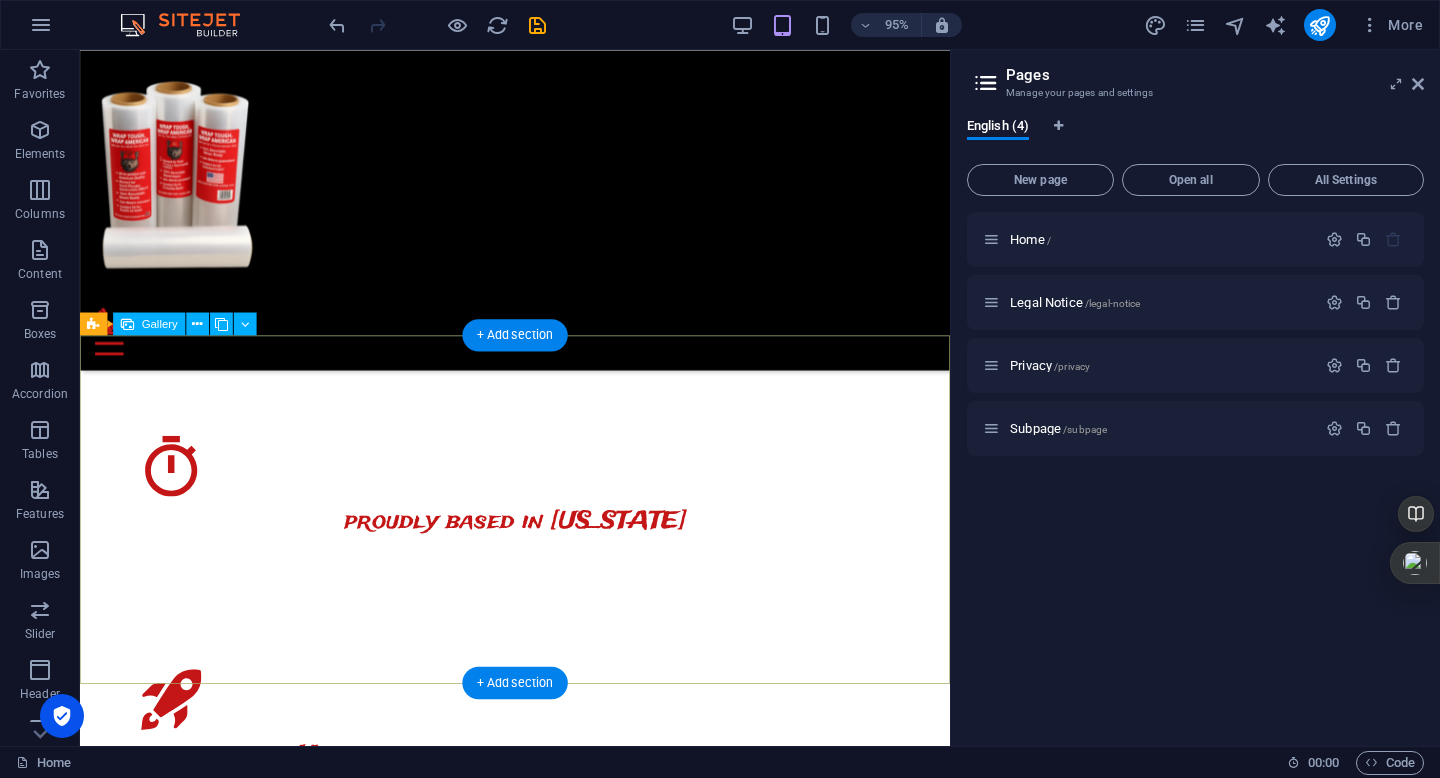 select on "4" 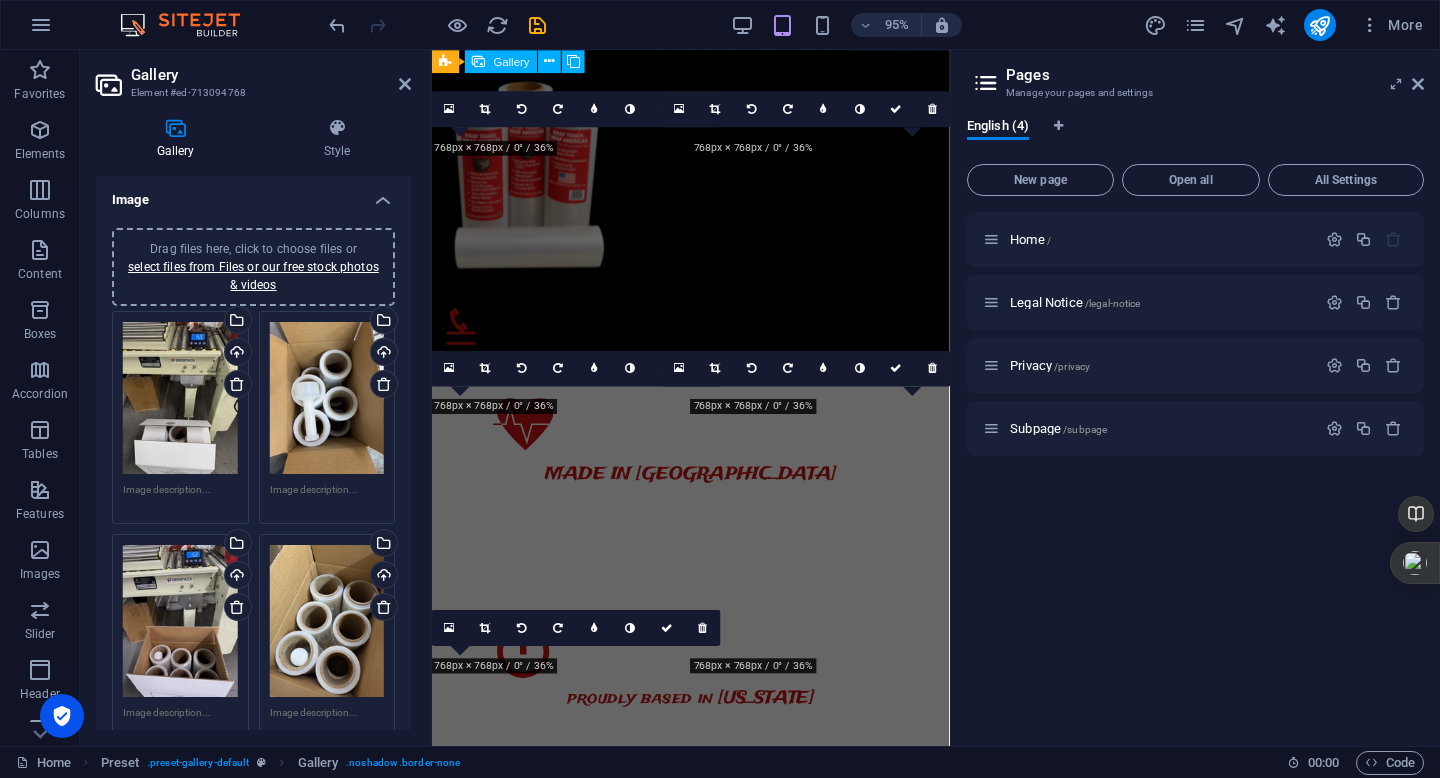 scroll, scrollTop: 4220, scrollLeft: 0, axis: vertical 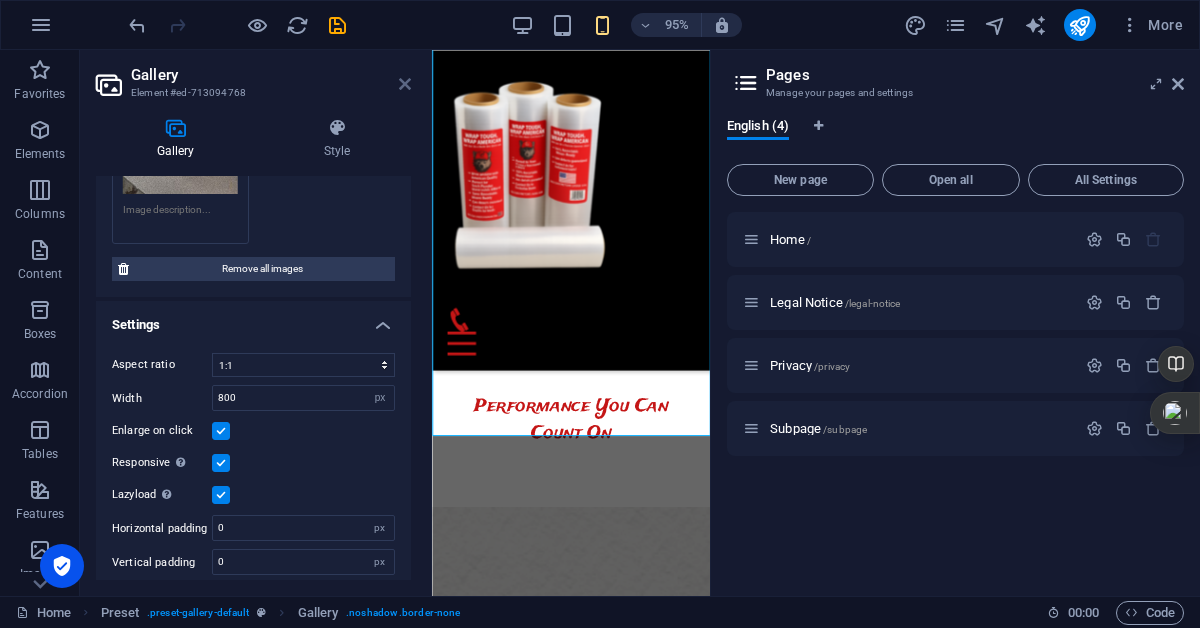 click at bounding box center [405, 84] 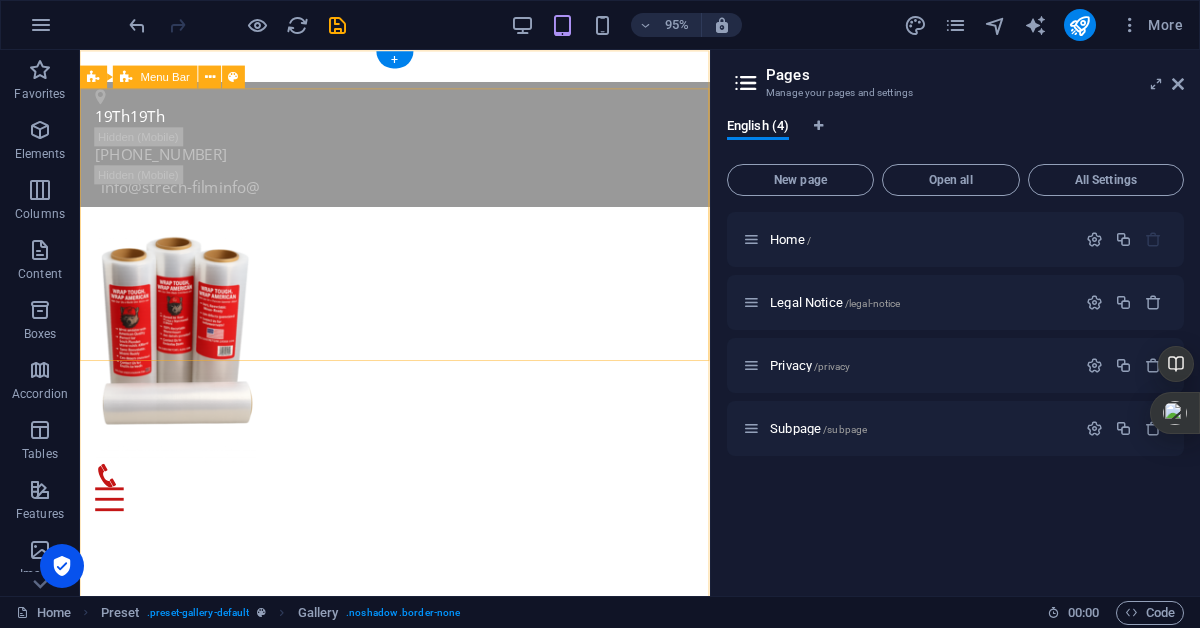 scroll, scrollTop: 0, scrollLeft: 0, axis: both 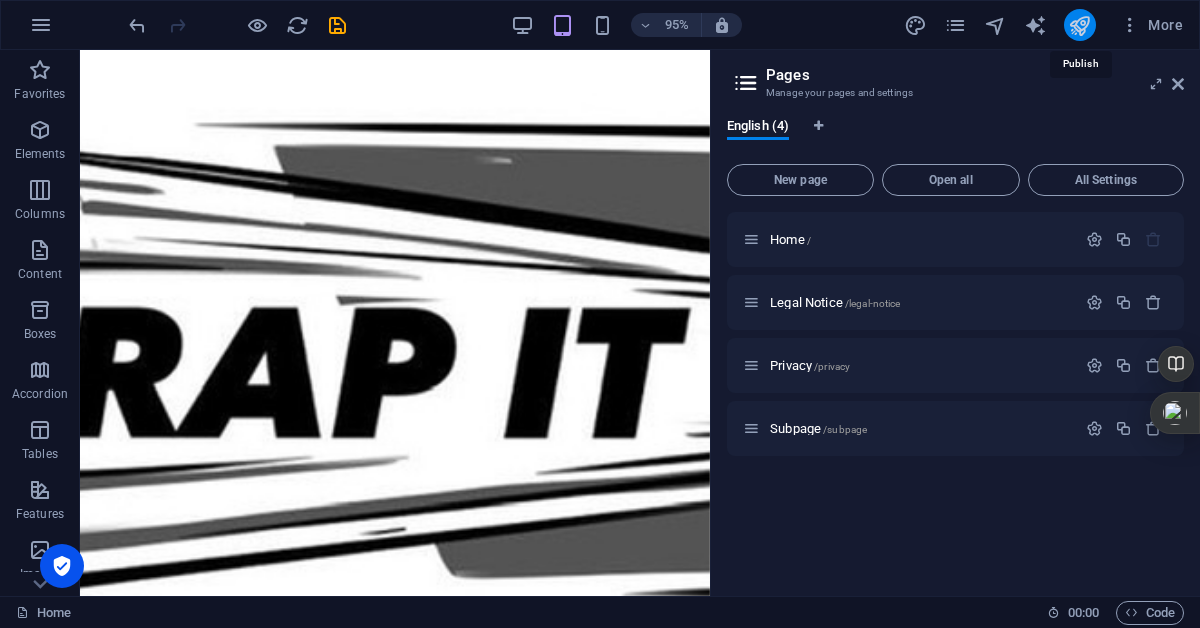 click at bounding box center [1079, 25] 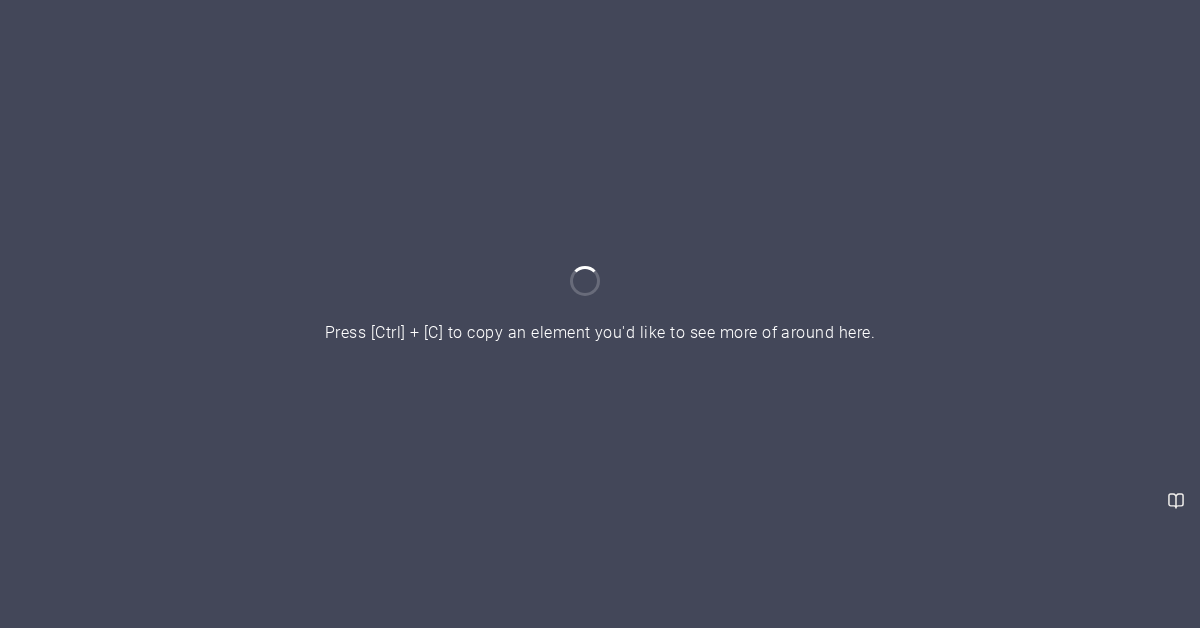 scroll, scrollTop: 0, scrollLeft: 0, axis: both 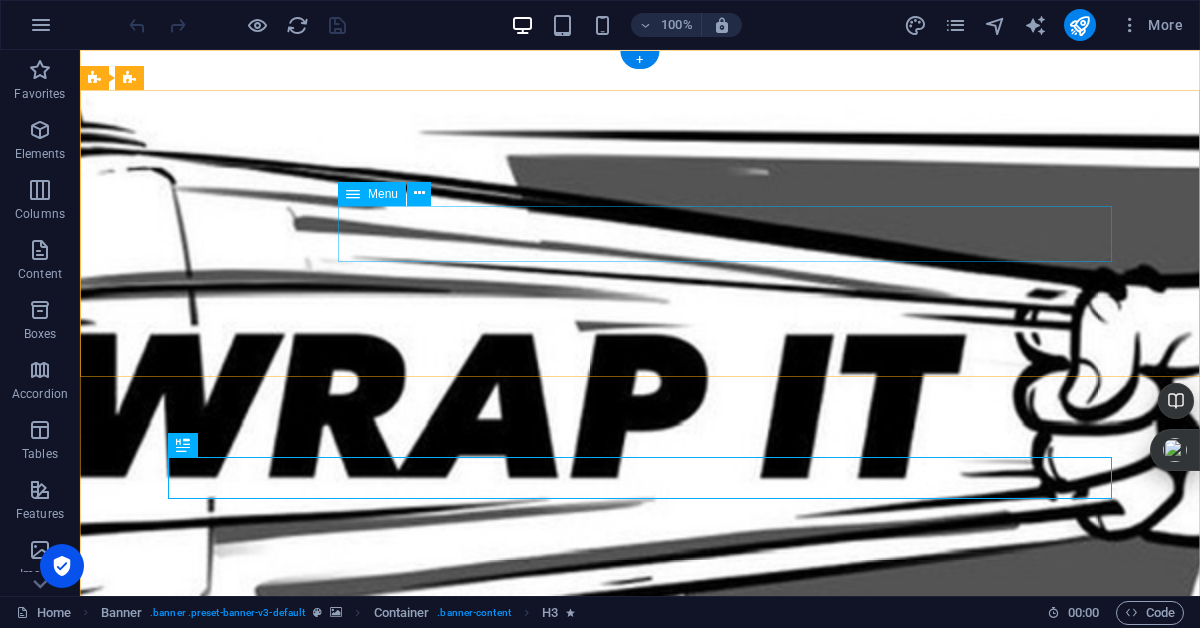 click on "Home About Classes Trainers Pricing Contact" at bounding box center (640, 1198) 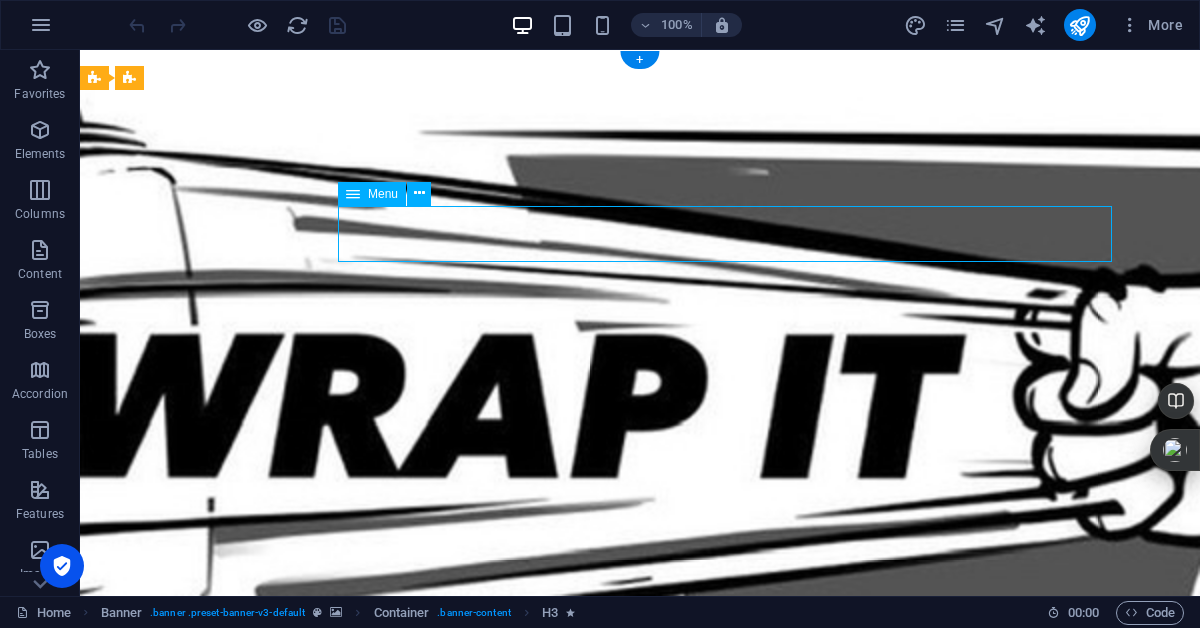 click on "Home About Classes Trainers Pricing Contact" at bounding box center (640, 1198) 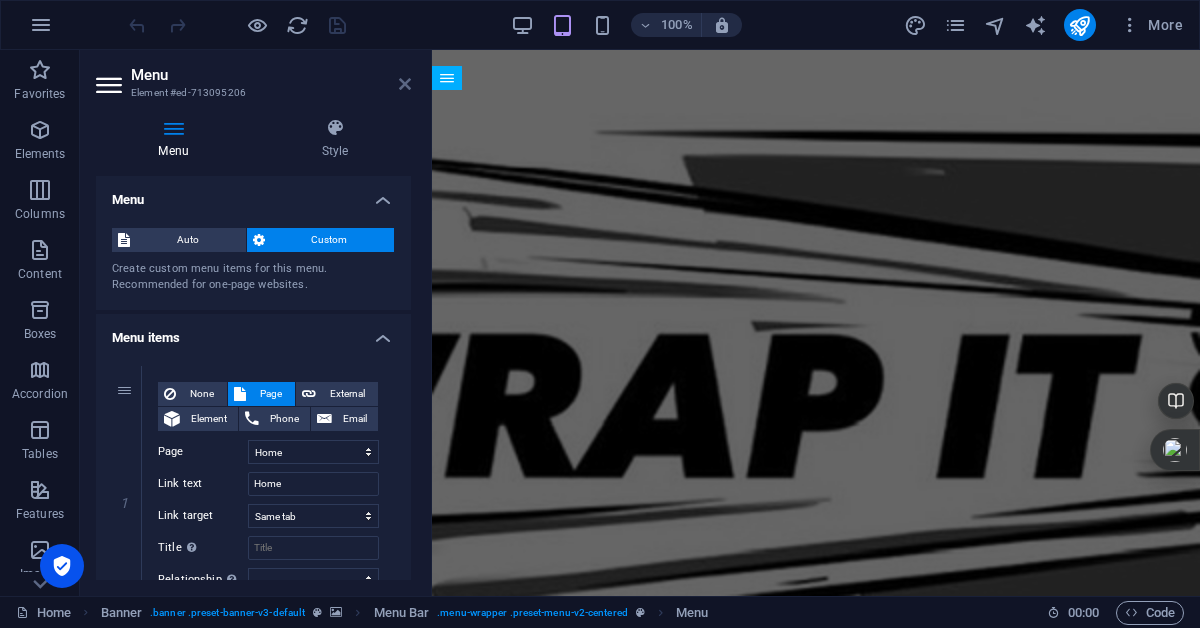click at bounding box center (405, 84) 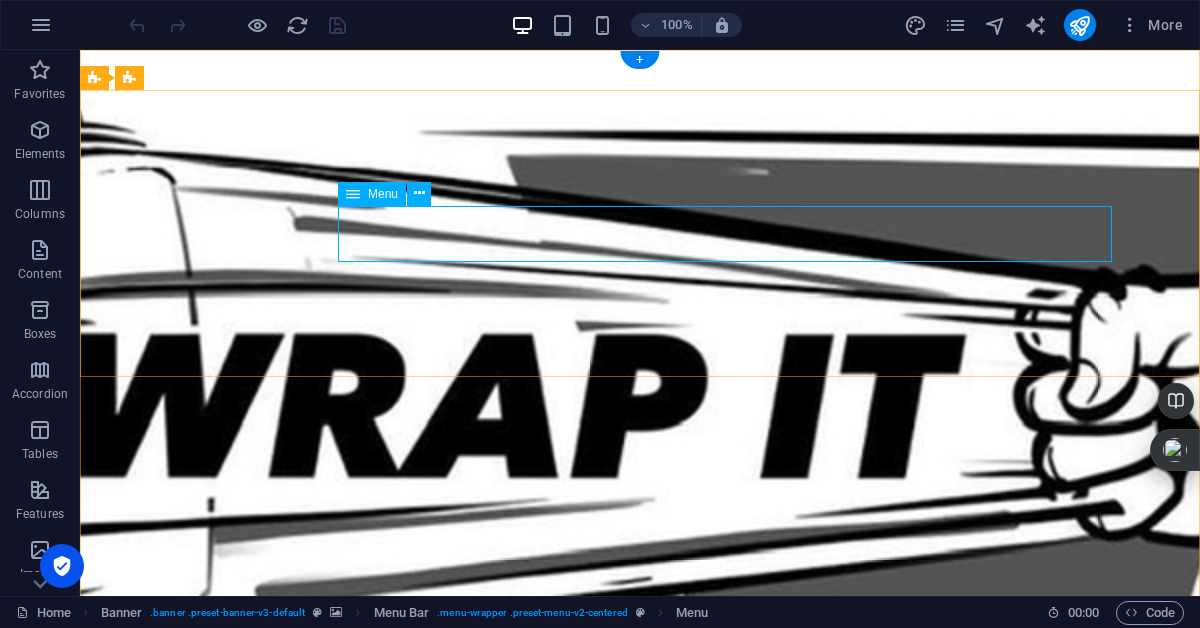 click on "Home About Classes Trainers Pricing Contact" at bounding box center (640, 1198) 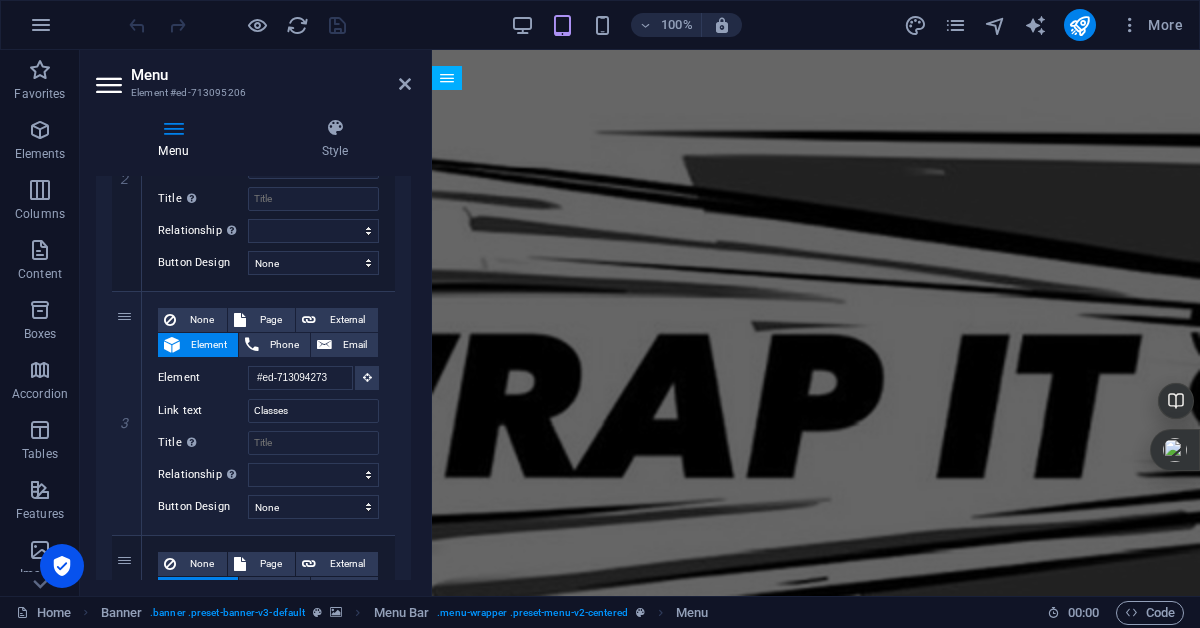 scroll, scrollTop: 596, scrollLeft: 0, axis: vertical 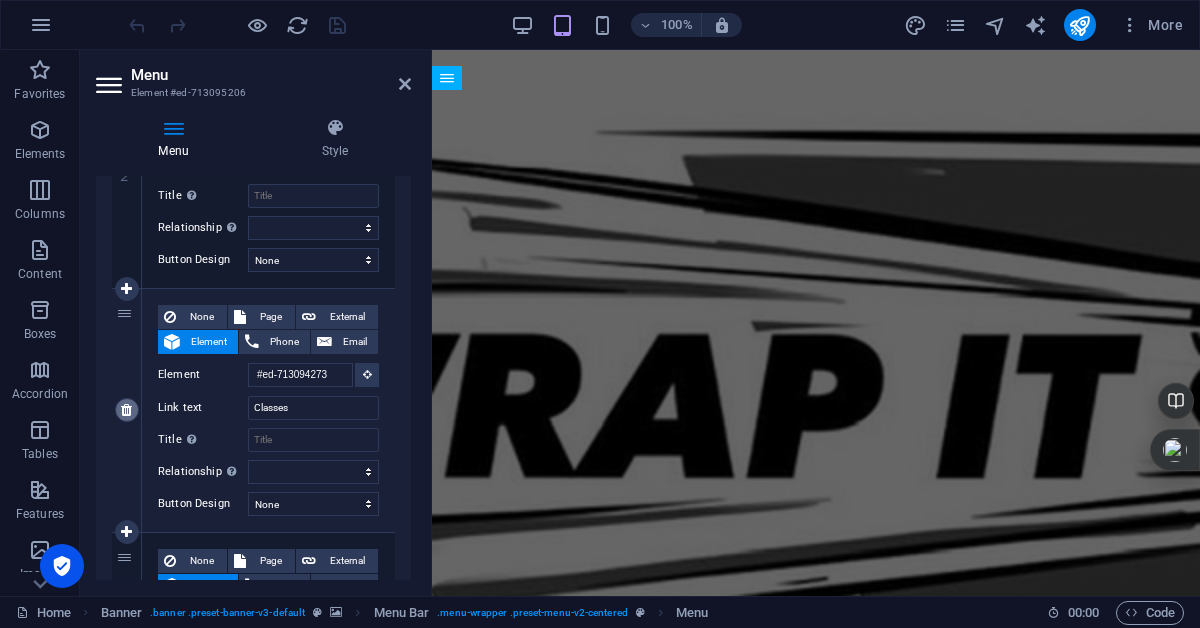 click at bounding box center (126, 410) 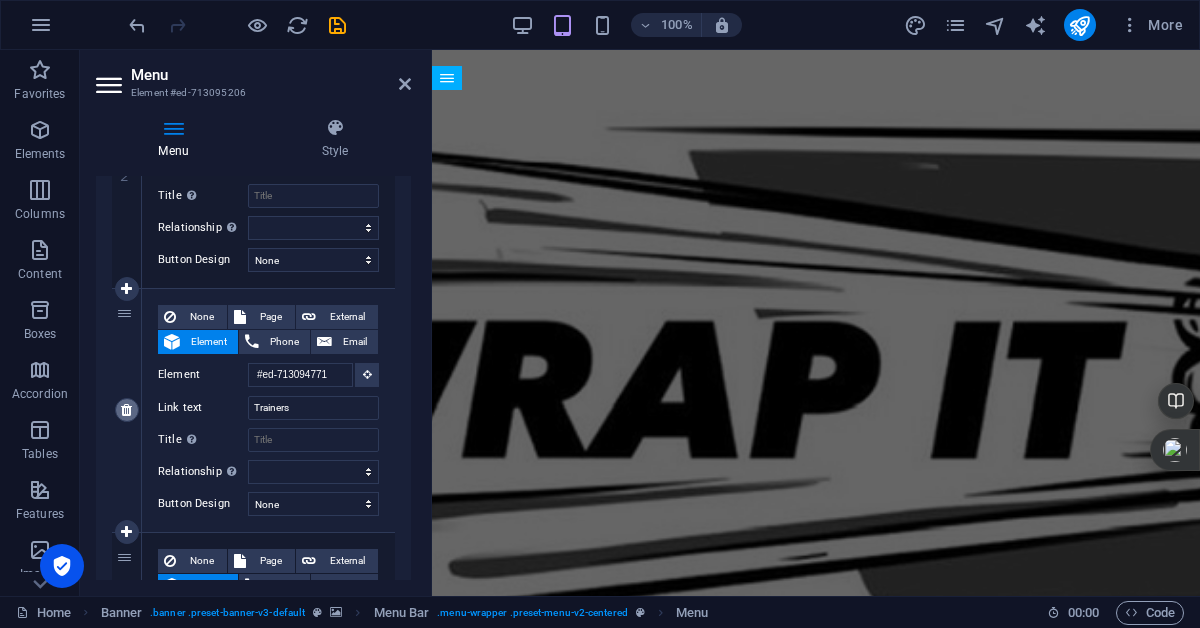 click at bounding box center [126, 410] 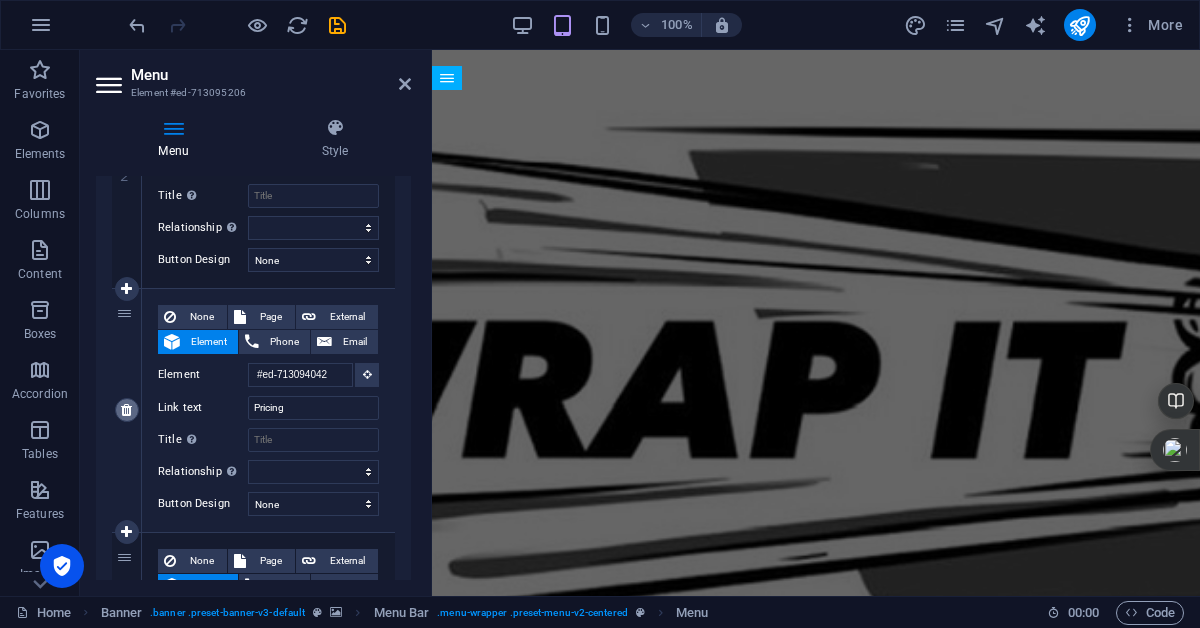 click at bounding box center (126, 410) 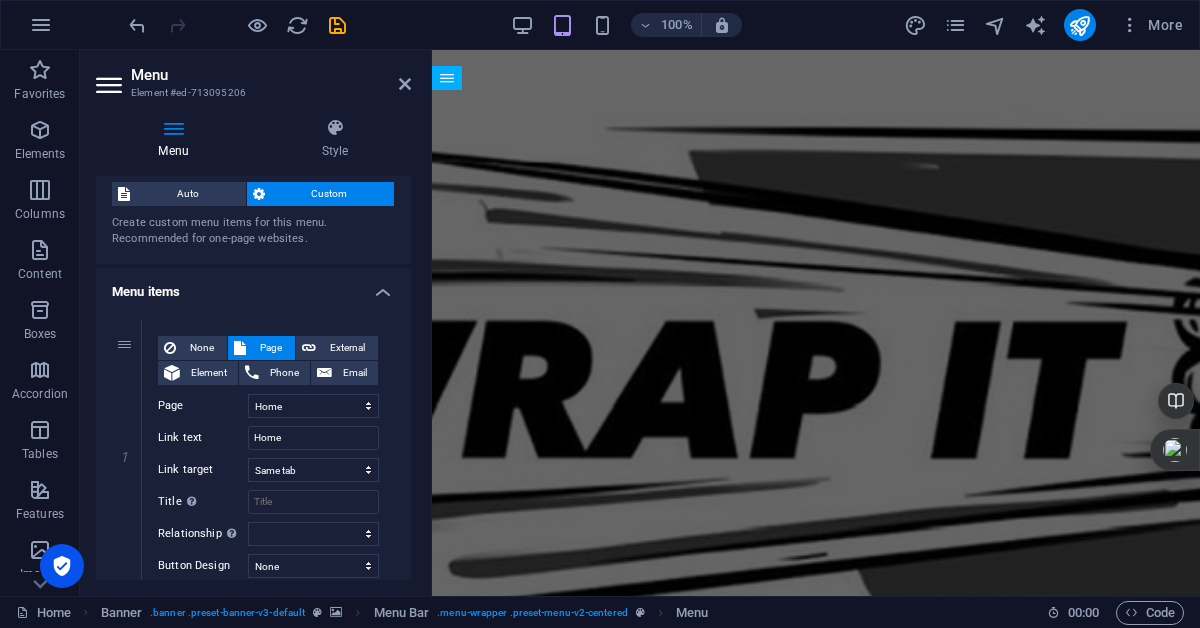 scroll, scrollTop: 0, scrollLeft: 0, axis: both 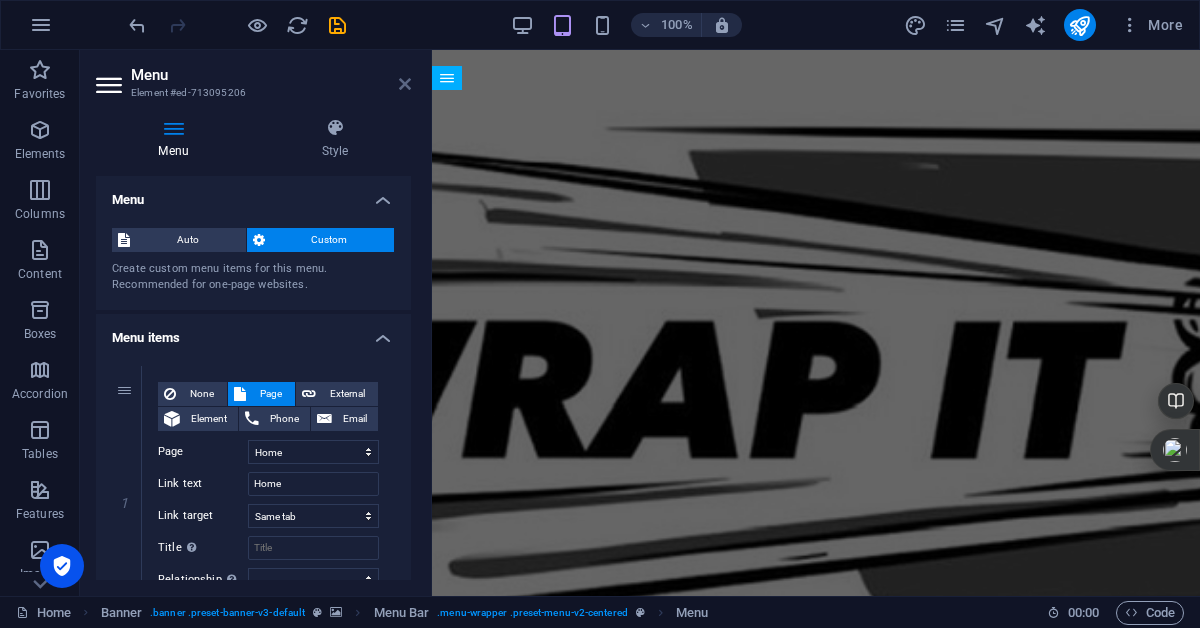 click at bounding box center [405, 84] 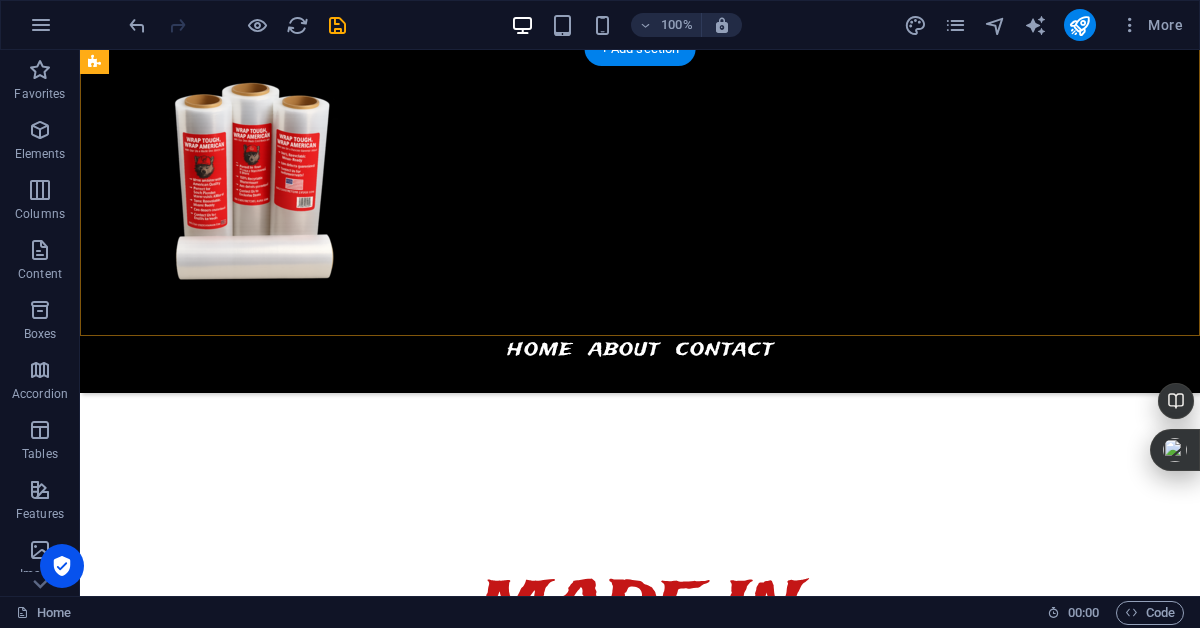 scroll, scrollTop: 757, scrollLeft: 0, axis: vertical 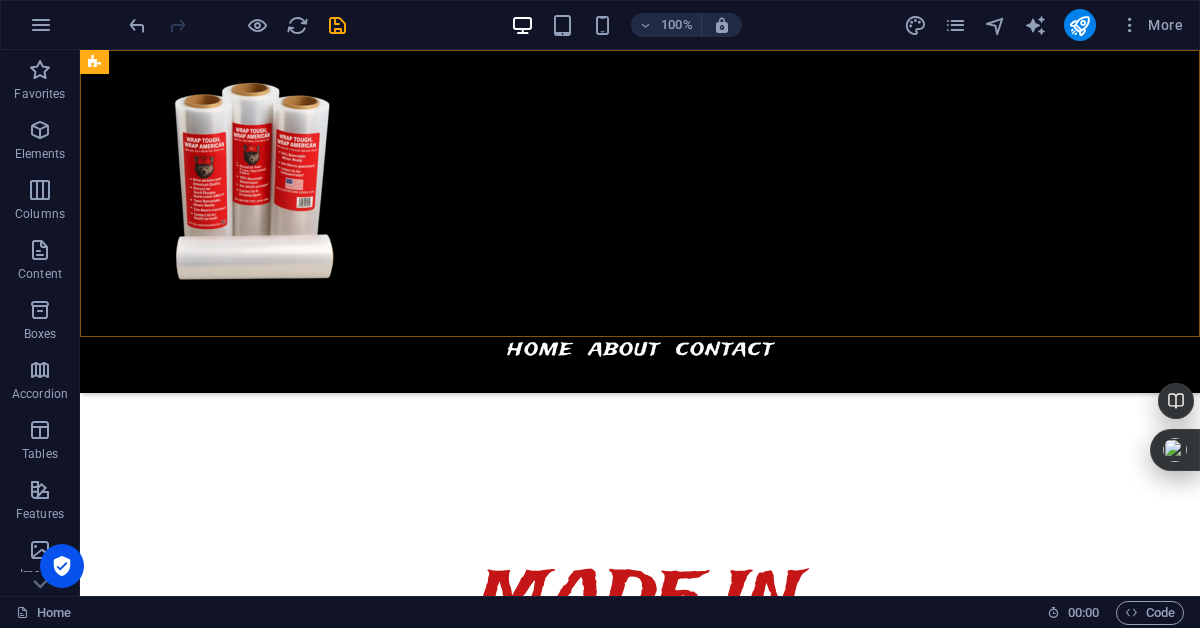 click on "Home About Contact" at bounding box center (640, 221) 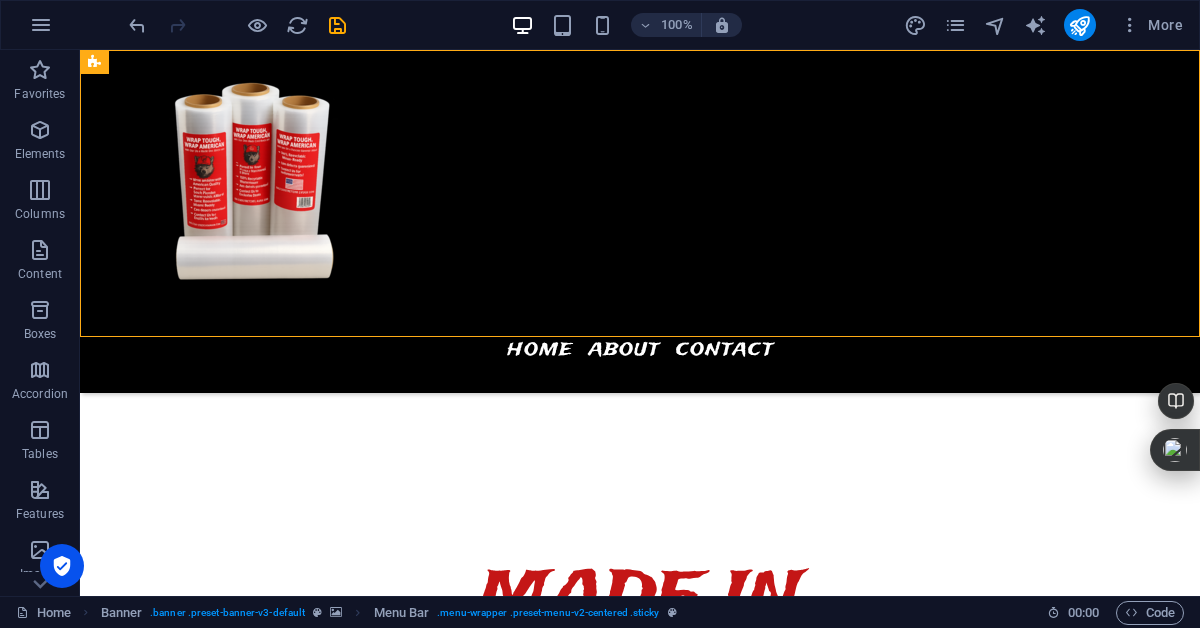 click on "Home About Contact" at bounding box center [640, 221] 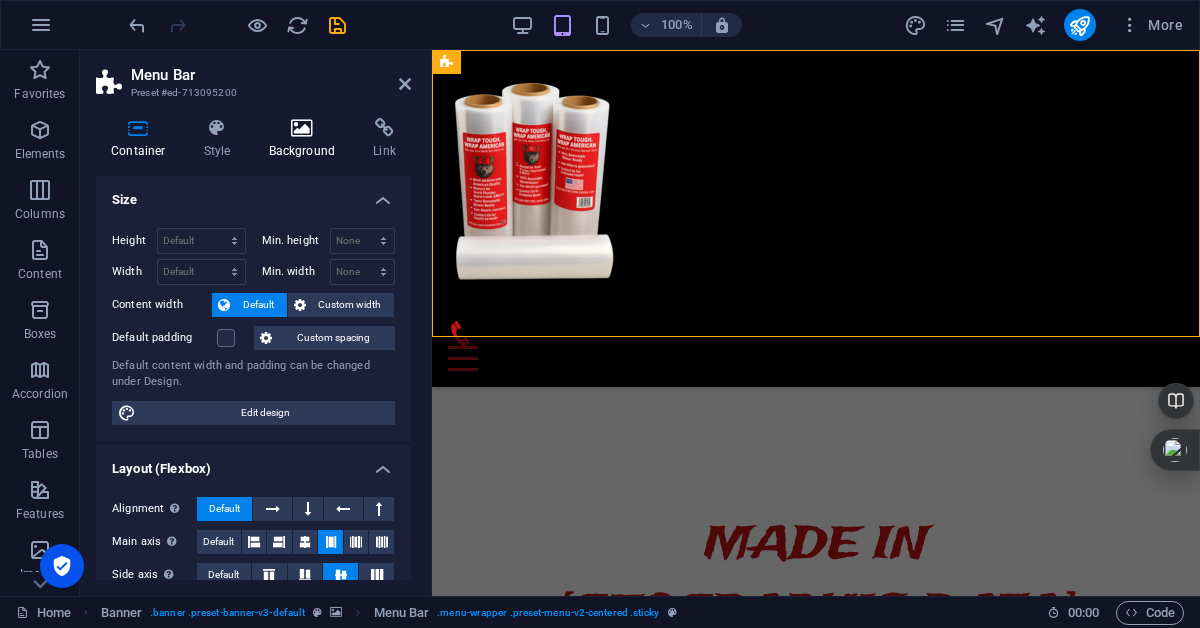 scroll, scrollTop: 724, scrollLeft: 0, axis: vertical 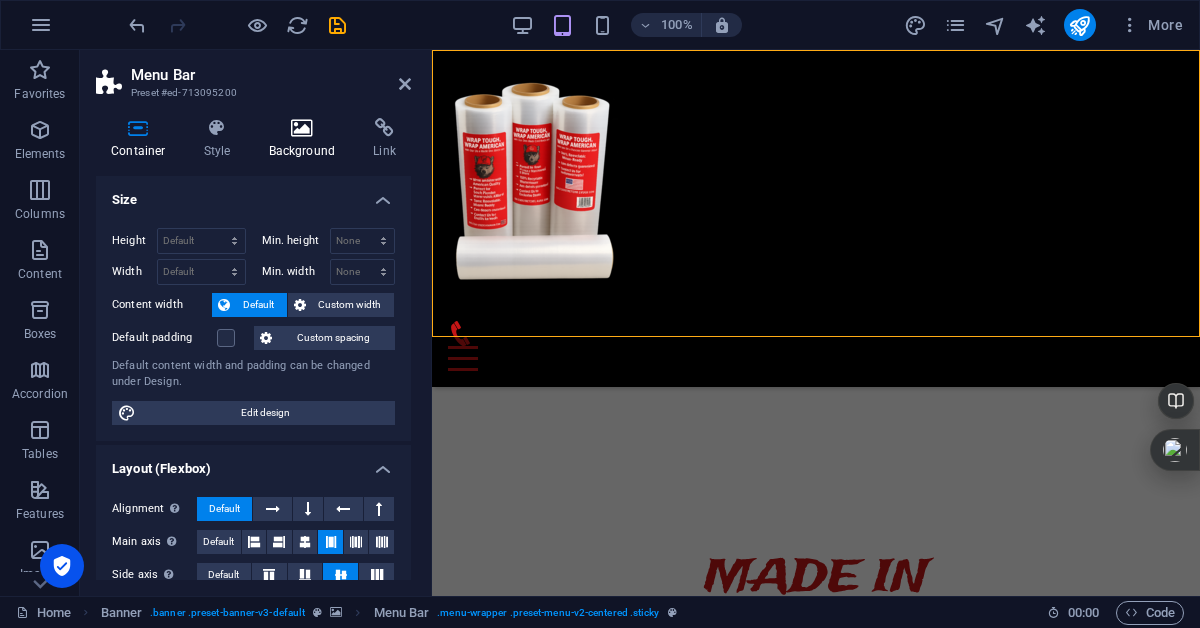 click at bounding box center (302, 128) 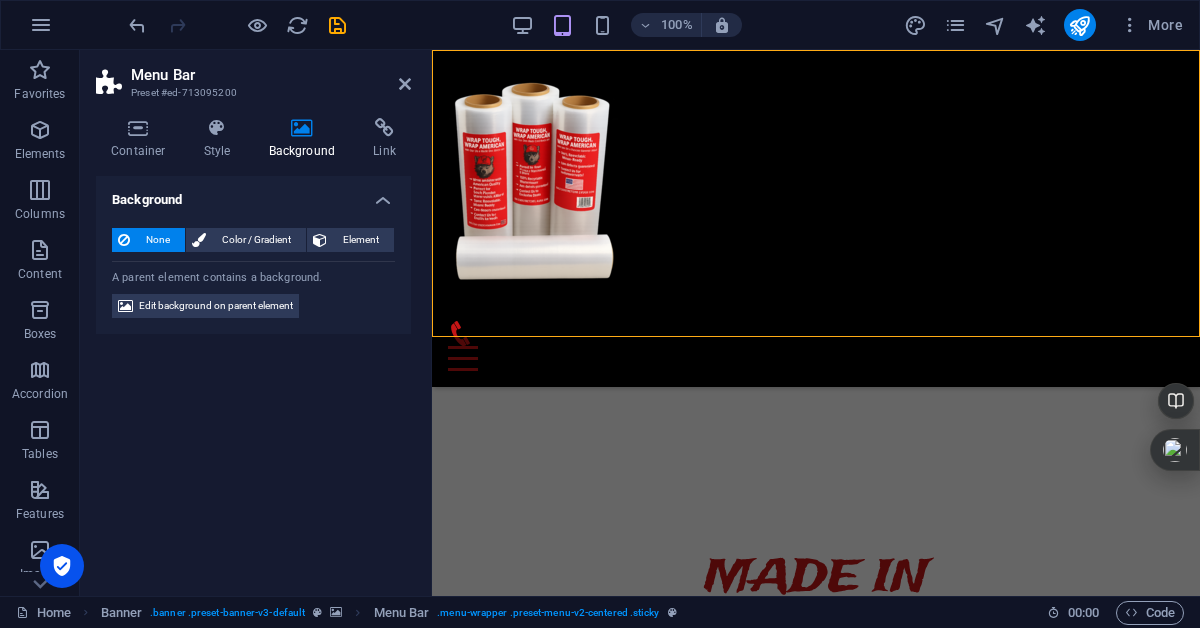 click at bounding box center [302, 128] 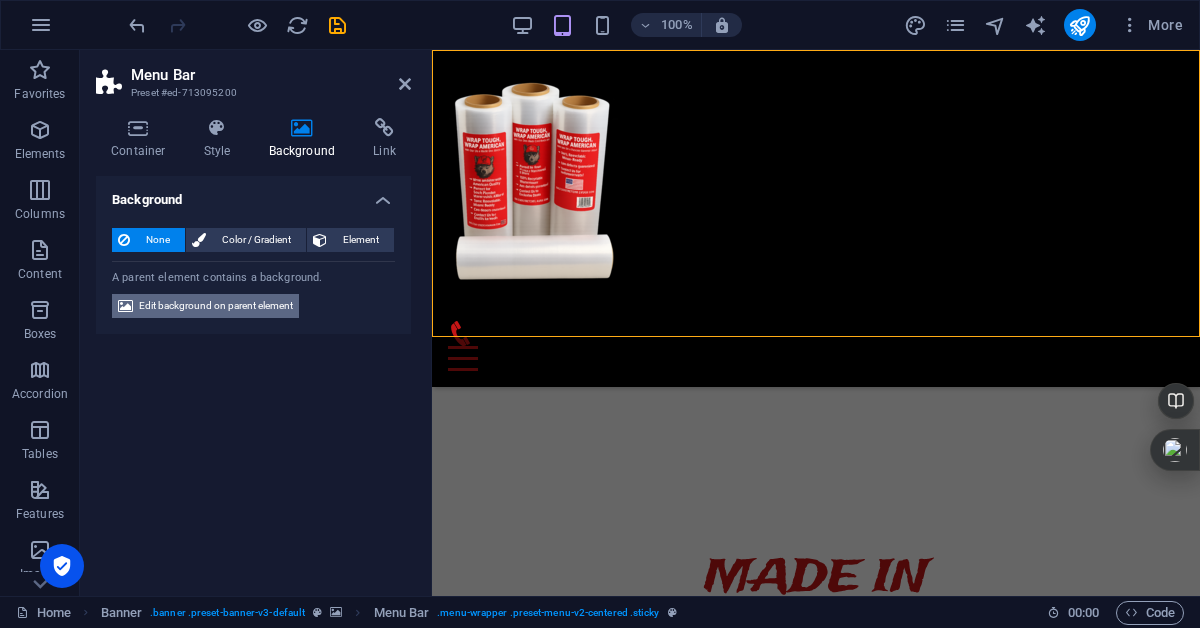 click on "Edit background on parent element" at bounding box center [216, 306] 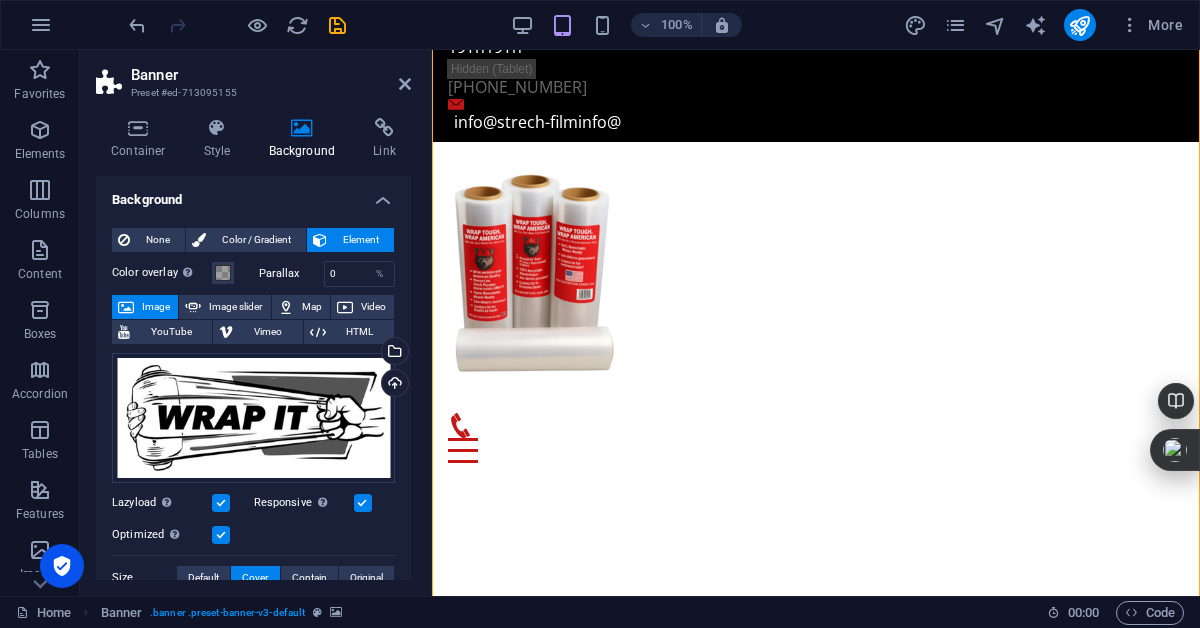 scroll, scrollTop: 69, scrollLeft: 0, axis: vertical 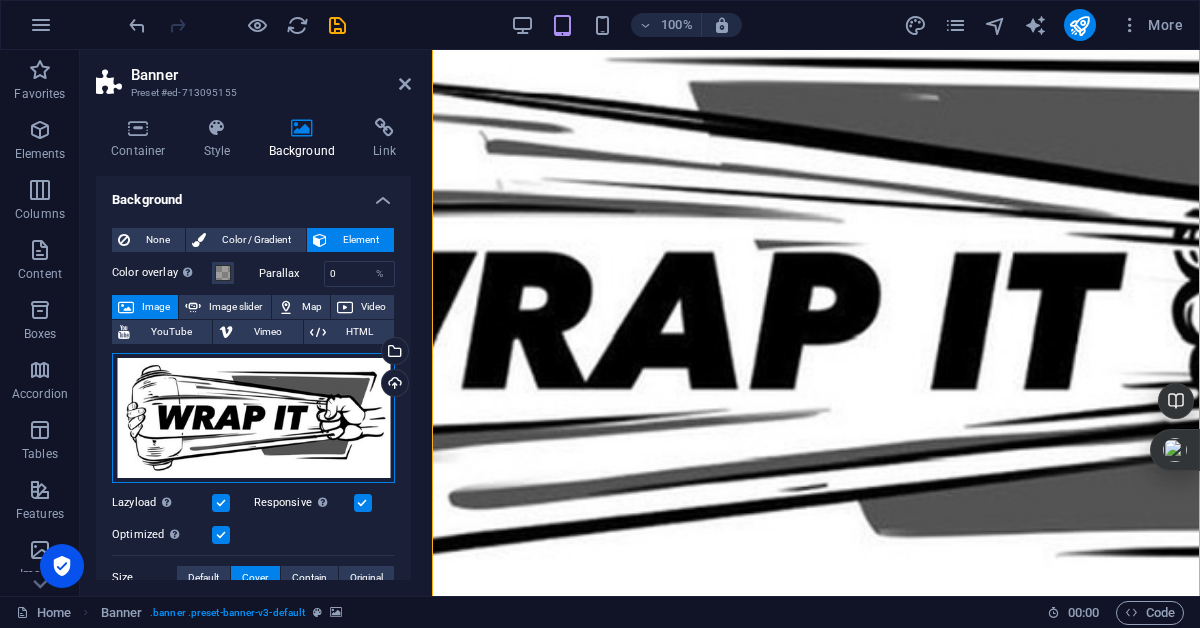 click on "Drag files here, click to choose files or select files from Files or our free stock photos & videos" at bounding box center [253, 418] 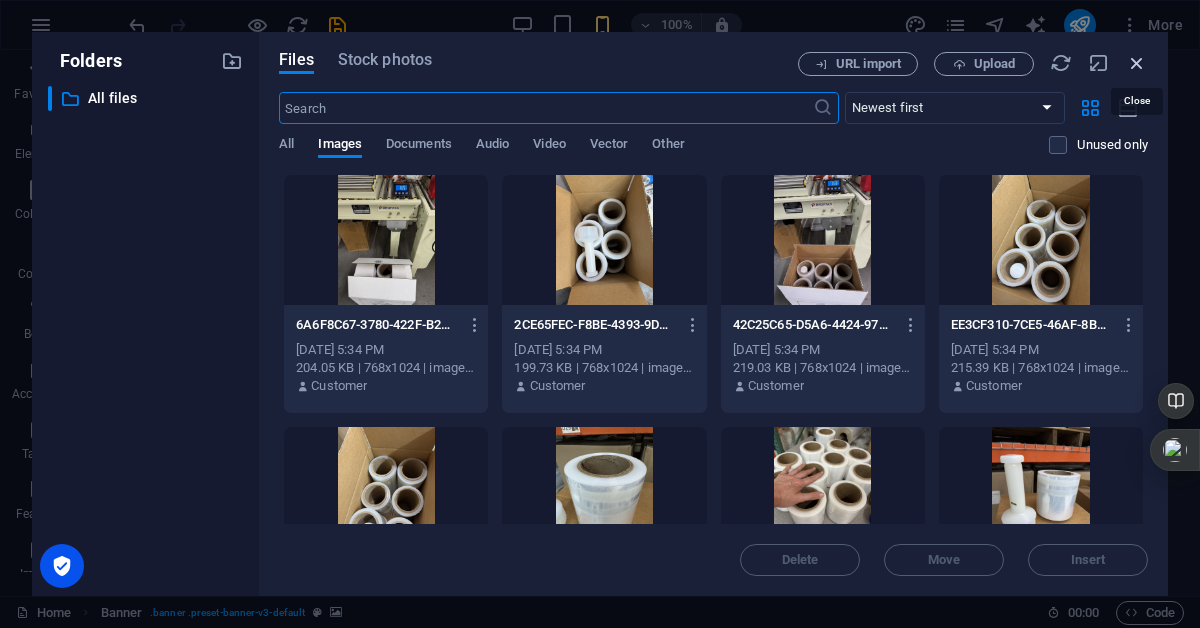 click at bounding box center [1137, 63] 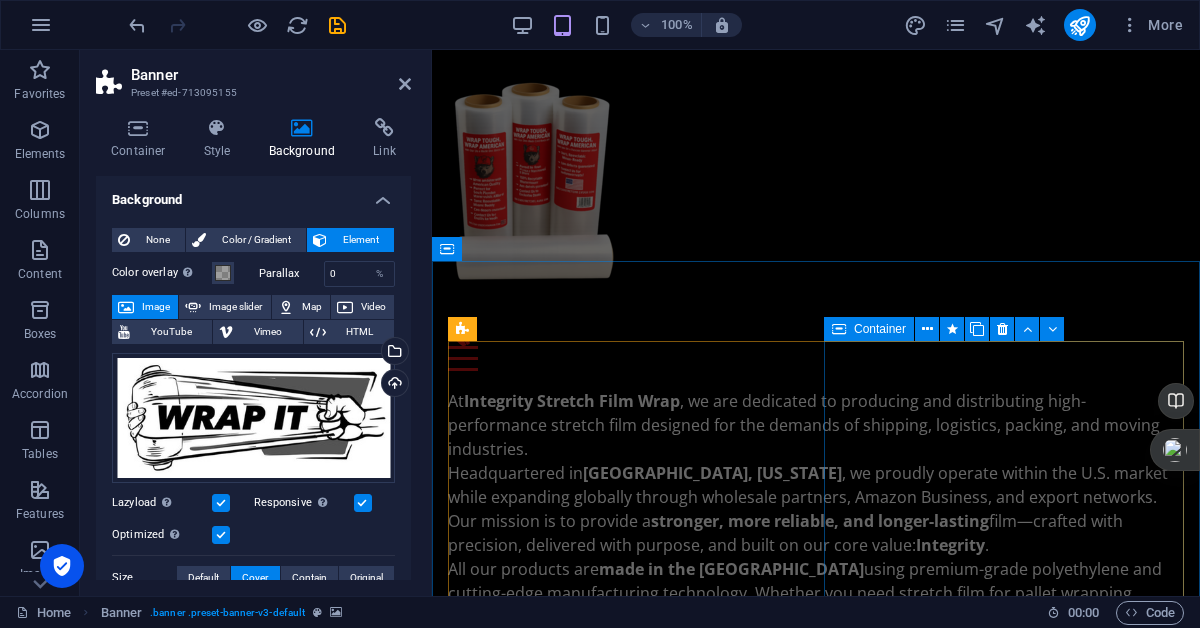 scroll, scrollTop: 1348, scrollLeft: 0, axis: vertical 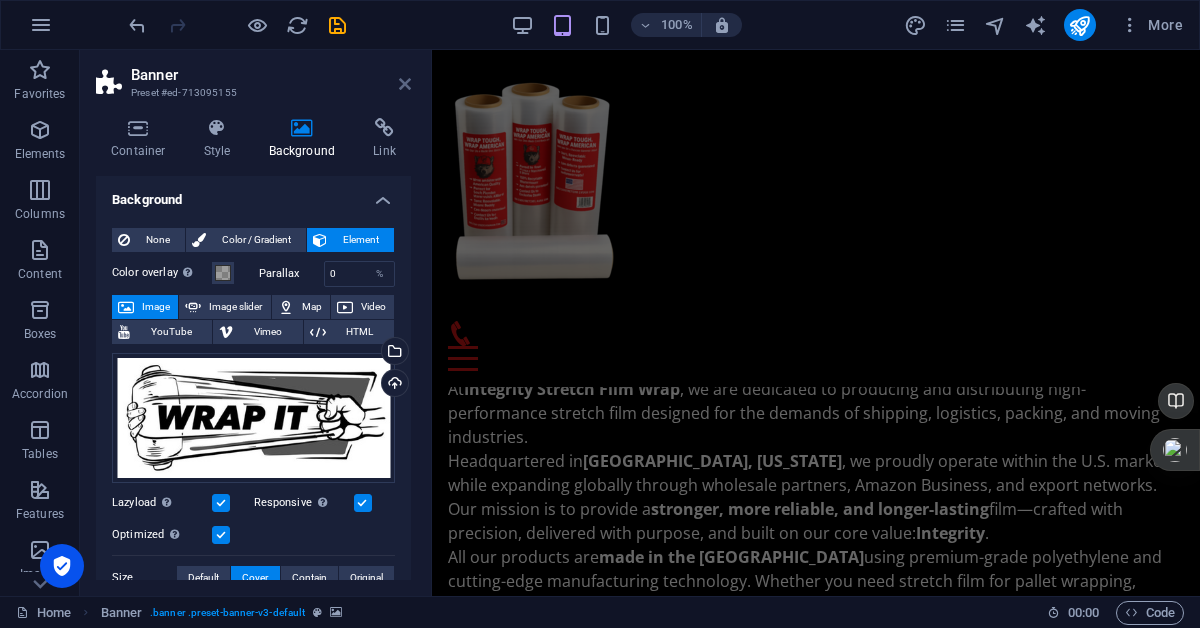 click at bounding box center [405, 84] 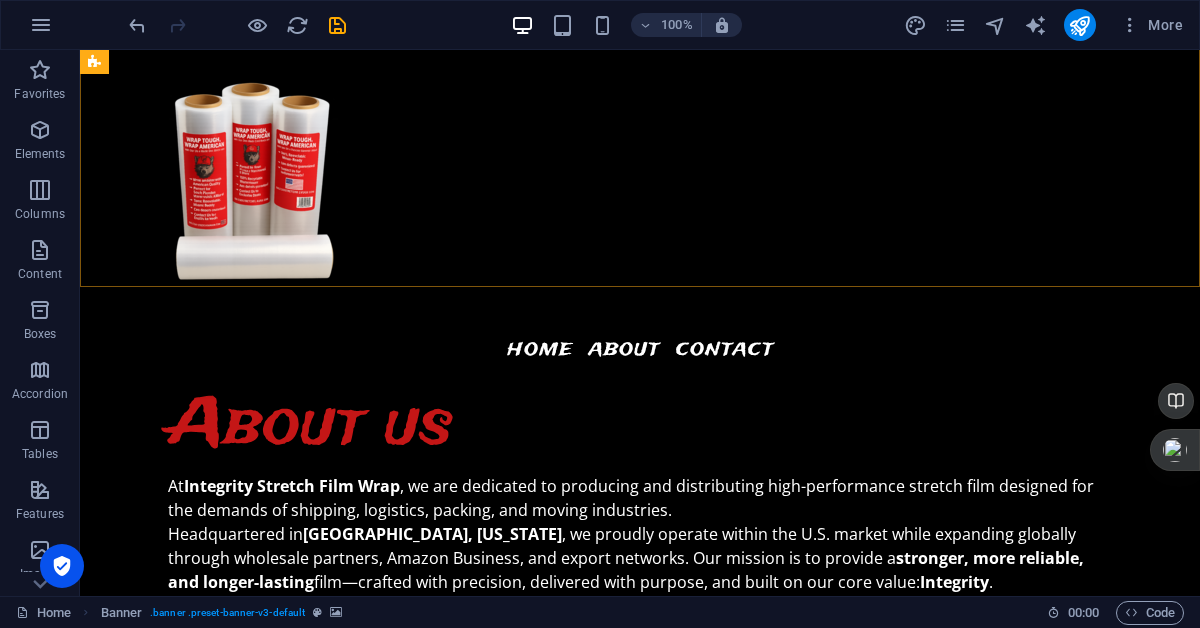 scroll, scrollTop: 1374, scrollLeft: 0, axis: vertical 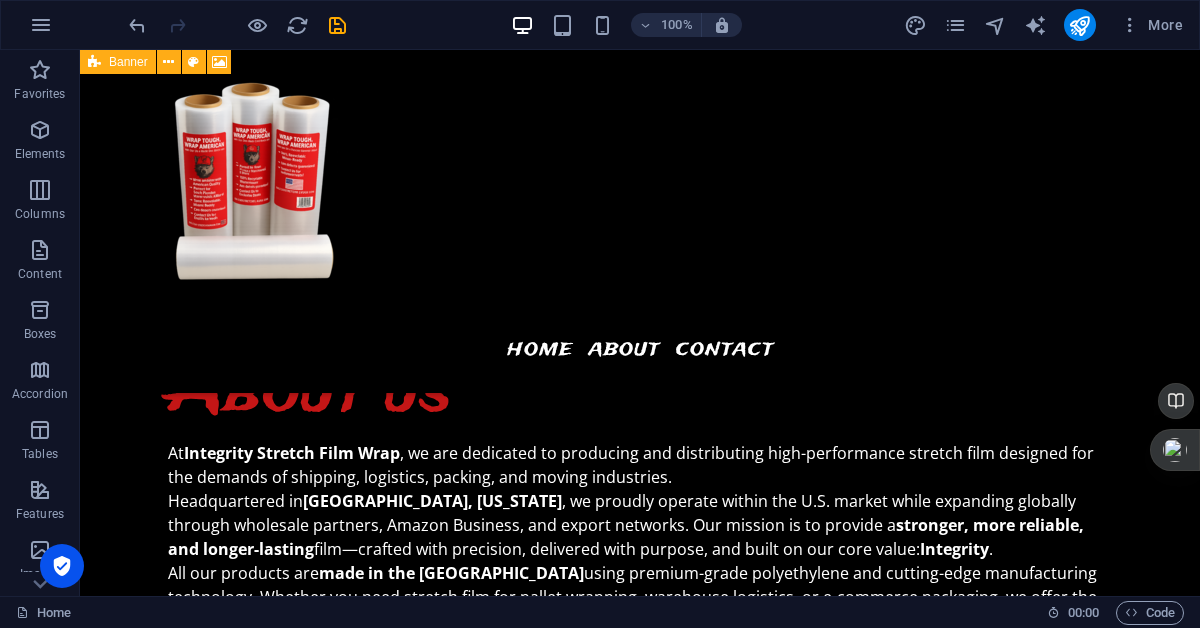 click on "Banner" at bounding box center (118, 62) 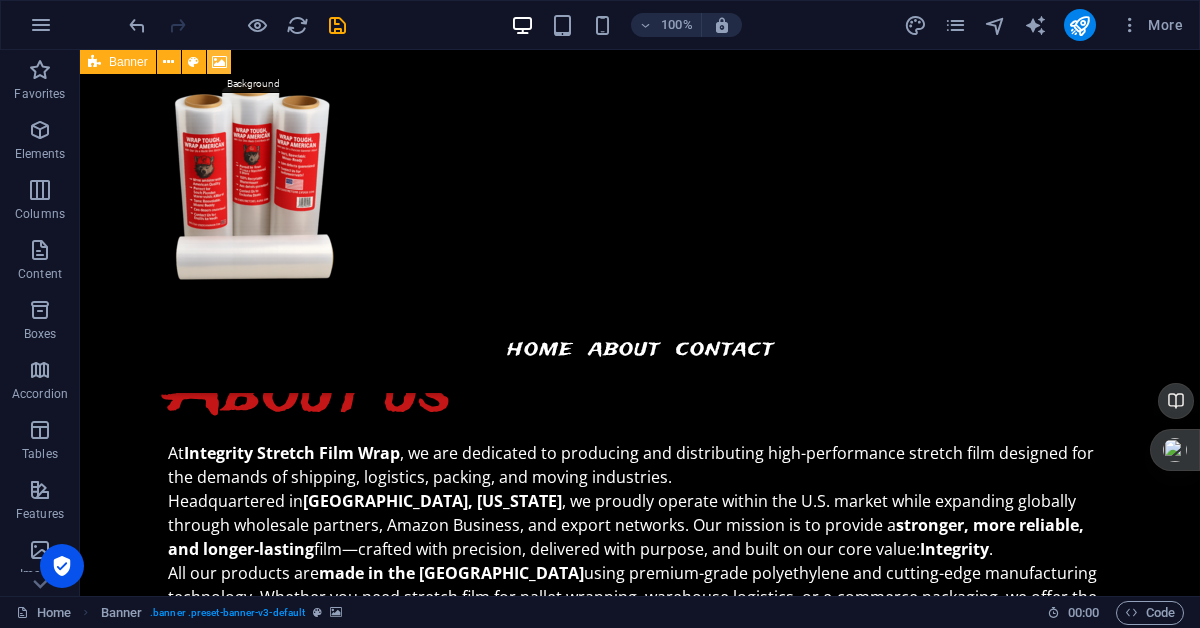 click at bounding box center (219, 62) 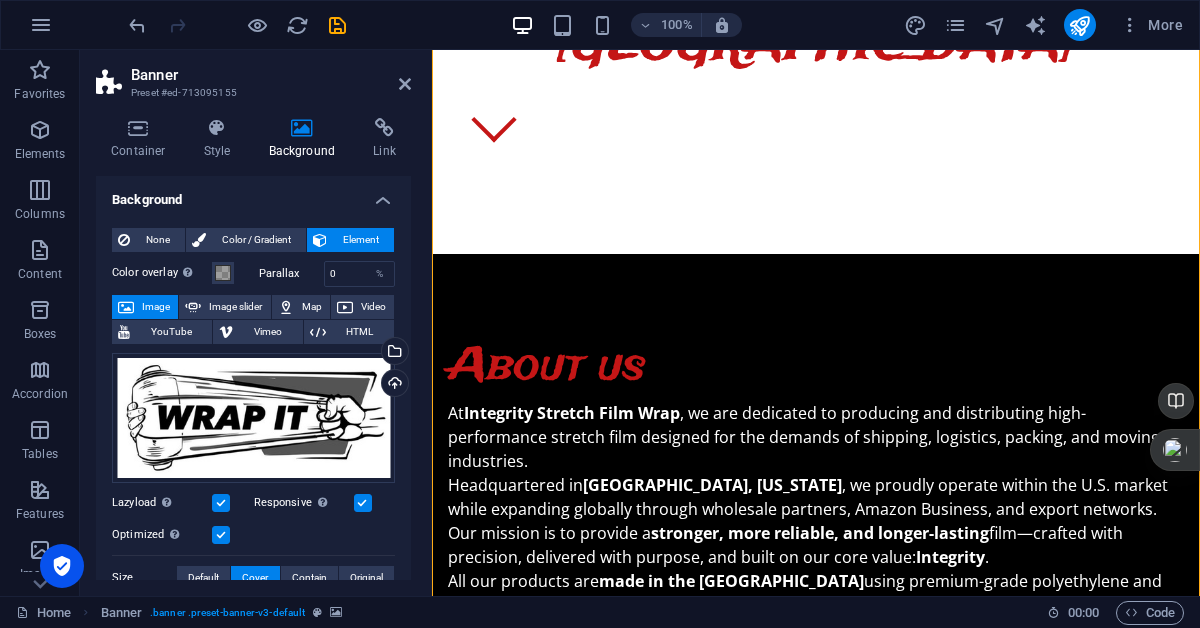 scroll, scrollTop: 69, scrollLeft: 0, axis: vertical 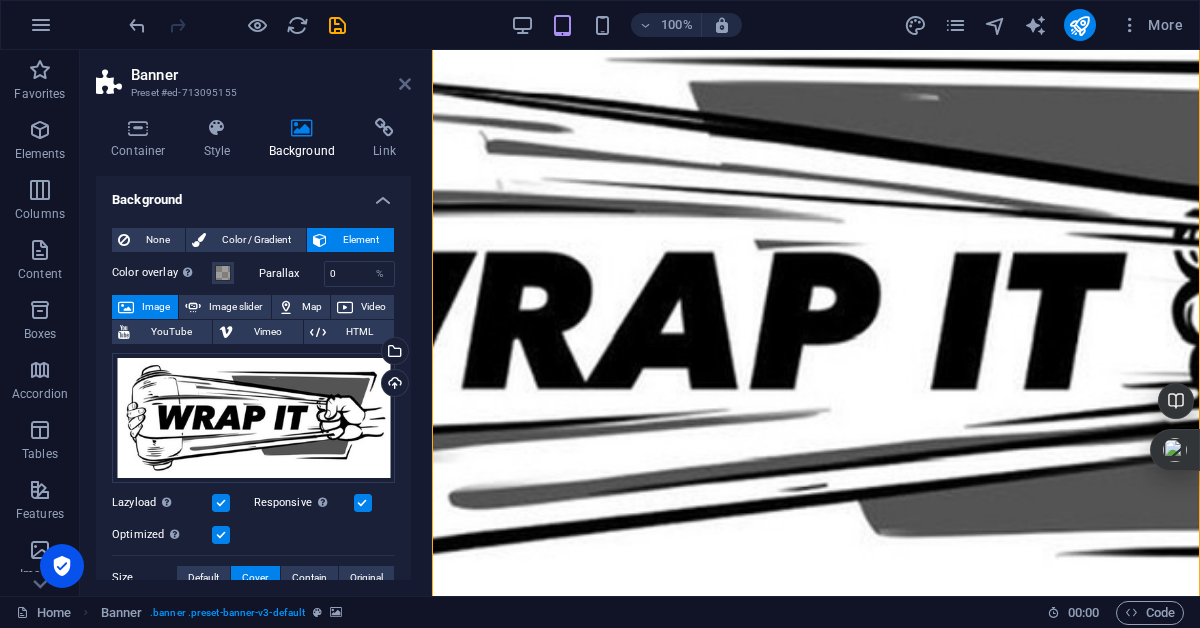 click at bounding box center (405, 84) 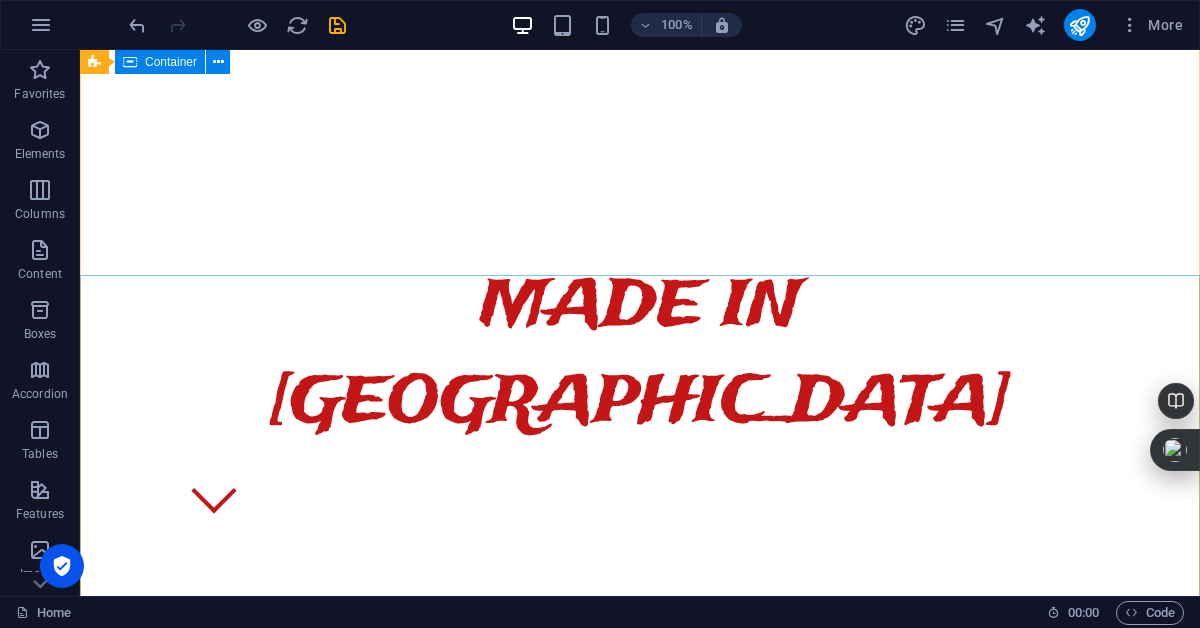 scroll, scrollTop: 0, scrollLeft: 0, axis: both 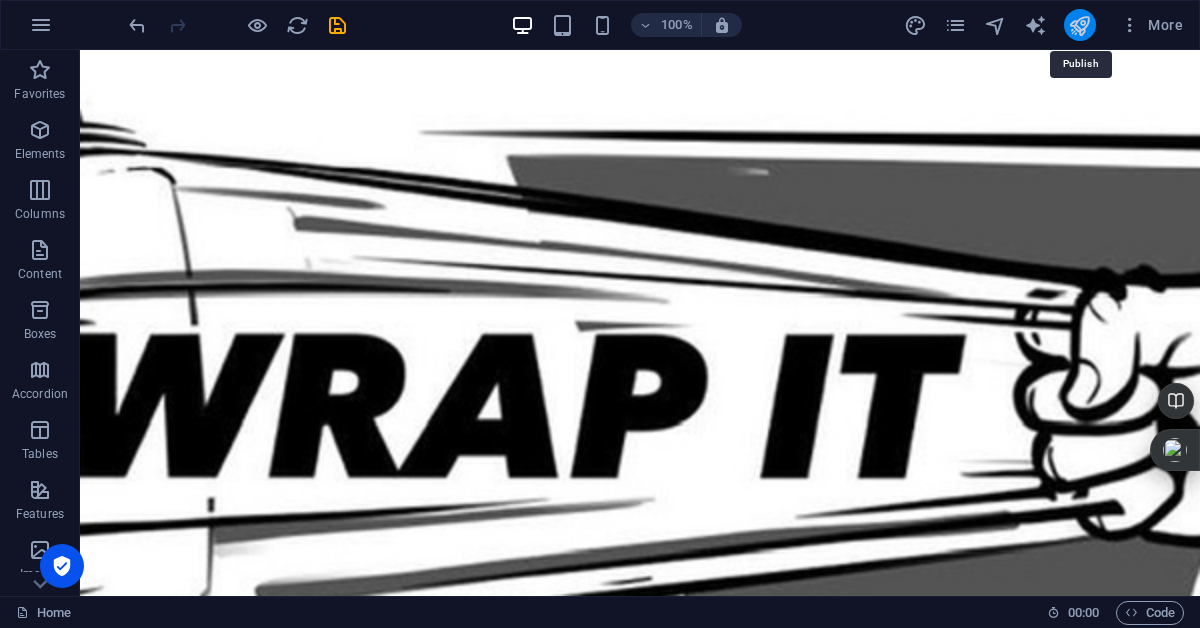 click at bounding box center [1079, 25] 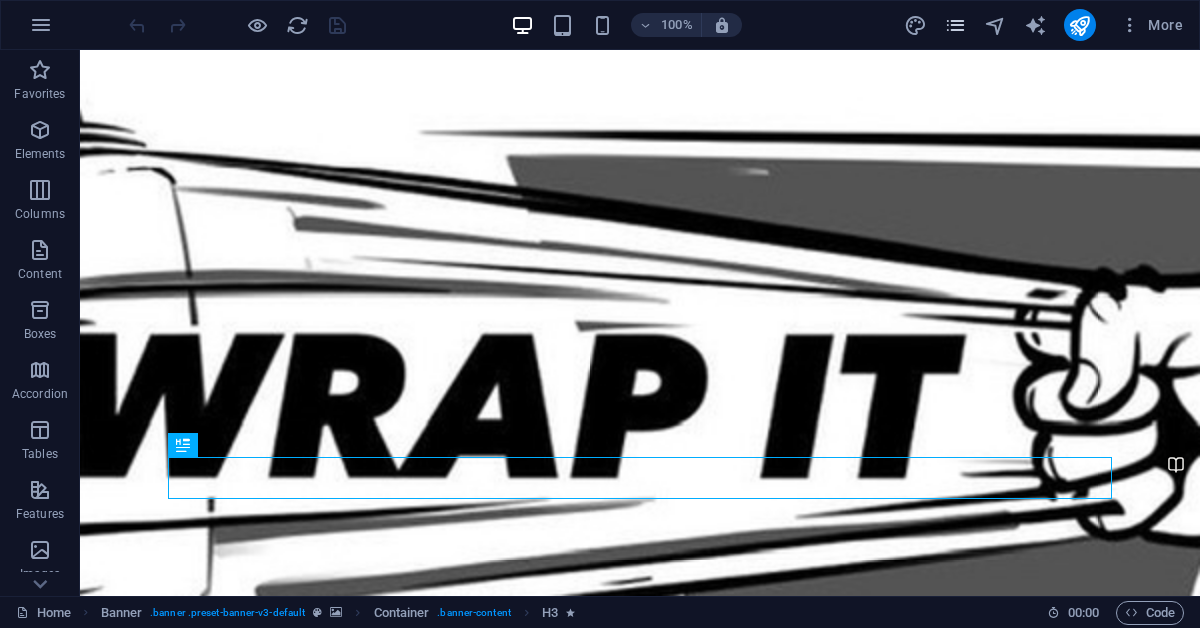 scroll, scrollTop: 0, scrollLeft: 0, axis: both 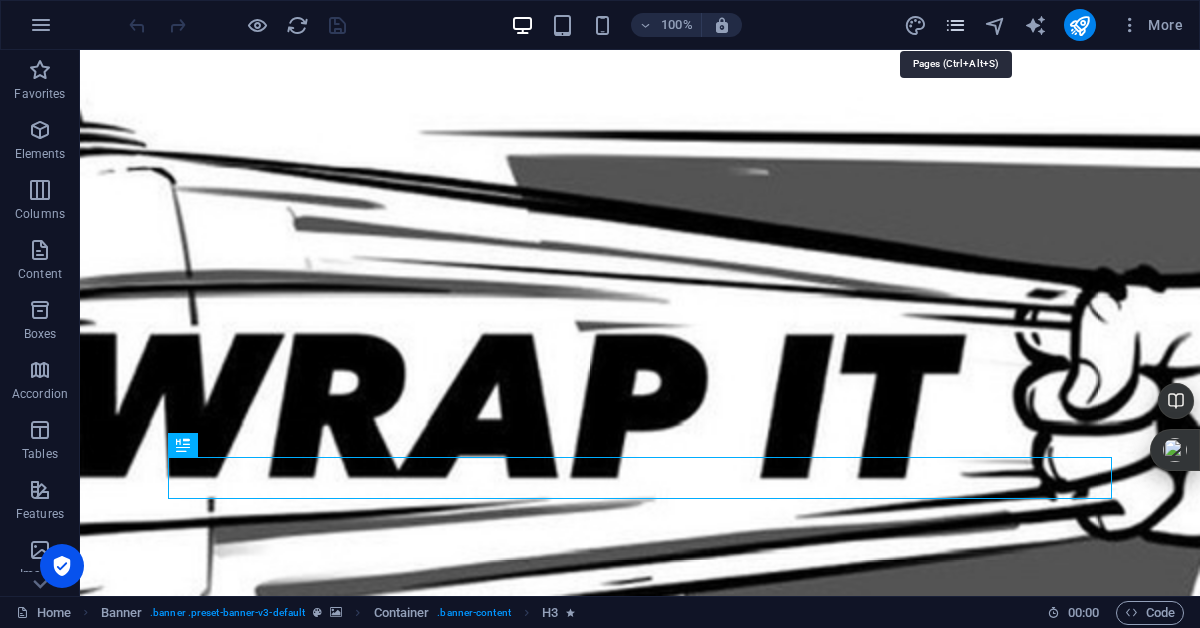 click at bounding box center [955, 25] 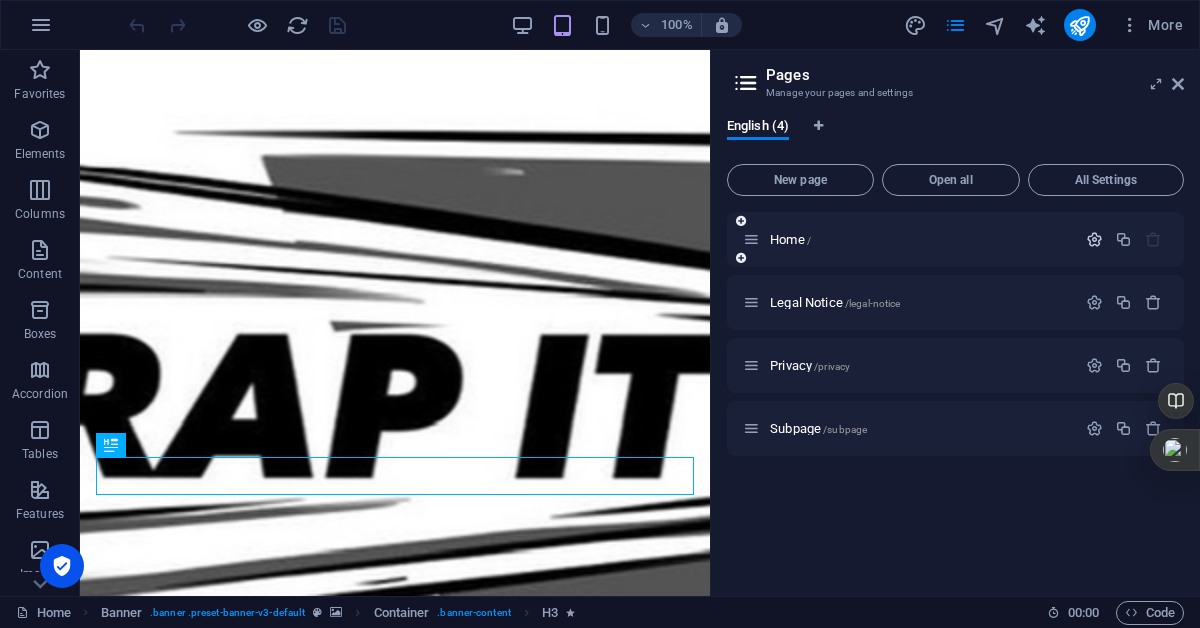 click at bounding box center (1094, 239) 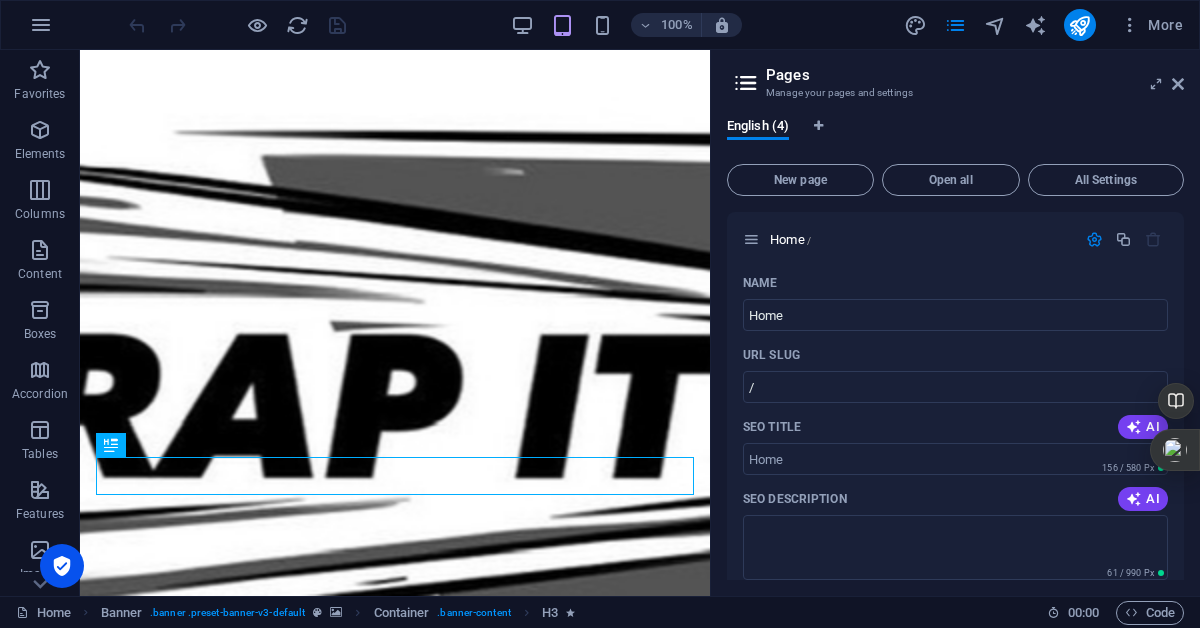 scroll, scrollTop: 65, scrollLeft: 0, axis: vertical 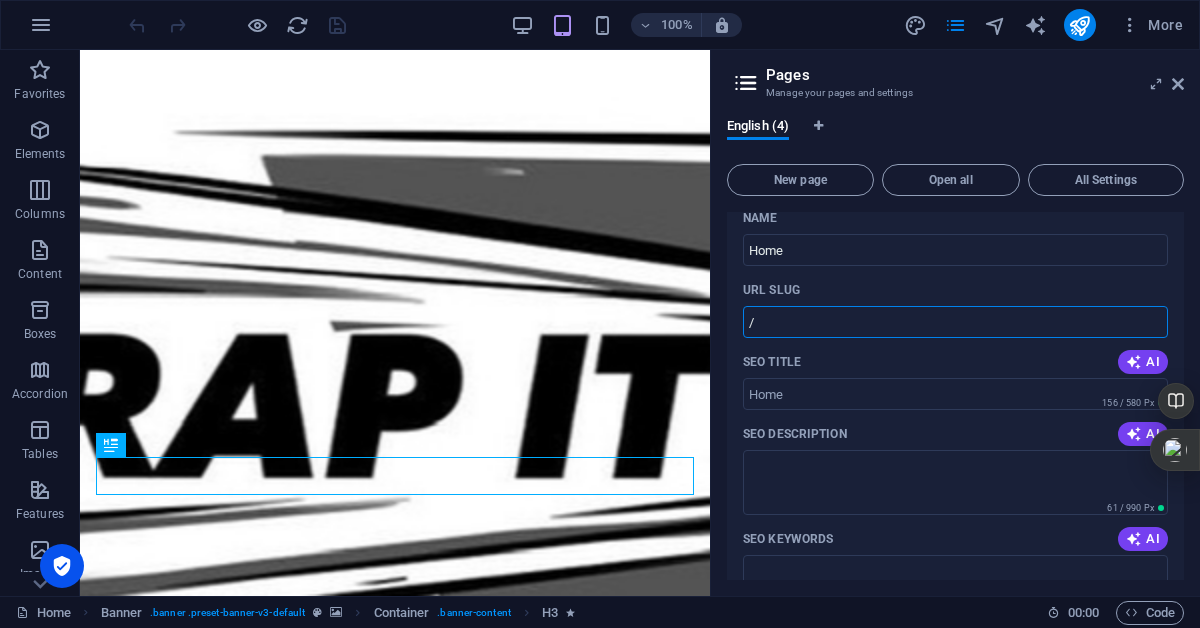 click on "/" at bounding box center (955, 322) 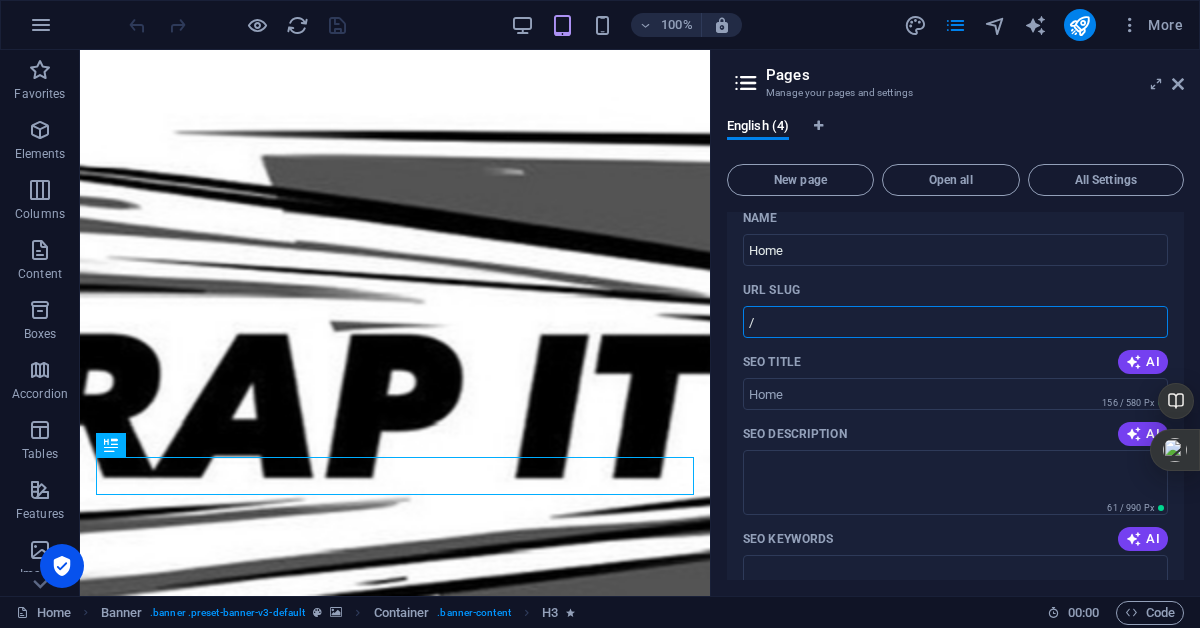 paste 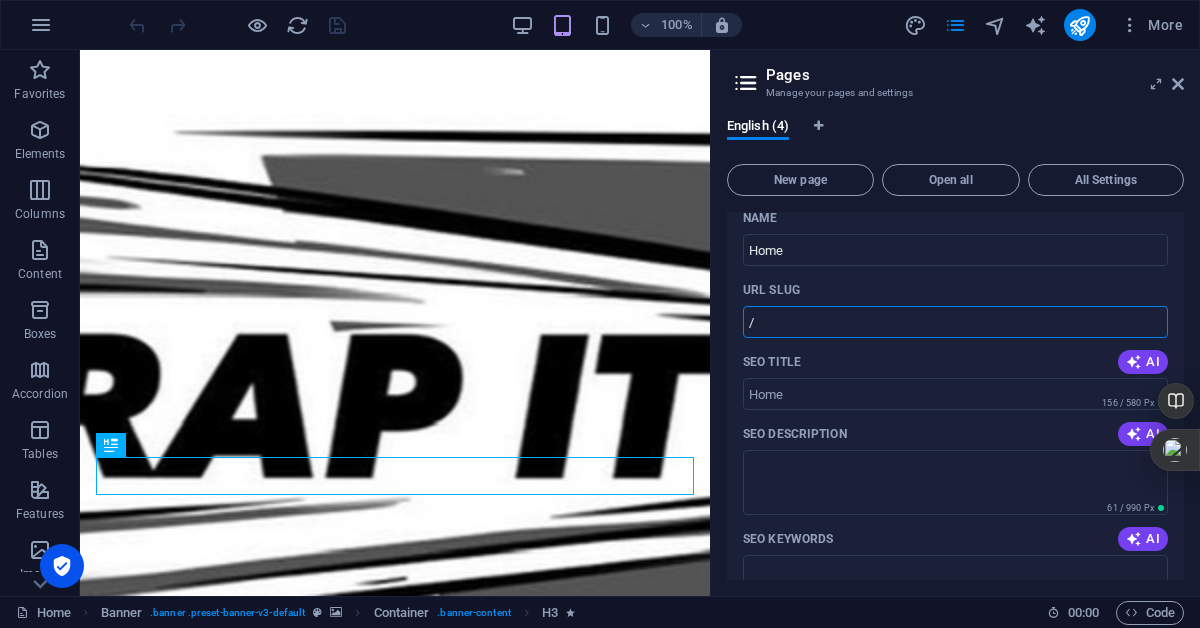 paste 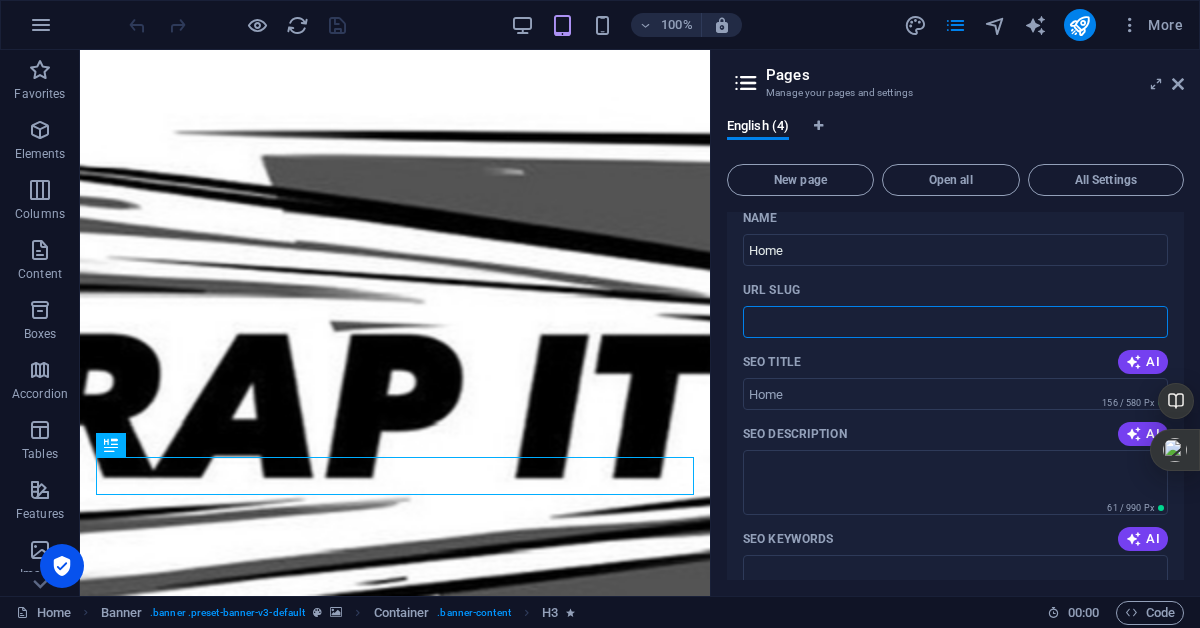paste 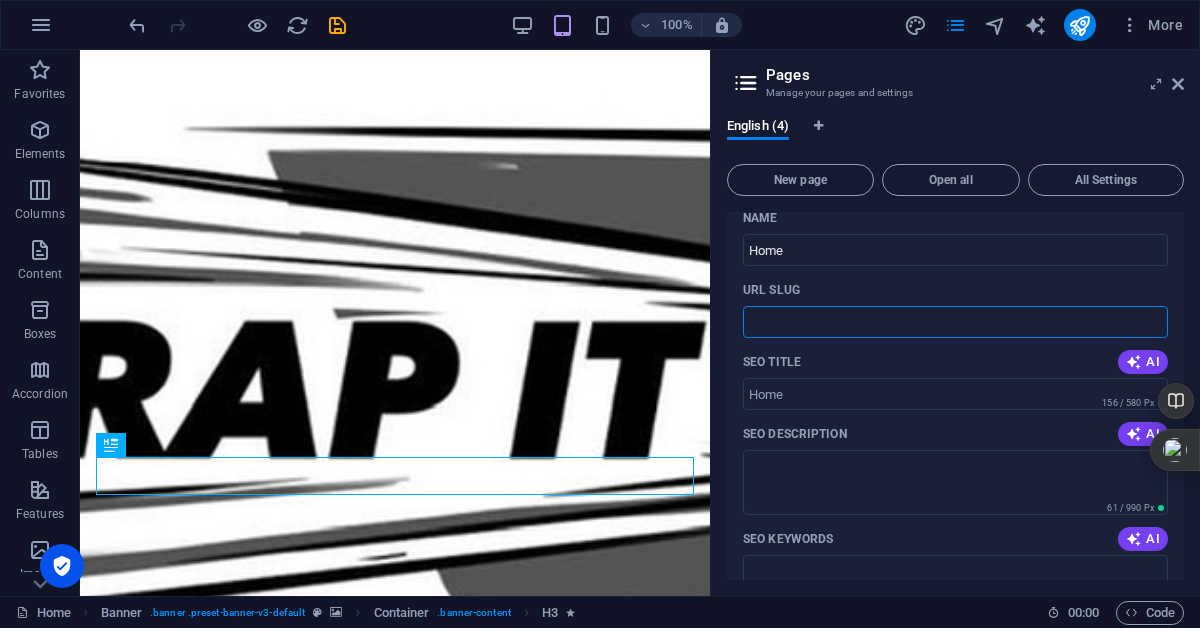 paste 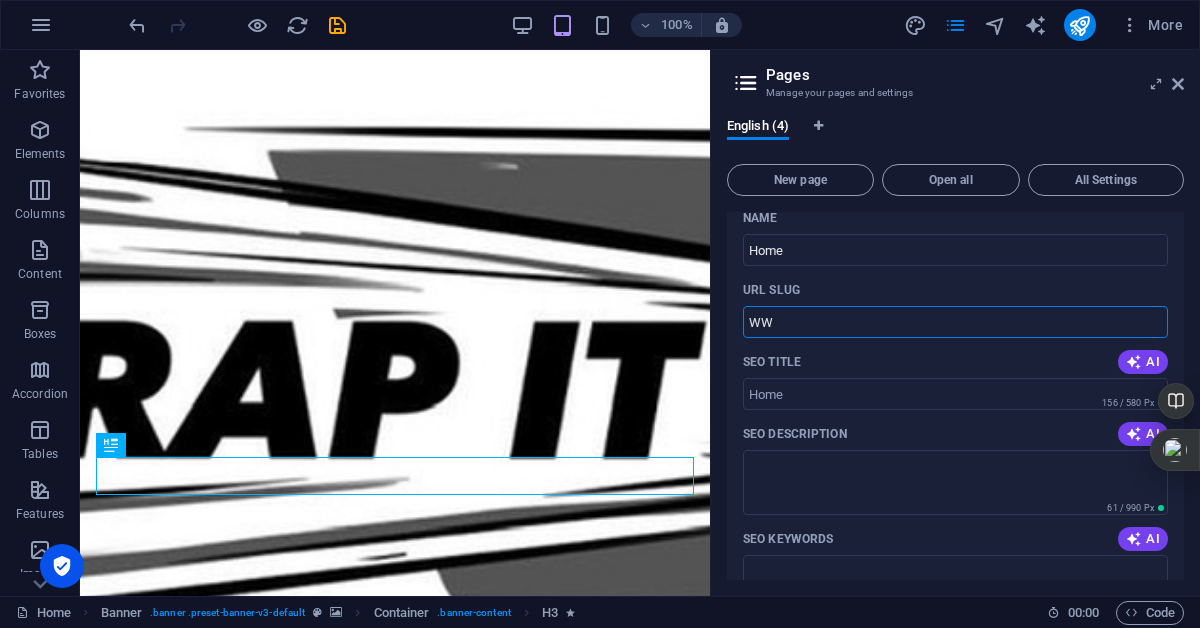 type on "W" 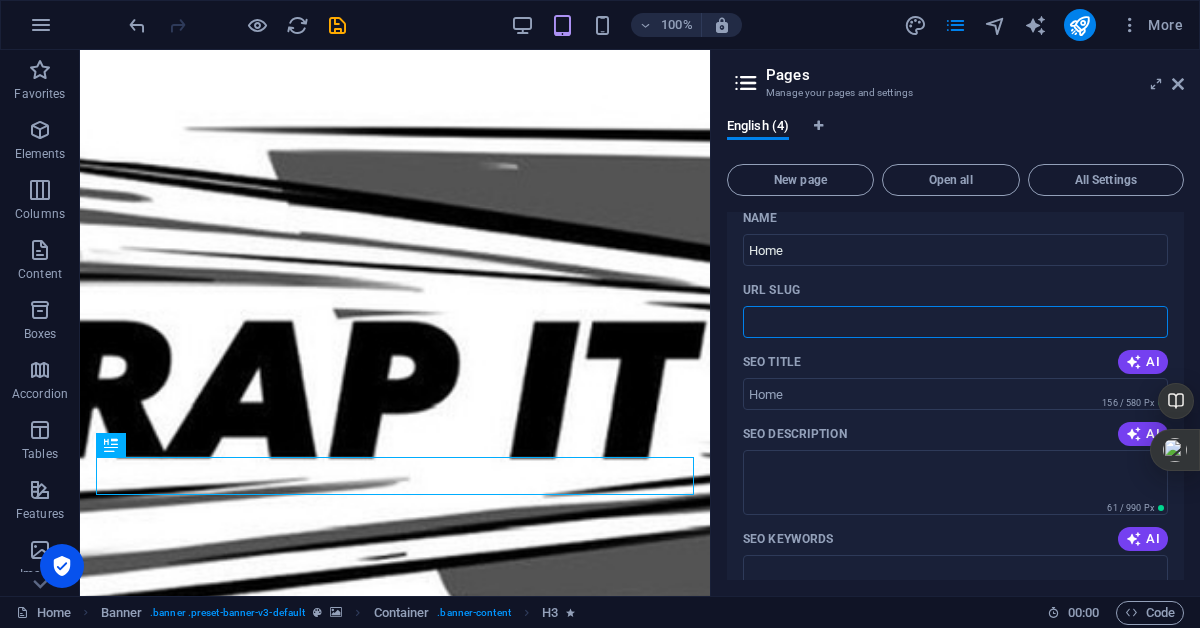 paste 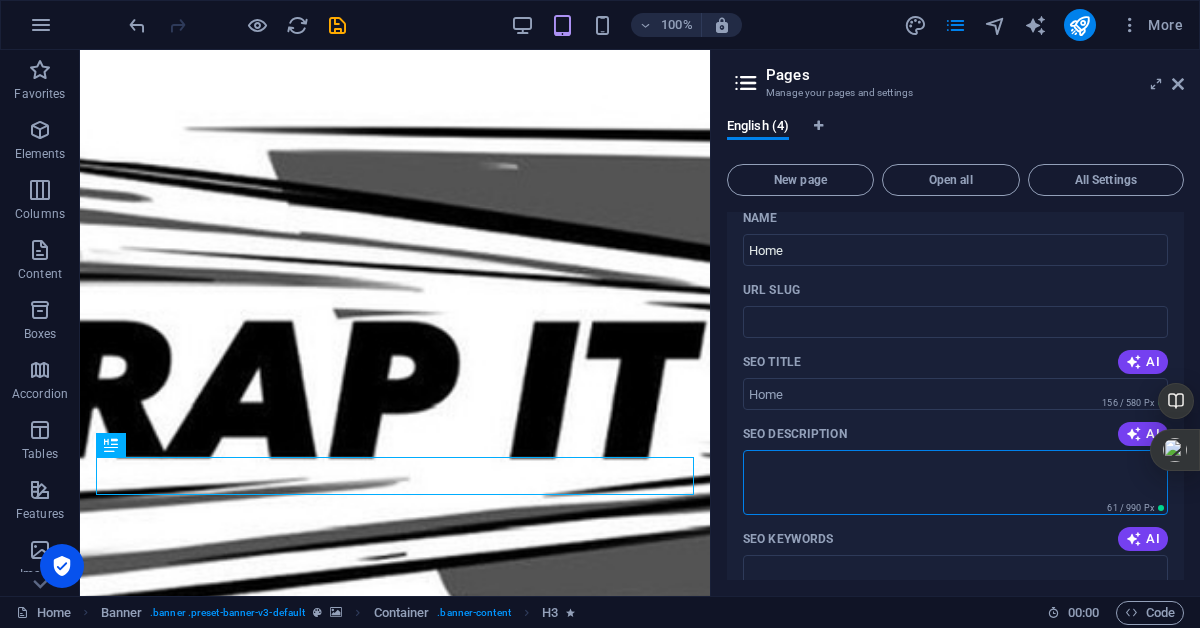 click on "SEO Description" at bounding box center [955, 482] 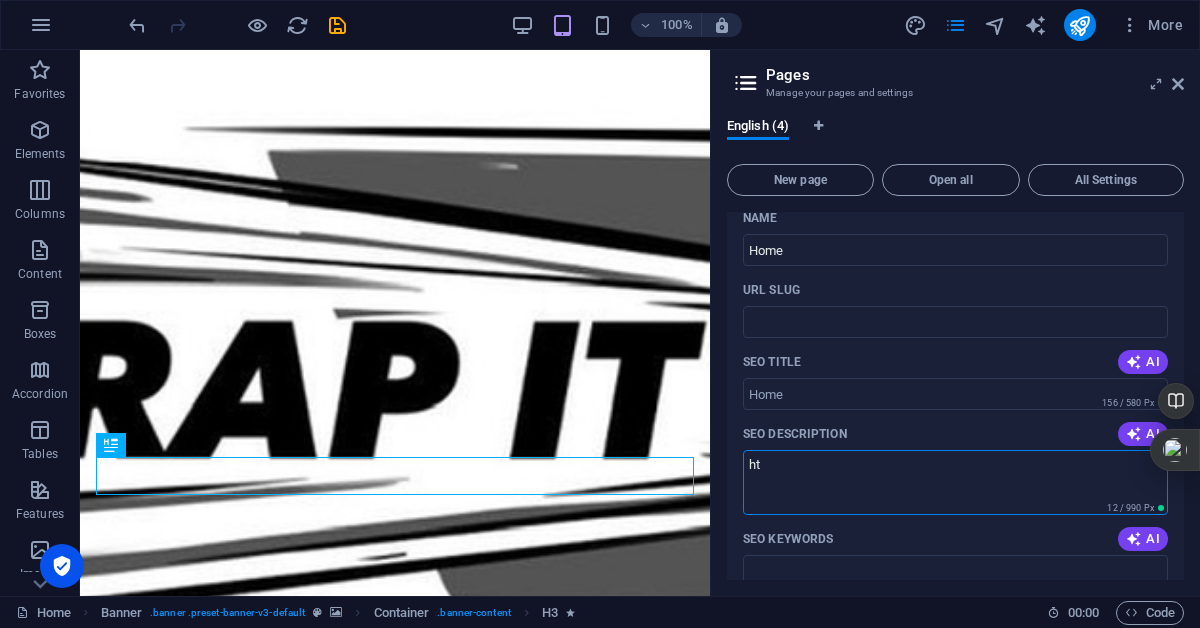 type on "h" 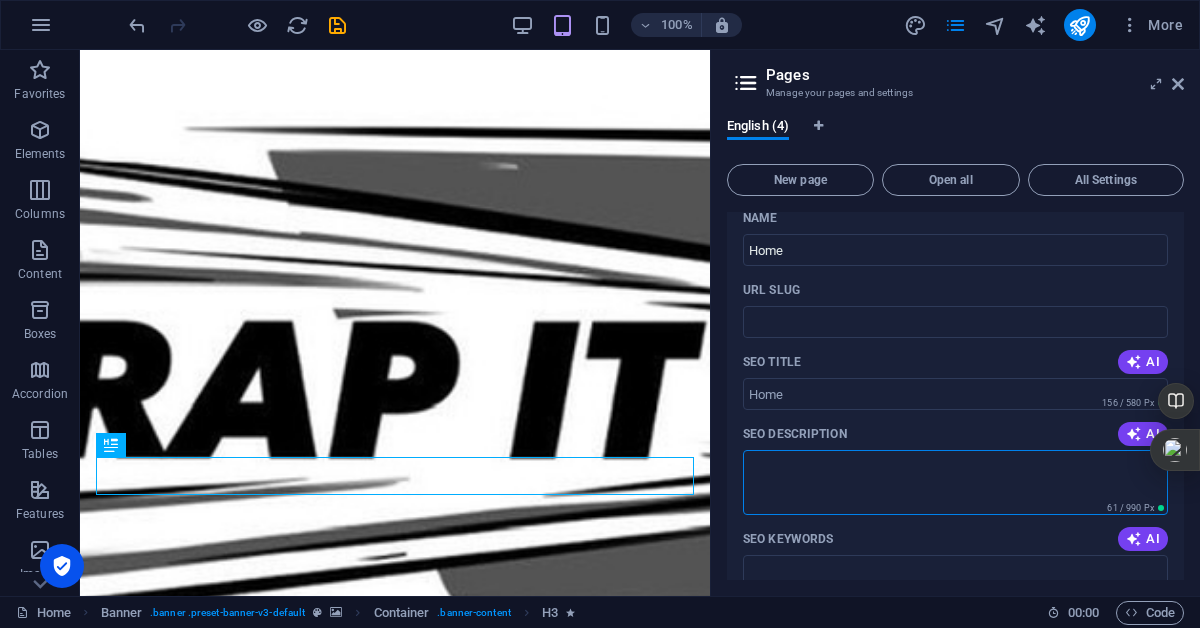 type 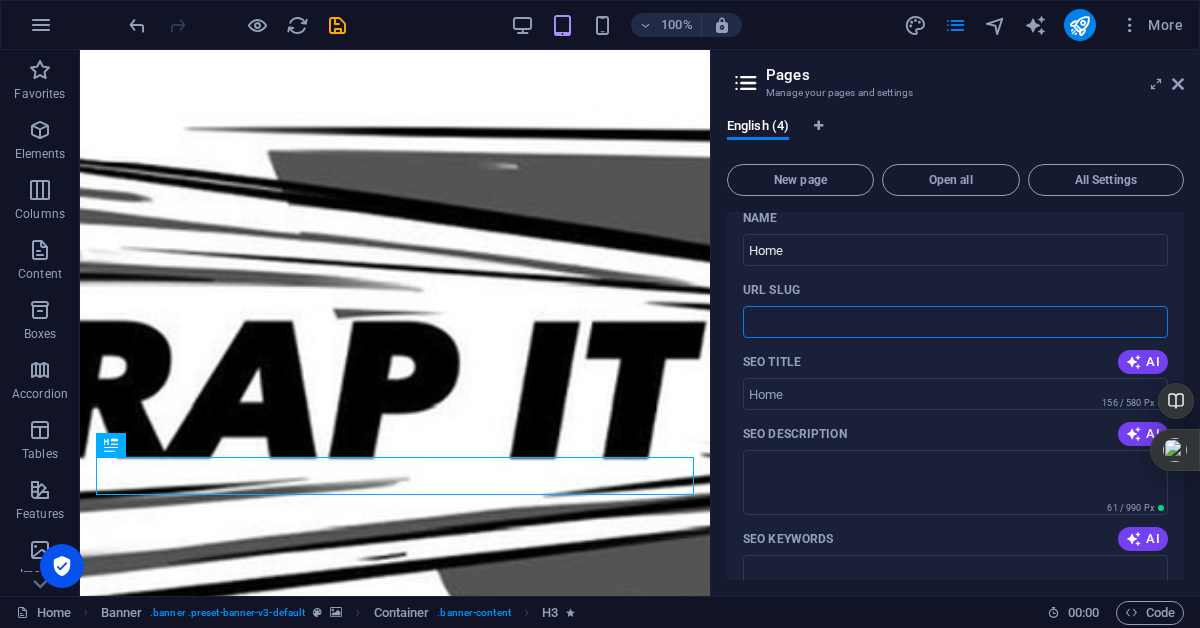 click on "URL SLUG" at bounding box center (955, 322) 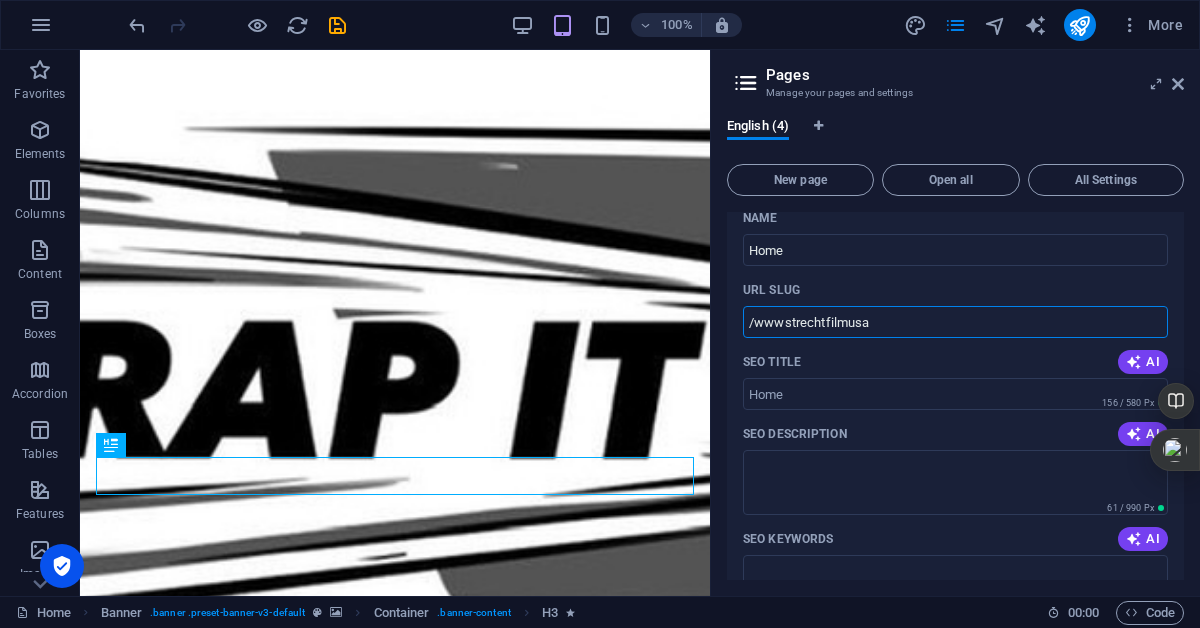 type on "/wwwstrechtfilmusa" 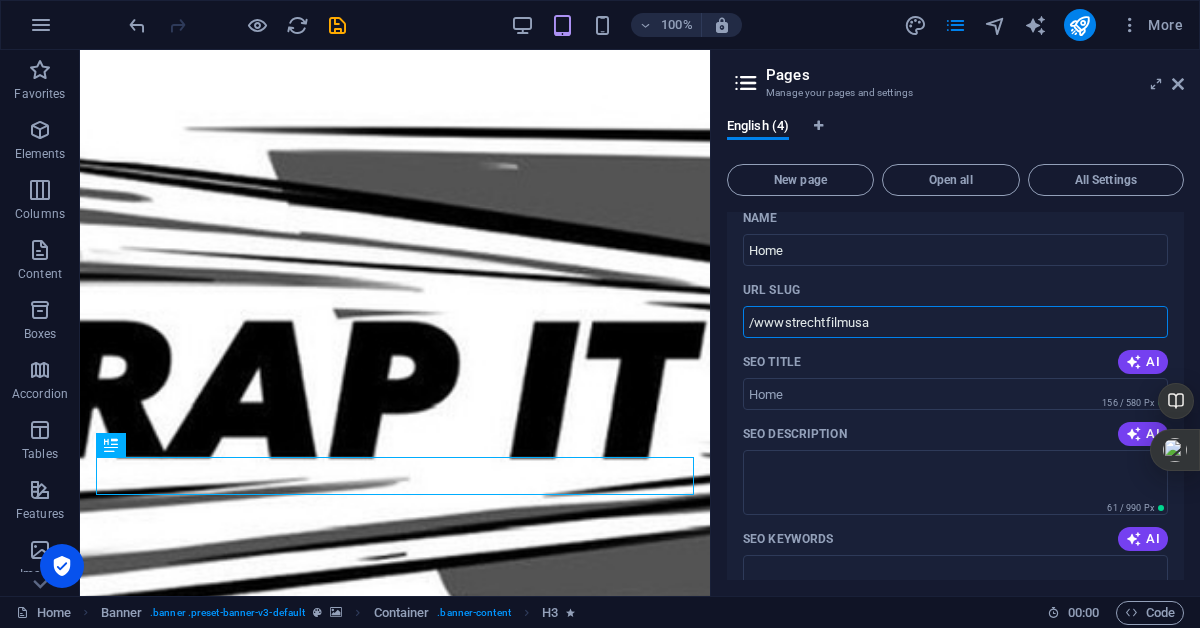 drag, startPoint x: 891, startPoint y: 324, endPoint x: 740, endPoint y: 323, distance: 151.00331 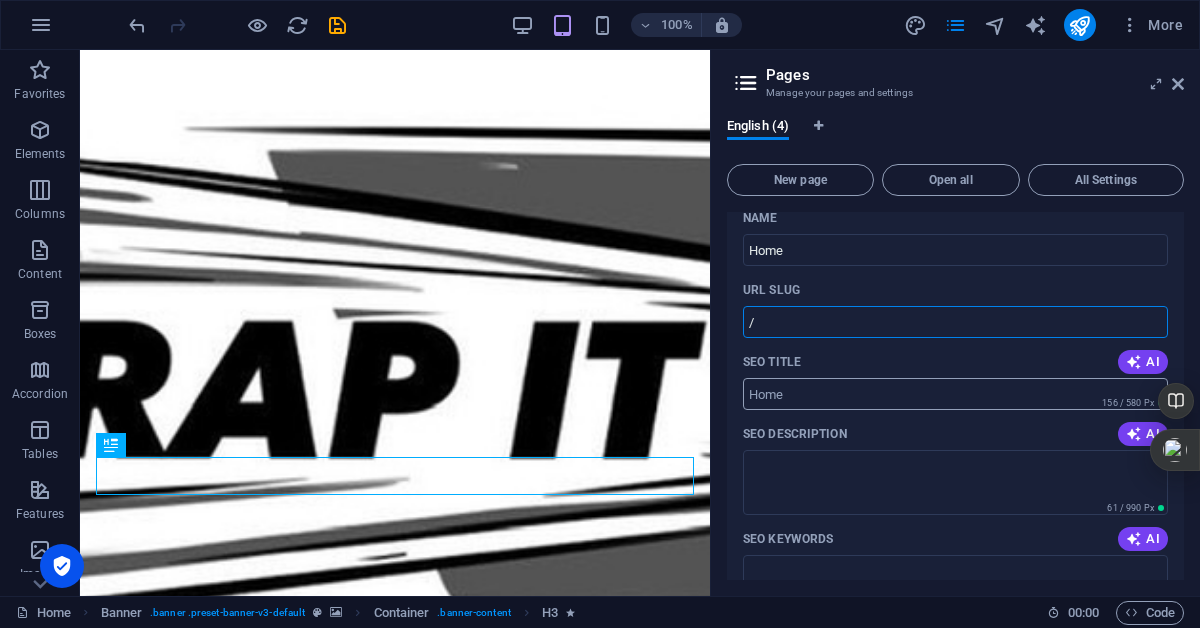 type on "/" 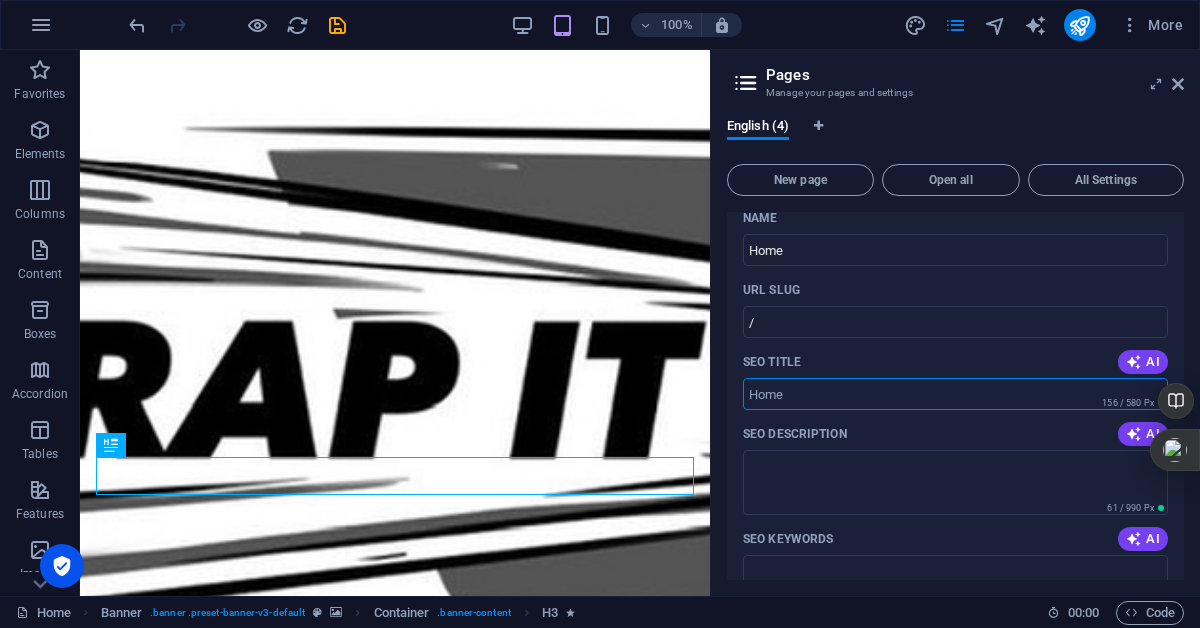 click on "SEO Title" at bounding box center [955, 394] 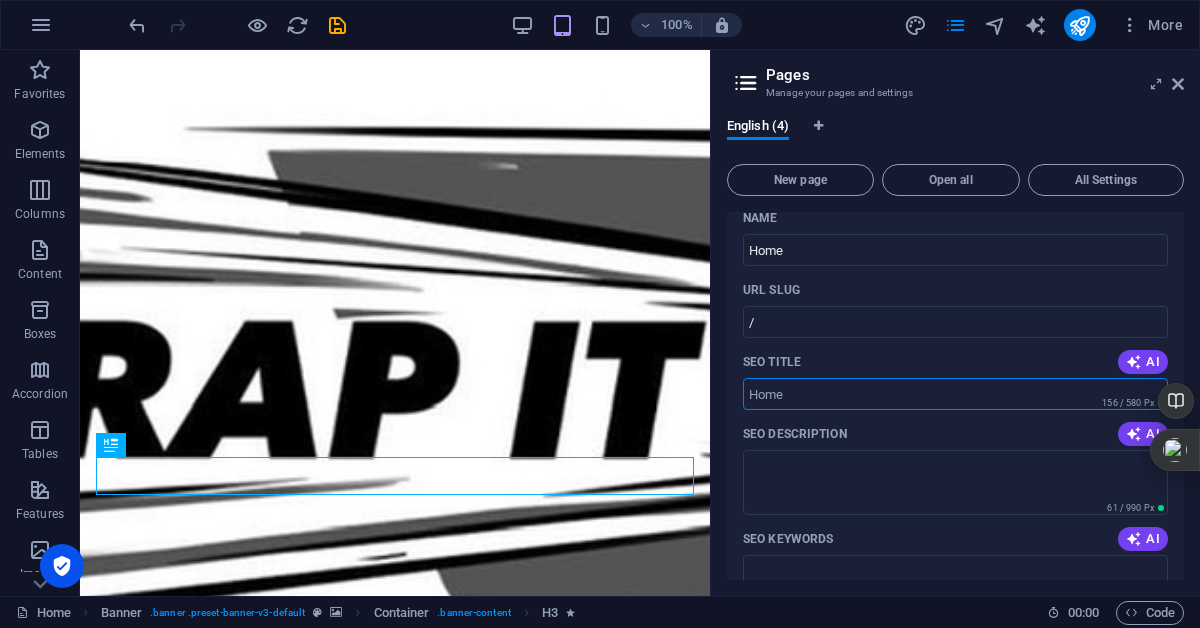 paste on "Integrity Stretch Film Wrap – American-Made Packaging Solutions" 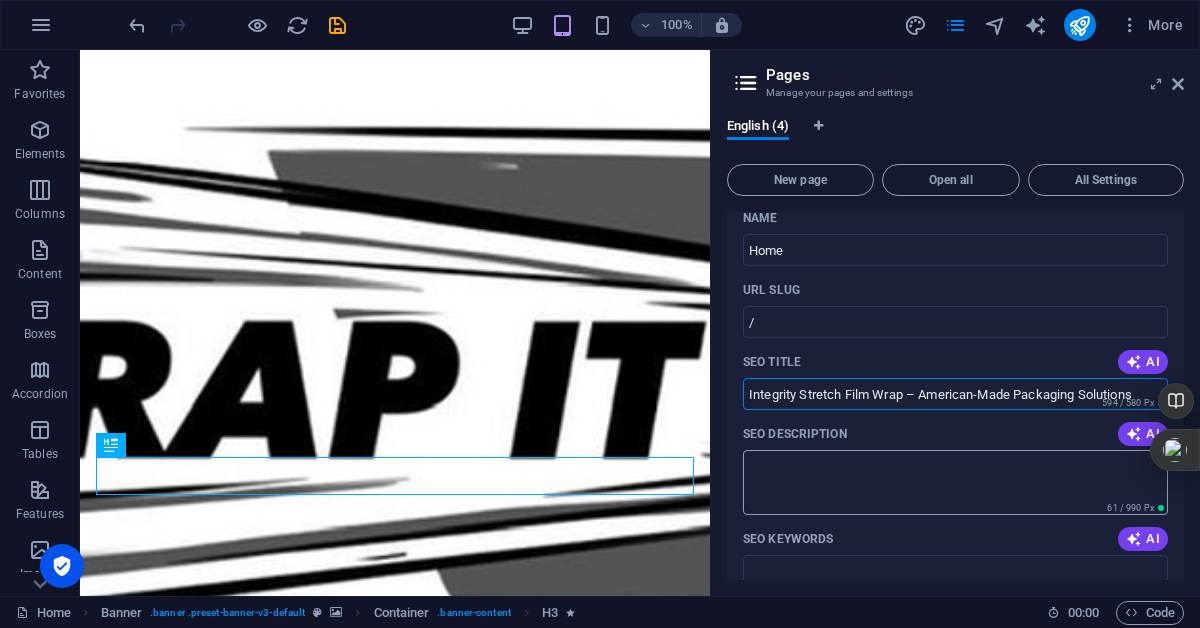 type on "Integrity Stretch Film Wrap – American-Made Packaging Solutions" 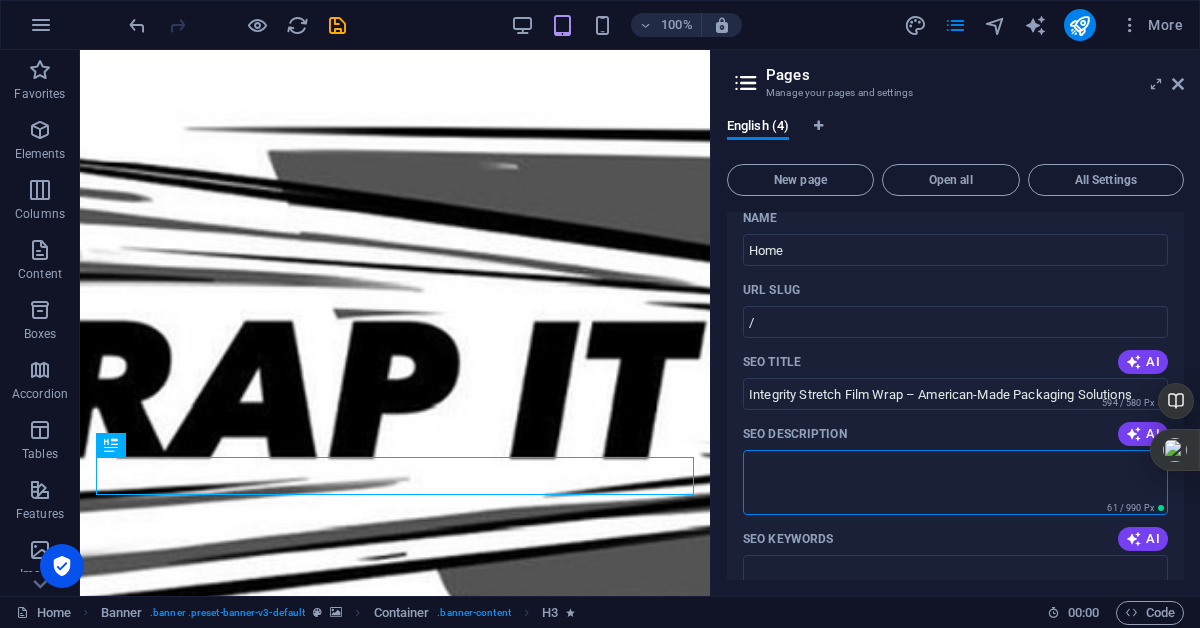 paste on "High-performance stretch film made in the [GEOGRAPHIC_DATA]. Secure your shipments with reliable, durable wrapping solutions. Wholesale & retail. Fast shipping." 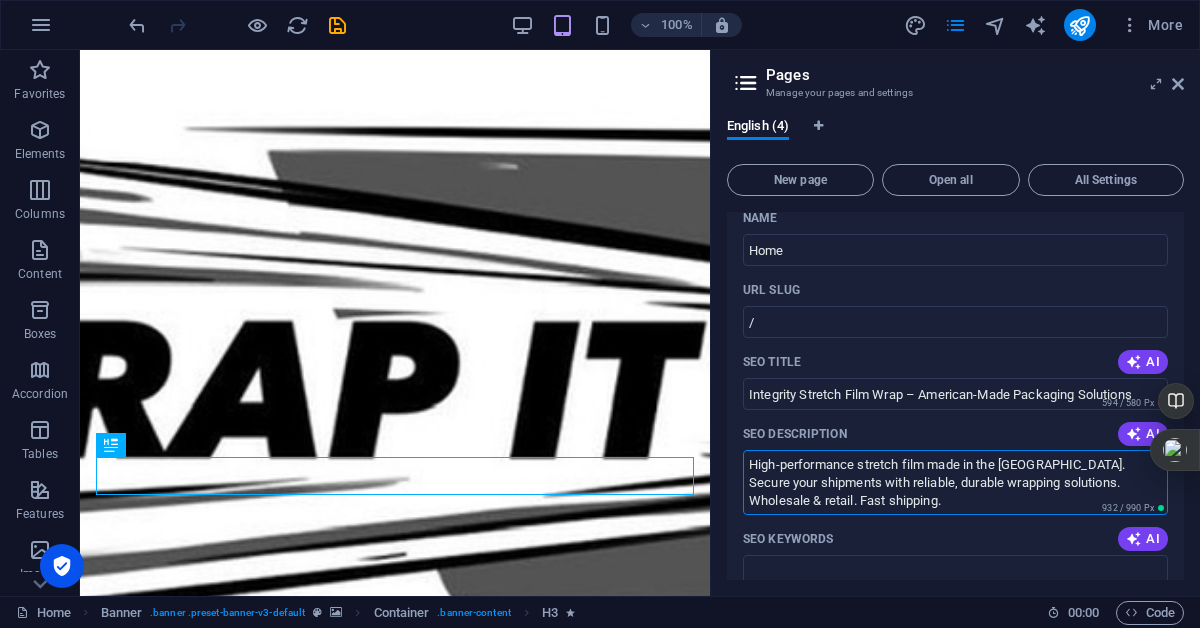 scroll, scrollTop: 18, scrollLeft: 0, axis: vertical 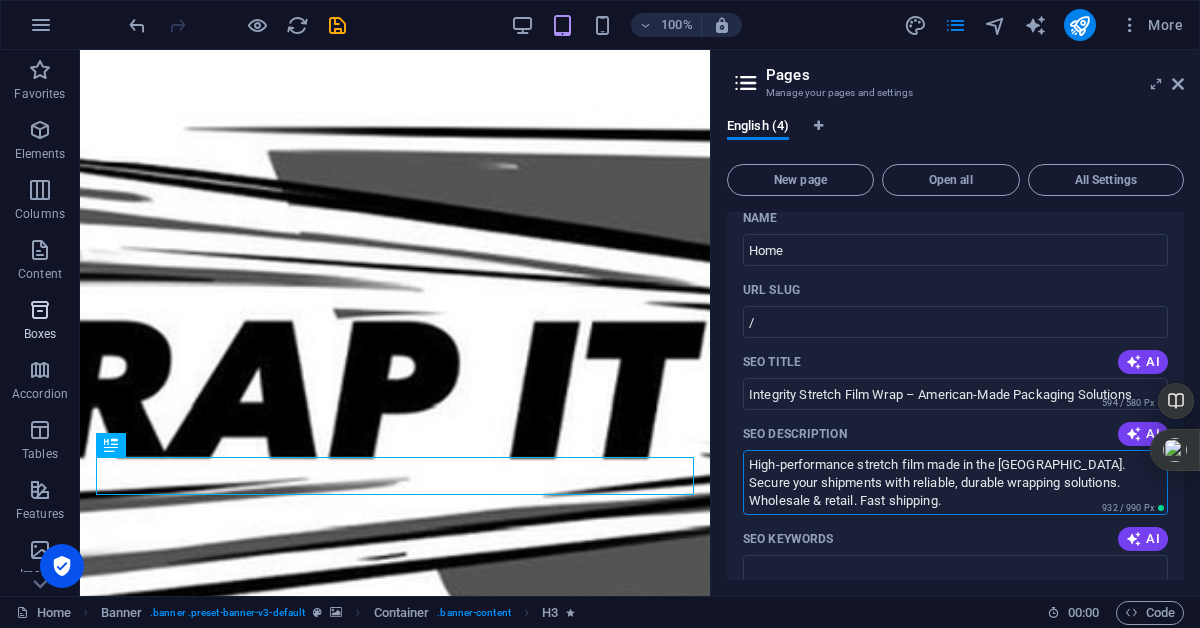 type on "High-performance stretch film made in the [GEOGRAPHIC_DATA]. Secure your shipments with reliable, durable wrapping solutions. Wholesale & retail. Fast shipping." 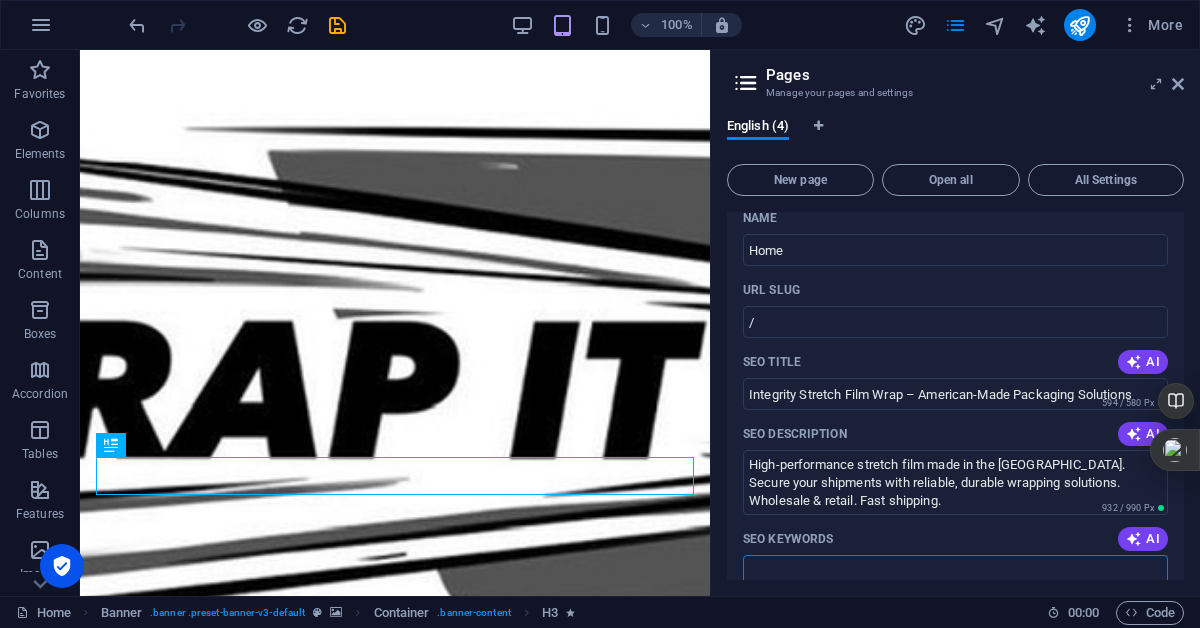 click on "SEO Keywords" at bounding box center [955, 571] 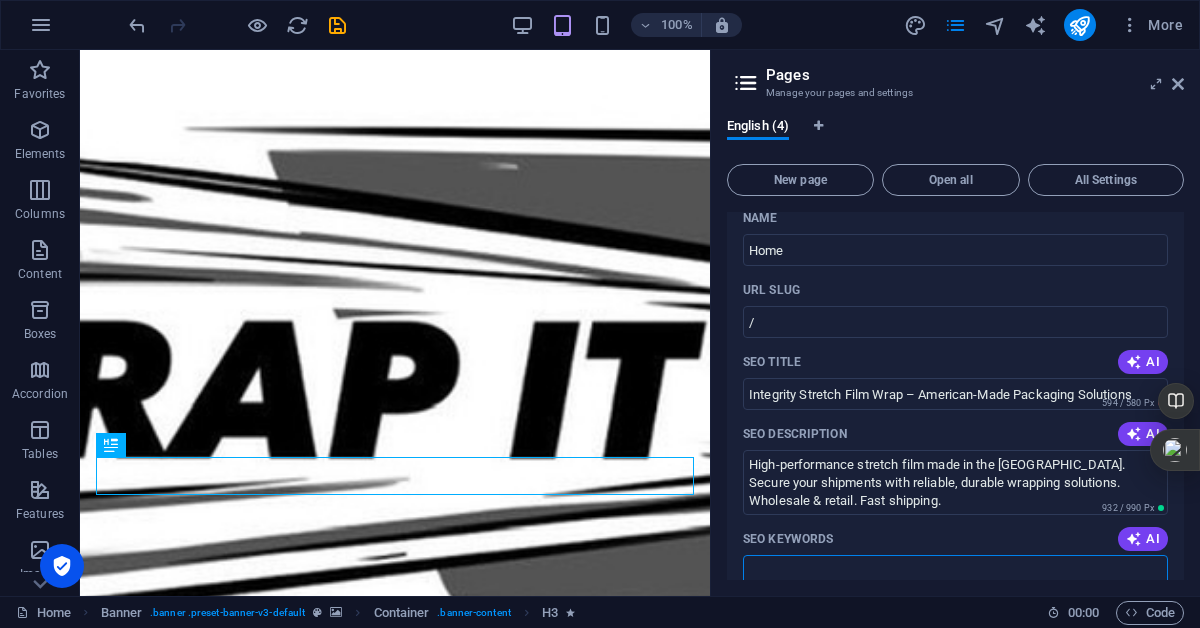 paste on "stretch film, shrink wrap, packaging film, made in [GEOGRAPHIC_DATA], pallet wrap, American stretch film, Integrity Wrap, warehouse packaging, bulk stretch film, film wrap Miami" 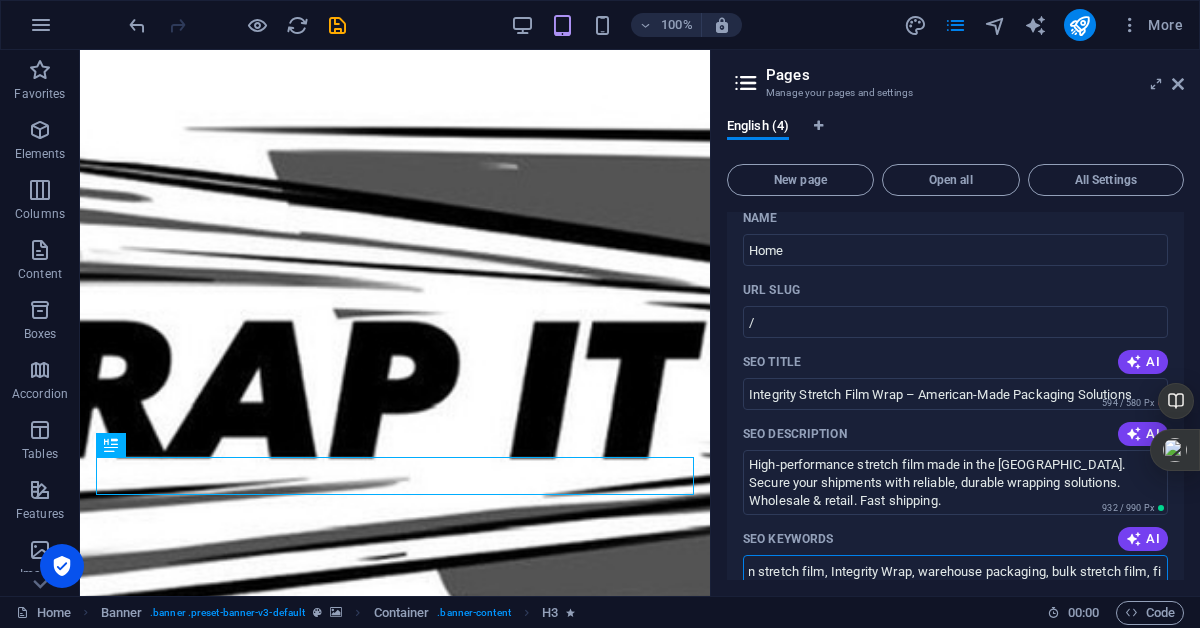 scroll, scrollTop: 0, scrollLeft: 0, axis: both 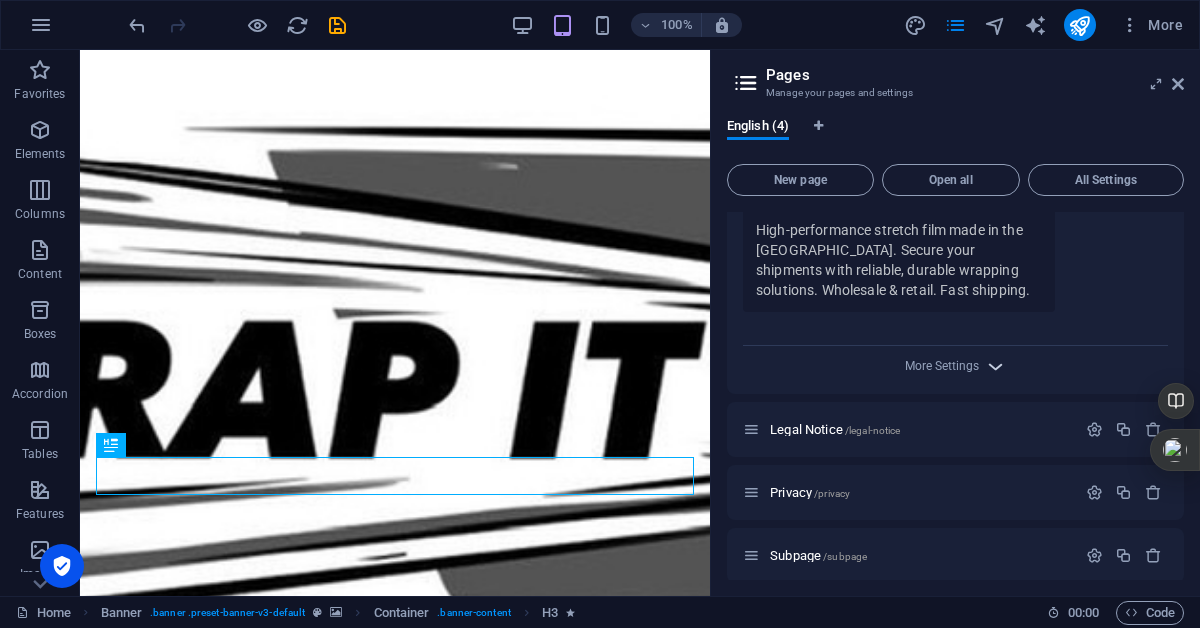 type on "stretch film, shrink wrap, packaging film, made in [GEOGRAPHIC_DATA], pallet wrap, American stretch film, Integrity Wrap, warehouse packaging, bulk stretch film, film wrap Miami" 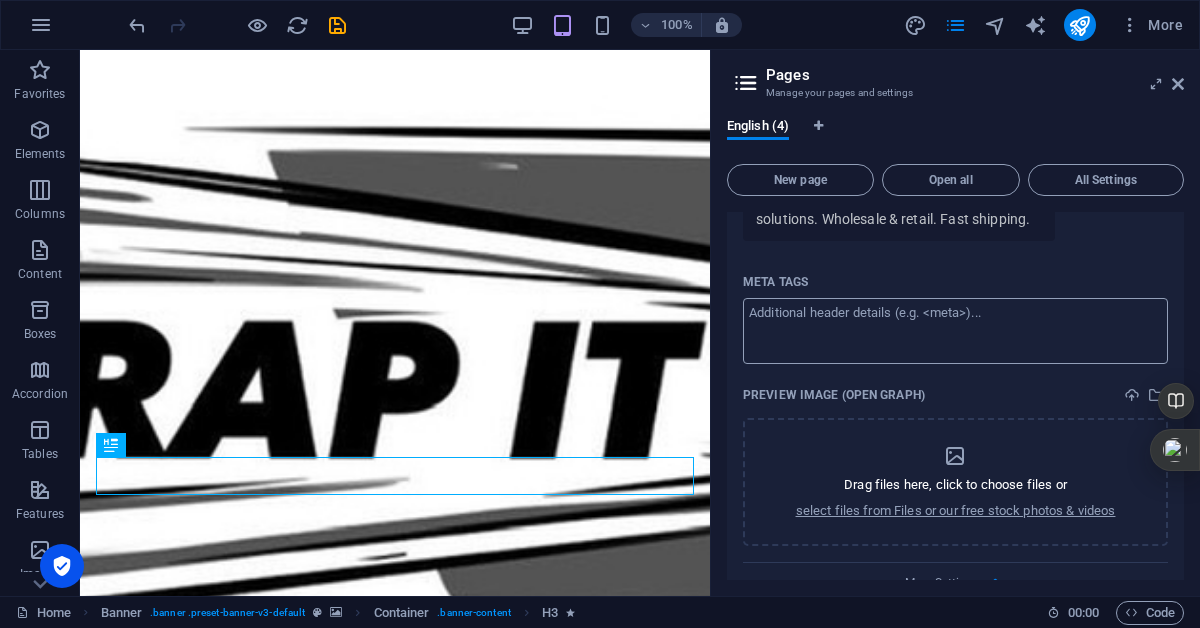 scroll, scrollTop: 807, scrollLeft: 0, axis: vertical 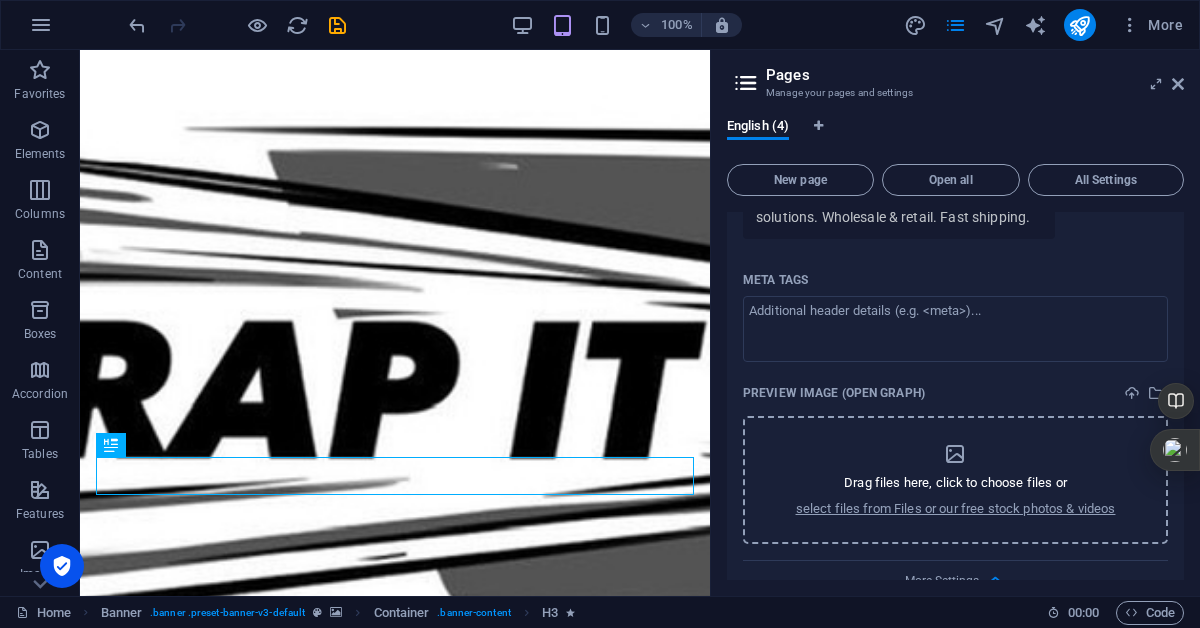 click at bounding box center (955, 454) 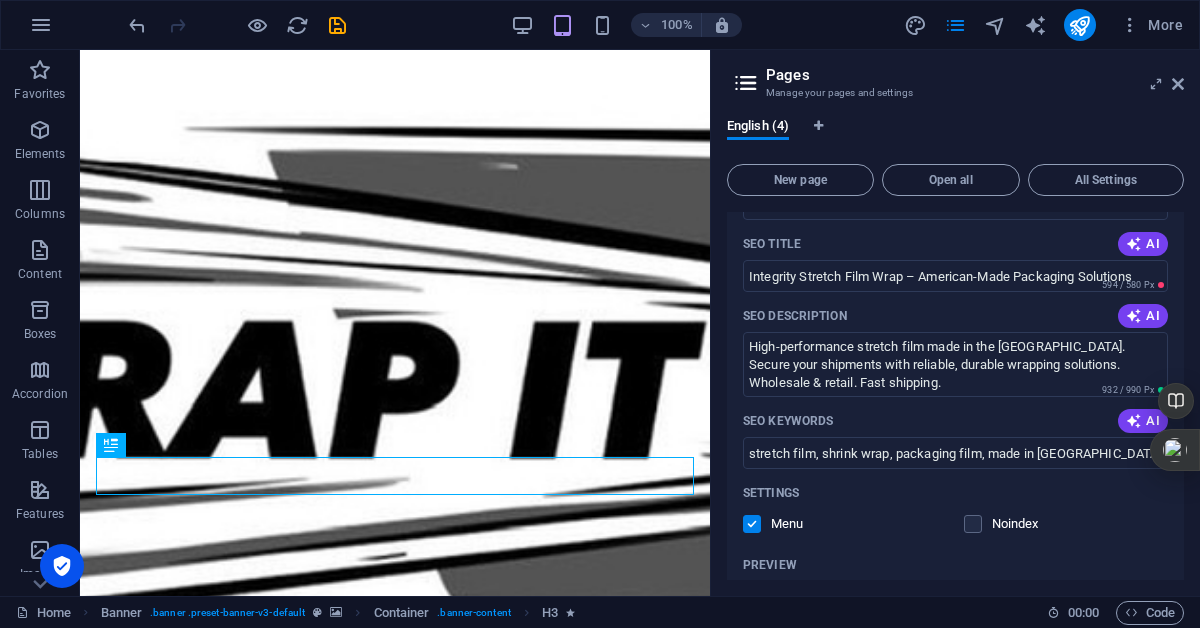 scroll, scrollTop: 0, scrollLeft: 0, axis: both 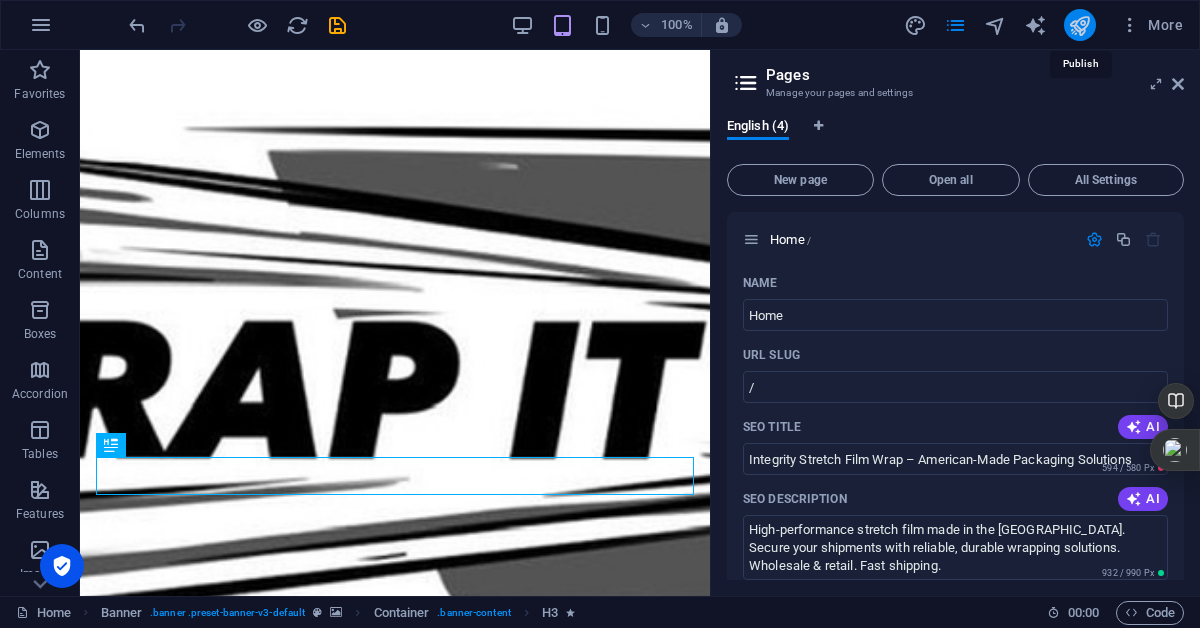 click at bounding box center (1079, 25) 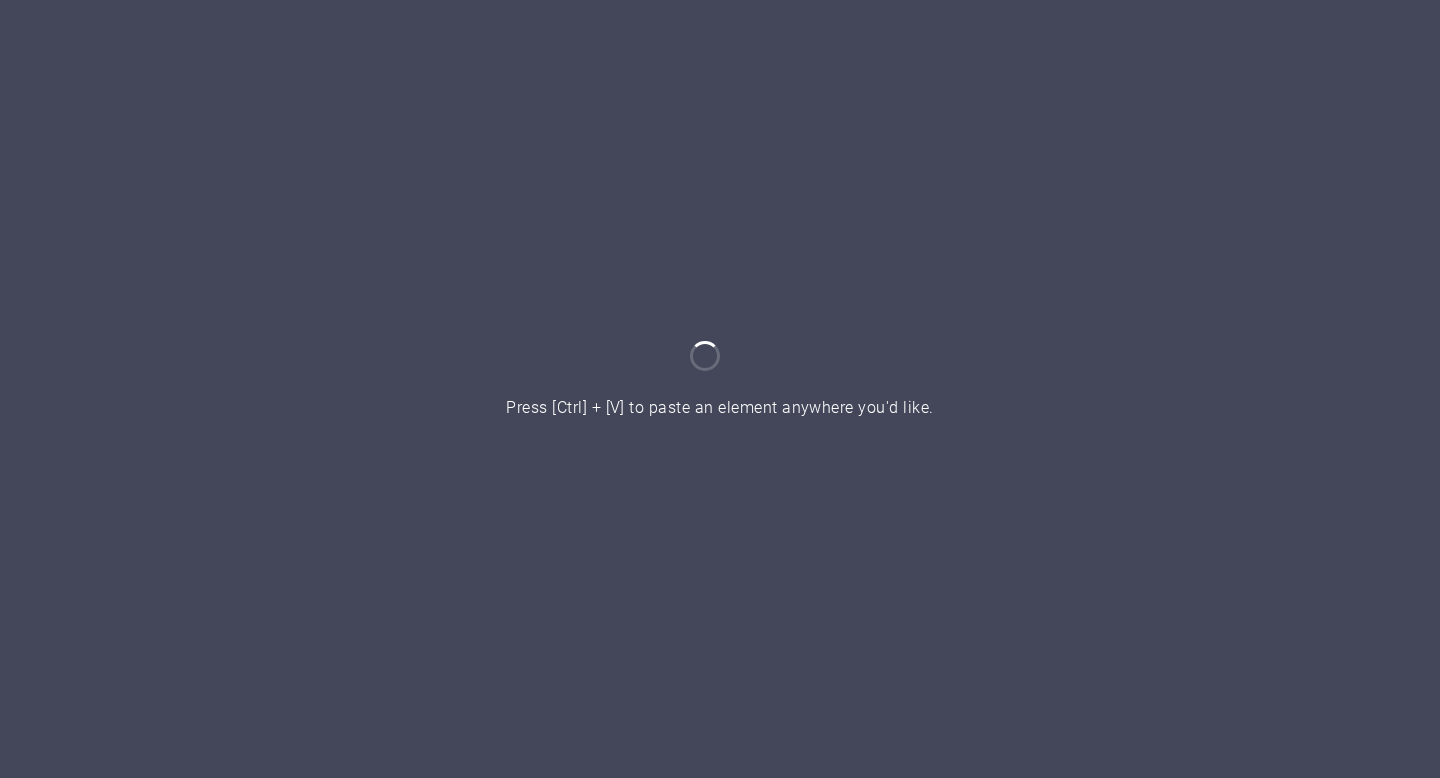 scroll, scrollTop: 0, scrollLeft: 0, axis: both 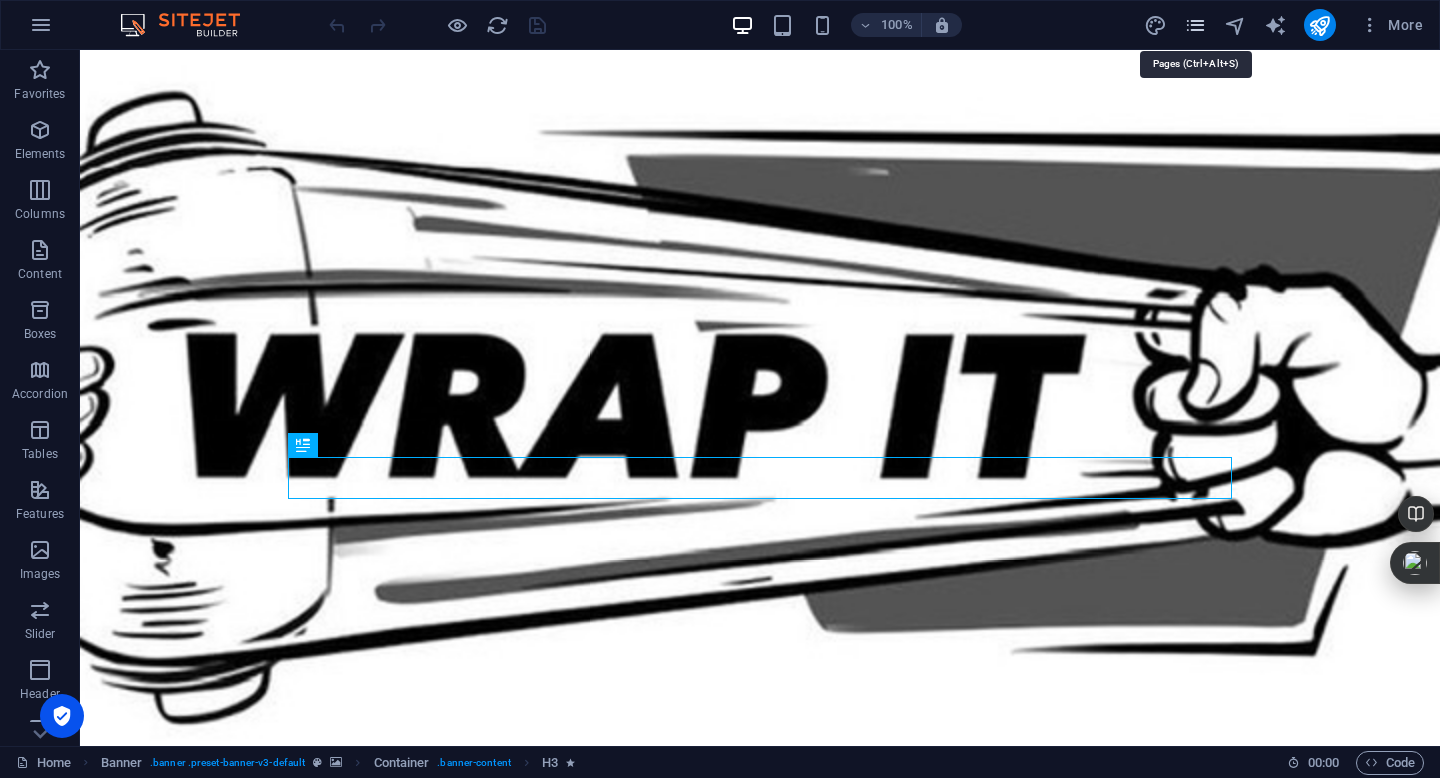 click at bounding box center (1195, 25) 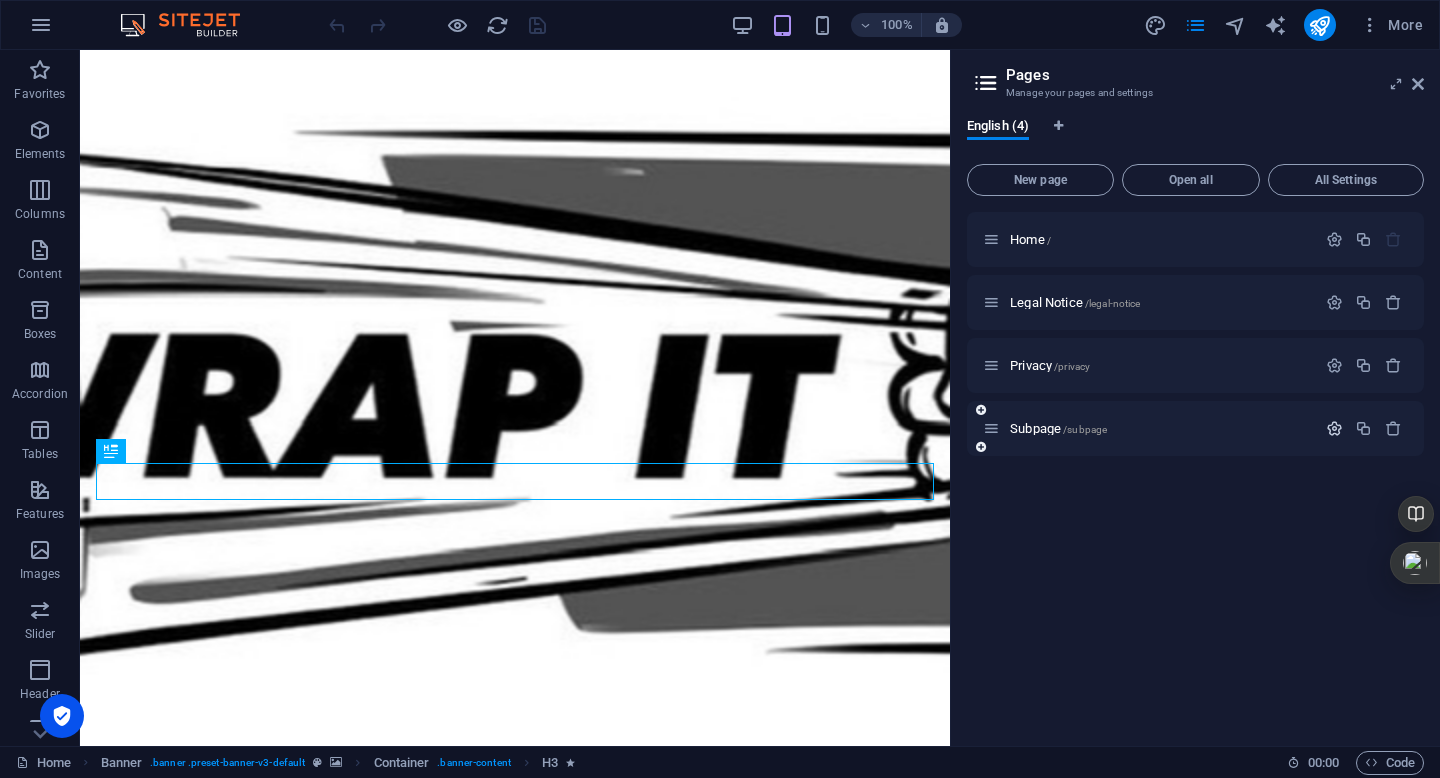 click at bounding box center [1334, 428] 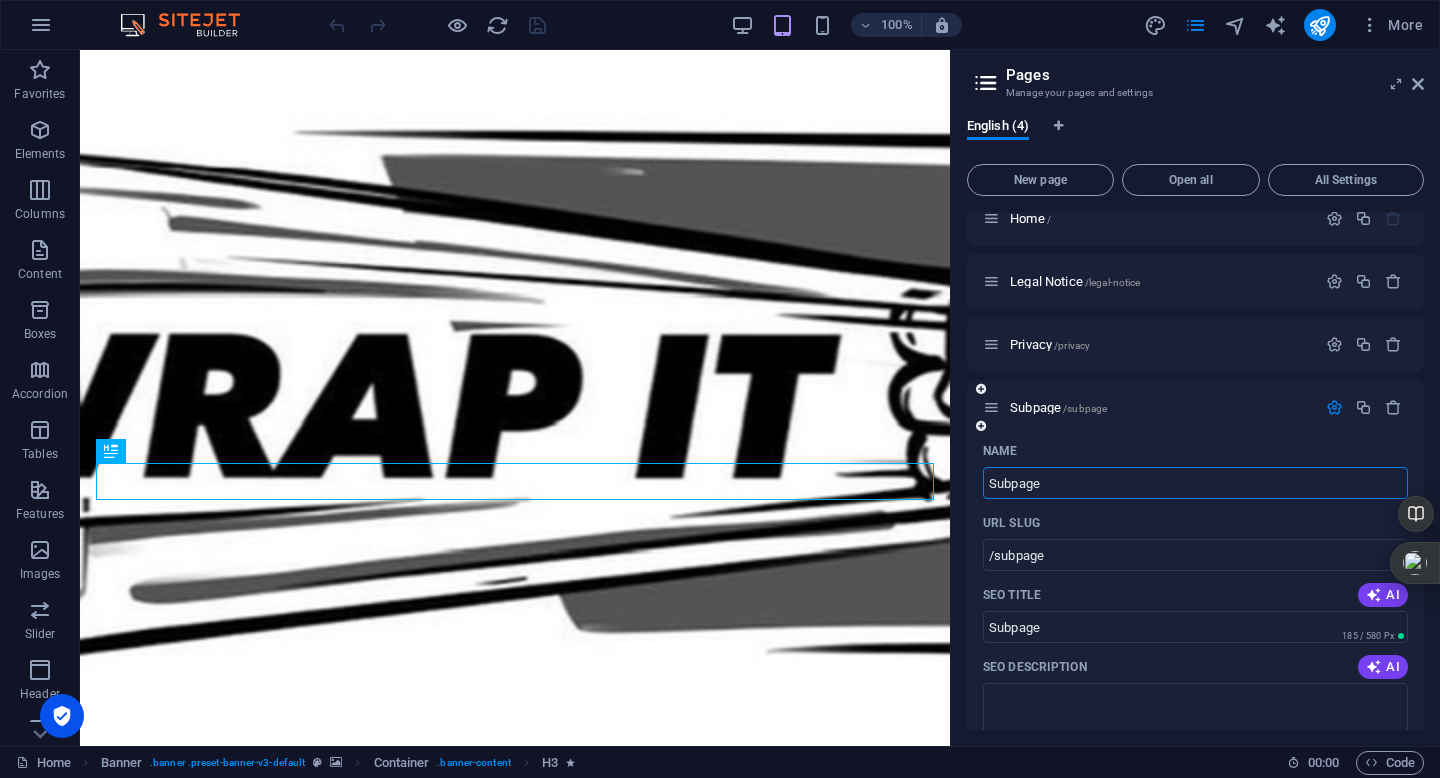 scroll, scrollTop: 0, scrollLeft: 0, axis: both 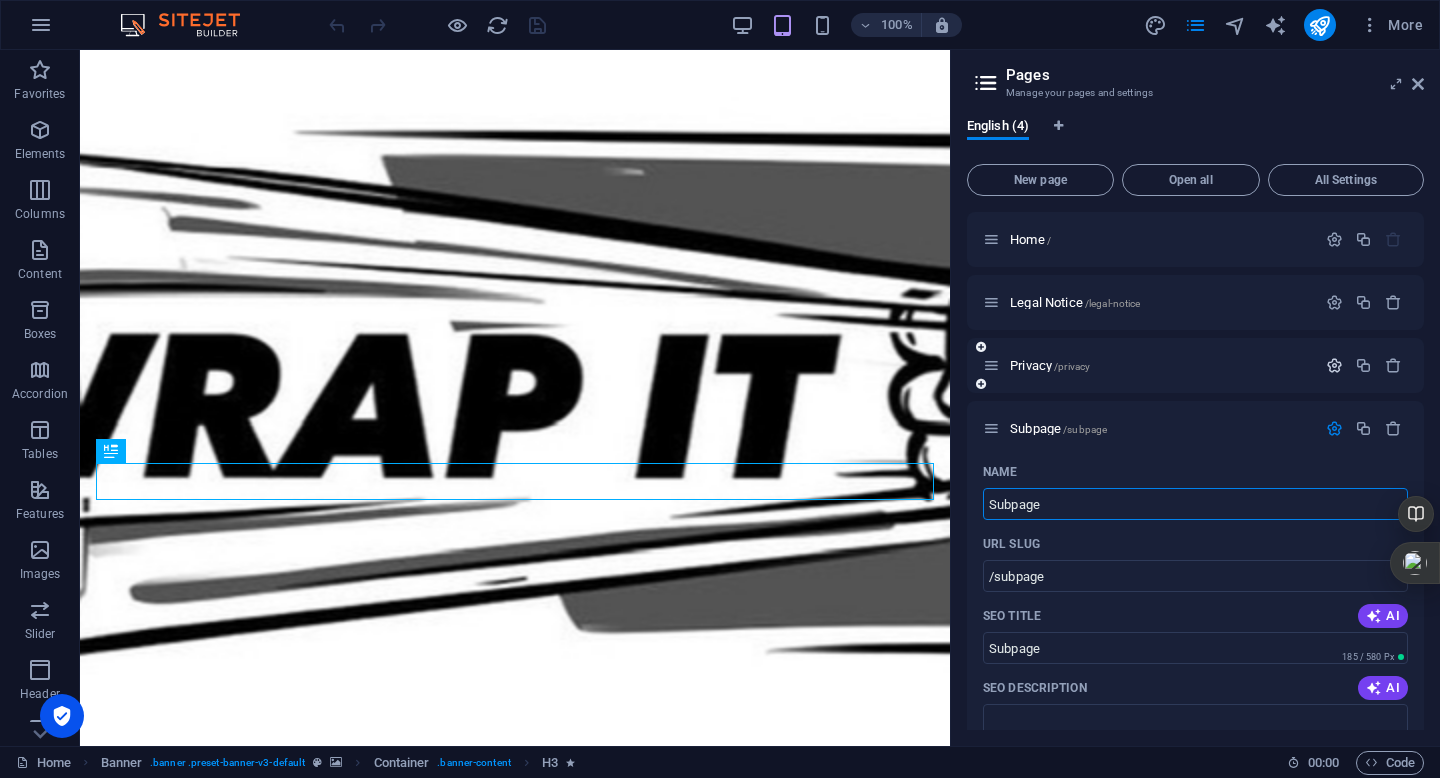 click at bounding box center (1334, 365) 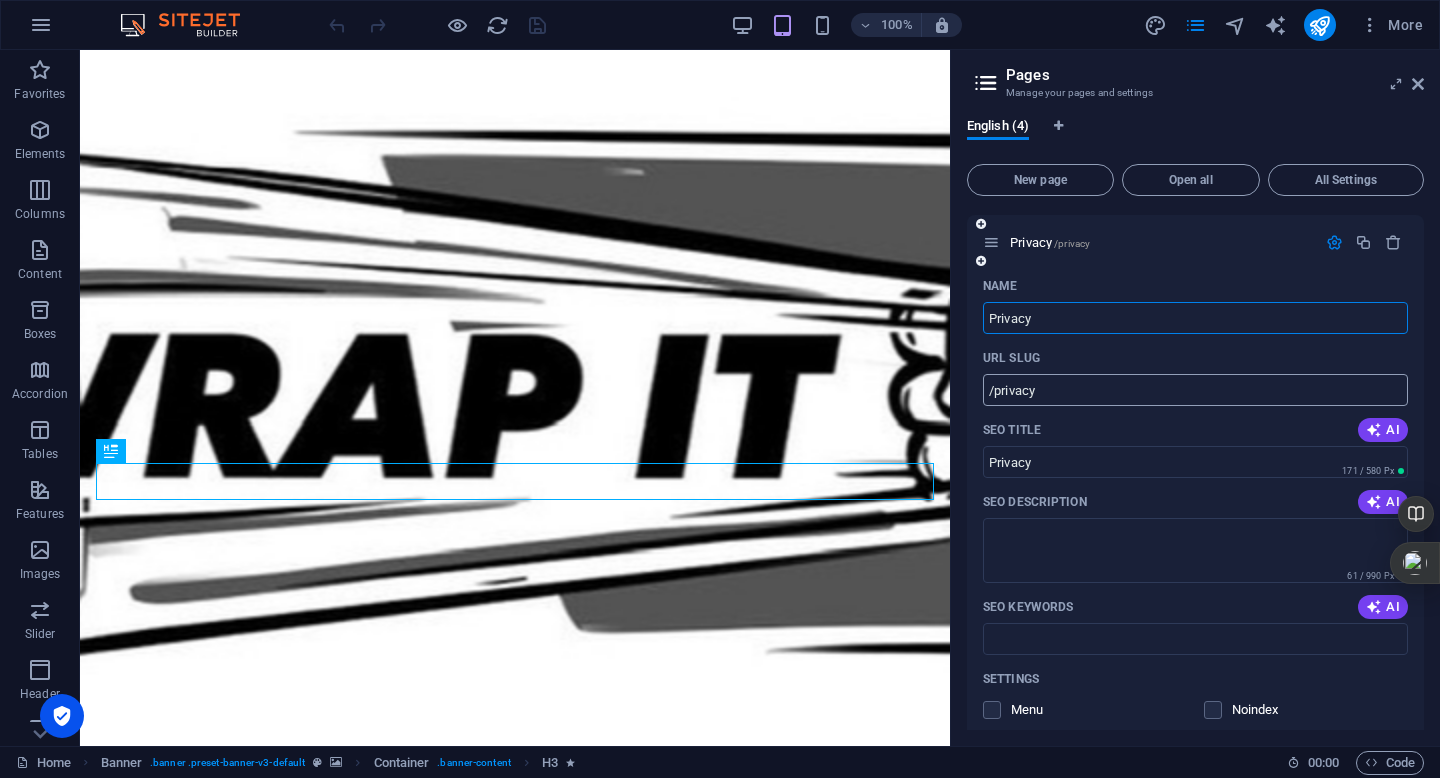 scroll, scrollTop: 0, scrollLeft: 0, axis: both 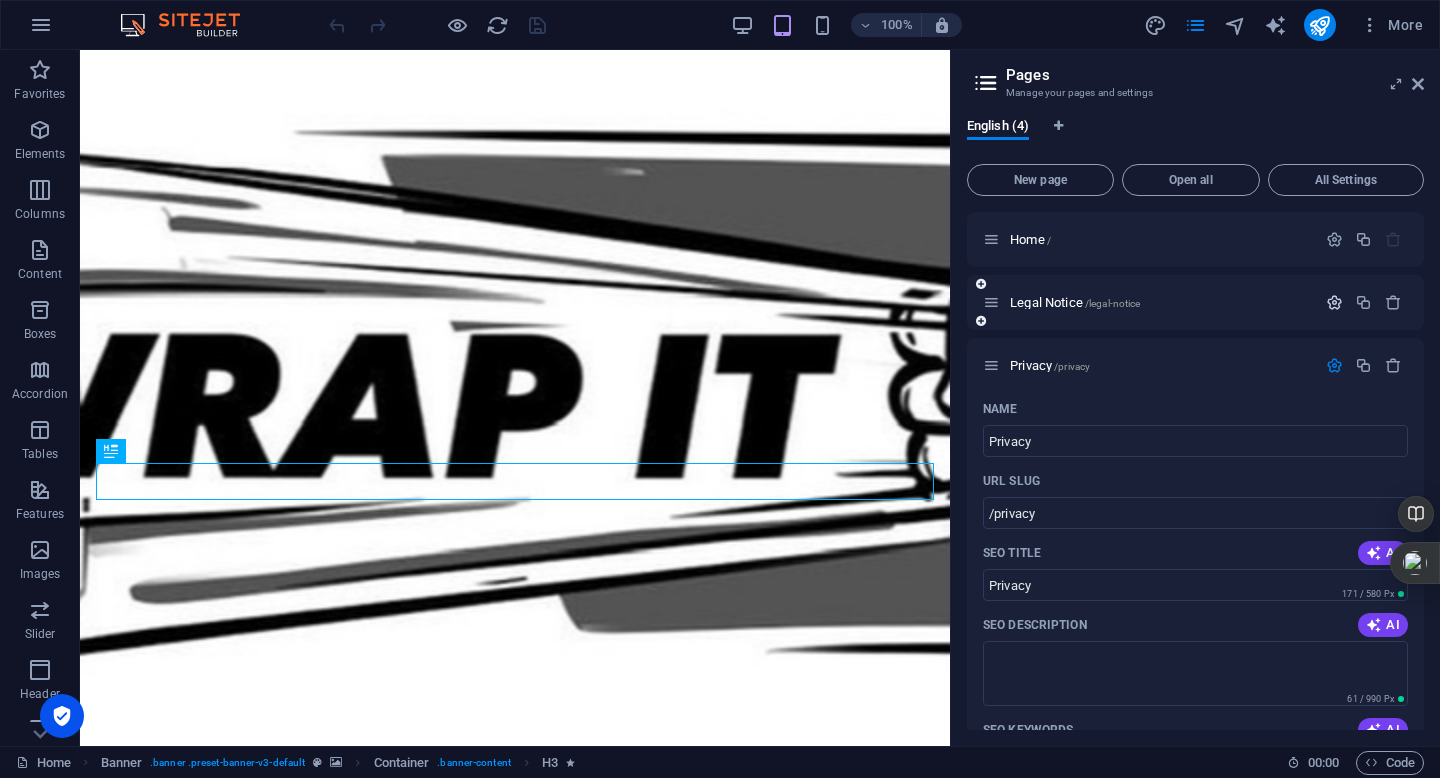 click at bounding box center [1334, 302] 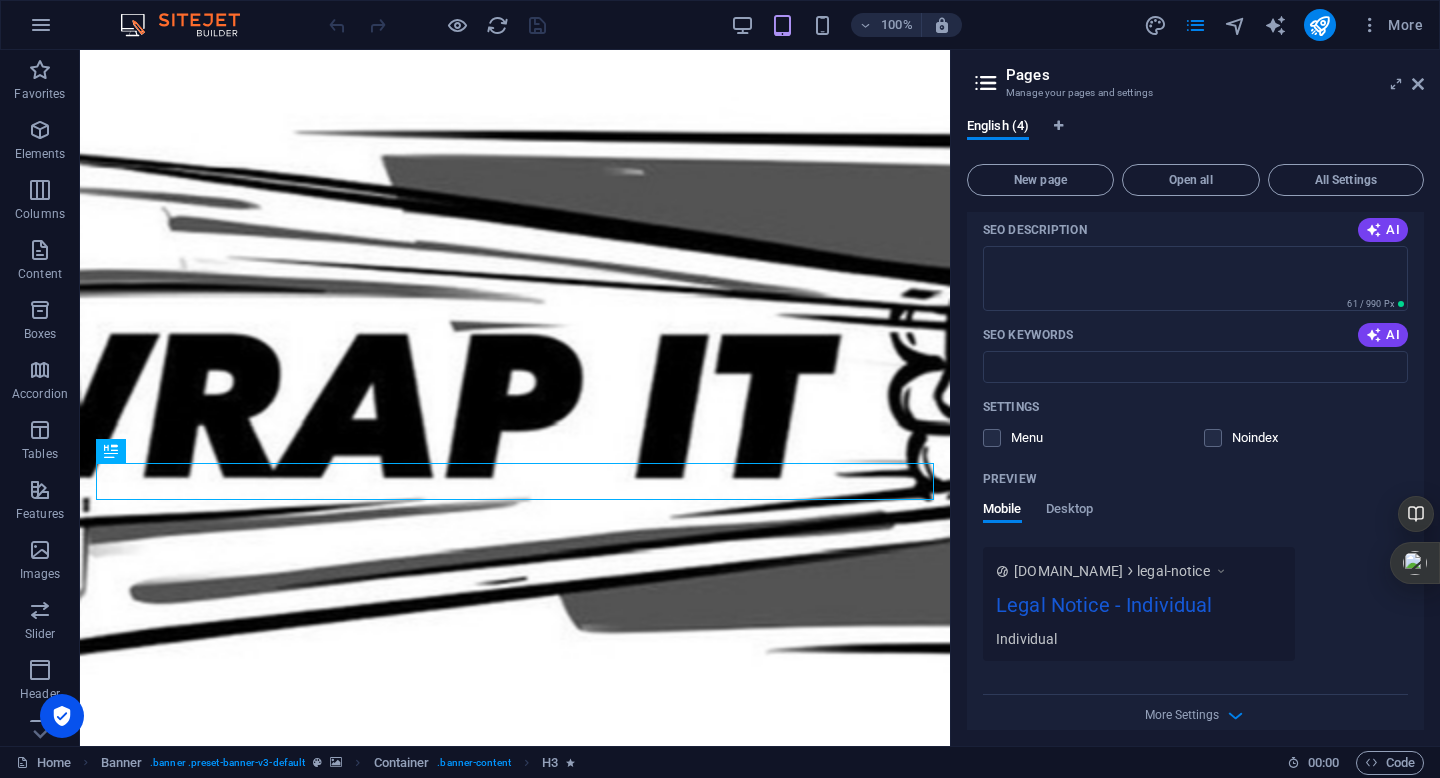 scroll, scrollTop: 0, scrollLeft: 0, axis: both 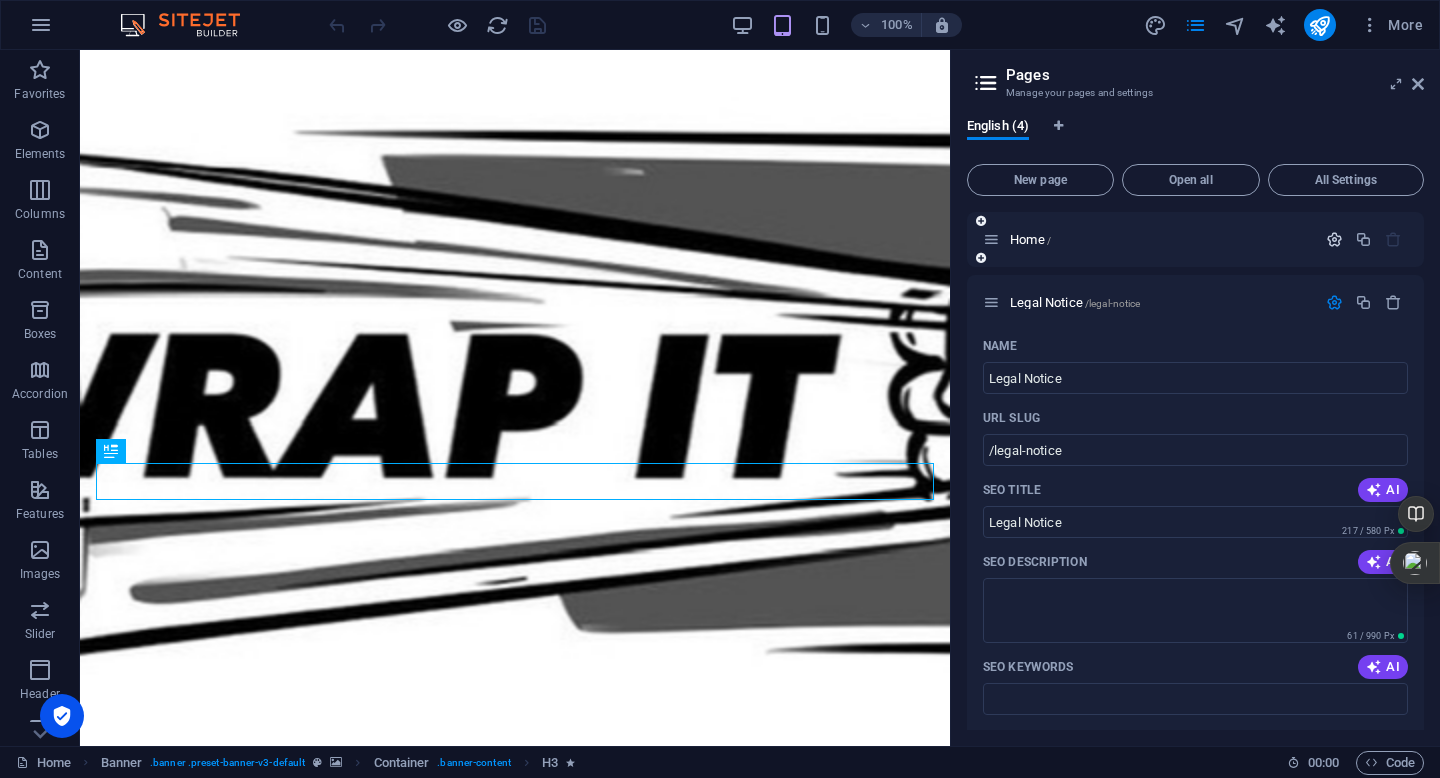 click at bounding box center (1334, 239) 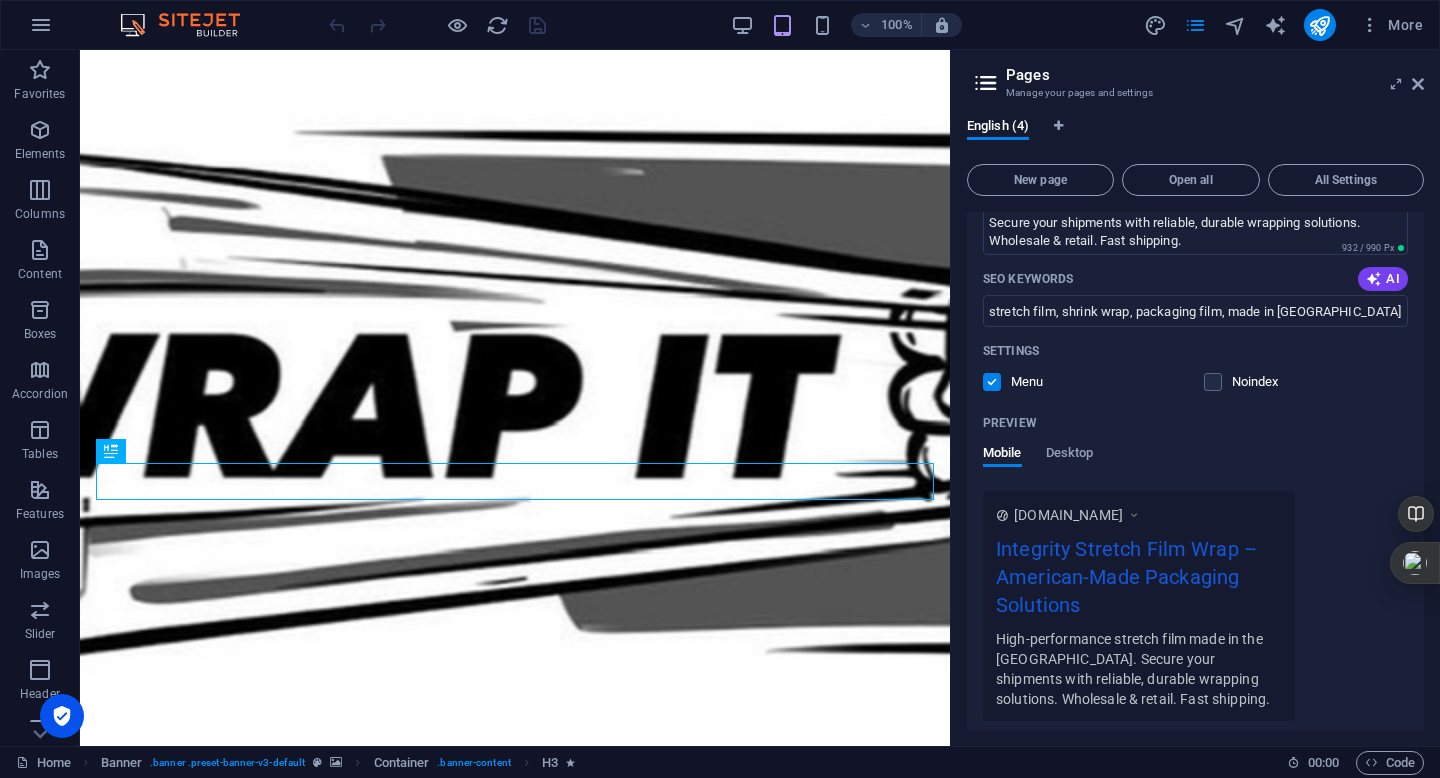 scroll, scrollTop: 0, scrollLeft: 0, axis: both 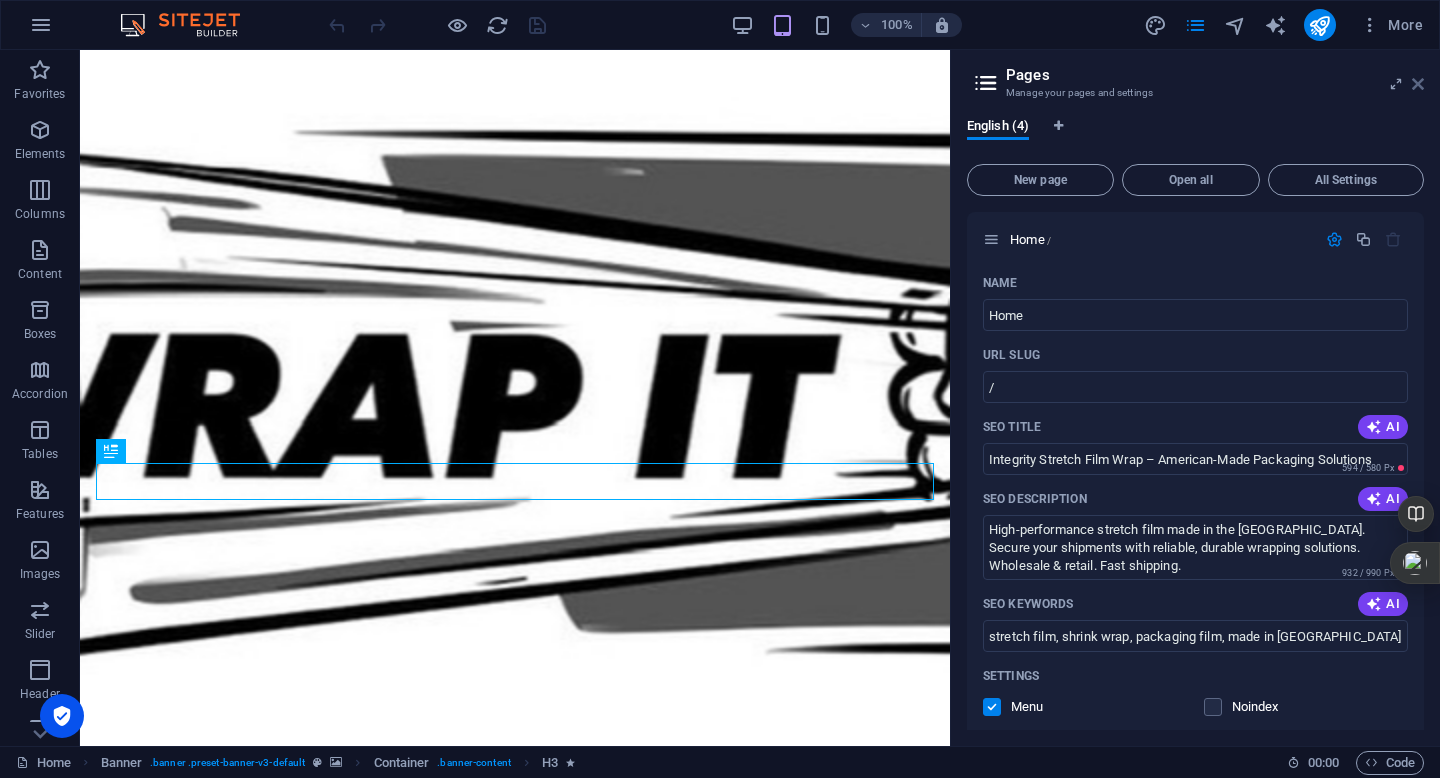 click at bounding box center (1418, 84) 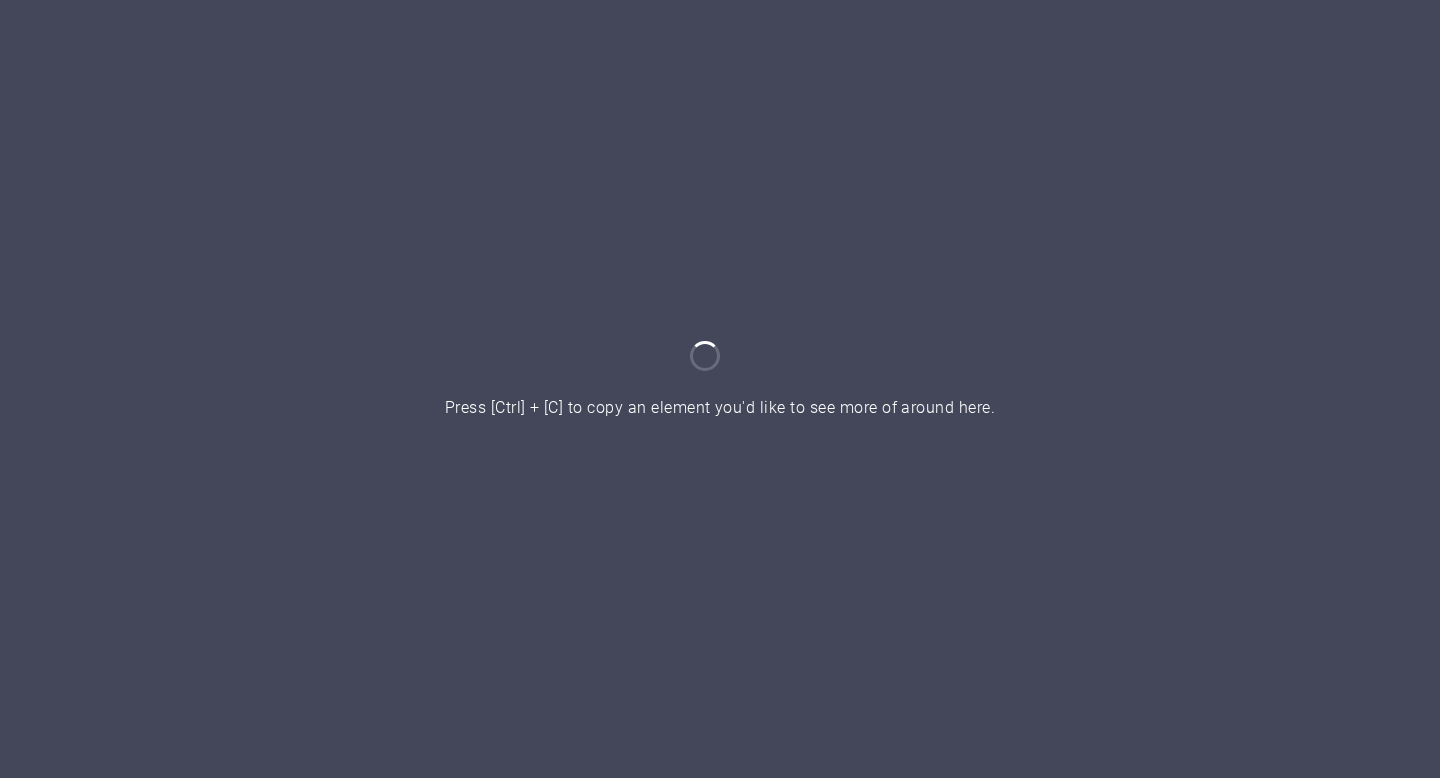scroll, scrollTop: 0, scrollLeft: 0, axis: both 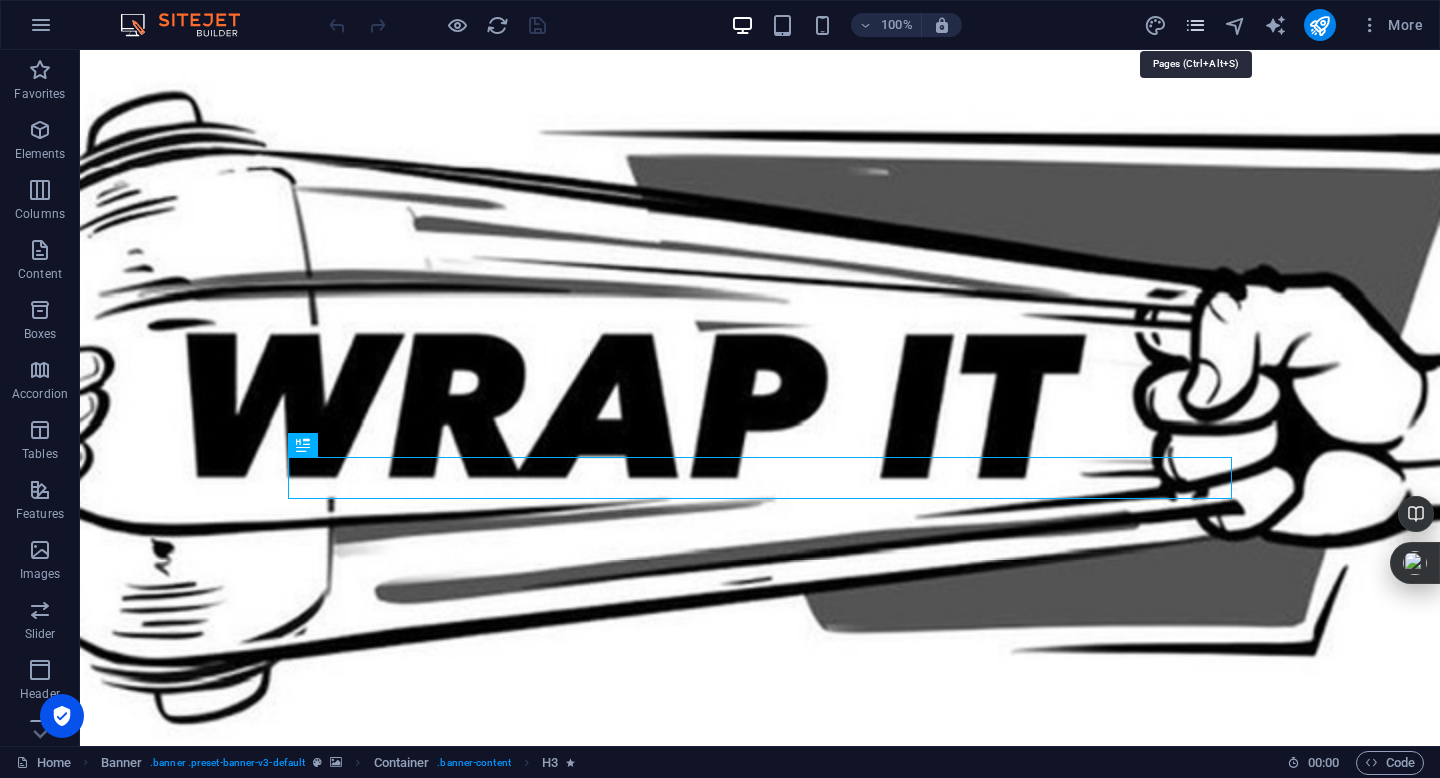 click at bounding box center (1195, 25) 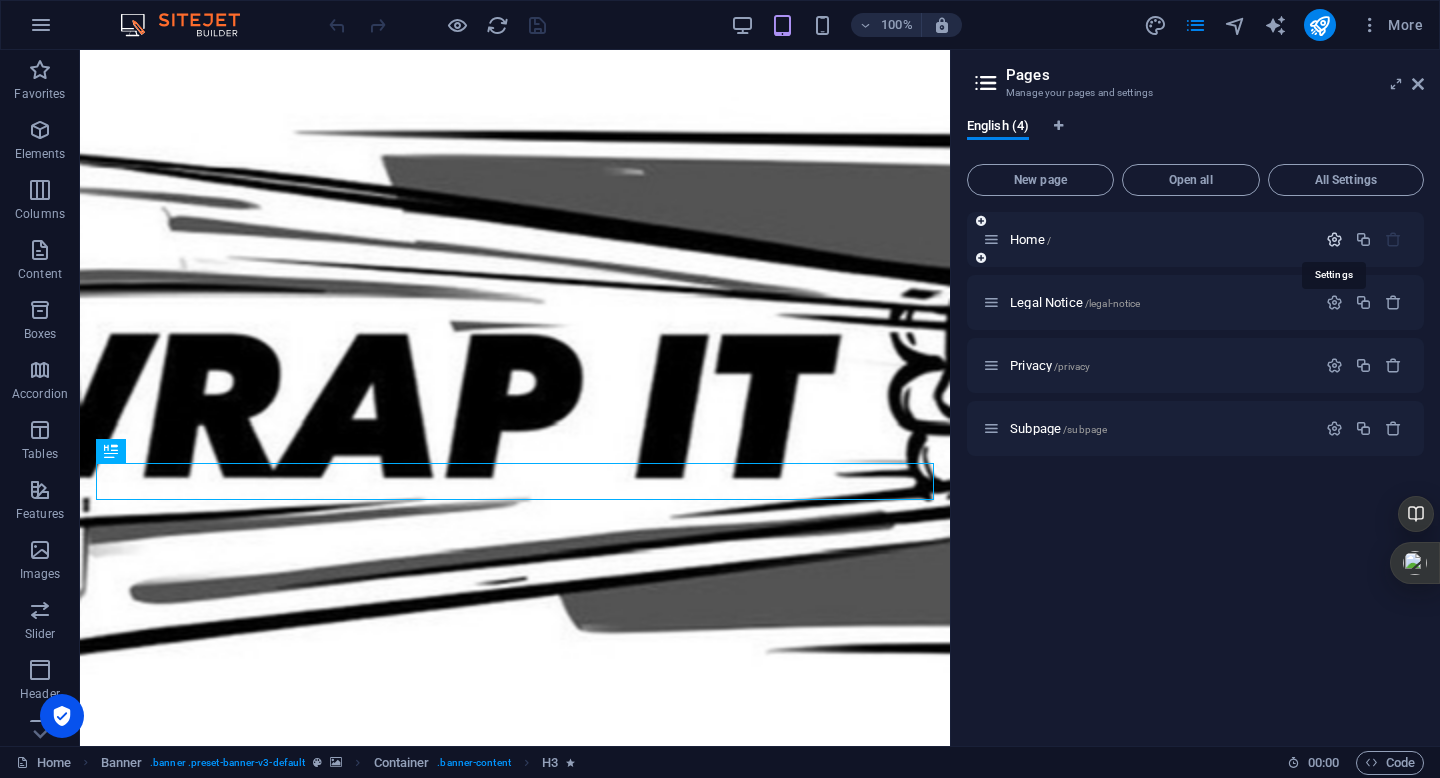 click at bounding box center [1334, 239] 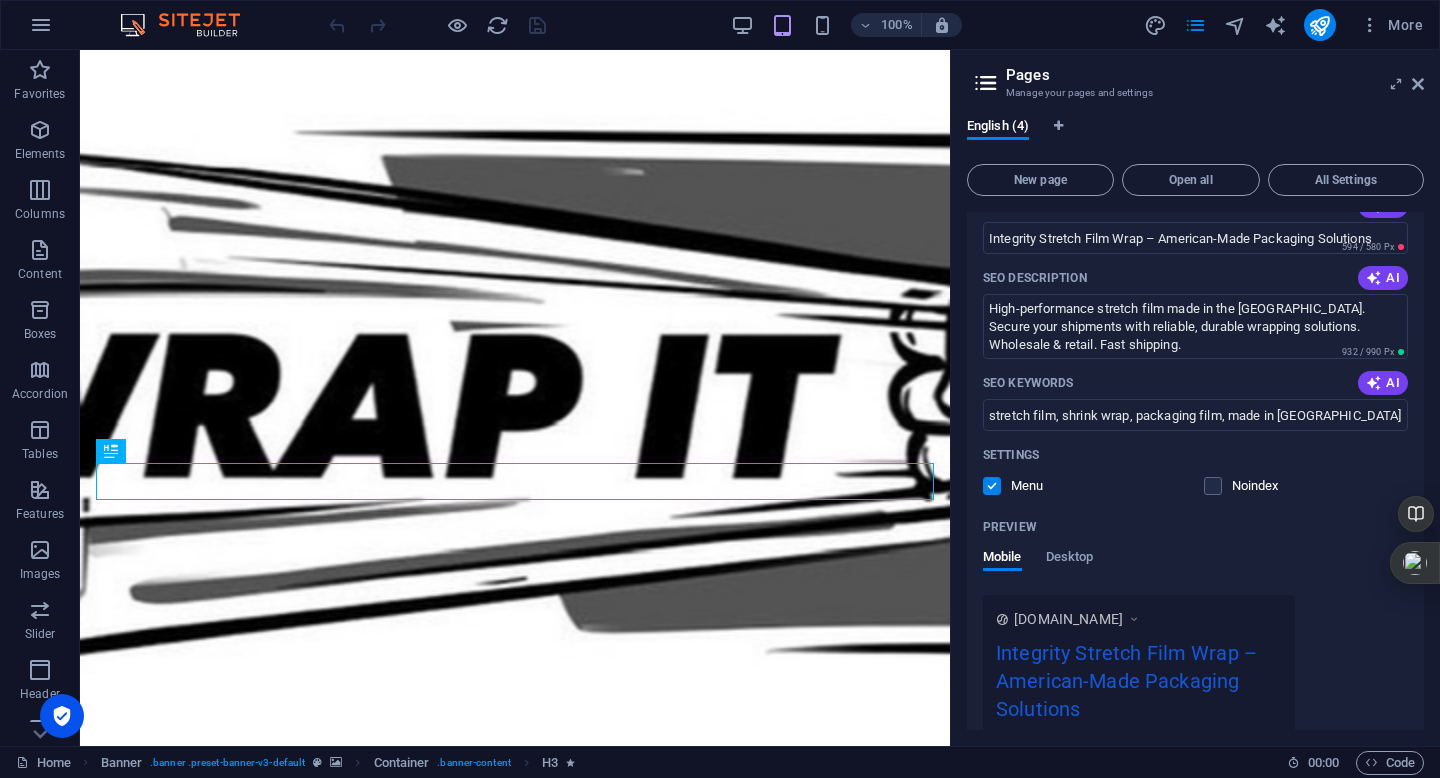 scroll, scrollTop: 0, scrollLeft: 0, axis: both 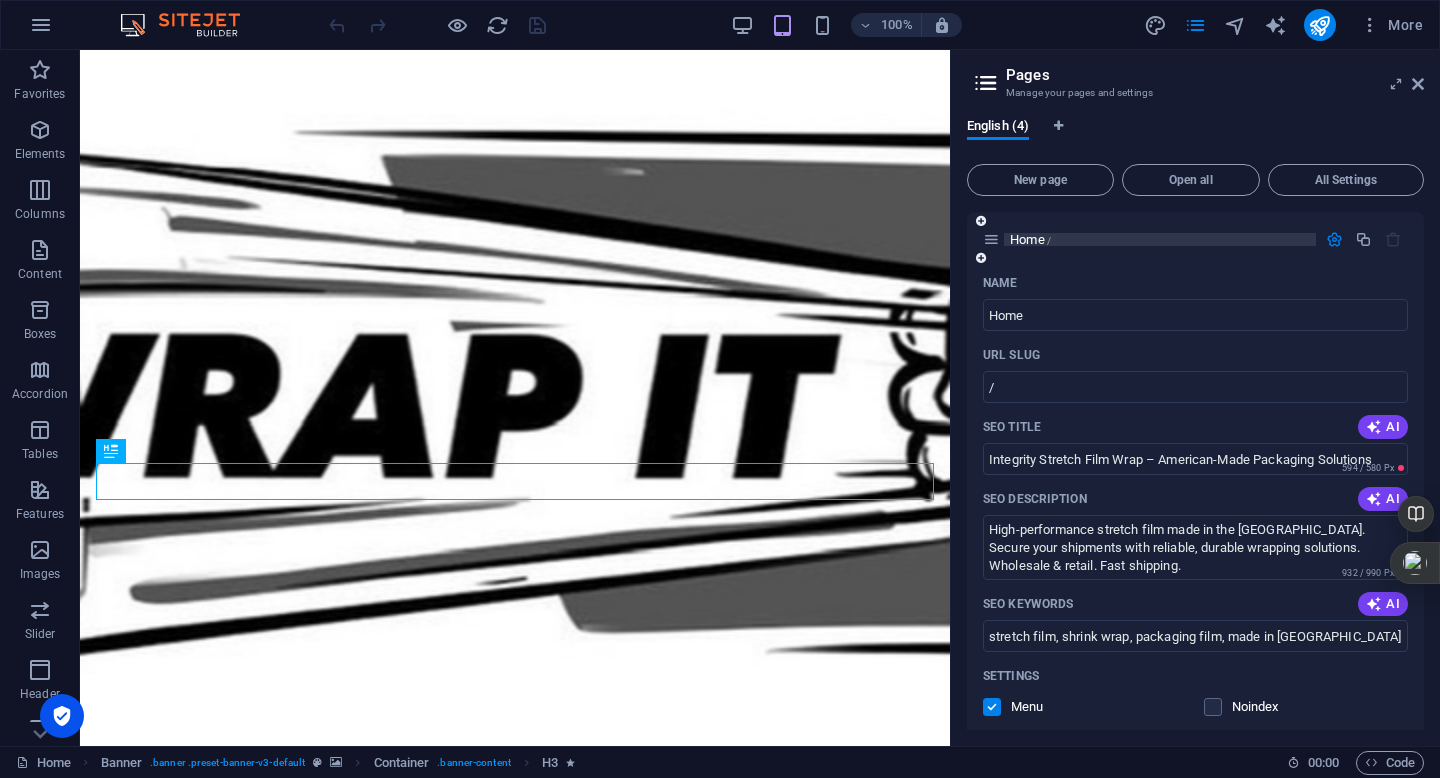 click on "Home /" at bounding box center (1030, 239) 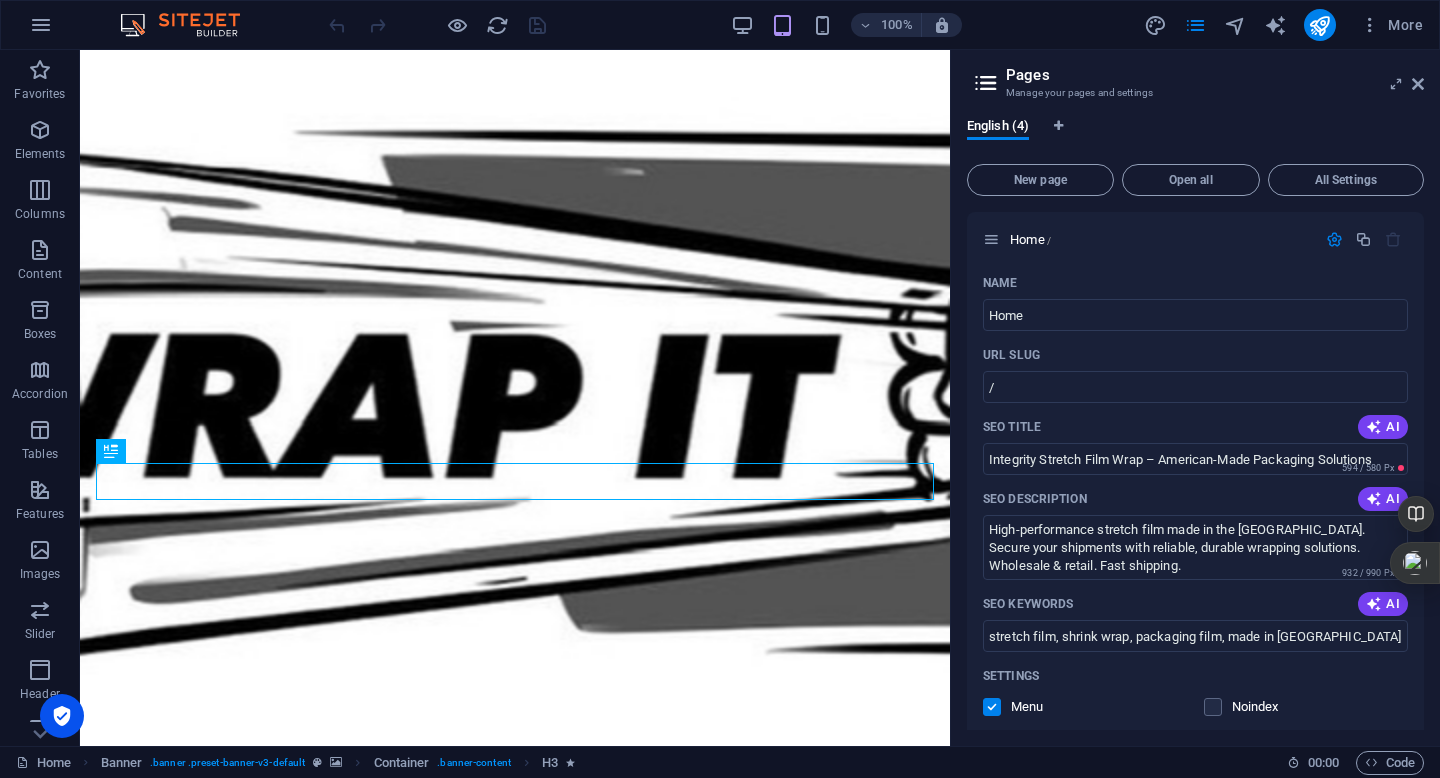 click at bounding box center [986, 83] 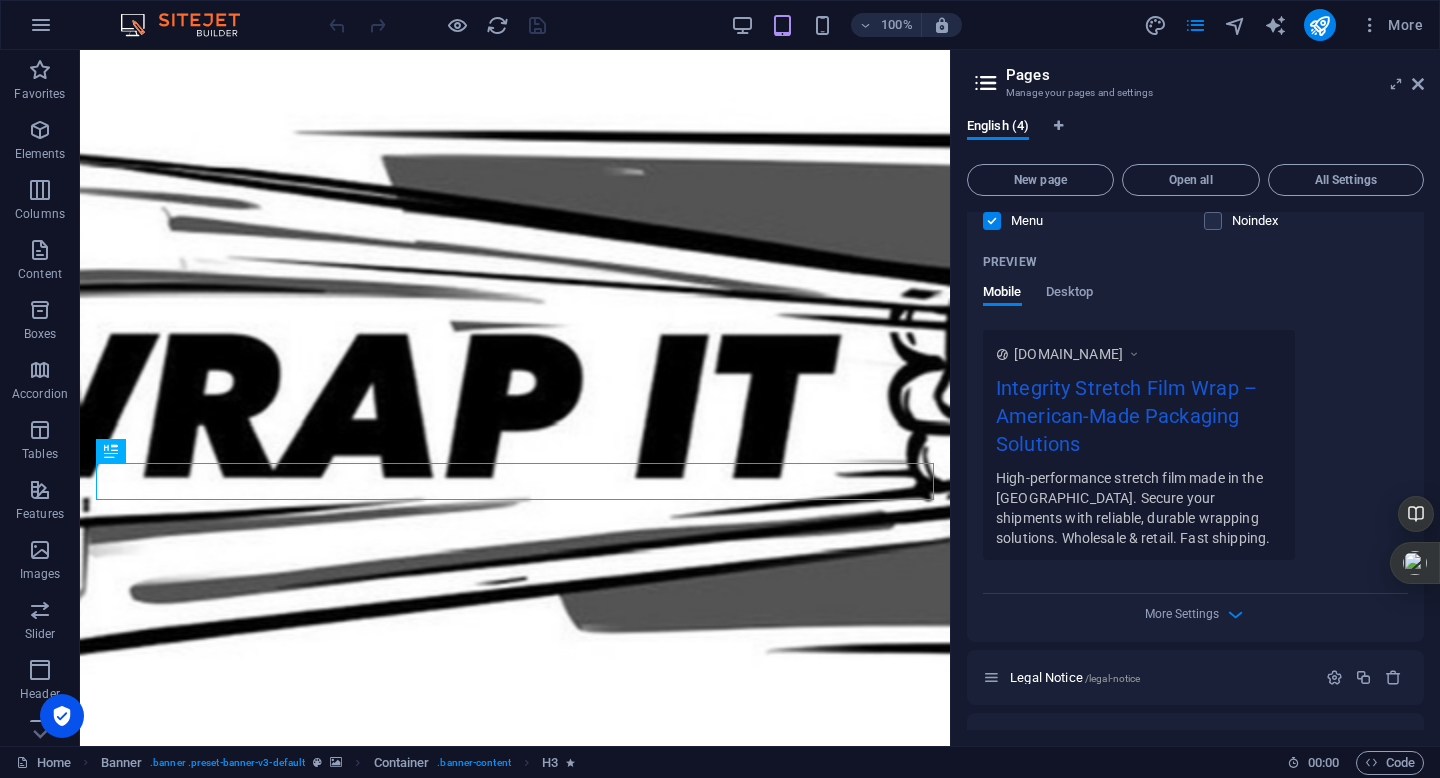 scroll, scrollTop: 595, scrollLeft: 0, axis: vertical 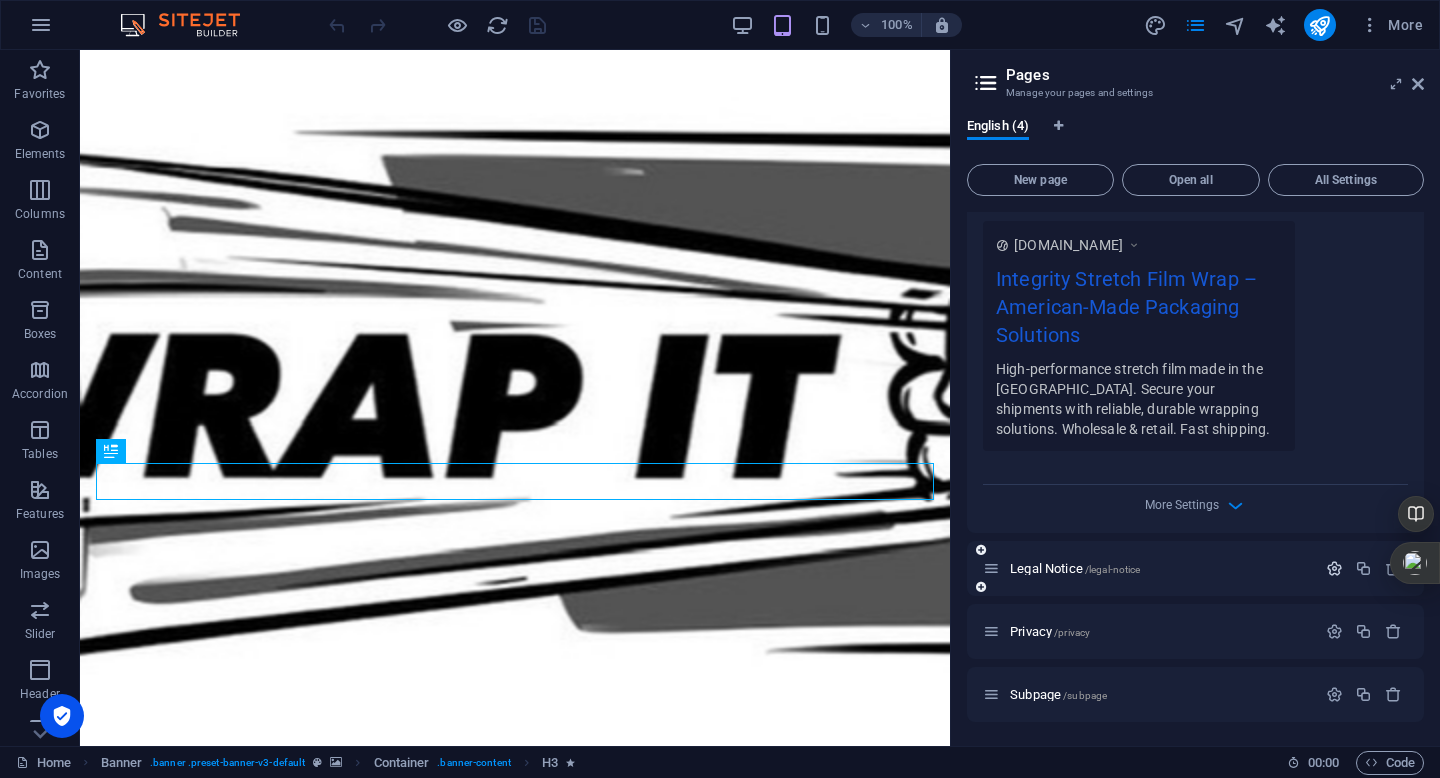 click at bounding box center [1334, 568] 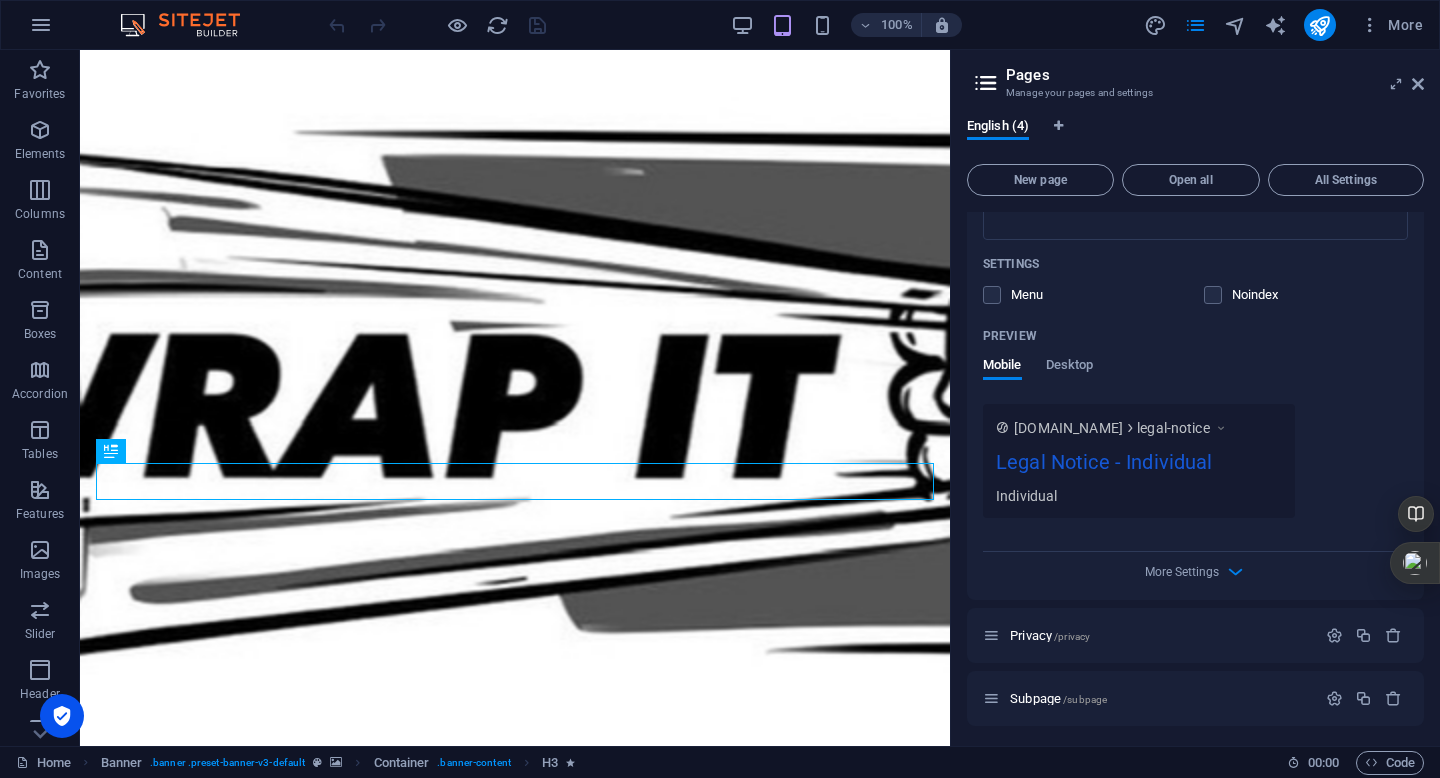scroll, scrollTop: 1341, scrollLeft: 0, axis: vertical 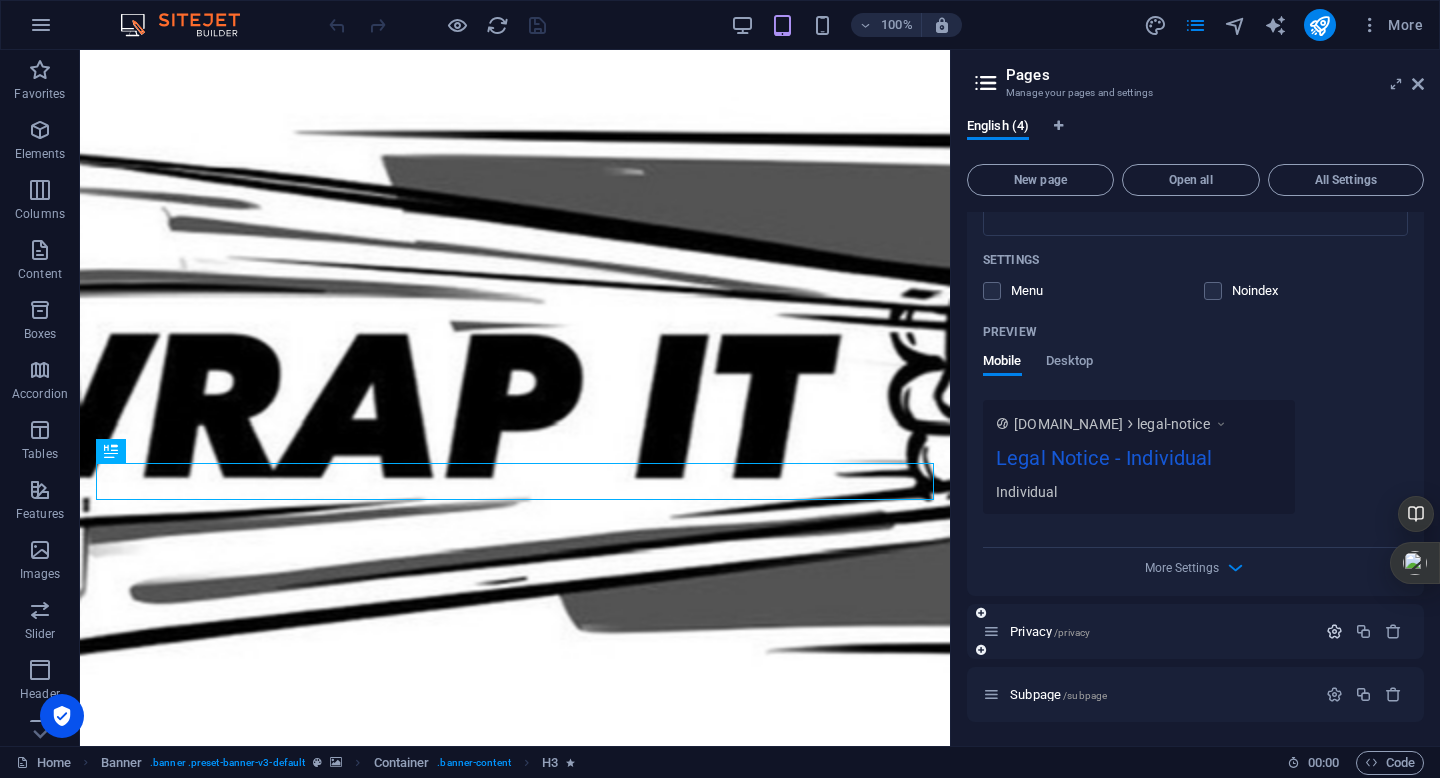 click at bounding box center [1334, 631] 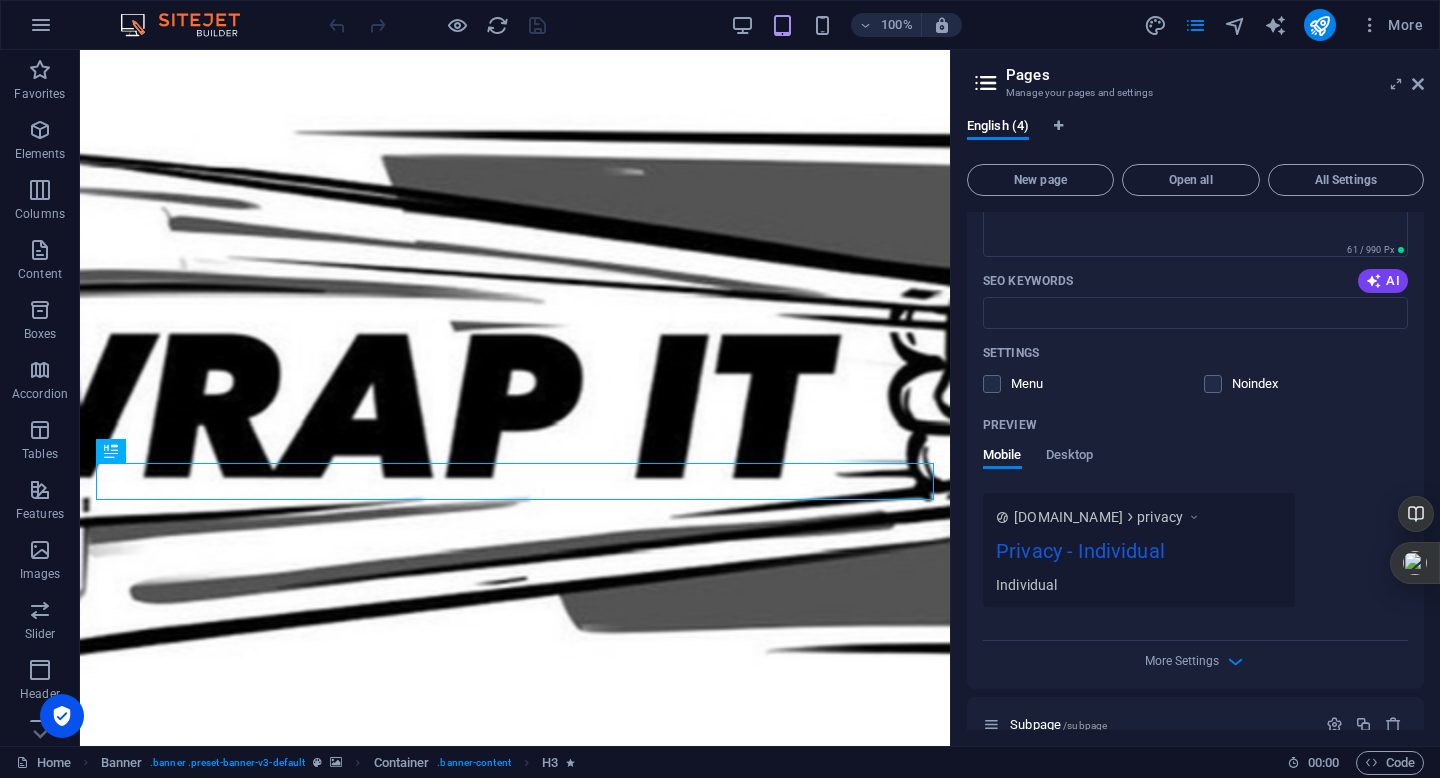 scroll, scrollTop: 2086, scrollLeft: 0, axis: vertical 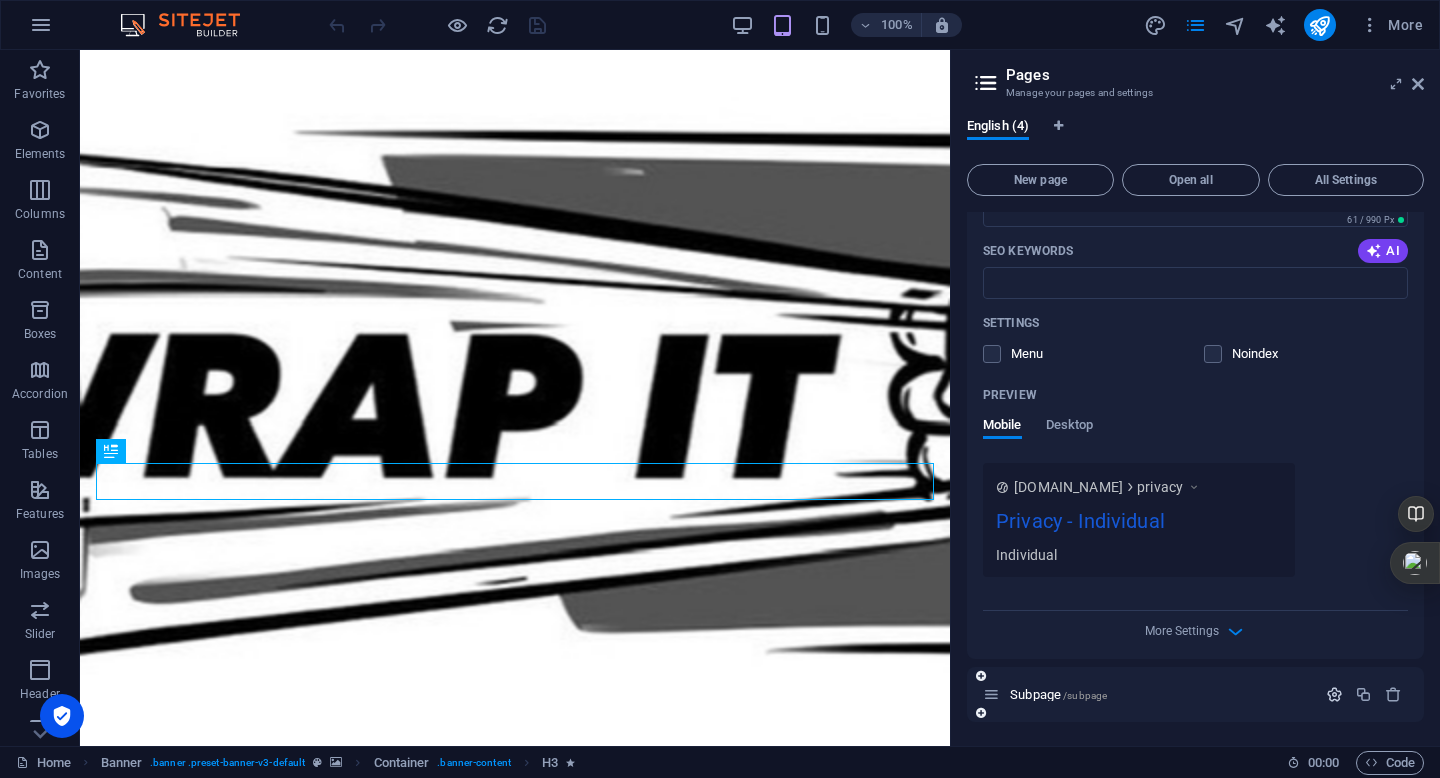 click at bounding box center [1334, 694] 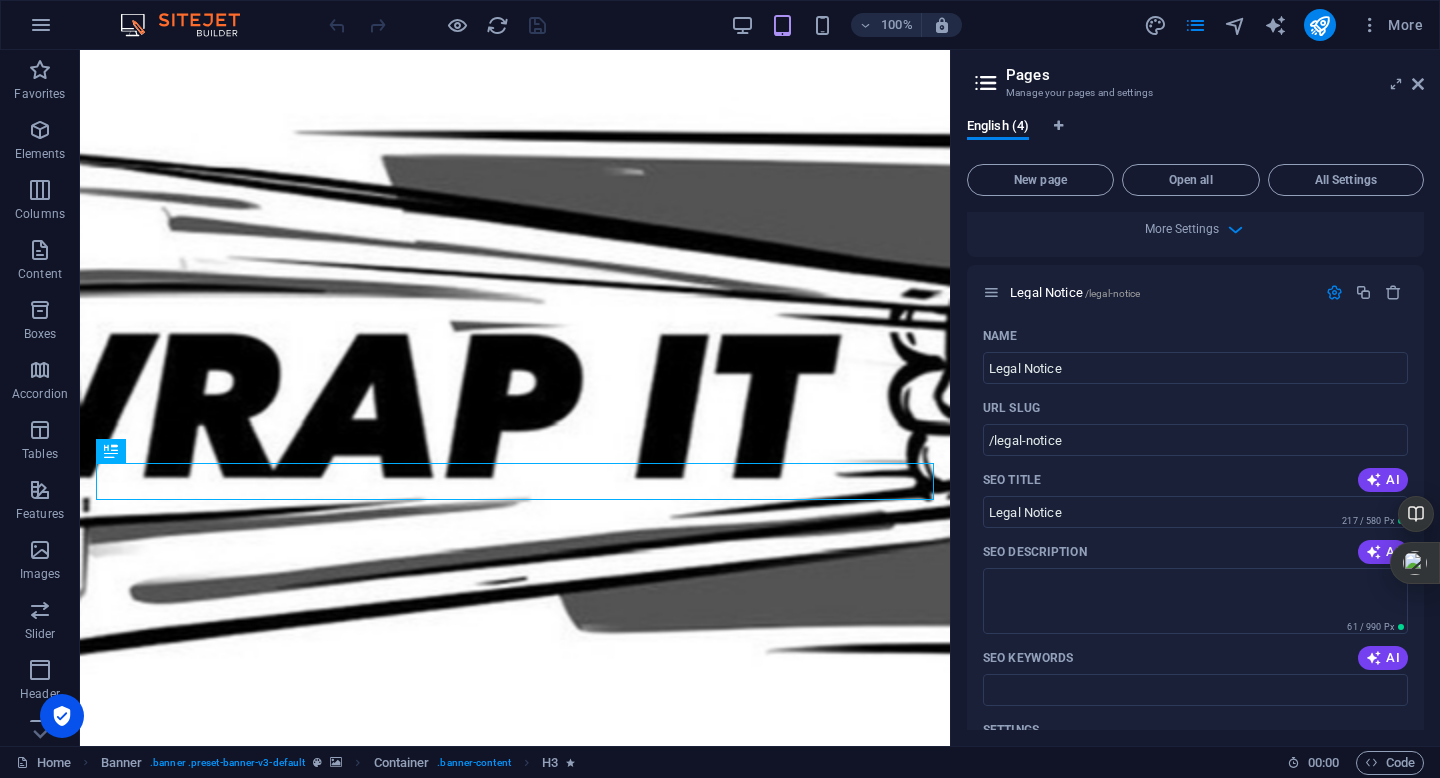 scroll, scrollTop: 0, scrollLeft: 0, axis: both 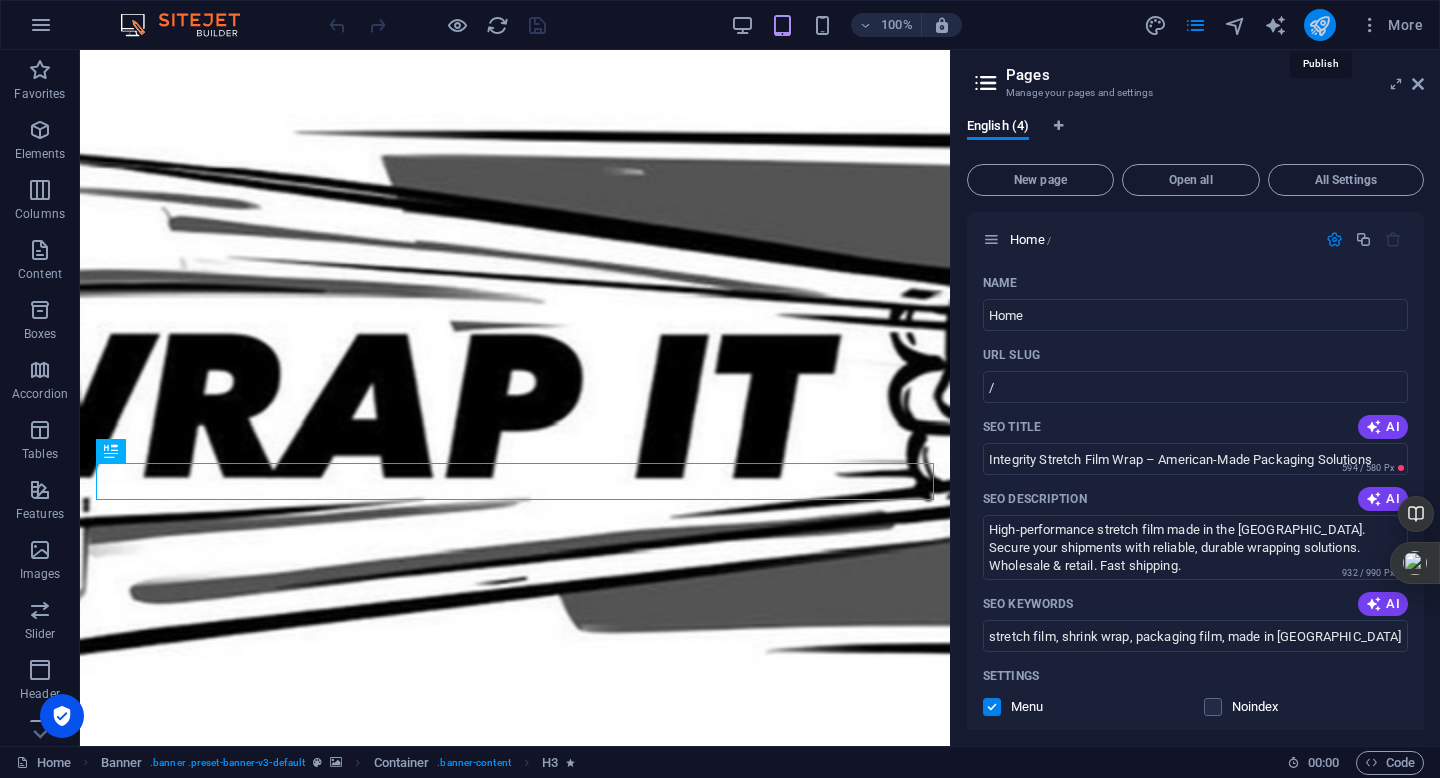 click at bounding box center [1319, 25] 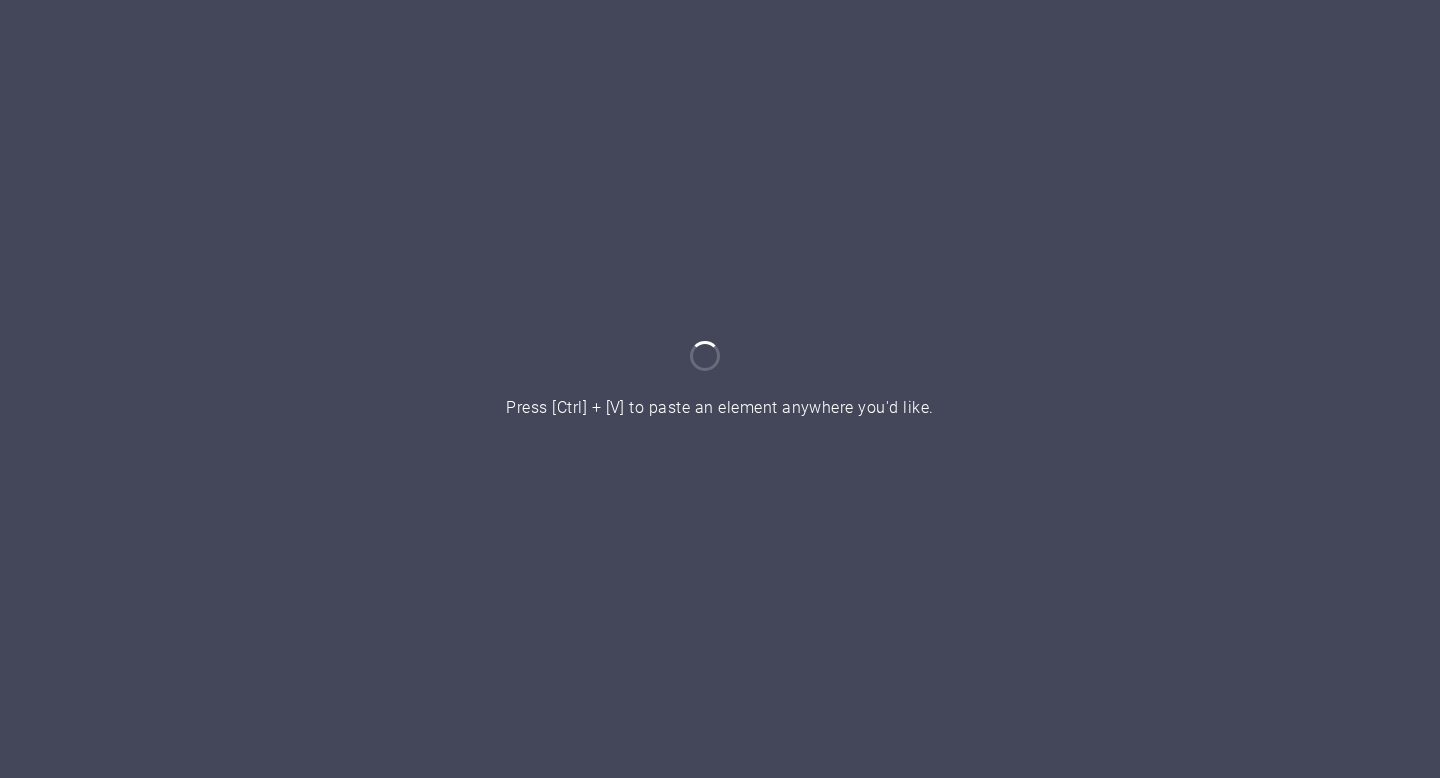 scroll, scrollTop: 0, scrollLeft: 0, axis: both 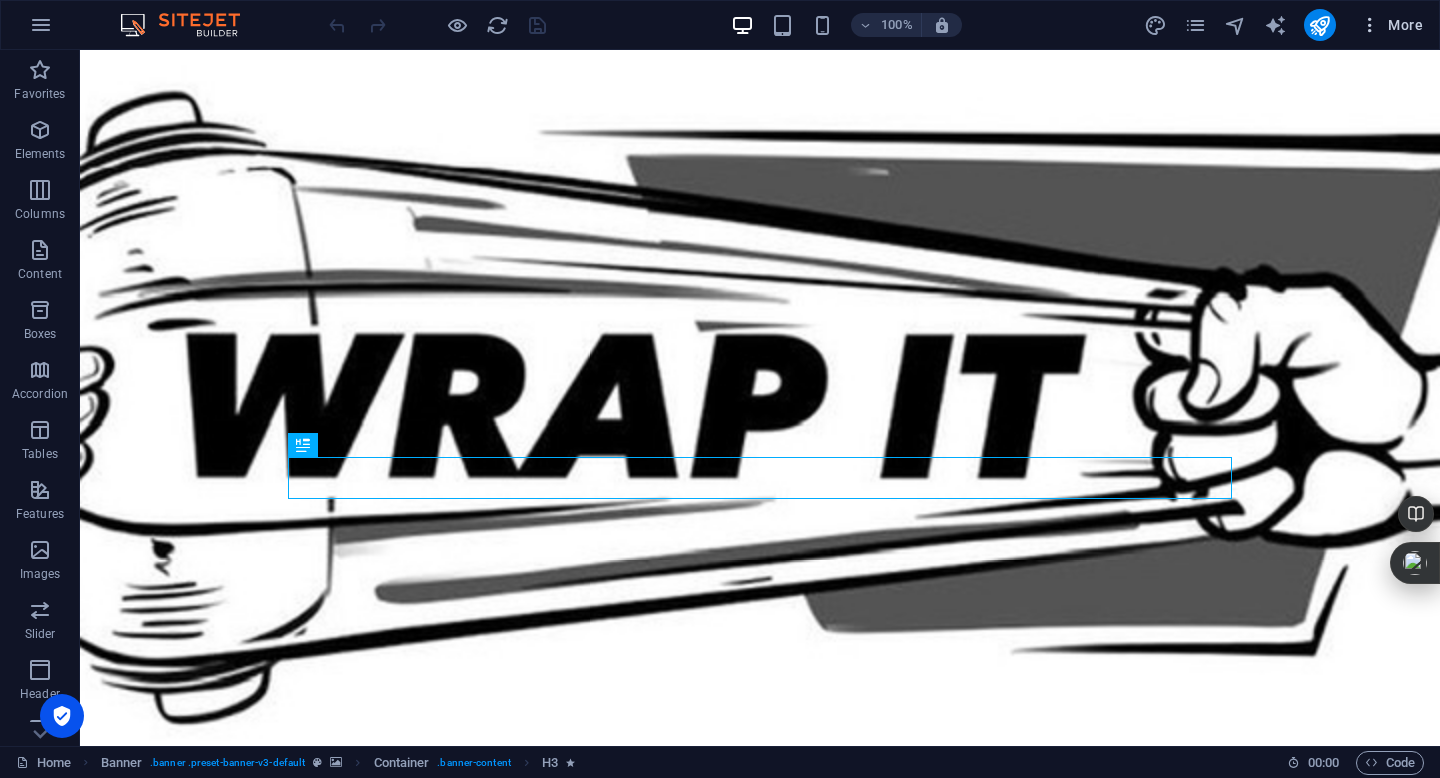 click at bounding box center [1370, 25] 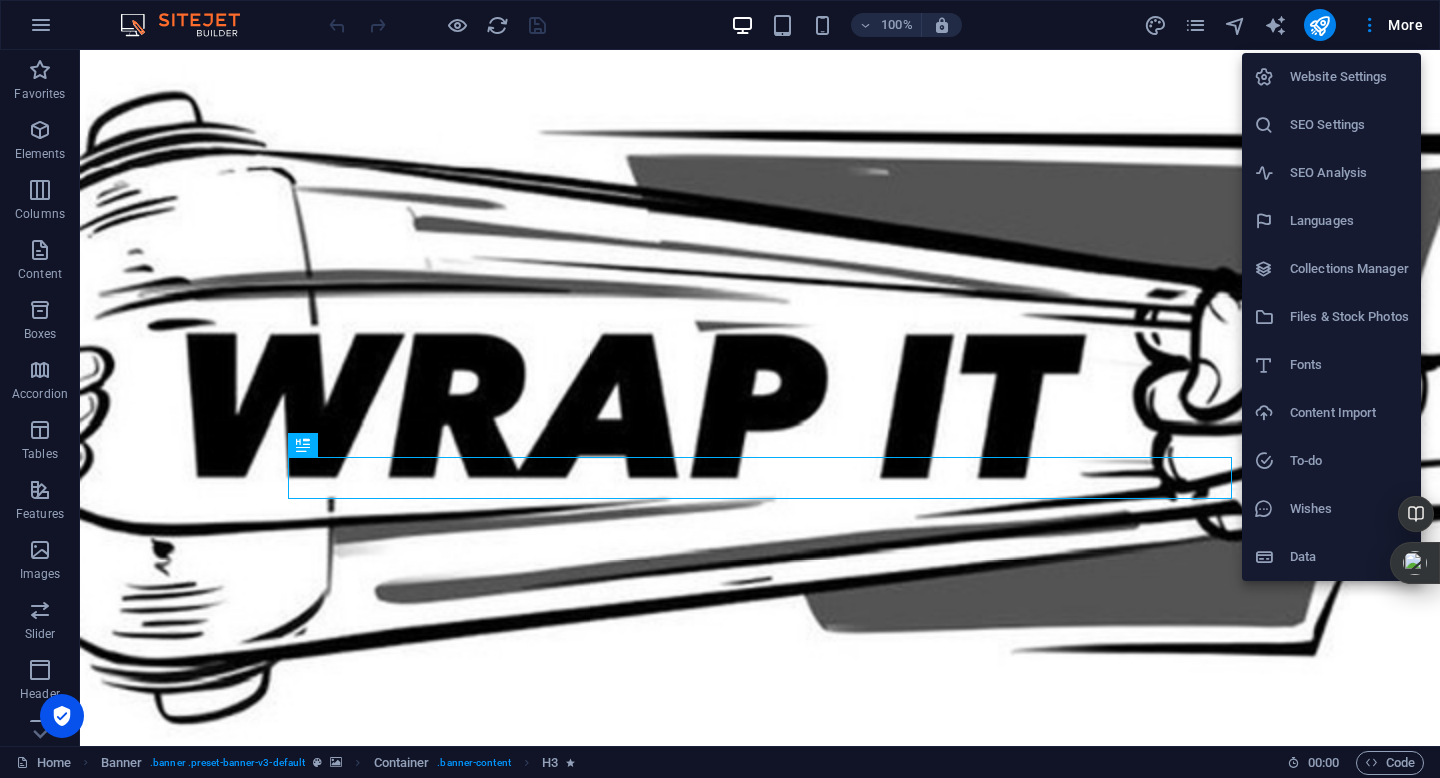 click on "Website Settings" at bounding box center (1349, 77) 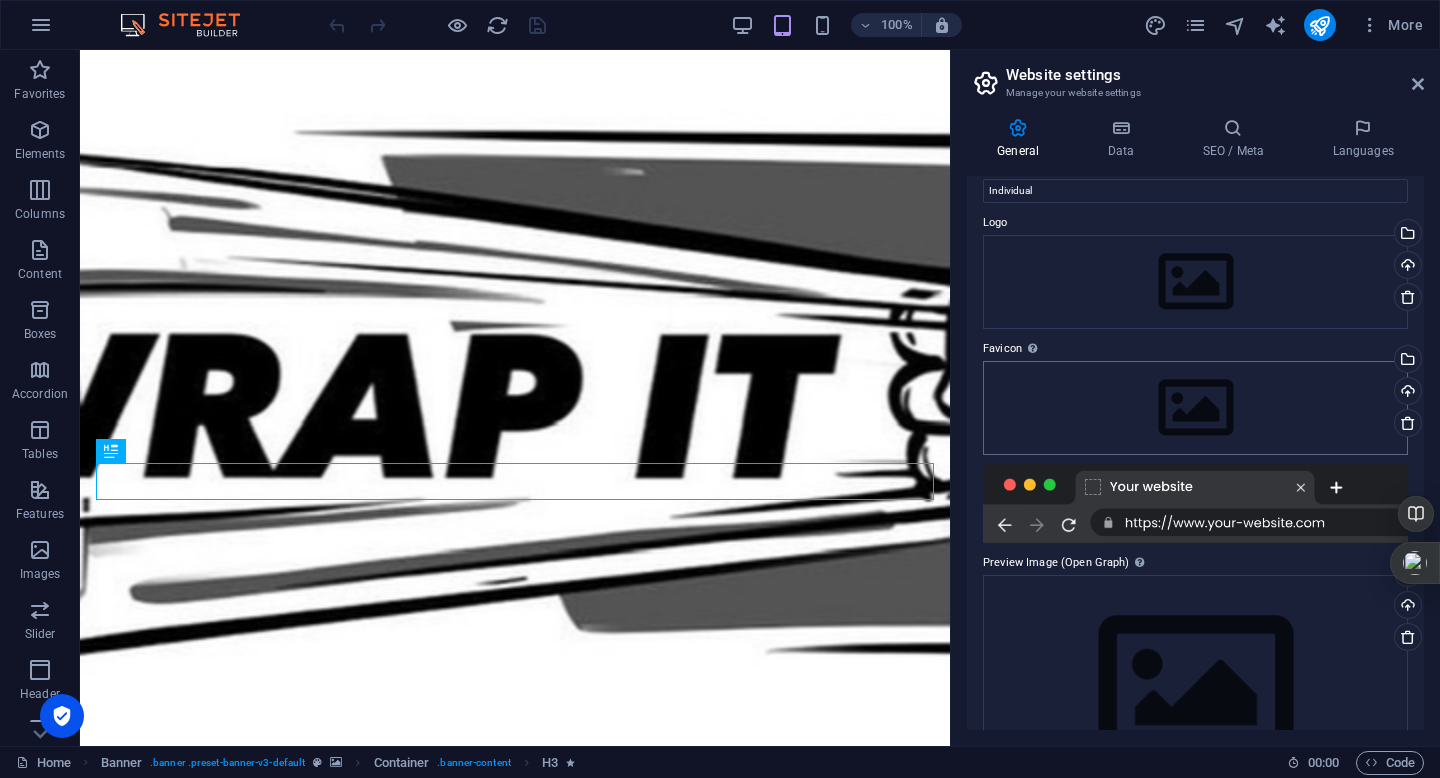 scroll, scrollTop: 0, scrollLeft: 0, axis: both 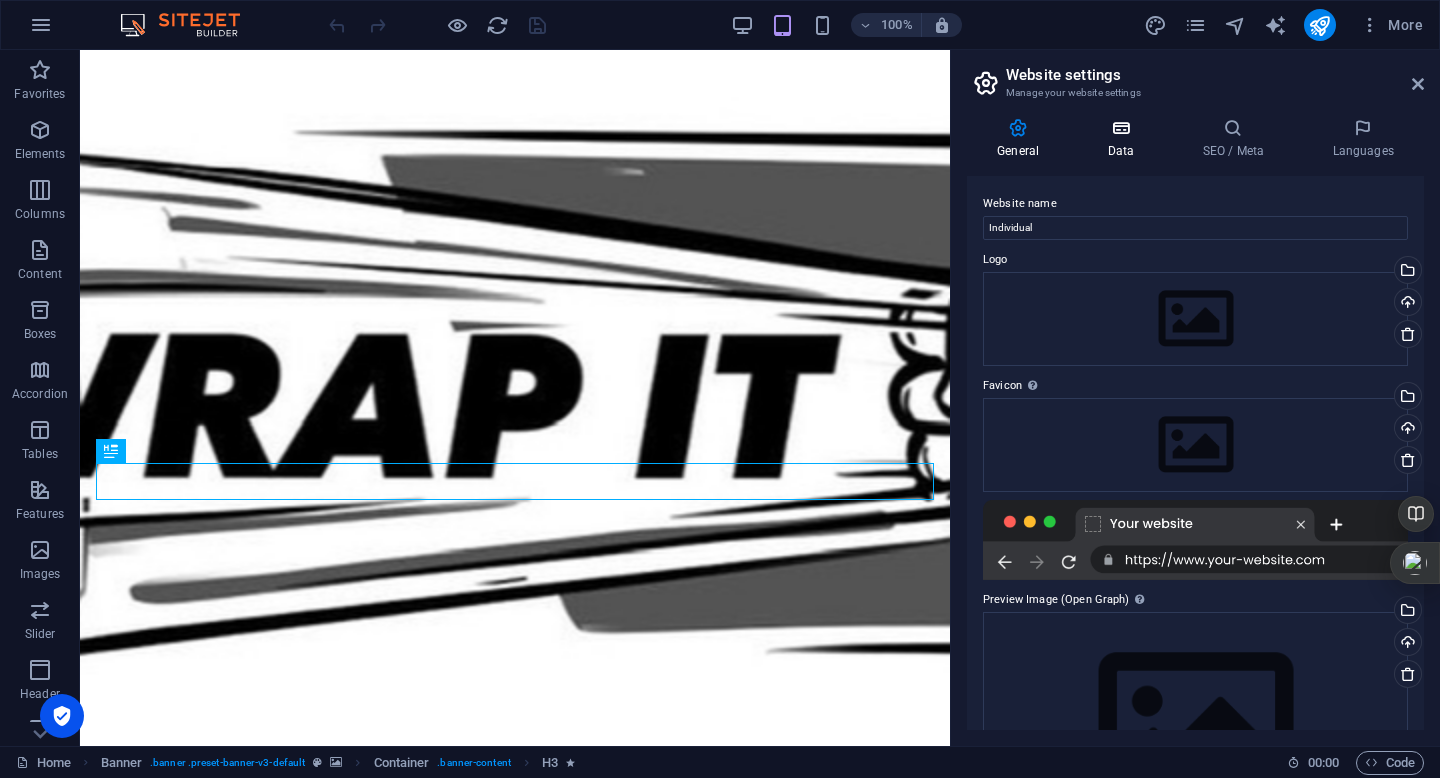 click on "Data" at bounding box center [1124, 139] 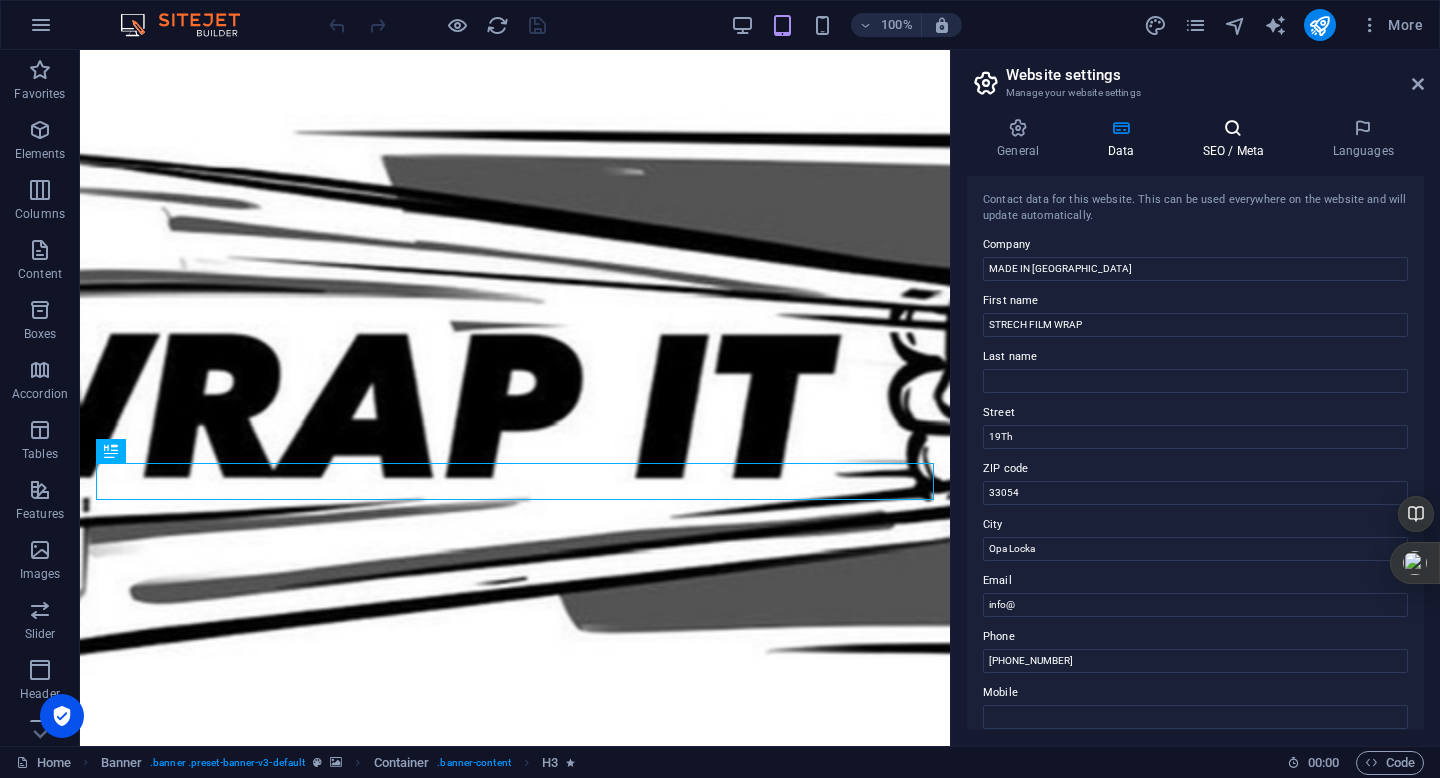 click on "SEO / Meta" at bounding box center [1237, 139] 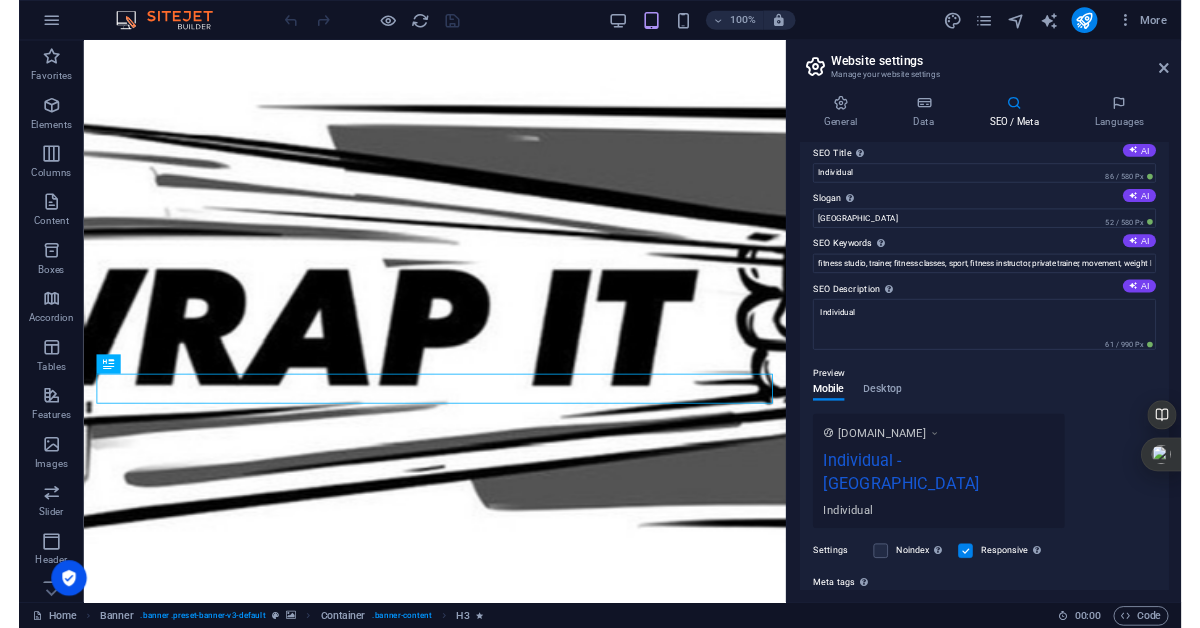 scroll, scrollTop: 0, scrollLeft: 0, axis: both 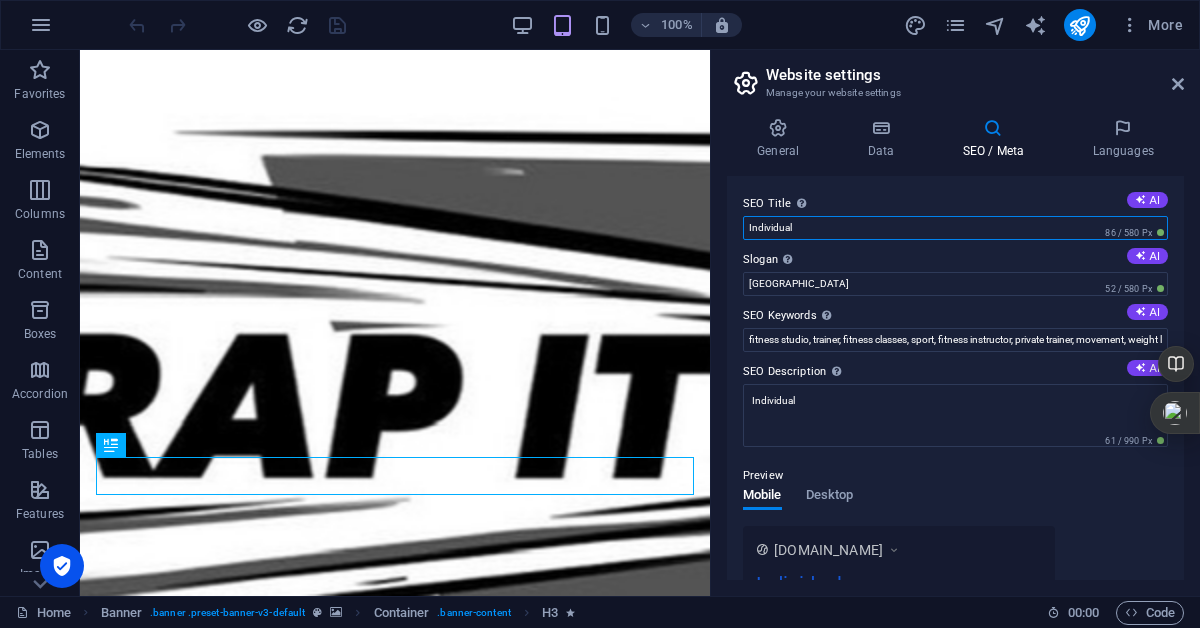 drag, startPoint x: 821, startPoint y: 228, endPoint x: 735, endPoint y: 227, distance: 86.00581 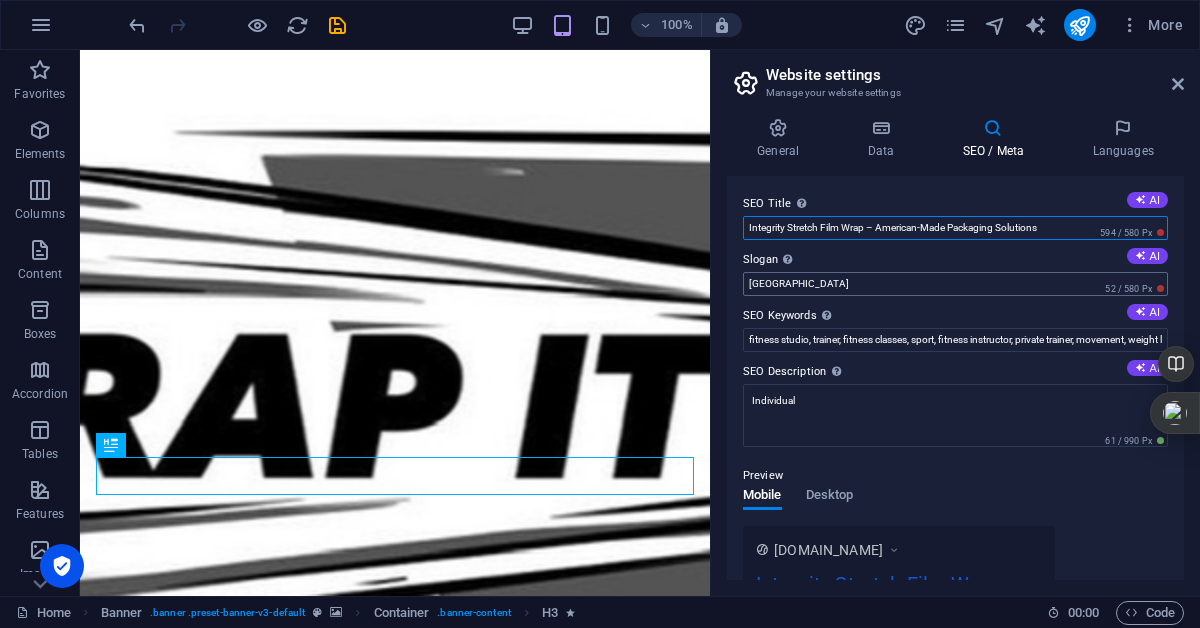 type on "Integrity Stretch Film Wrap – American-Made Packaging Solutions" 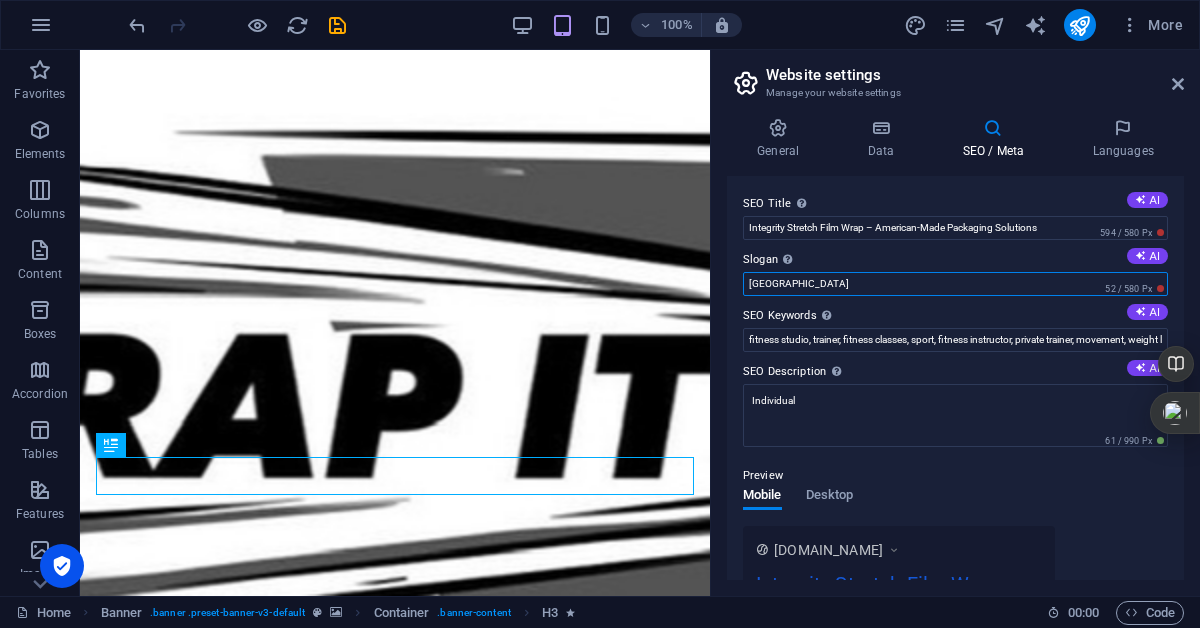 click on "[GEOGRAPHIC_DATA]" at bounding box center (955, 284) 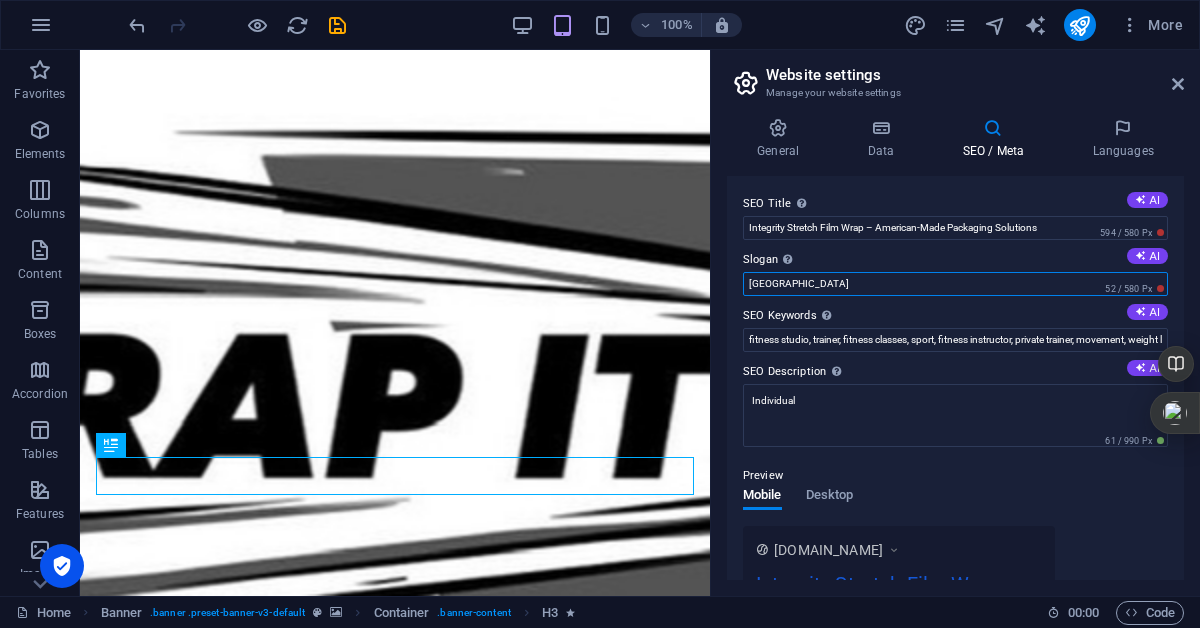 paste on "Our production is proudly based in [US_STATE], ensuring fast, local distribution and strict quality control." 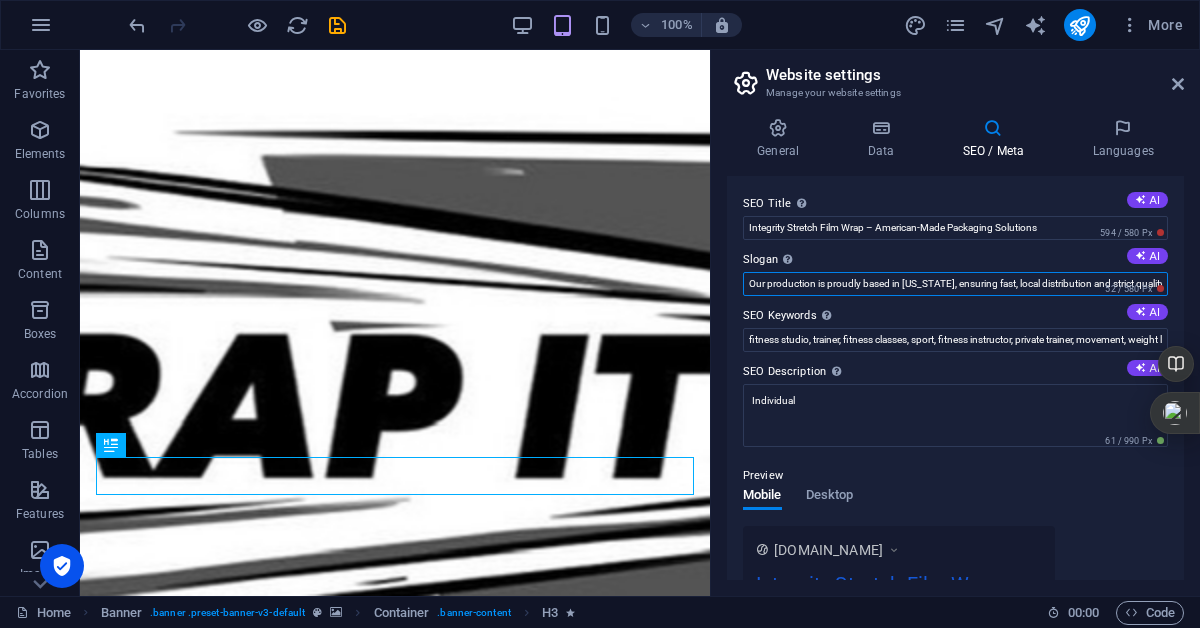 scroll, scrollTop: 0, scrollLeft: 29, axis: horizontal 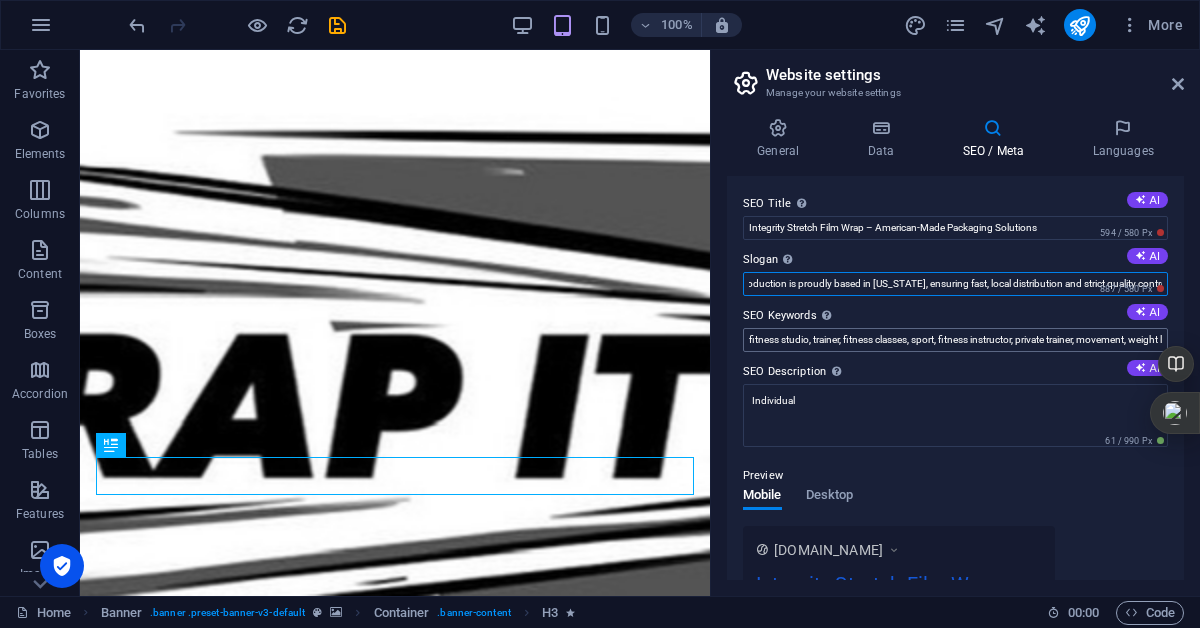type on "Our production is proudly based in [US_STATE], ensuring fast, local distribution and strict quality control." 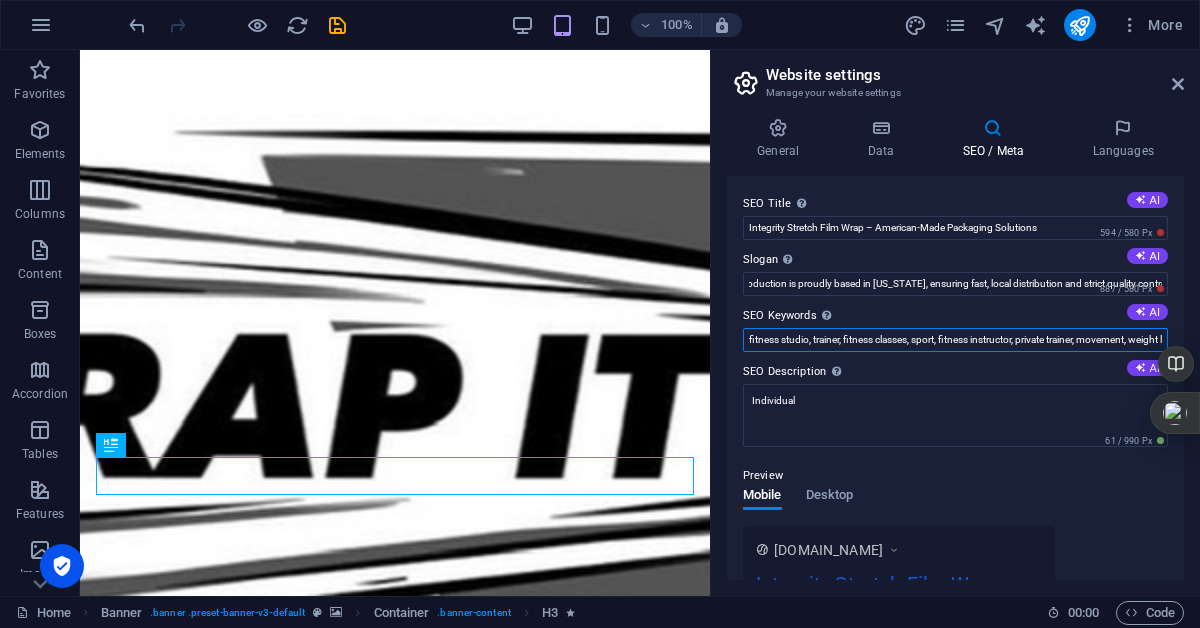 scroll, scrollTop: 0, scrollLeft: 0, axis: both 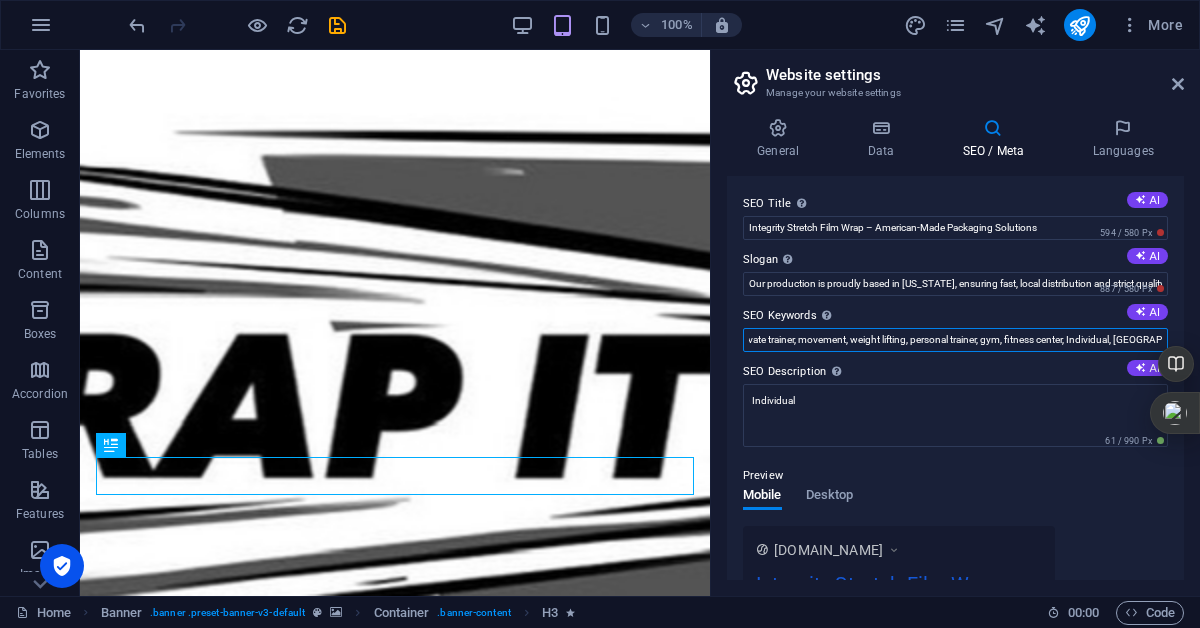 drag, startPoint x: 748, startPoint y: 340, endPoint x: 1193, endPoint y: 344, distance: 445.01797 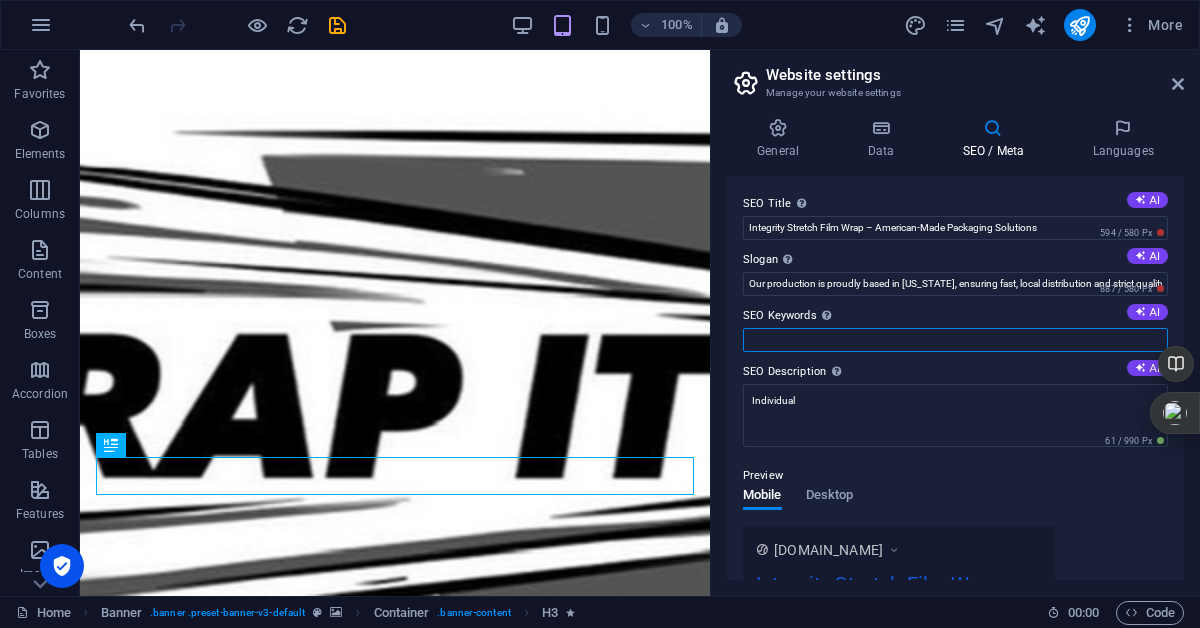 scroll, scrollTop: 0, scrollLeft: 0, axis: both 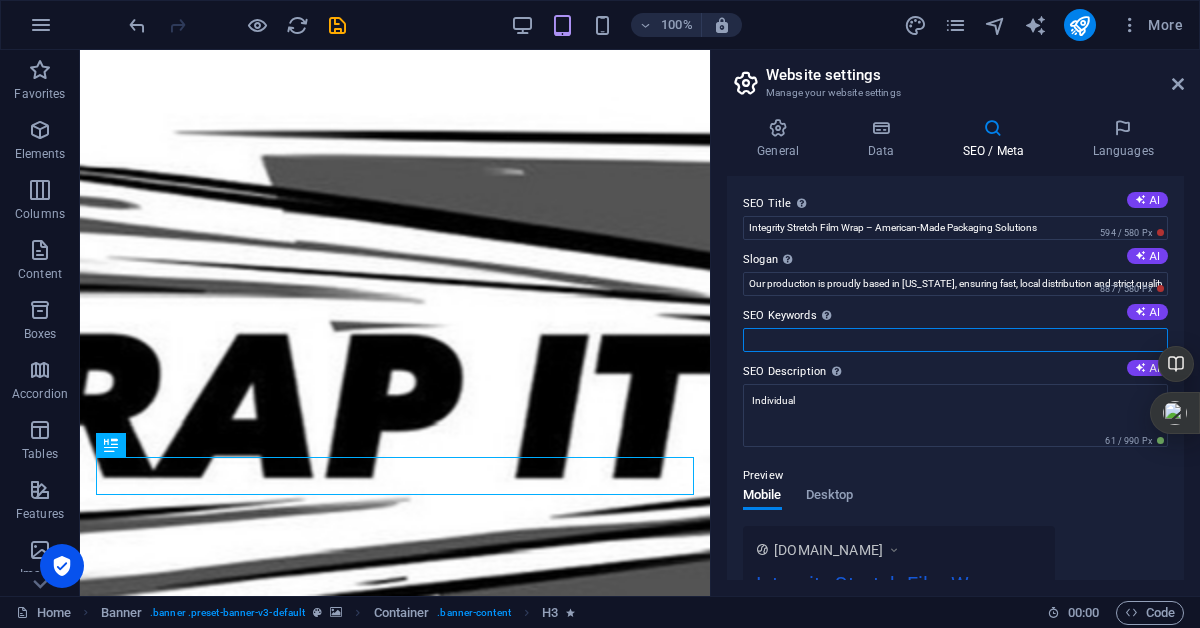 click on "SEO Keywords Comma-separated list of keywords representing your website. AI" at bounding box center (955, 340) 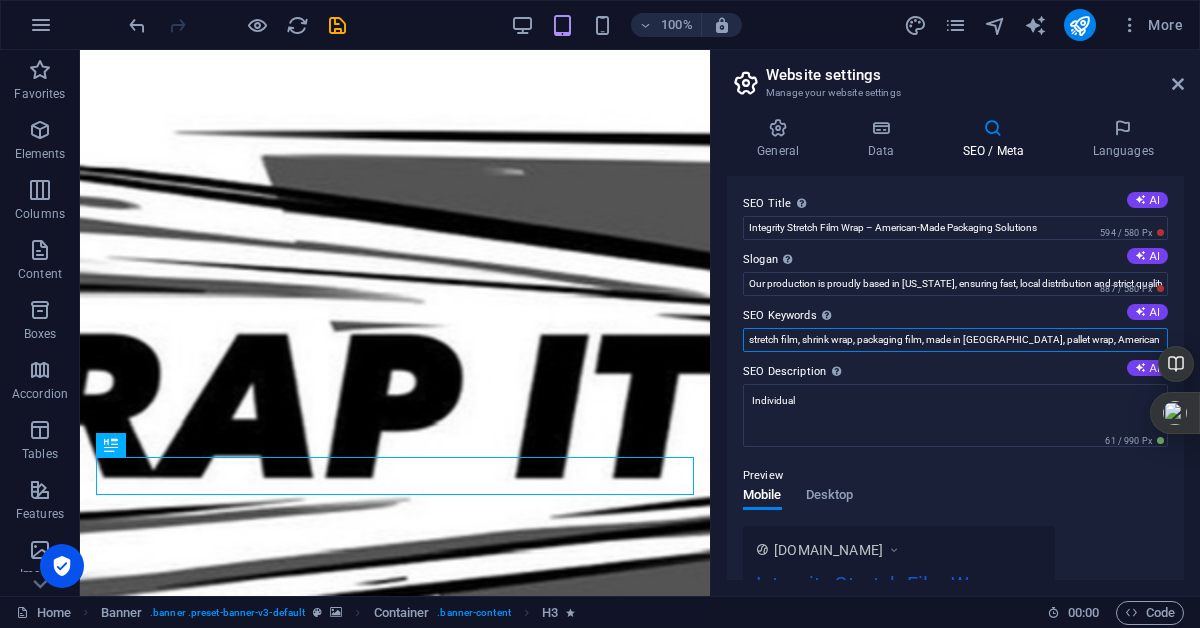 scroll, scrollTop: 0, scrollLeft: 300, axis: horizontal 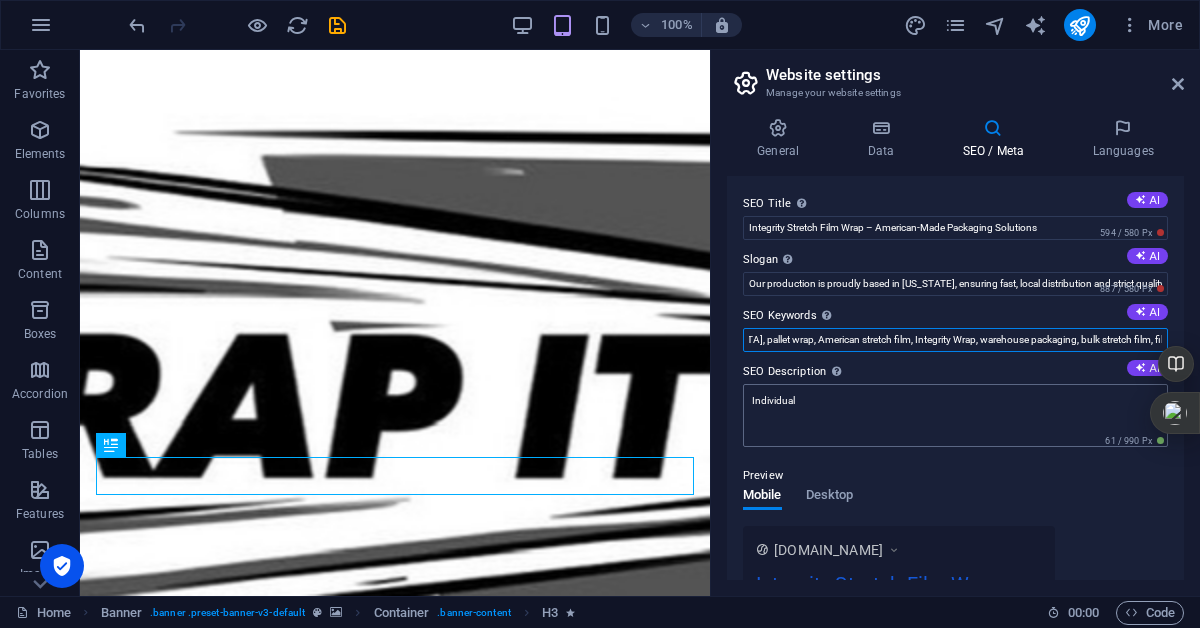 type on "stretch film, shrink wrap, packaging film, made in [GEOGRAPHIC_DATA], pallet wrap, American stretch film, Integrity Wrap, warehouse packaging, bulk stretch film, film wrap Miami" 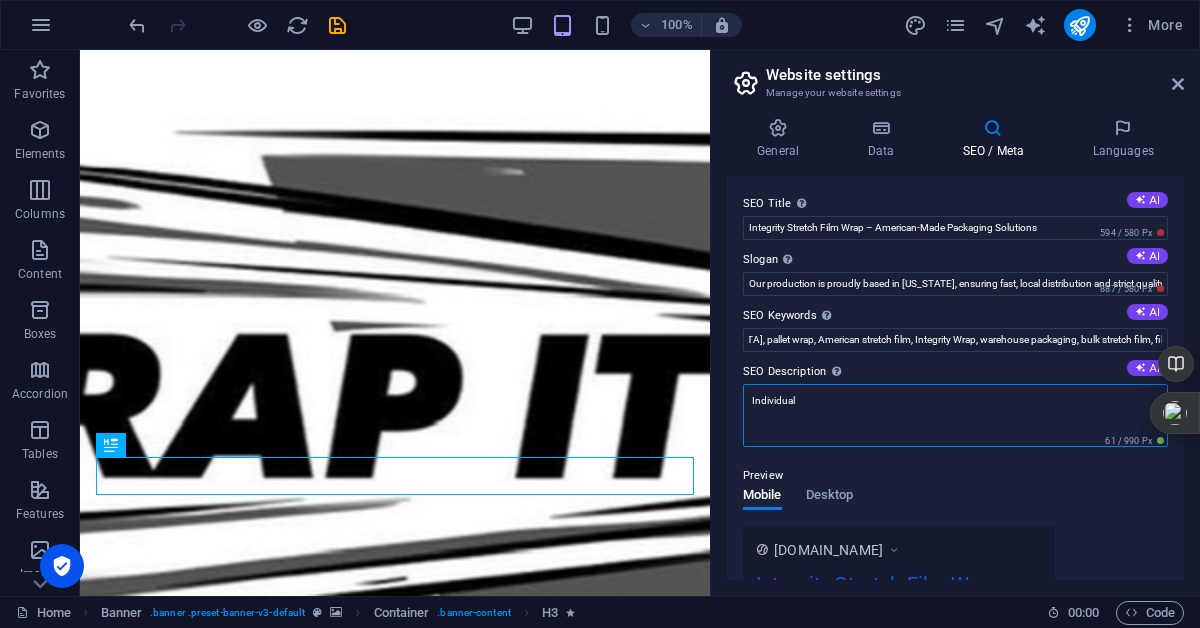 scroll, scrollTop: 0, scrollLeft: 0, axis: both 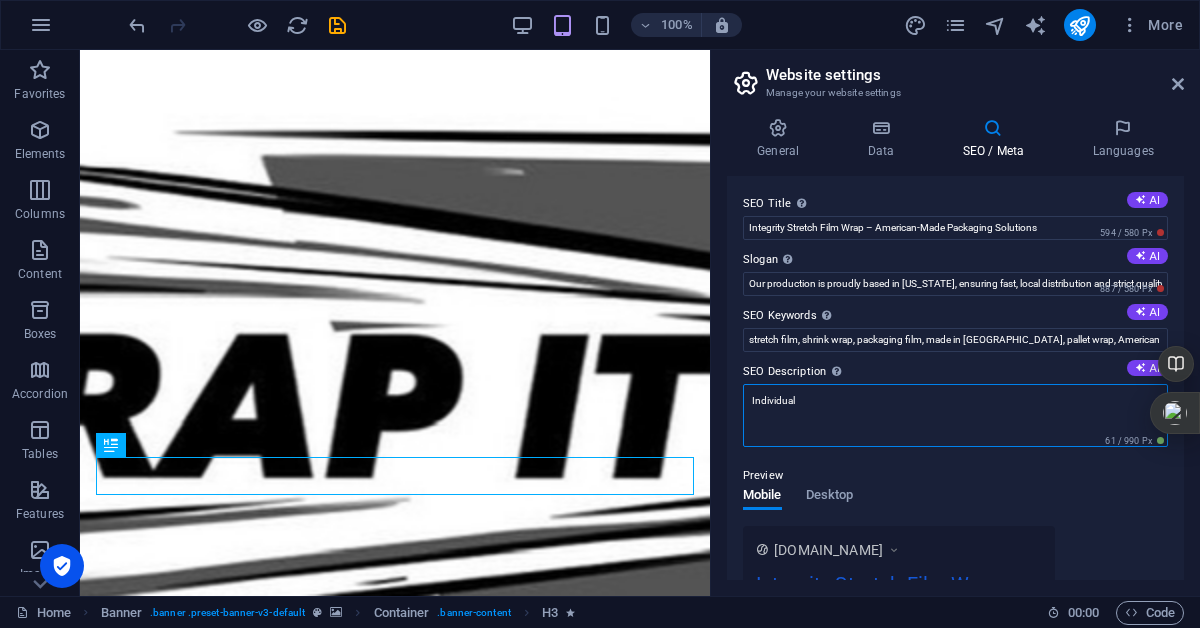 click on "Individual" at bounding box center [955, 415] 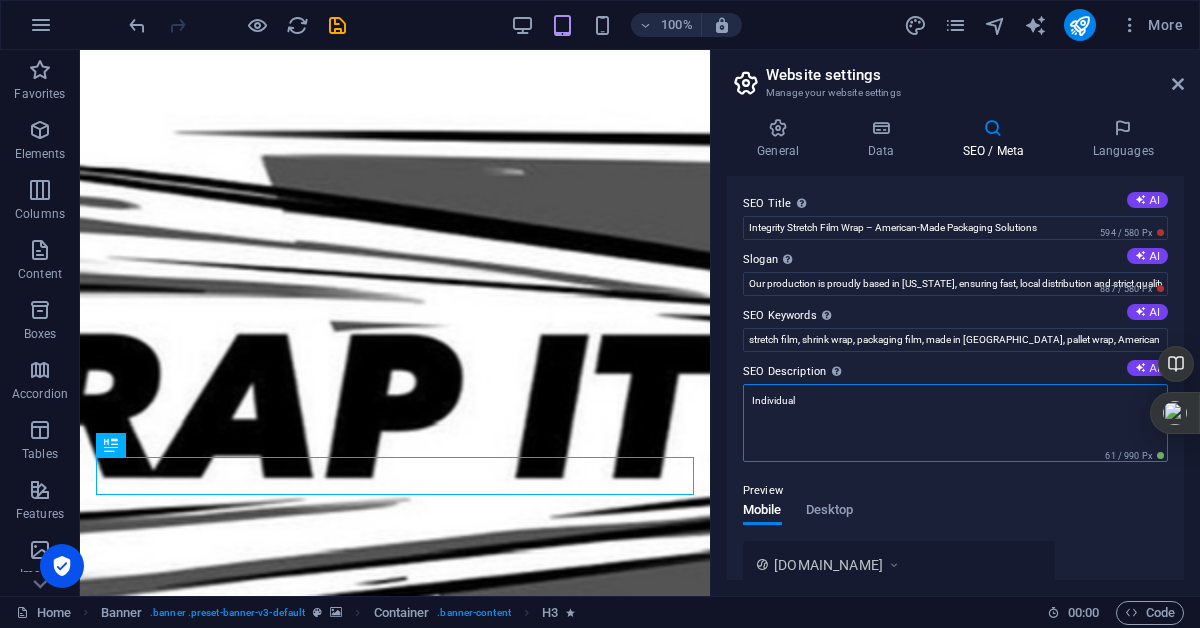 drag, startPoint x: 835, startPoint y: 402, endPoint x: 725, endPoint y: 400, distance: 110.01818 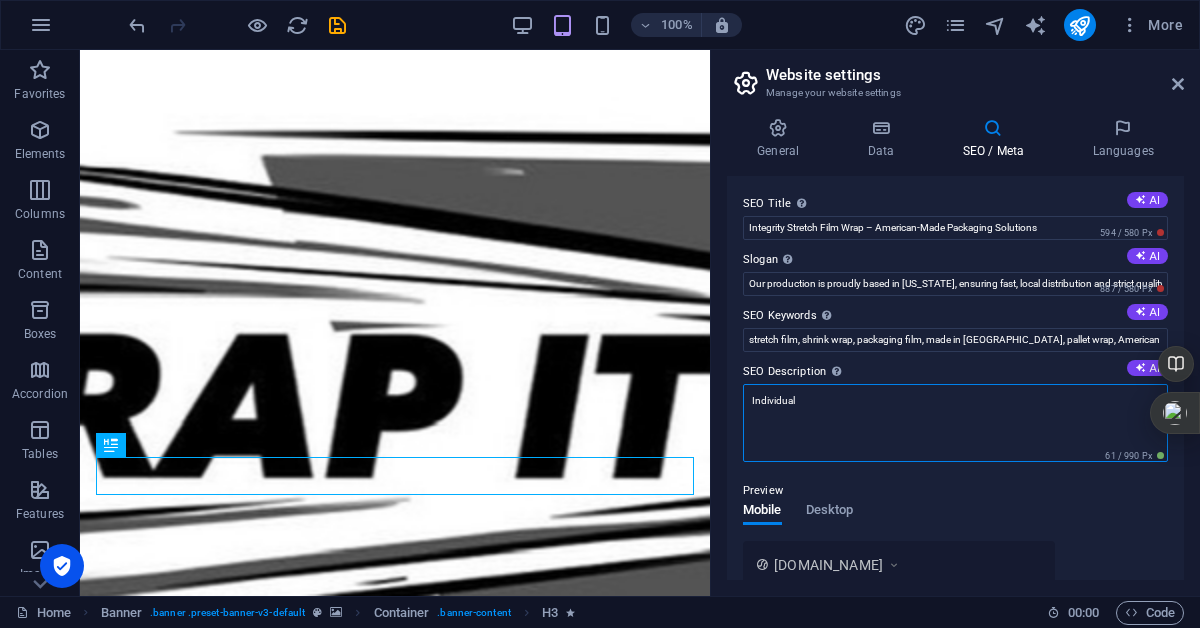 paste on "High-performance stretch film made in the [GEOGRAPHIC_DATA]. Secure your shipments with reliable, durable wrapping solutions. Wholesale & retail. Fast shipping." 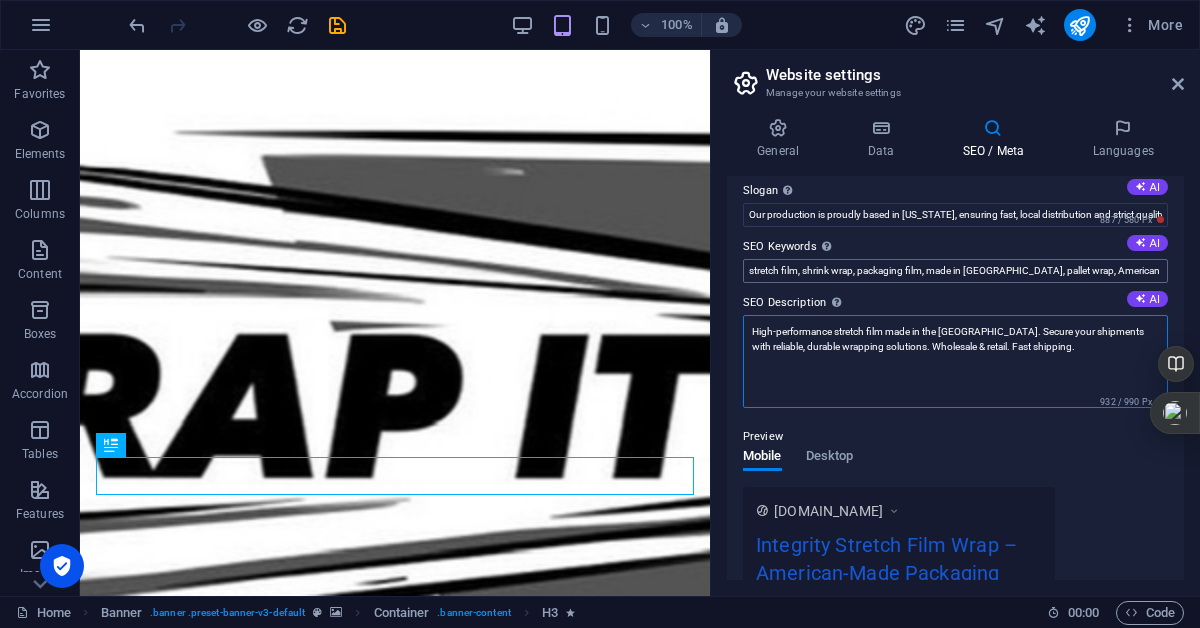 scroll, scrollTop: 0, scrollLeft: 0, axis: both 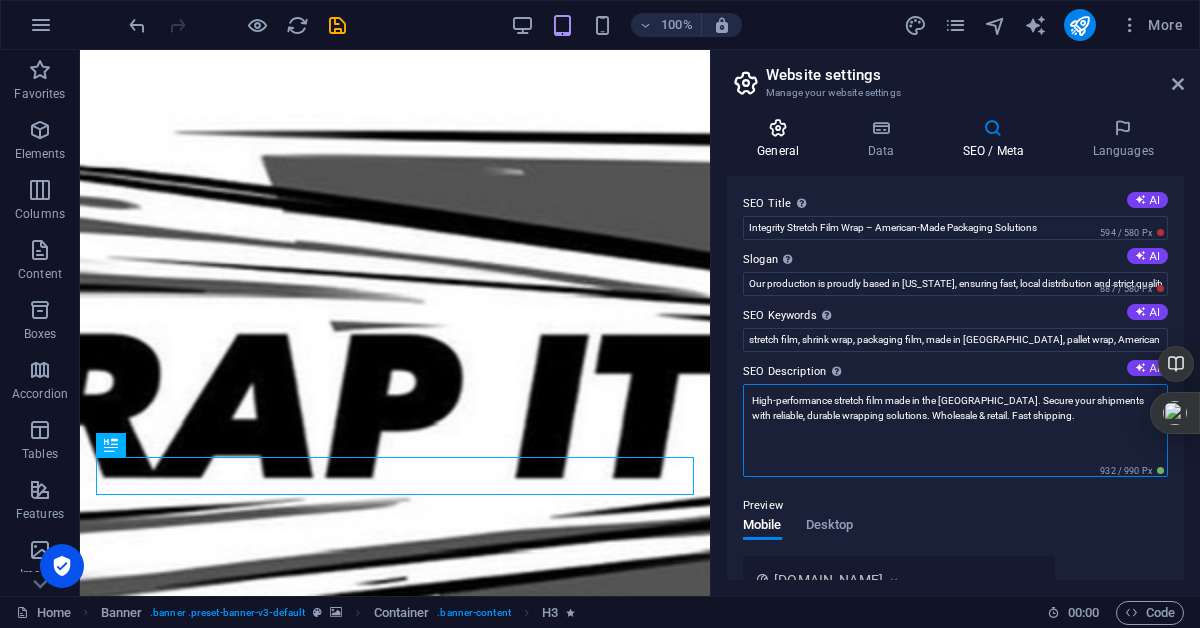 type on "High-performance stretch film made in the [GEOGRAPHIC_DATA]. Secure your shipments with reliable, durable wrapping solutions. Wholesale & retail. Fast shipping." 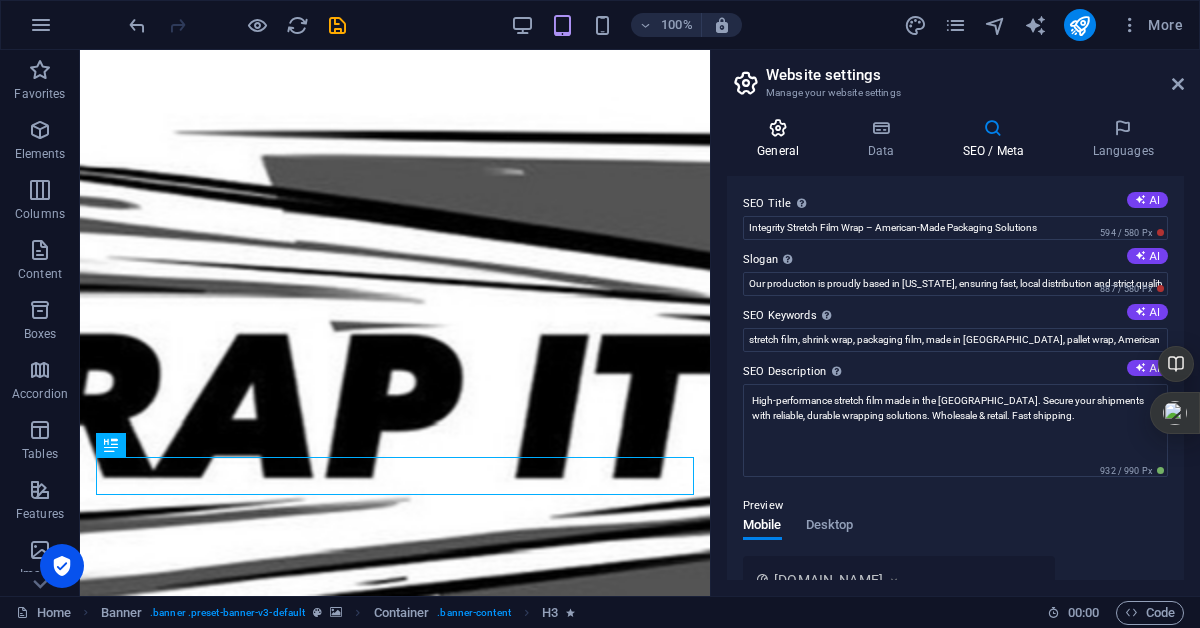 click on "General" at bounding box center (782, 139) 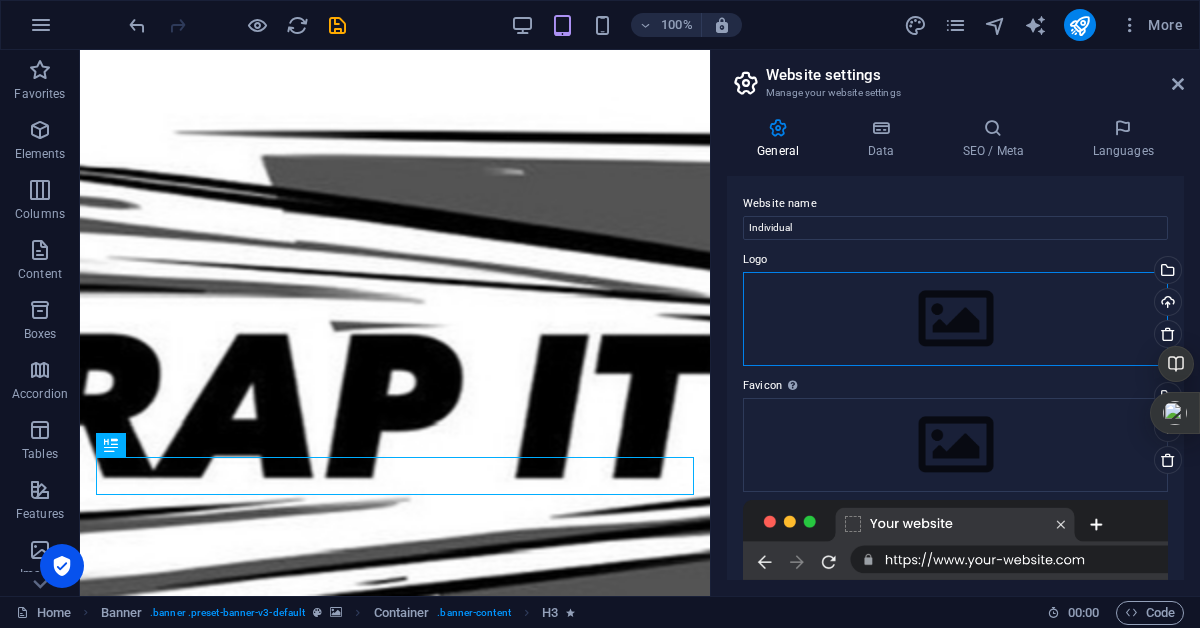 click on "Drag files here, click to choose files or select files from Files or our free stock photos & videos" at bounding box center (955, 319) 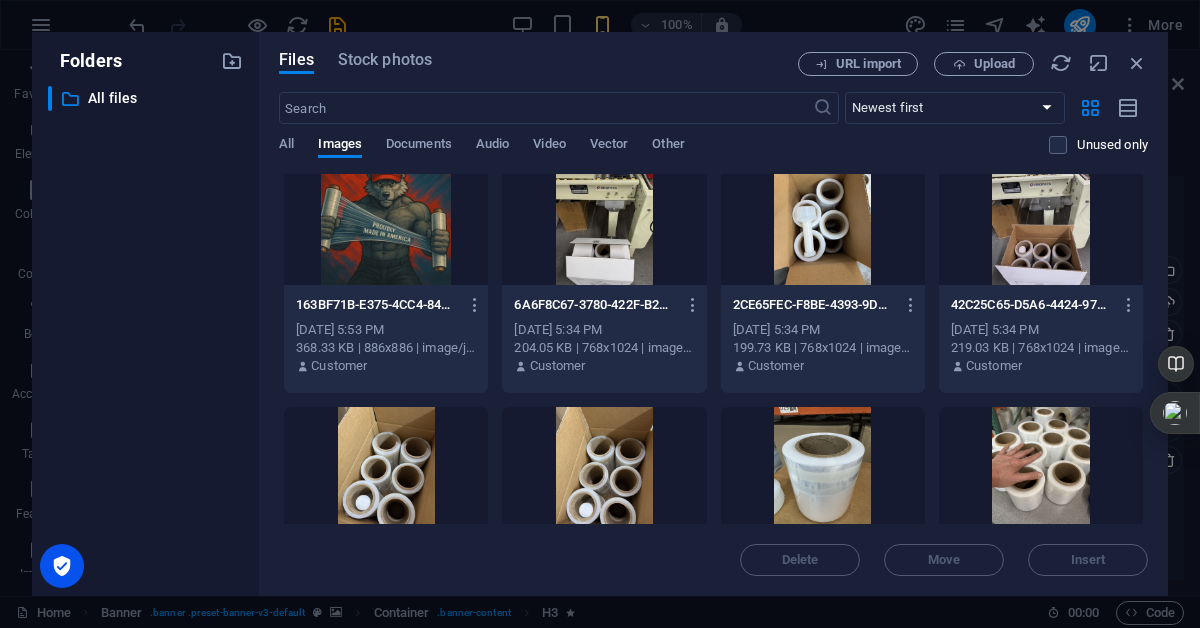 scroll, scrollTop: 5, scrollLeft: 0, axis: vertical 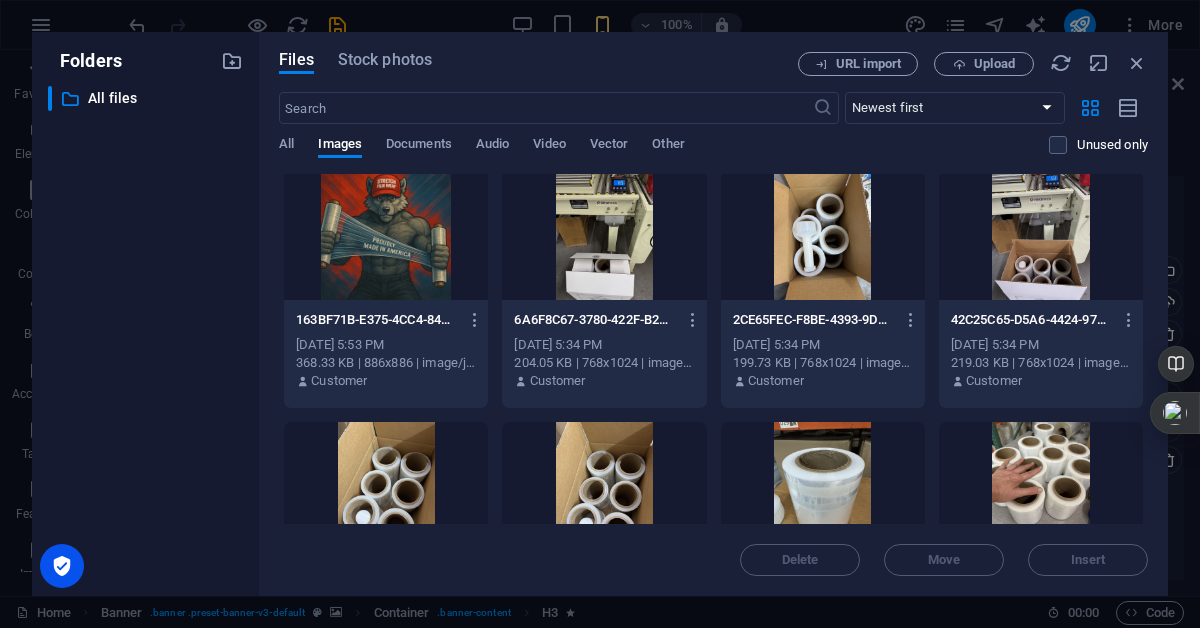 click at bounding box center [386, 235] 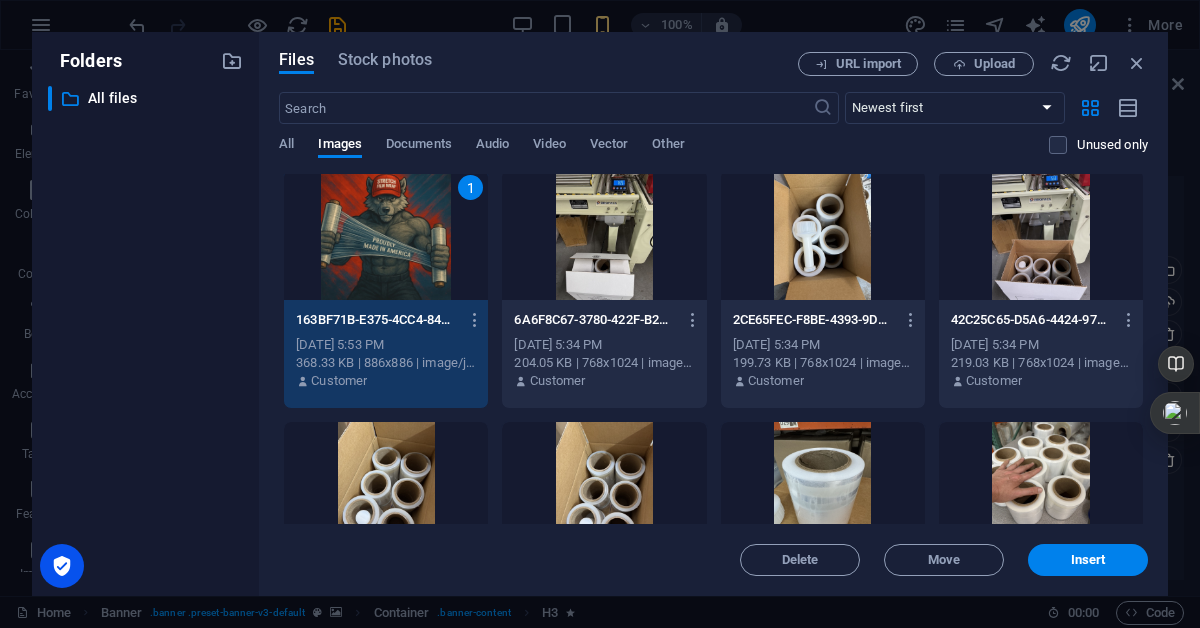 click on "1" at bounding box center [386, 235] 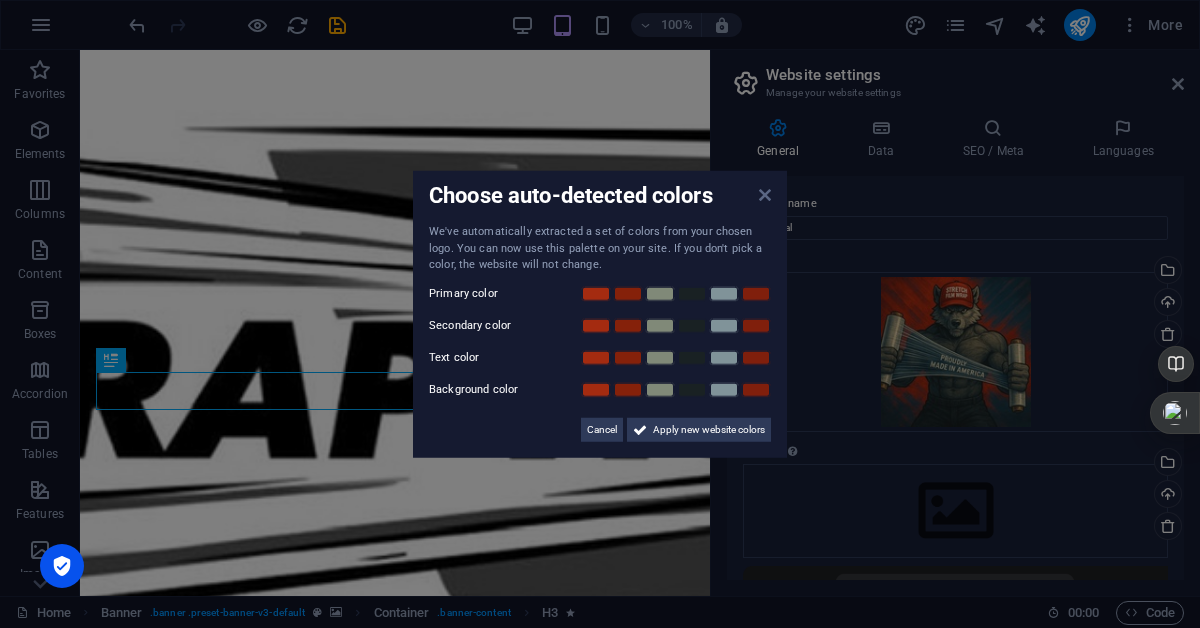 click at bounding box center (765, 195) 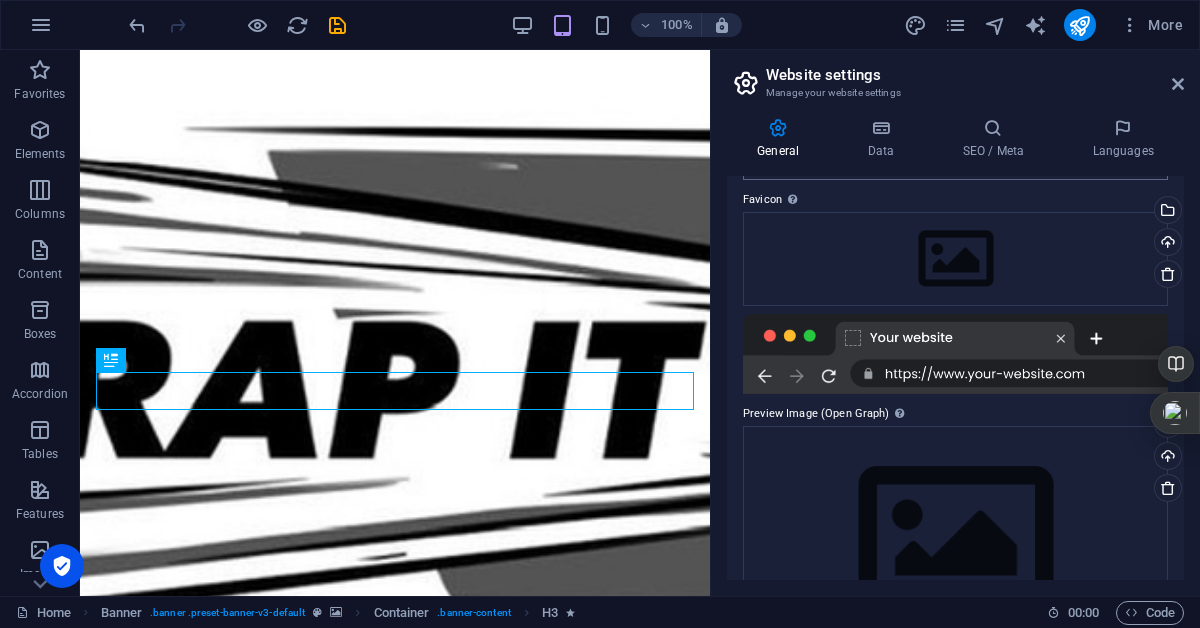 scroll, scrollTop: 343, scrollLeft: 0, axis: vertical 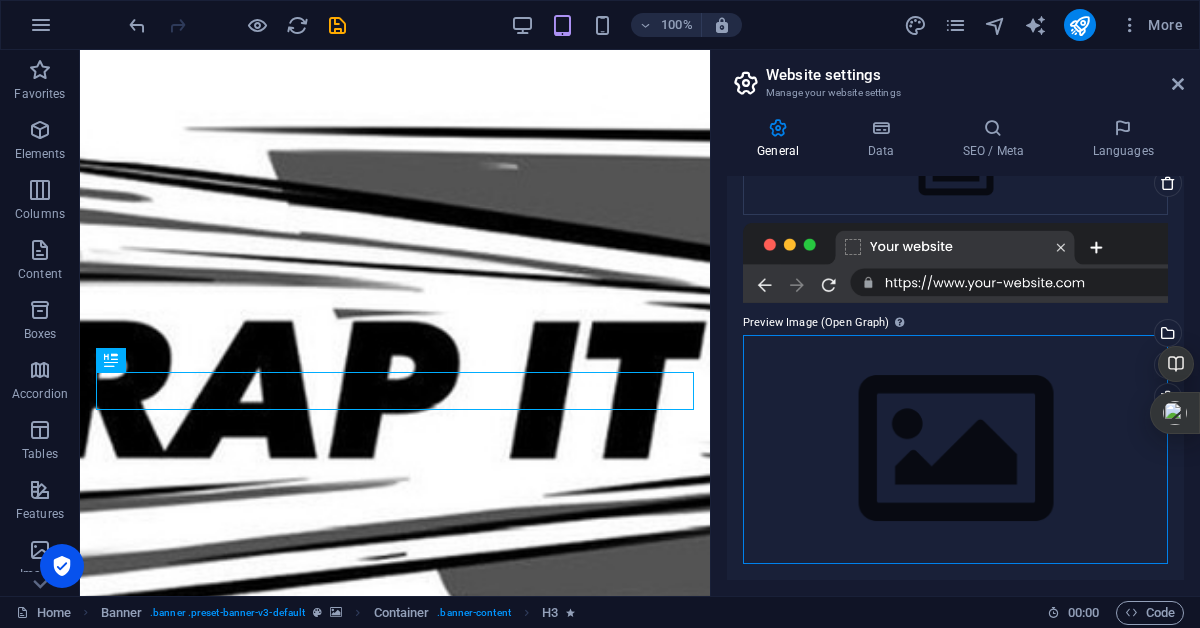 click on "Drag files here, click to choose files or select files from Files or our free stock photos & videos" at bounding box center (955, 449) 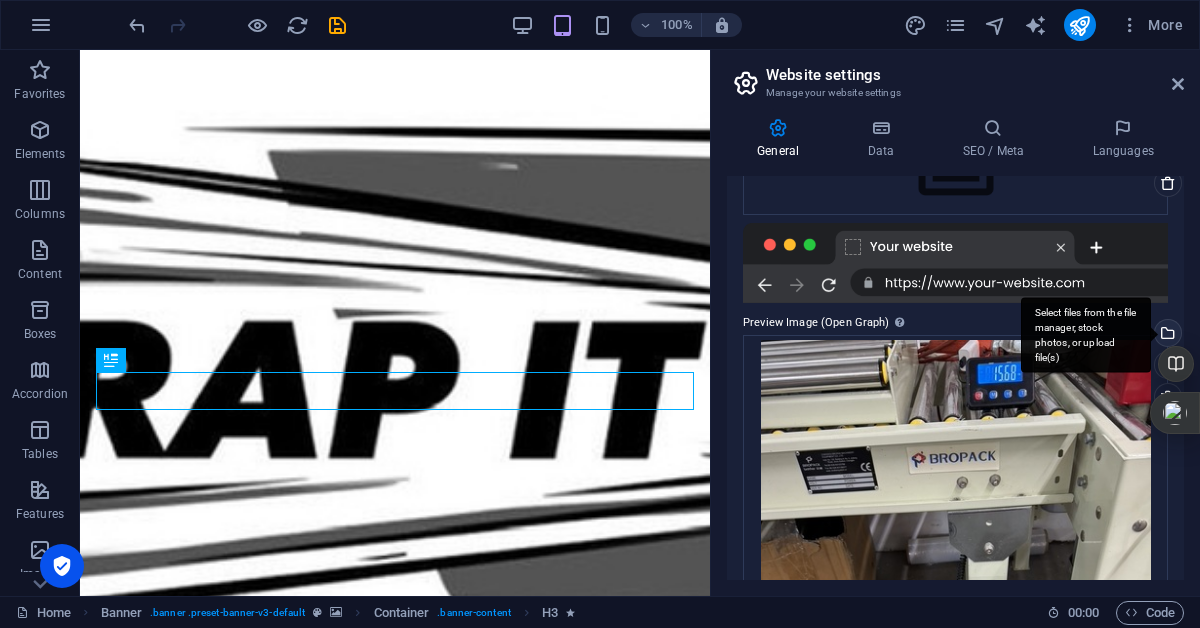 click on "Select files from the file manager, stock photos, or upload file(s)" at bounding box center (1086, 335) 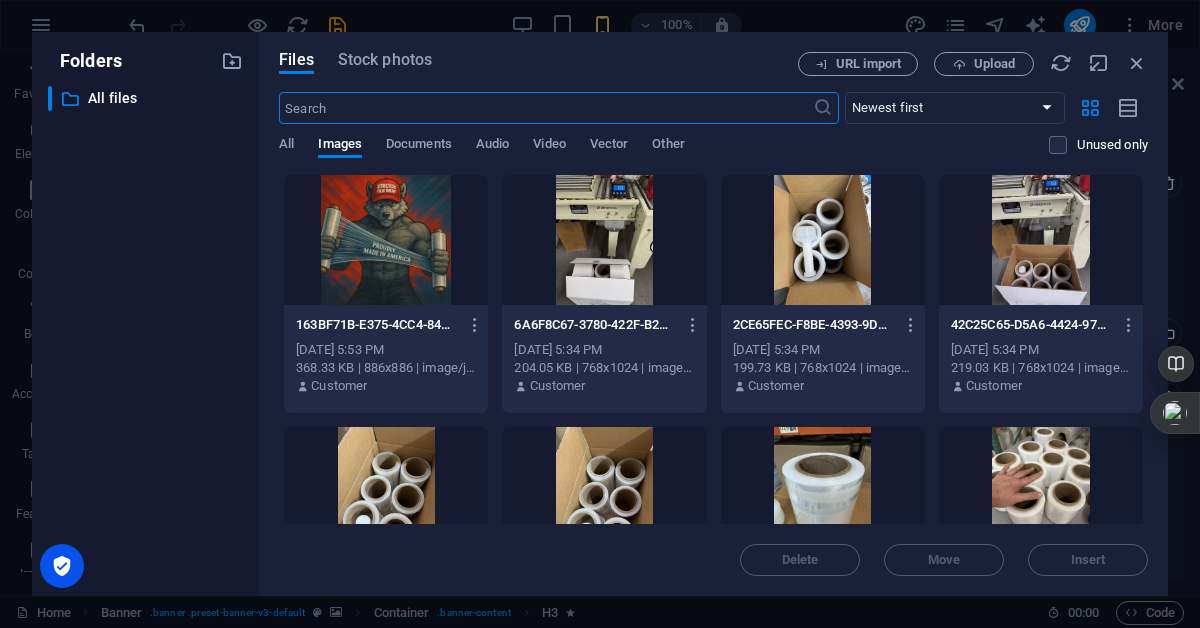 click at bounding box center (386, 240) 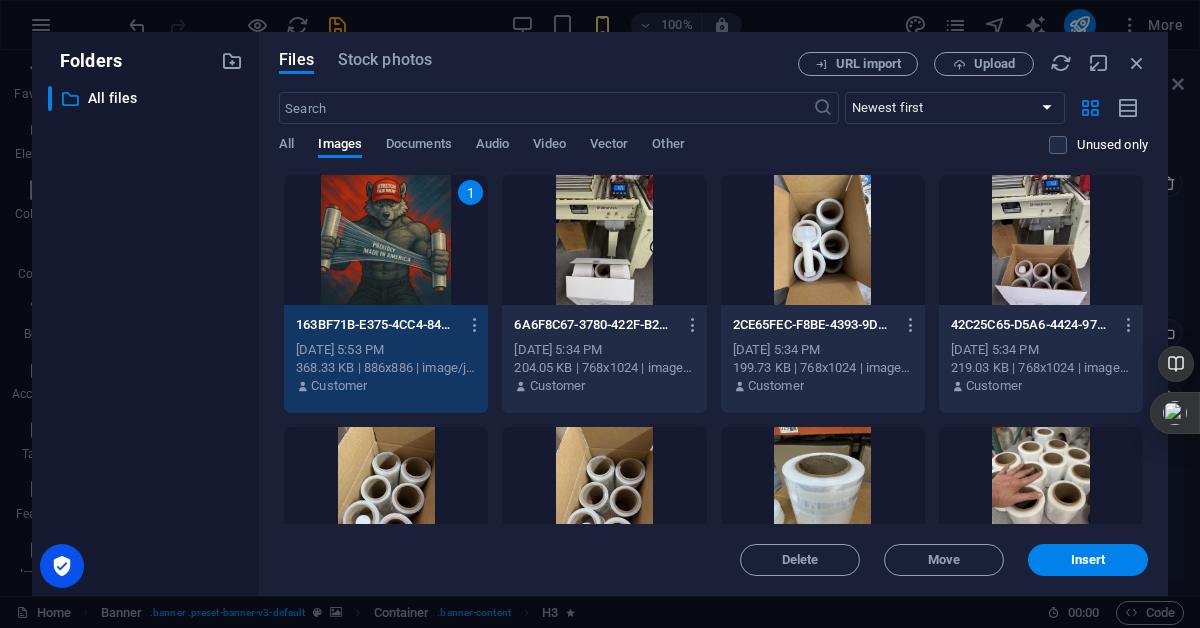 click on "1" at bounding box center (386, 240) 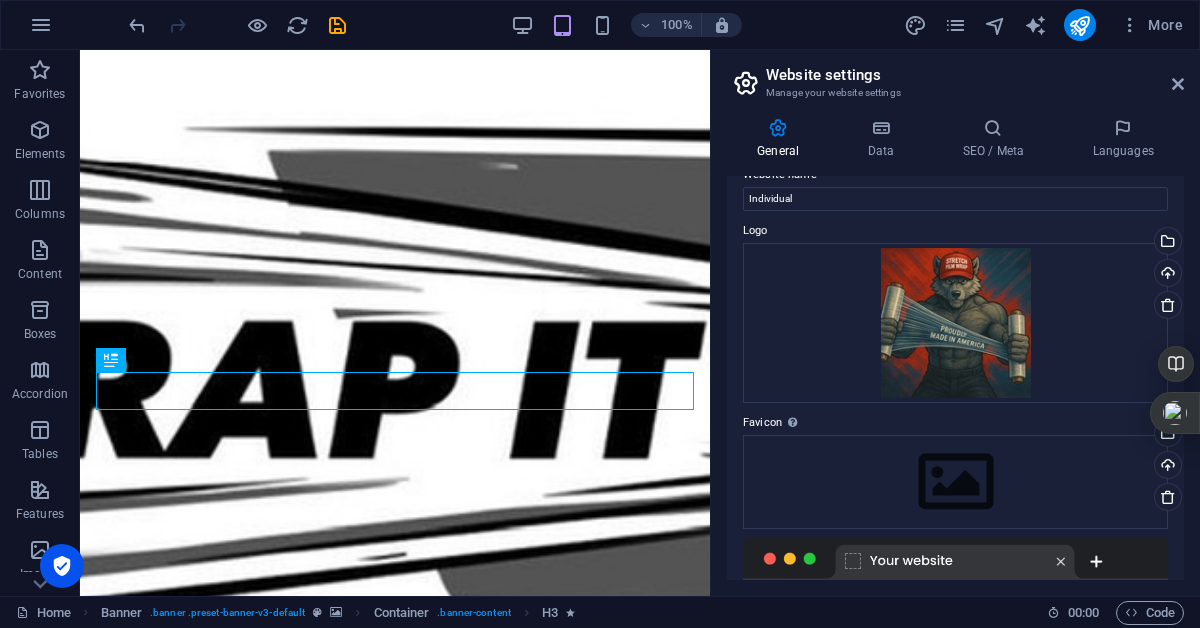 scroll, scrollTop: 0, scrollLeft: 0, axis: both 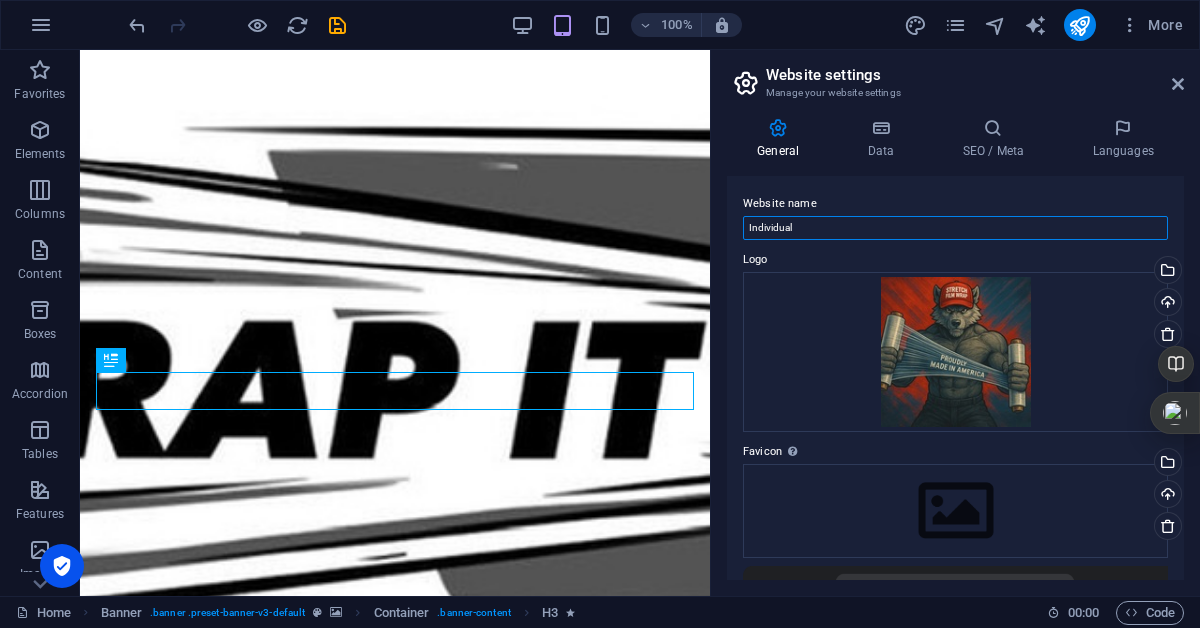 drag, startPoint x: 827, startPoint y: 226, endPoint x: 730, endPoint y: 227, distance: 97.00516 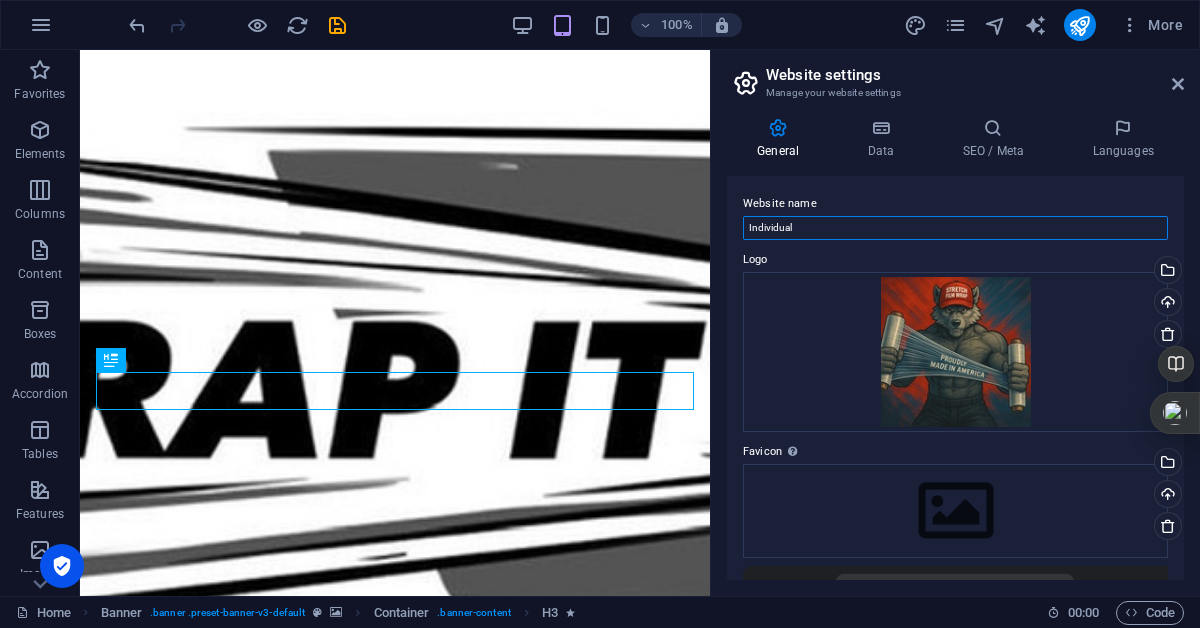 paste on "tegrity Stretch Film Wrap" 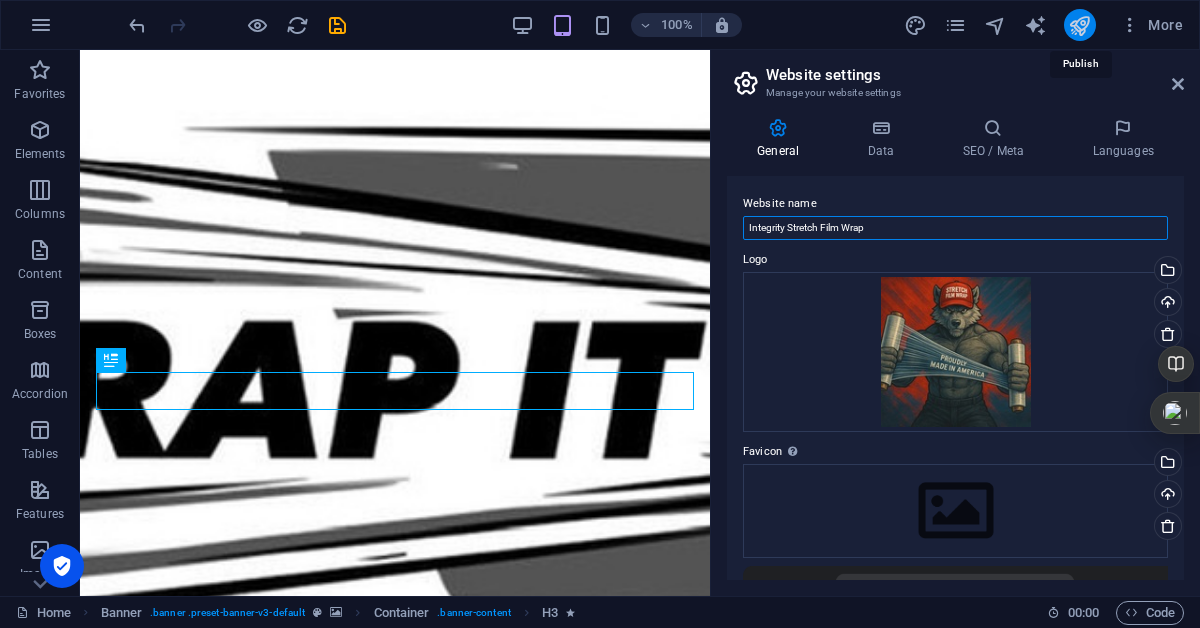 type on "Integrity Stretch Film Wrap" 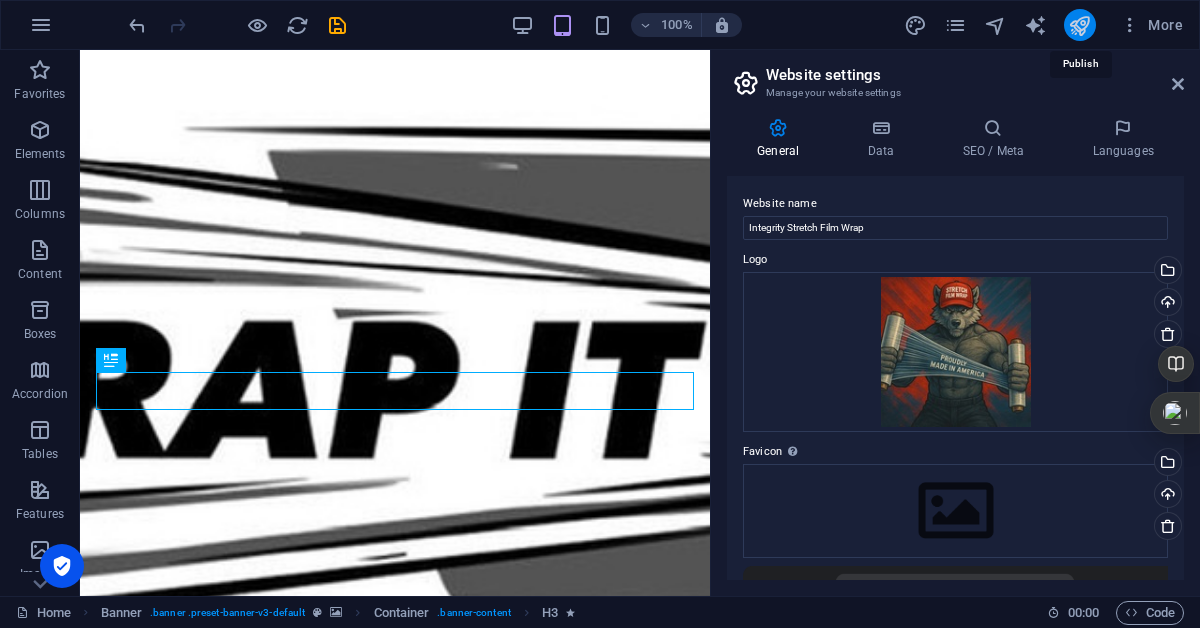 click at bounding box center [1079, 25] 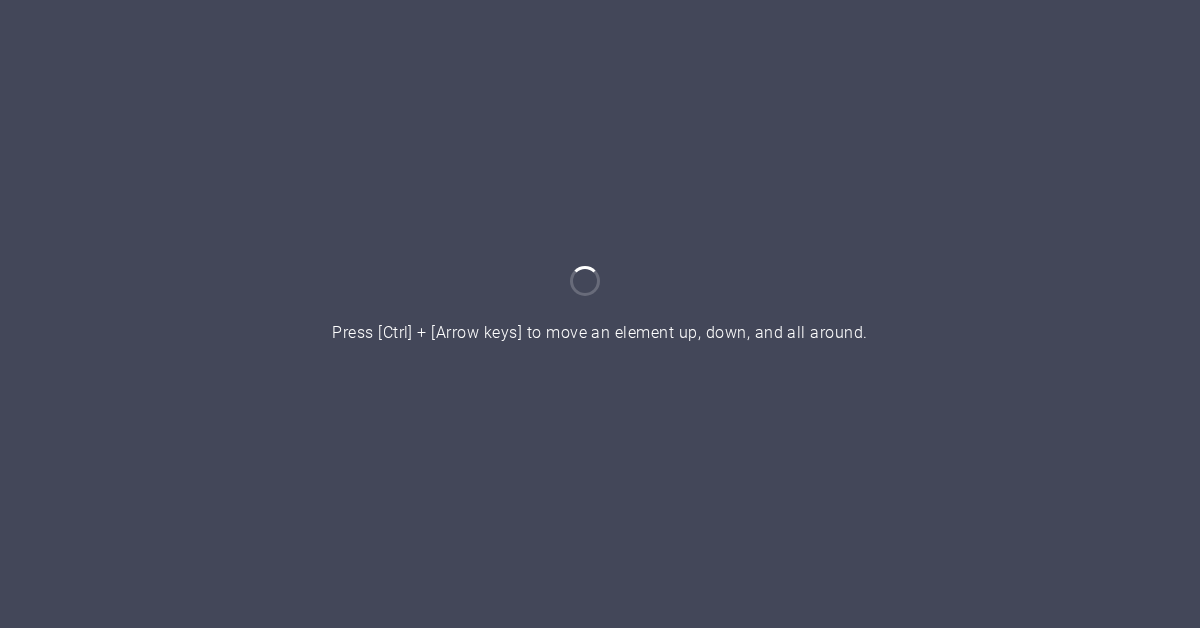 scroll, scrollTop: 0, scrollLeft: 0, axis: both 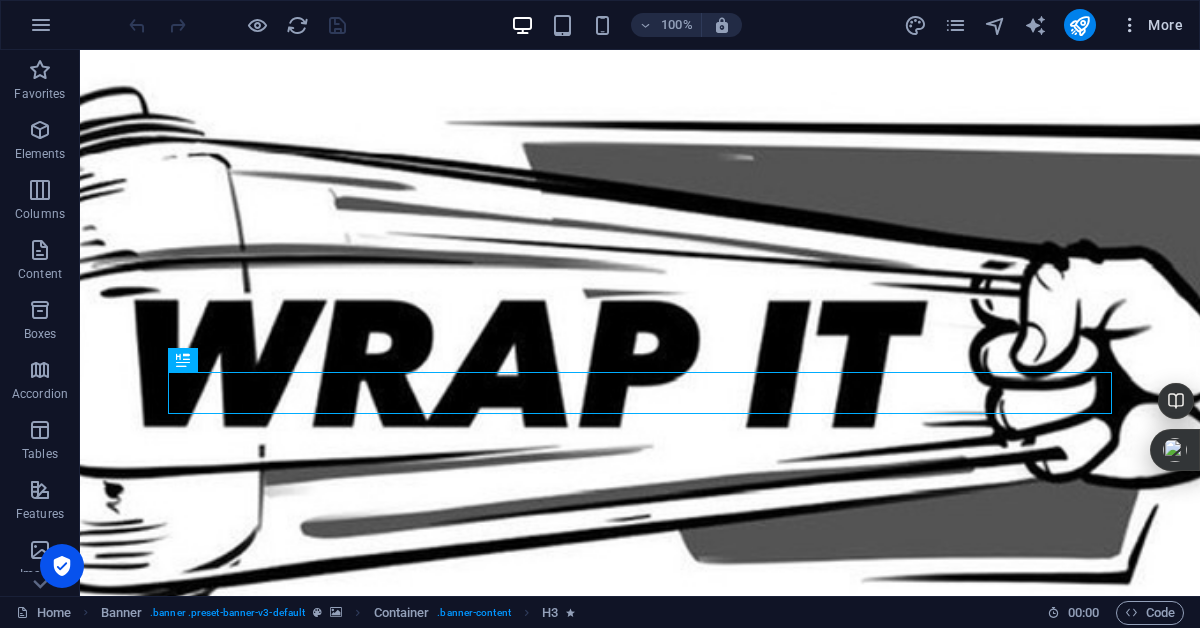 click at bounding box center [1130, 25] 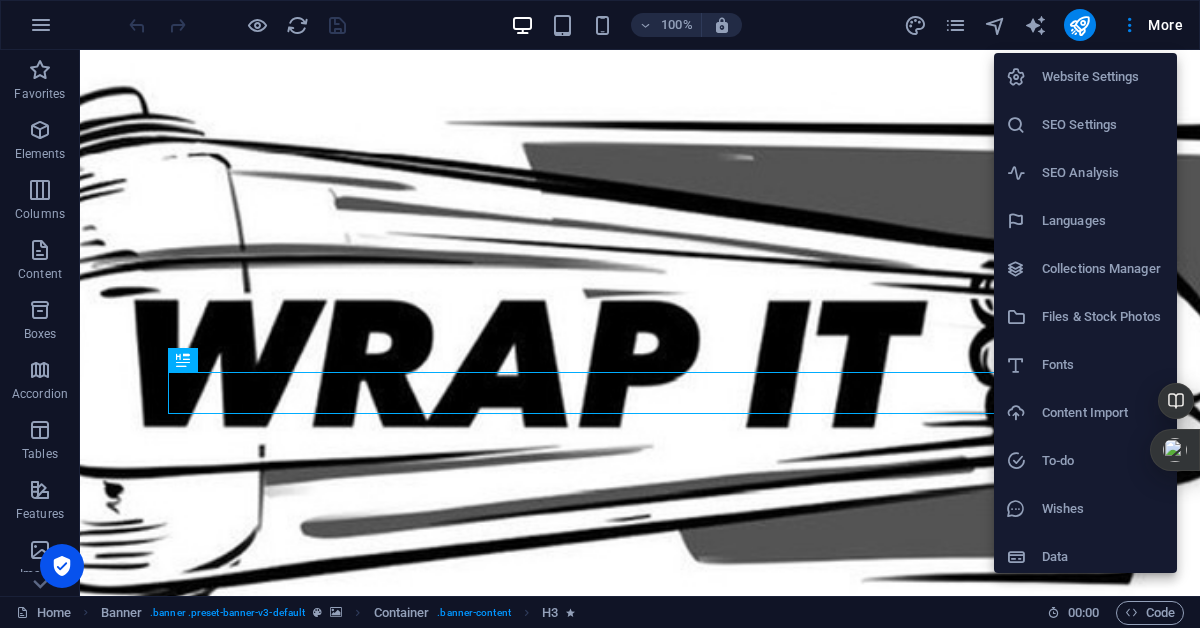 click on "Website Settings" at bounding box center (1103, 77) 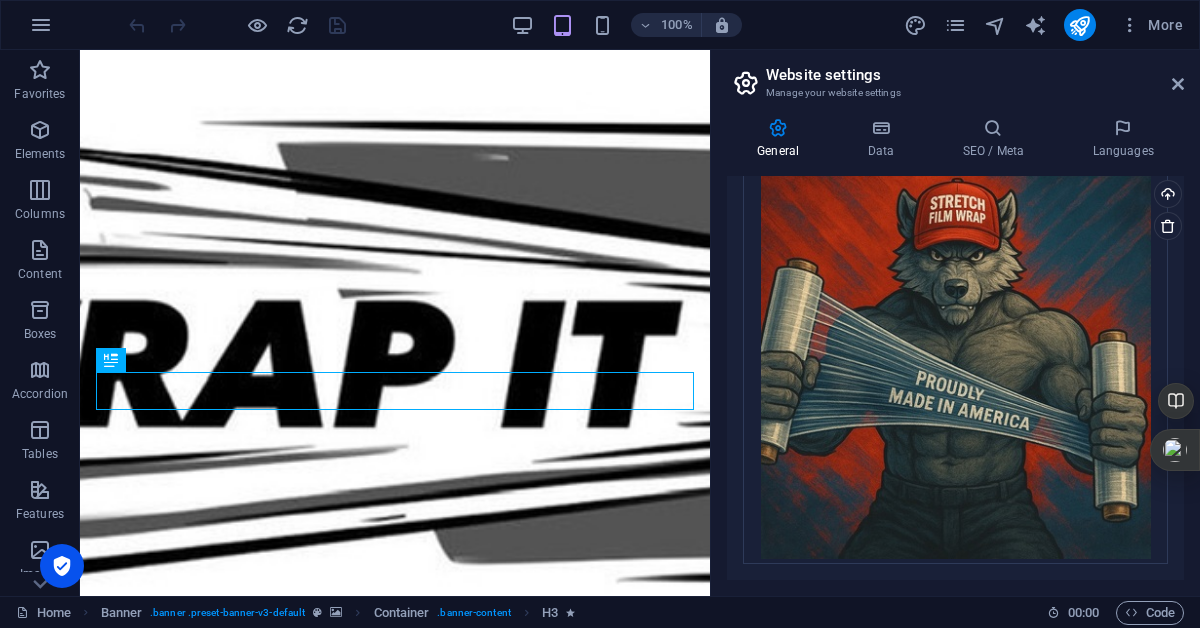 scroll, scrollTop: 512, scrollLeft: 0, axis: vertical 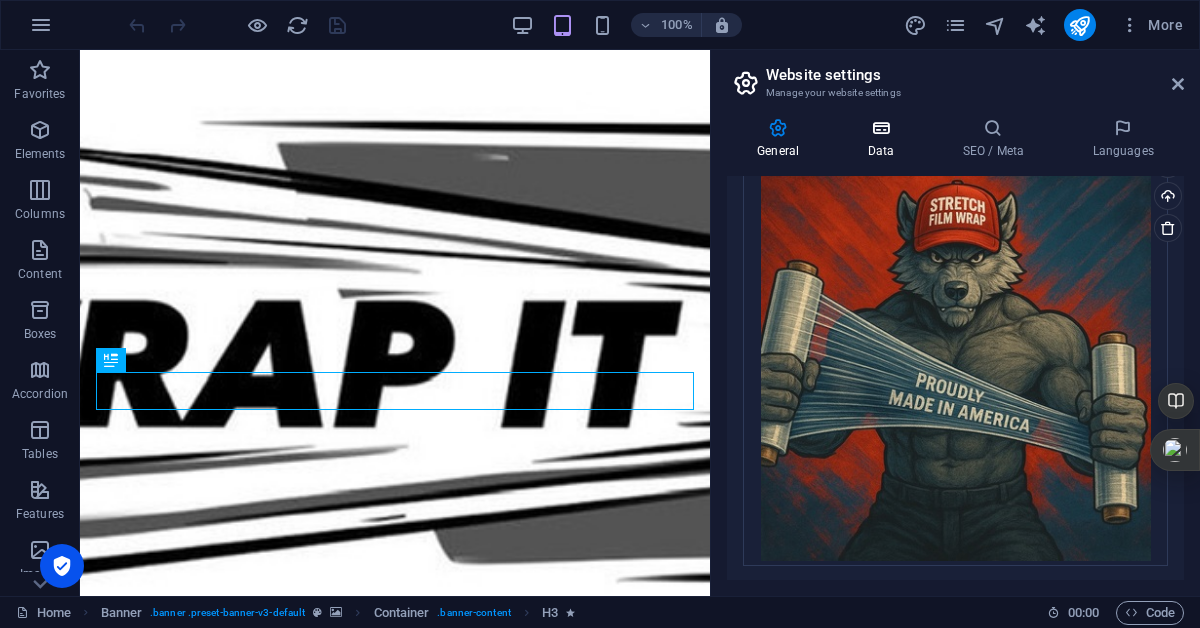 click at bounding box center (880, 128) 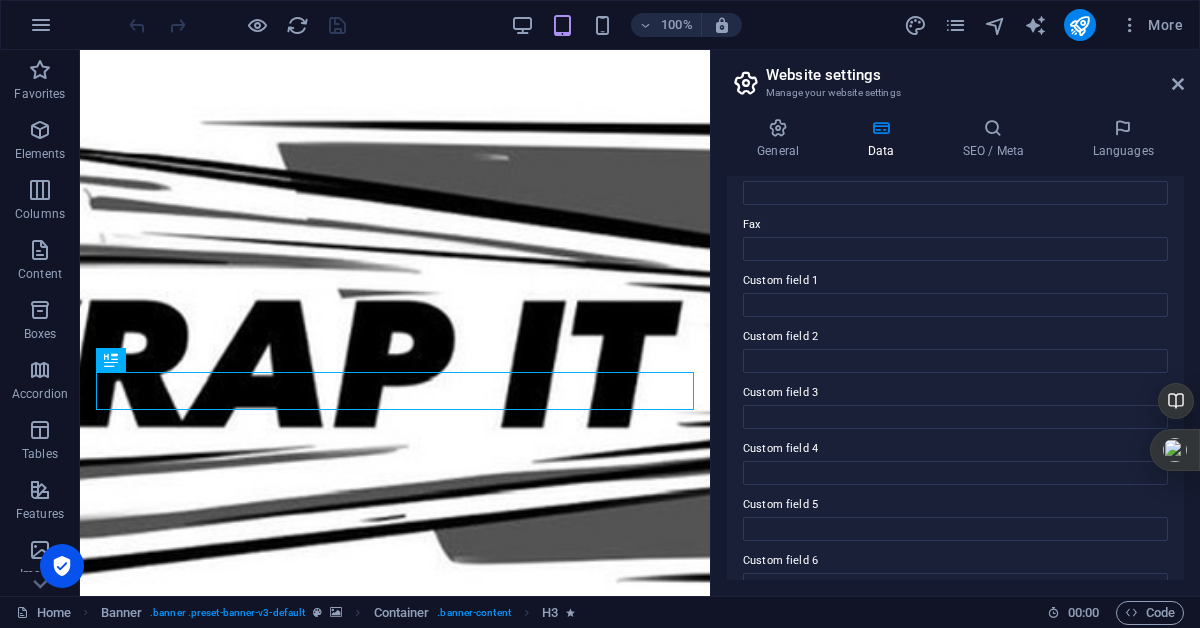 scroll, scrollTop: 556, scrollLeft: 0, axis: vertical 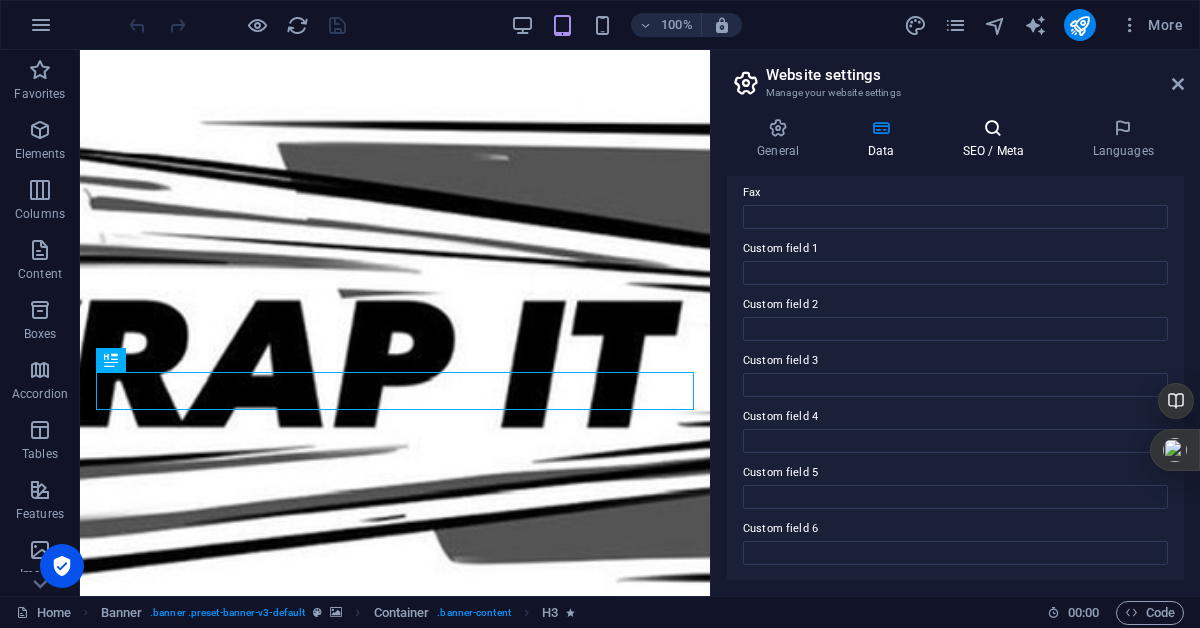 click at bounding box center [993, 128] 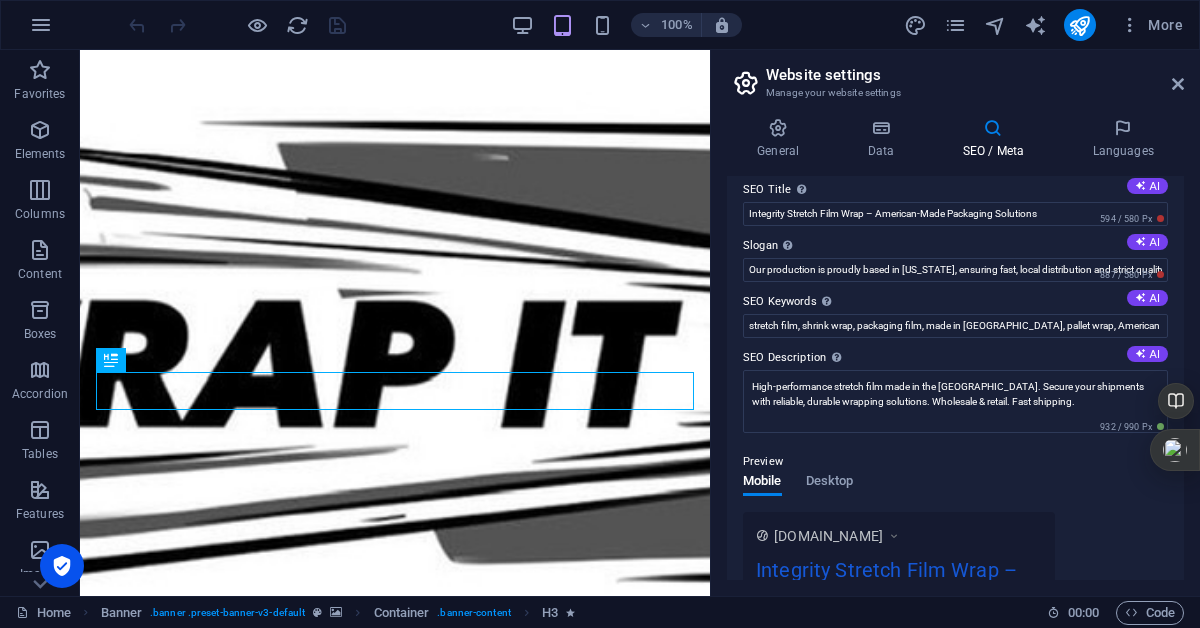 scroll, scrollTop: 0, scrollLeft: 0, axis: both 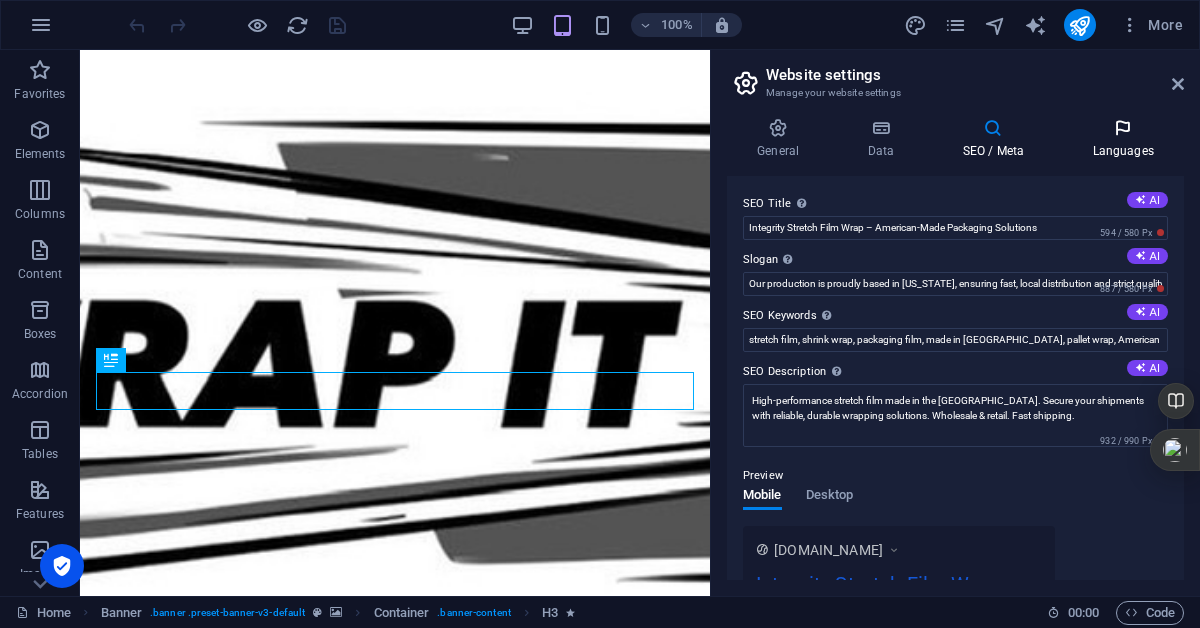 click on "Languages" at bounding box center [1123, 139] 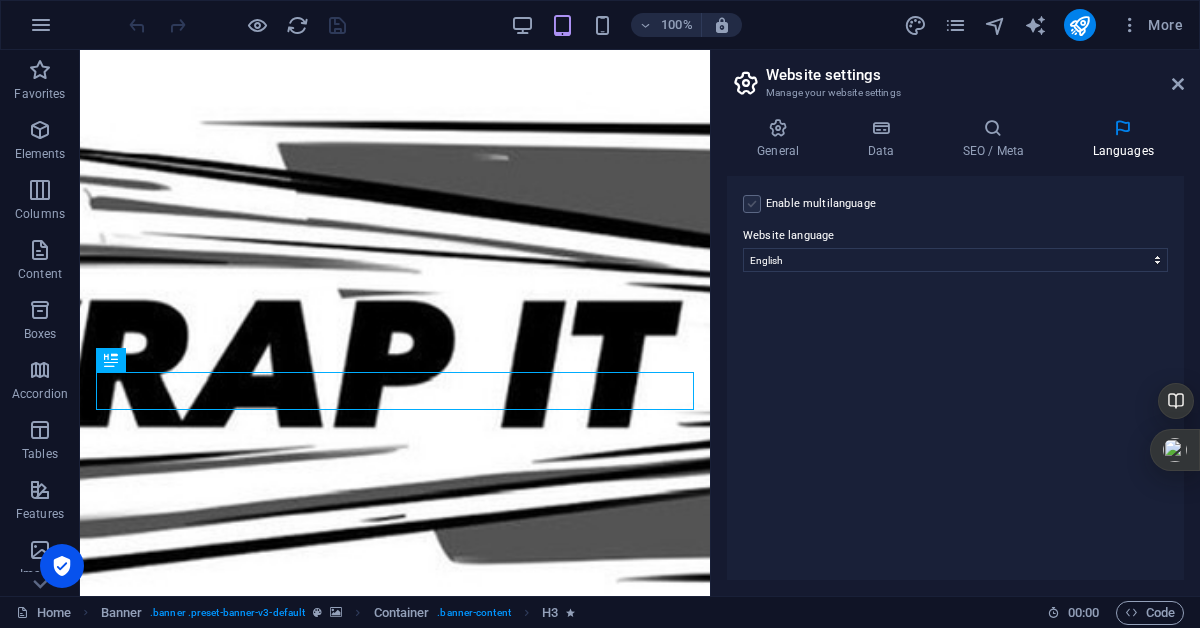 click at bounding box center [752, 204] 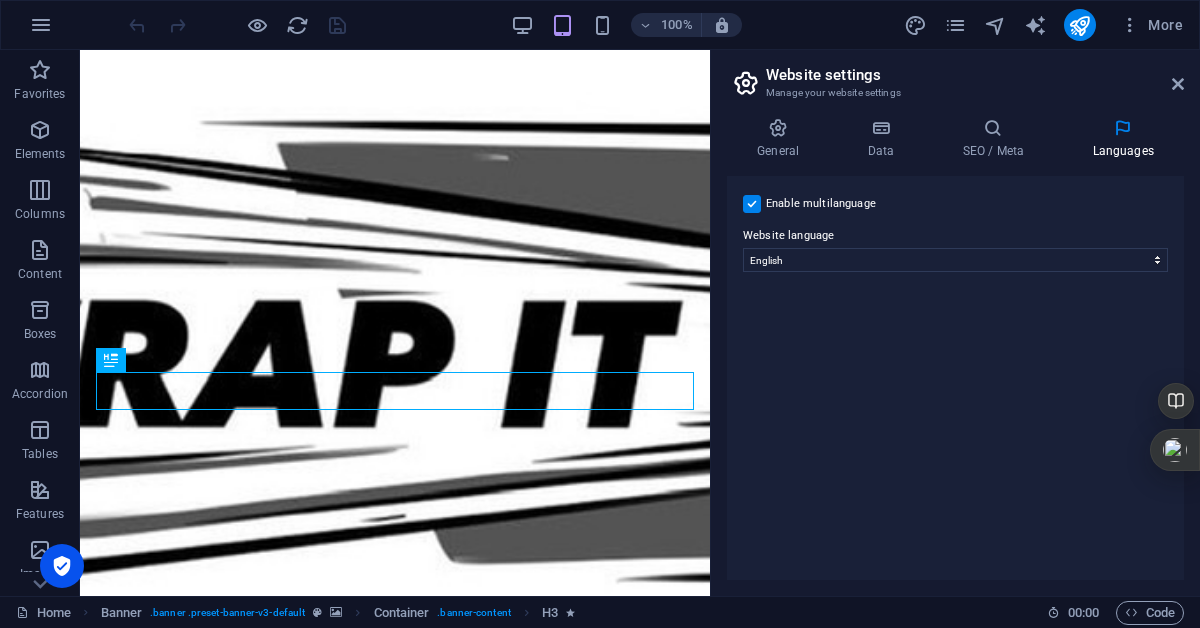 select 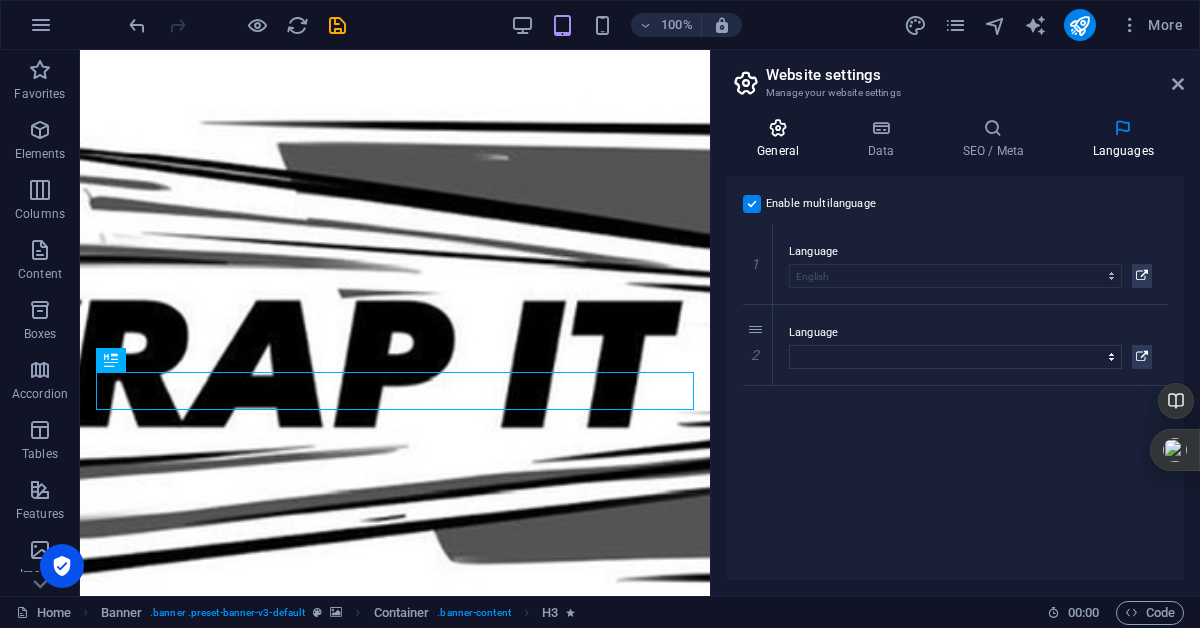 click on "General" at bounding box center [782, 139] 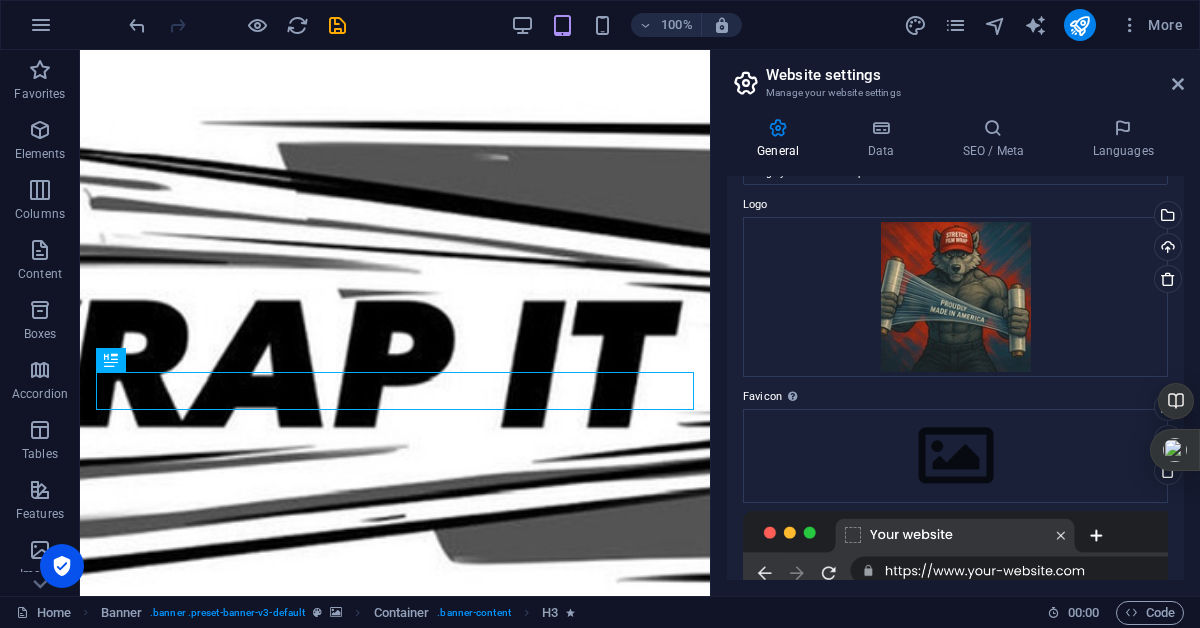 scroll, scrollTop: 0, scrollLeft: 0, axis: both 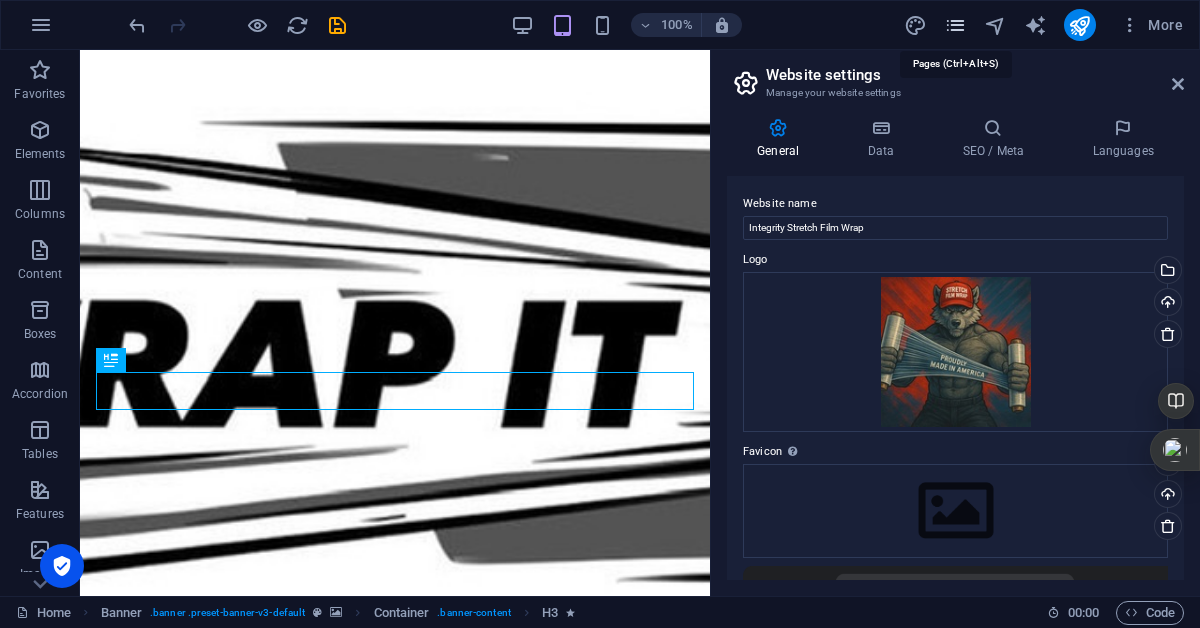 click at bounding box center [955, 25] 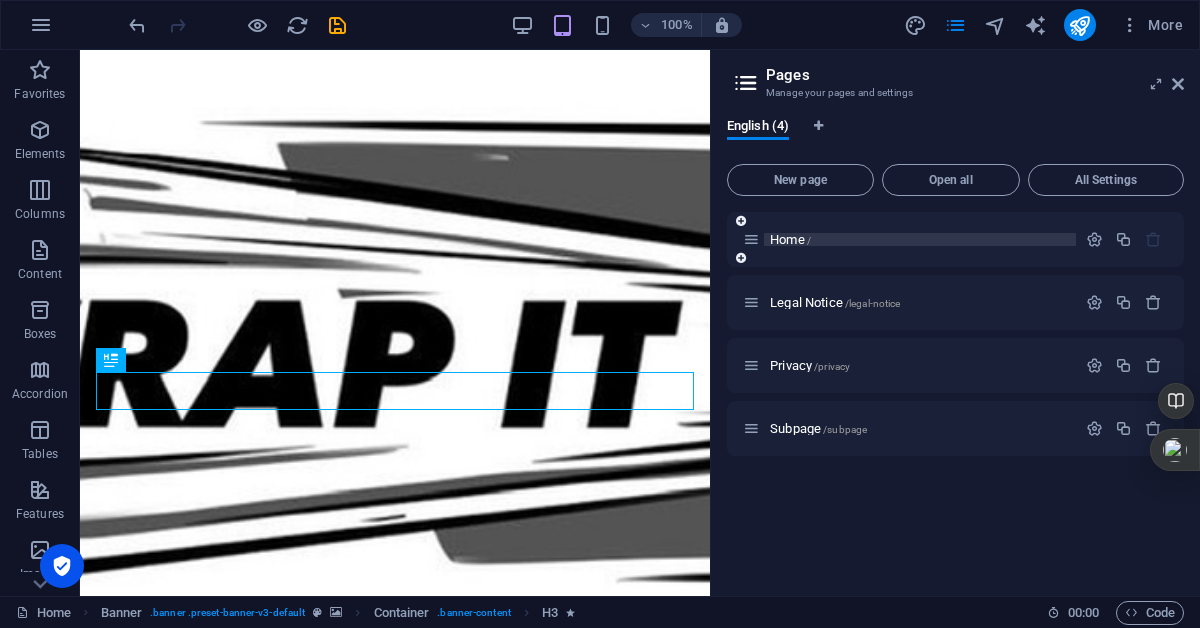 click on "Home /" at bounding box center [790, 239] 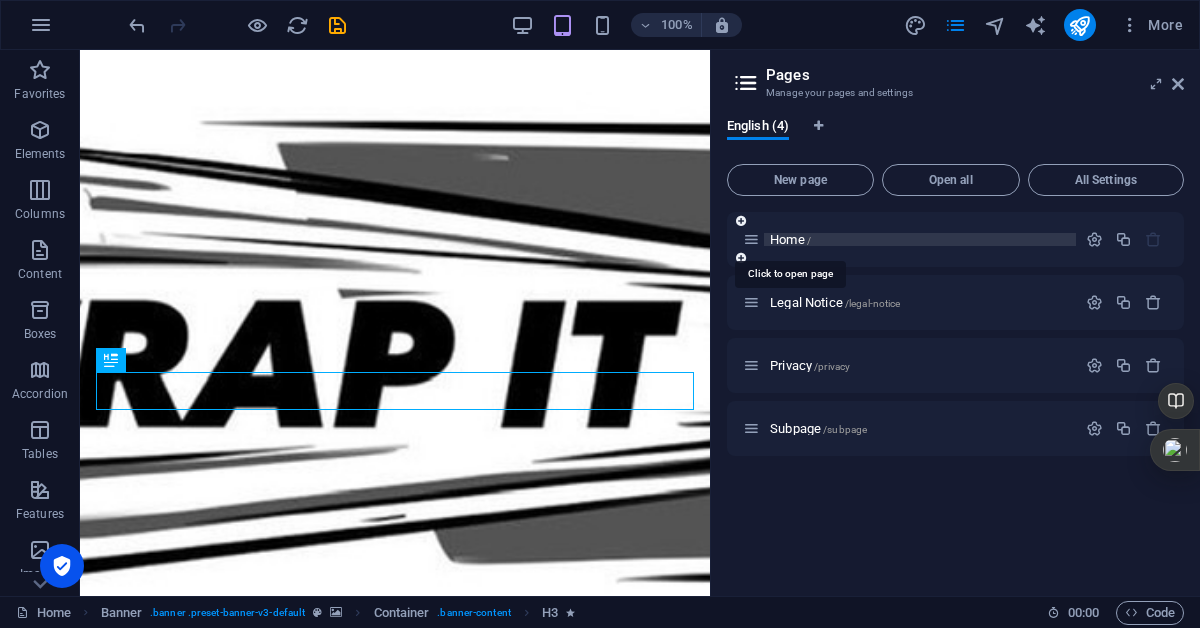 click on "Home /" at bounding box center [790, 239] 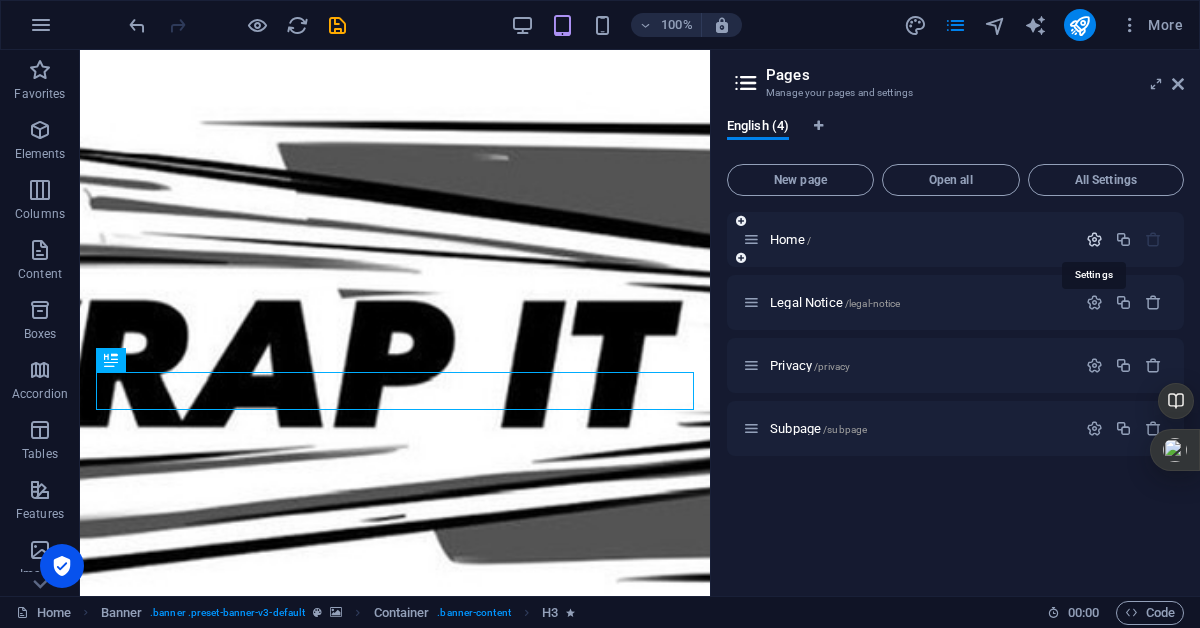 click at bounding box center (1094, 239) 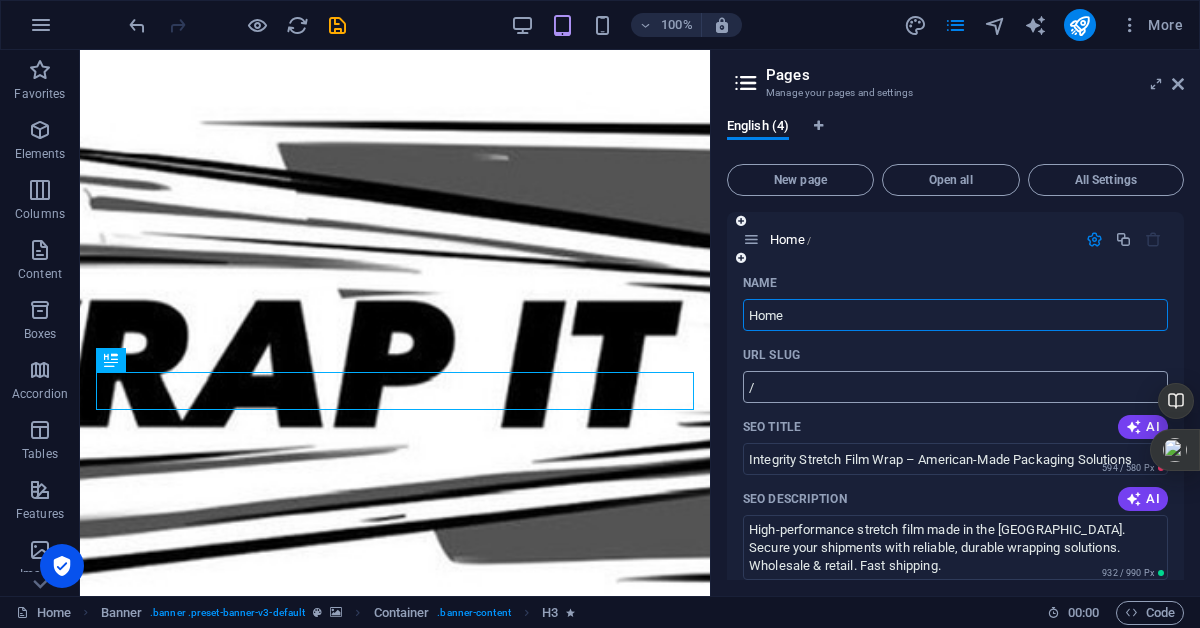 click on "/" at bounding box center [955, 387] 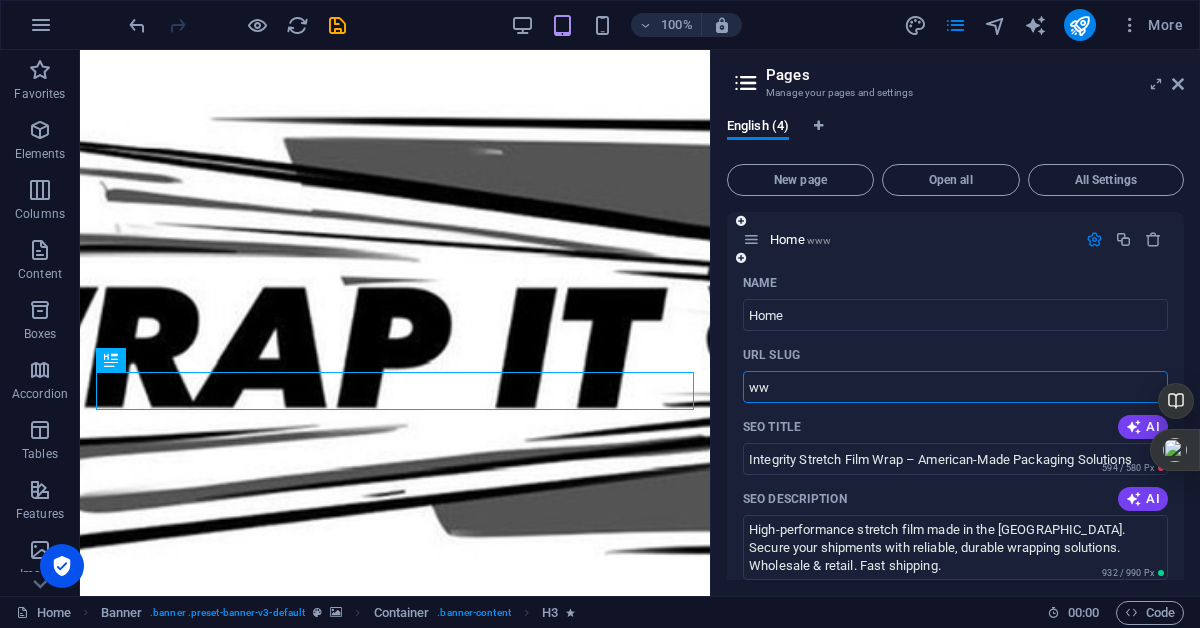 type on "w" 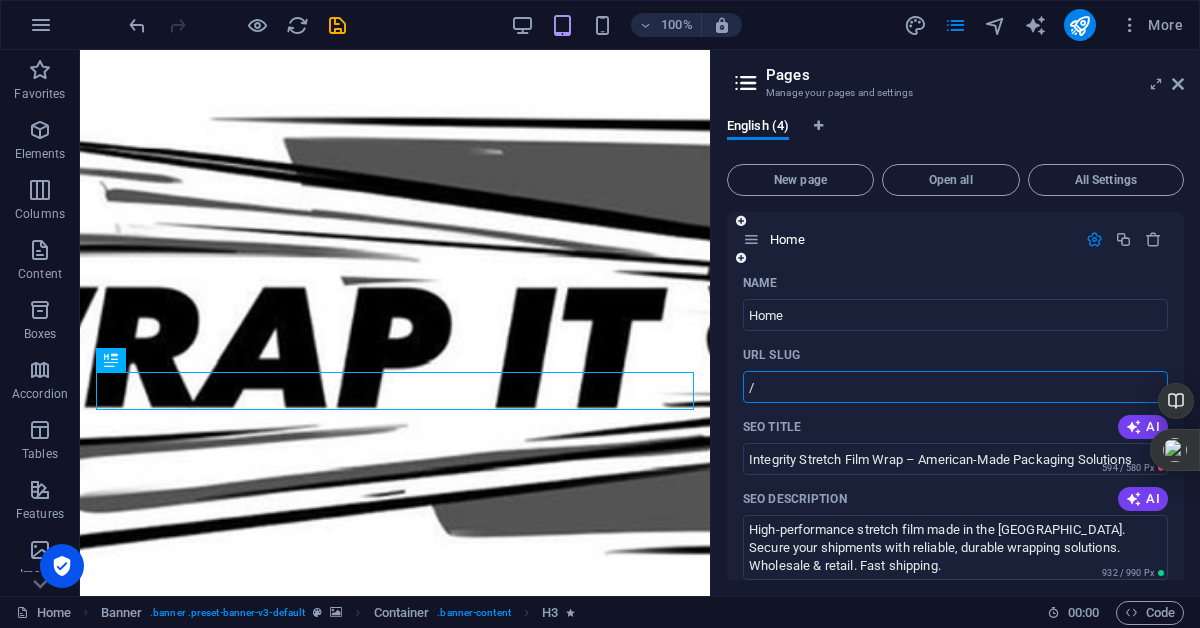 type on "/" 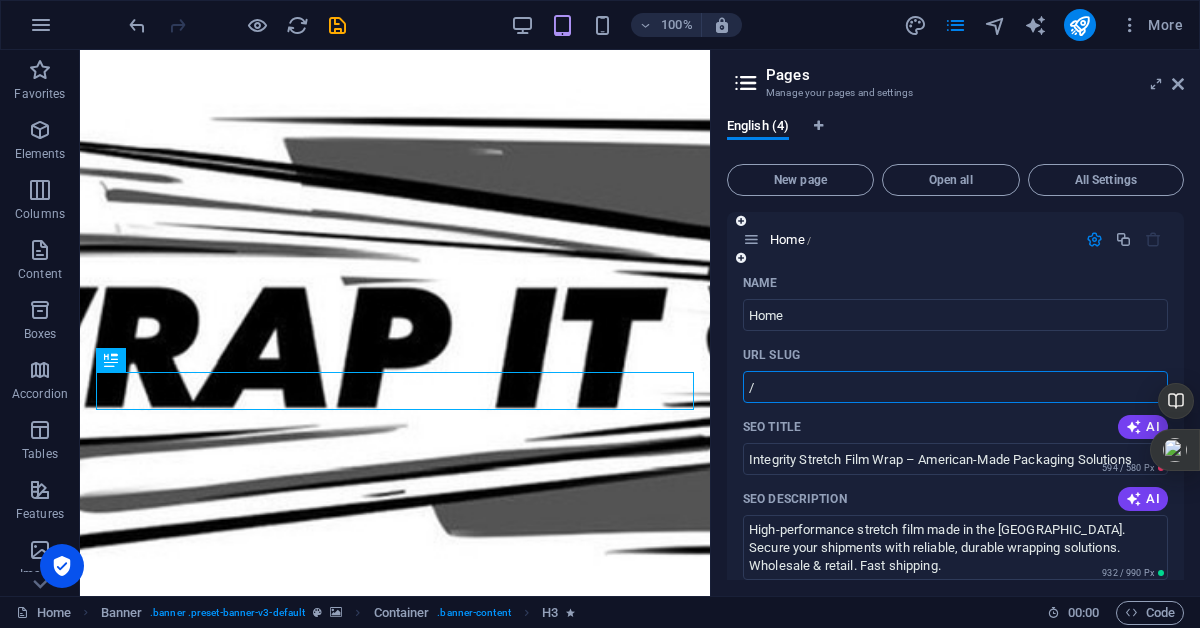 click on "SEO Title AI" at bounding box center (955, 427) 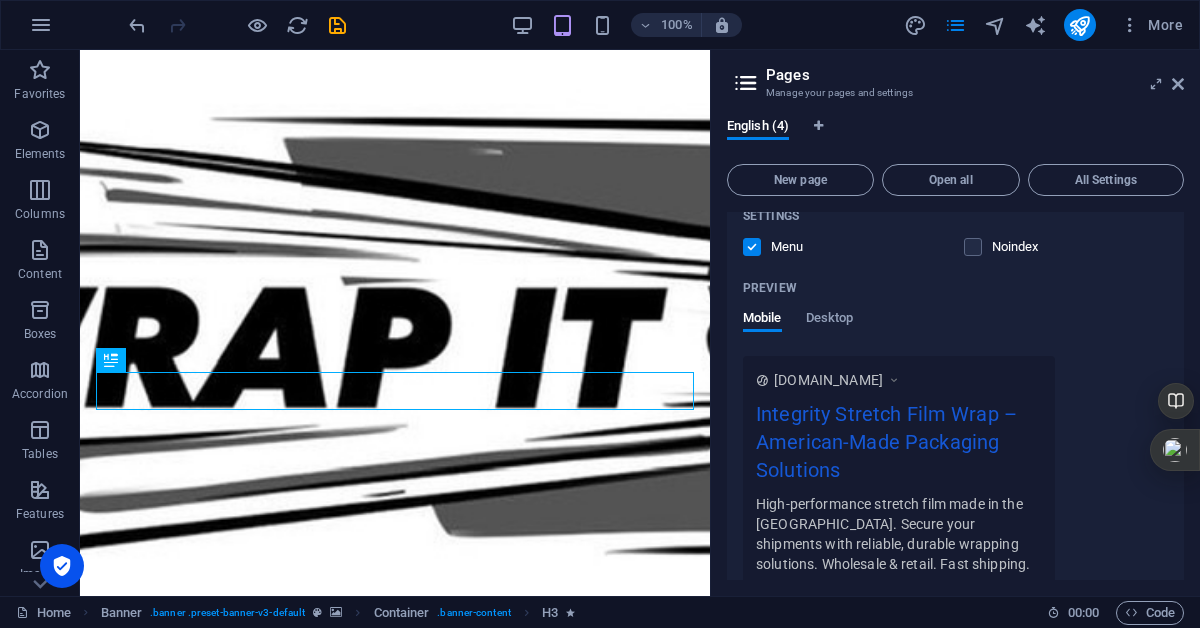 scroll, scrollTop: 461, scrollLeft: 0, axis: vertical 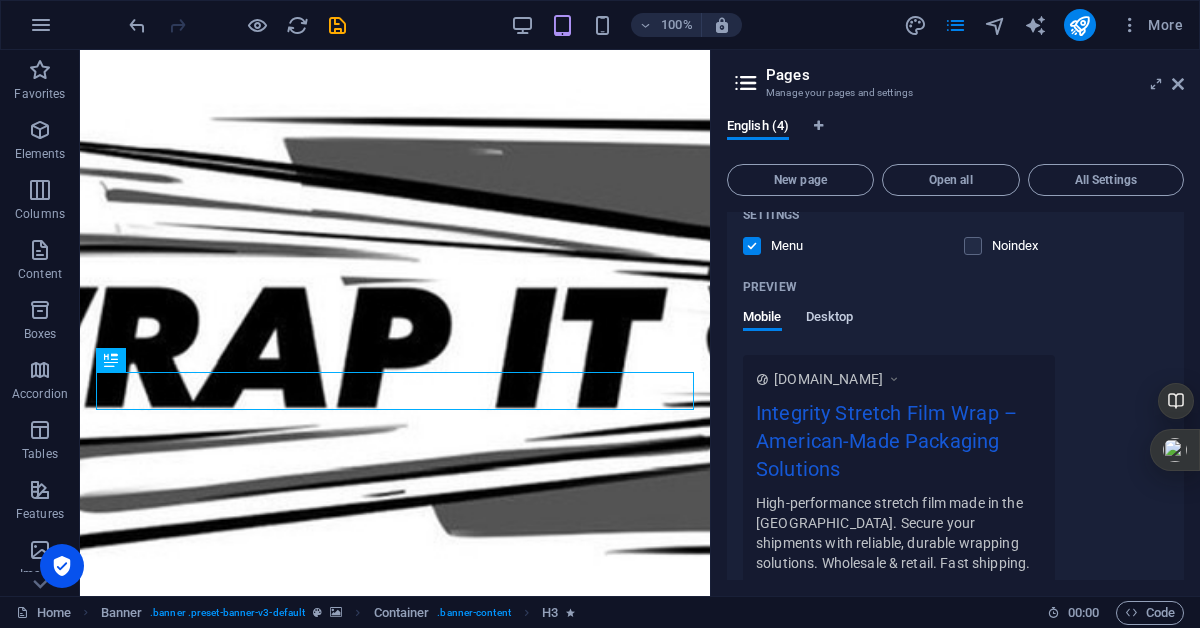 click on "Desktop" at bounding box center [830, 319] 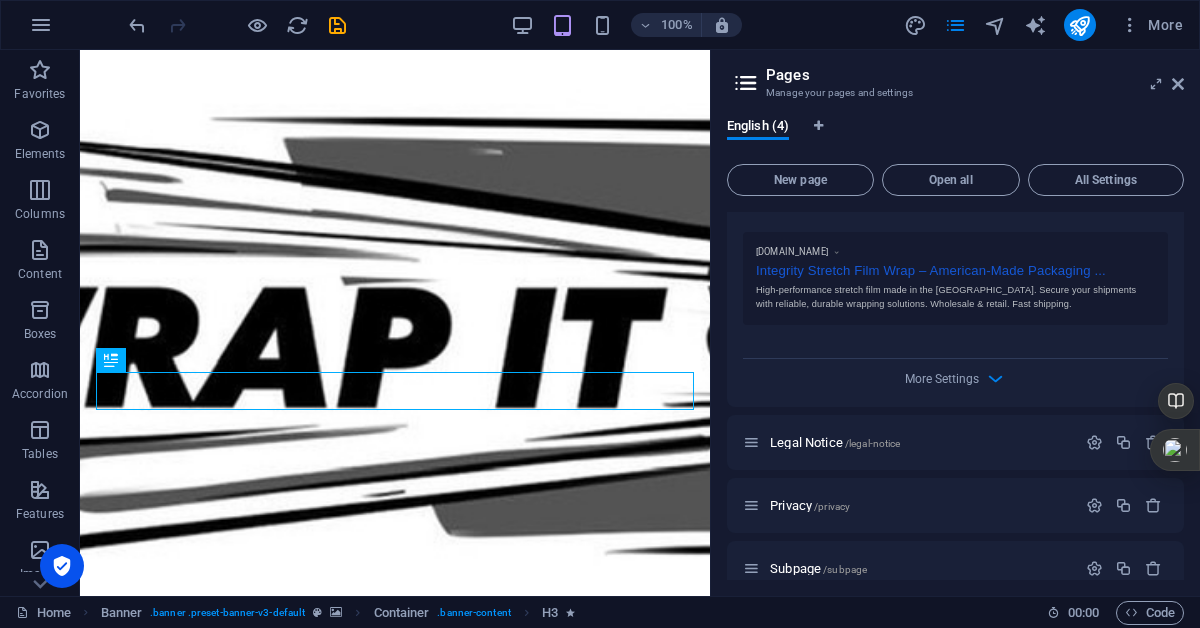 scroll, scrollTop: 607, scrollLeft: 0, axis: vertical 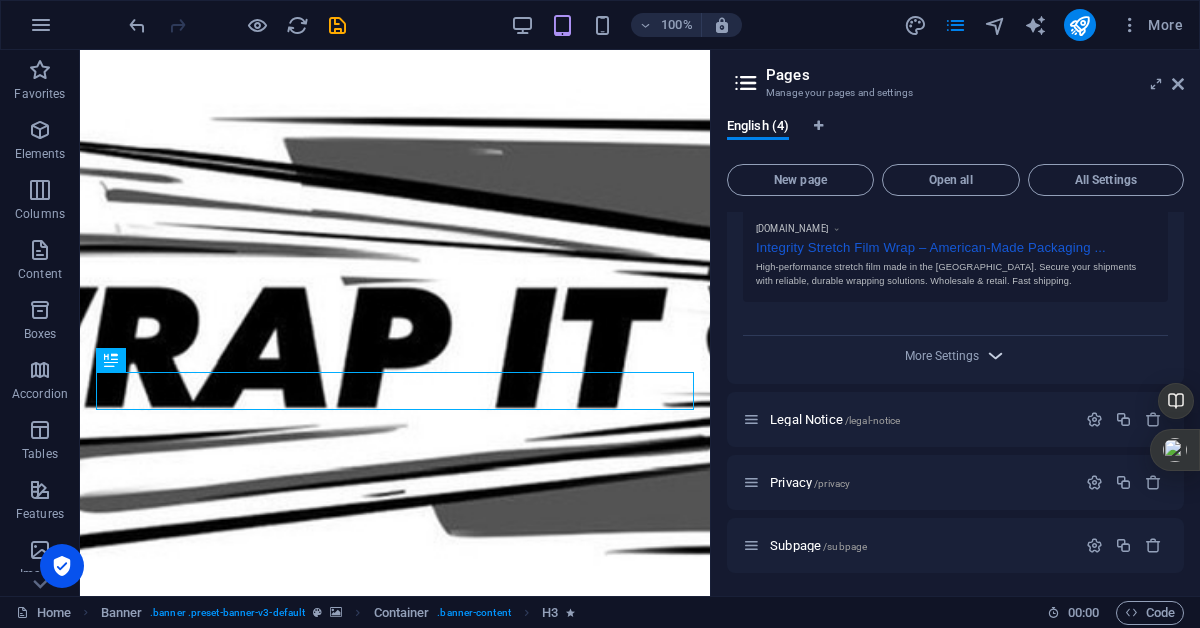 click at bounding box center (995, 355) 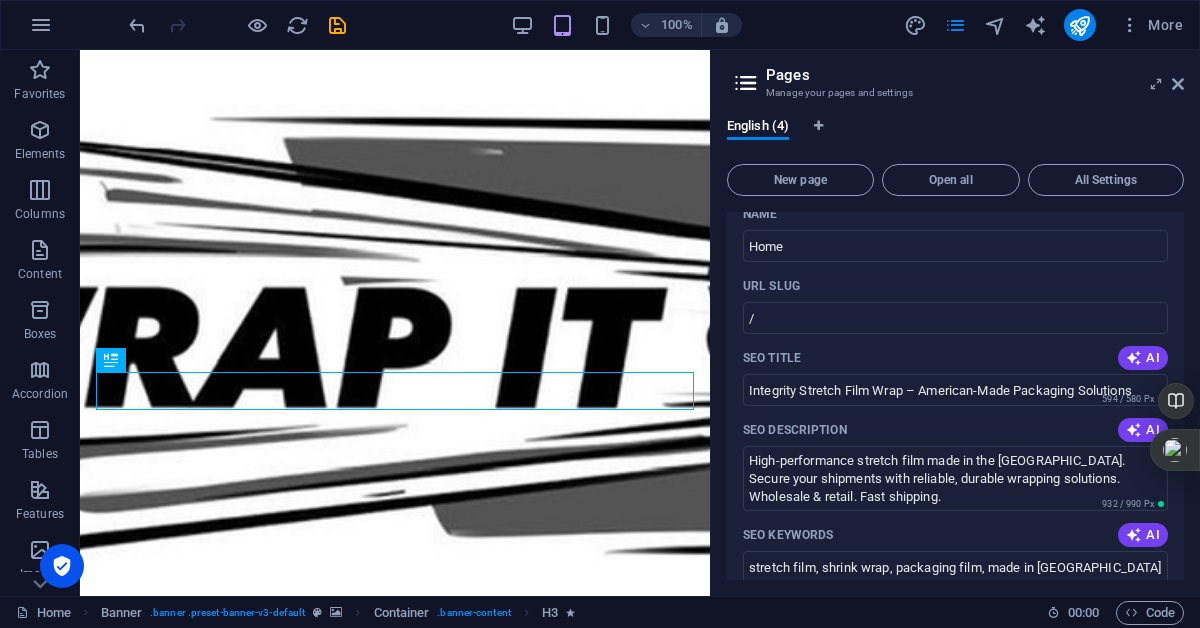 scroll, scrollTop: 0, scrollLeft: 0, axis: both 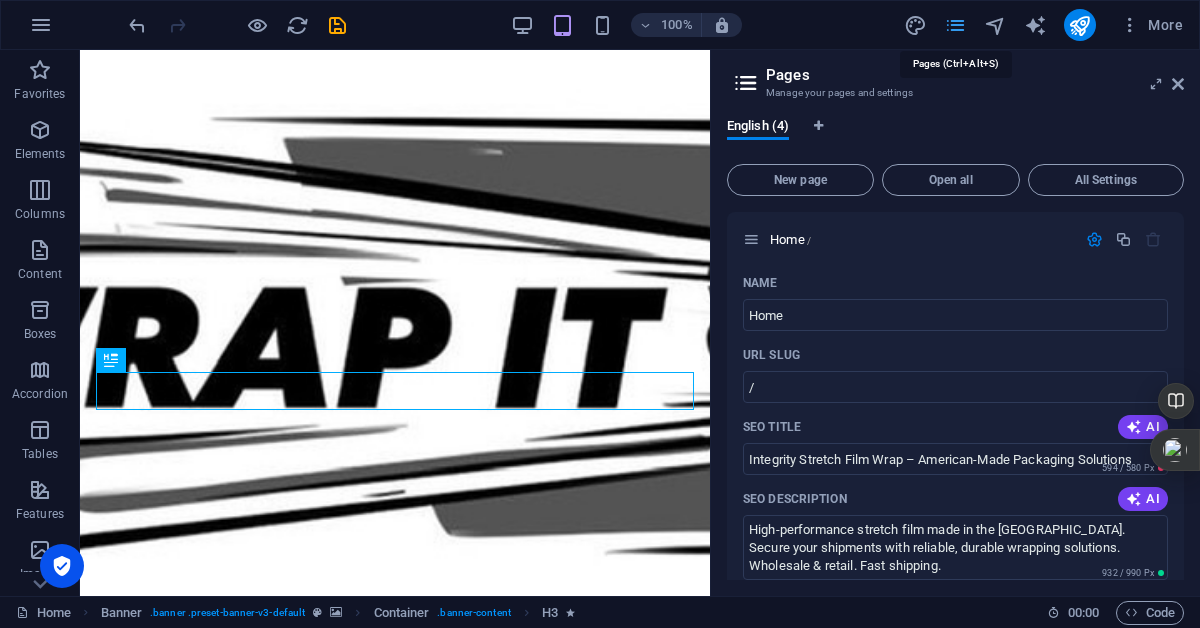 click at bounding box center (955, 25) 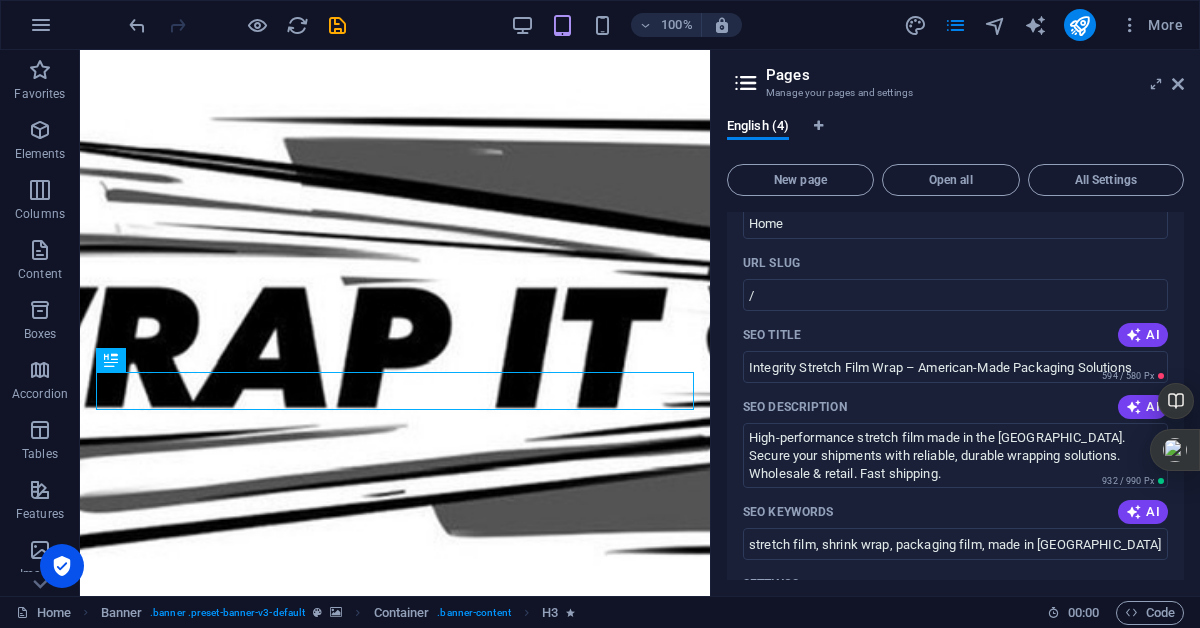 scroll, scrollTop: 24, scrollLeft: 0, axis: vertical 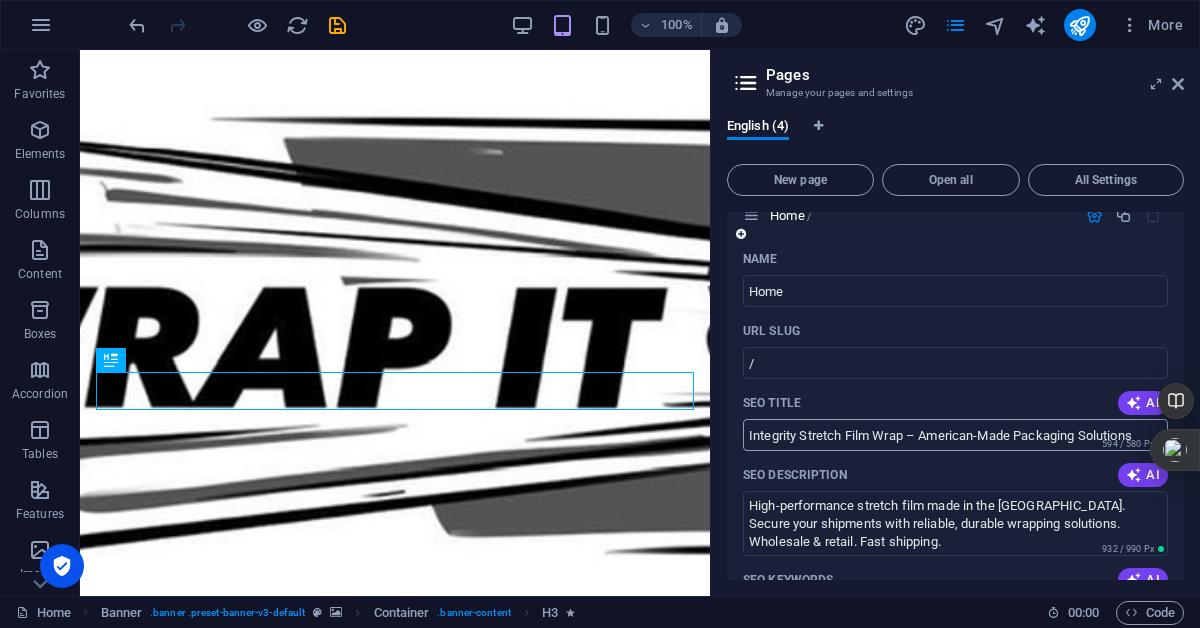 click on "Integrity Stretch Film Wrap – American-Made Packaging Solutions" at bounding box center (955, 435) 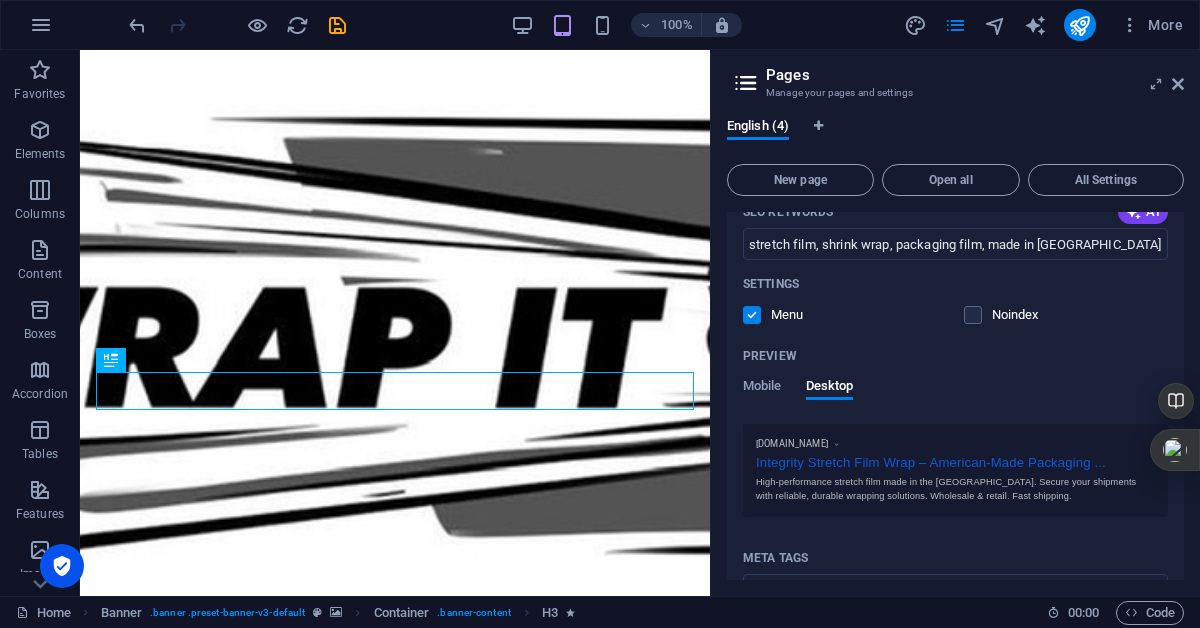 scroll, scrollTop: 0, scrollLeft: 0, axis: both 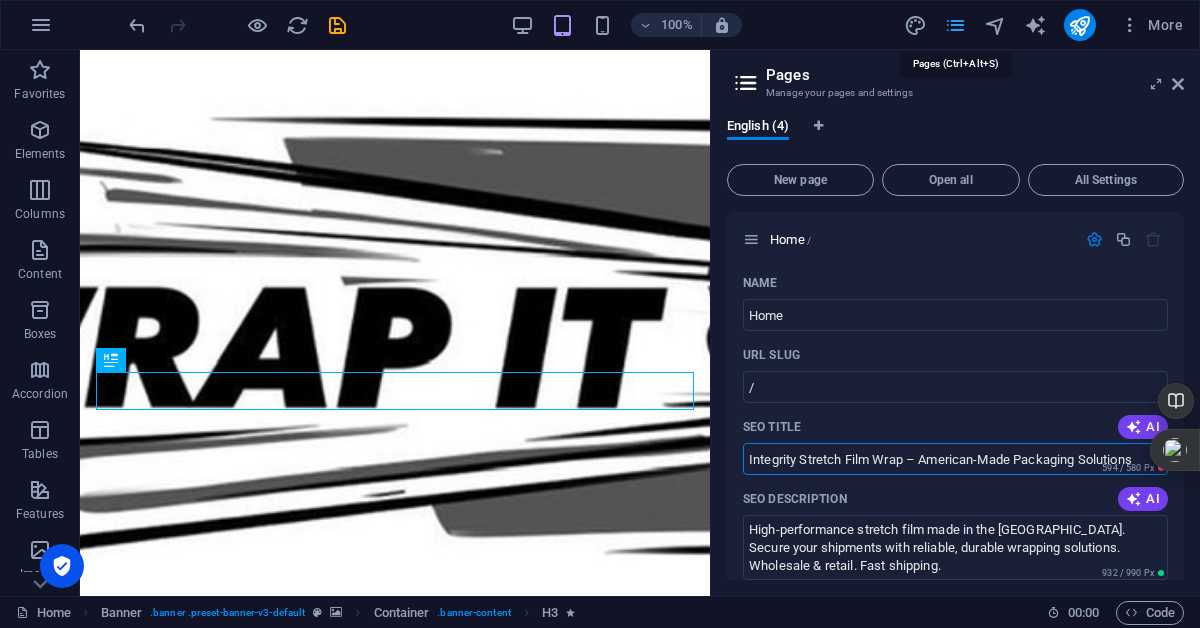 click at bounding box center [955, 25] 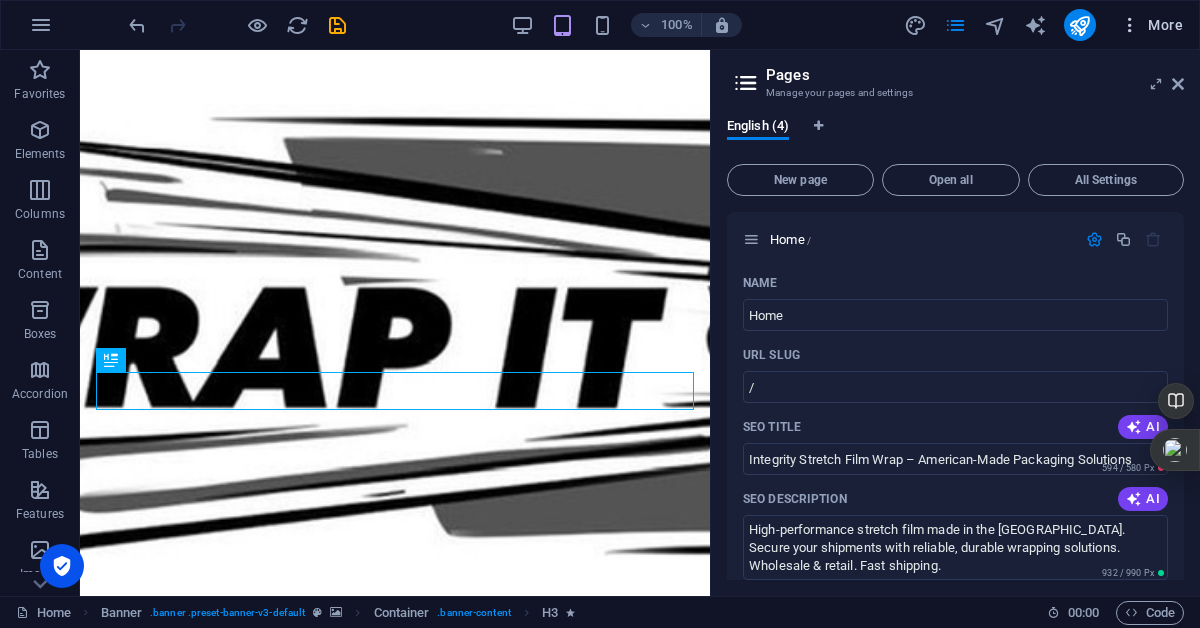 click at bounding box center [1130, 25] 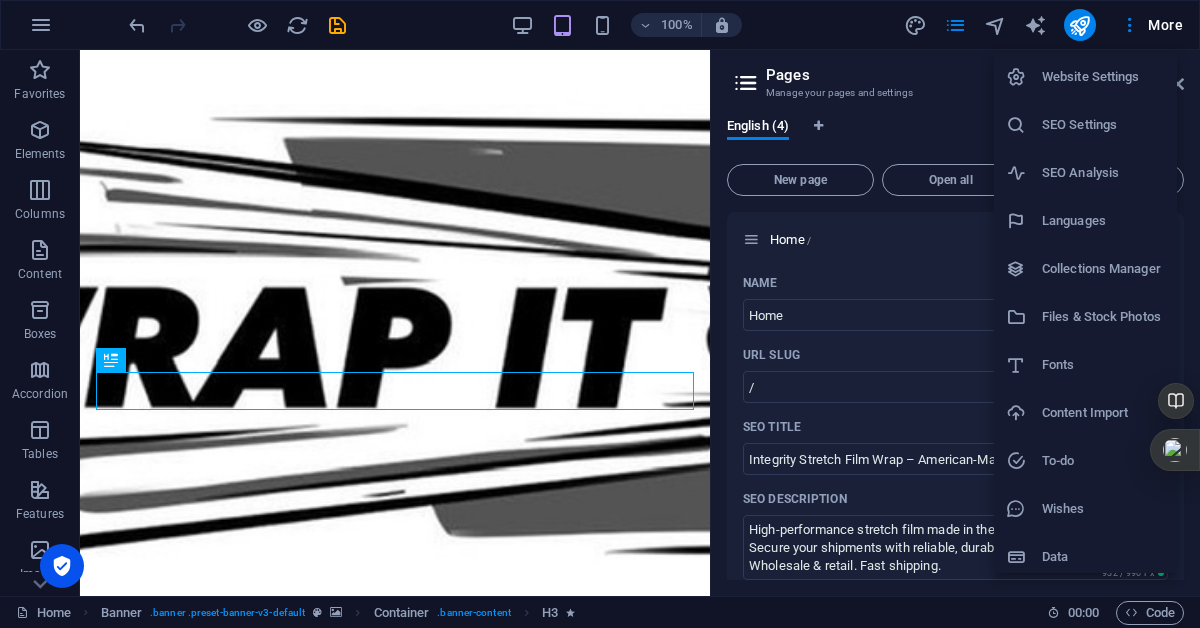 scroll, scrollTop: 8, scrollLeft: 0, axis: vertical 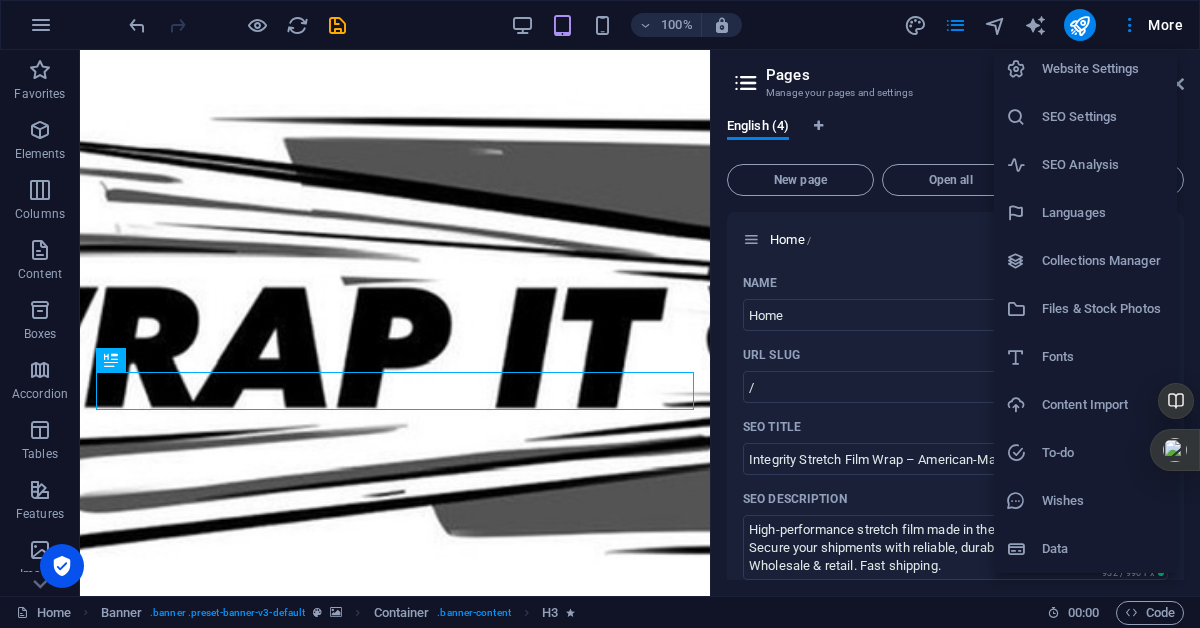 click on "Data" at bounding box center [1103, 549] 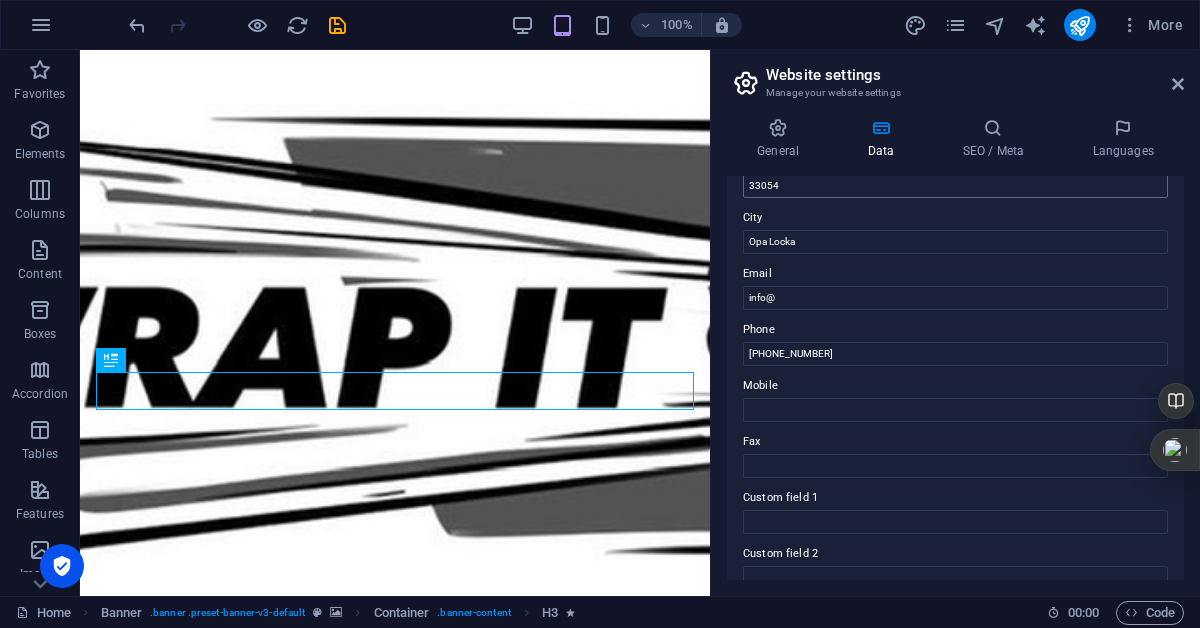 scroll, scrollTop: 0, scrollLeft: 0, axis: both 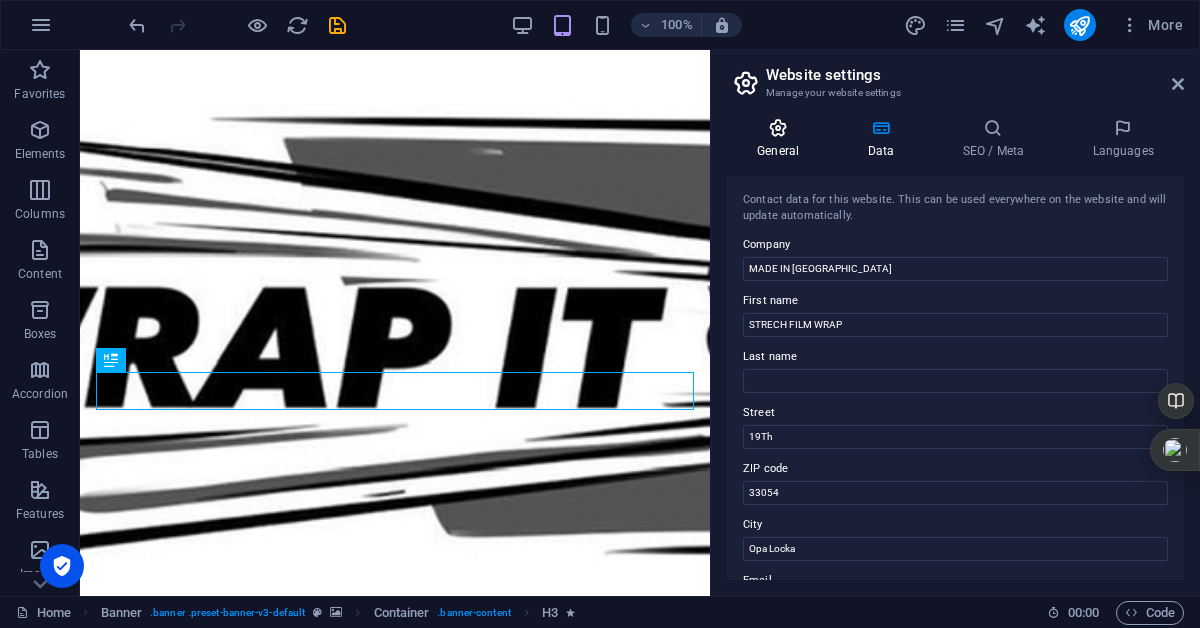 click on "General" at bounding box center (782, 139) 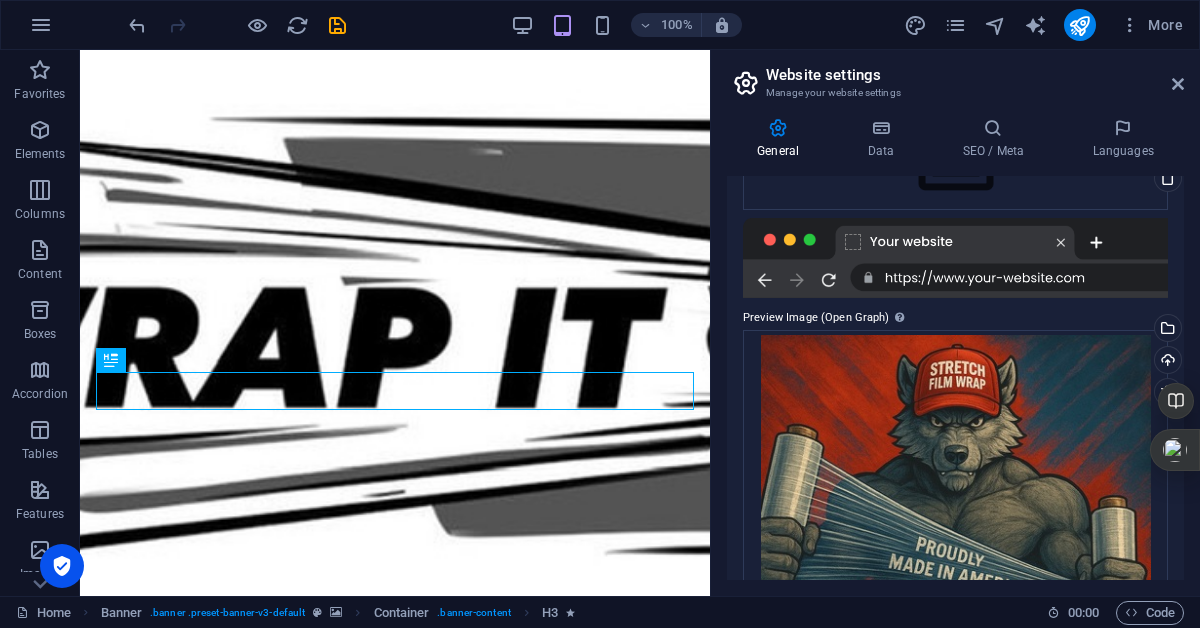 scroll, scrollTop: 354, scrollLeft: 0, axis: vertical 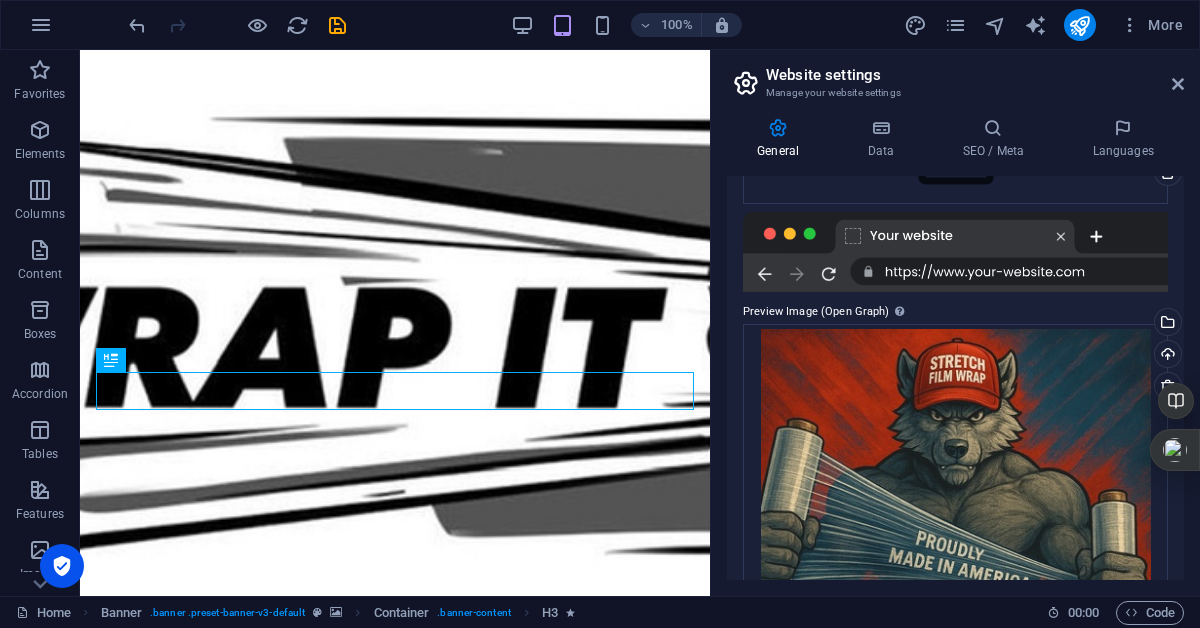 click at bounding box center [955, 252] 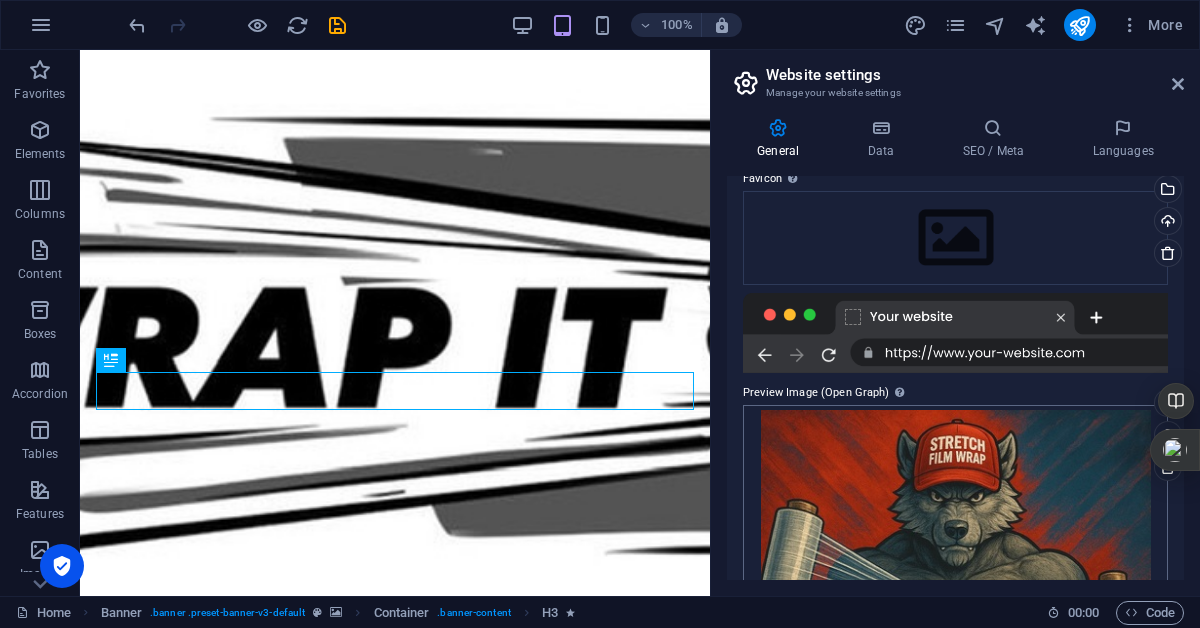 scroll, scrollTop: 272, scrollLeft: 0, axis: vertical 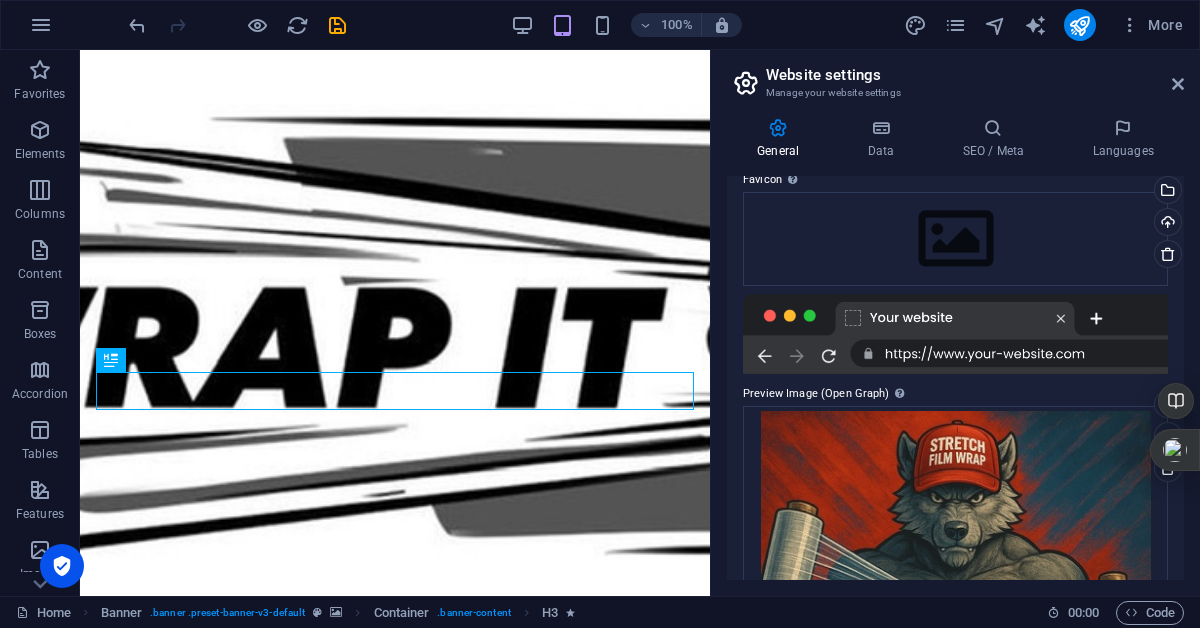 click at bounding box center [955, 334] 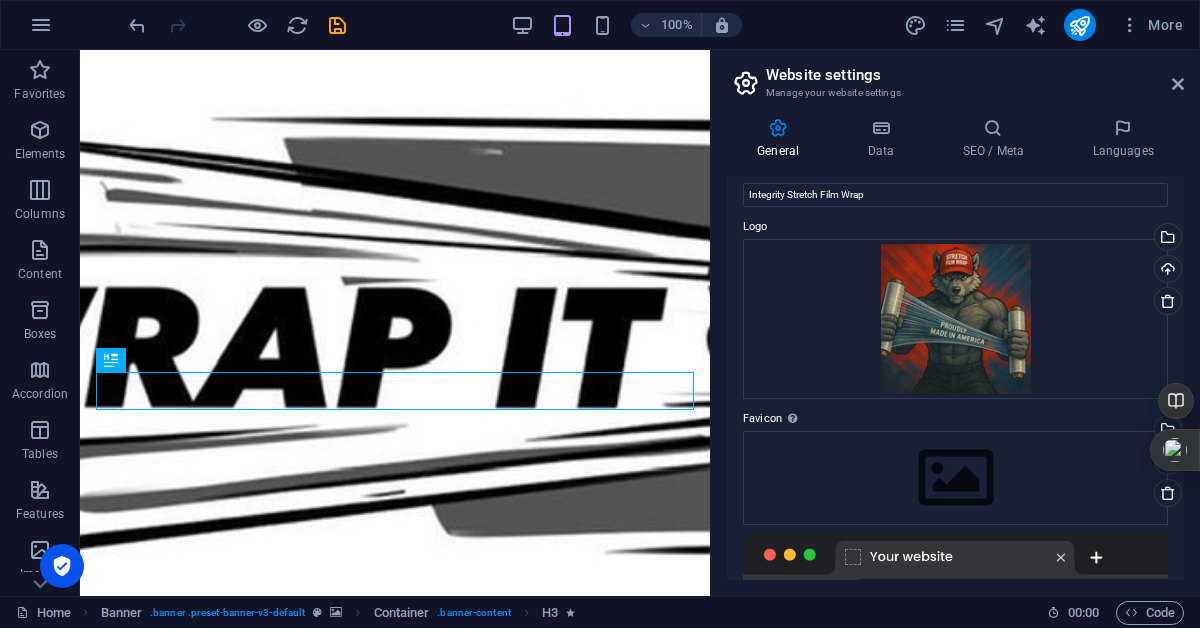 scroll, scrollTop: 0, scrollLeft: 0, axis: both 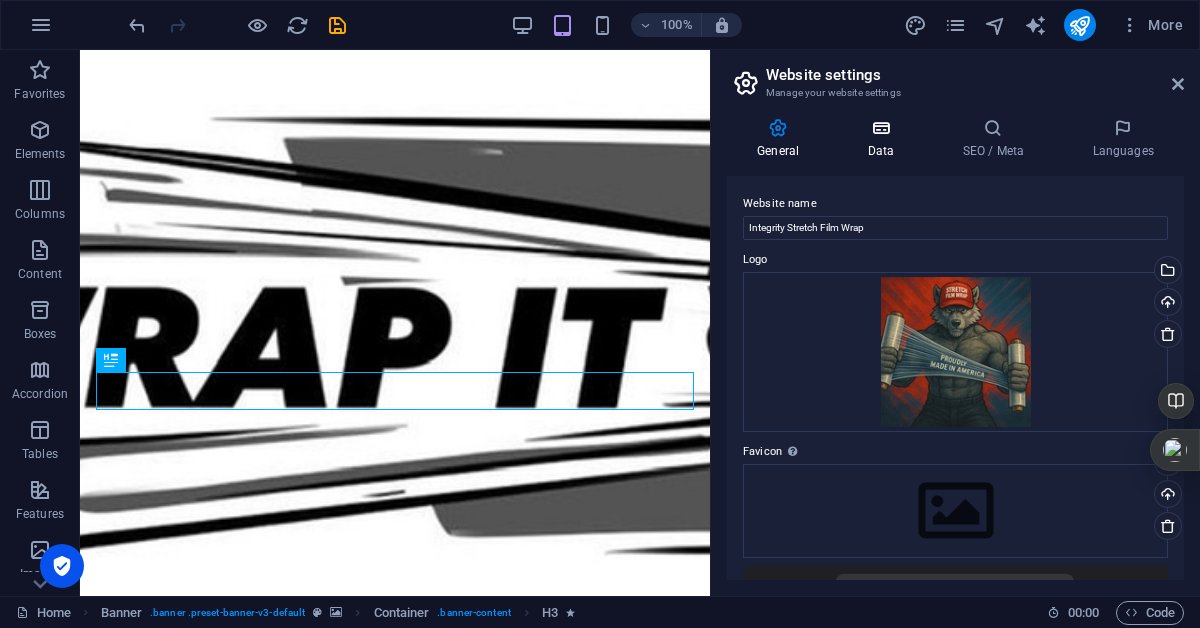 click at bounding box center [880, 128] 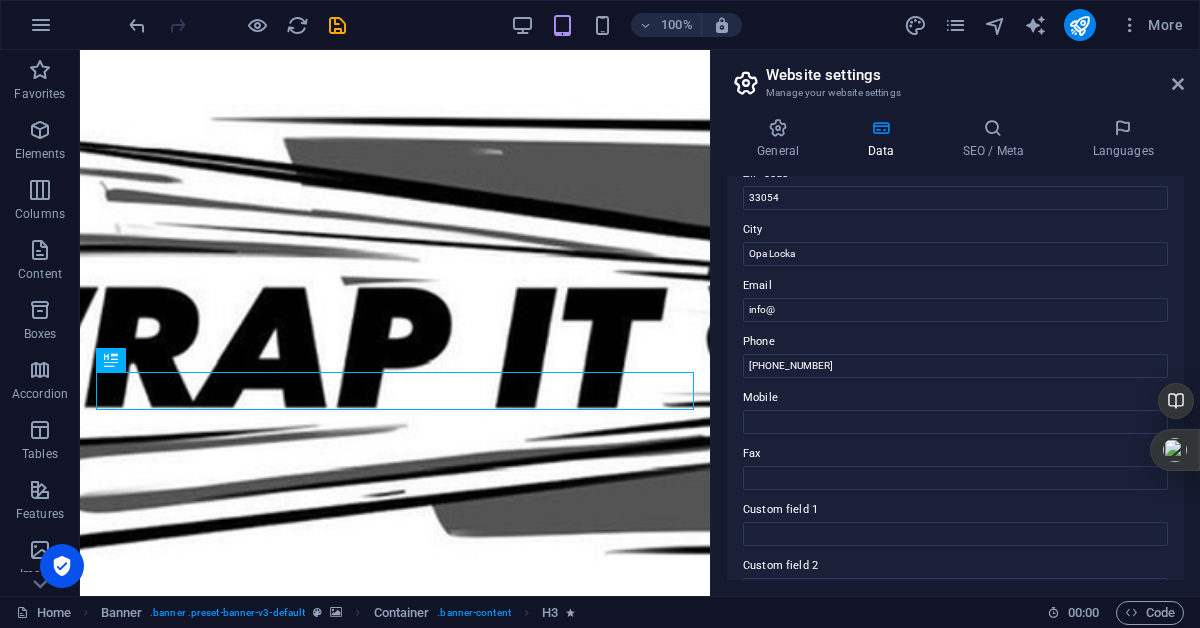 scroll, scrollTop: 0, scrollLeft: 0, axis: both 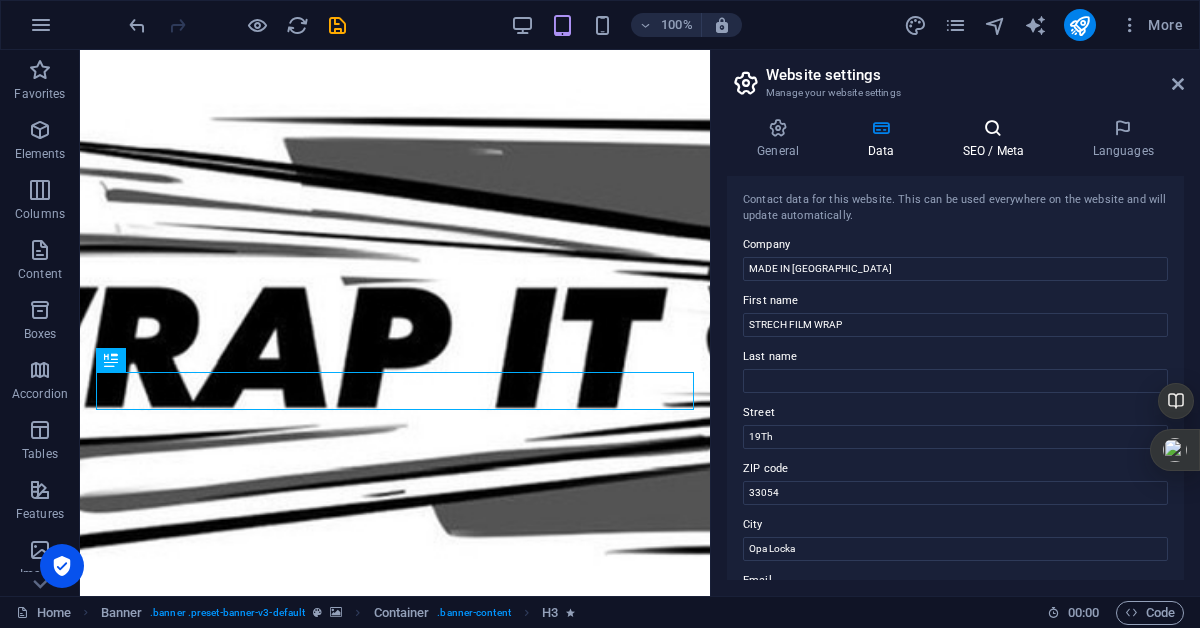click on "SEO / Meta" at bounding box center [997, 139] 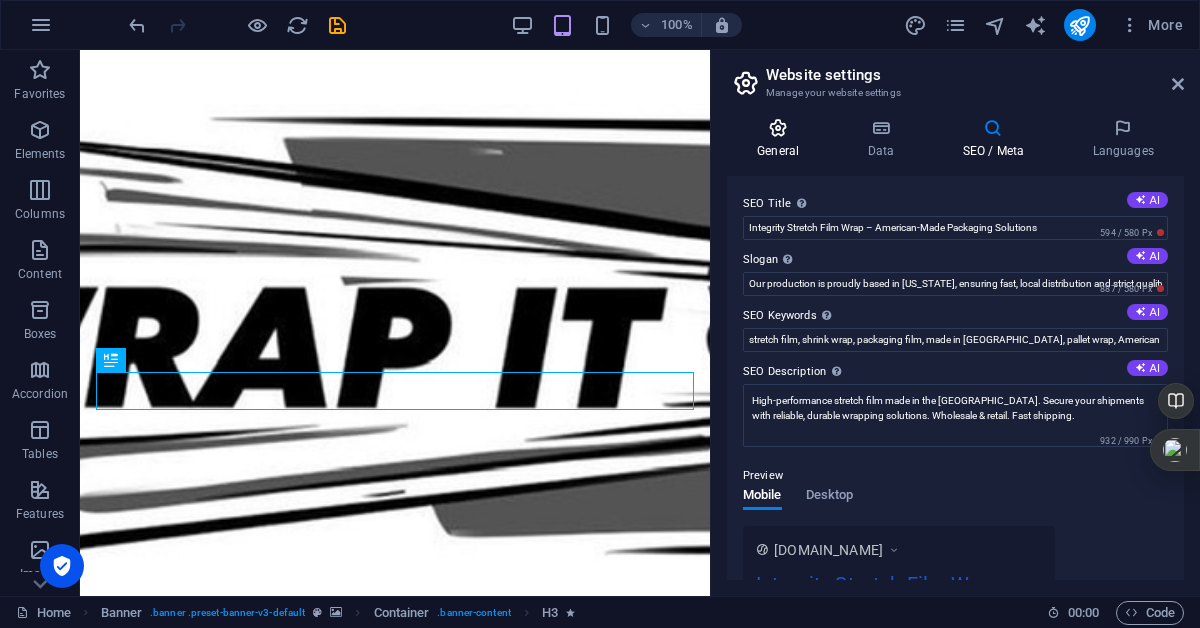 click on "General" at bounding box center [782, 139] 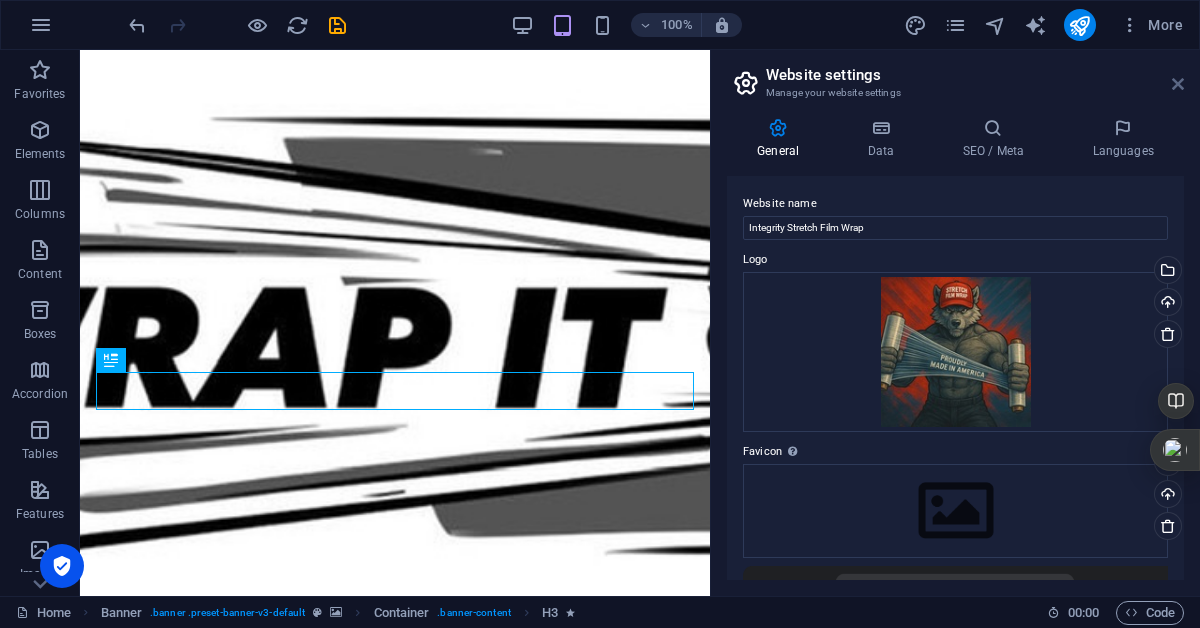 click at bounding box center (1178, 84) 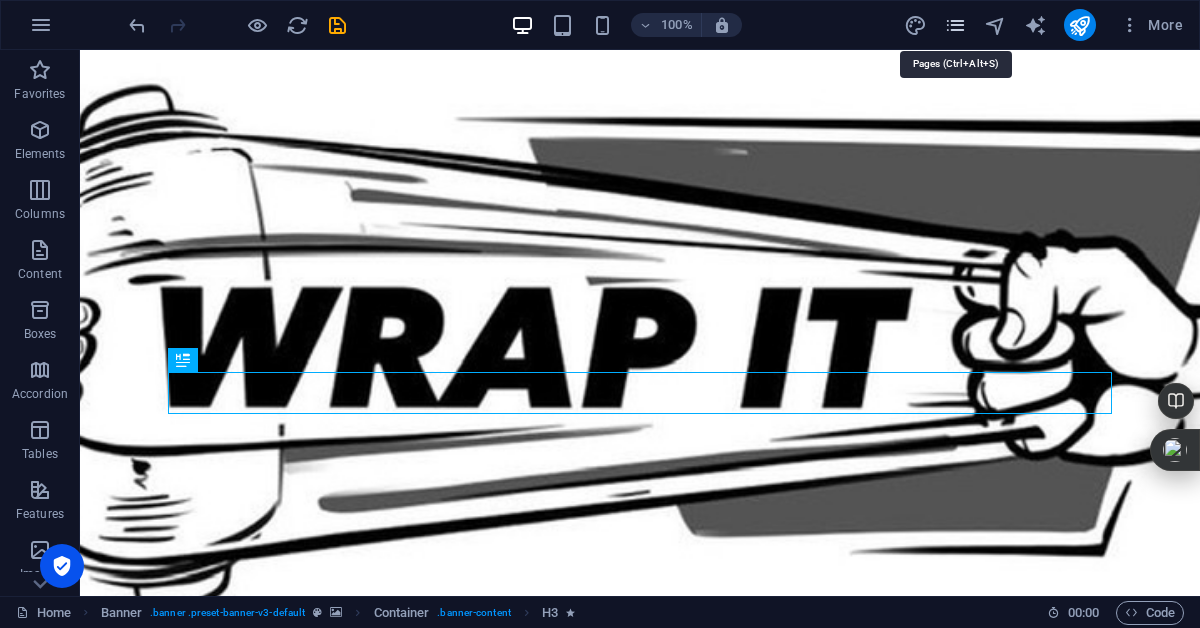 click at bounding box center [955, 25] 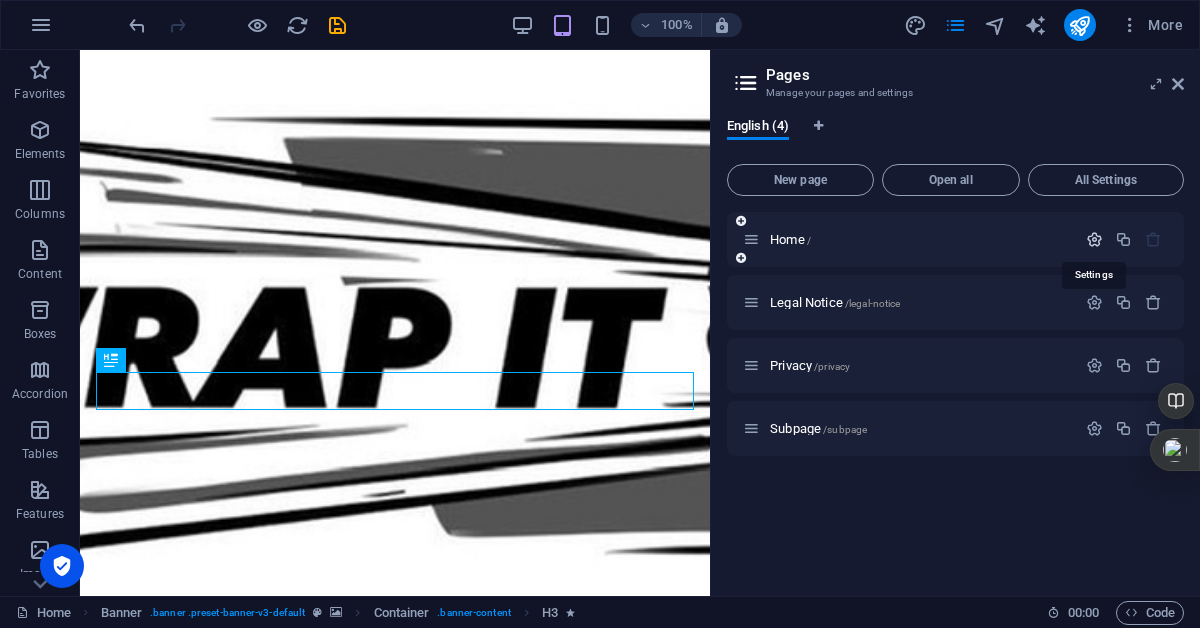click at bounding box center (1094, 239) 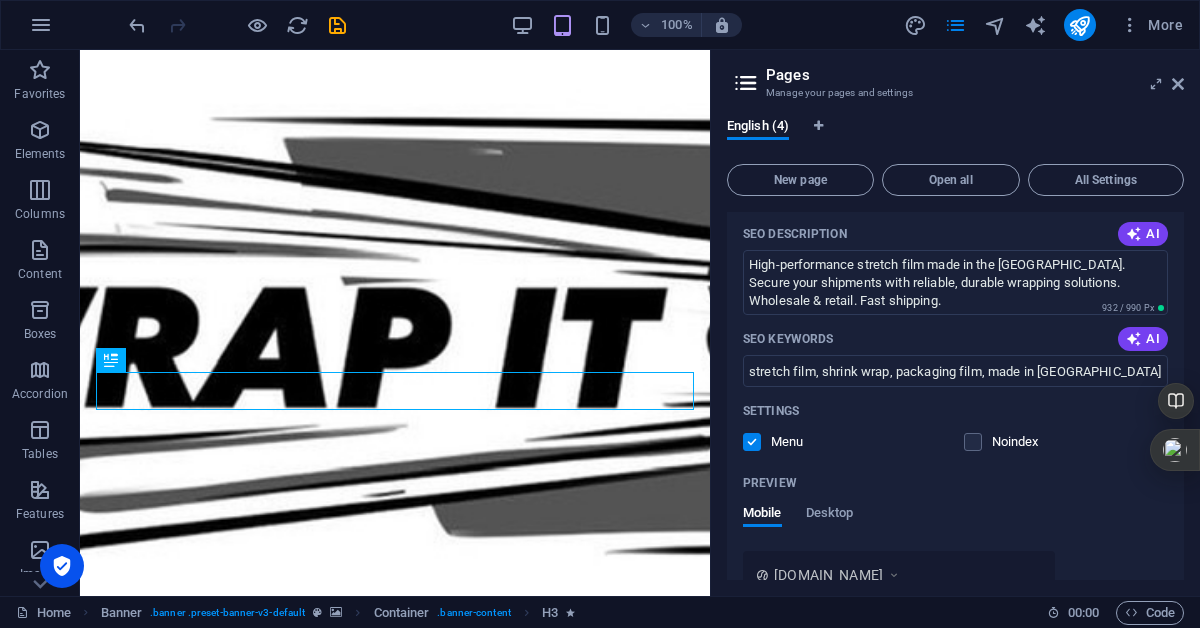 scroll, scrollTop: 0, scrollLeft: 0, axis: both 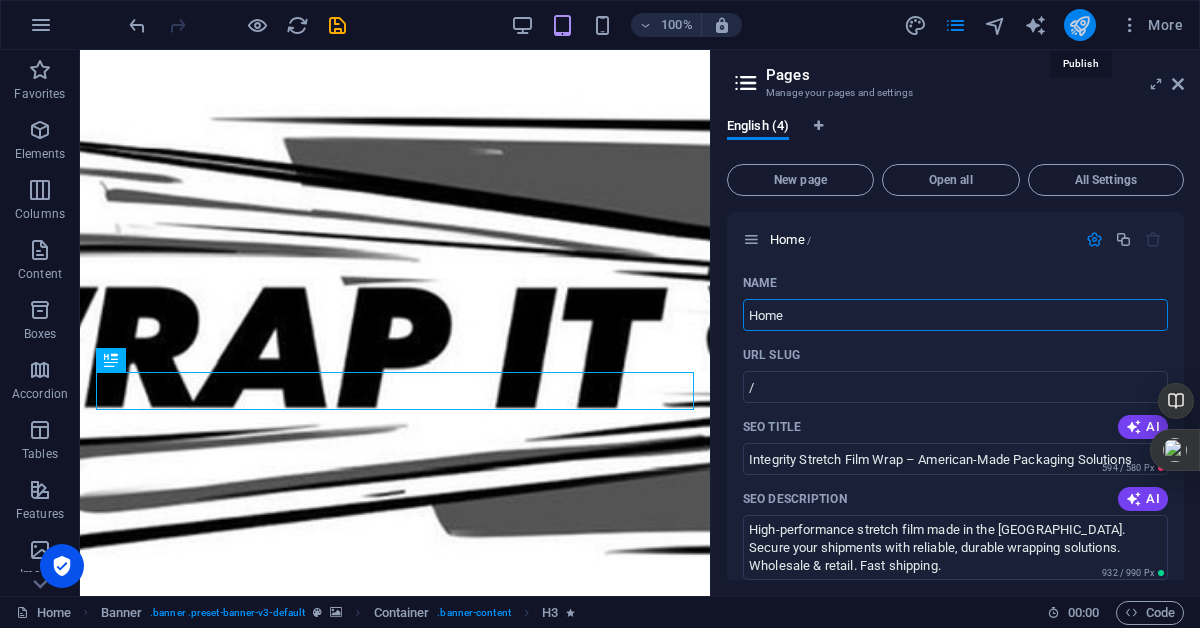 click at bounding box center (1079, 25) 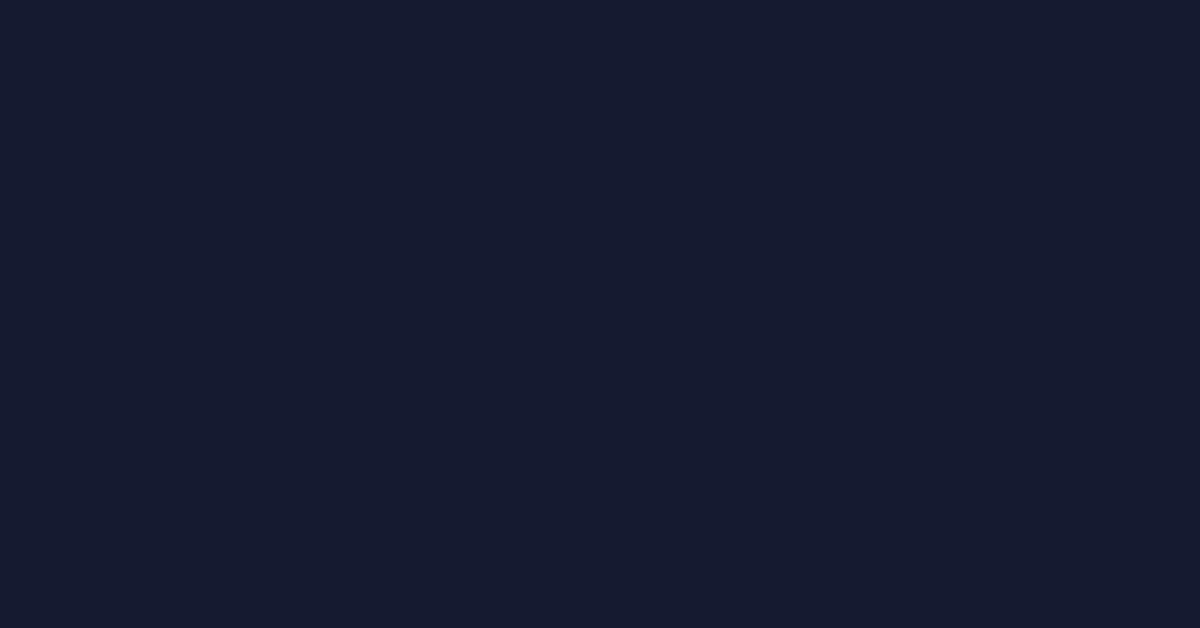 scroll, scrollTop: 0, scrollLeft: 0, axis: both 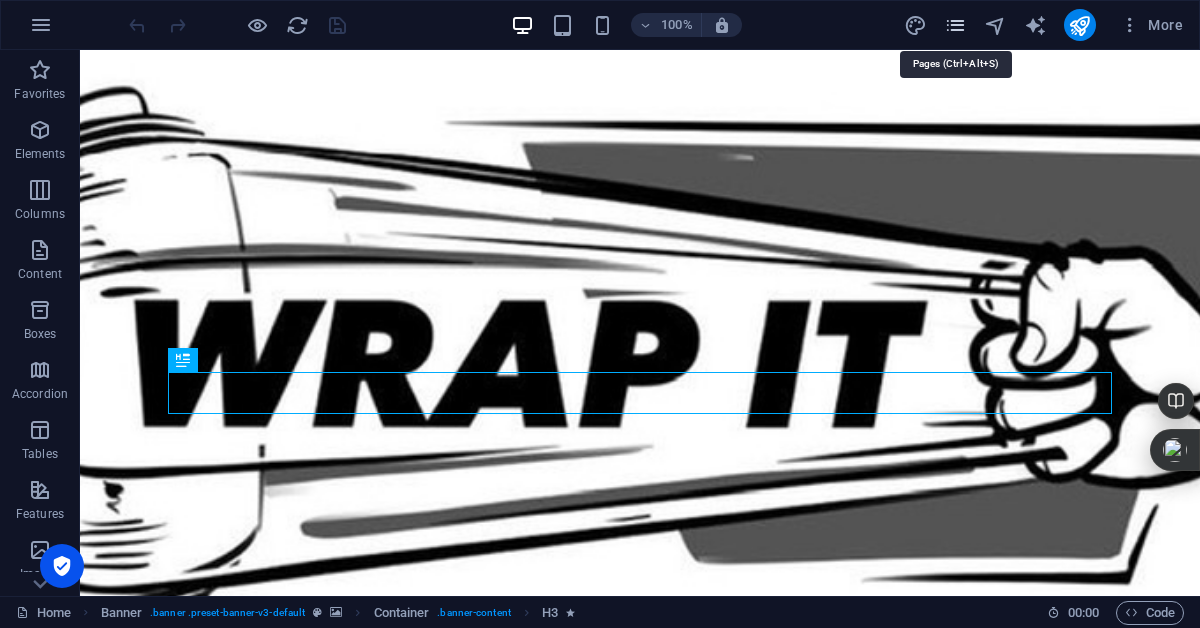 click at bounding box center [955, 25] 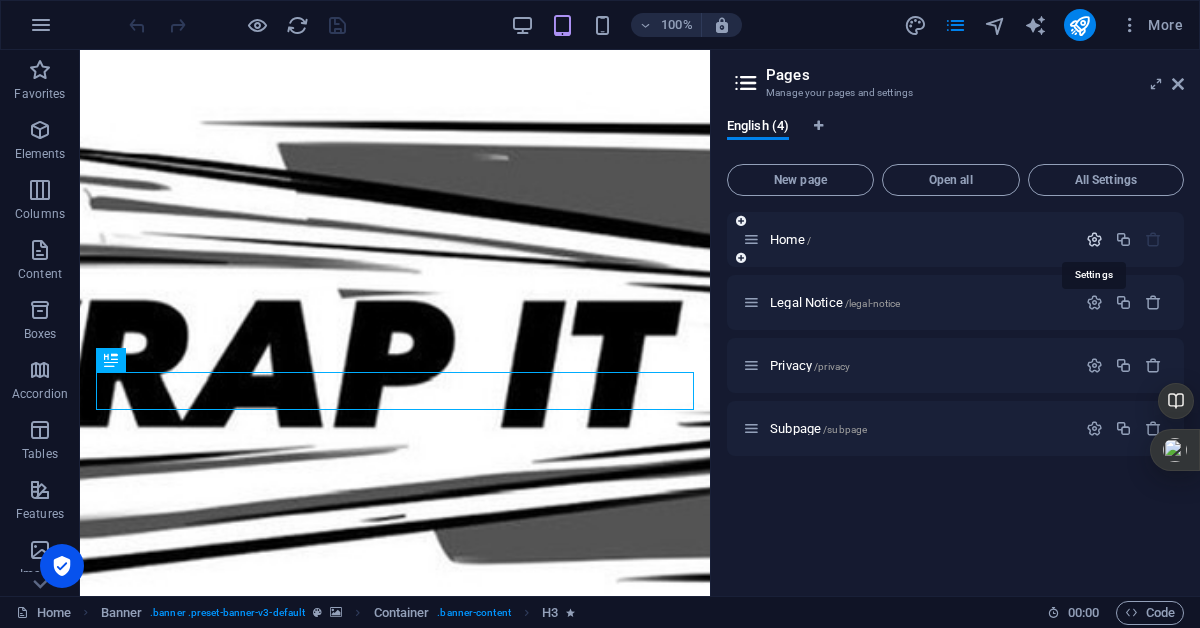 click at bounding box center (1094, 239) 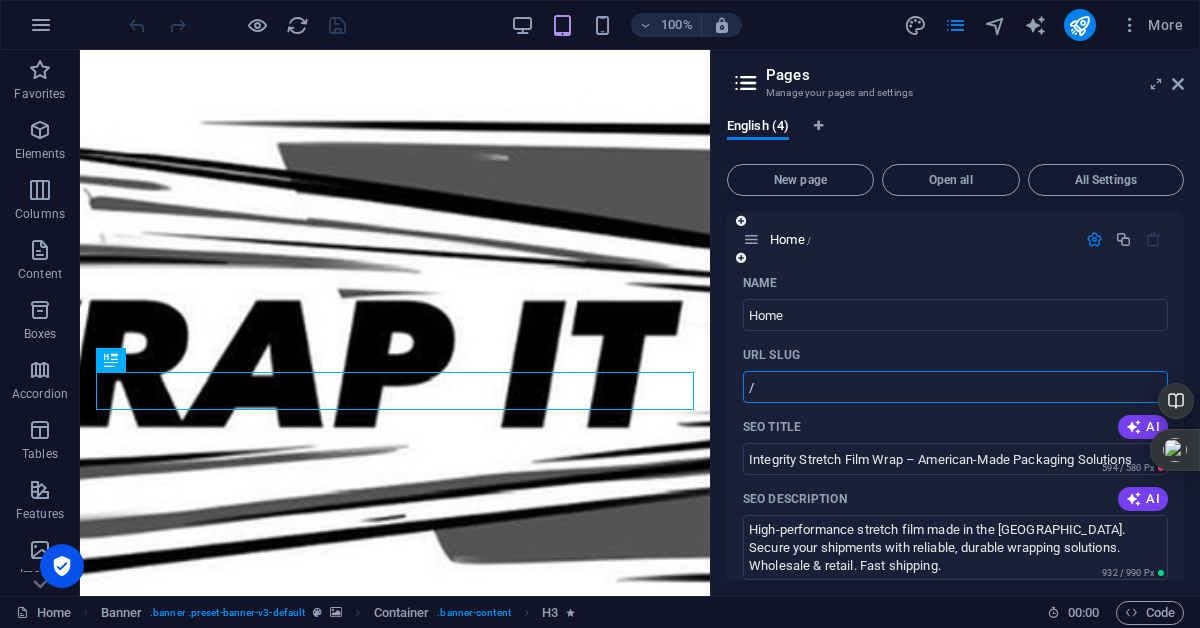 drag, startPoint x: 790, startPoint y: 380, endPoint x: 734, endPoint y: 386, distance: 56.32051 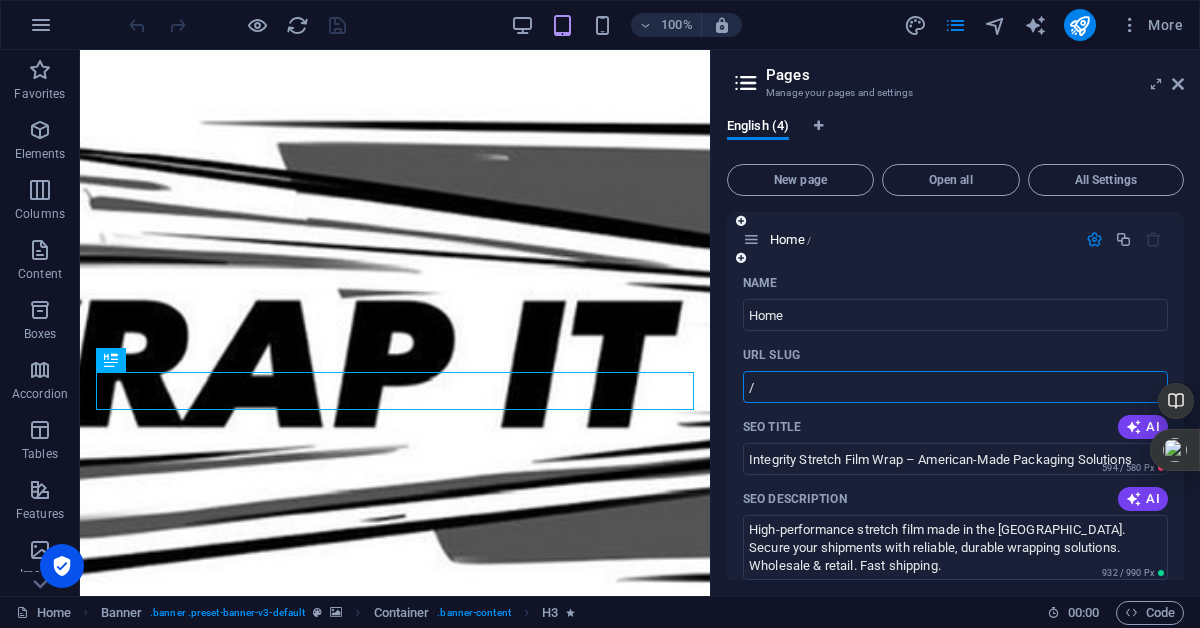 click on "SEO Title AI" at bounding box center [955, 427] 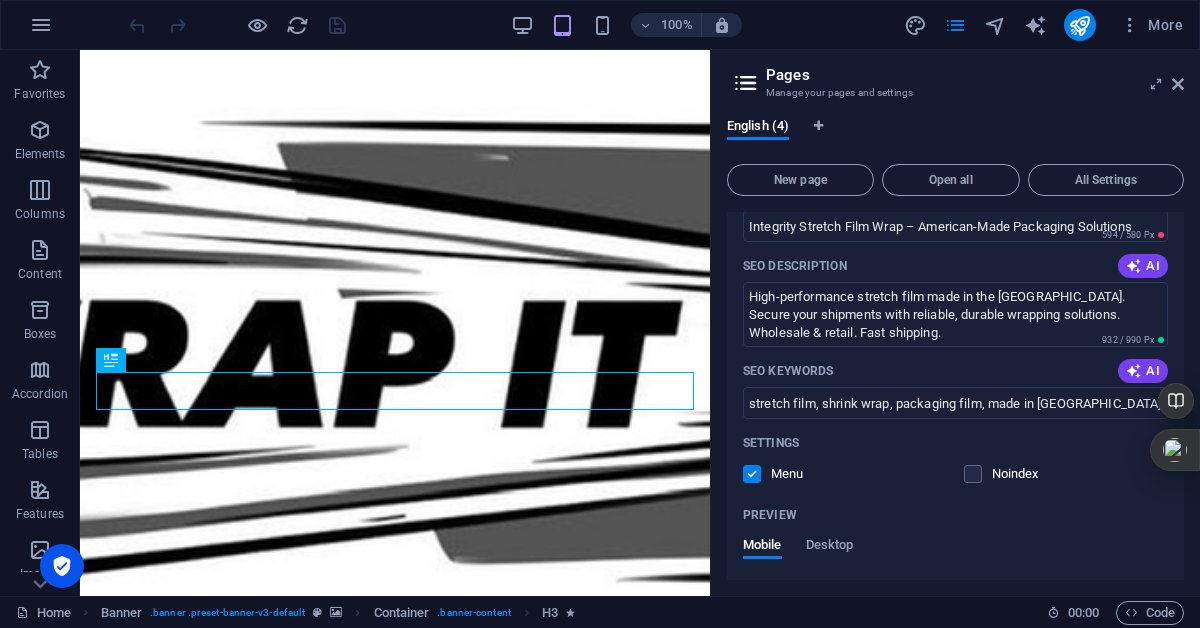 scroll, scrollTop: 0, scrollLeft: 0, axis: both 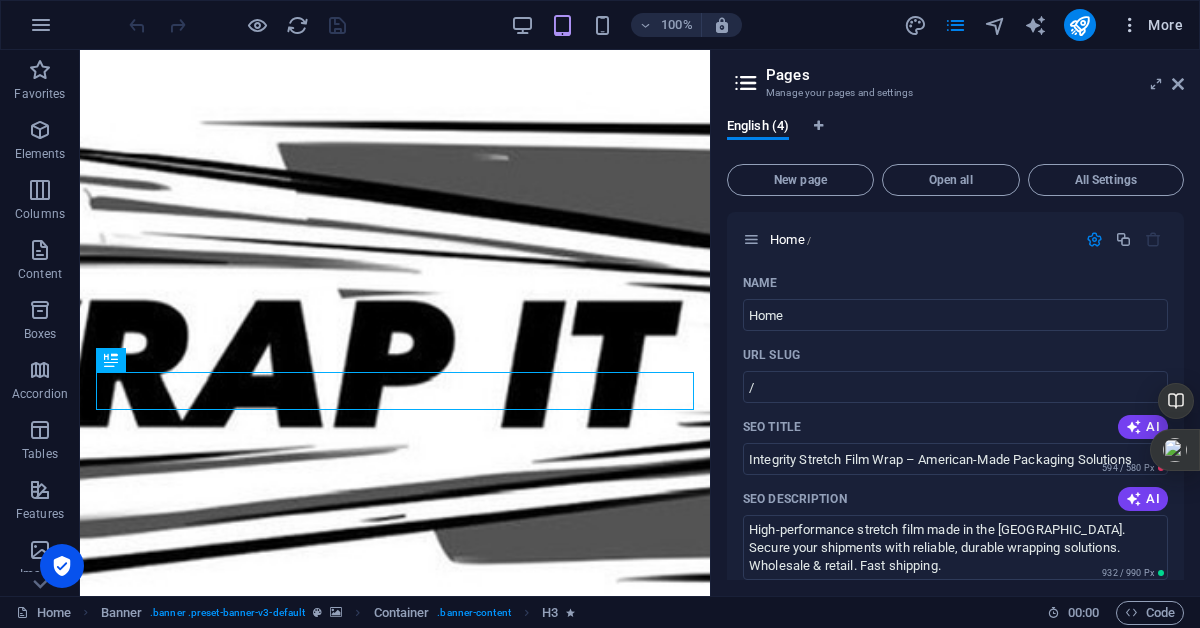 click at bounding box center (1130, 25) 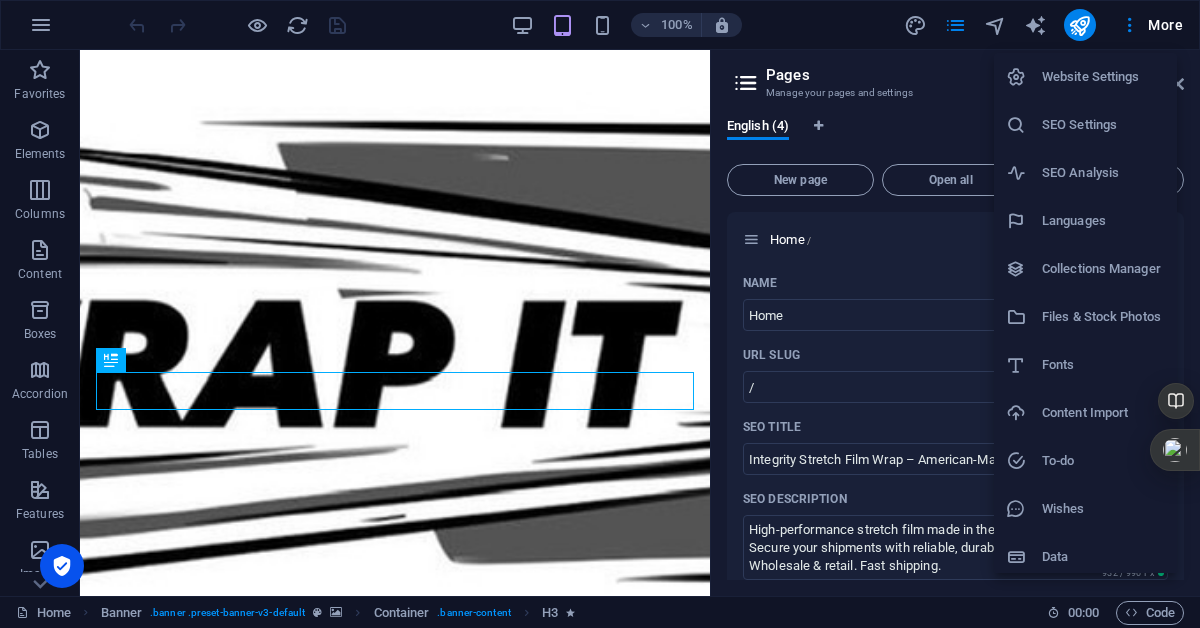 click on "Website Settings" at bounding box center [1103, 77] 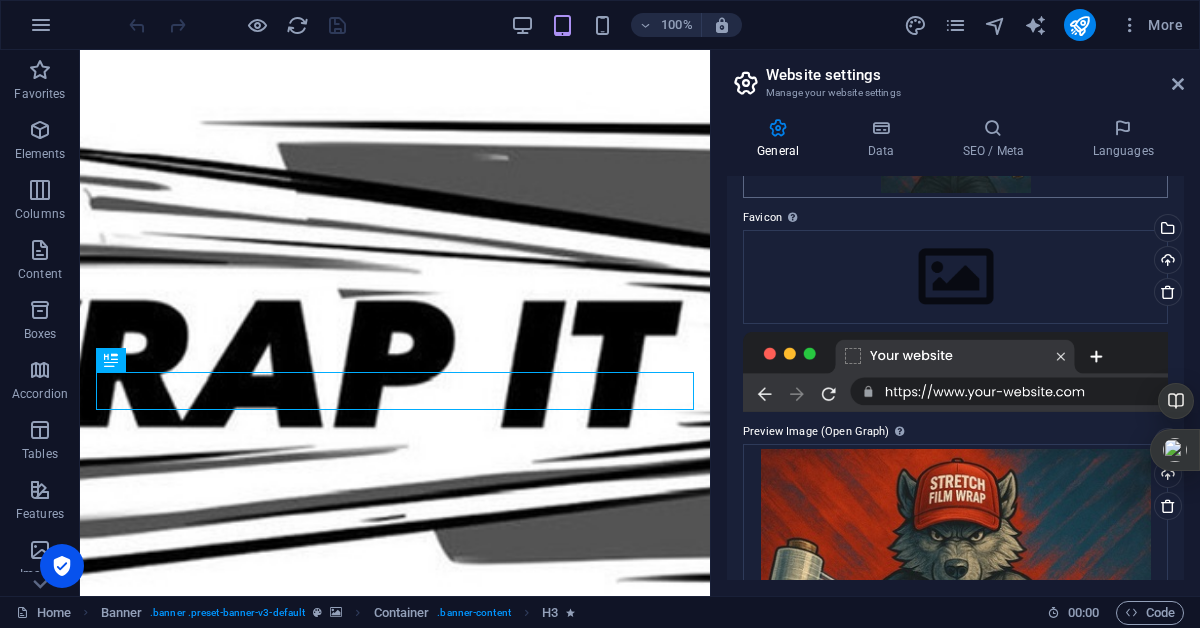 scroll, scrollTop: 0, scrollLeft: 0, axis: both 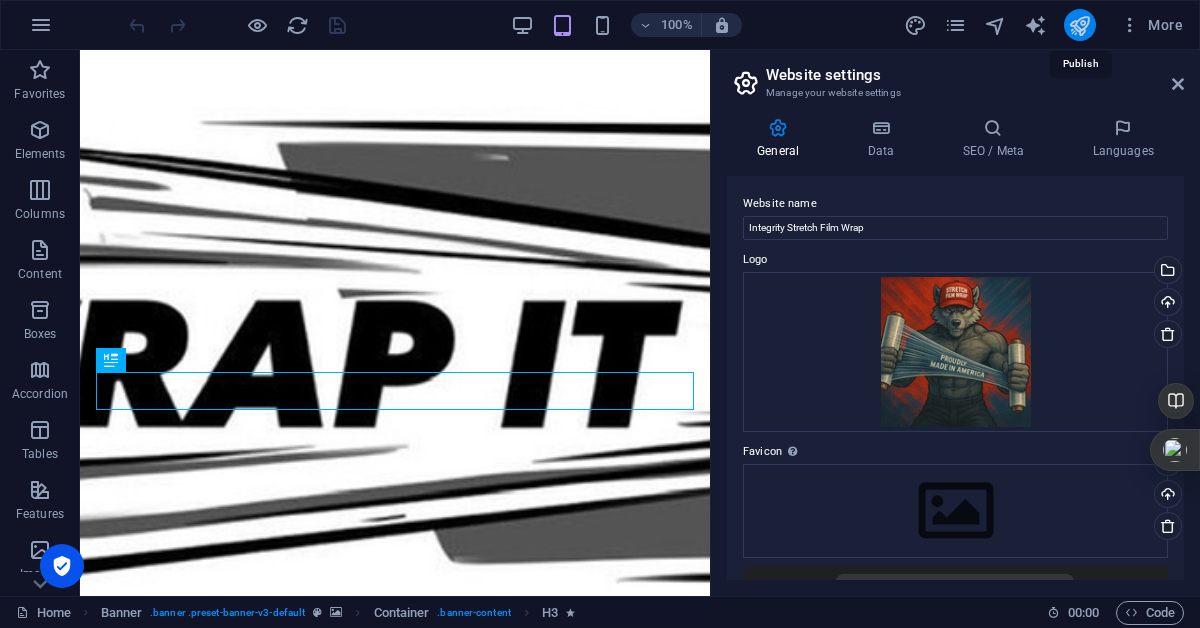 click at bounding box center [1079, 25] 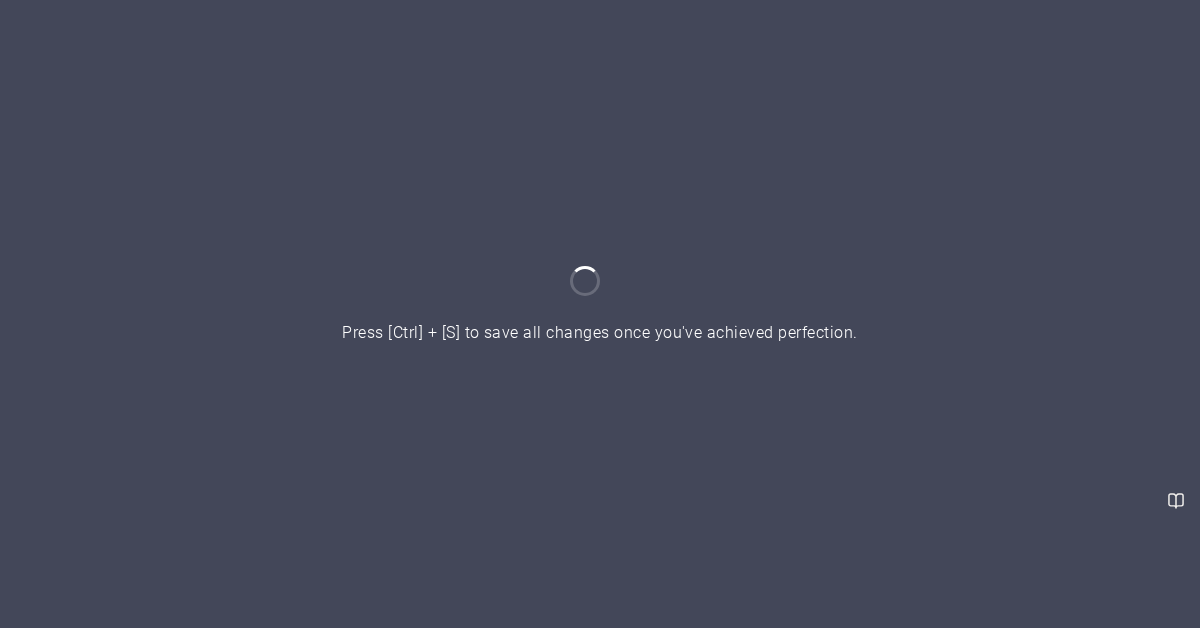 scroll, scrollTop: 0, scrollLeft: 0, axis: both 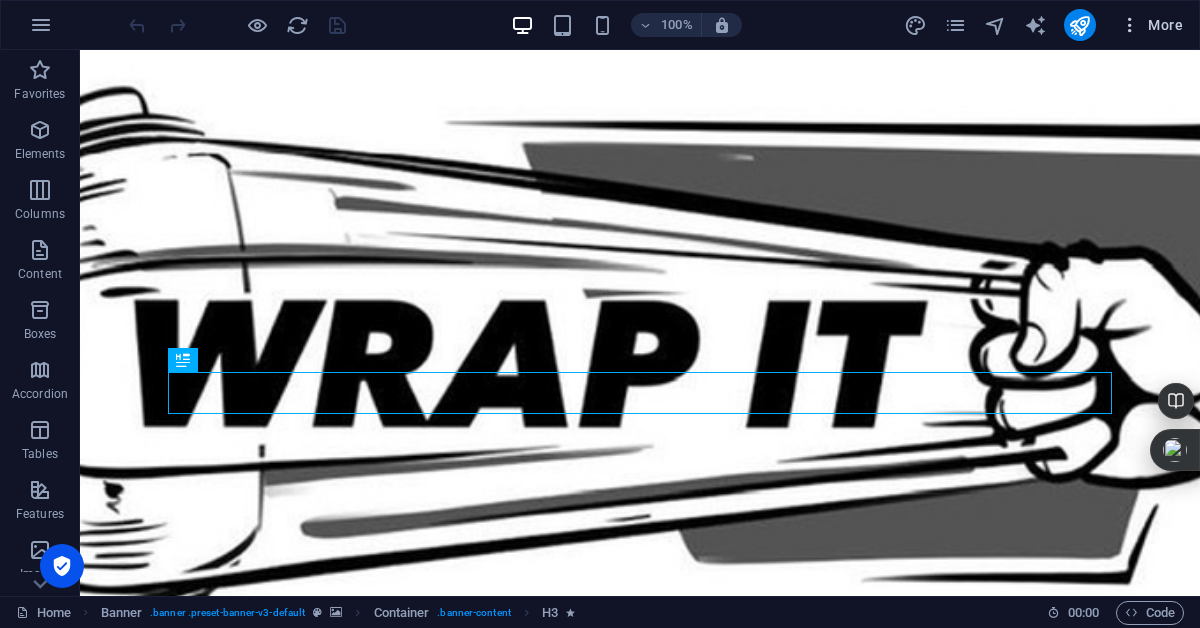 click at bounding box center (1130, 25) 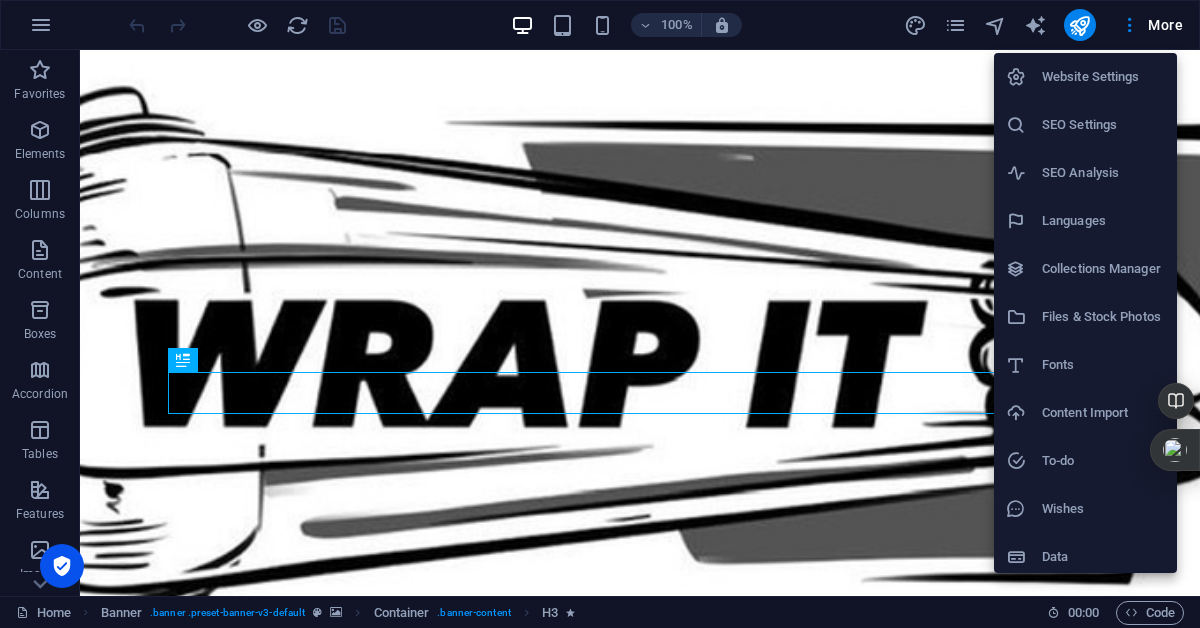 click on "Website Settings" at bounding box center [1103, 77] 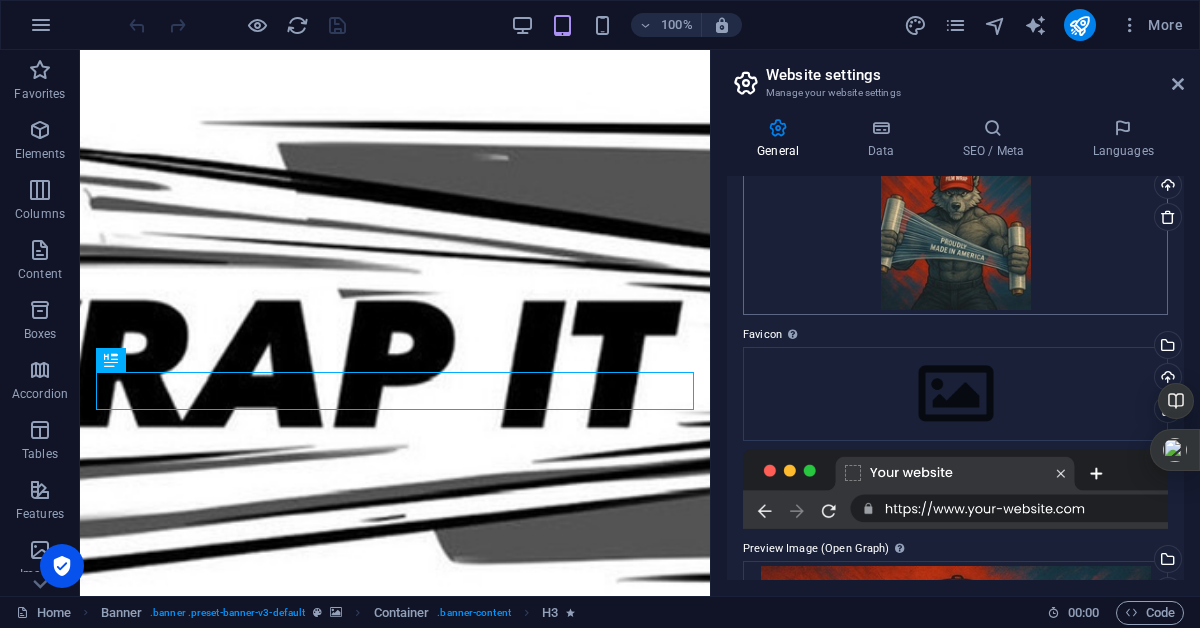 scroll, scrollTop: 185, scrollLeft: 0, axis: vertical 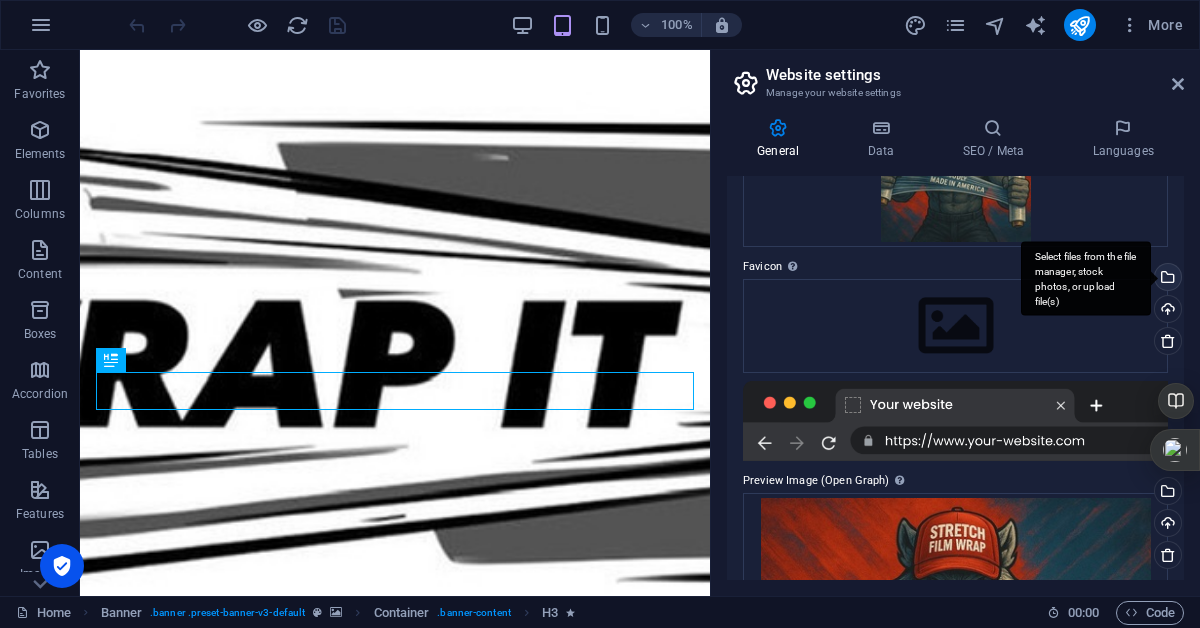 click on "Select files from the file manager, stock photos, or upload file(s)" at bounding box center [1166, 279] 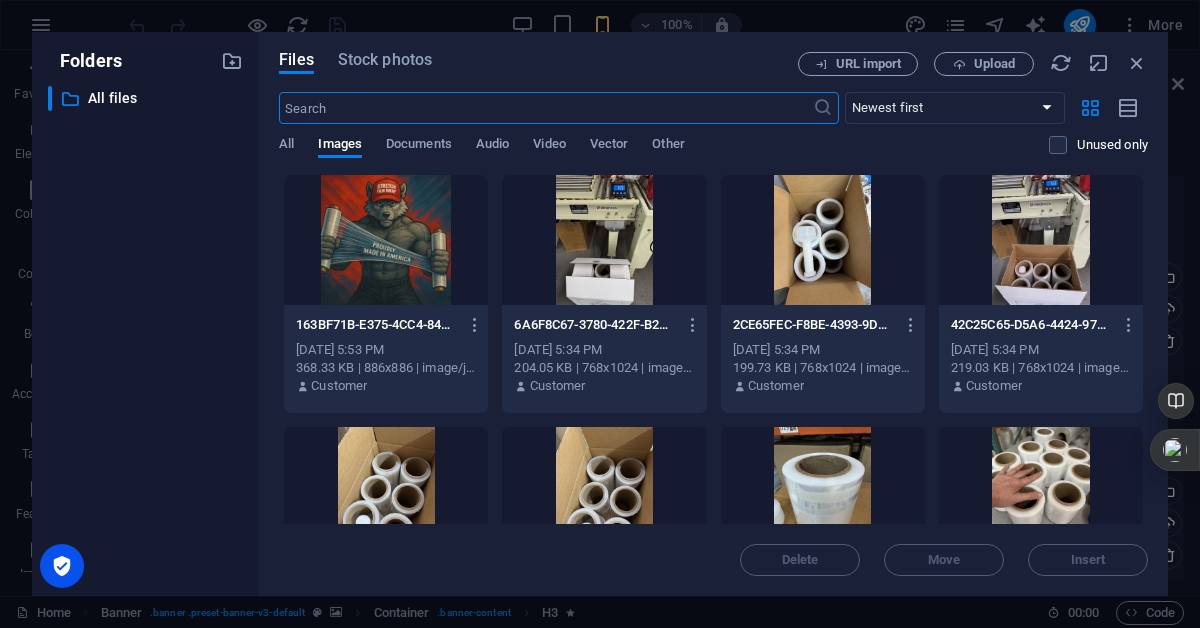 click at bounding box center [386, 240] 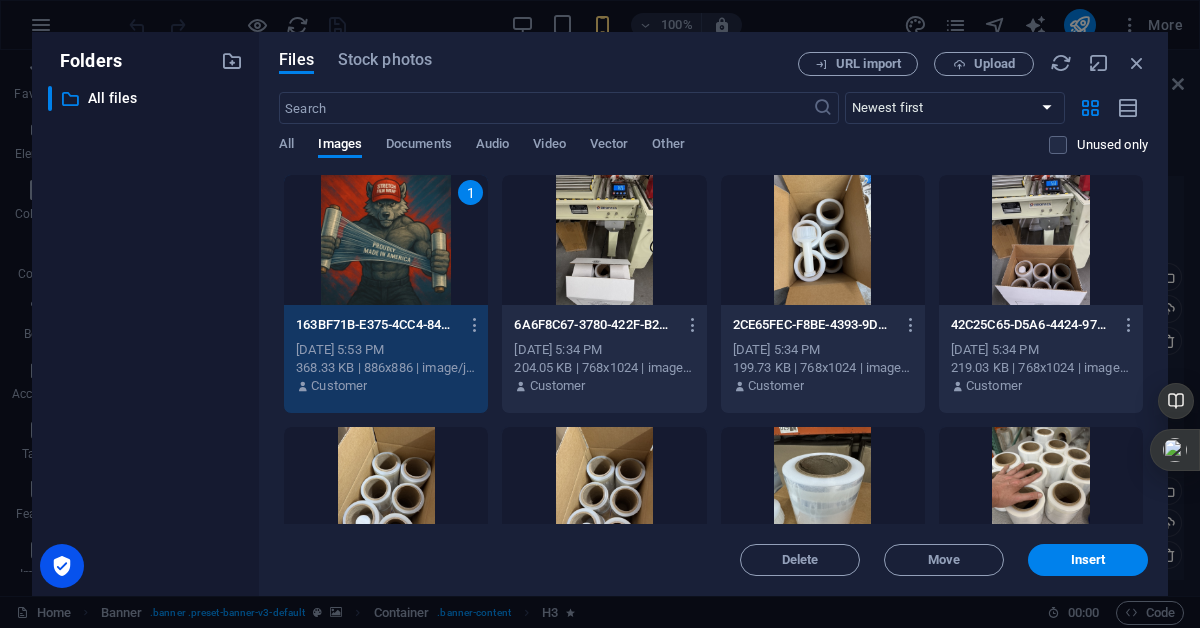click on "1" at bounding box center (386, 240) 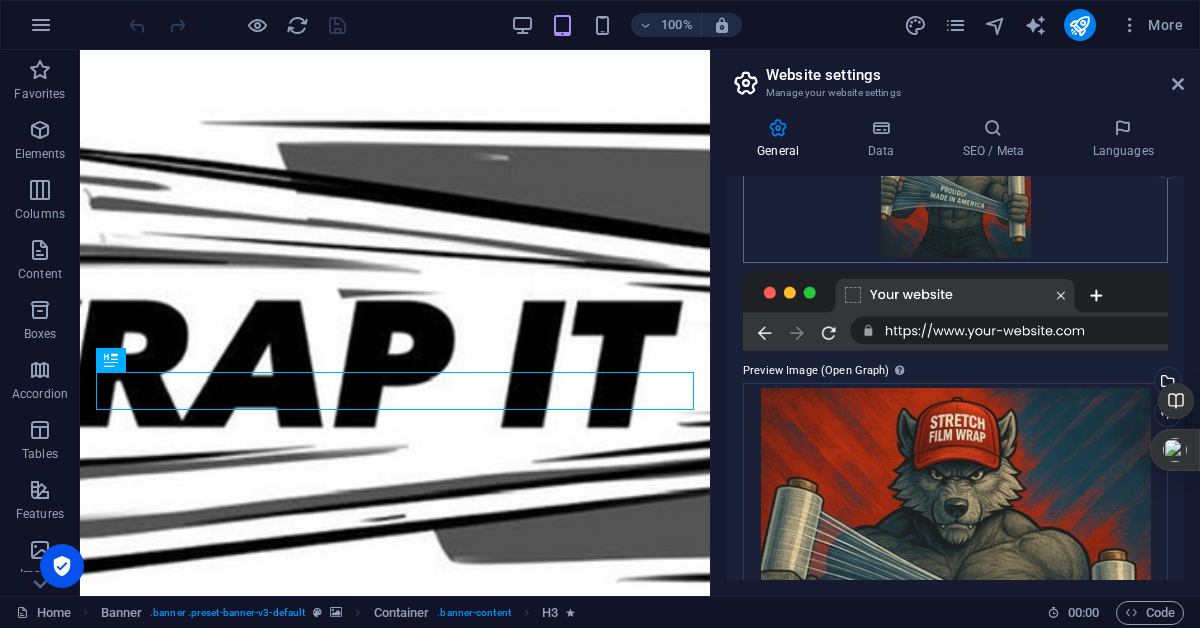 scroll, scrollTop: 0, scrollLeft: 0, axis: both 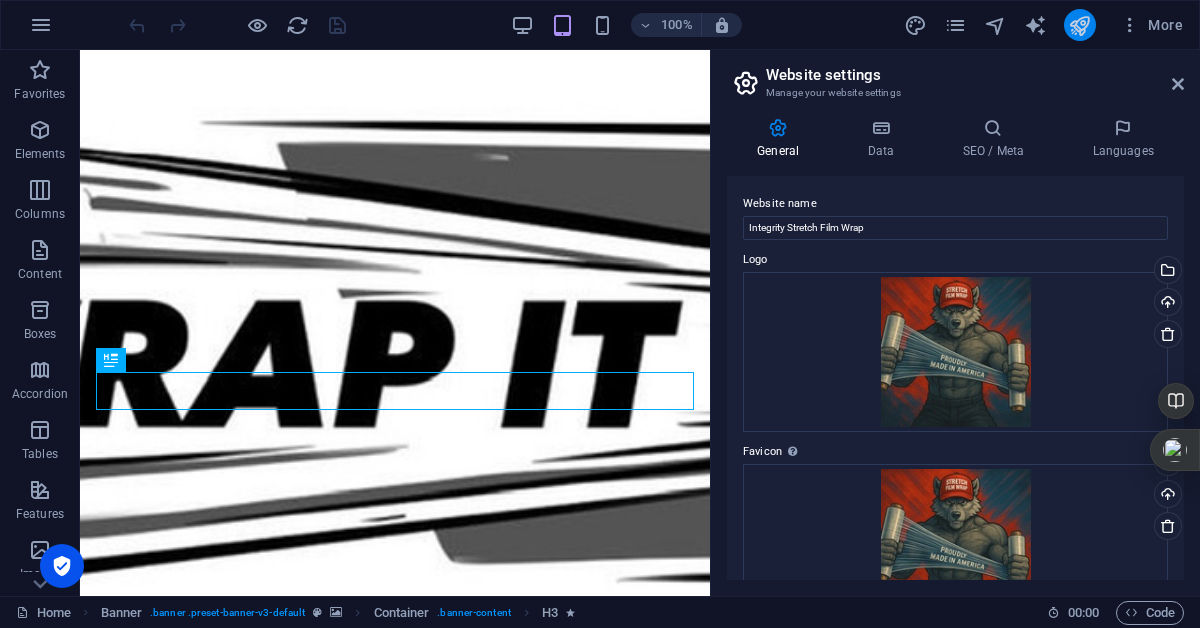 click at bounding box center [1080, 25] 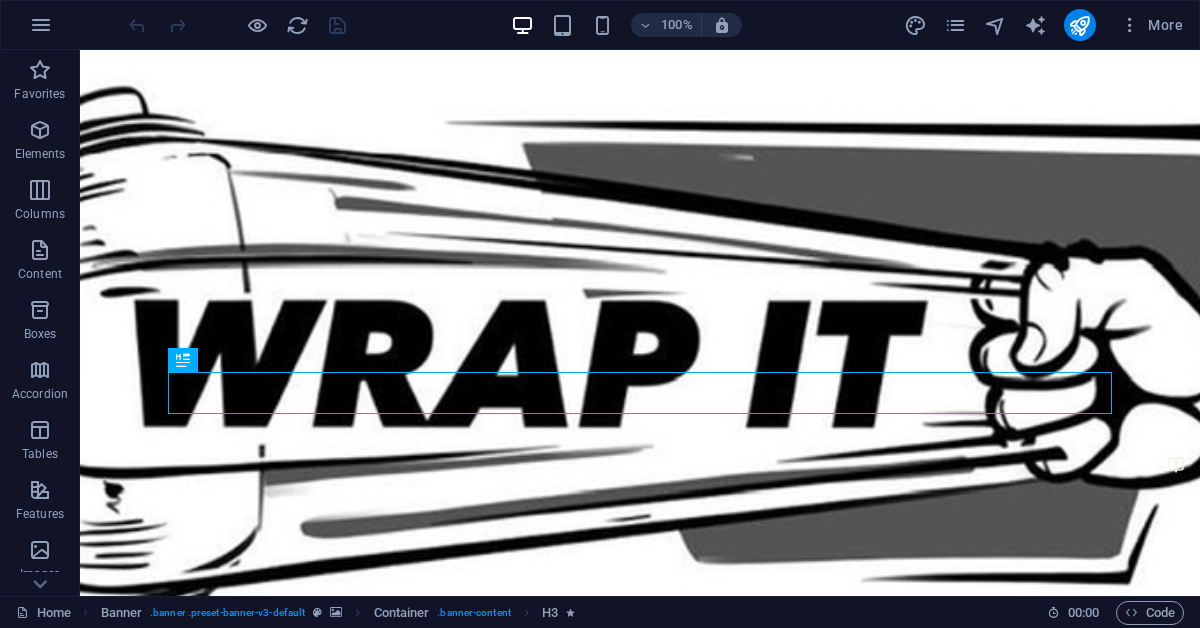scroll, scrollTop: 0, scrollLeft: 0, axis: both 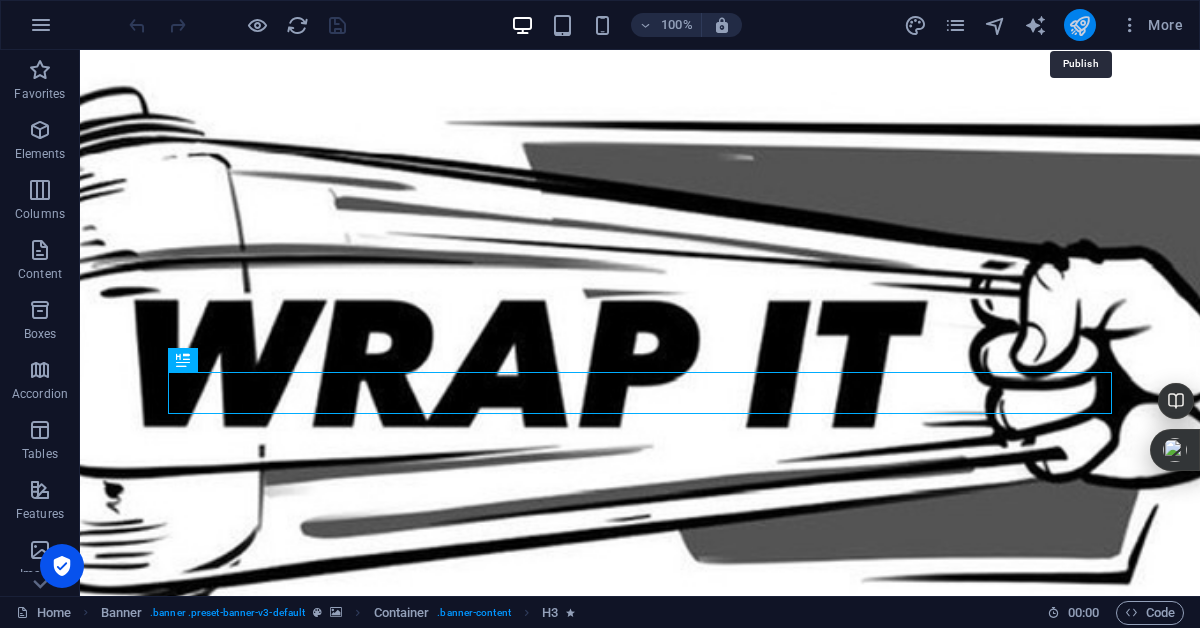 click at bounding box center (1079, 25) 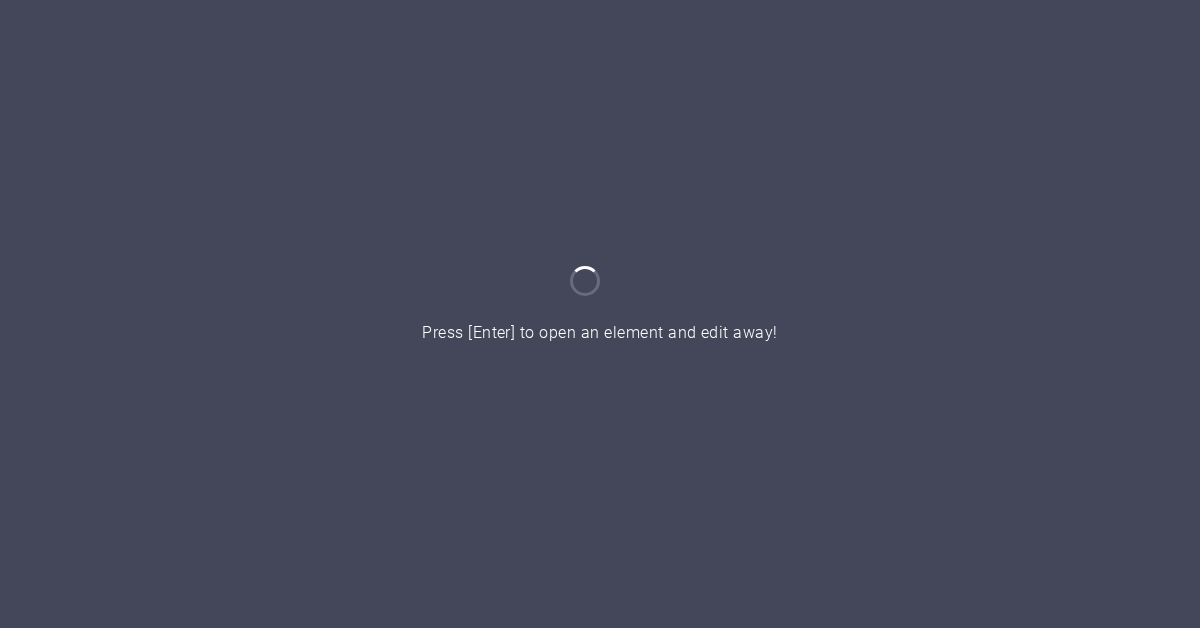 scroll, scrollTop: 0, scrollLeft: 0, axis: both 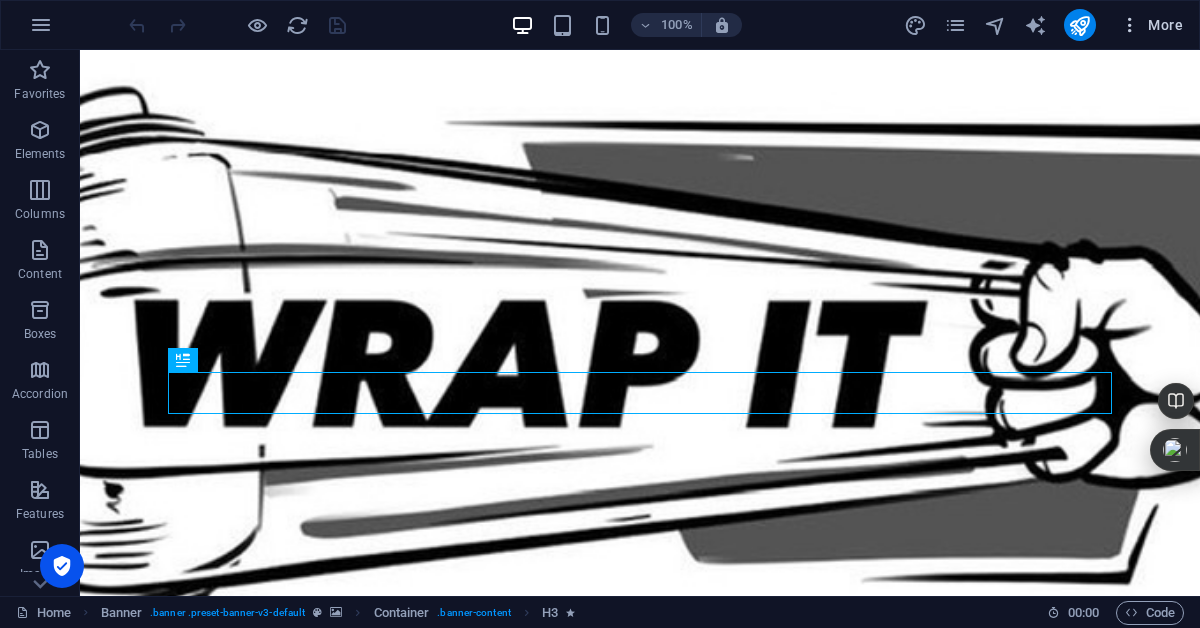 click at bounding box center [1130, 25] 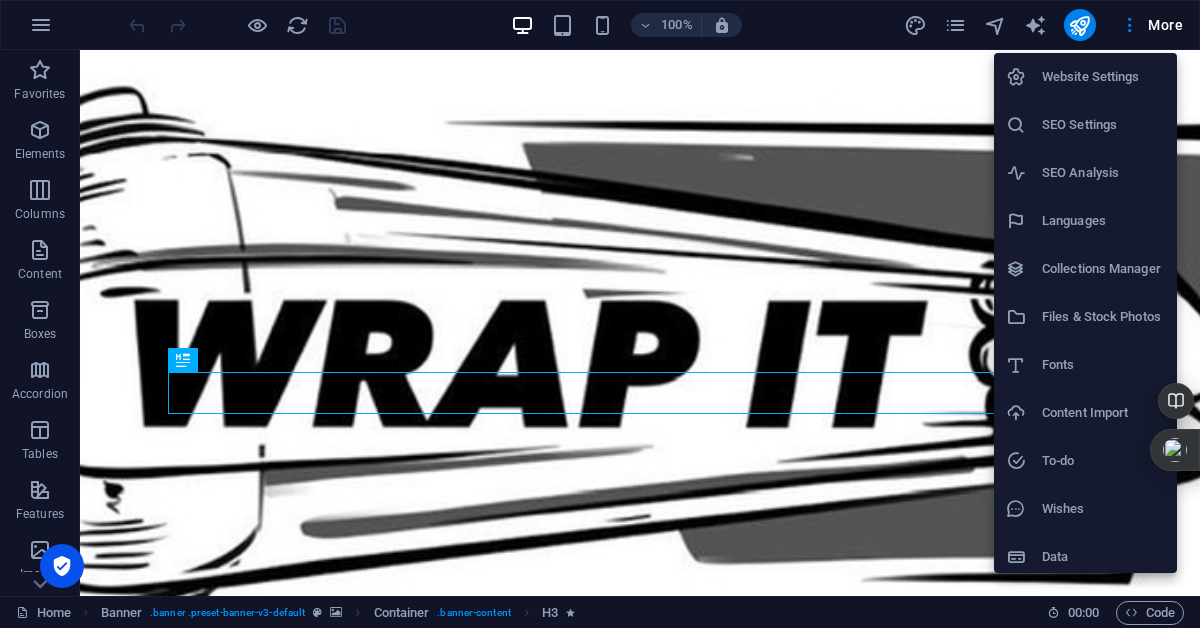 click on "Website Settings" at bounding box center [1103, 77] 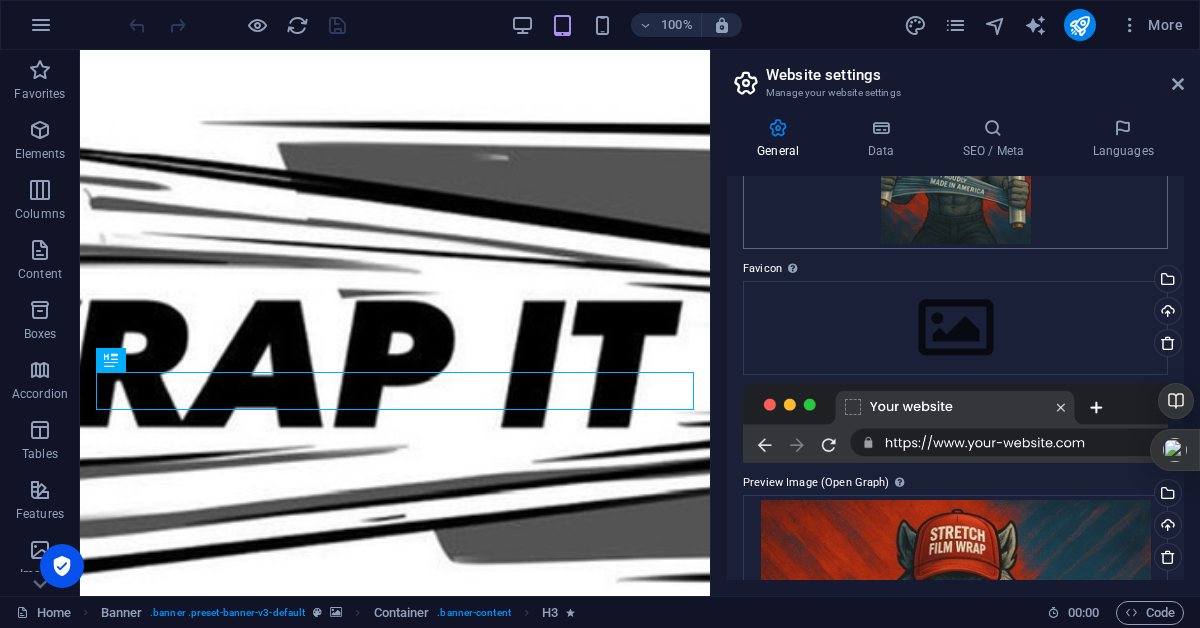 scroll, scrollTop: 195, scrollLeft: 0, axis: vertical 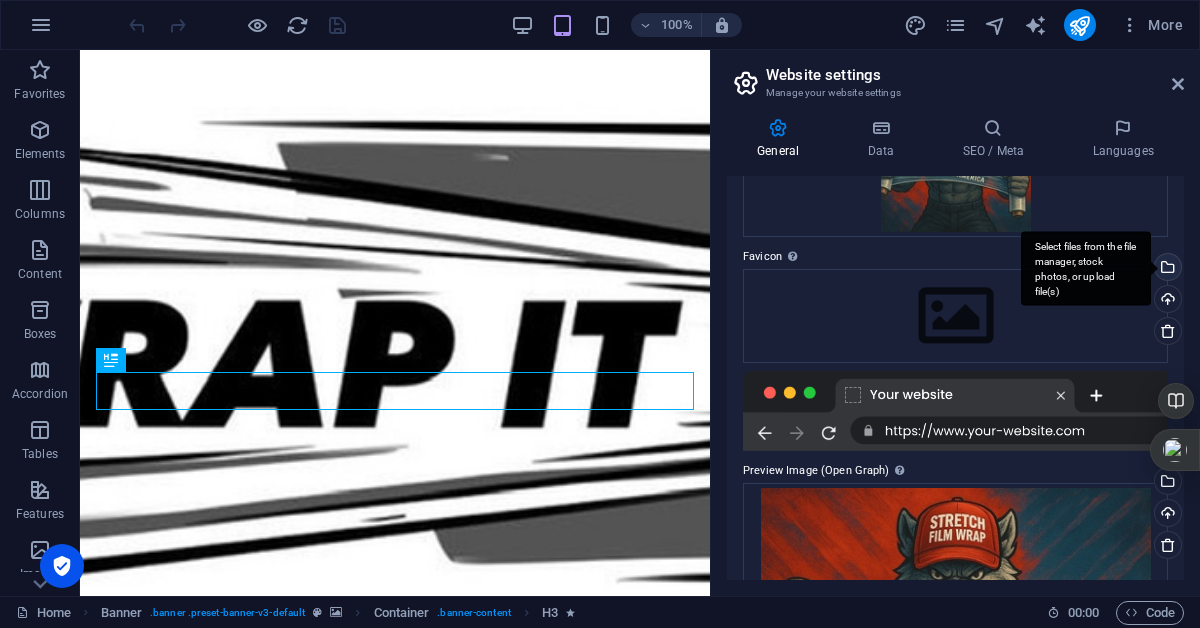 click on "Select files from the file manager, stock photos, or upload file(s)" at bounding box center [1086, 268] 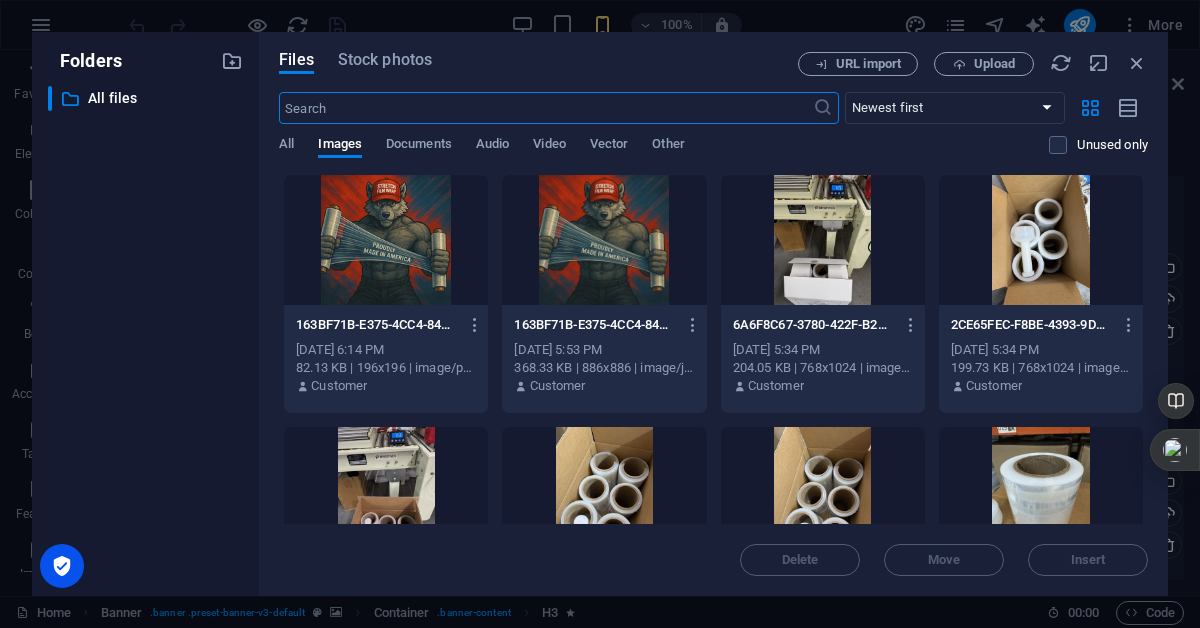 click at bounding box center (604, 240) 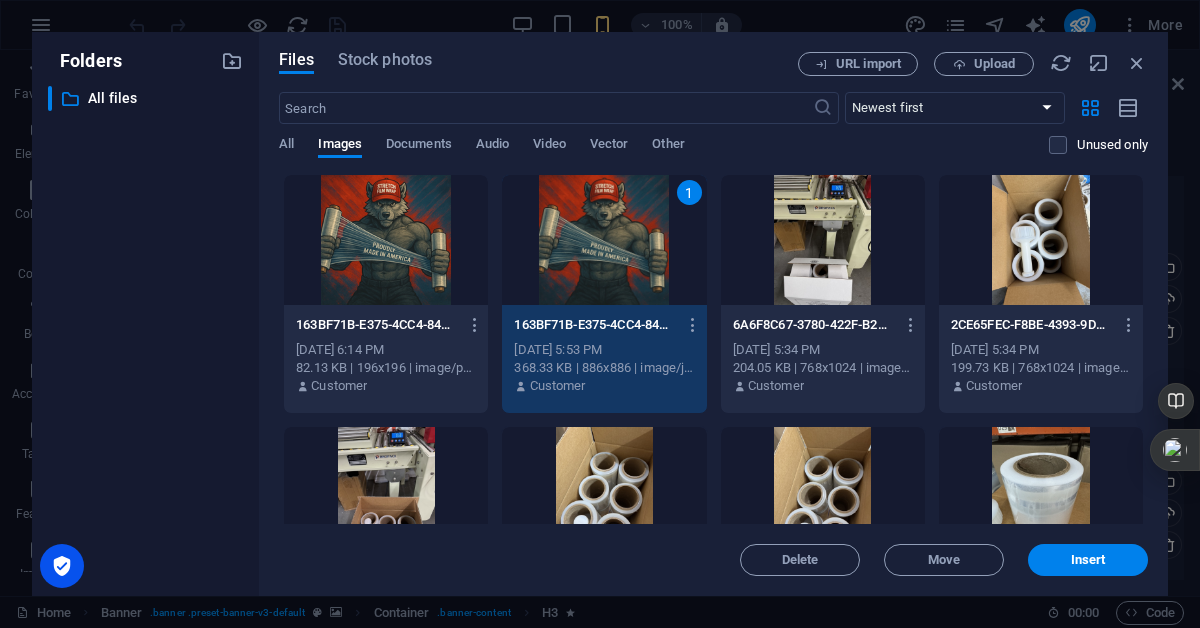 click on "1" at bounding box center [604, 240] 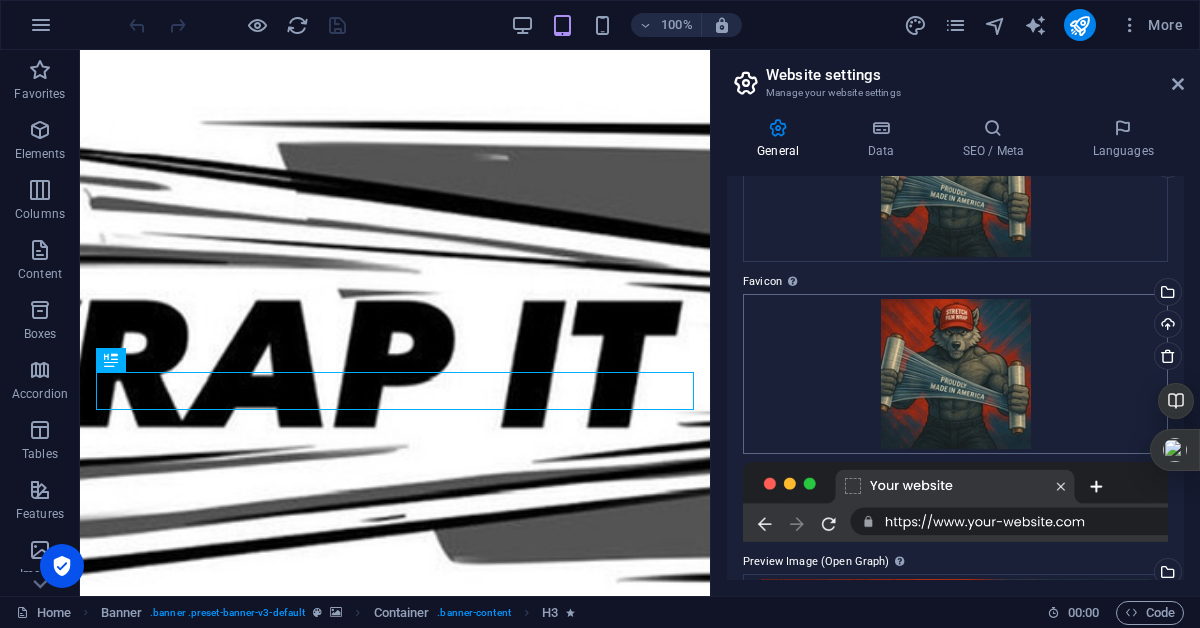scroll, scrollTop: 0, scrollLeft: 0, axis: both 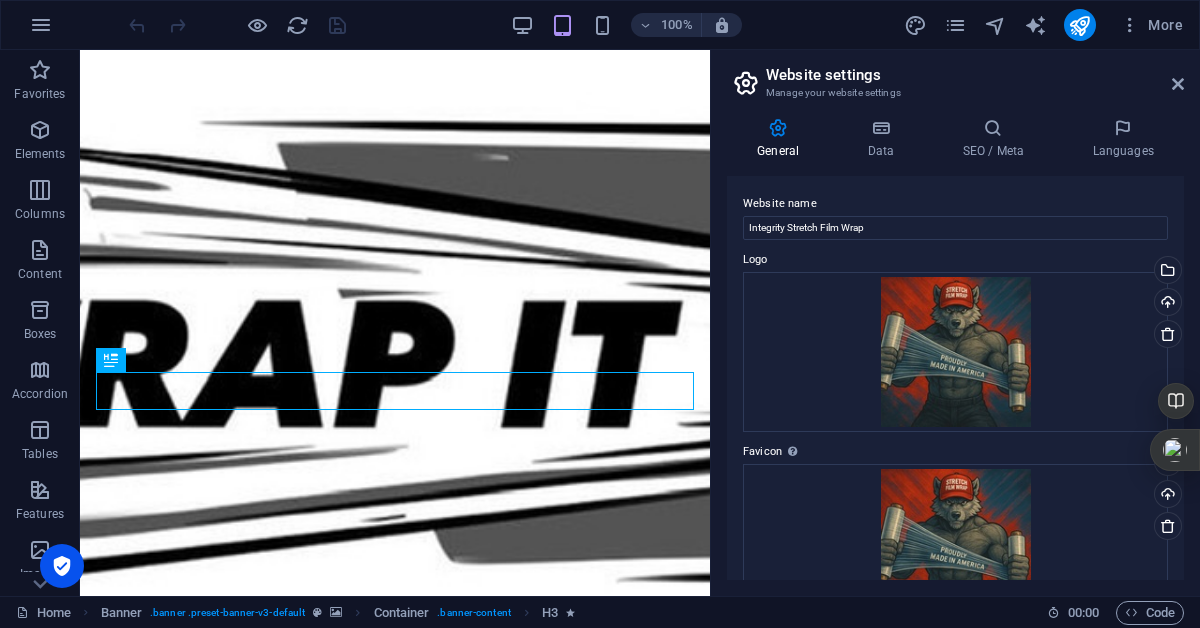 click at bounding box center (778, 128) 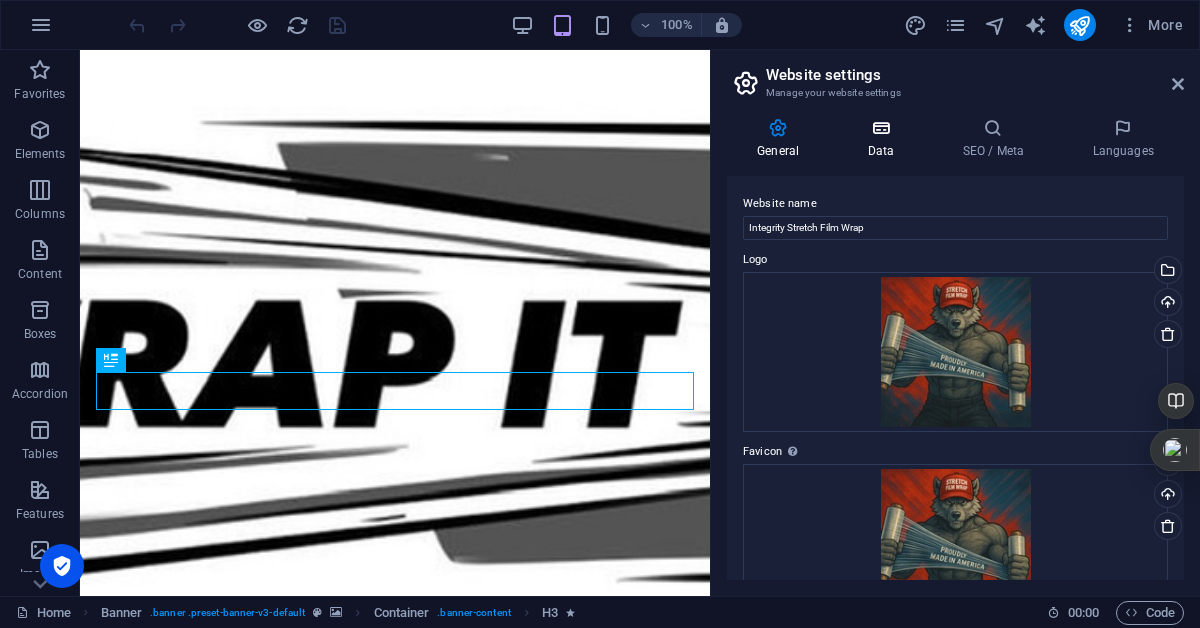click at bounding box center [880, 128] 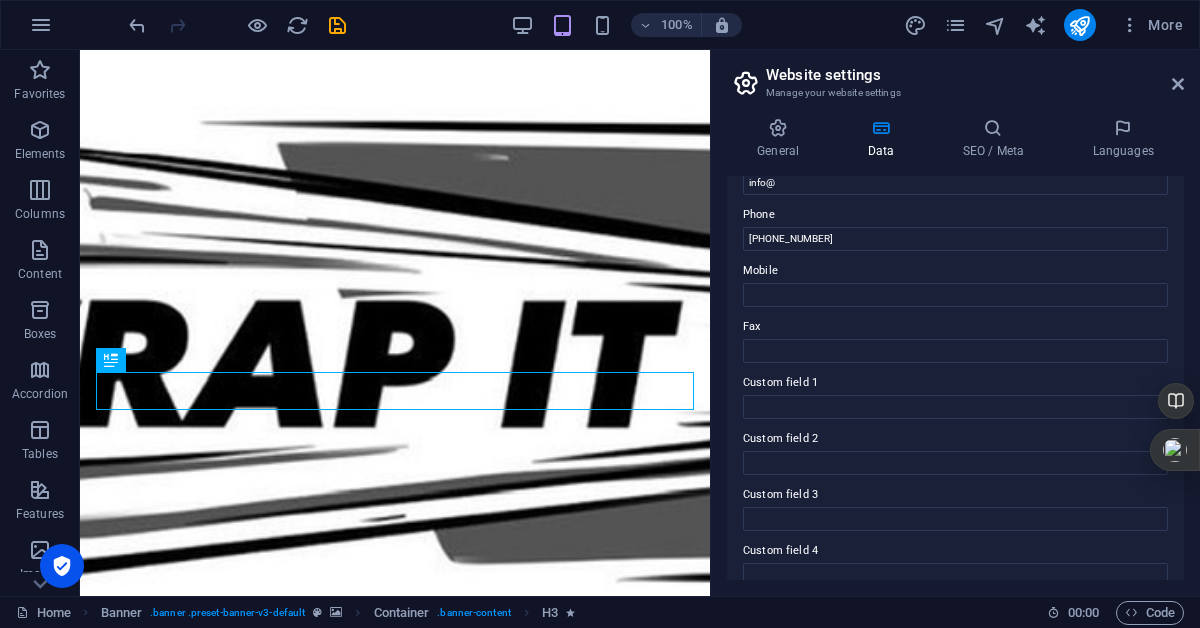 scroll, scrollTop: 556, scrollLeft: 0, axis: vertical 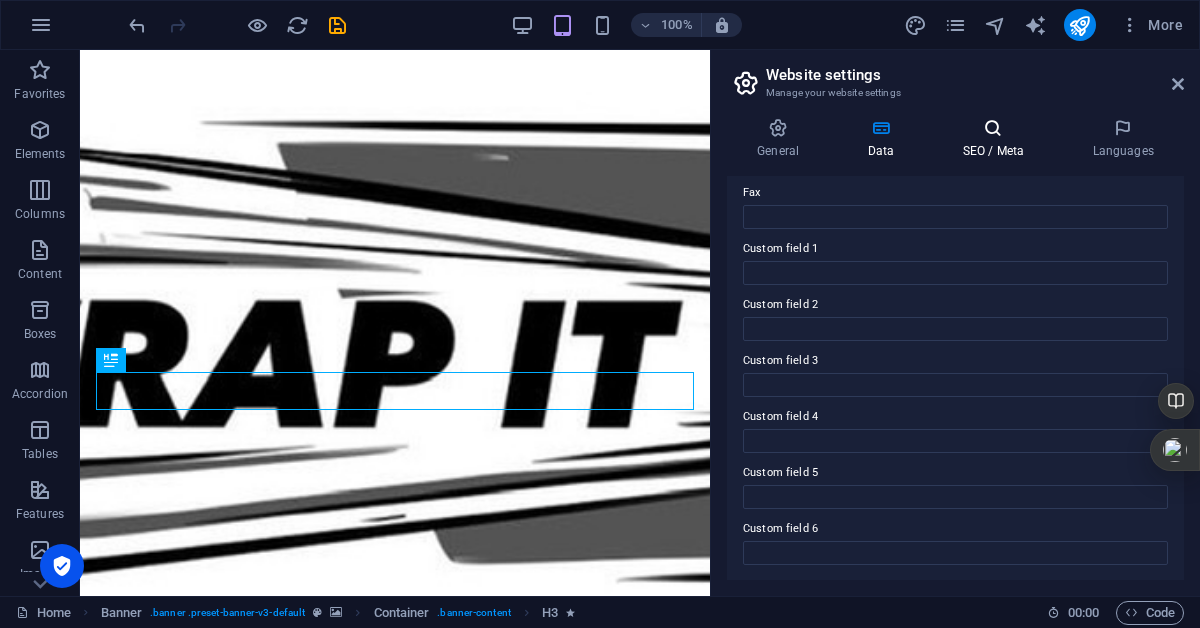 click at bounding box center [993, 128] 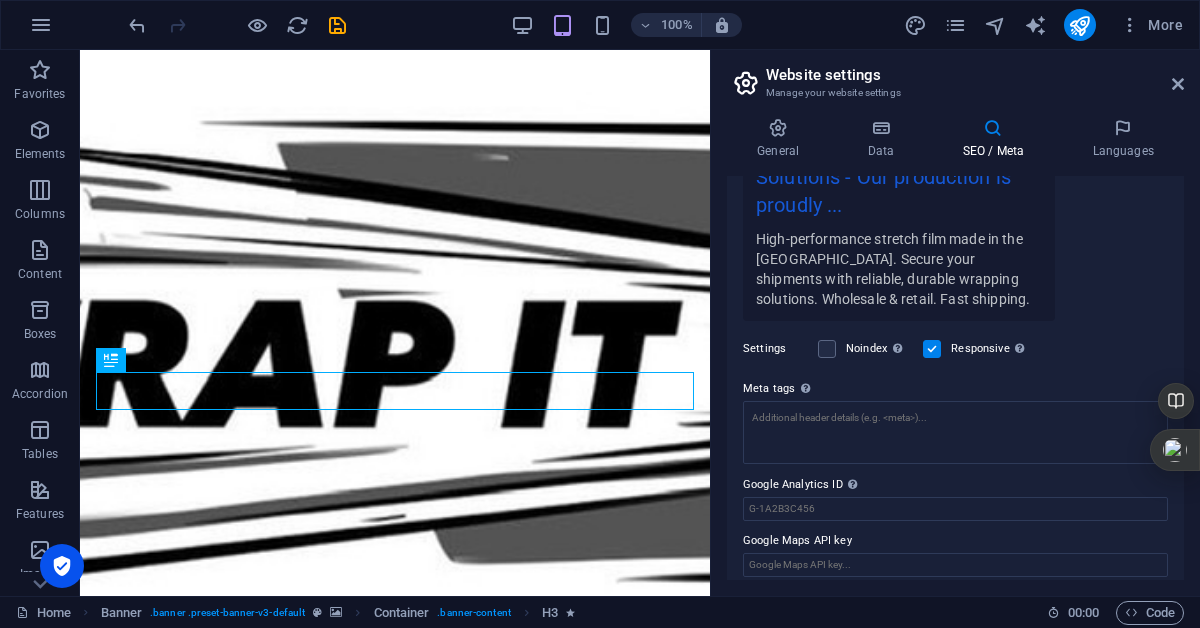 scroll, scrollTop: 475, scrollLeft: 0, axis: vertical 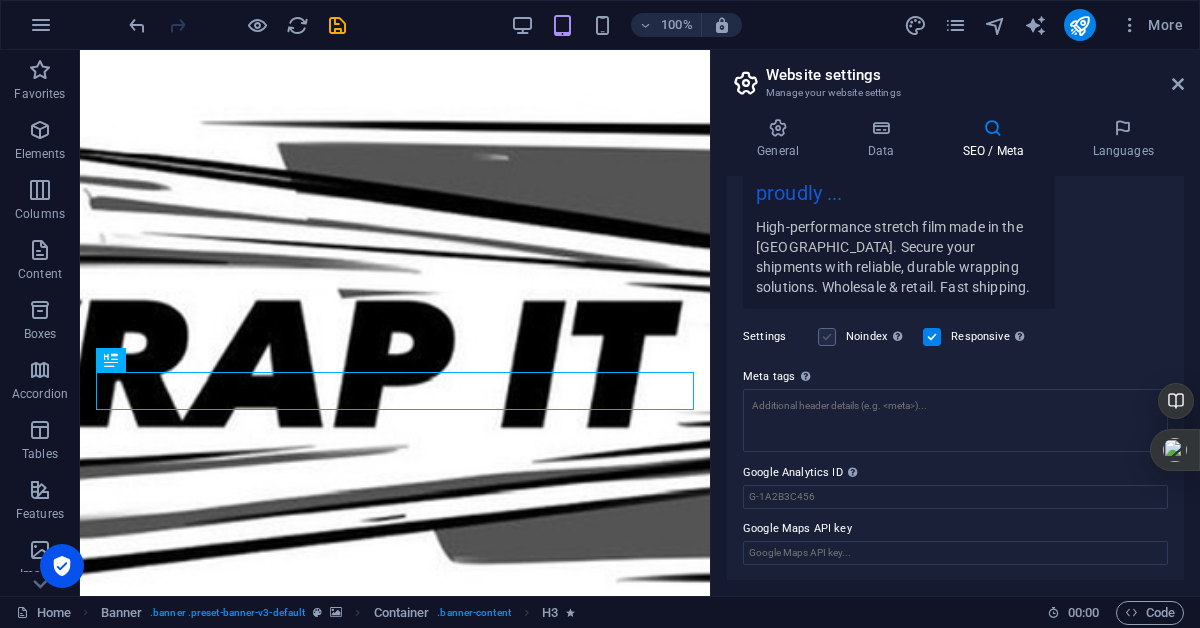 click at bounding box center [827, 337] 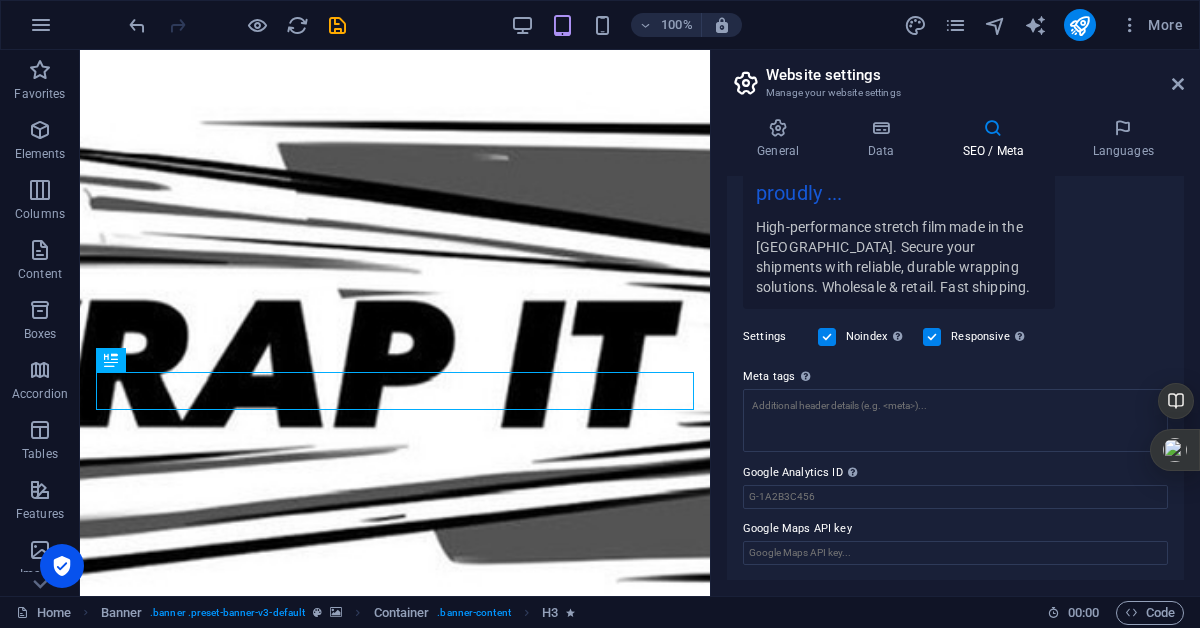 click at bounding box center [827, 337] 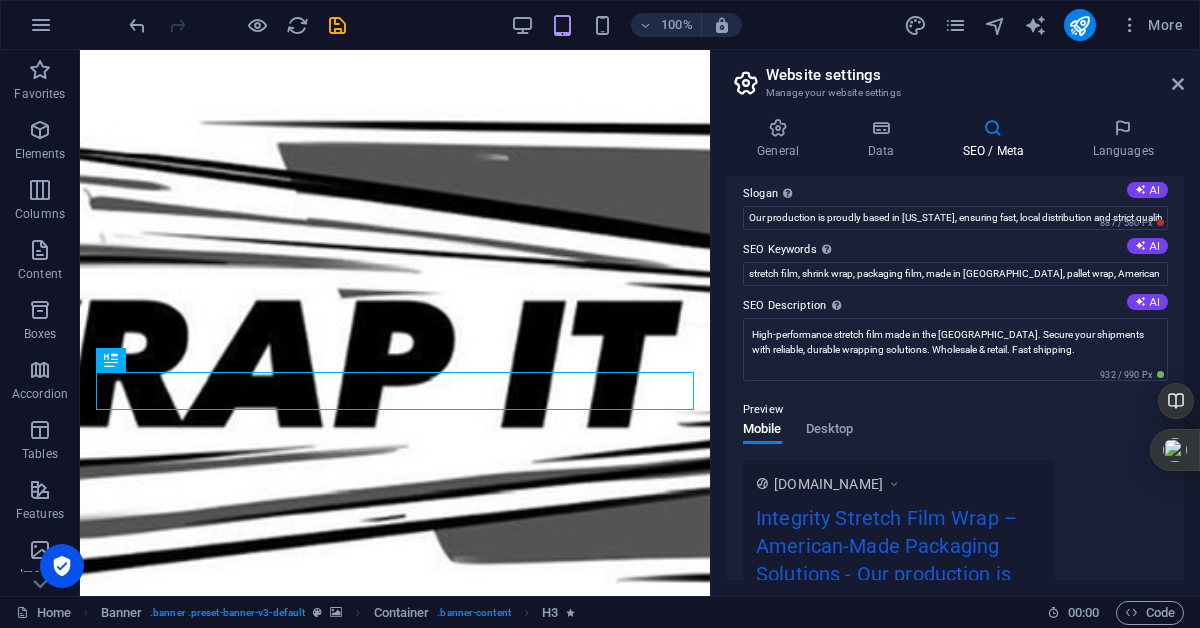 scroll, scrollTop: 0, scrollLeft: 0, axis: both 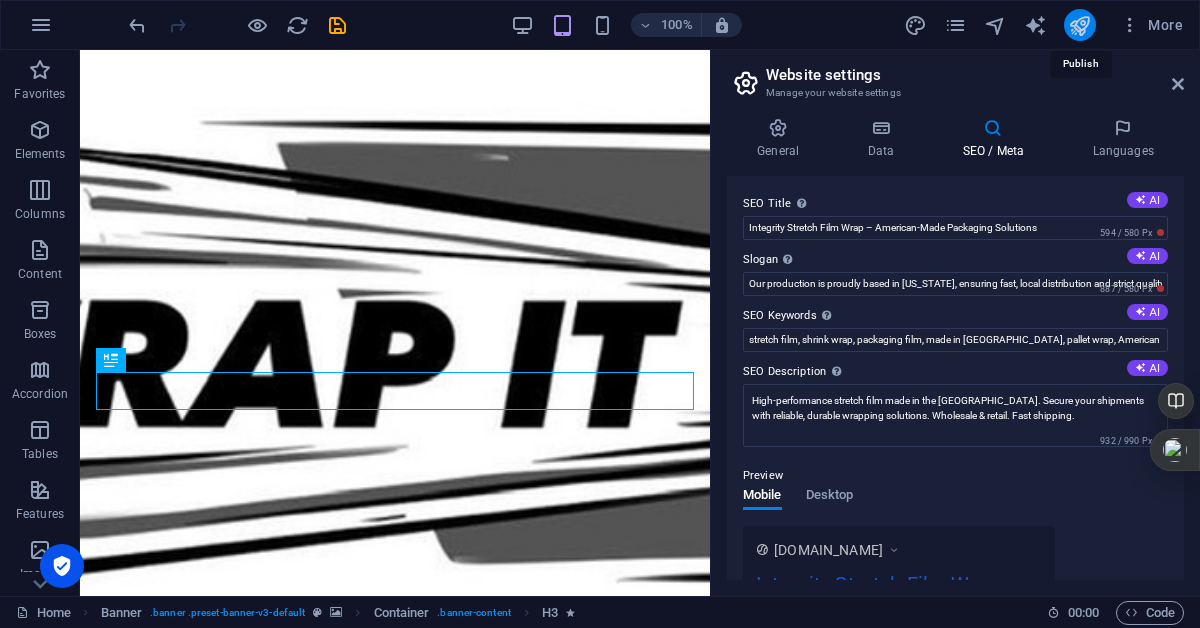 click at bounding box center (1079, 25) 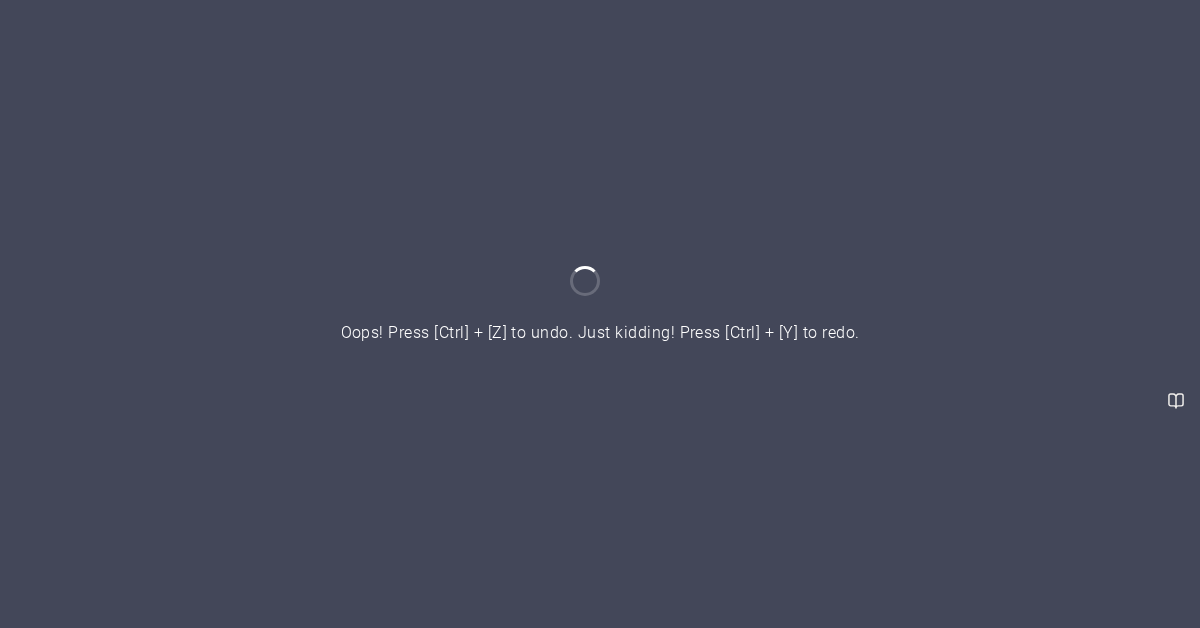 scroll, scrollTop: 0, scrollLeft: 0, axis: both 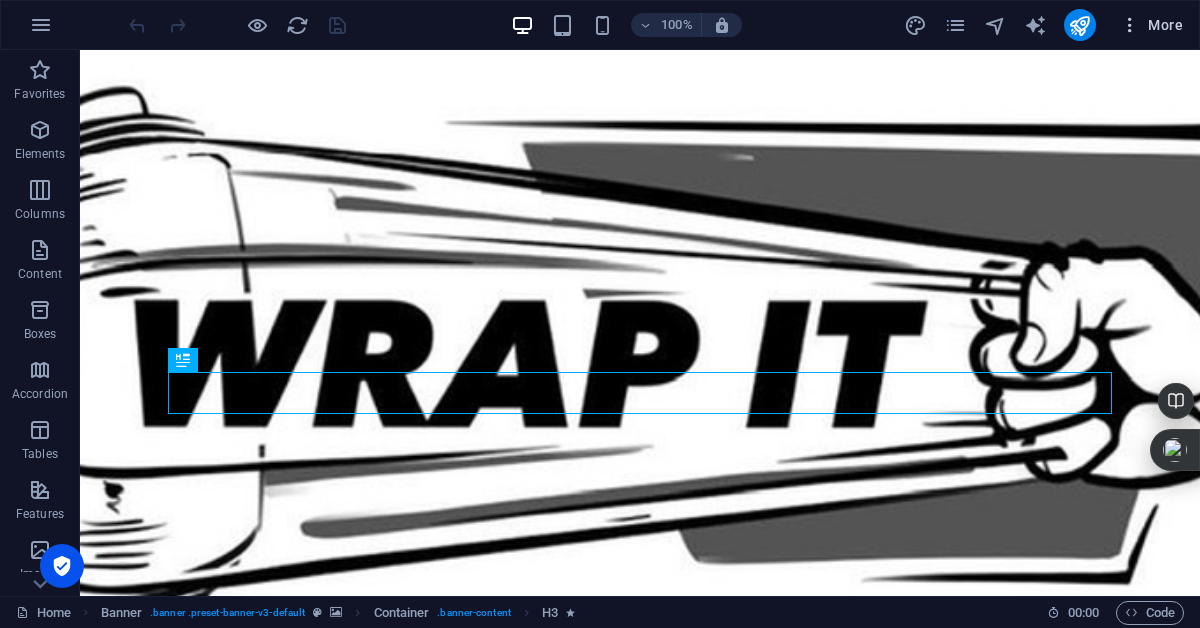 click on "More" at bounding box center [1151, 25] 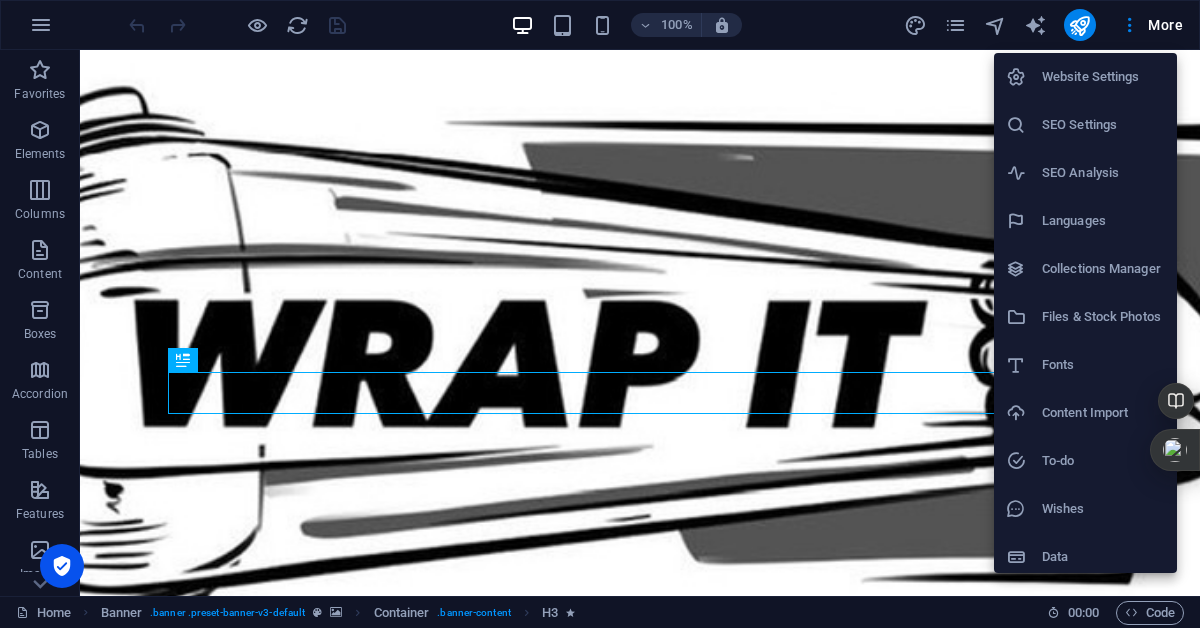 click on "Website Settings" at bounding box center [1103, 77] 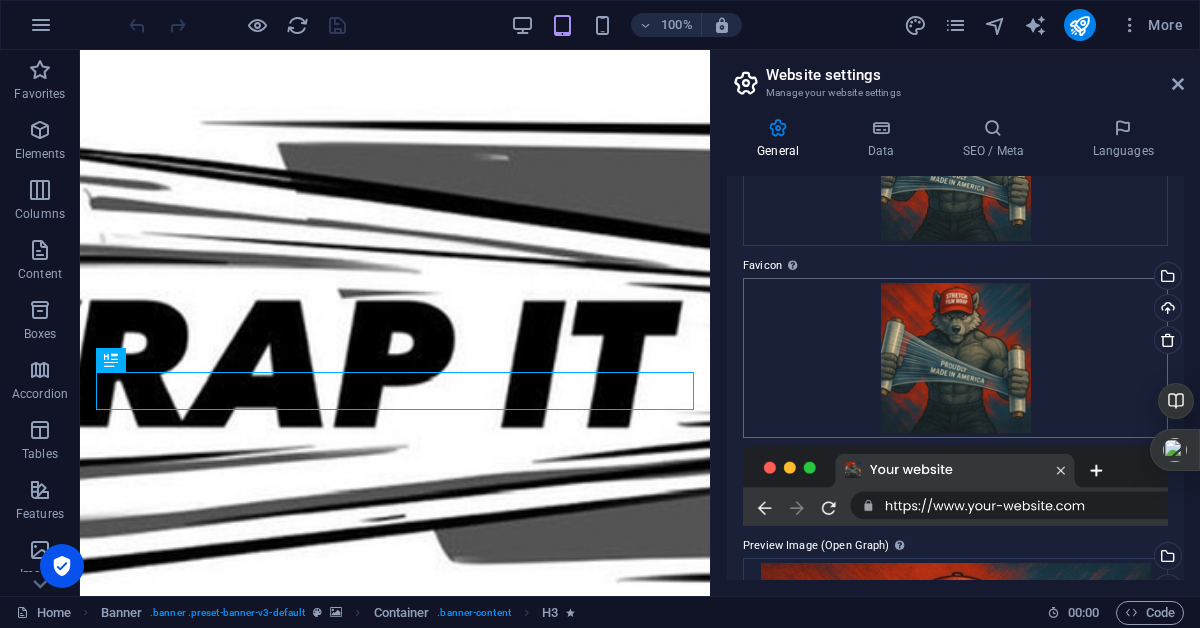 scroll, scrollTop: 0, scrollLeft: 0, axis: both 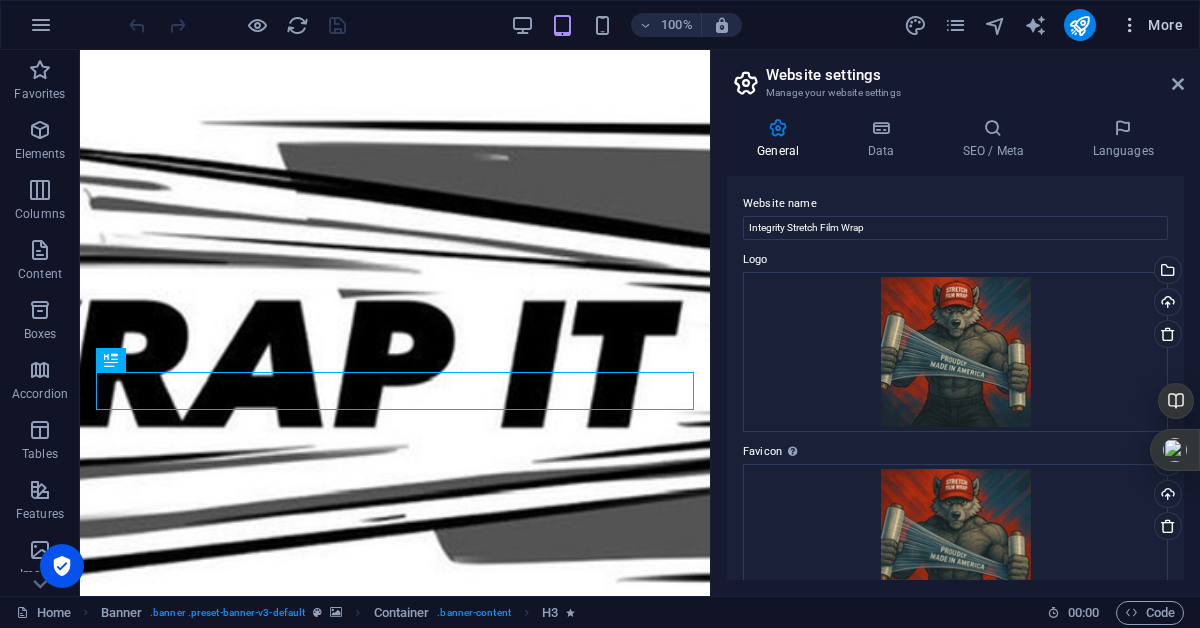 click on "More" at bounding box center [1151, 25] 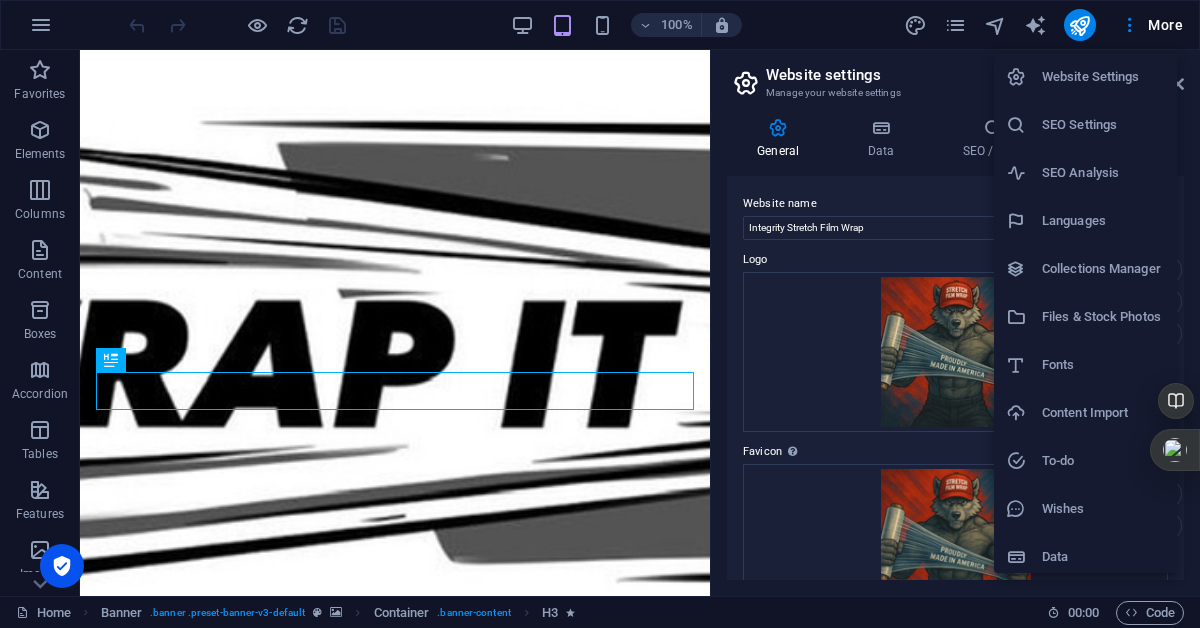 click on "SEO Settings" at bounding box center [1103, 125] 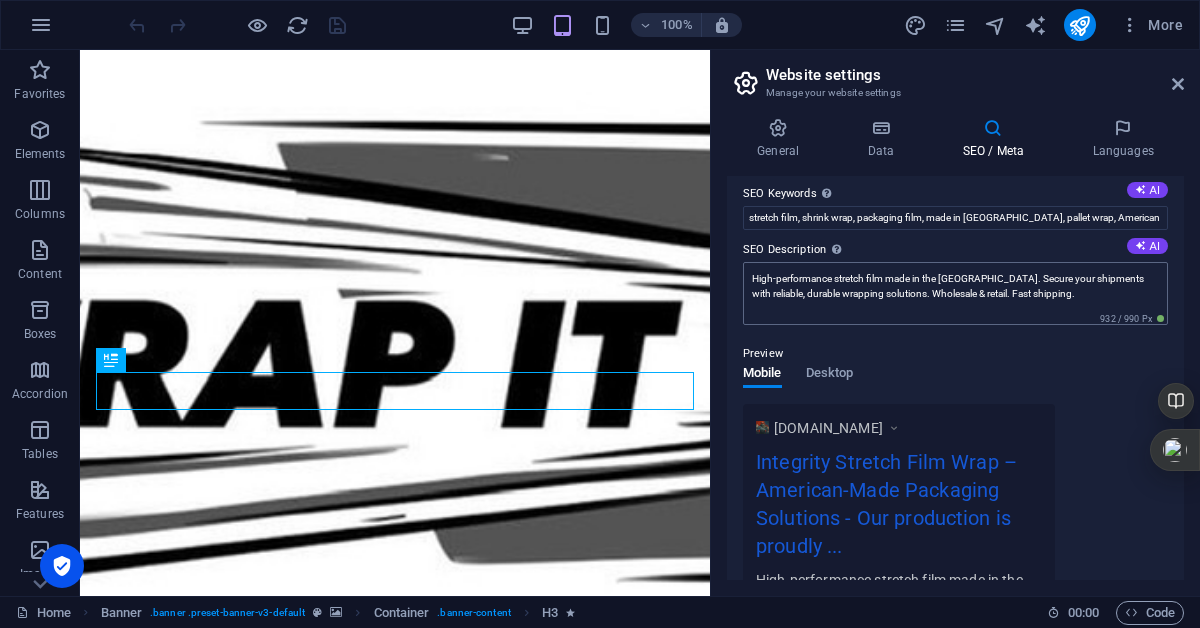 scroll, scrollTop: 125, scrollLeft: 0, axis: vertical 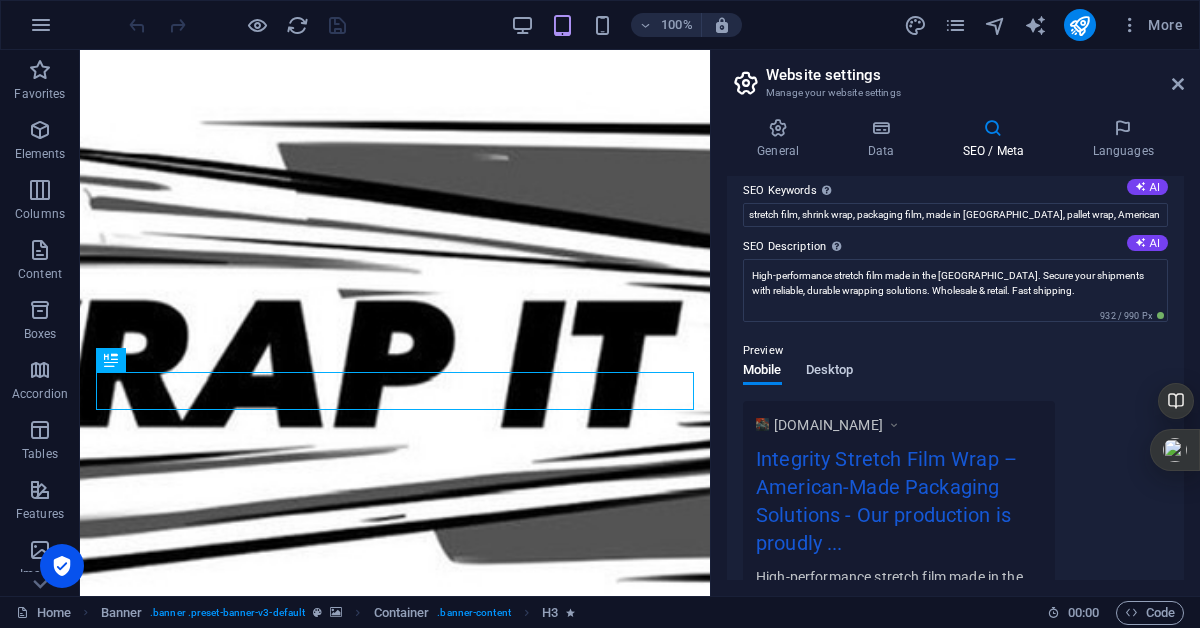 click on "Desktop" at bounding box center [830, 372] 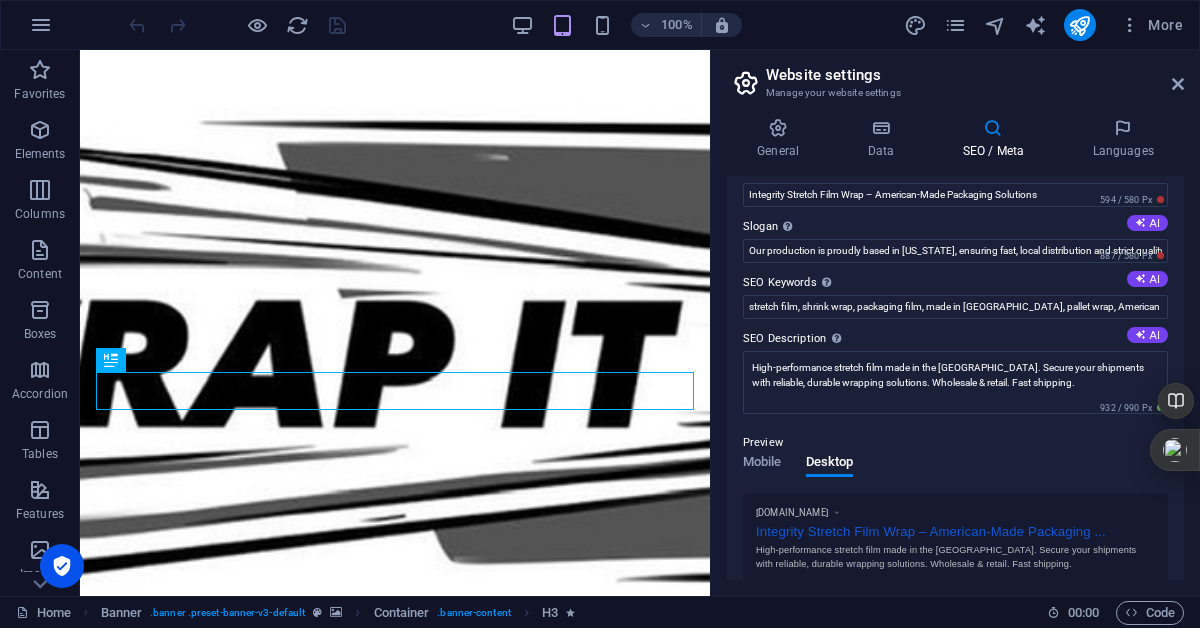 scroll, scrollTop: 0, scrollLeft: 0, axis: both 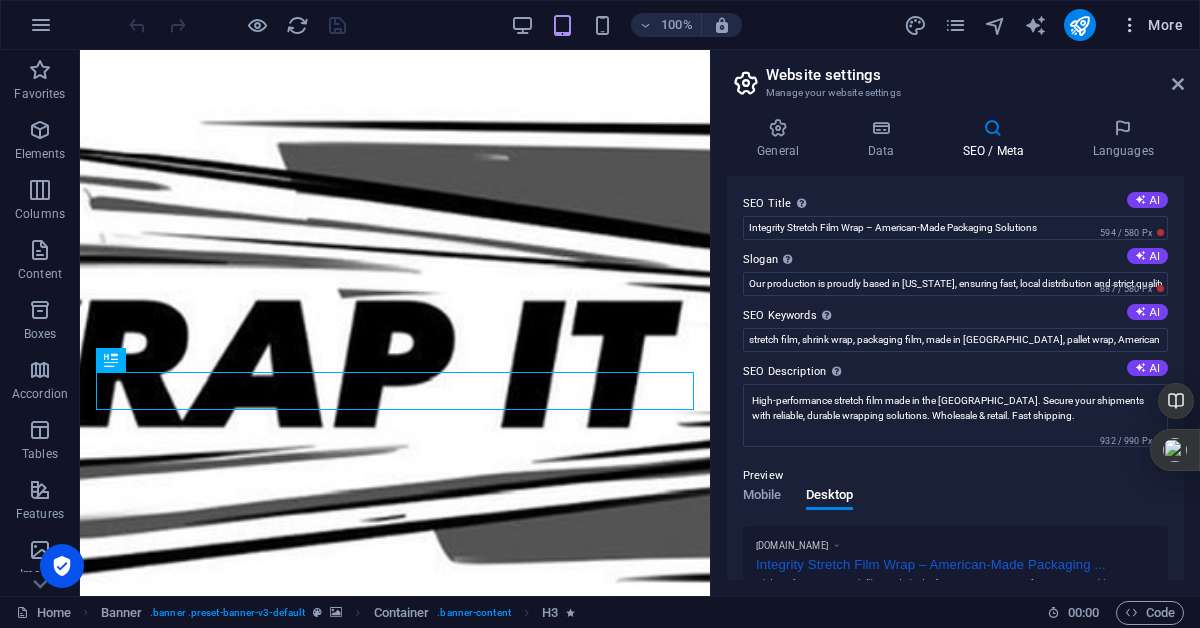 click on "More" at bounding box center [1151, 25] 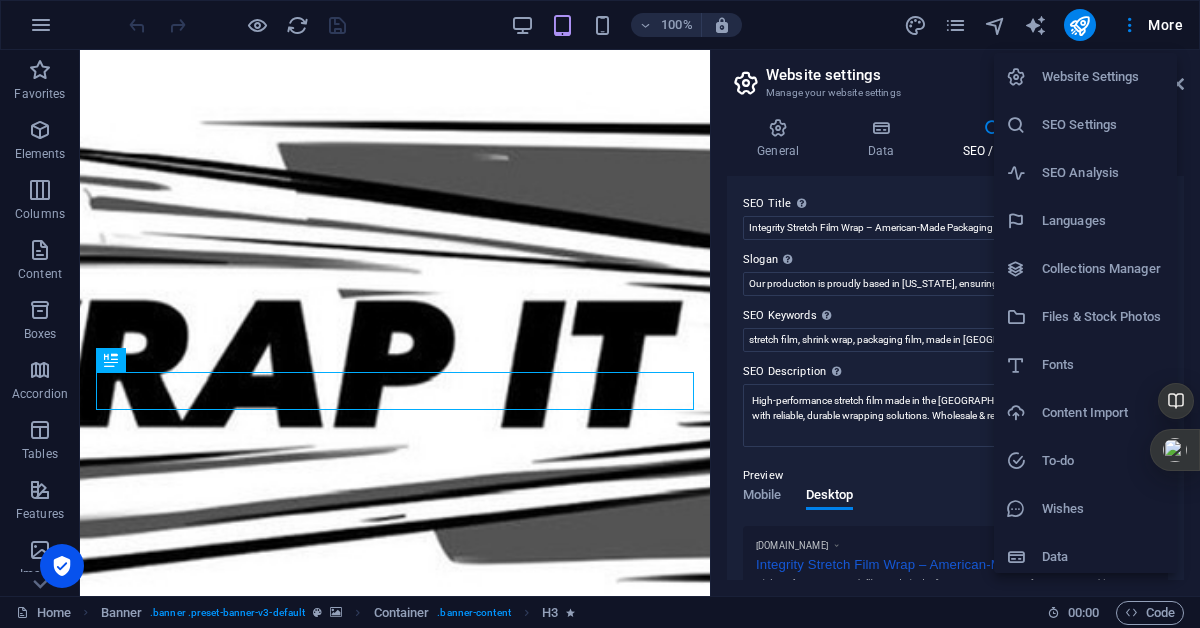 click on "Wishes" at bounding box center (1103, 509) 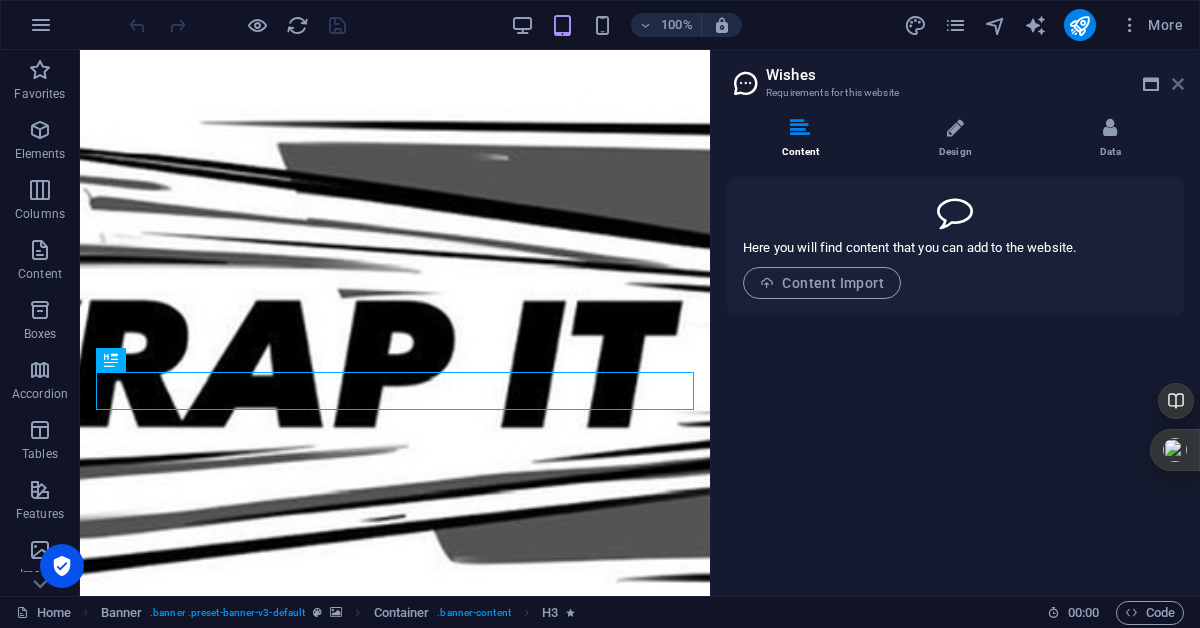click at bounding box center [1178, 84] 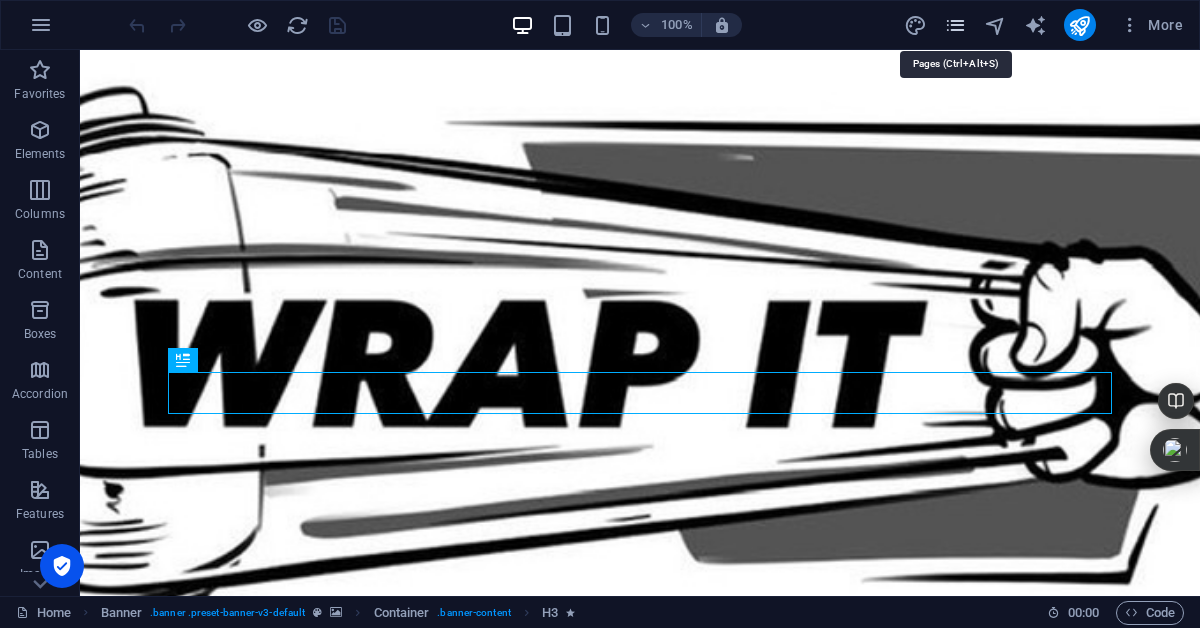 click at bounding box center [955, 25] 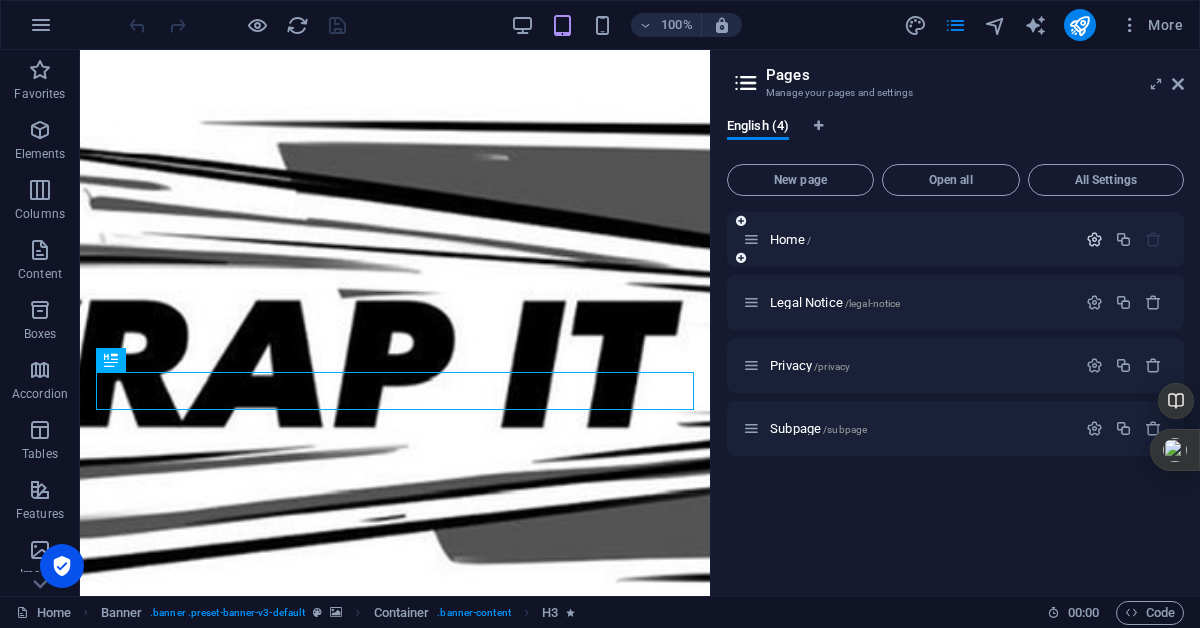 click at bounding box center [1094, 239] 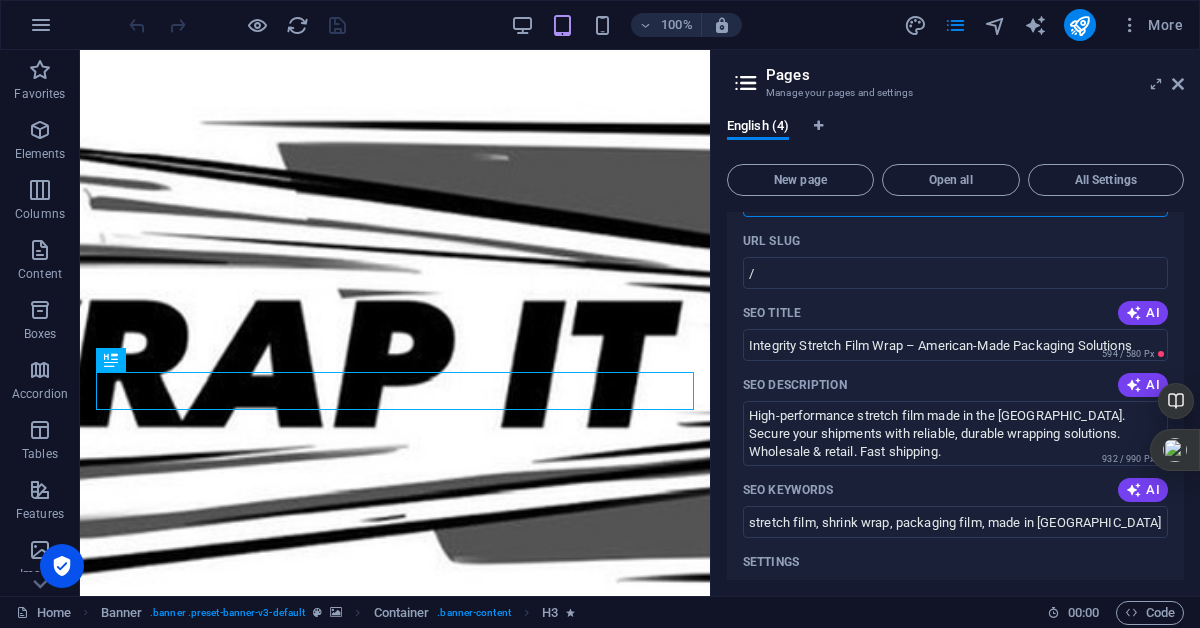 scroll, scrollTop: 116, scrollLeft: 0, axis: vertical 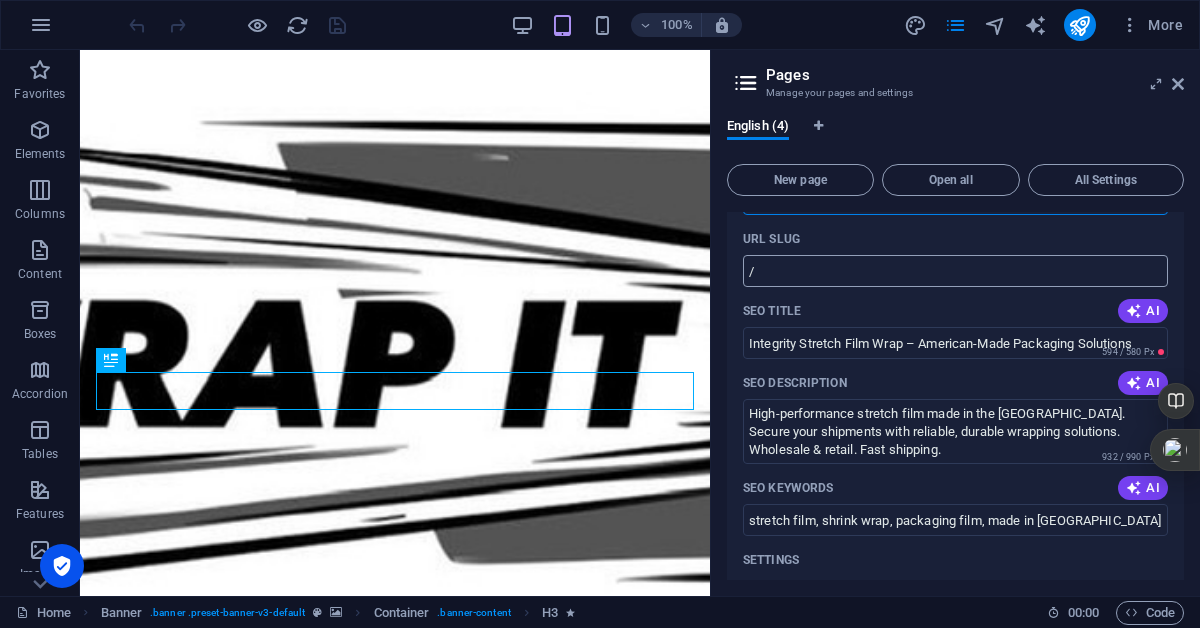 click on "/" at bounding box center (955, 271) 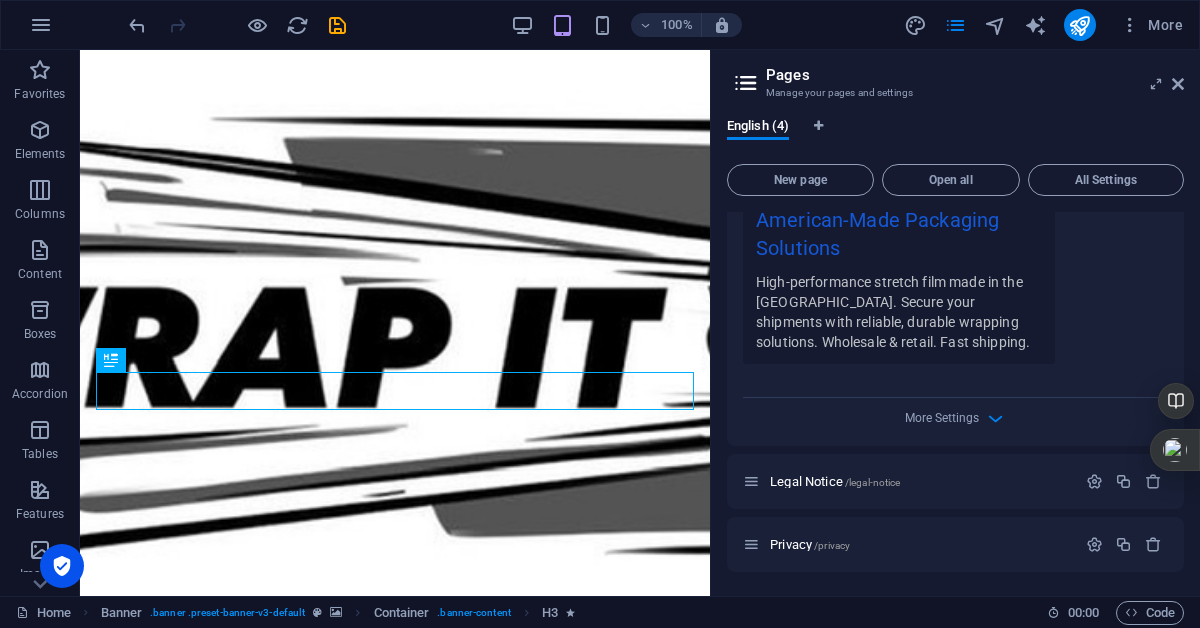 scroll, scrollTop: 745, scrollLeft: 0, axis: vertical 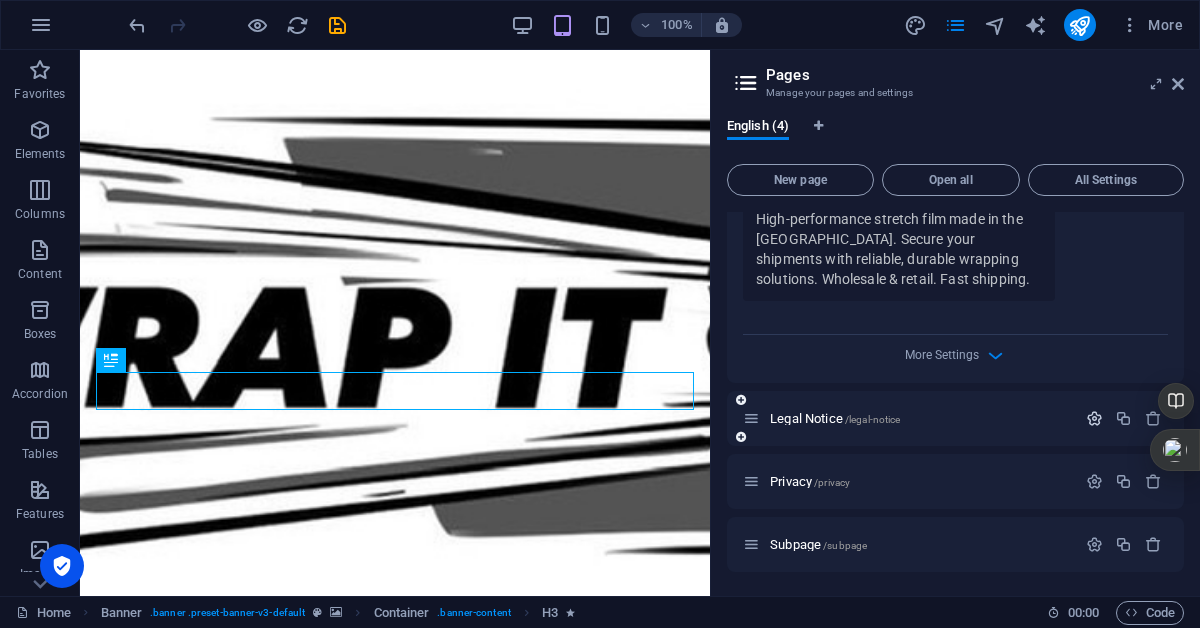 type 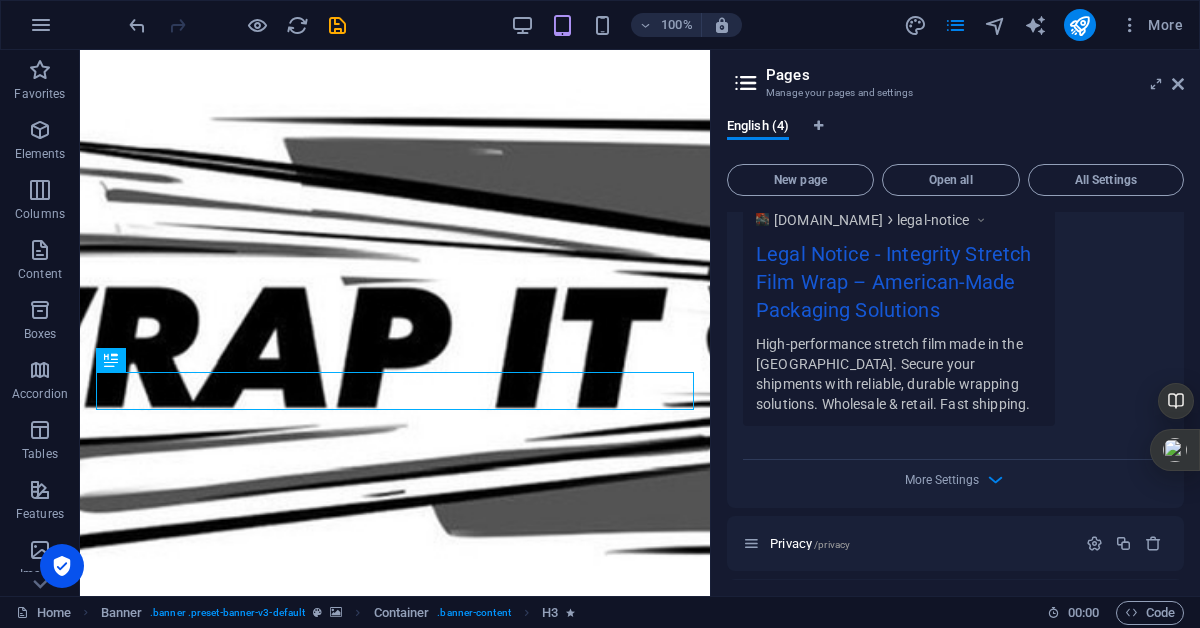 scroll, scrollTop: 1607, scrollLeft: 0, axis: vertical 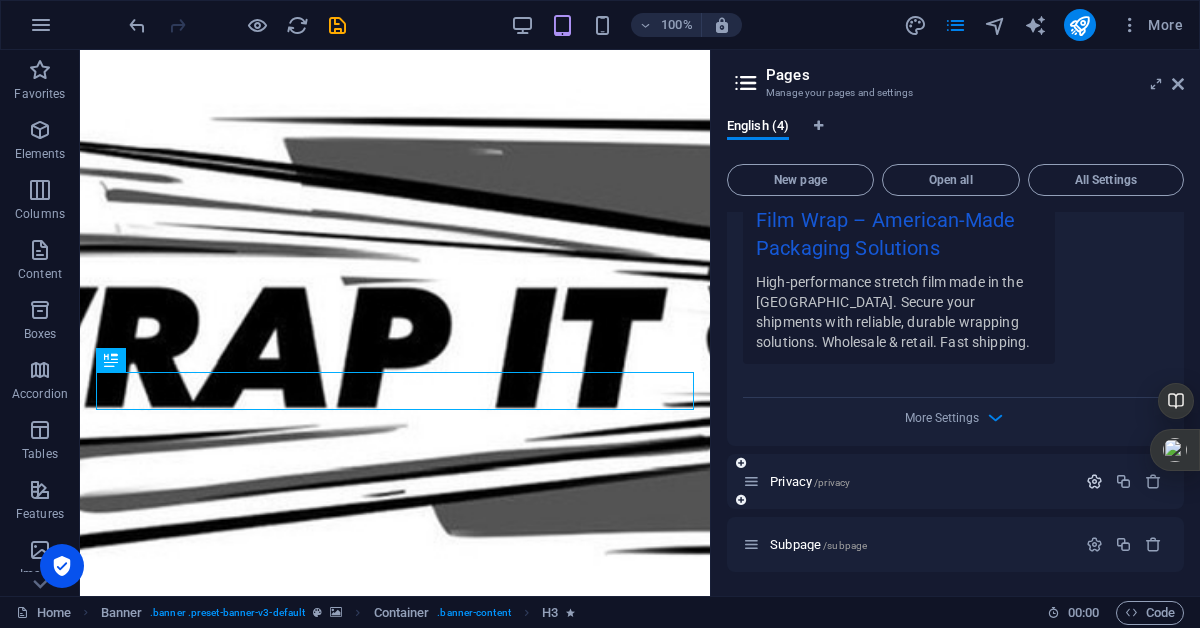click at bounding box center (1094, 481) 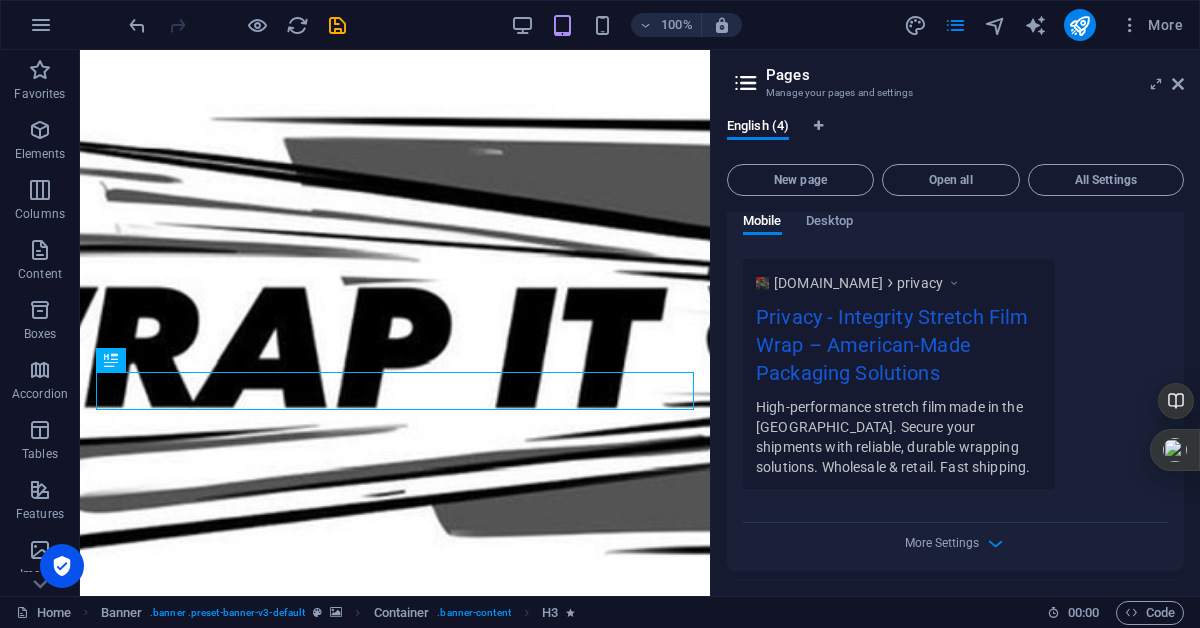 scroll, scrollTop: 2468, scrollLeft: 0, axis: vertical 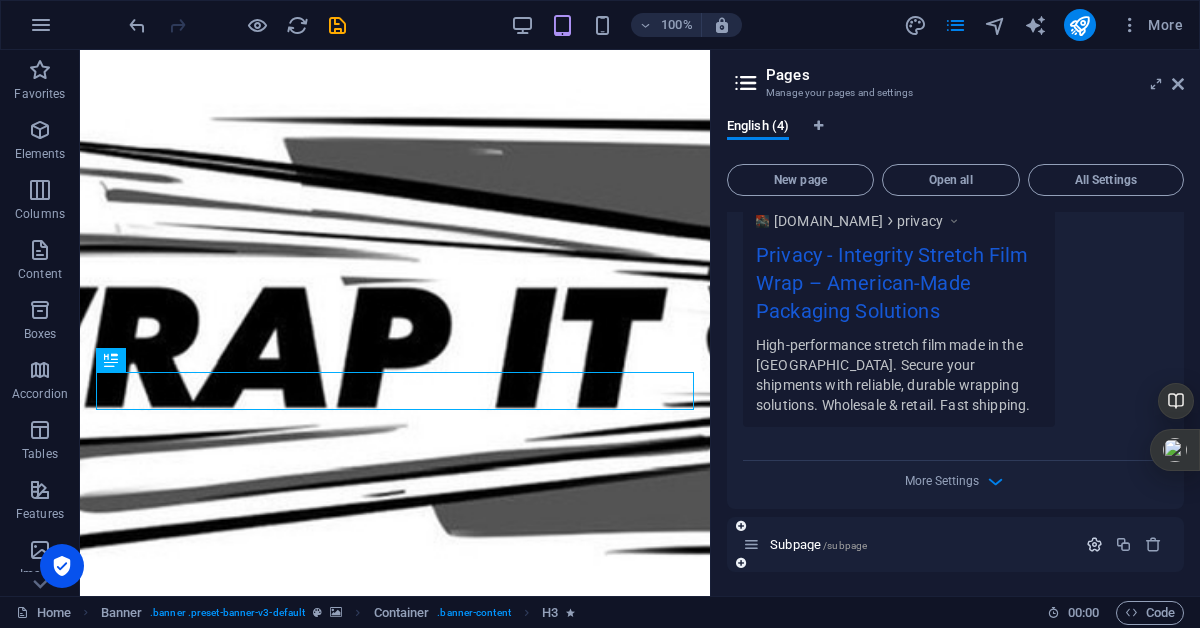 click at bounding box center (1094, 544) 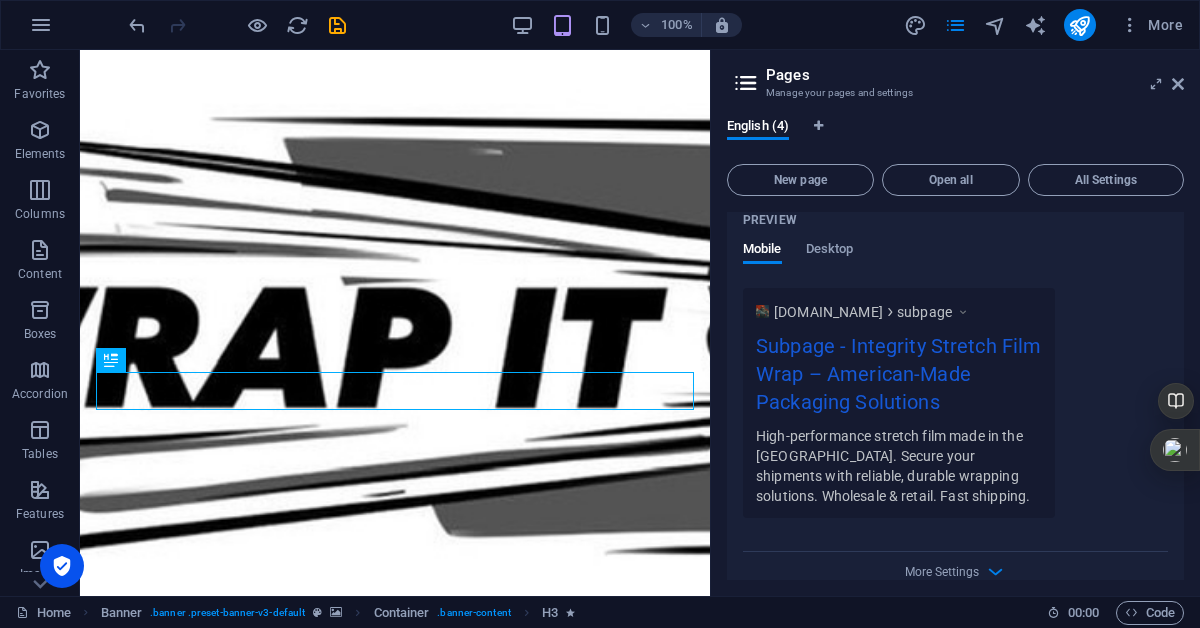 scroll, scrollTop: 3330, scrollLeft: 0, axis: vertical 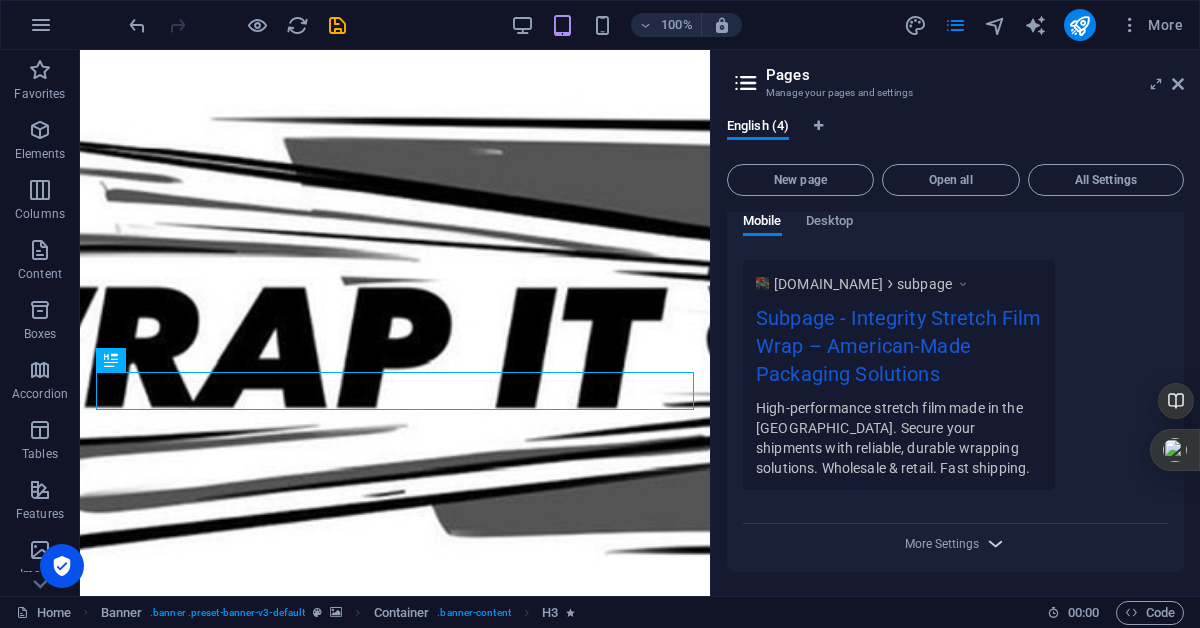 click at bounding box center [995, 543] 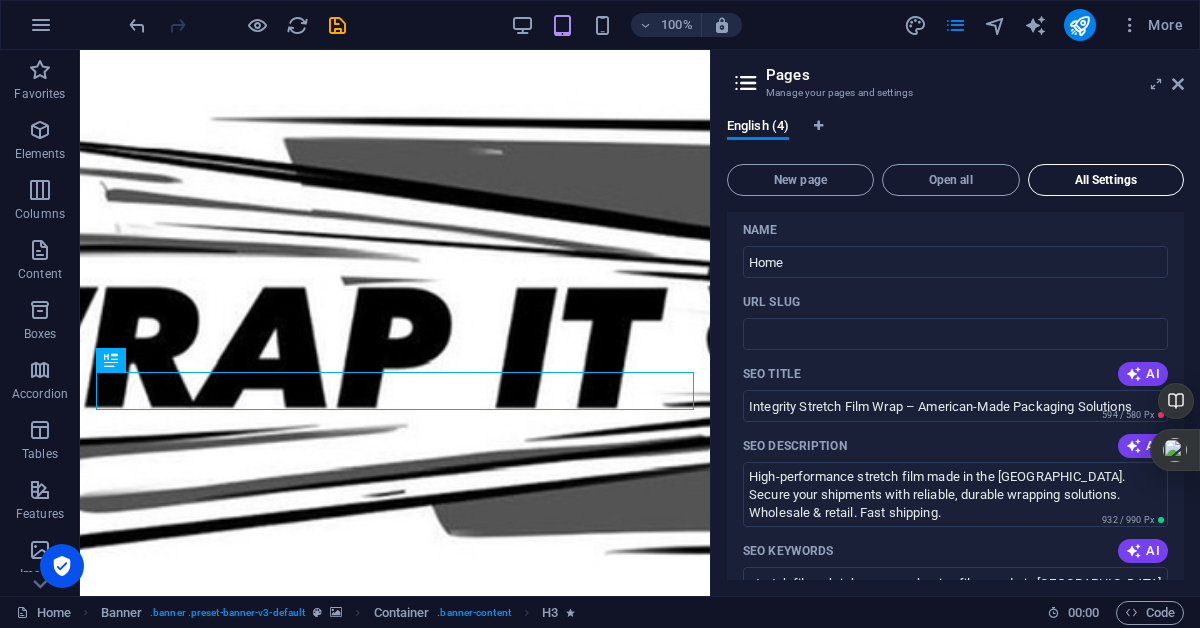 scroll, scrollTop: 13, scrollLeft: 0, axis: vertical 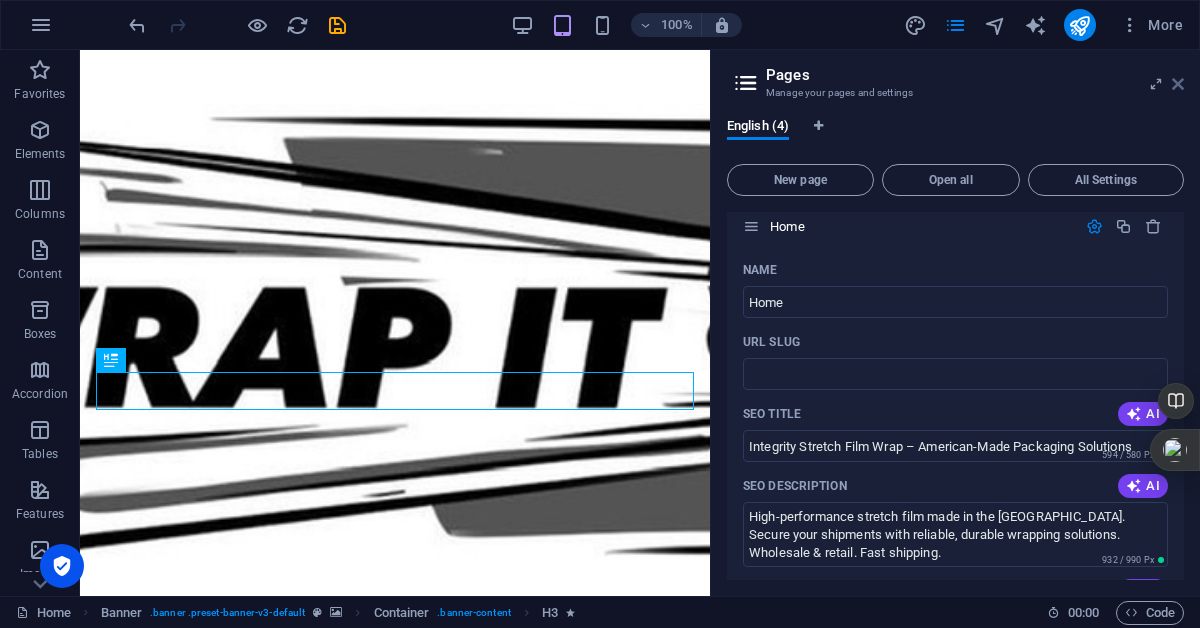 click at bounding box center [1178, 84] 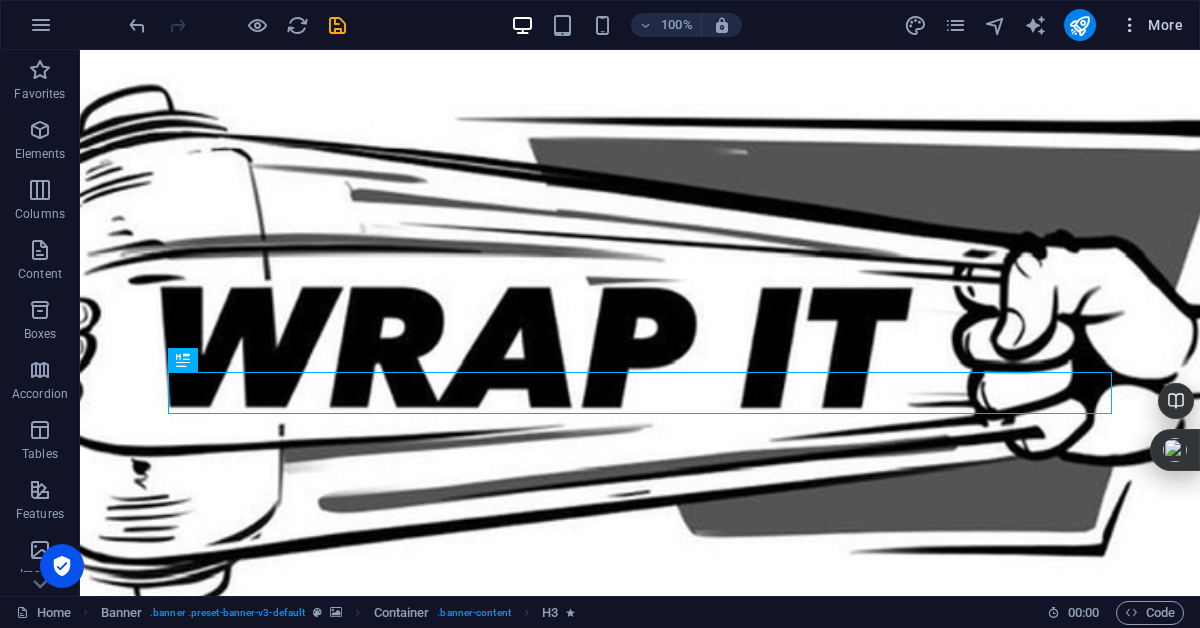 click at bounding box center (1130, 25) 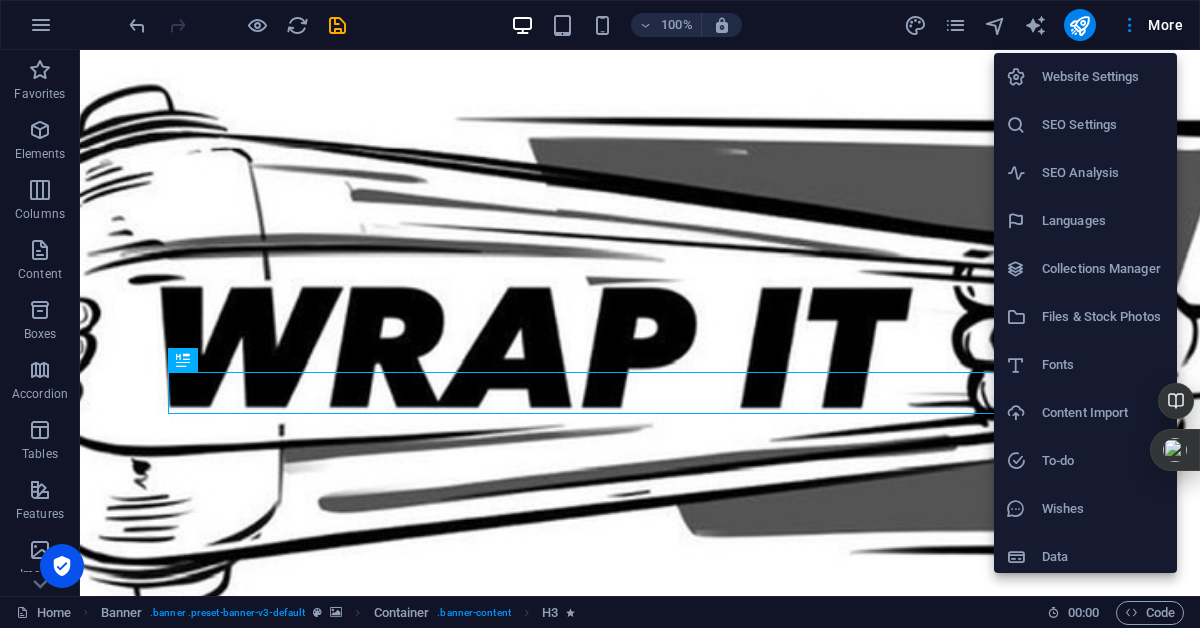 click at bounding box center [600, 314] 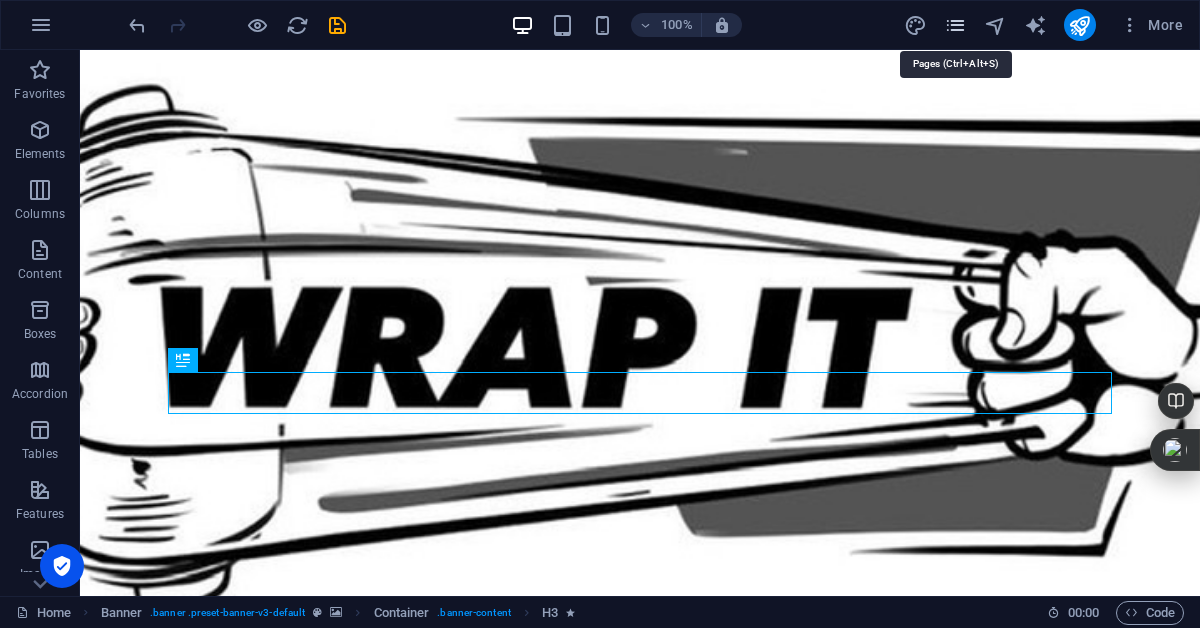 click at bounding box center [955, 25] 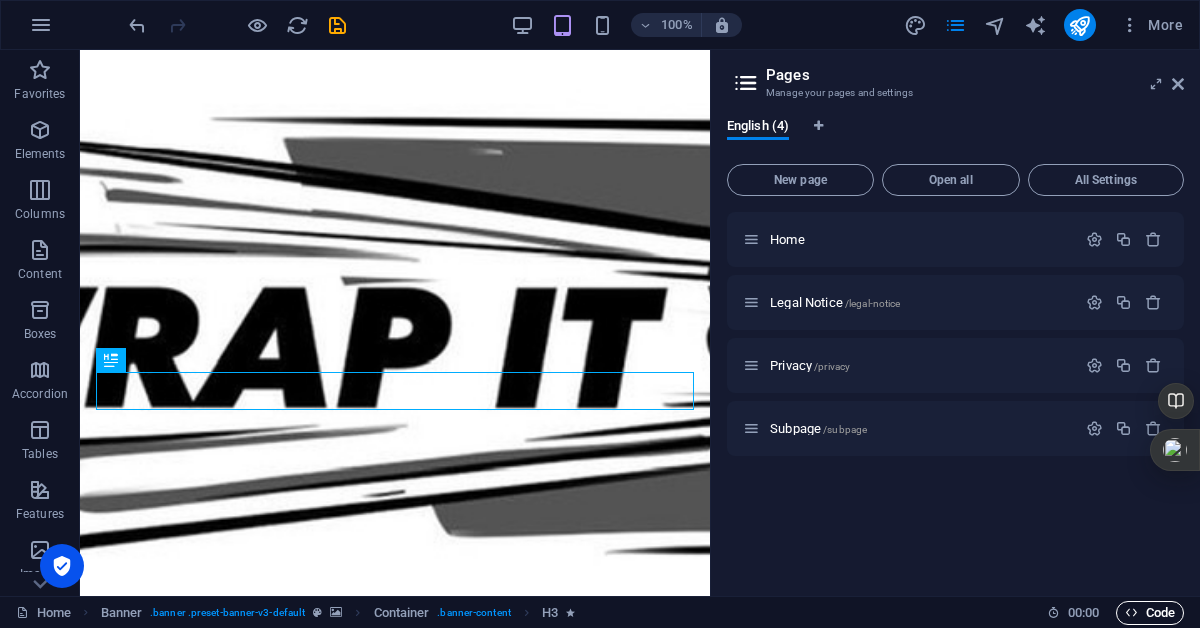 click on "Code" at bounding box center (1150, 613) 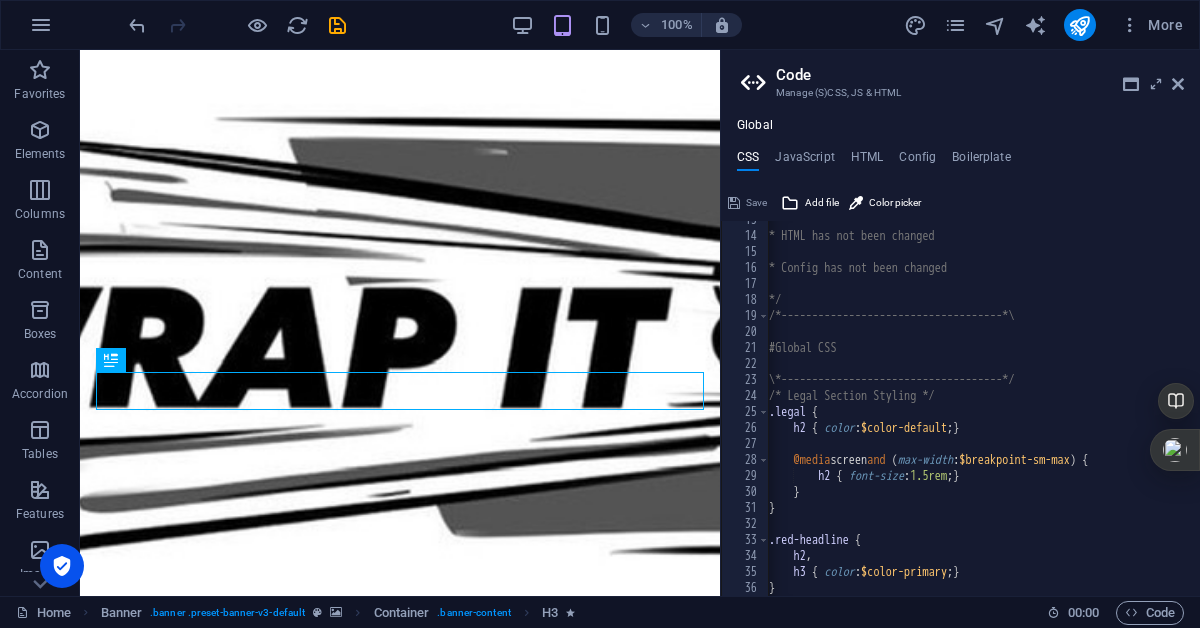 scroll, scrollTop: 201, scrollLeft: 0, axis: vertical 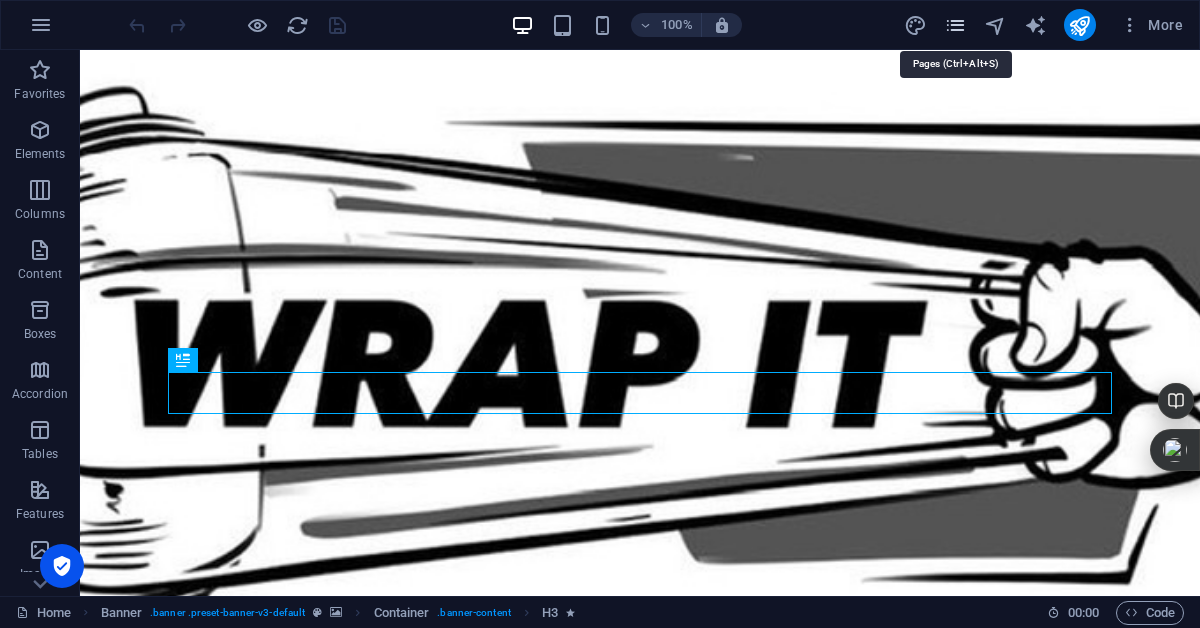 click at bounding box center [955, 25] 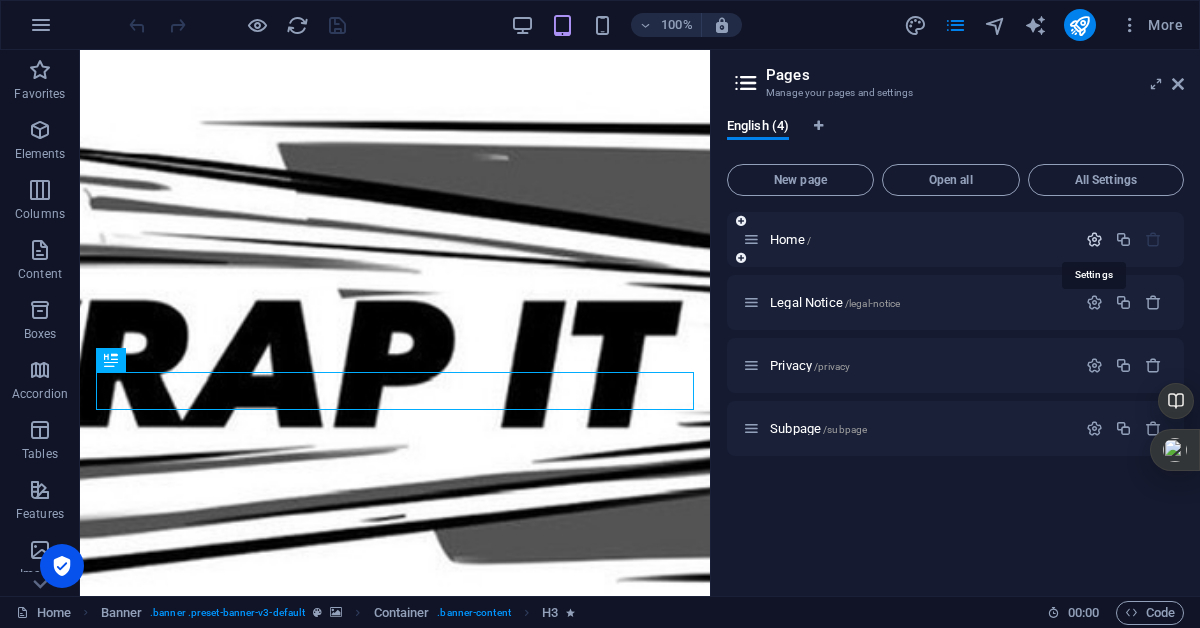 click at bounding box center [1094, 239] 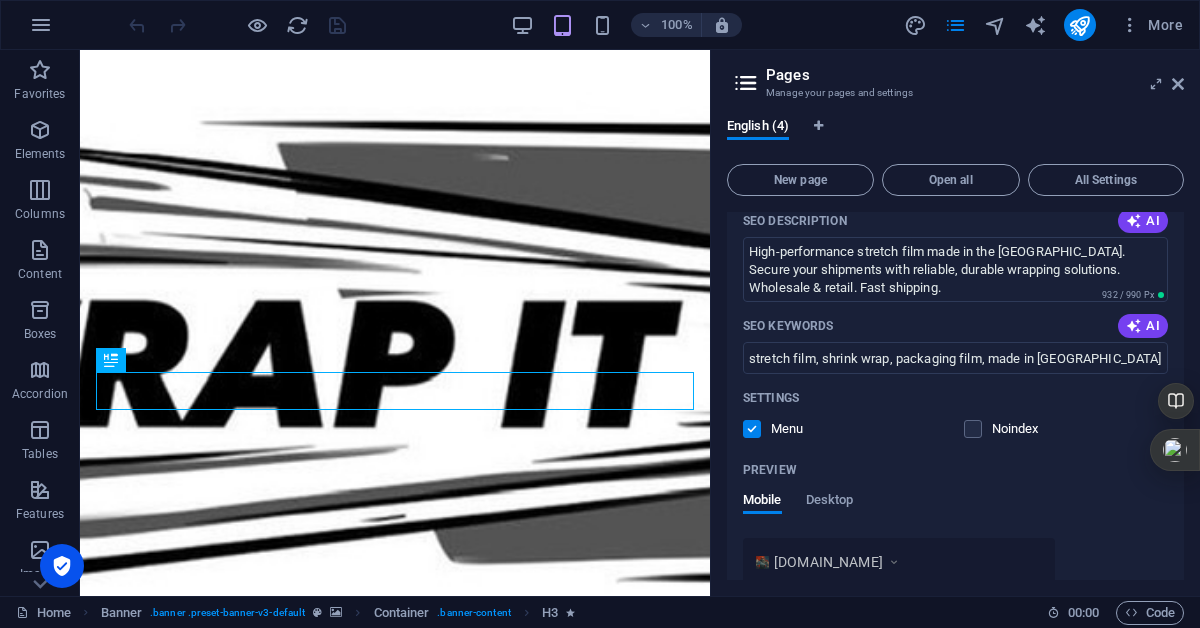 scroll, scrollTop: 0, scrollLeft: 0, axis: both 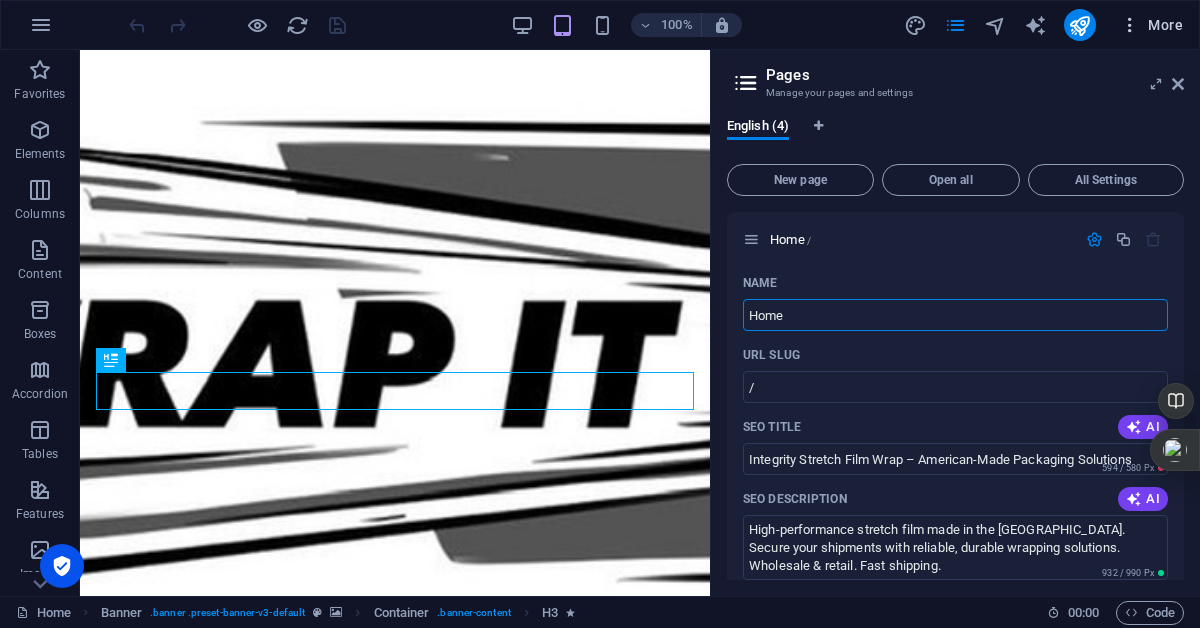 click at bounding box center (1130, 25) 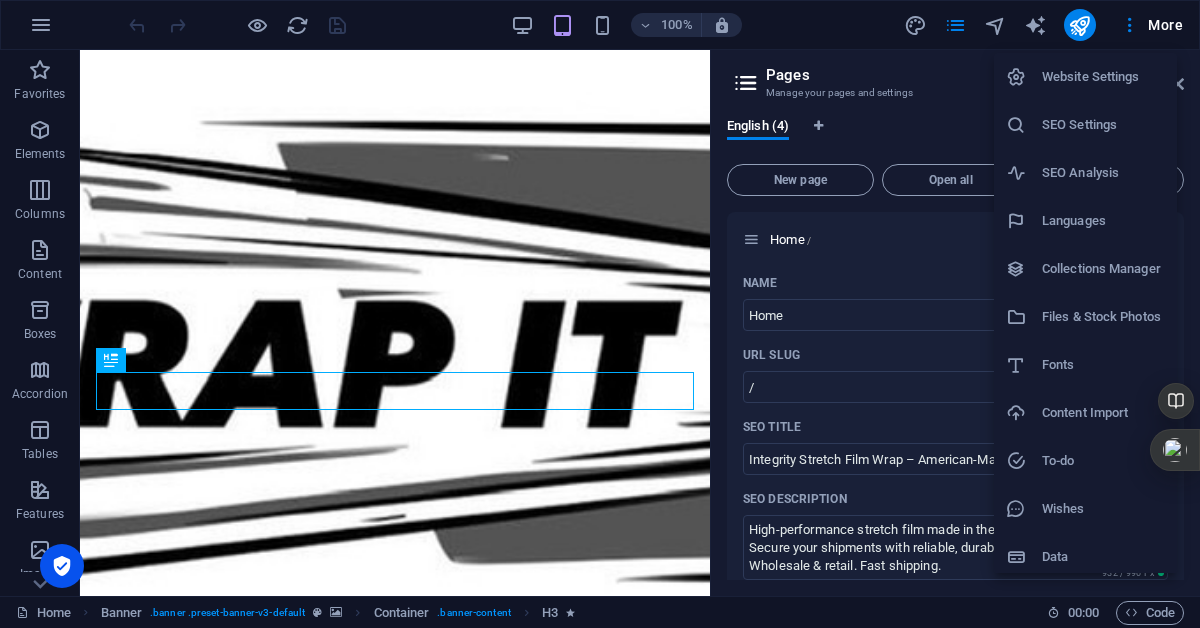 click on "Website Settings" at bounding box center (1103, 77) 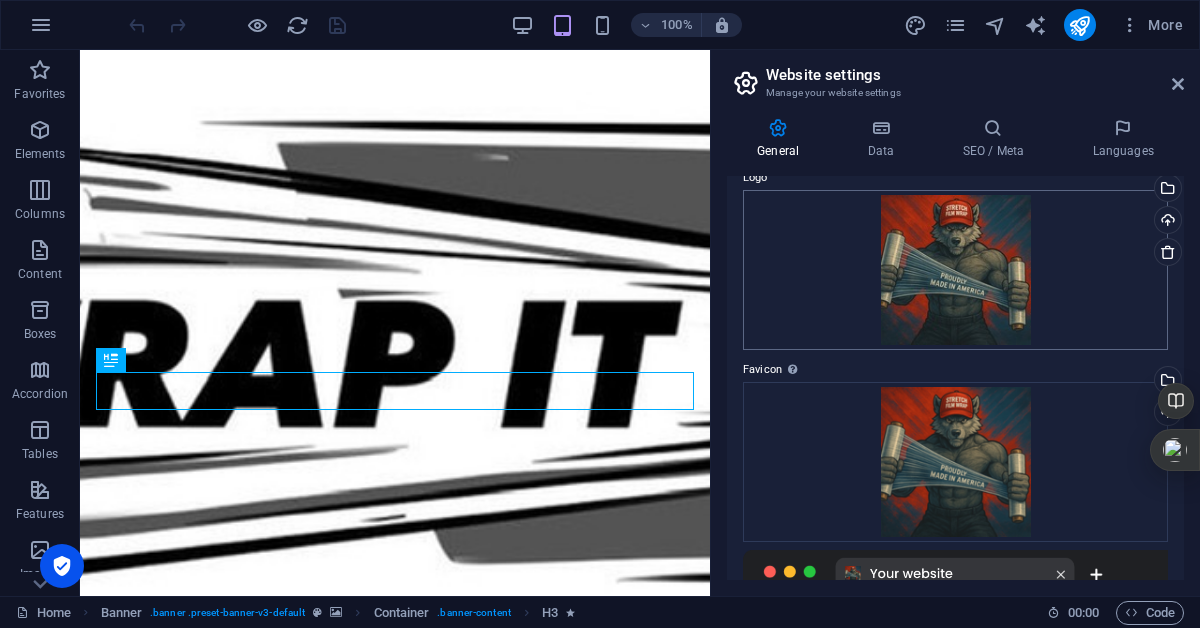 scroll, scrollTop: 0, scrollLeft: 0, axis: both 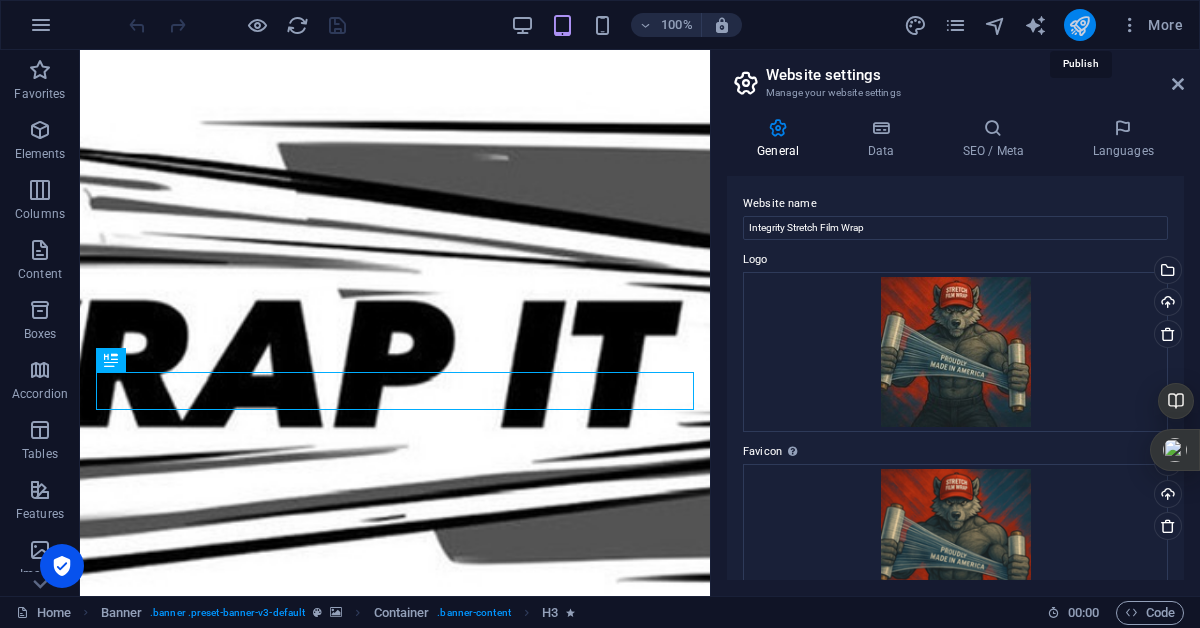 click at bounding box center (1079, 25) 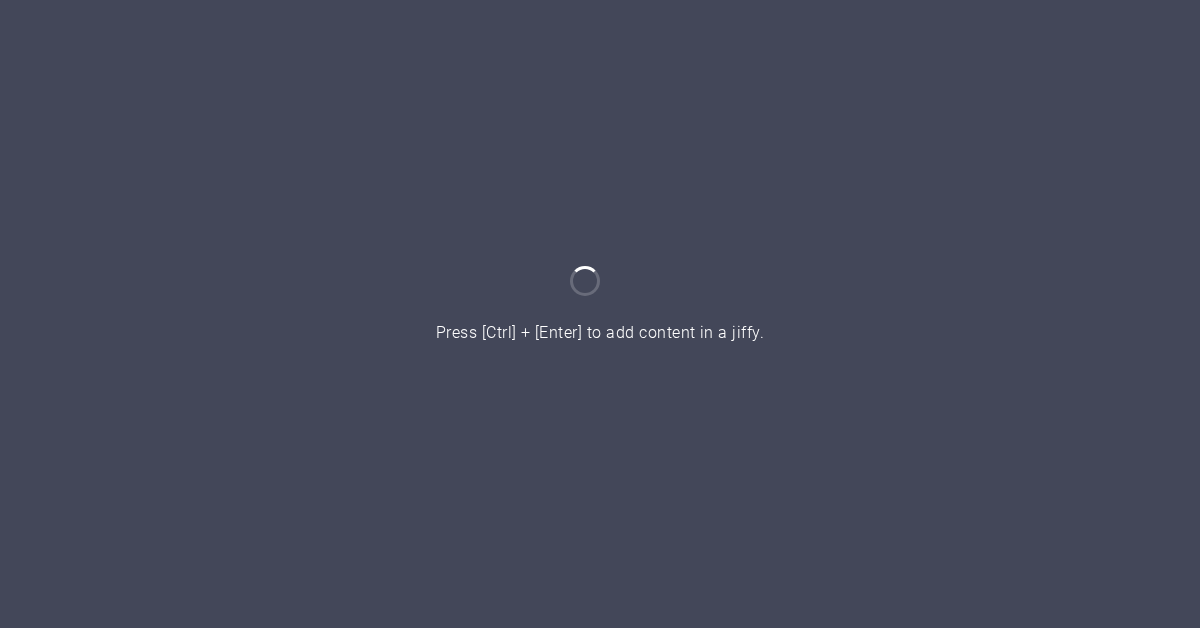 scroll, scrollTop: 0, scrollLeft: 0, axis: both 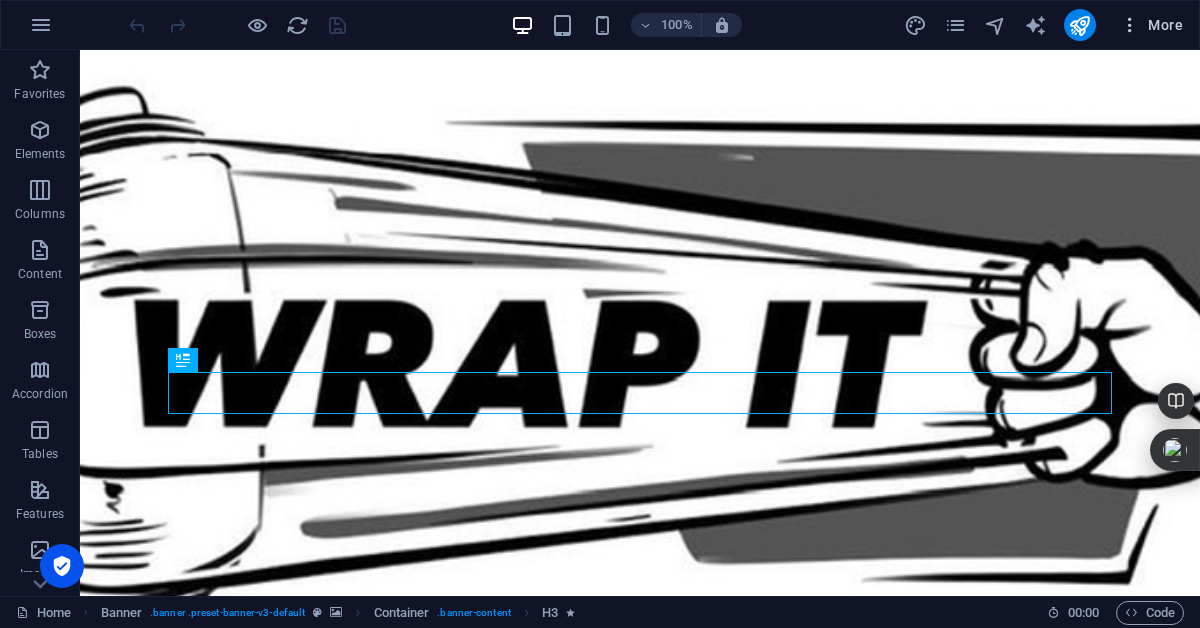 click on "More" at bounding box center (1151, 25) 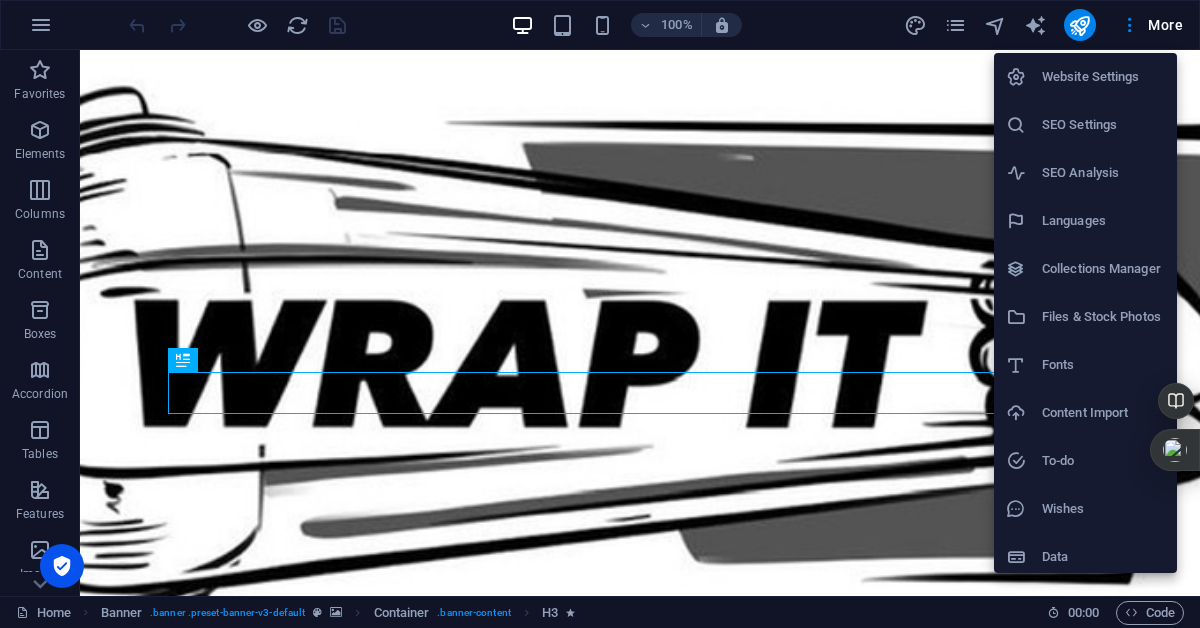click on "Website Settings" at bounding box center (1103, 77) 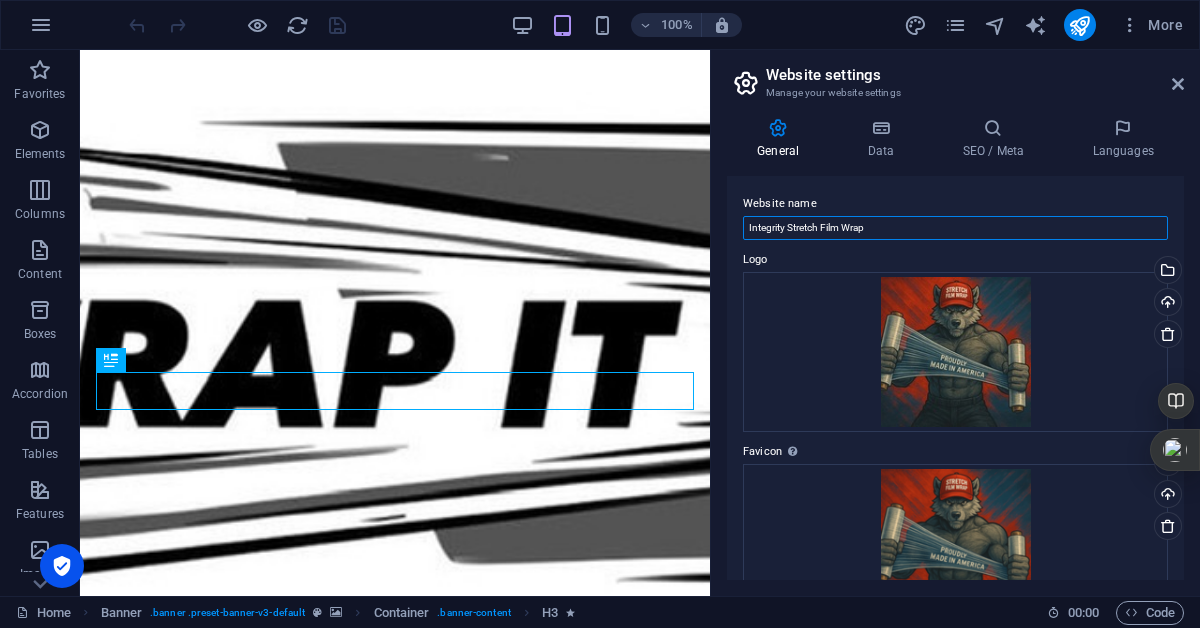 click on "Integrity Stretch Film Wrap" at bounding box center (955, 228) 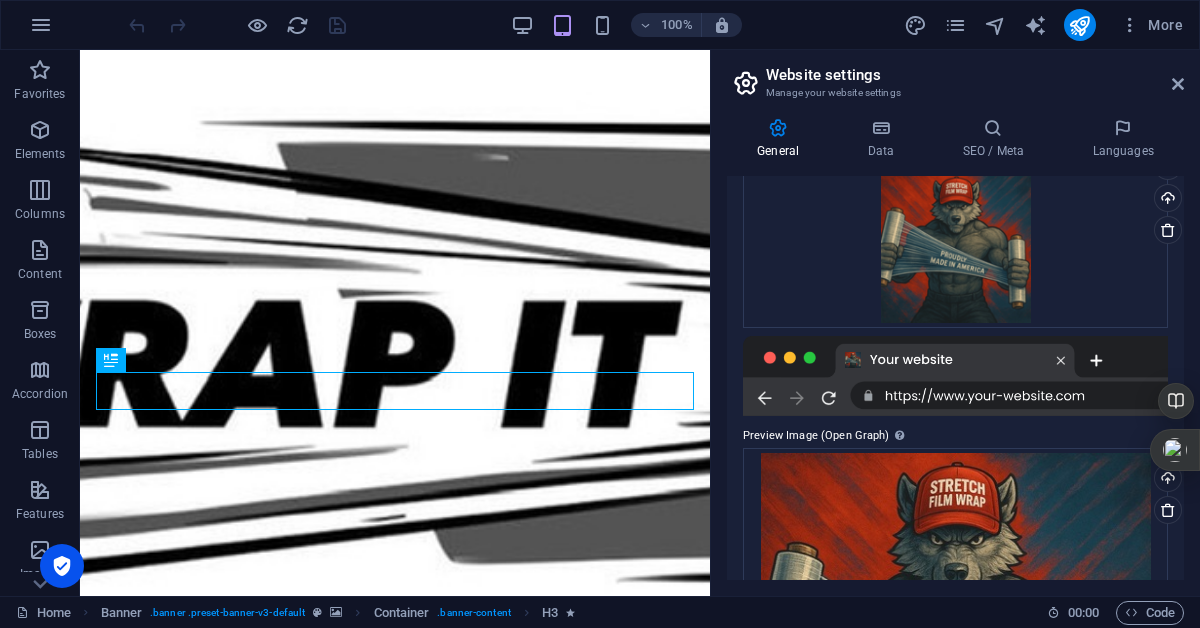 scroll, scrollTop: 0, scrollLeft: 0, axis: both 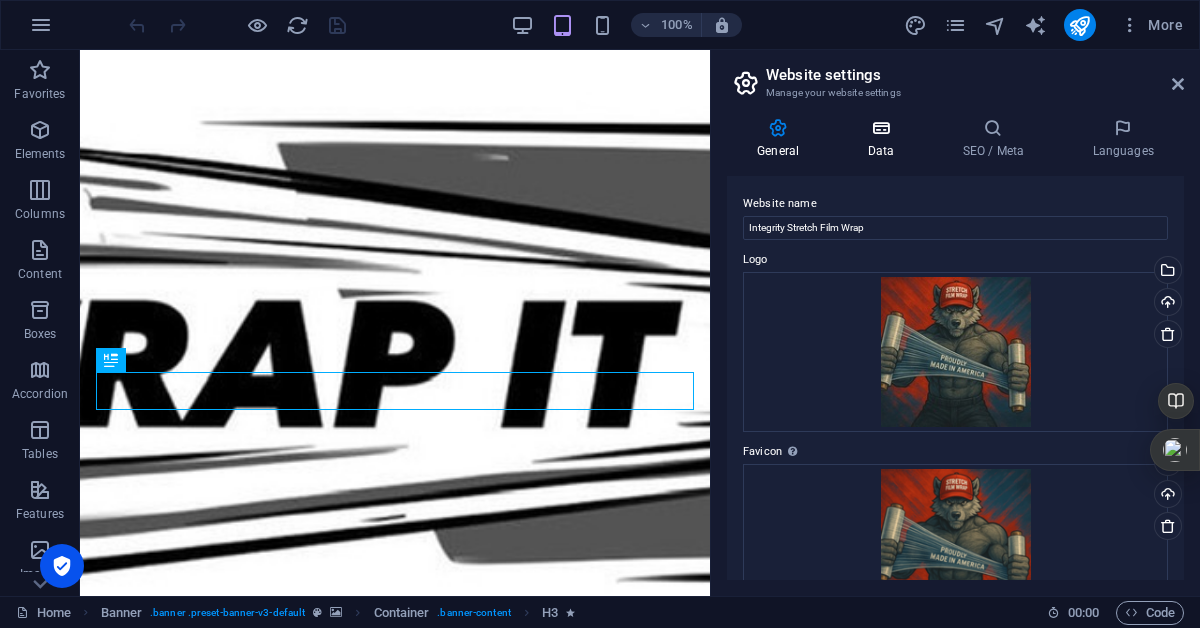 click at bounding box center (880, 128) 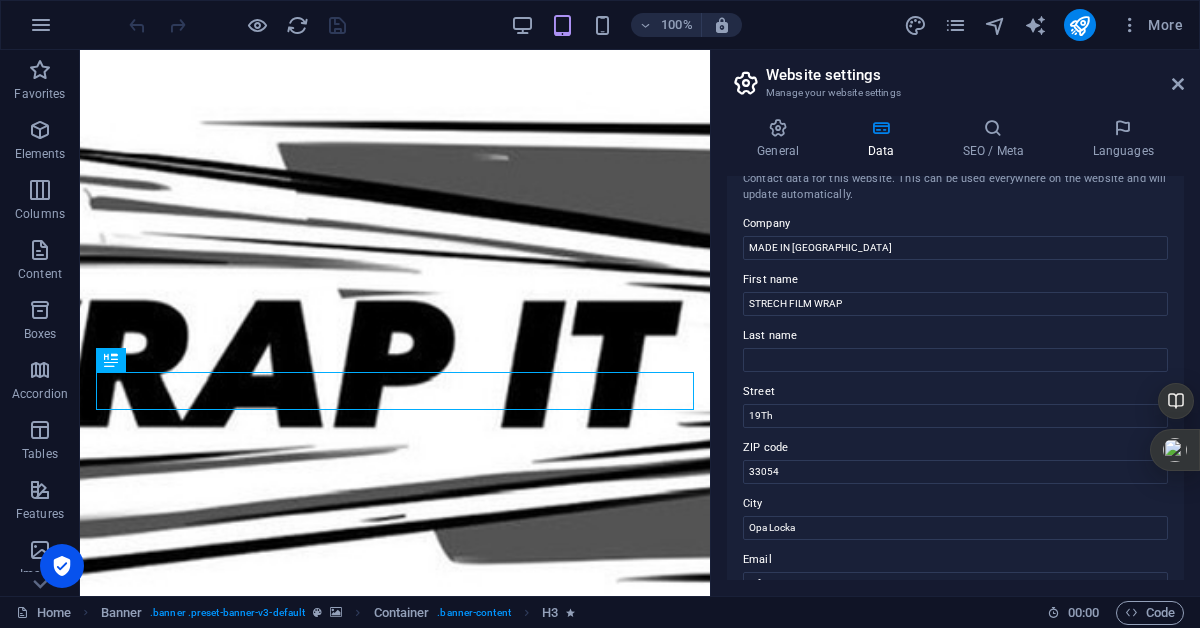 scroll, scrollTop: 0, scrollLeft: 0, axis: both 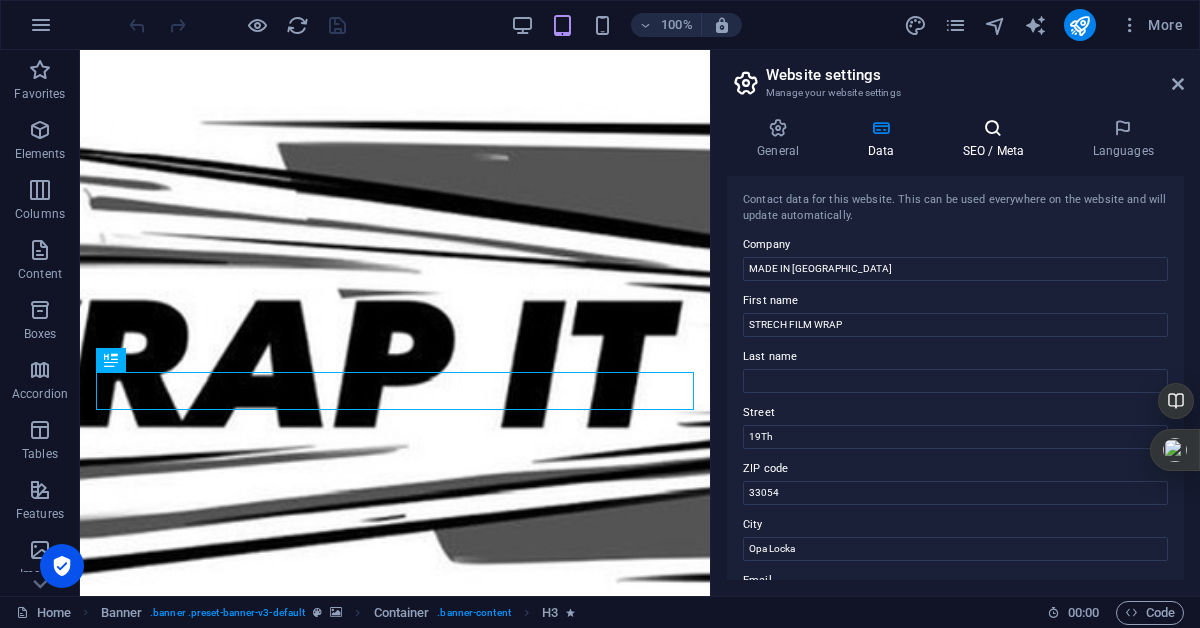 click at bounding box center (993, 128) 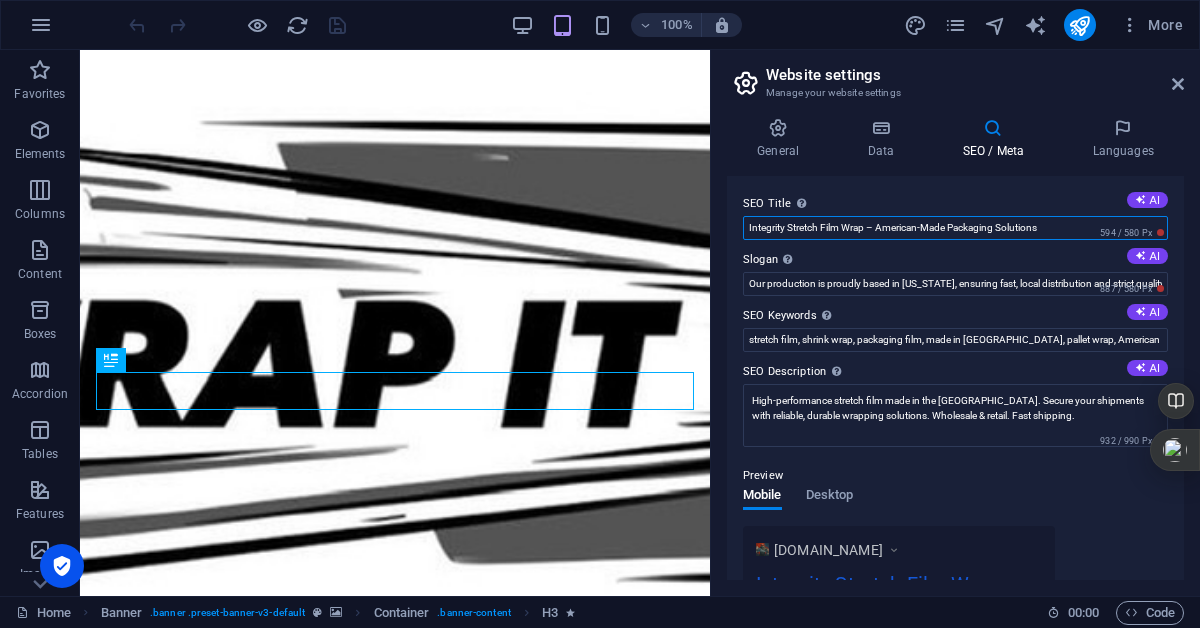 drag, startPoint x: 1072, startPoint y: 228, endPoint x: 871, endPoint y: 227, distance: 201.00249 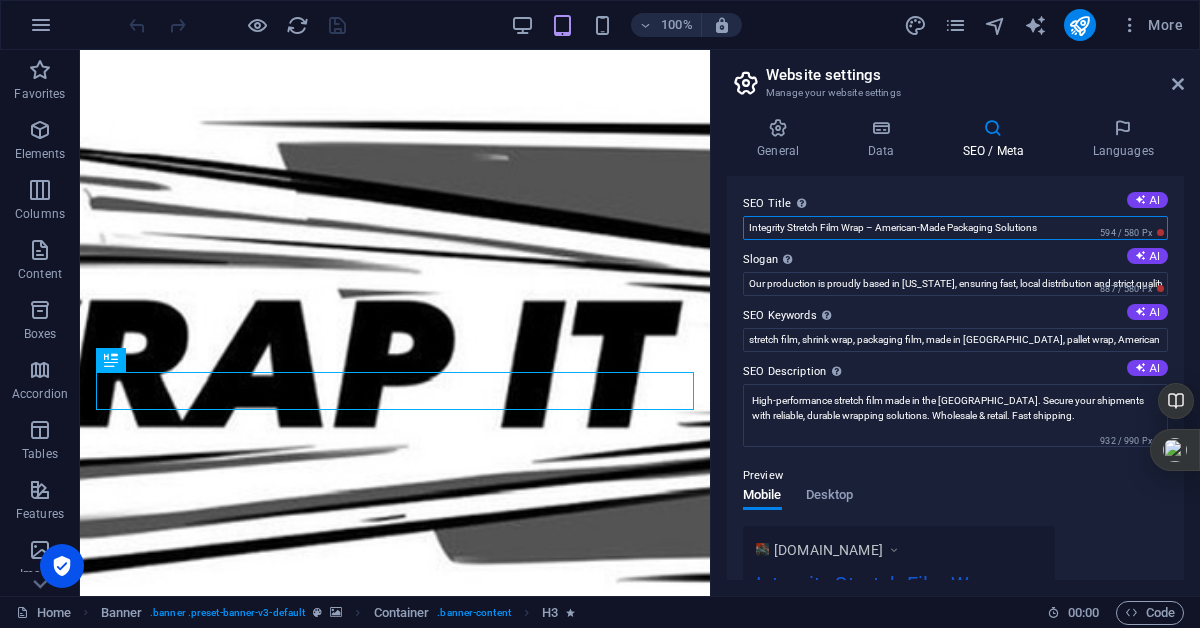 click on "Integrity Stretch Film Wrap – American-Made Packaging Solutions" at bounding box center (955, 228) 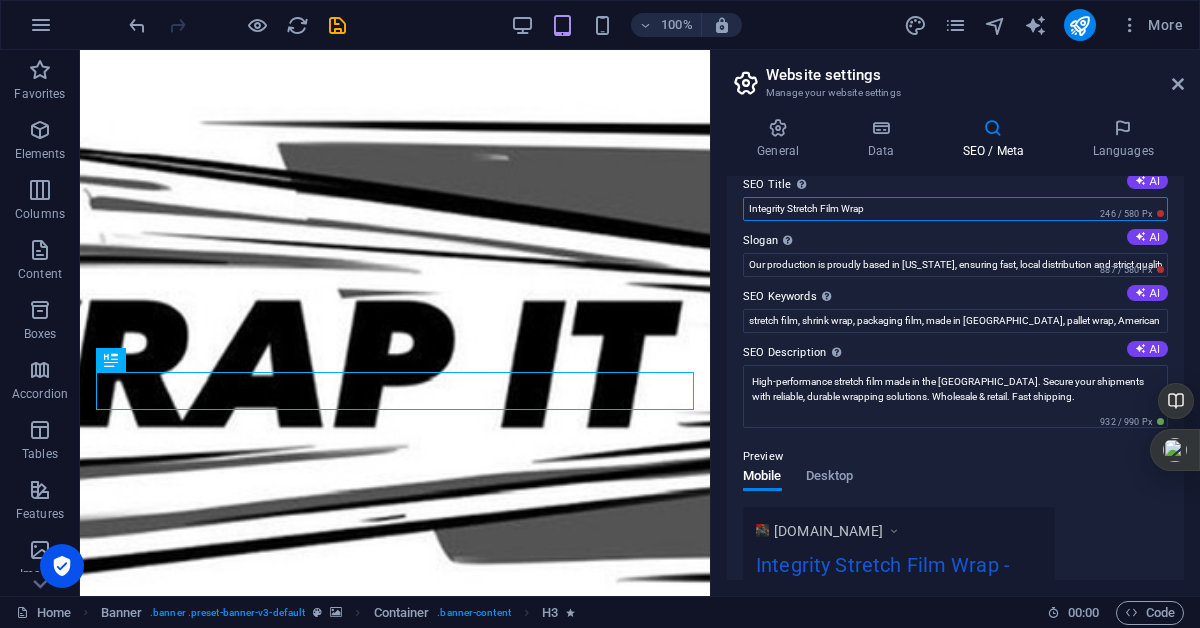 scroll, scrollTop: 0, scrollLeft: 0, axis: both 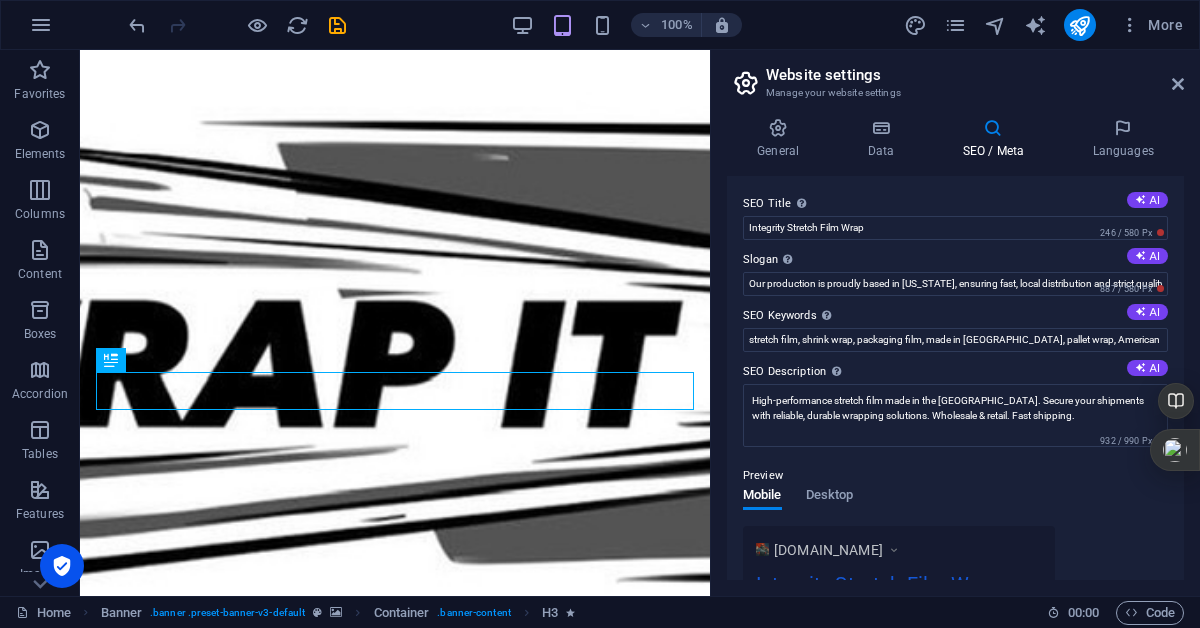 click on "SEO Title The title of your website - make it something that stands out in search engine results. AI Integrity Stretch Film Wrap 246 / 580 Px Slogan The slogan of your website. AI Our production is proudly based in Florida, ensuring fast, local distribution and strict quality control. 887 / 580 Px SEO Keywords Comma-separated list of keywords representing your website. AI stretch film, shrink wrap, packaging film, made in USA, pallet wrap, American stretch film, Integrity Wrap, warehouse packaging, bulk stretch film, film wrap Miami SEO Description Describe the contents of your website - this is crucial for search engines and SEO! AI High-performance stretch film made in the USA. Secure your shipments with reliable, durable wrapping solutions. Wholesale & retail. Fast shipping. 932 / 990 Px Preview Mobile Desktop www.example.com Integrity Stretch Film Wrap  - Our production is proudly based in Florida, ensuring fast, local ... Settings Noindex Responsive Meta tags Google Analytics ID Google Maps API key" at bounding box center [955, 378] 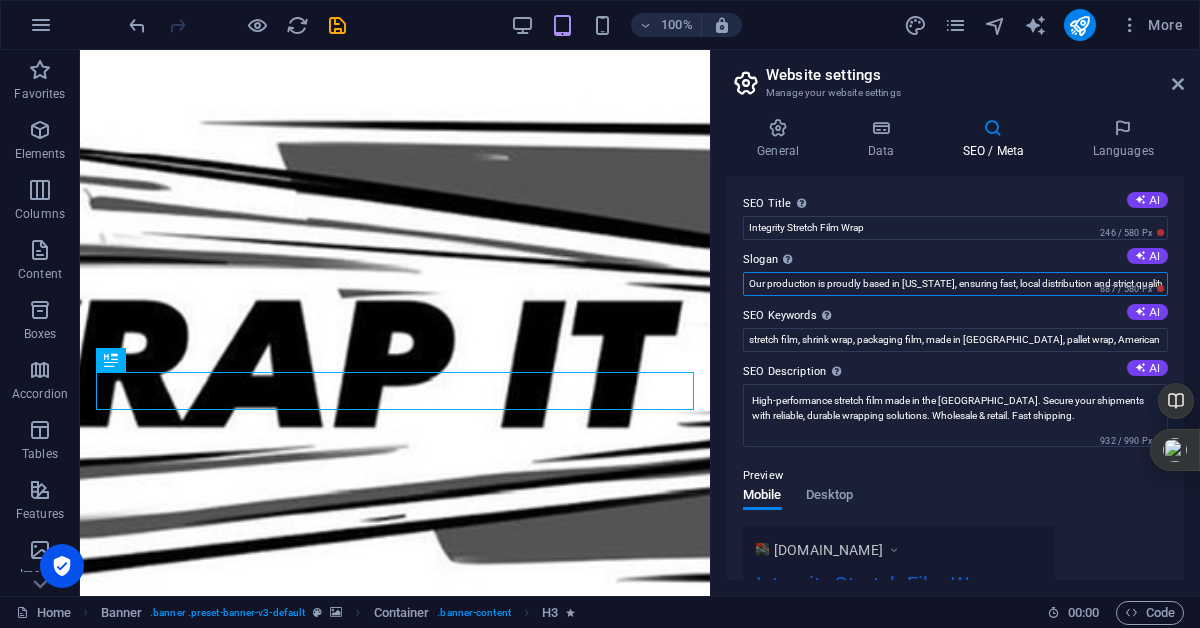 click on "Our production is proudly based in Florida, ensuring fast, local distribution and strict quality control." at bounding box center (955, 284) 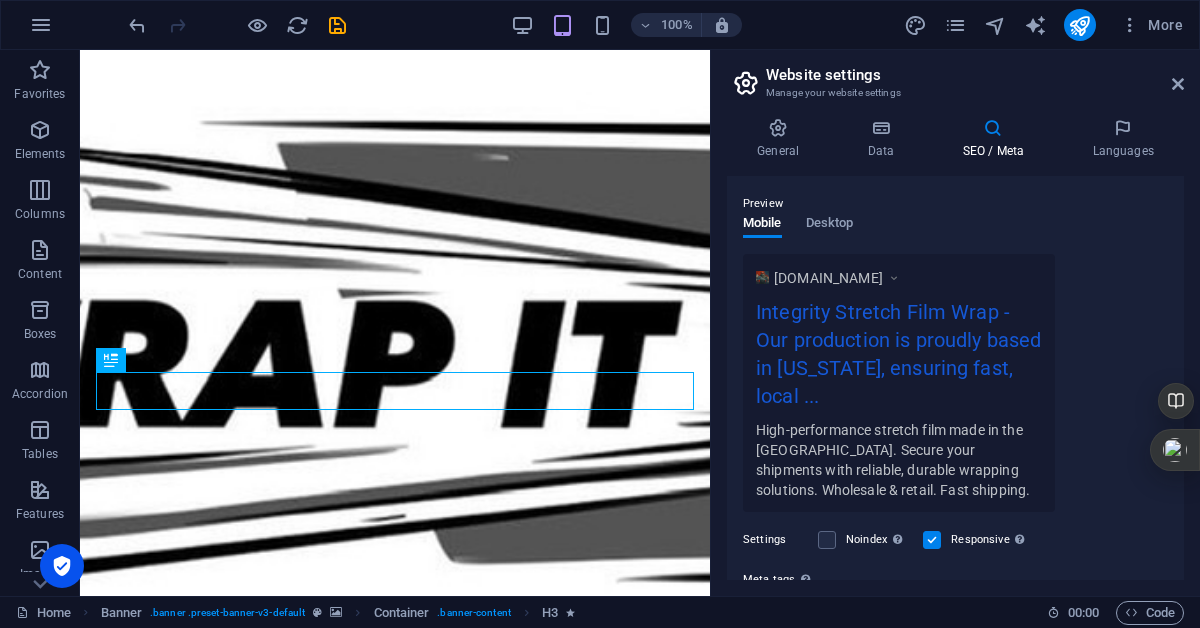 scroll, scrollTop: 0, scrollLeft: 0, axis: both 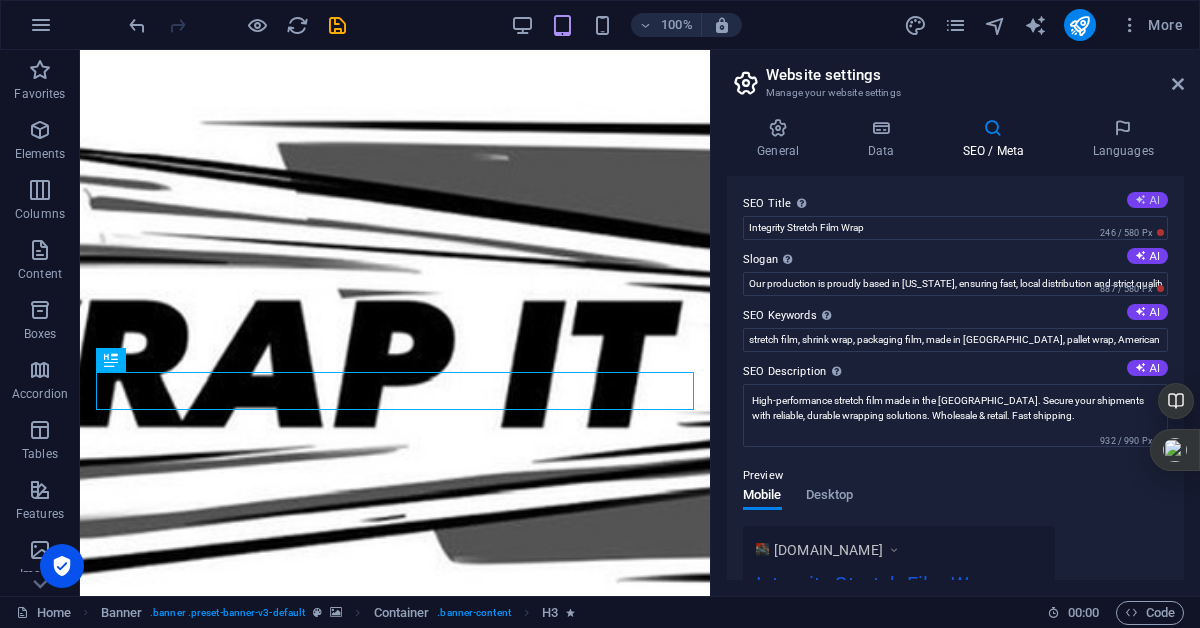 click on "AI" at bounding box center (1147, 200) 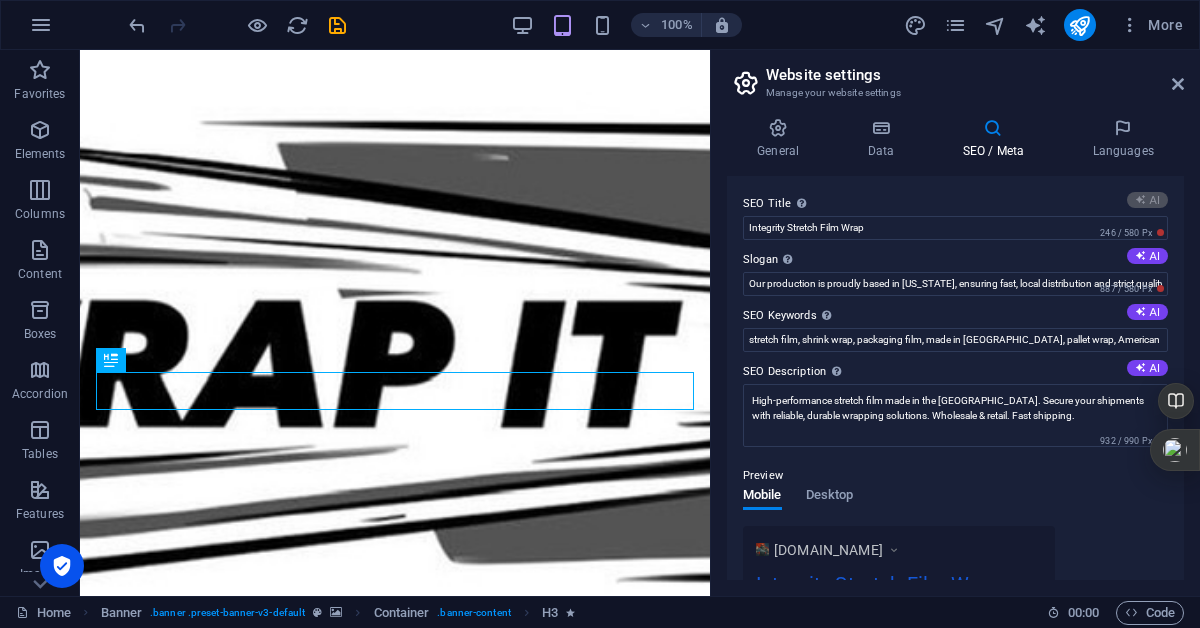 type on "High-Performance Stretch Film" 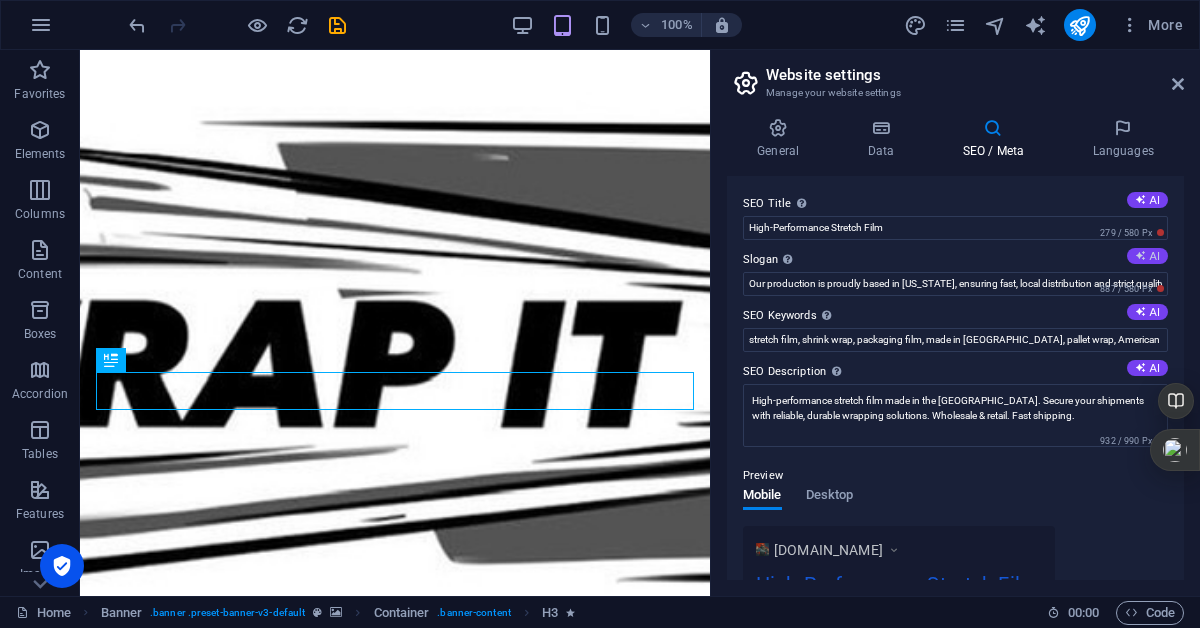 click on "AI" at bounding box center (1147, 256) 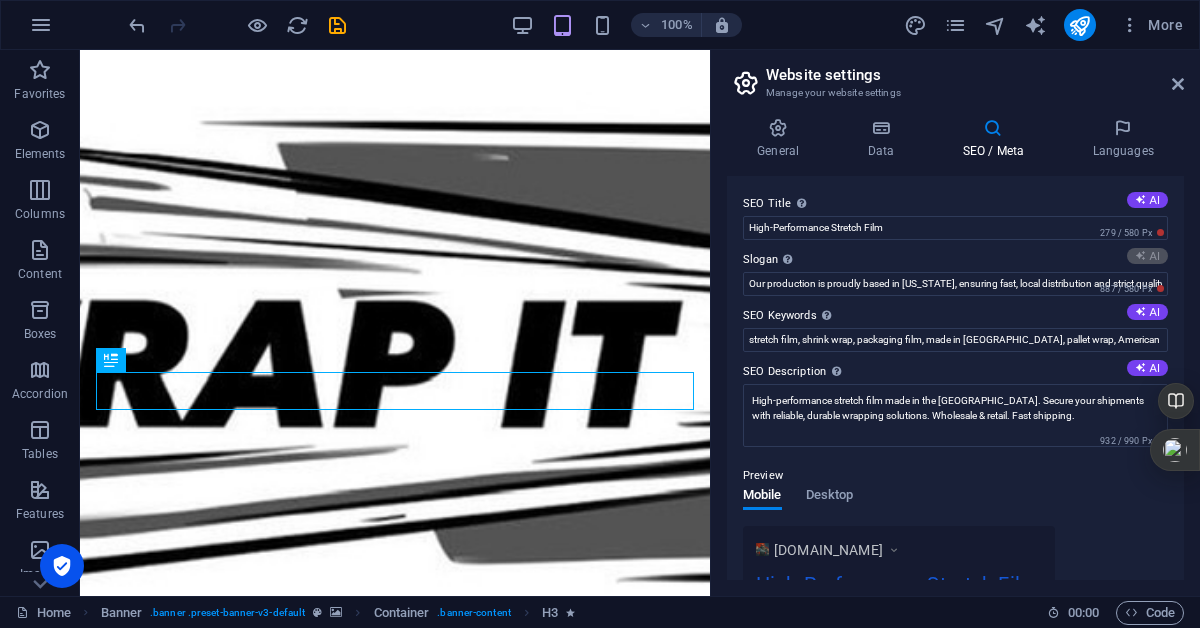 type on "Reliable Stretch Film for Every Shipment Need" 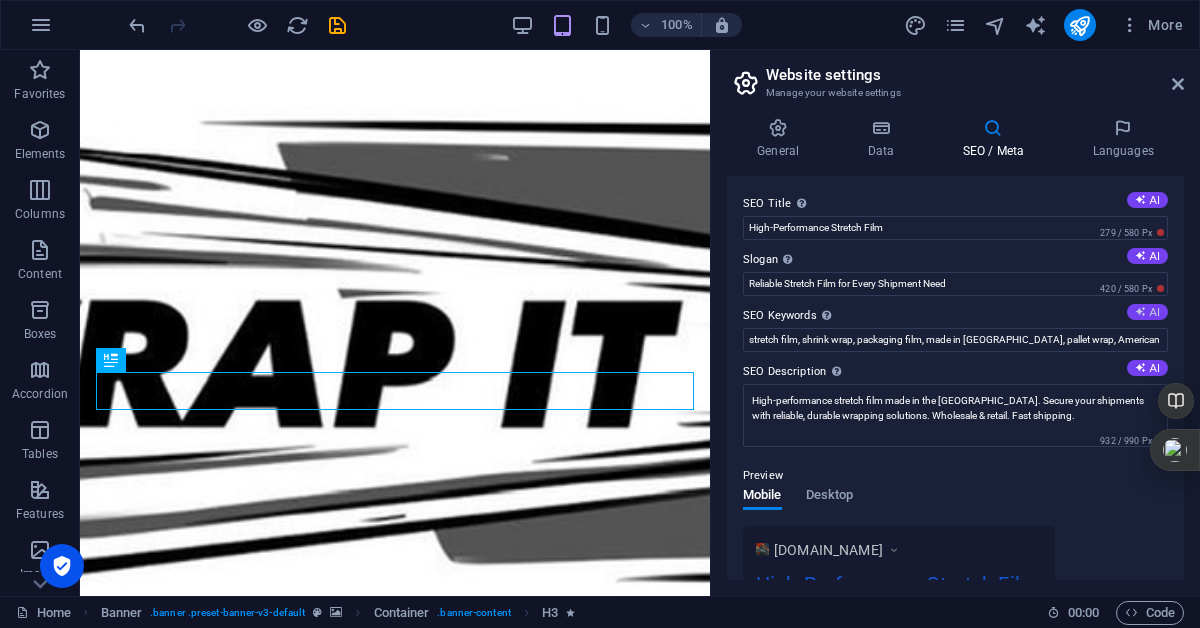 click at bounding box center (1140, 311) 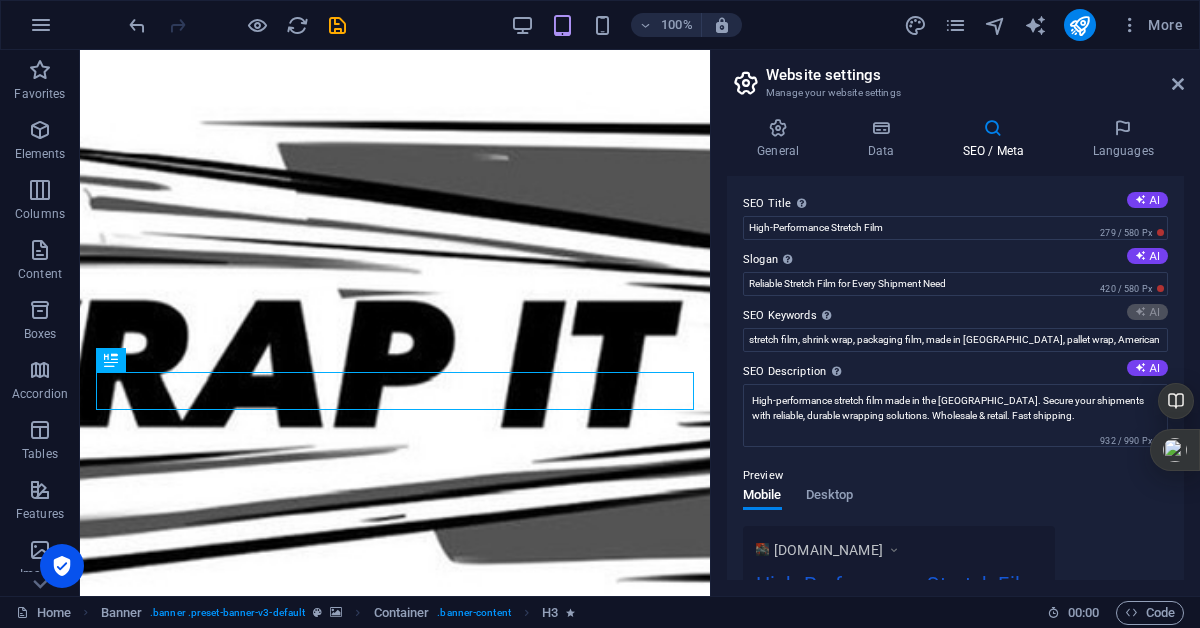 type on "stretch film, made in [GEOGRAPHIC_DATA], high-performance wrap, shipping logistics, warehouse packaging, bulk orders" 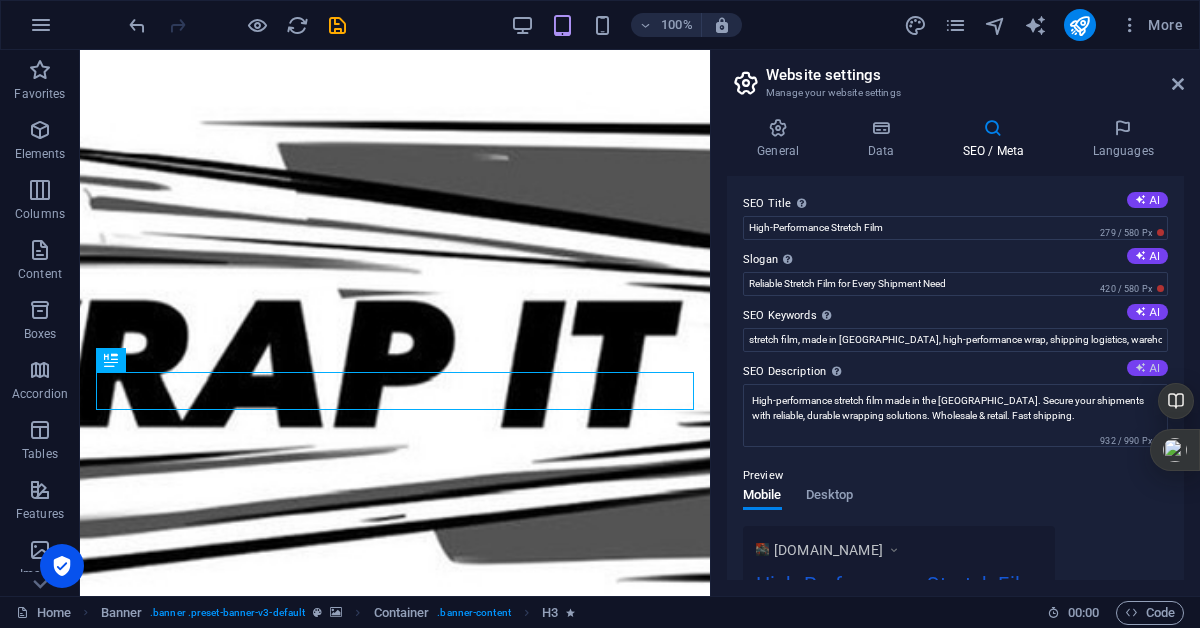 click on "AI" at bounding box center (1147, 368) 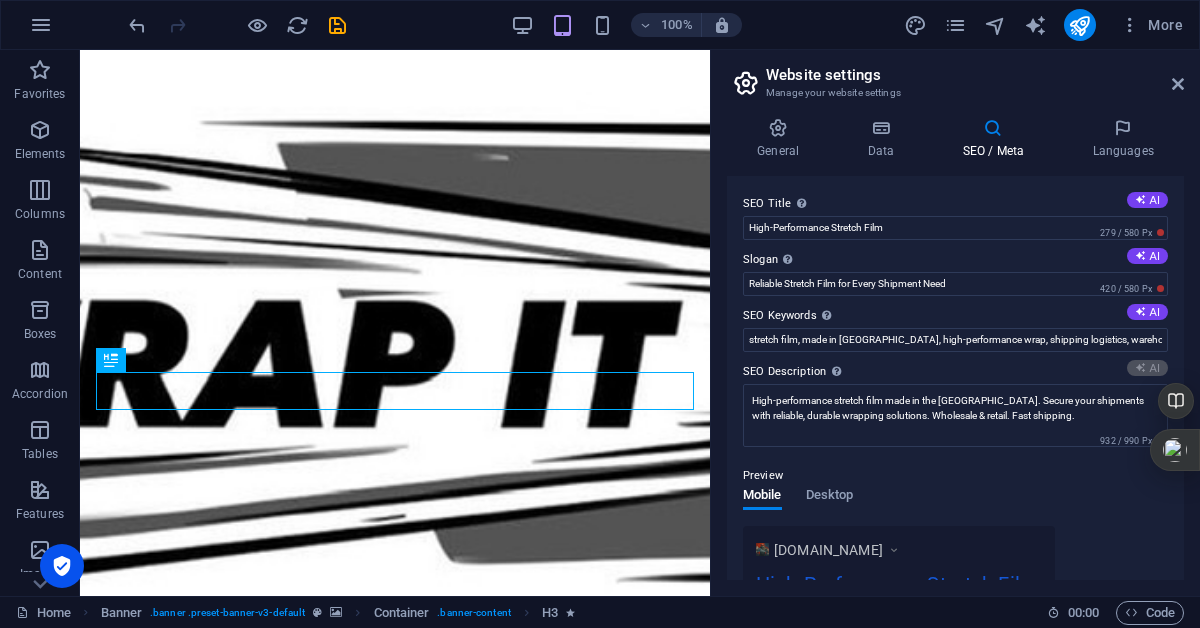 type on "Discover high-performance stretch film wraps made in the [GEOGRAPHIC_DATA] for shipping, logistics, and e-commerce. Durable, reliable, and efficient!" 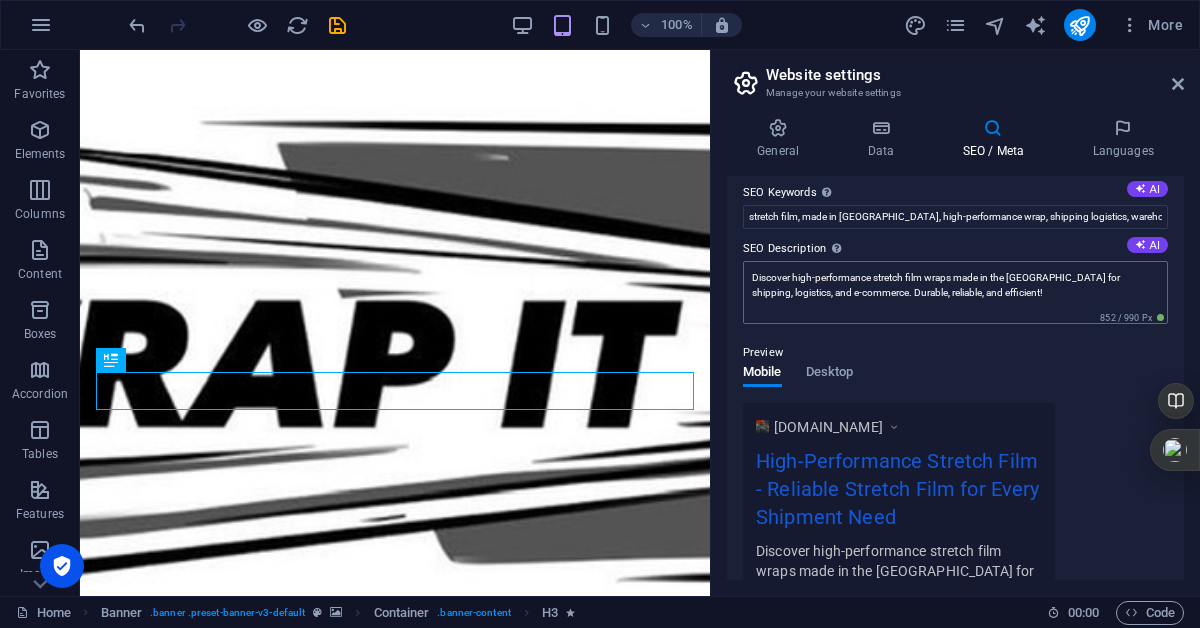scroll, scrollTop: 120, scrollLeft: 0, axis: vertical 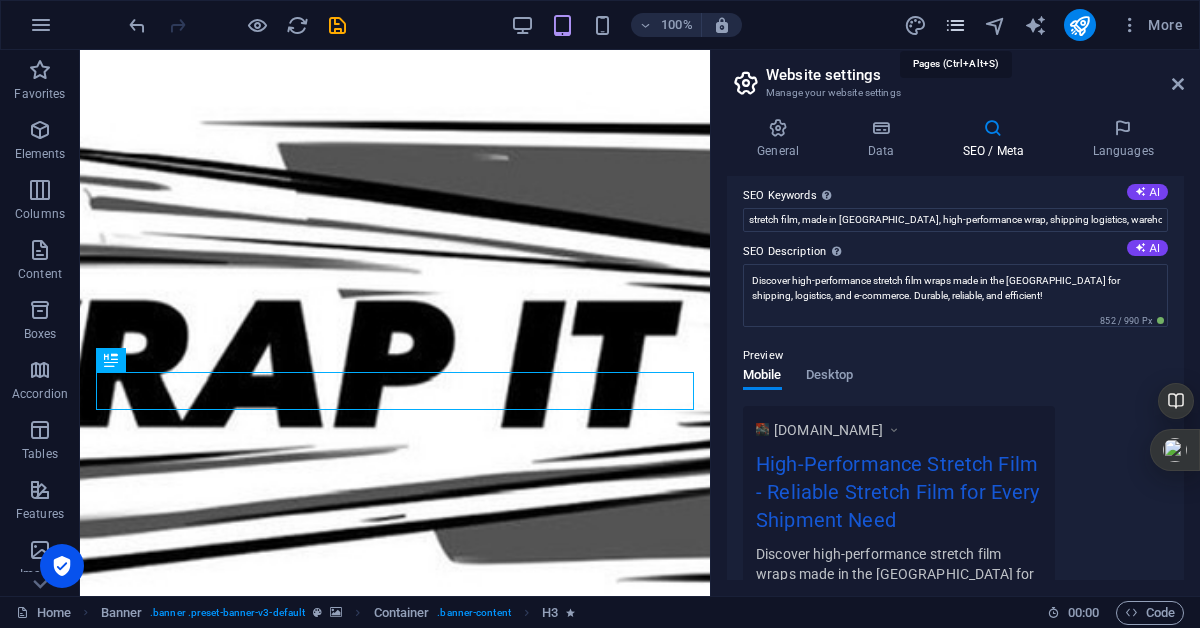 click at bounding box center [955, 25] 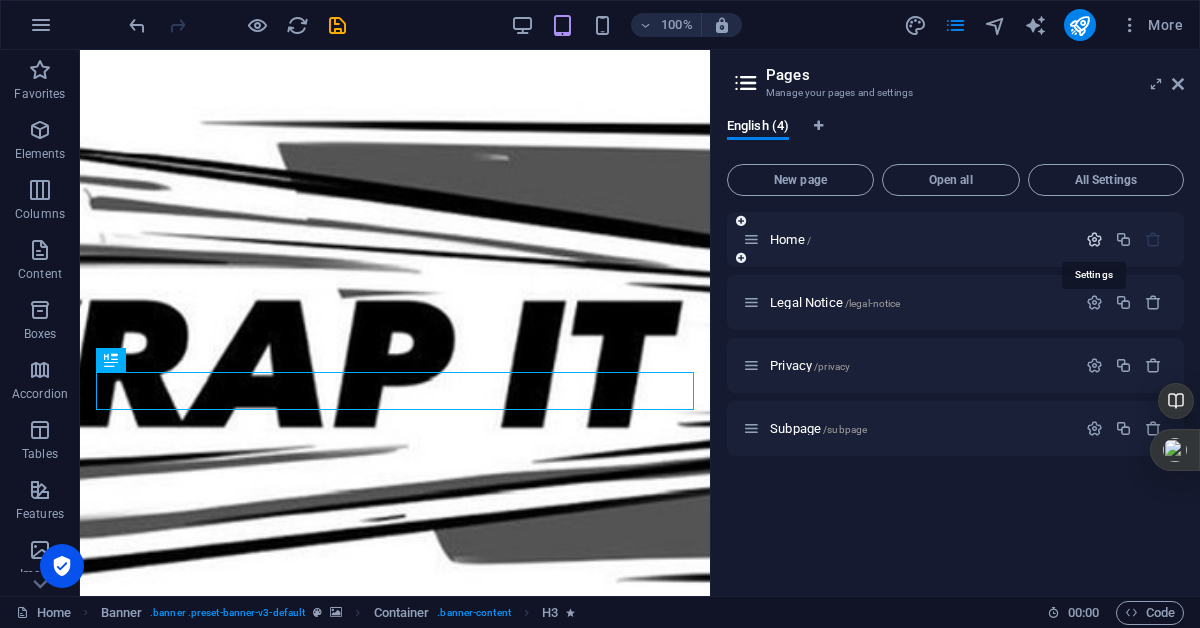 click at bounding box center (1094, 239) 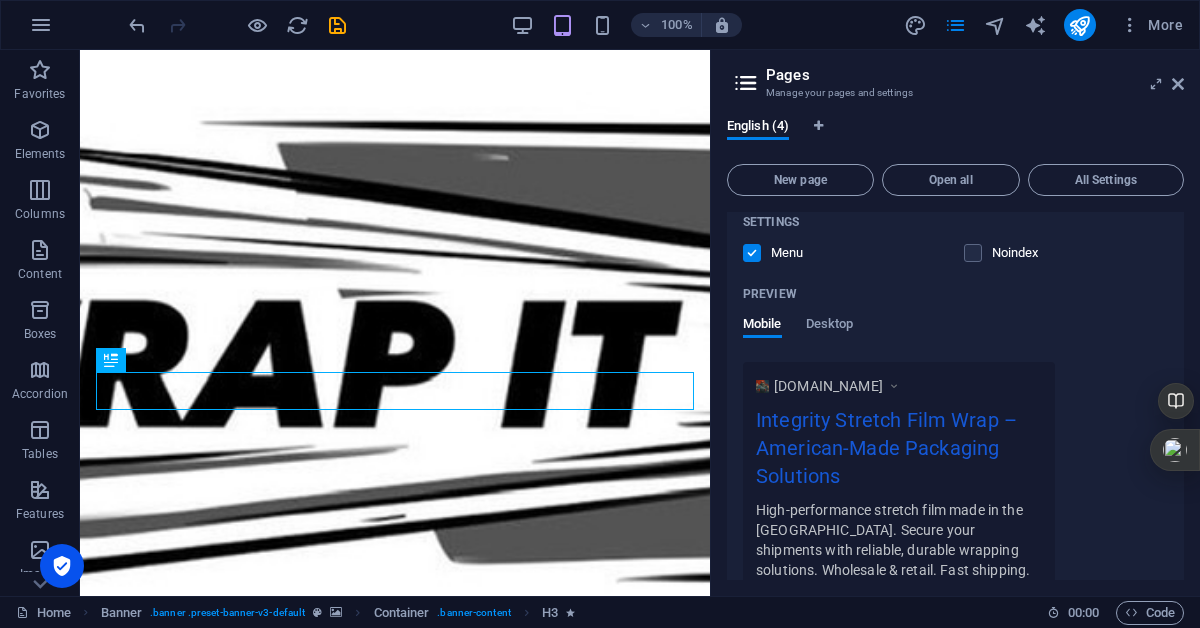 scroll, scrollTop: 0, scrollLeft: 0, axis: both 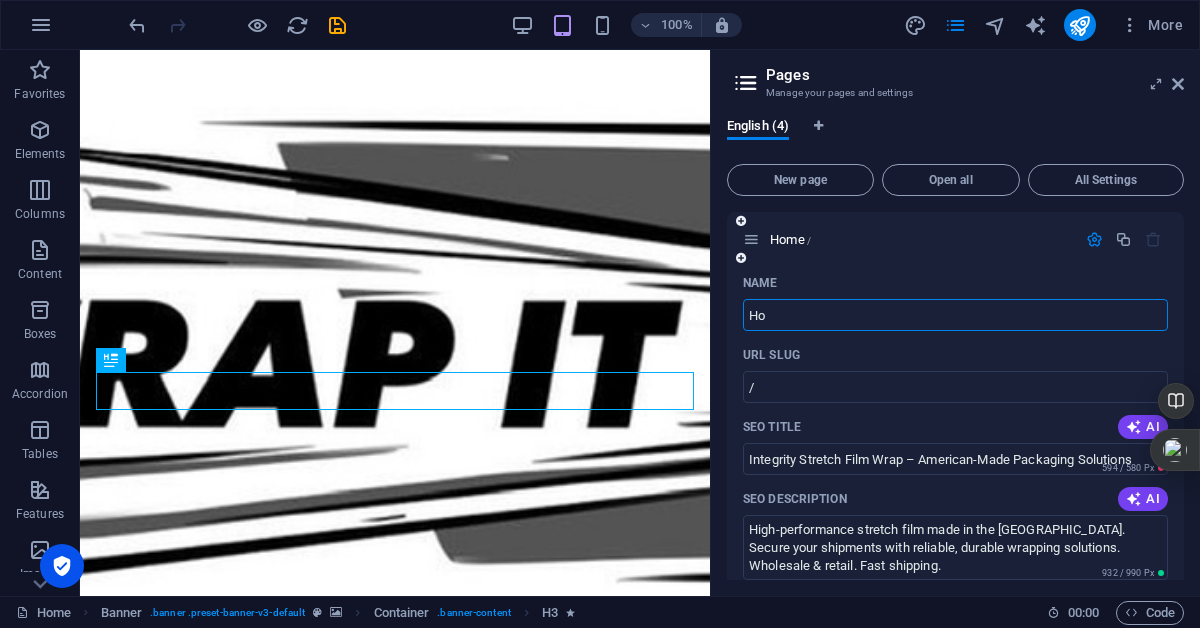 type on "H" 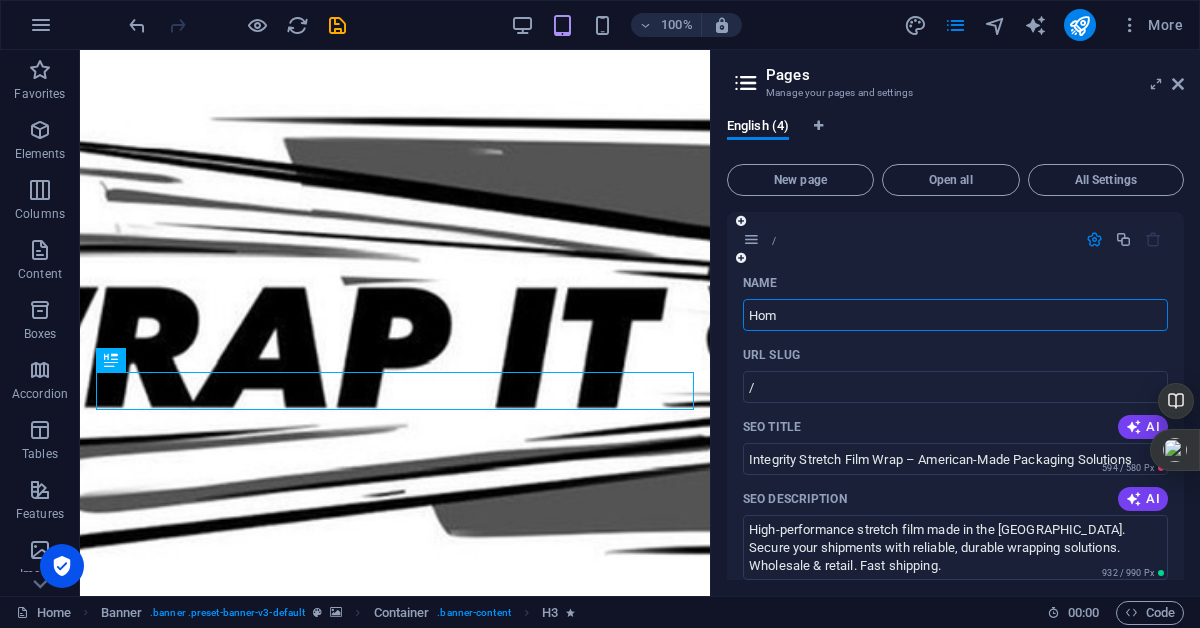 type on "Home" 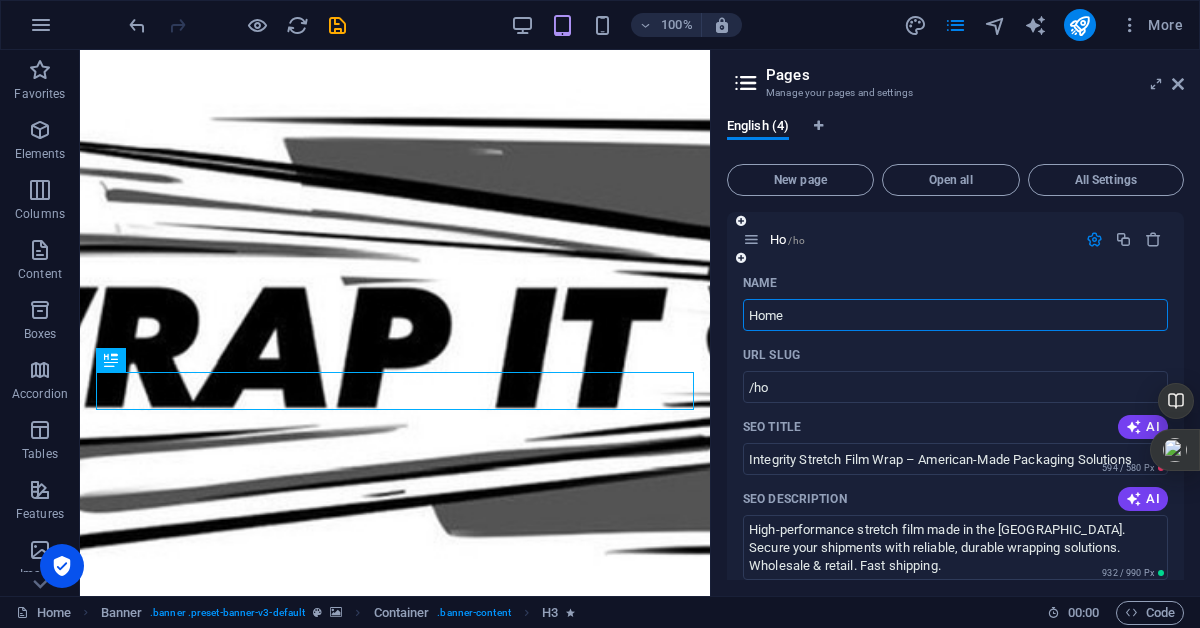 type on "/ho" 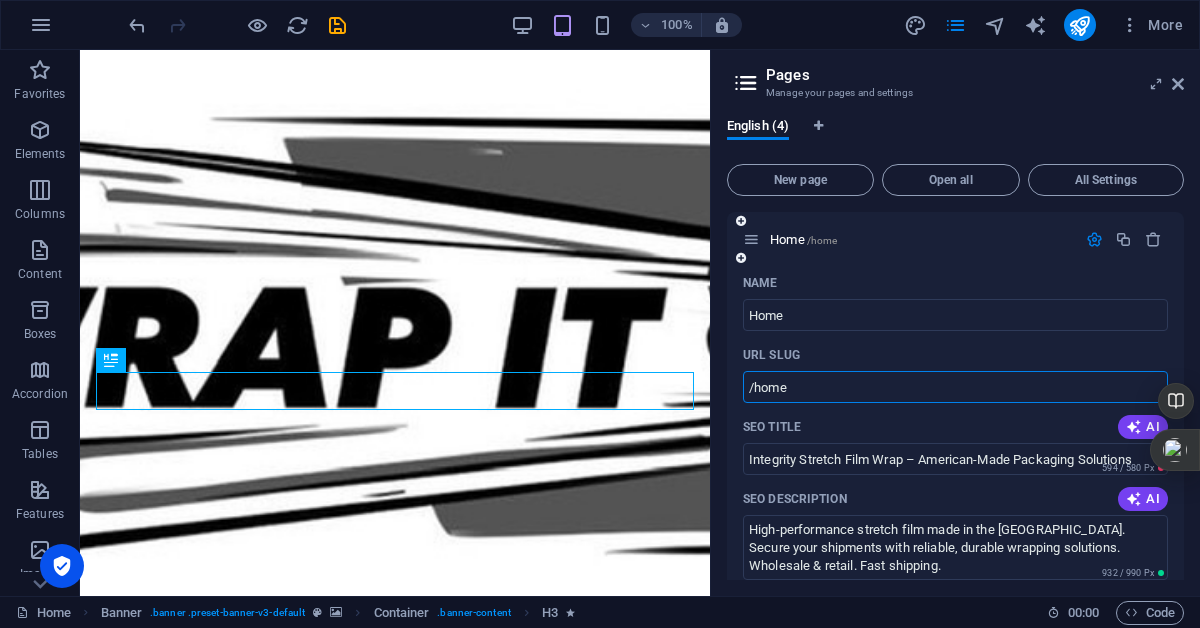 click on "/home" at bounding box center (955, 387) 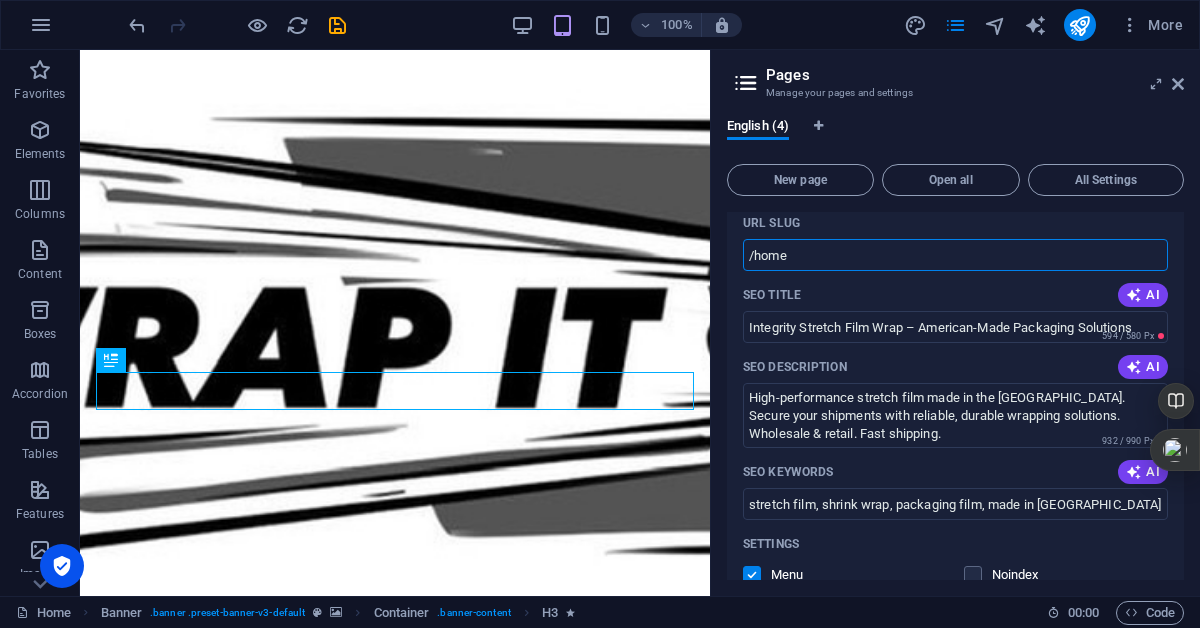 scroll, scrollTop: 135, scrollLeft: 0, axis: vertical 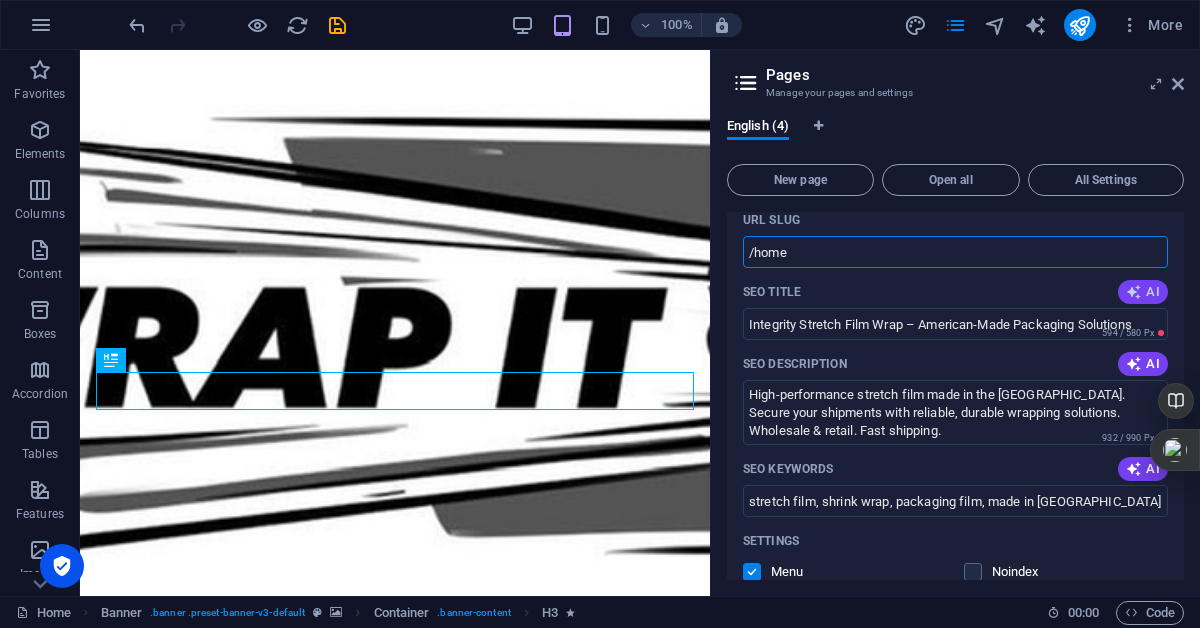 click at bounding box center (1134, 292) 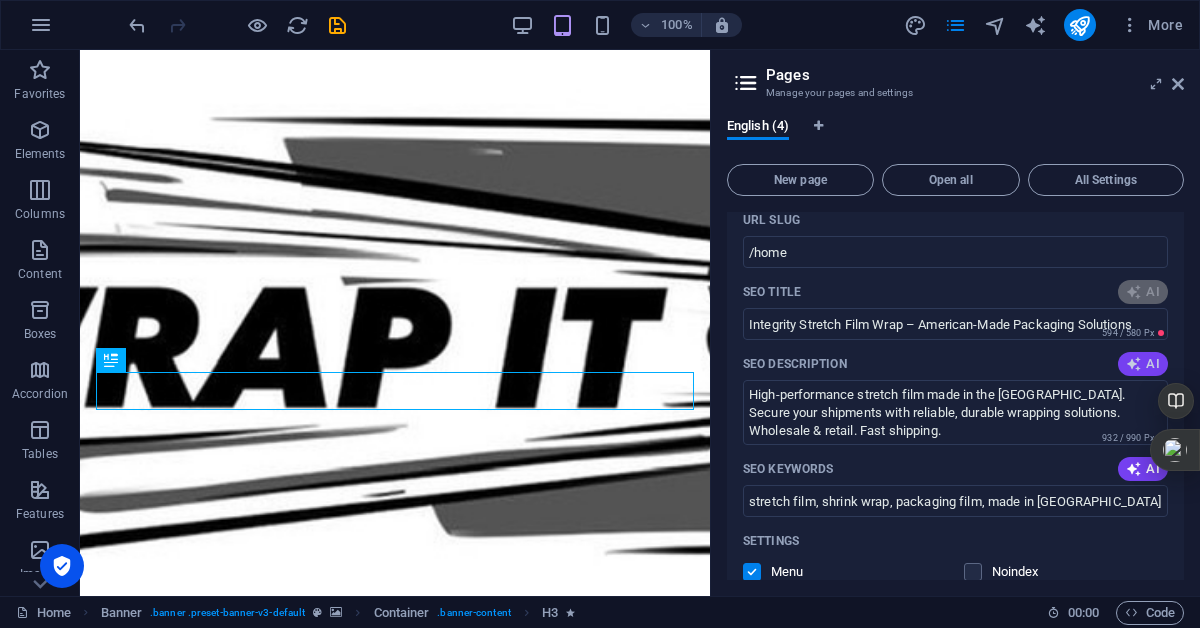type on "High-Performance Stretch Film [GEOGRAPHIC_DATA]" 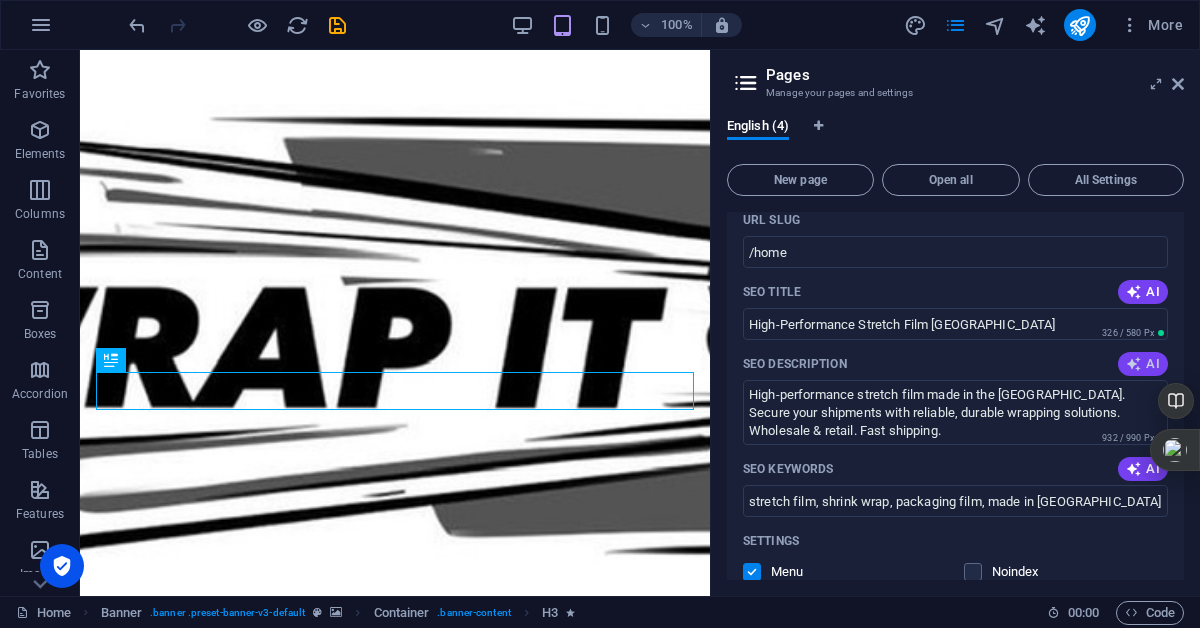 click on "AI" at bounding box center (1143, 364) 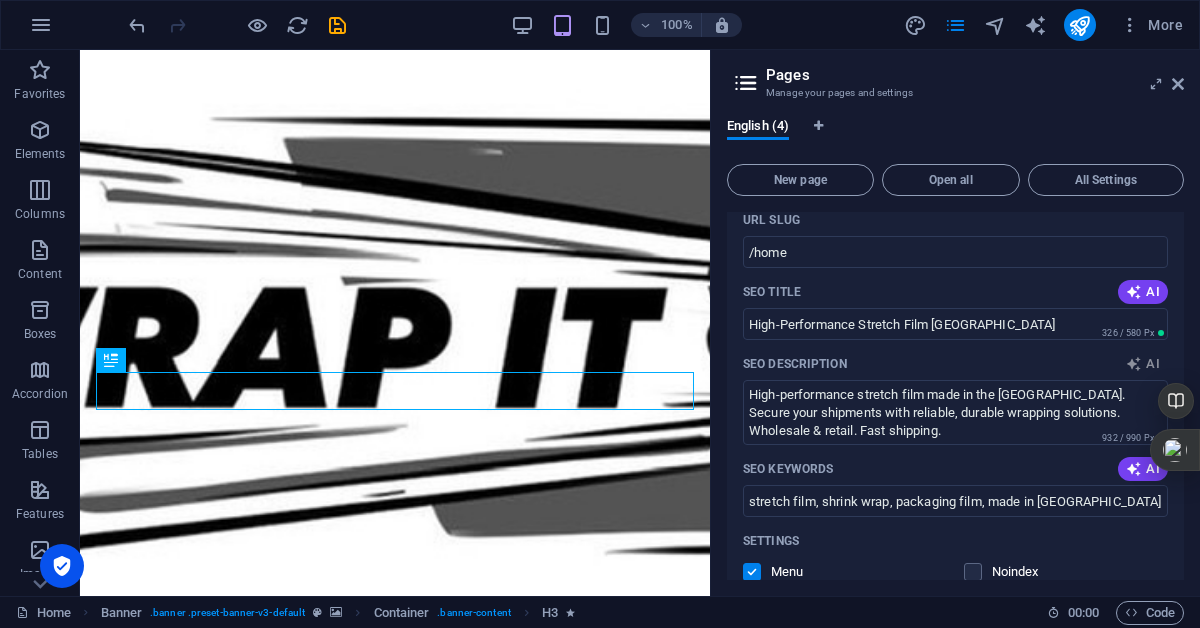 type on "Discover high-performance American-made stretch film wrap for shipping, logistics, and packaging. Strong, reliable, and efficient!" 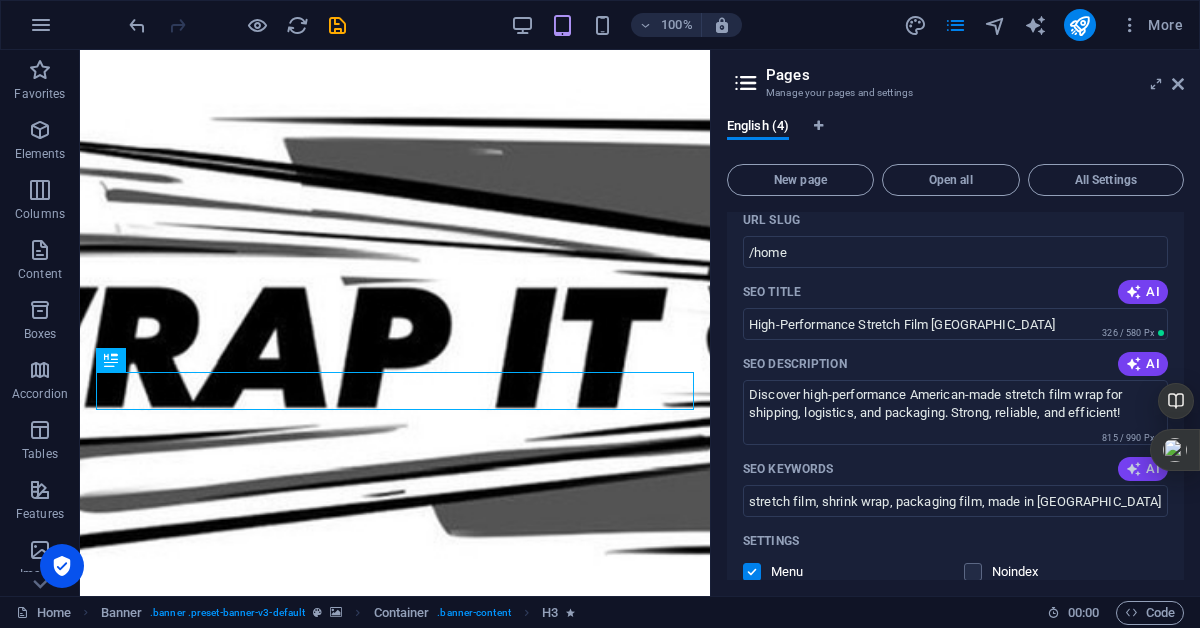 click at bounding box center (1134, 469) 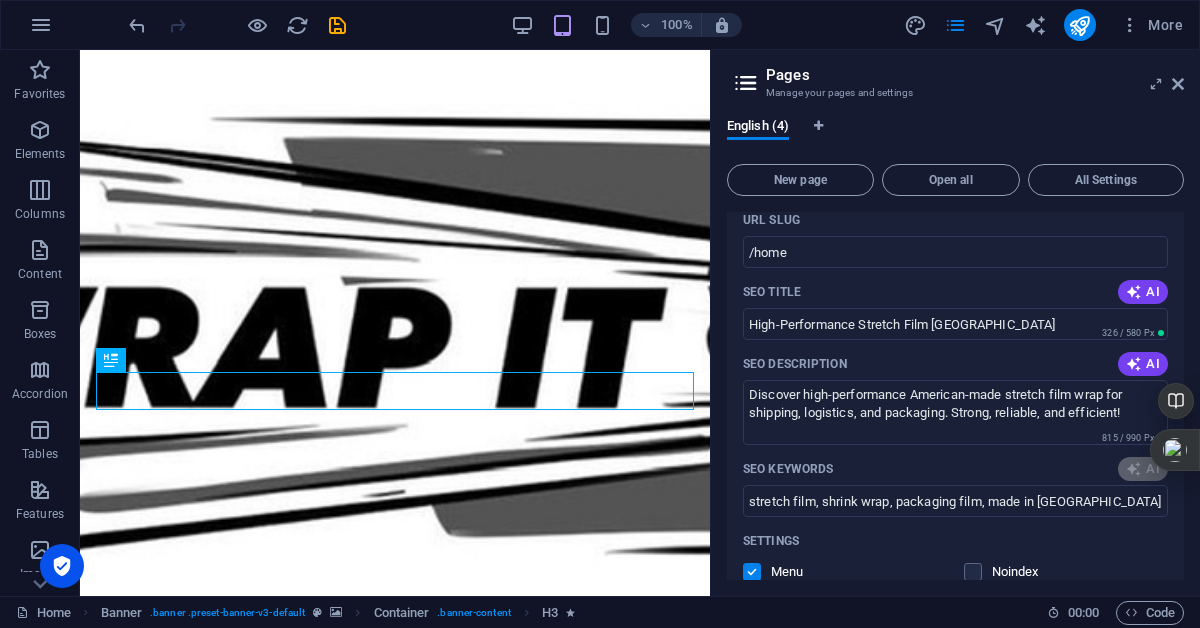 type on "stretch film wrap, made in America, high-performance stretch film, Miami stretch film, polyethylene packaging solutions, logistics and shipping wrap" 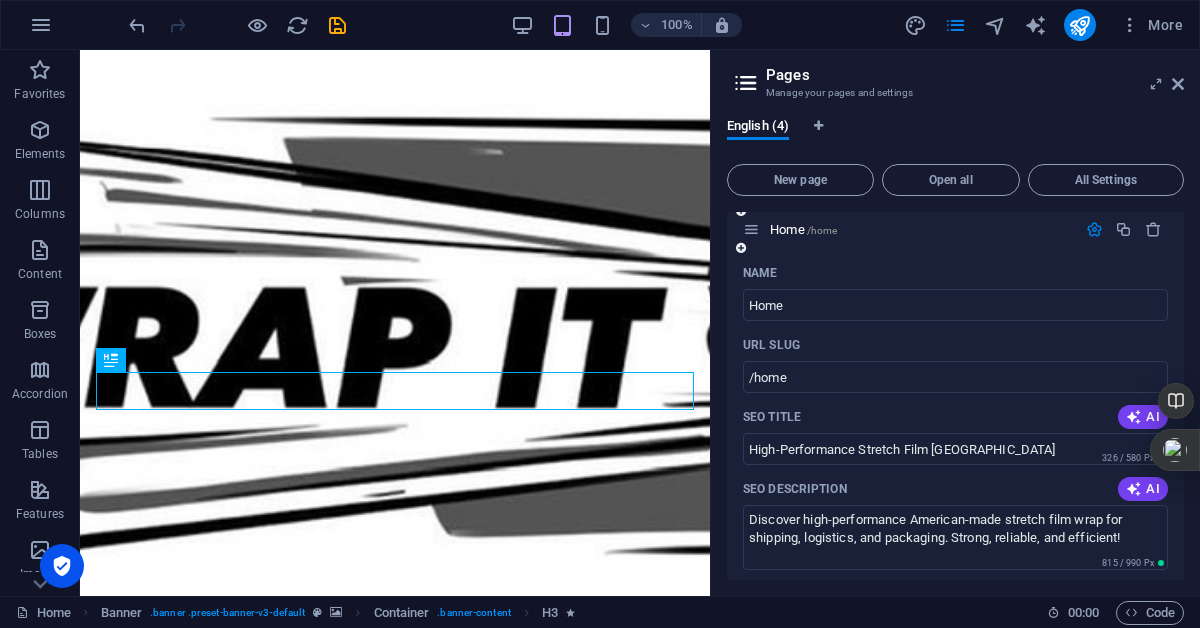 scroll, scrollTop: 0, scrollLeft: 0, axis: both 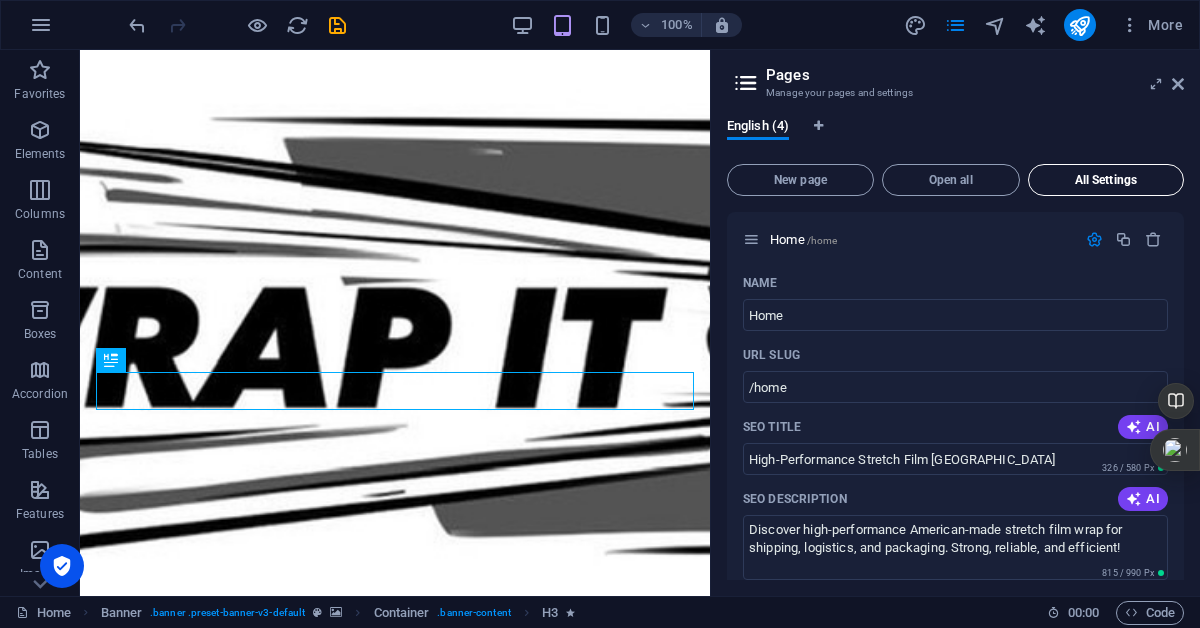 click on "All Settings" at bounding box center (1106, 180) 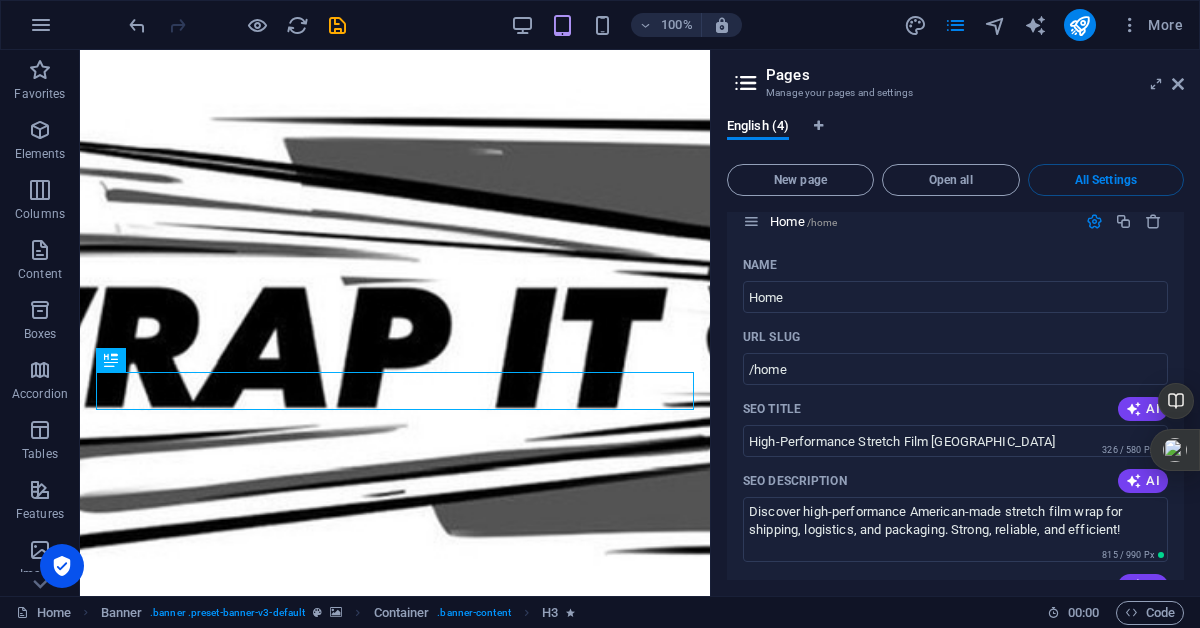 scroll, scrollTop: 0, scrollLeft: 0, axis: both 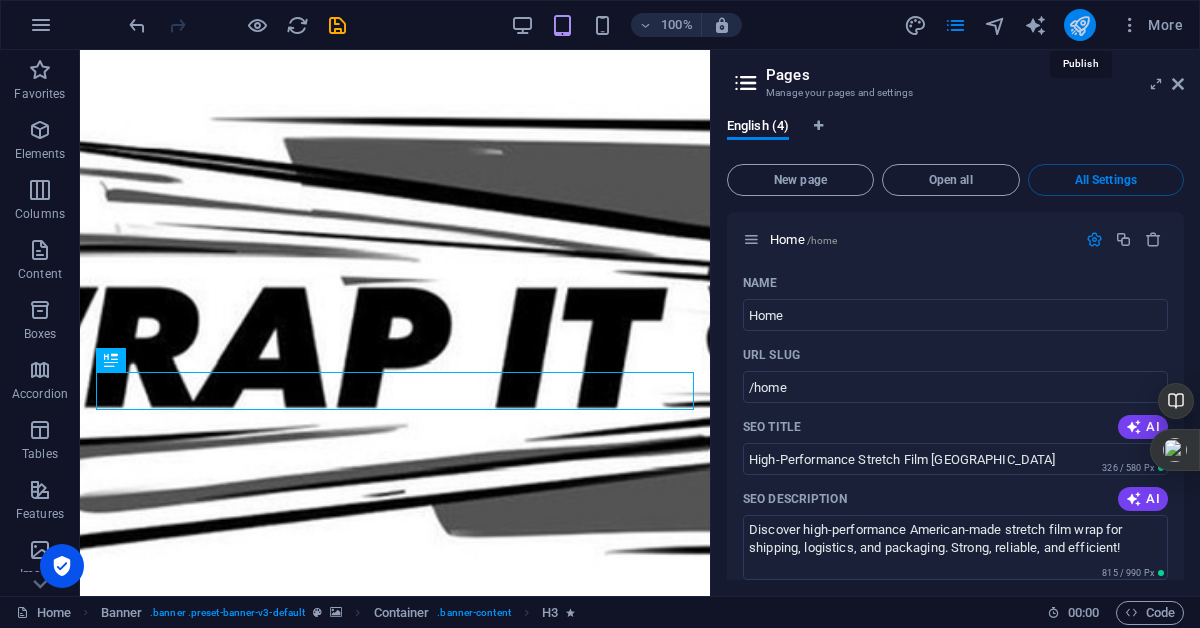 click at bounding box center (1079, 25) 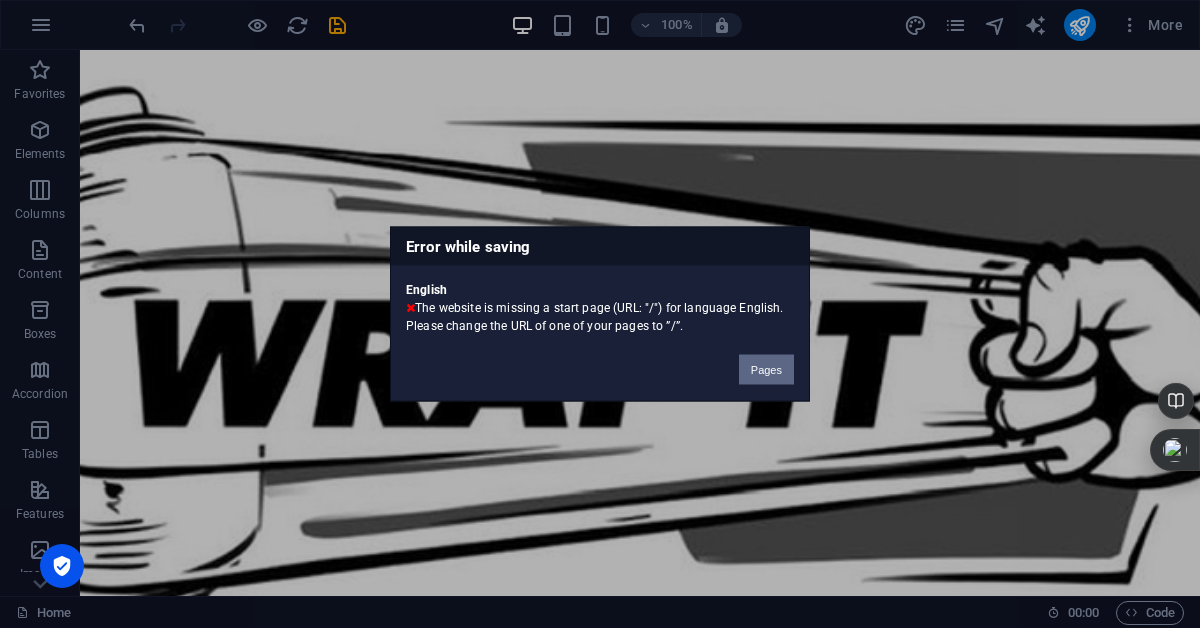 click on "Pages" at bounding box center [766, 370] 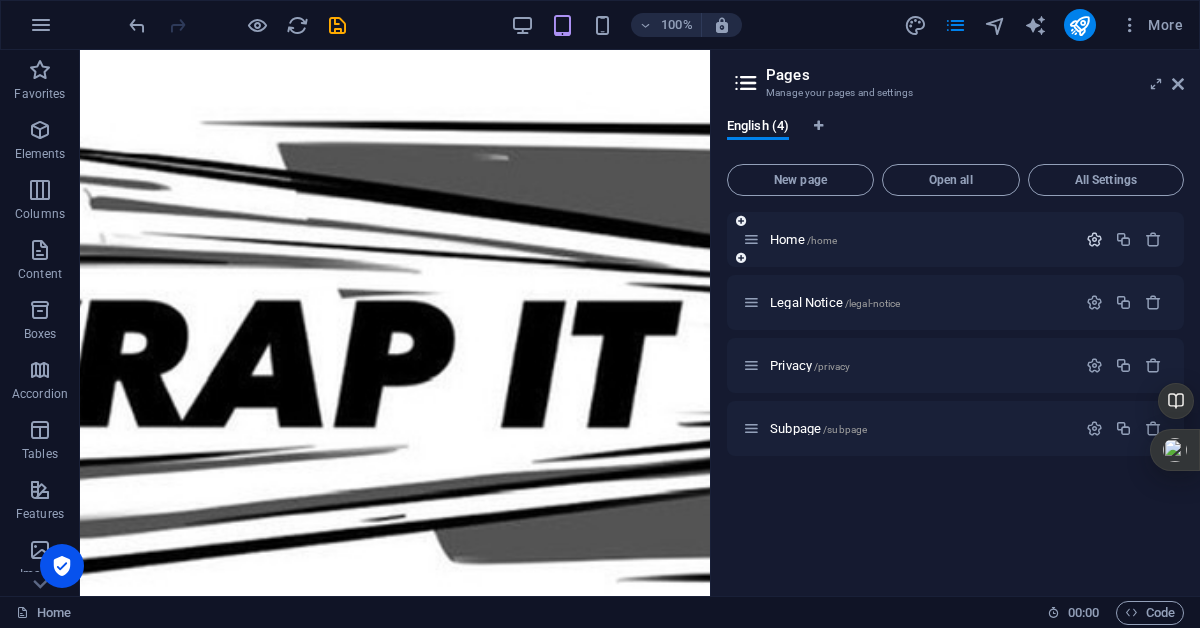click at bounding box center (1094, 239) 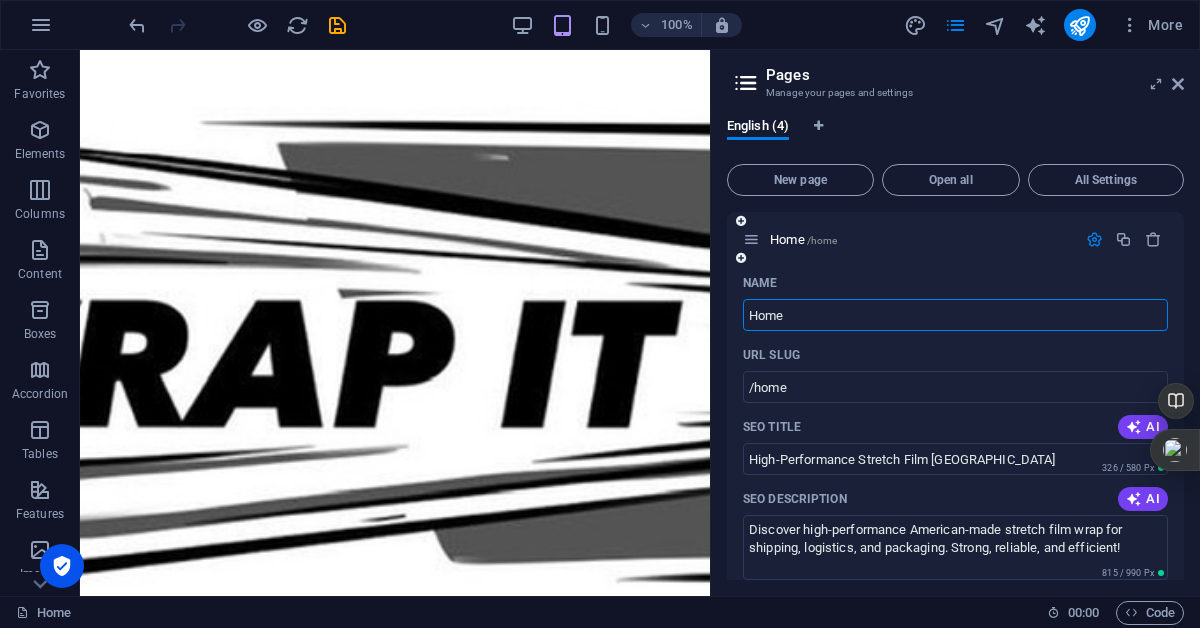 click on "Home" at bounding box center (955, 315) 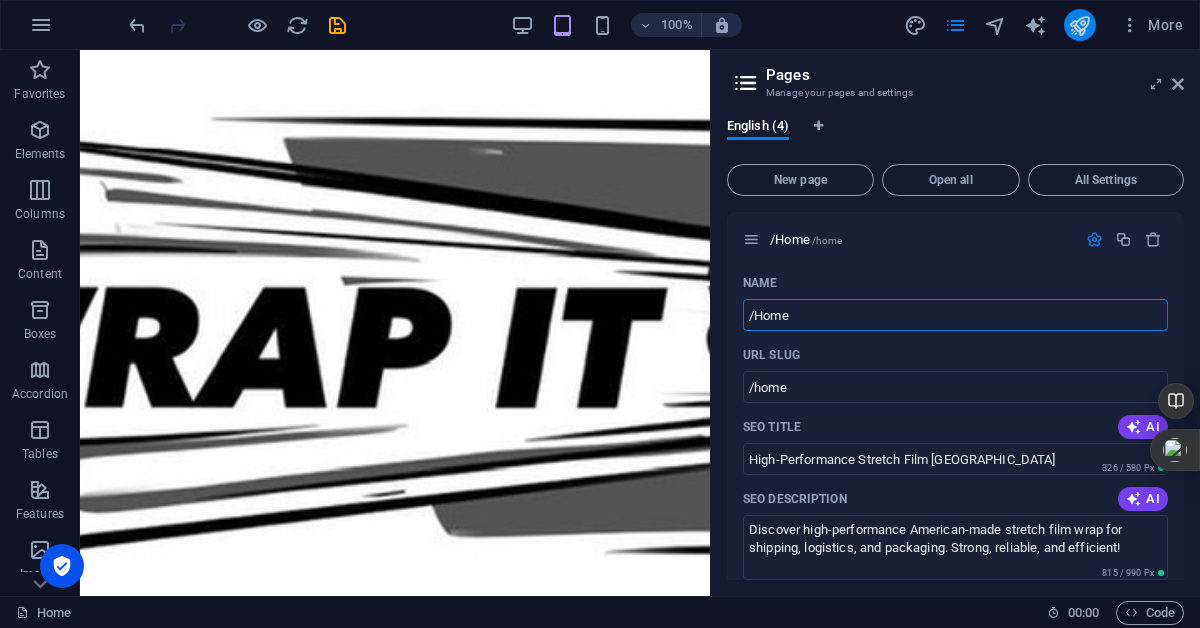 type on "/Home" 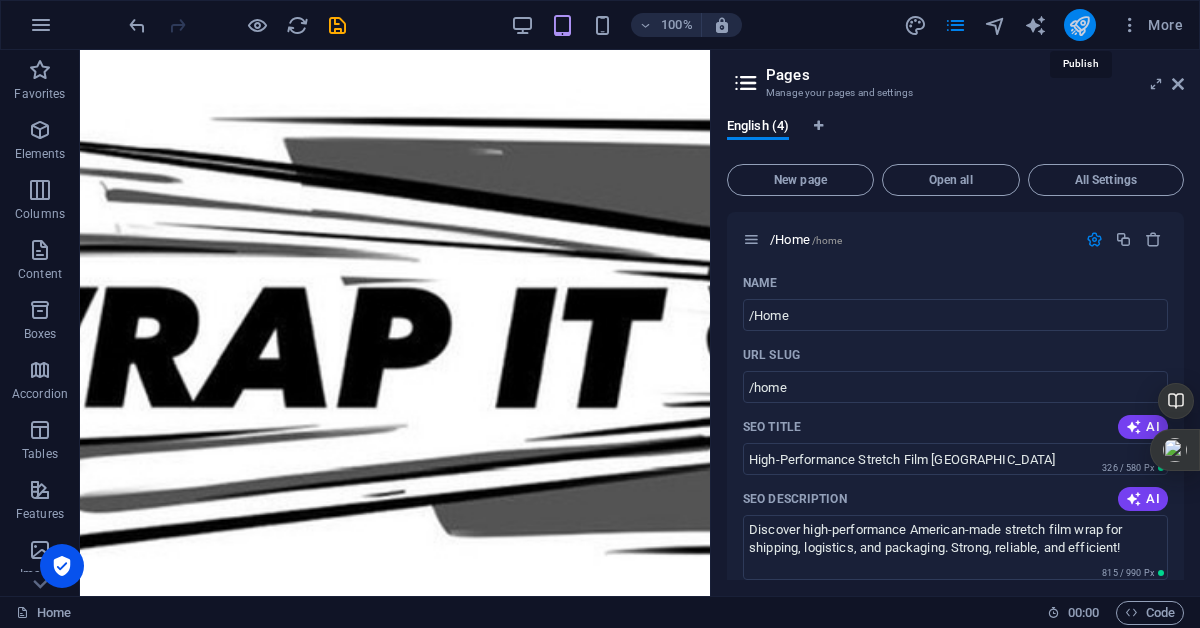 click at bounding box center [1079, 25] 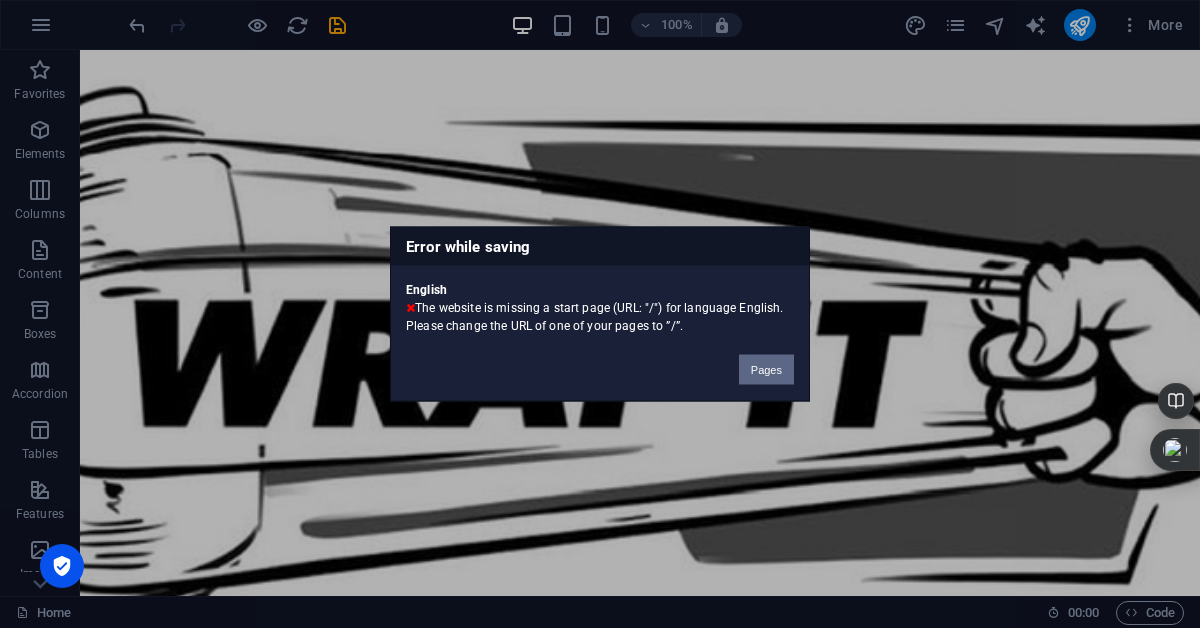 click on "Pages" at bounding box center (766, 370) 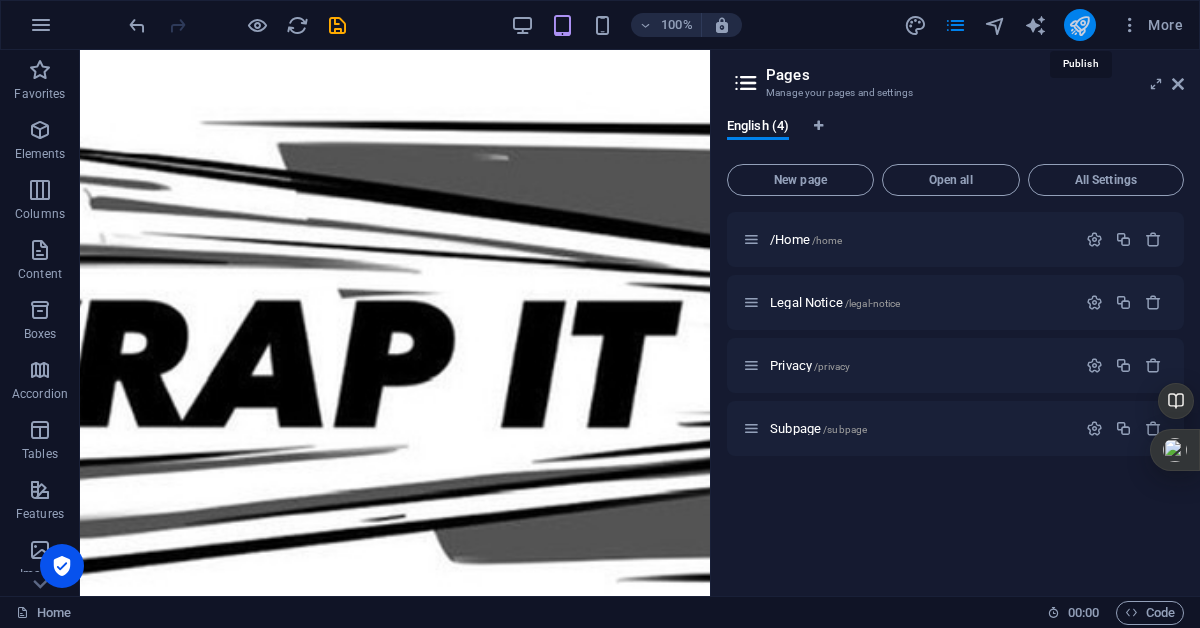 click at bounding box center (1079, 25) 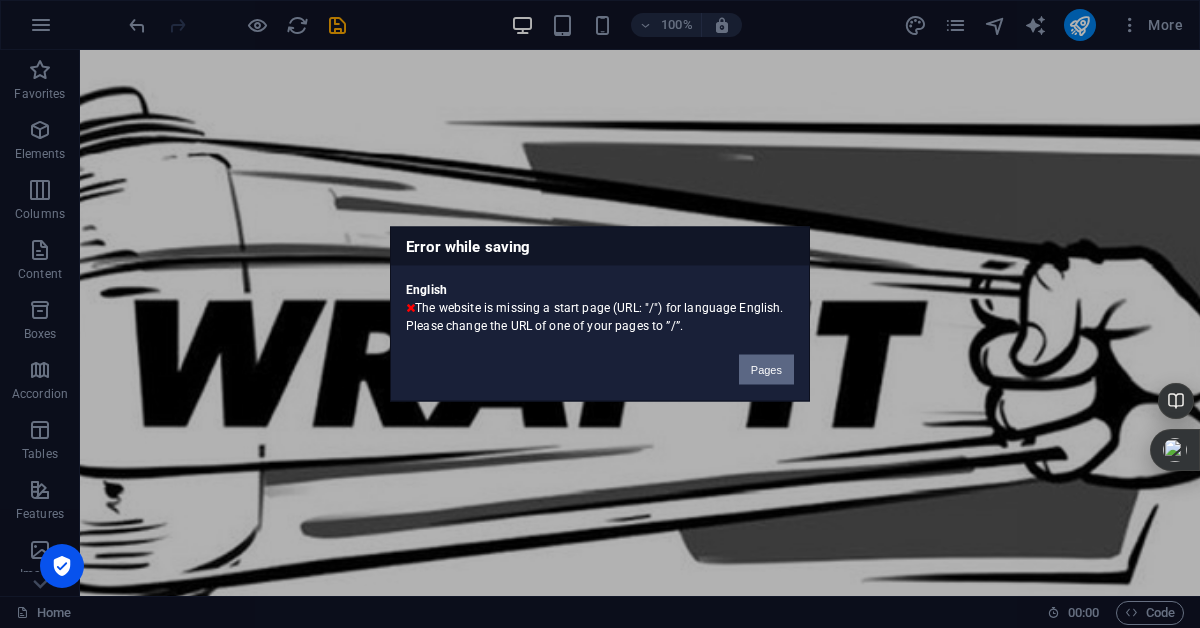 click on "Pages" at bounding box center (766, 370) 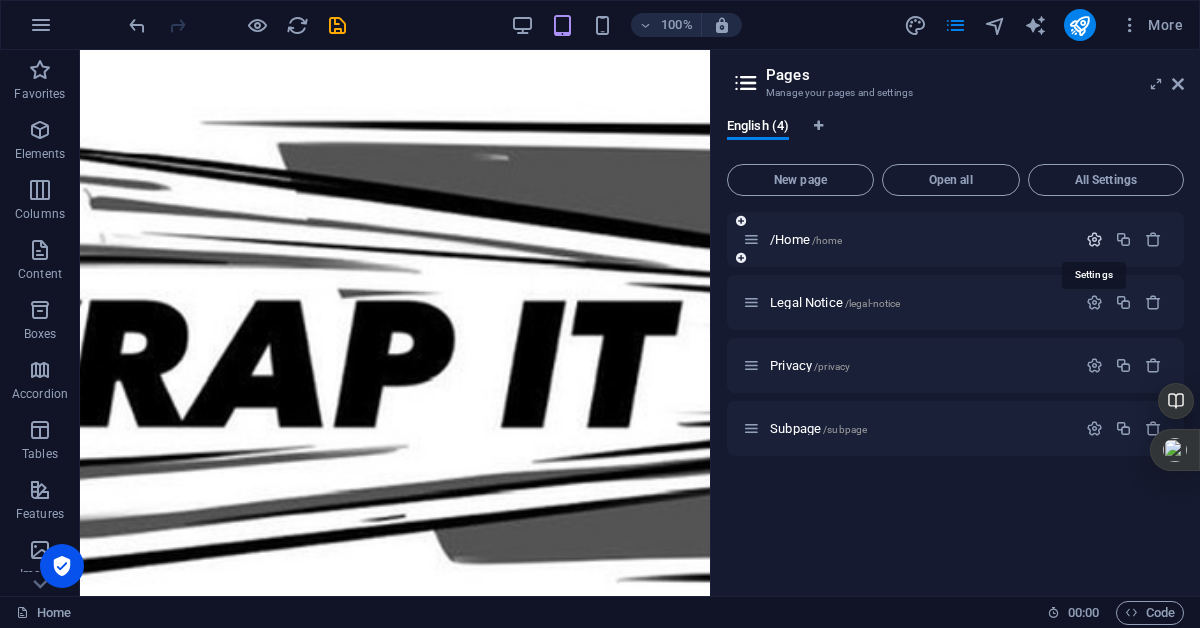 click at bounding box center [1094, 239] 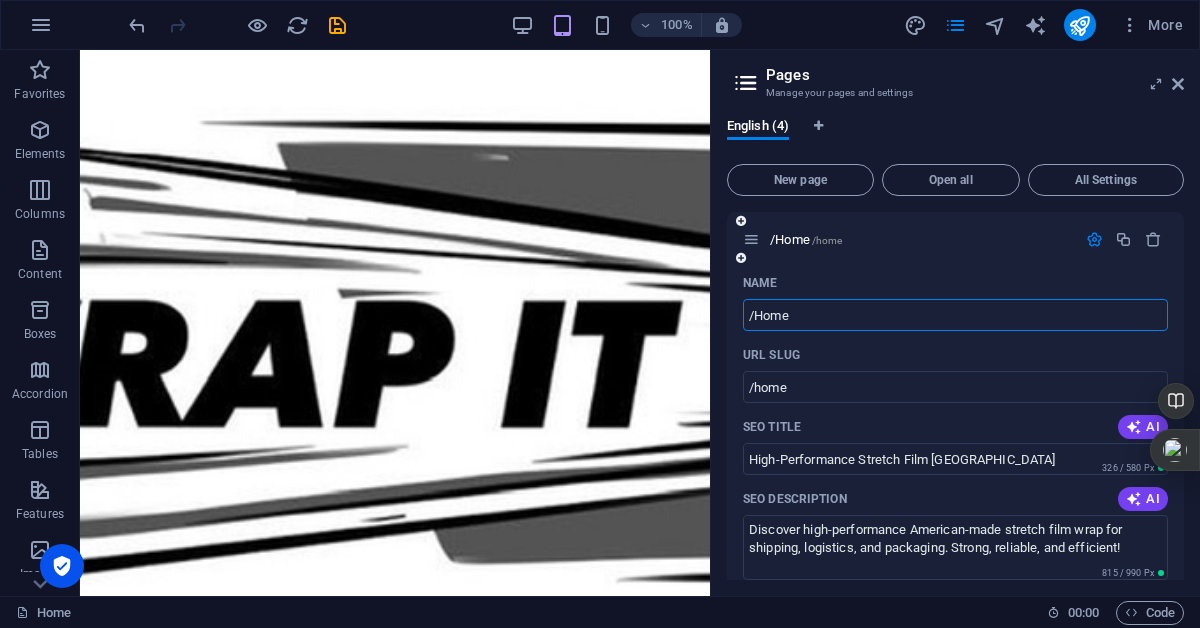 drag, startPoint x: 801, startPoint y: 318, endPoint x: 728, endPoint y: 317, distance: 73.00685 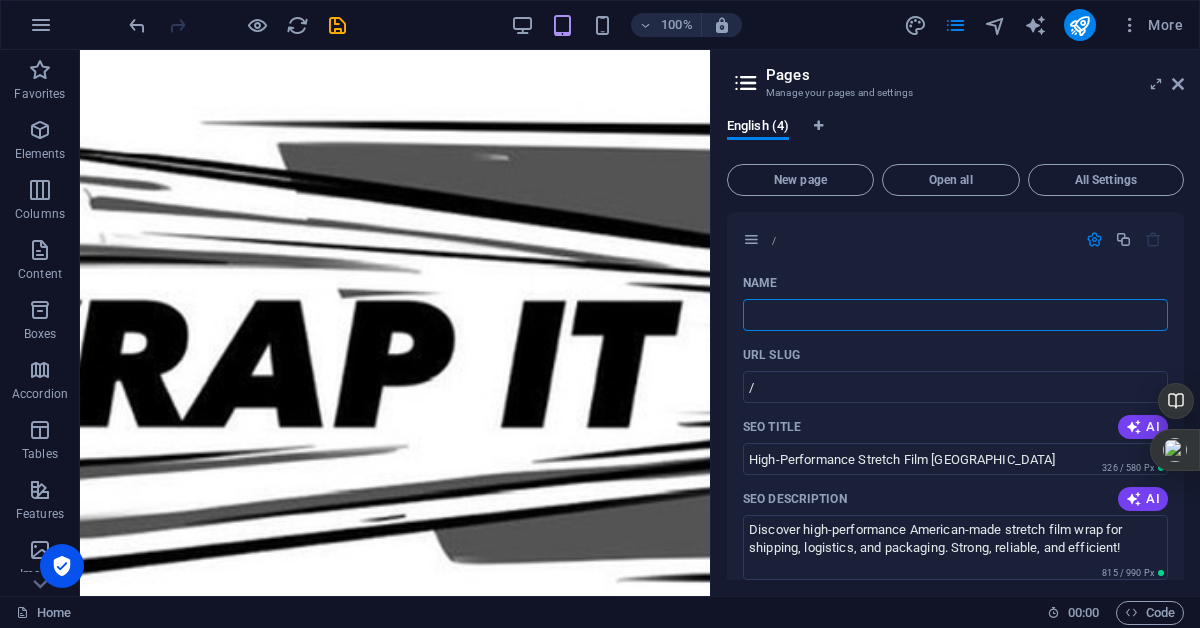 type 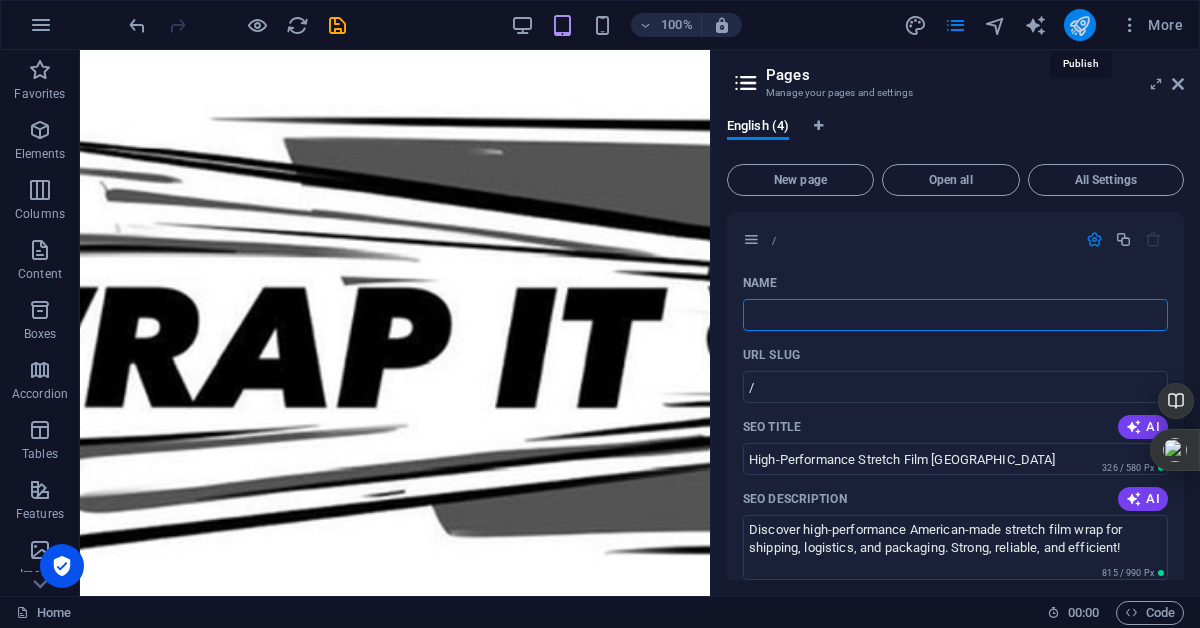 type 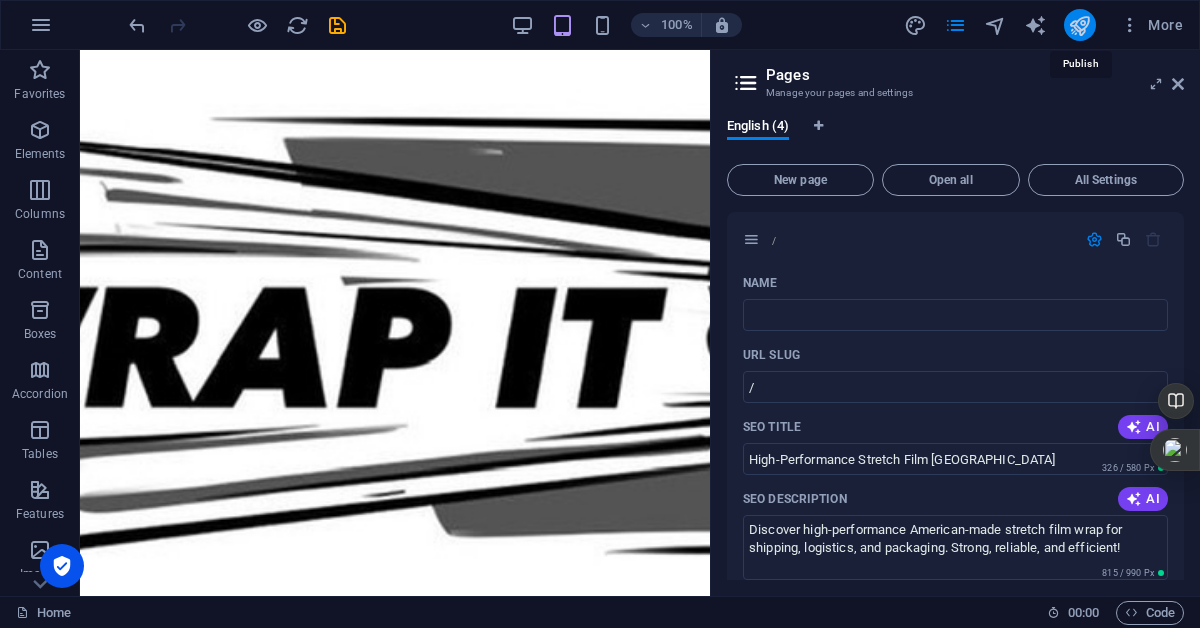 click at bounding box center (1079, 25) 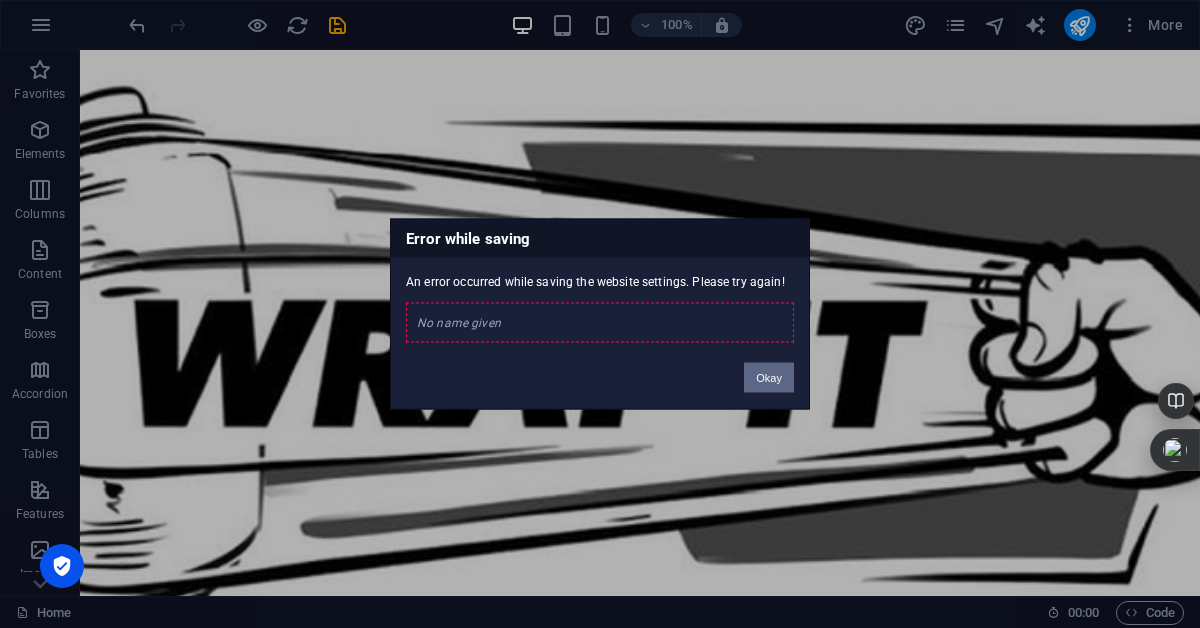 click on "Okay" at bounding box center [769, 378] 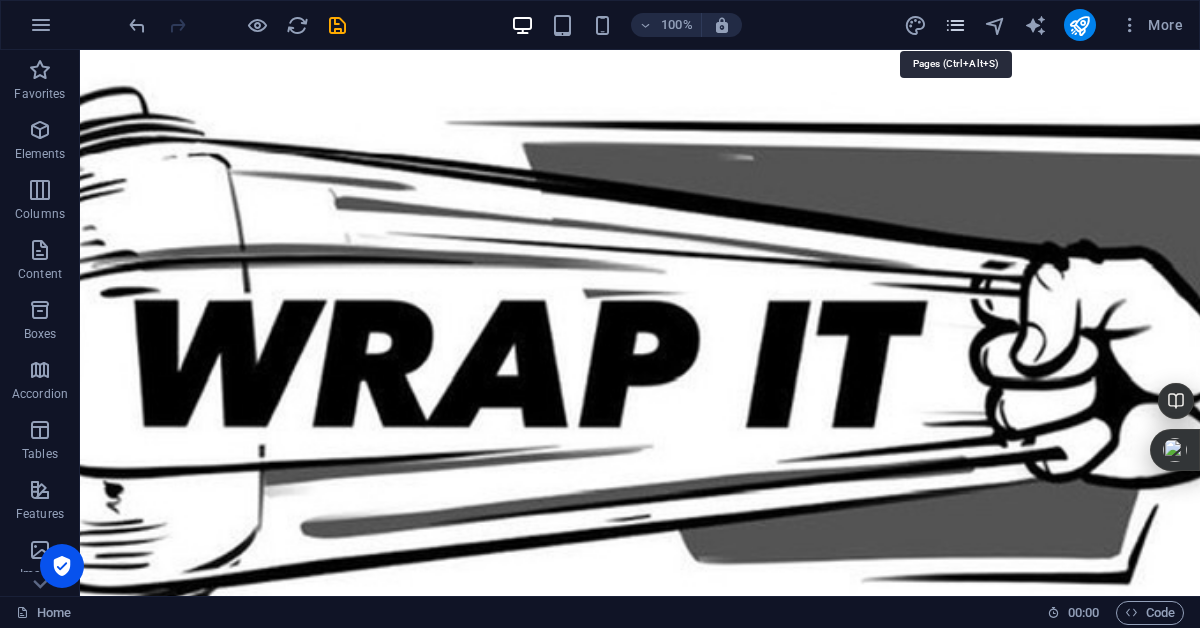 click at bounding box center [955, 25] 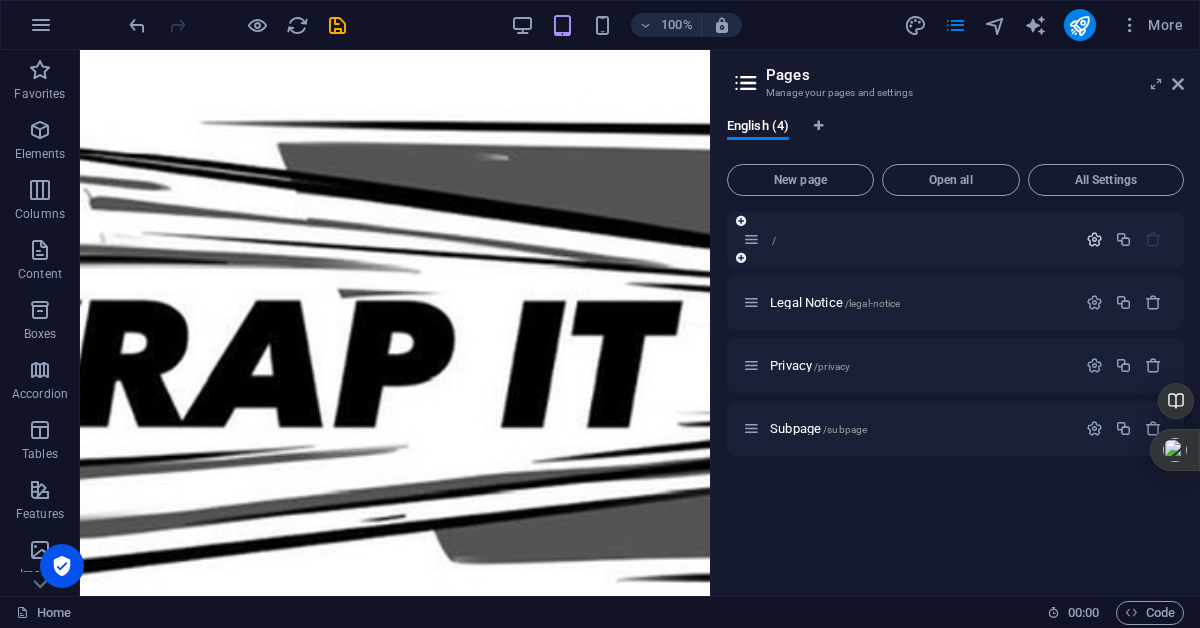 click at bounding box center (1094, 239) 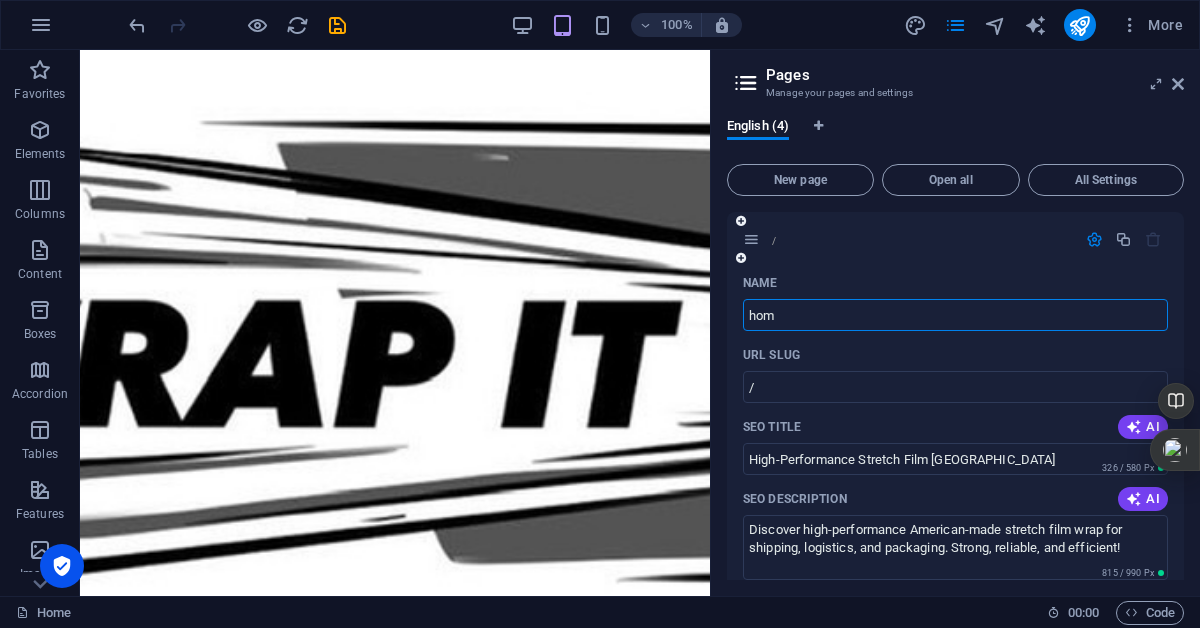 type on "home" 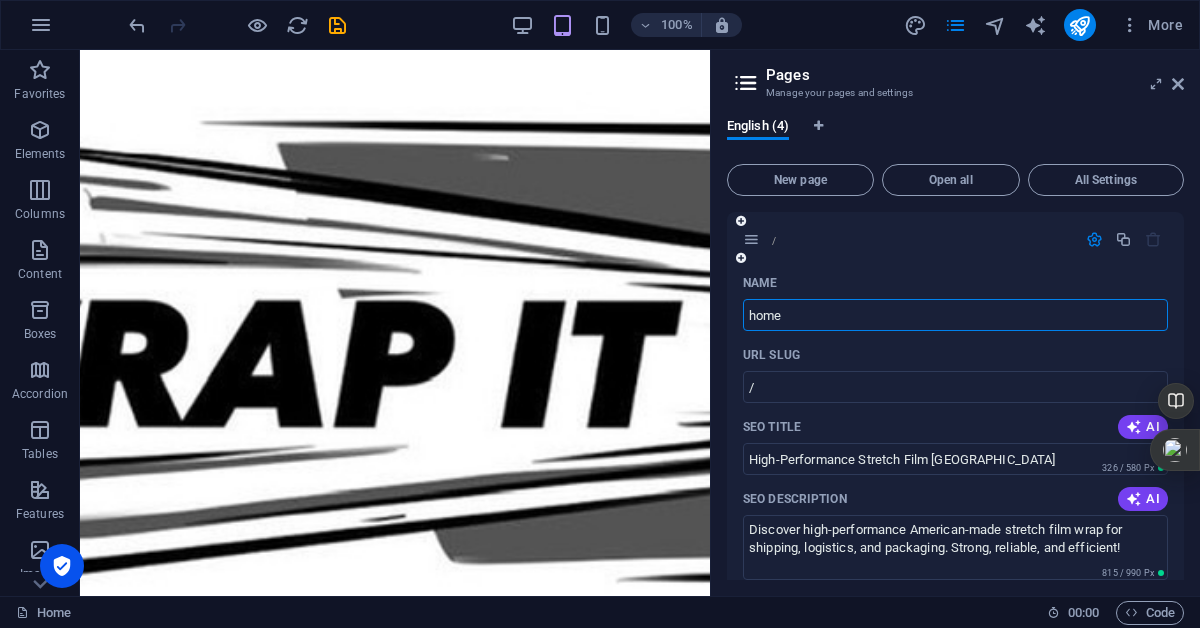 type on "/ho" 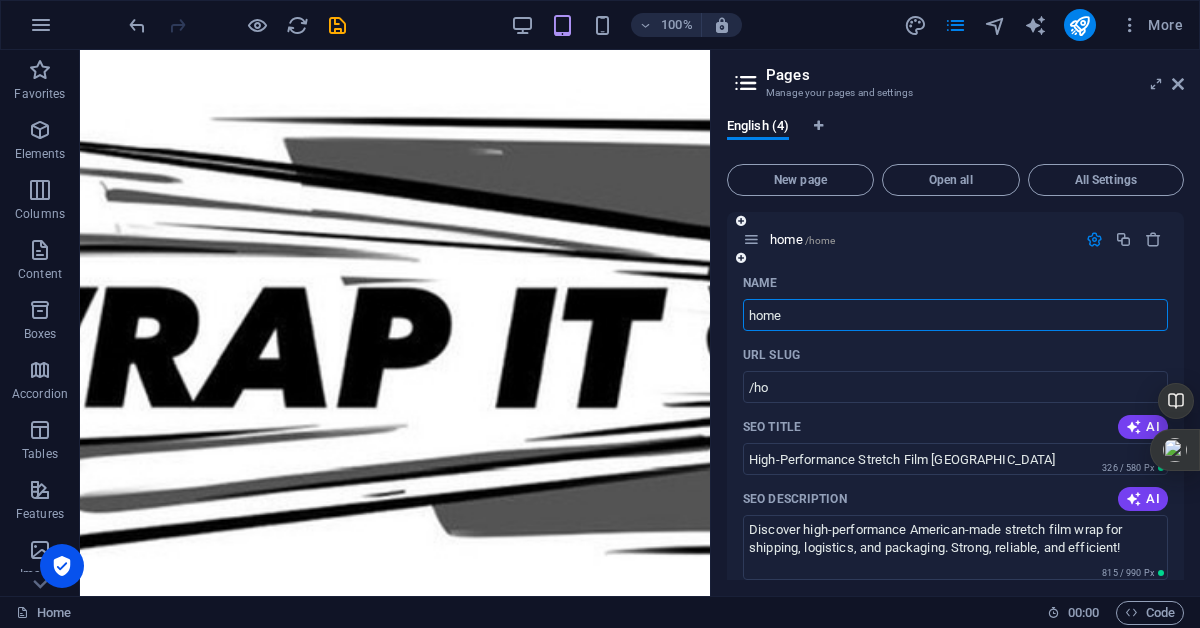 type on "home" 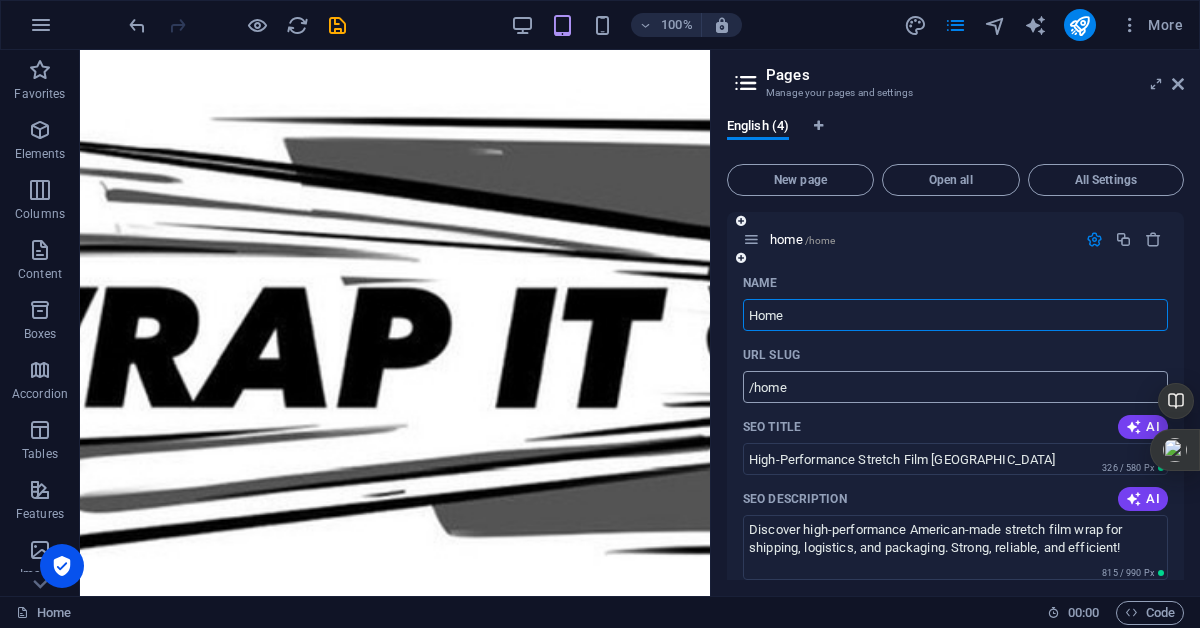 type on "Home" 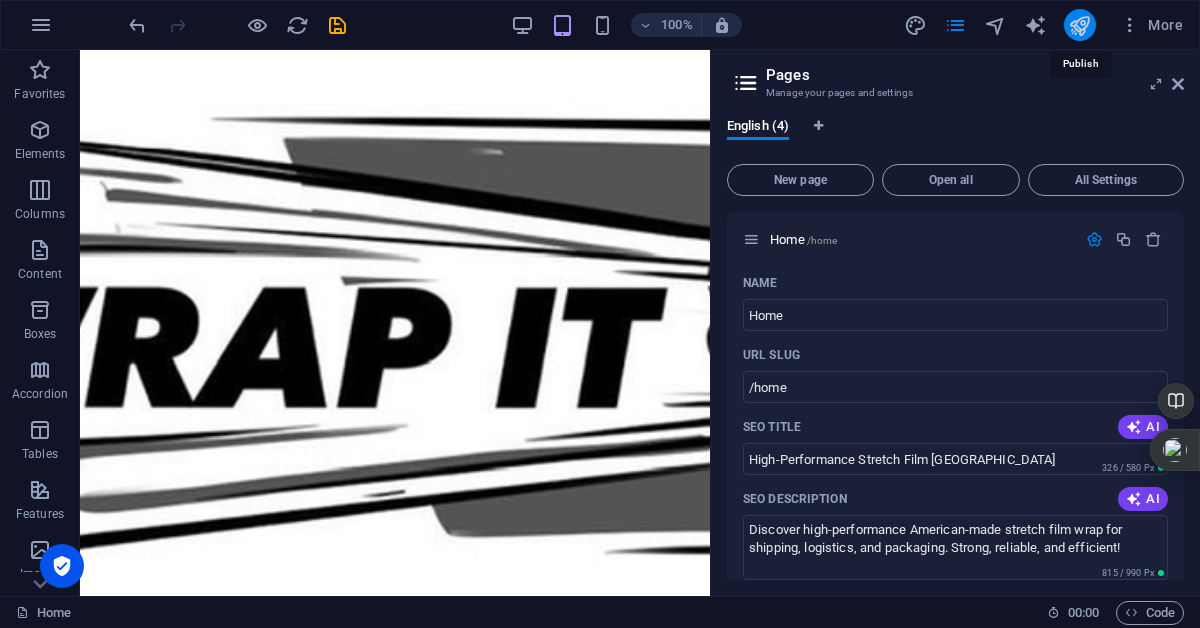 click at bounding box center (1079, 25) 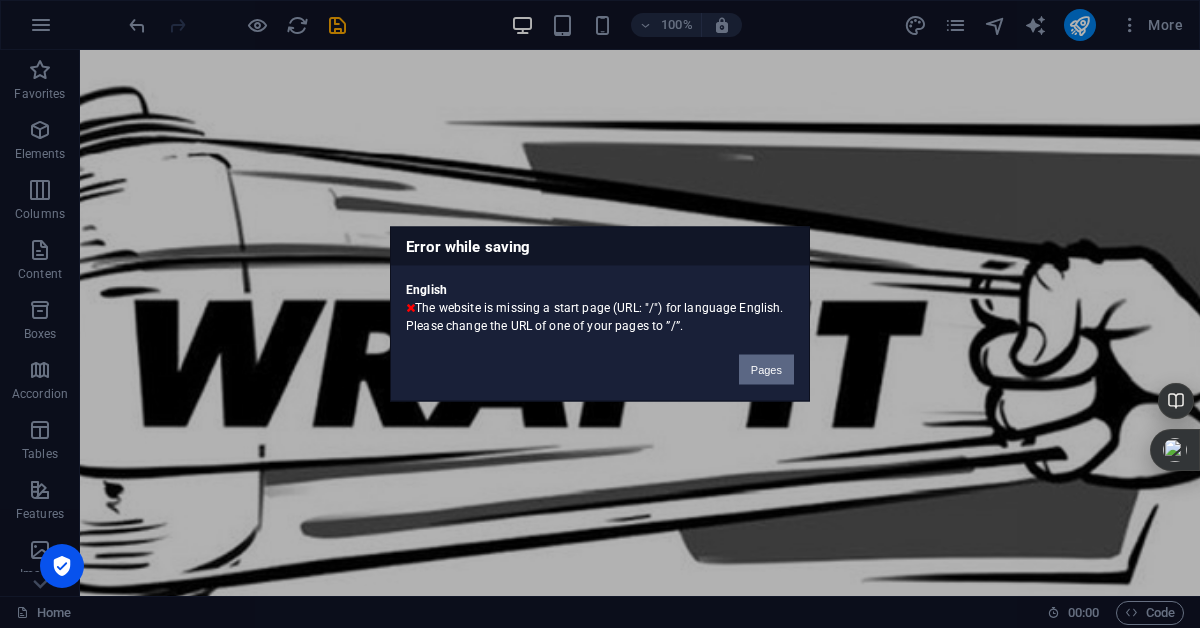 click on "Pages" at bounding box center [766, 370] 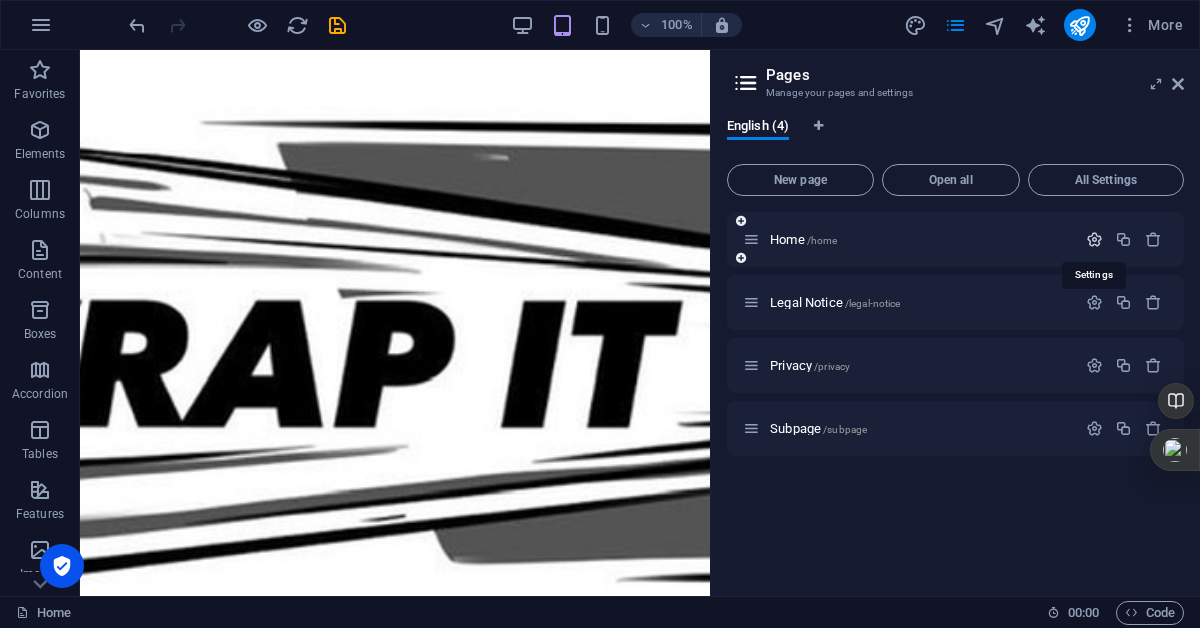 click at bounding box center (1094, 239) 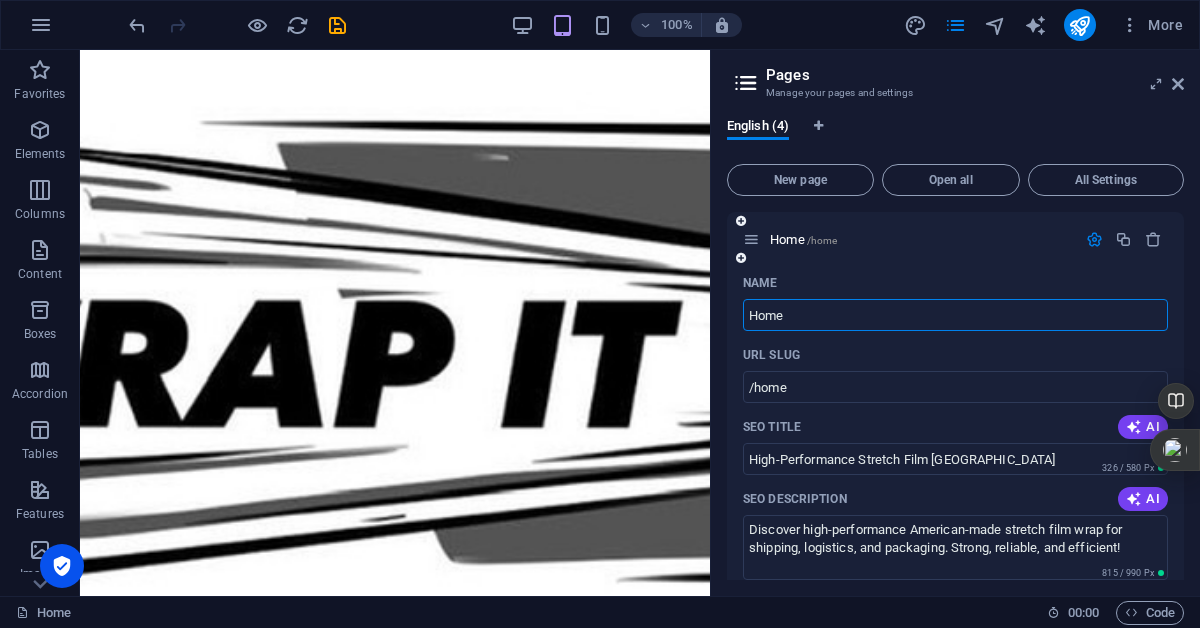 click on "Home" at bounding box center (955, 315) 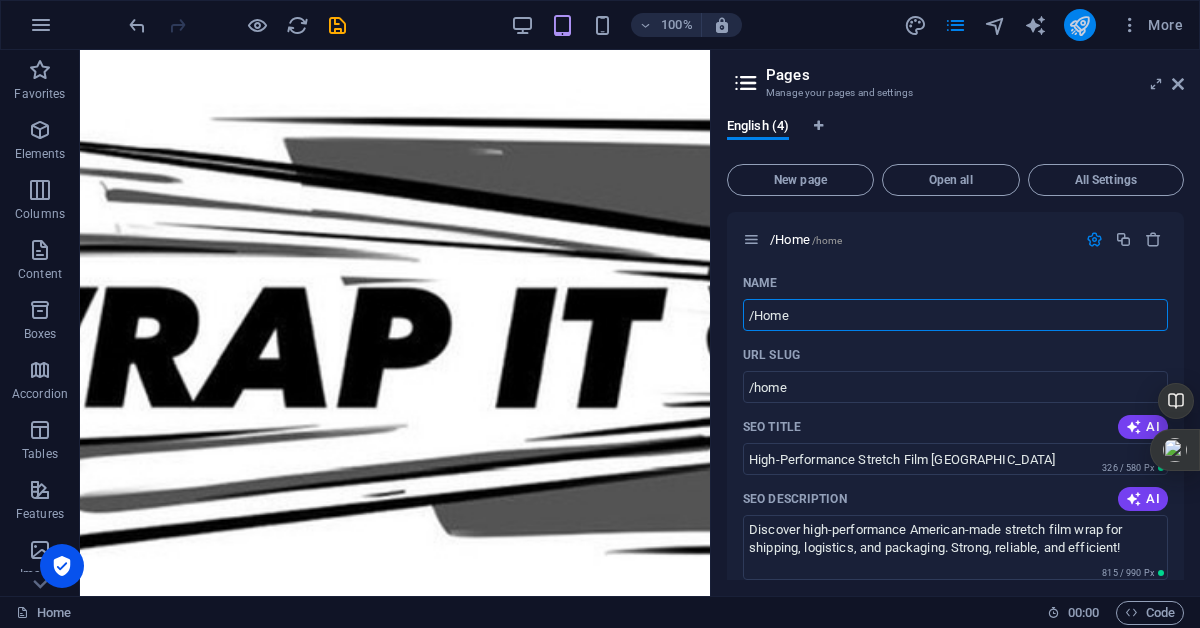 type on "/Home" 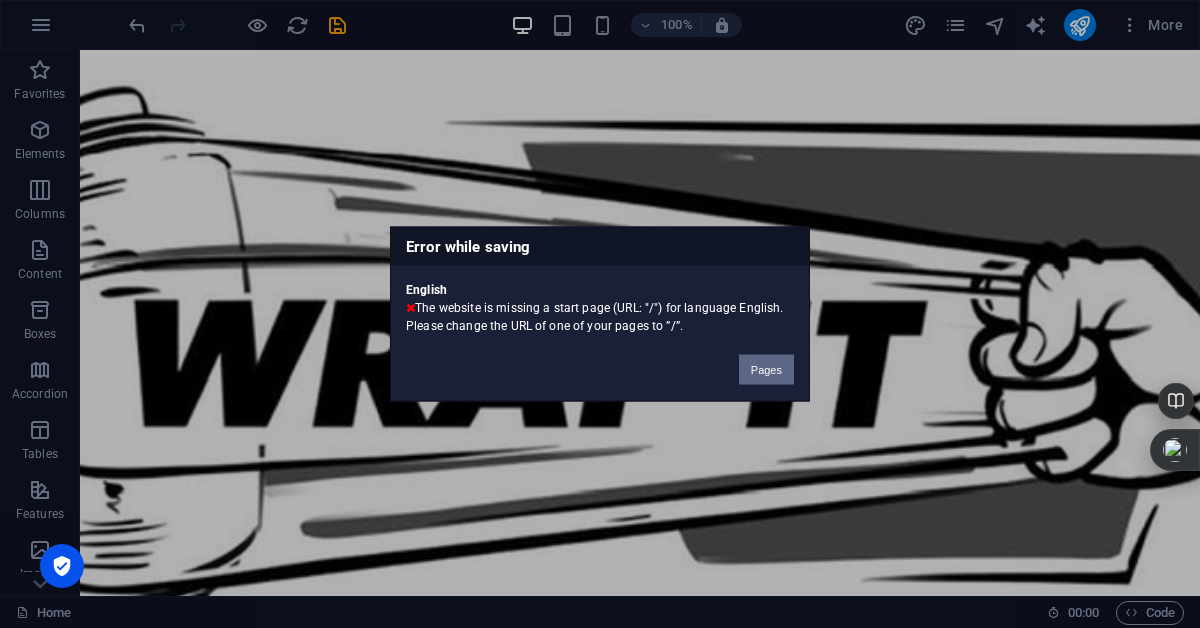 click on "Pages" at bounding box center [766, 370] 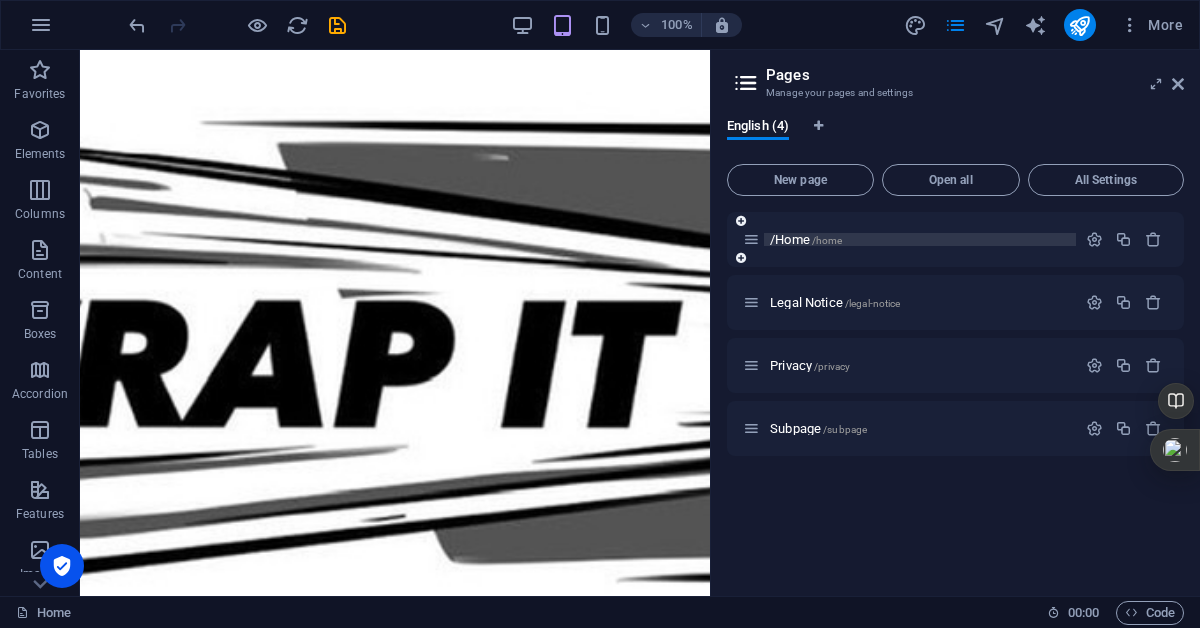 click on "/Home /home" at bounding box center (920, 239) 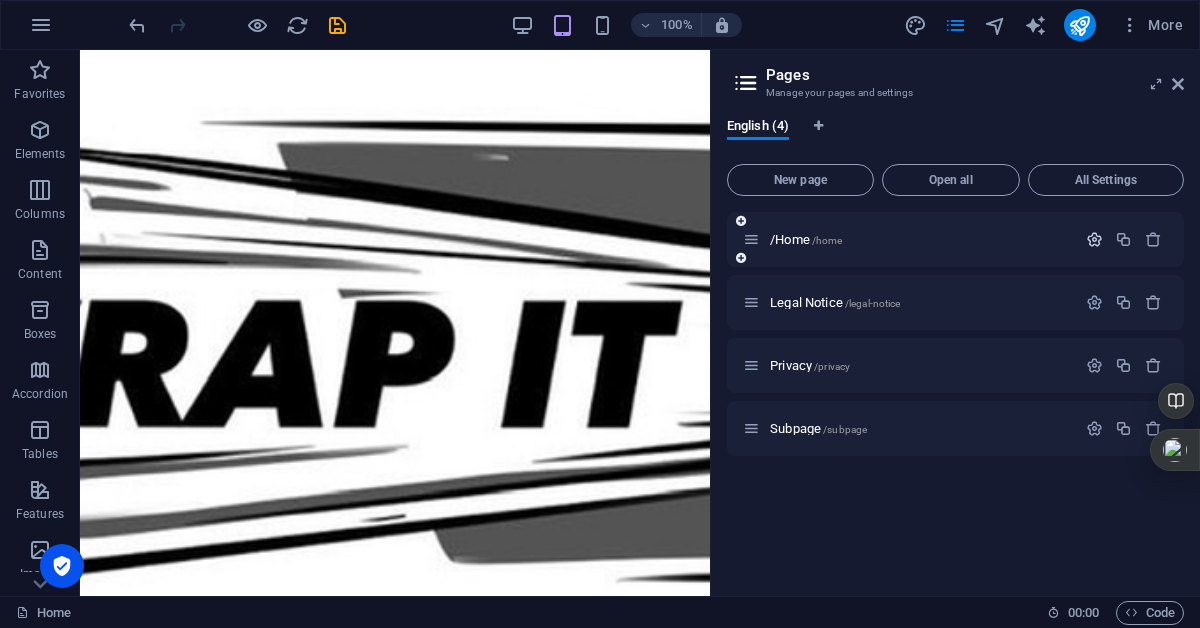 click at bounding box center (1094, 239) 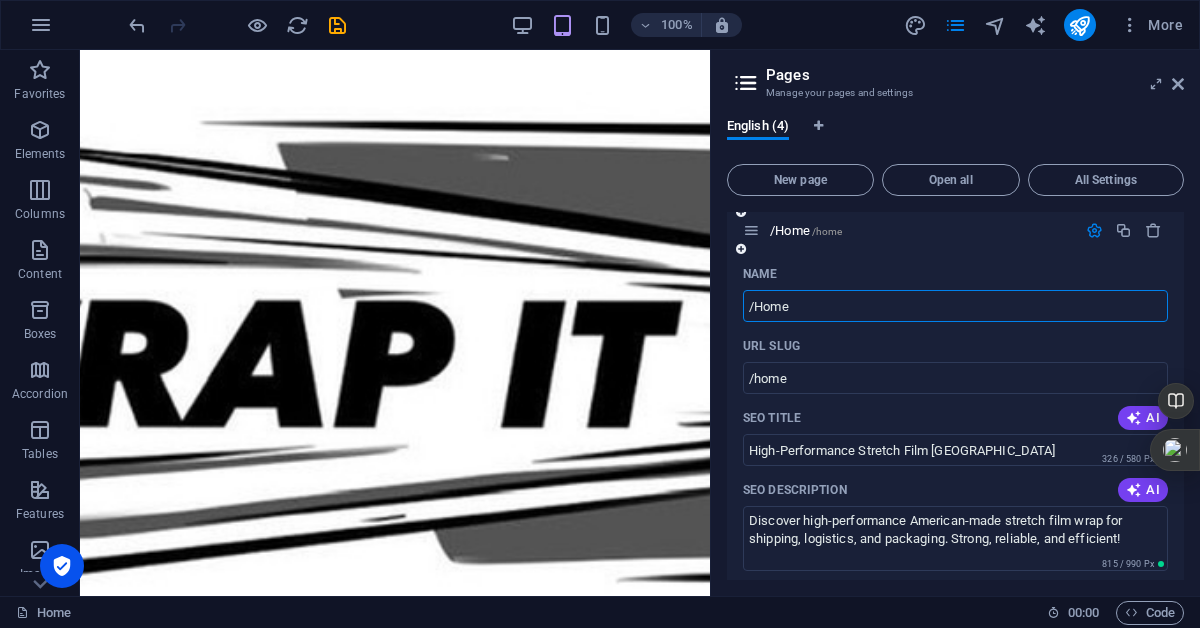 scroll, scrollTop: 0, scrollLeft: 0, axis: both 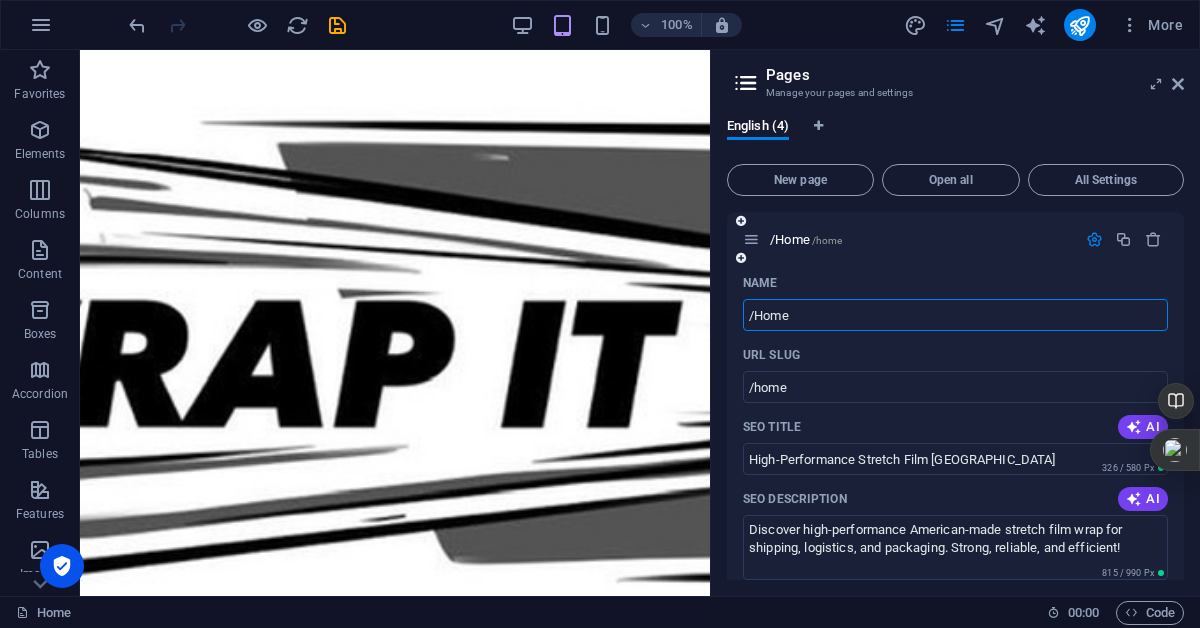 click on "/Home" at bounding box center (955, 315) 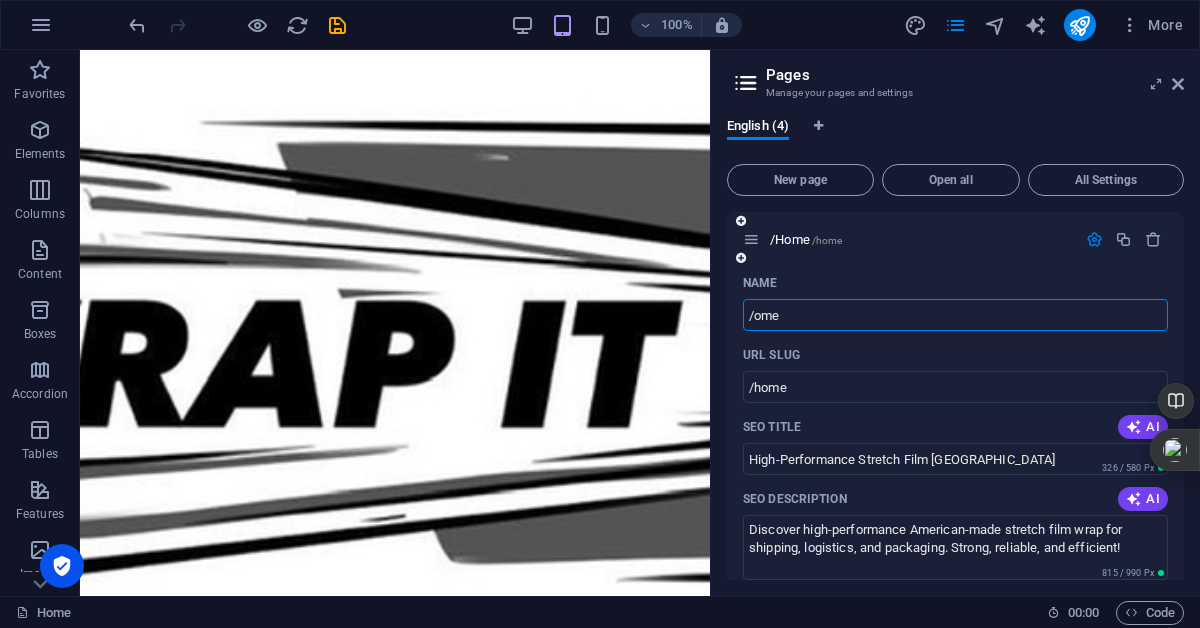 type on "/home" 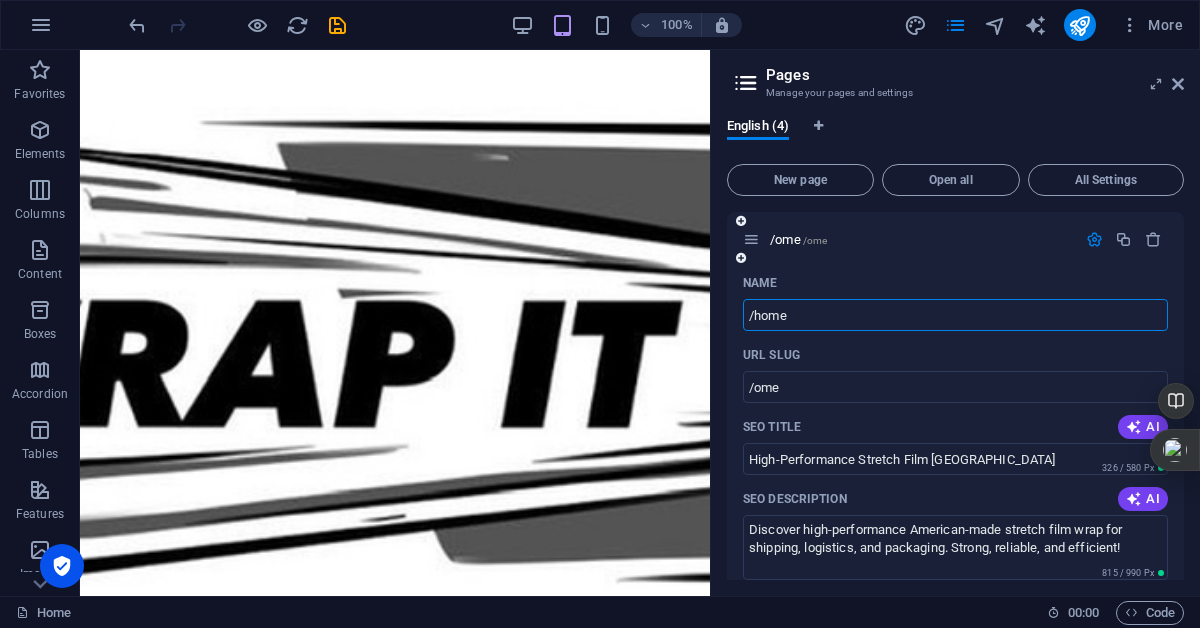 type on "/ome" 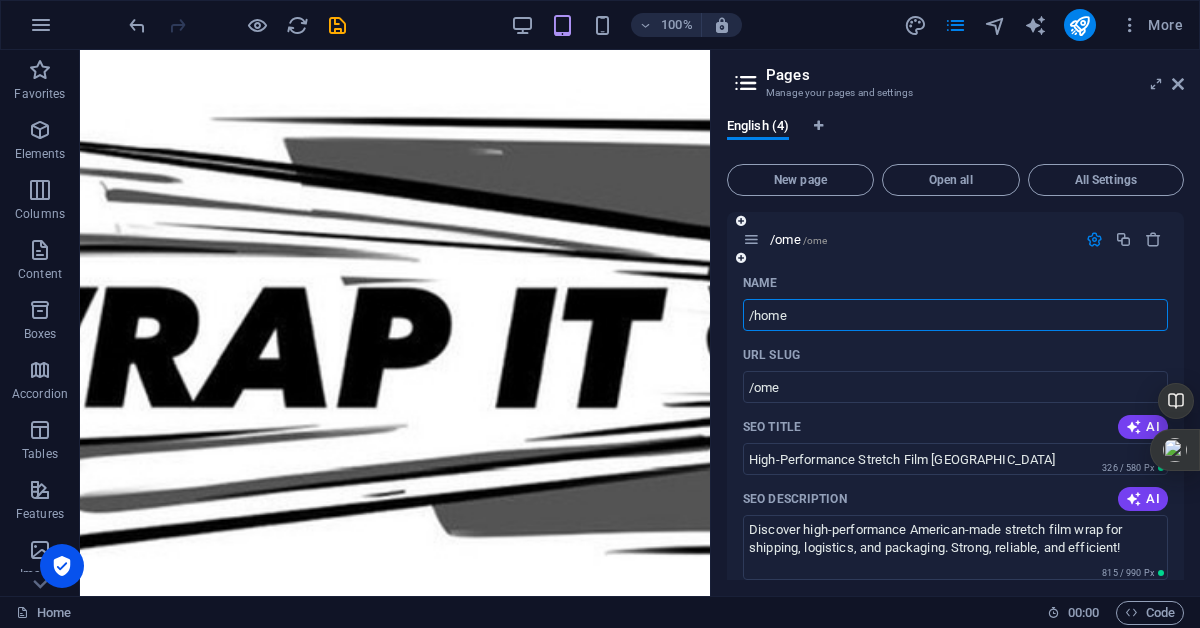 type on "/home" 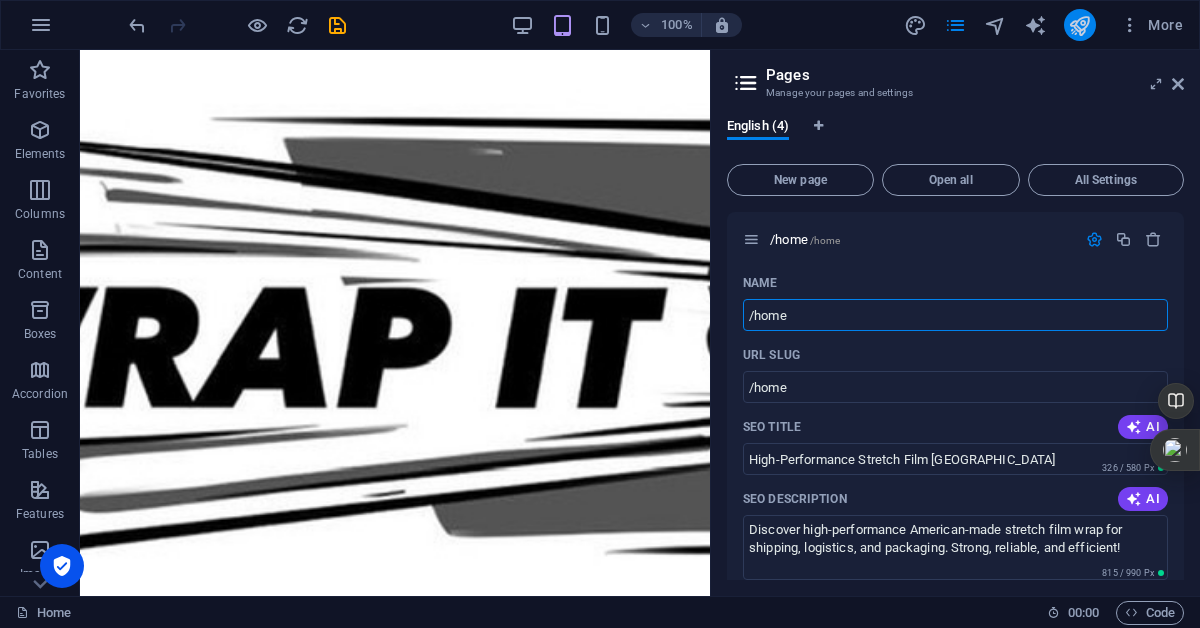 type on "/home" 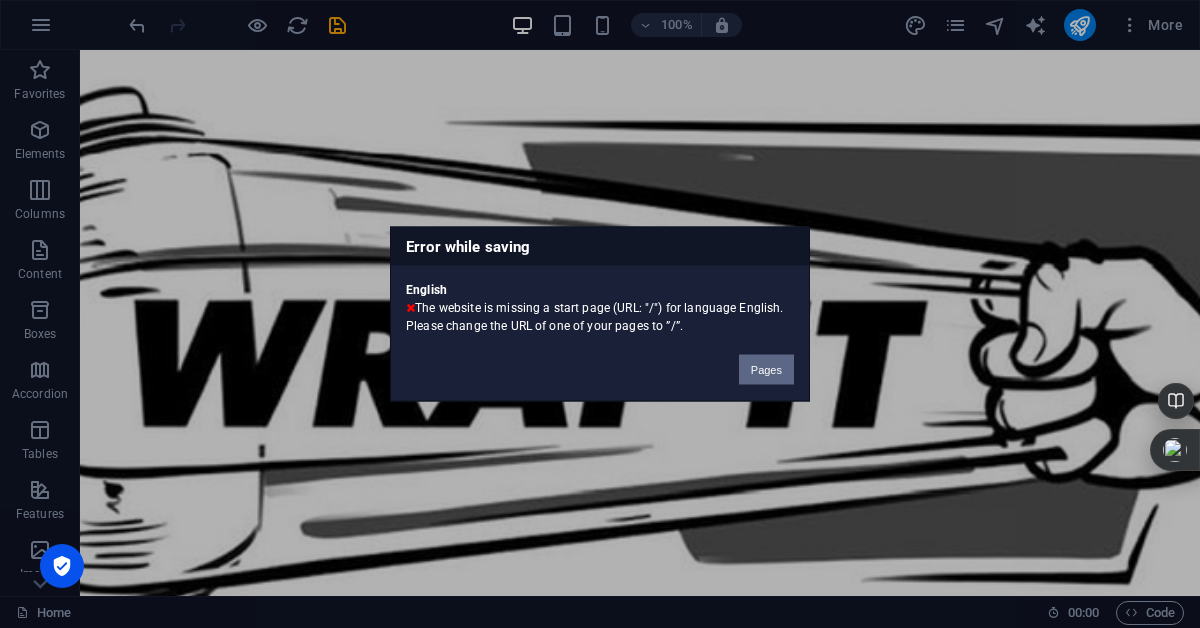 click on "Pages" at bounding box center [766, 370] 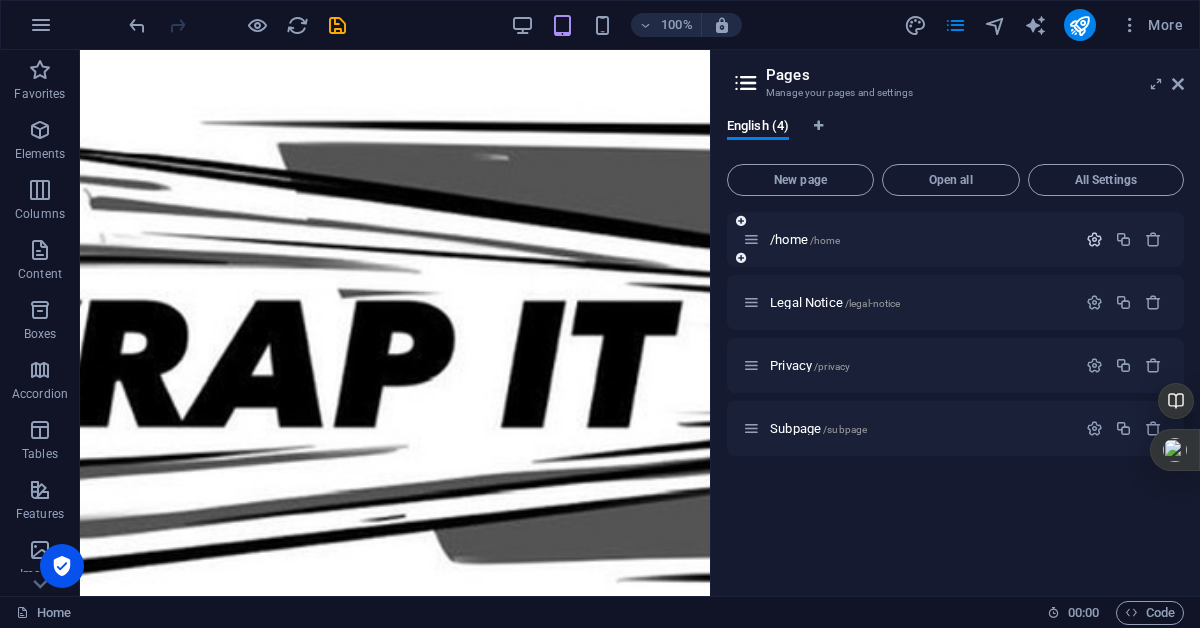 click at bounding box center (1094, 239) 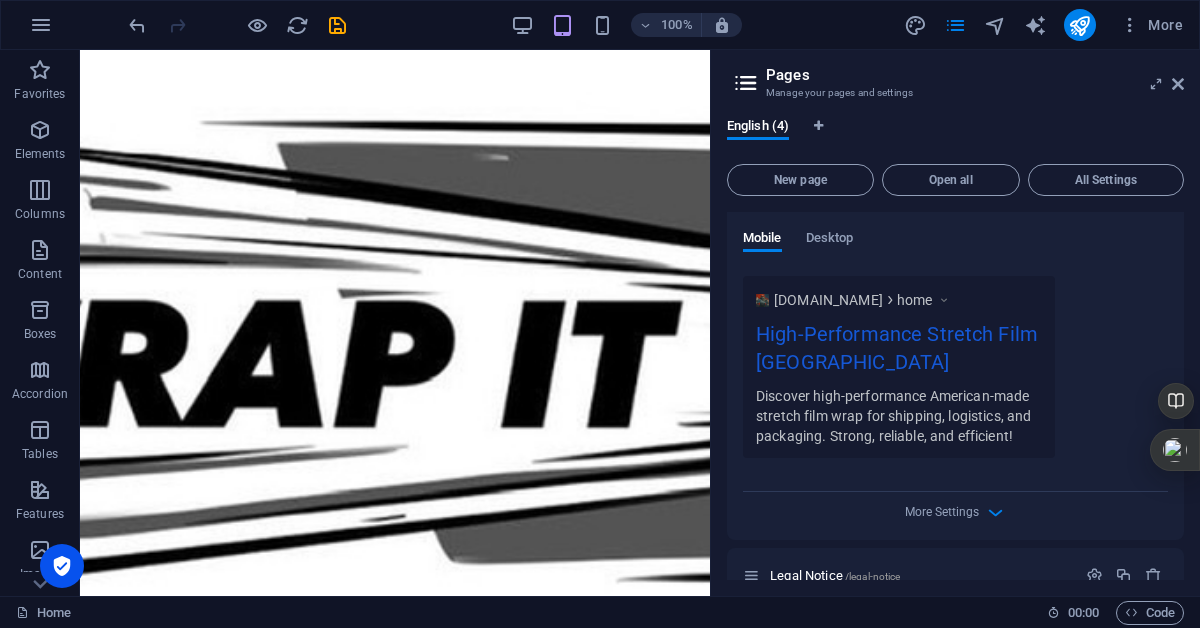scroll, scrollTop: 545, scrollLeft: 0, axis: vertical 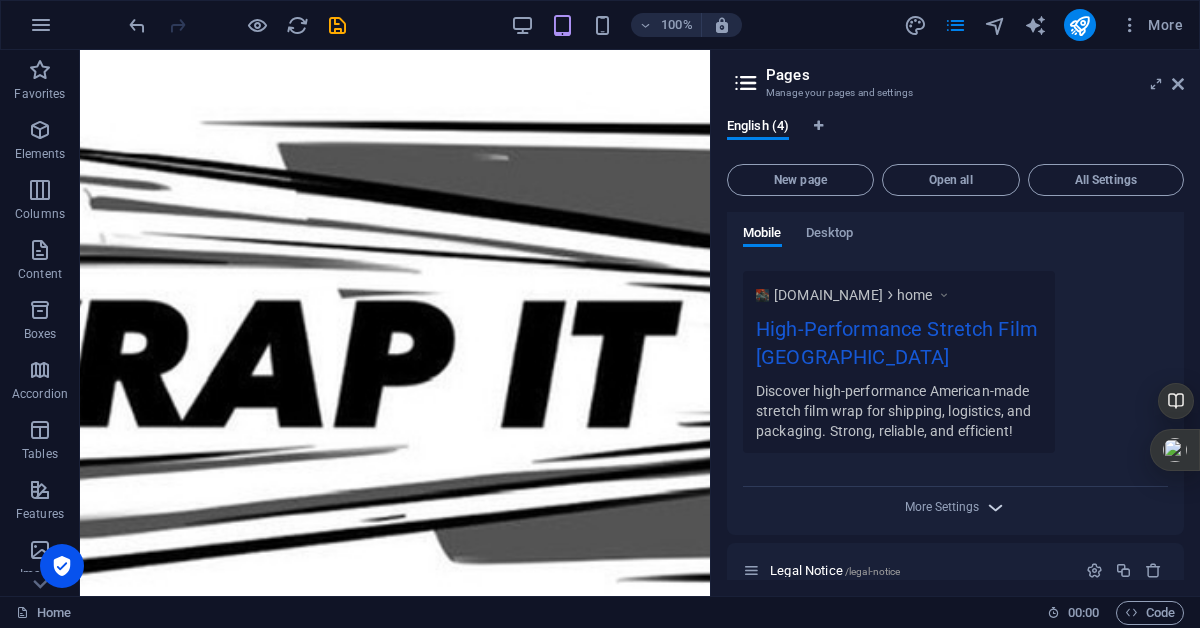 click at bounding box center (995, 507) 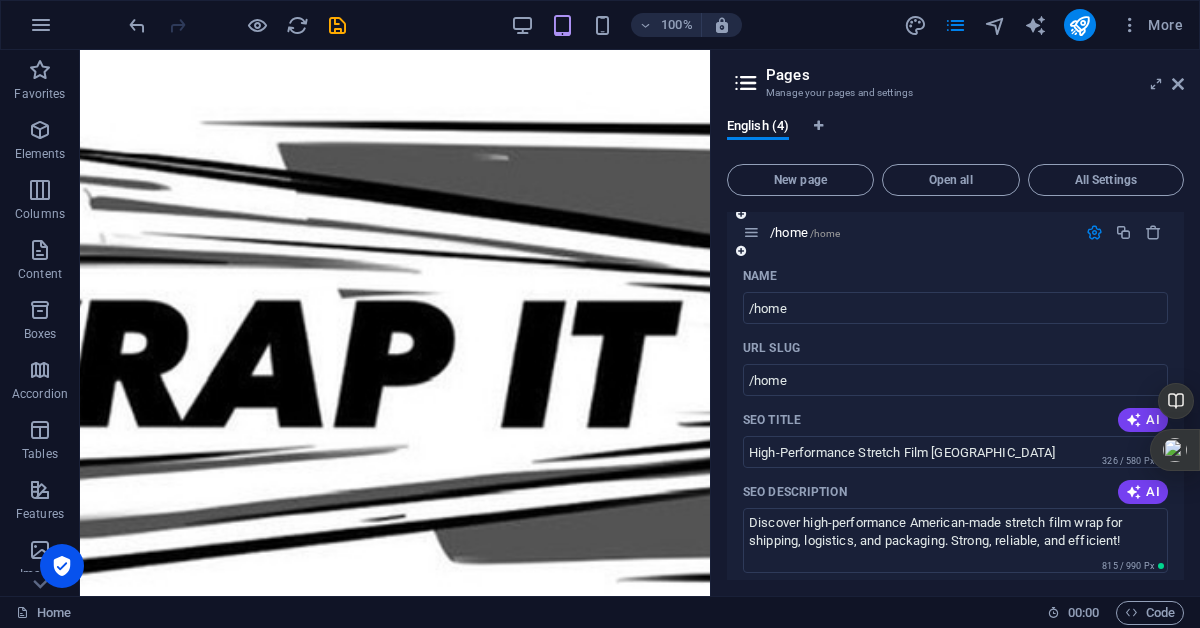 scroll, scrollTop: 1, scrollLeft: 0, axis: vertical 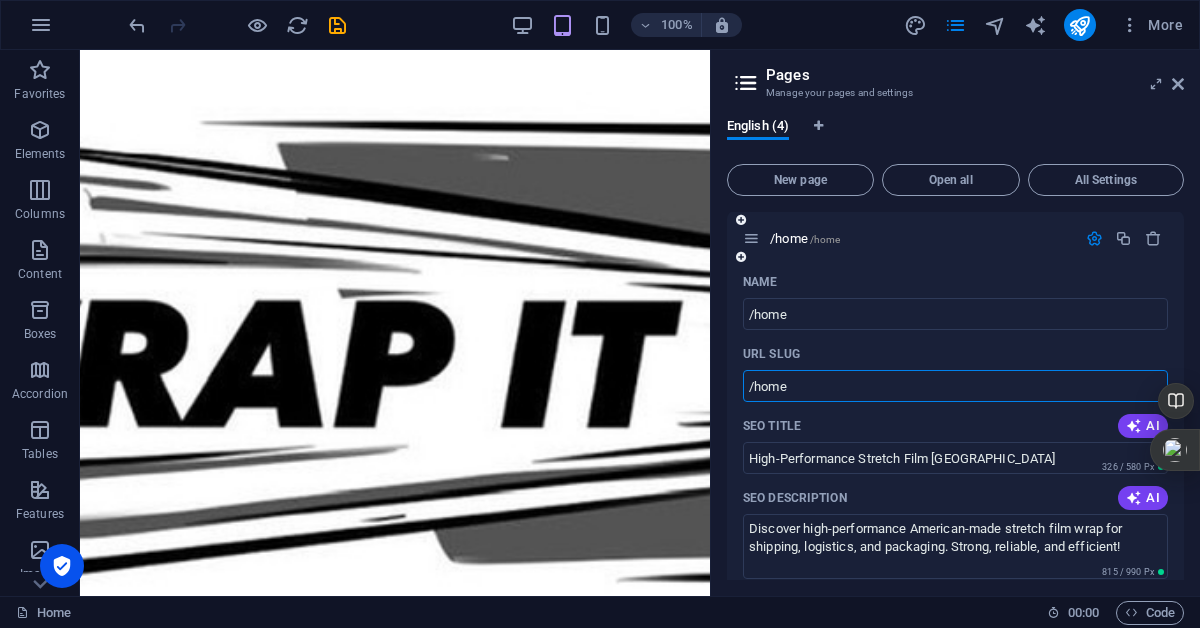 click on "/home" at bounding box center [955, 386] 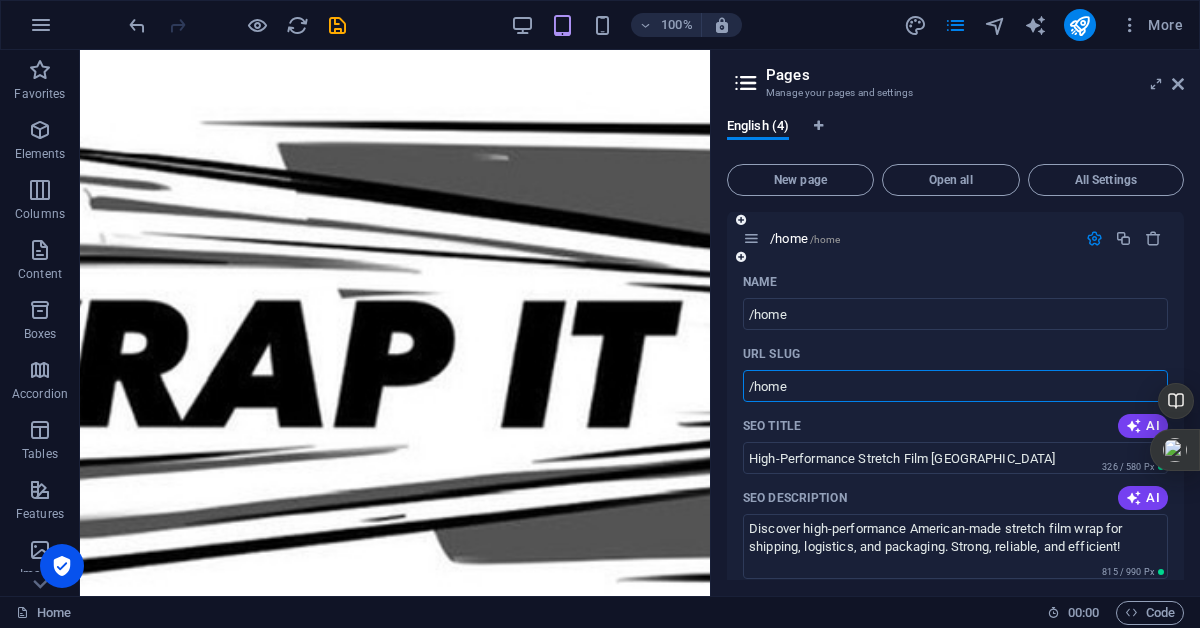 click on "/home" at bounding box center [955, 386] 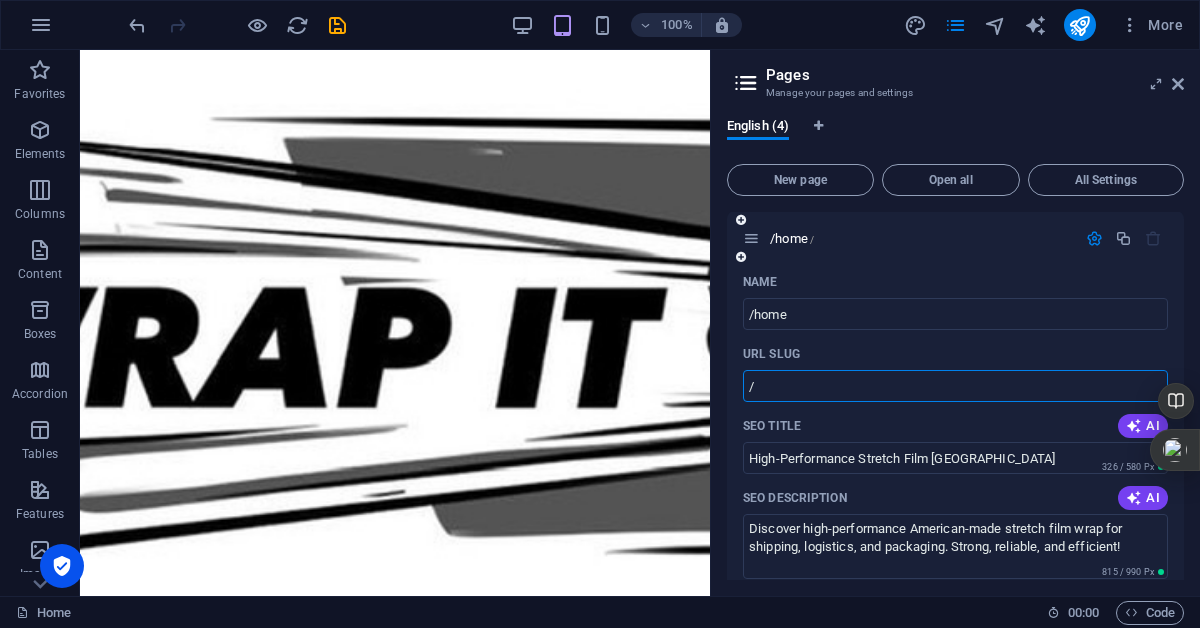 type on "/" 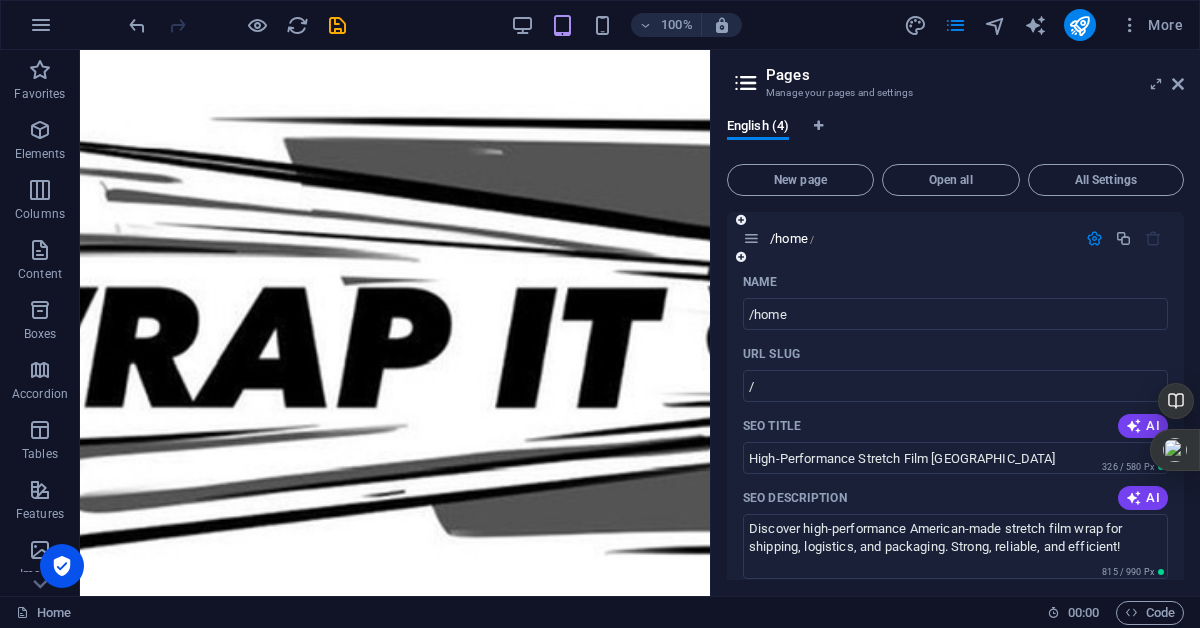click on "URL SLUG" at bounding box center (955, 354) 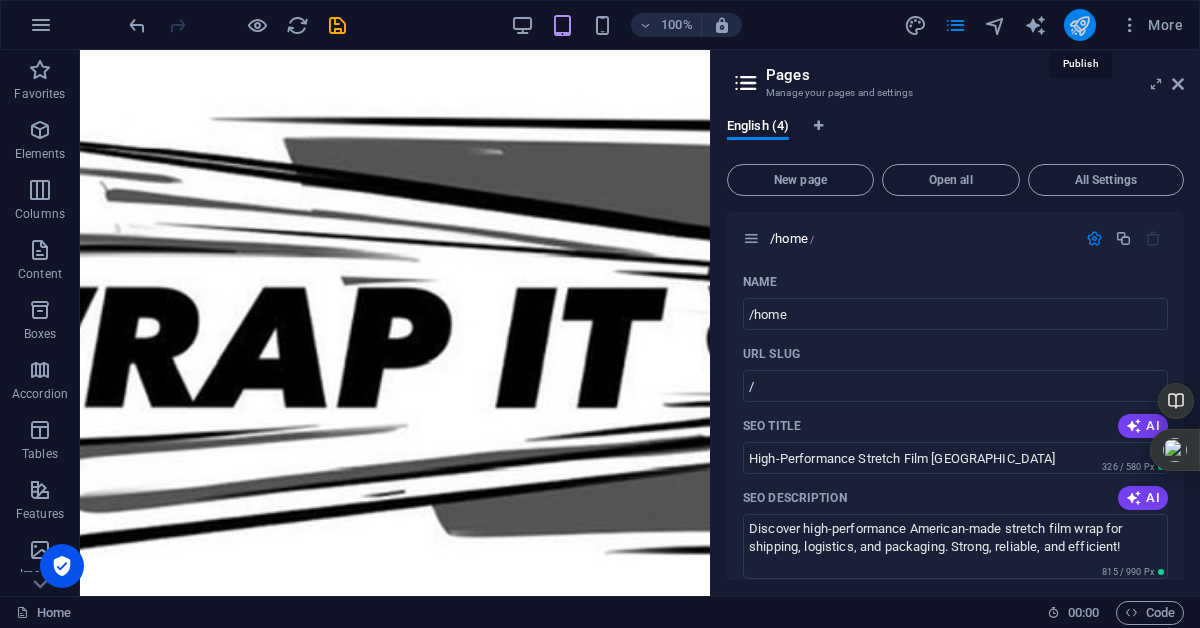click at bounding box center [1079, 25] 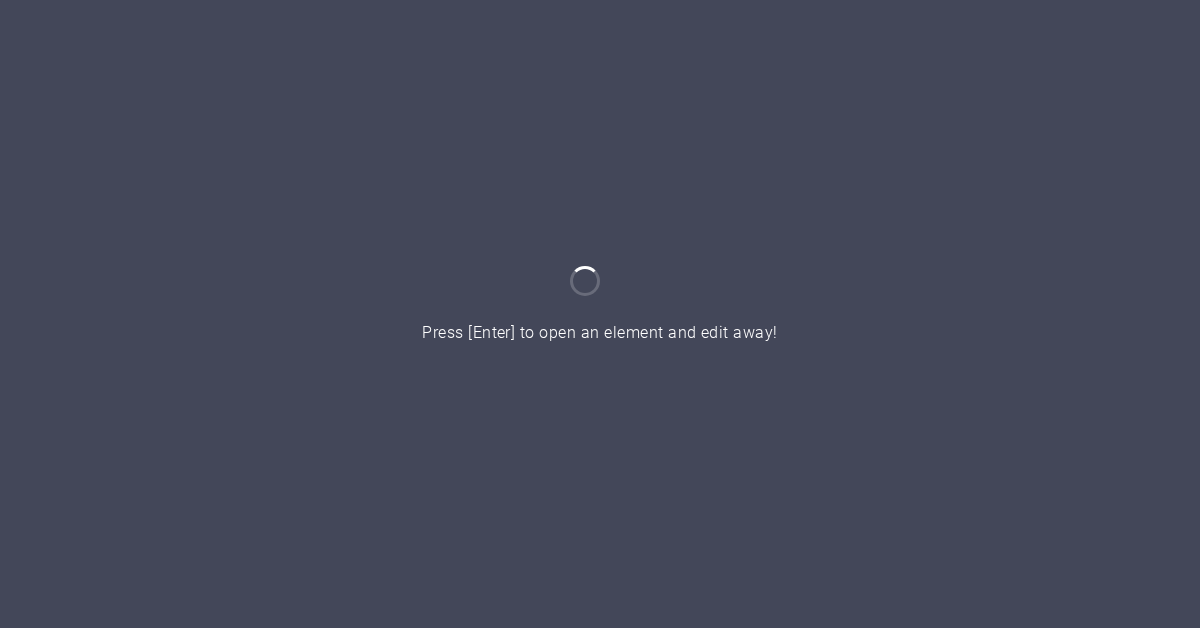 scroll, scrollTop: 0, scrollLeft: 0, axis: both 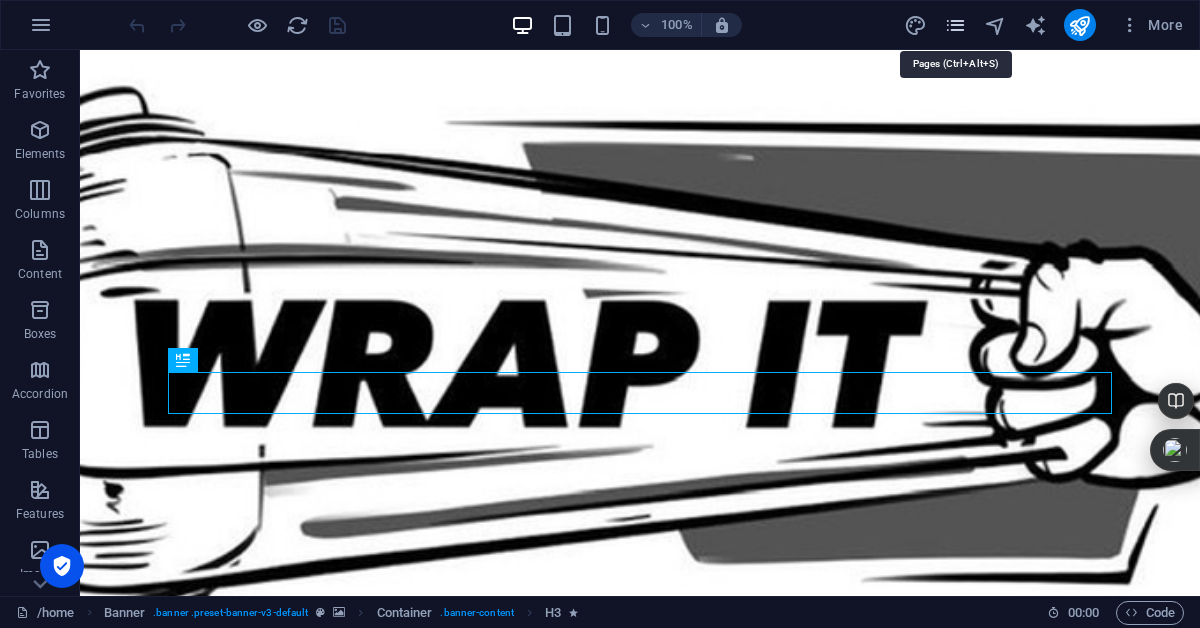click at bounding box center [955, 25] 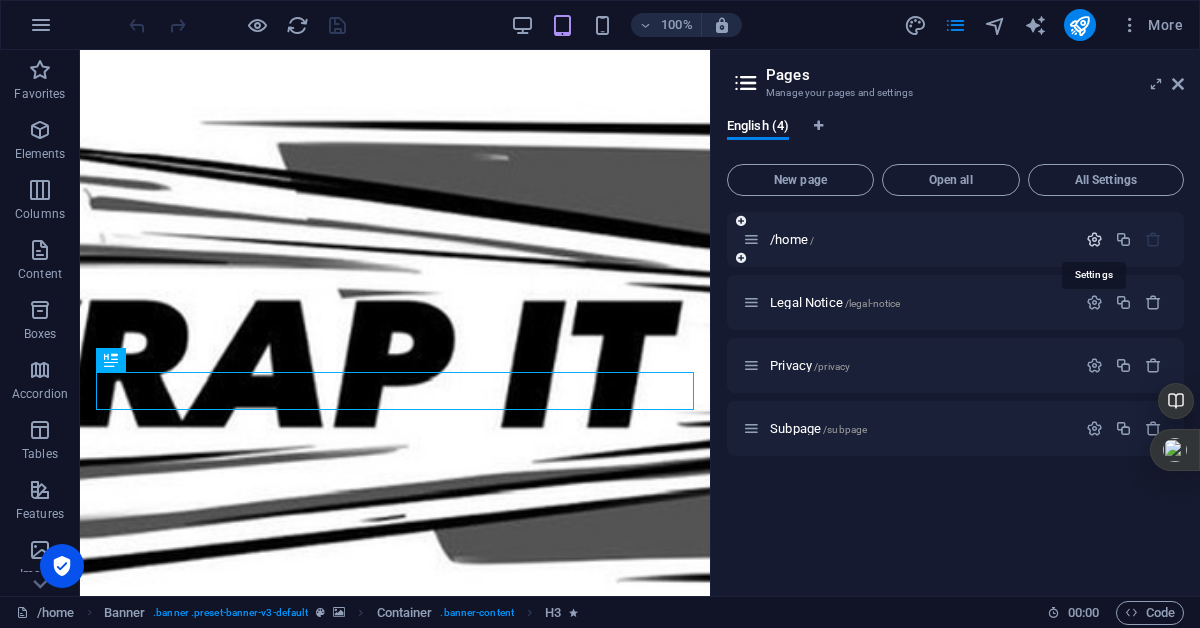click at bounding box center [1094, 239] 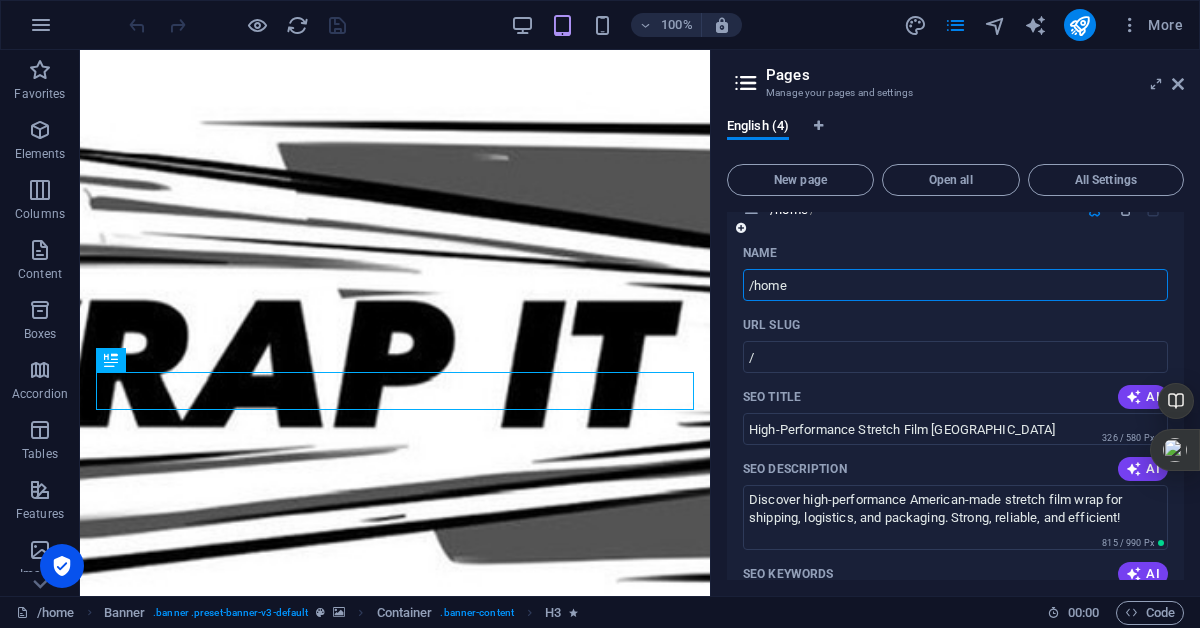 scroll, scrollTop: 0, scrollLeft: 0, axis: both 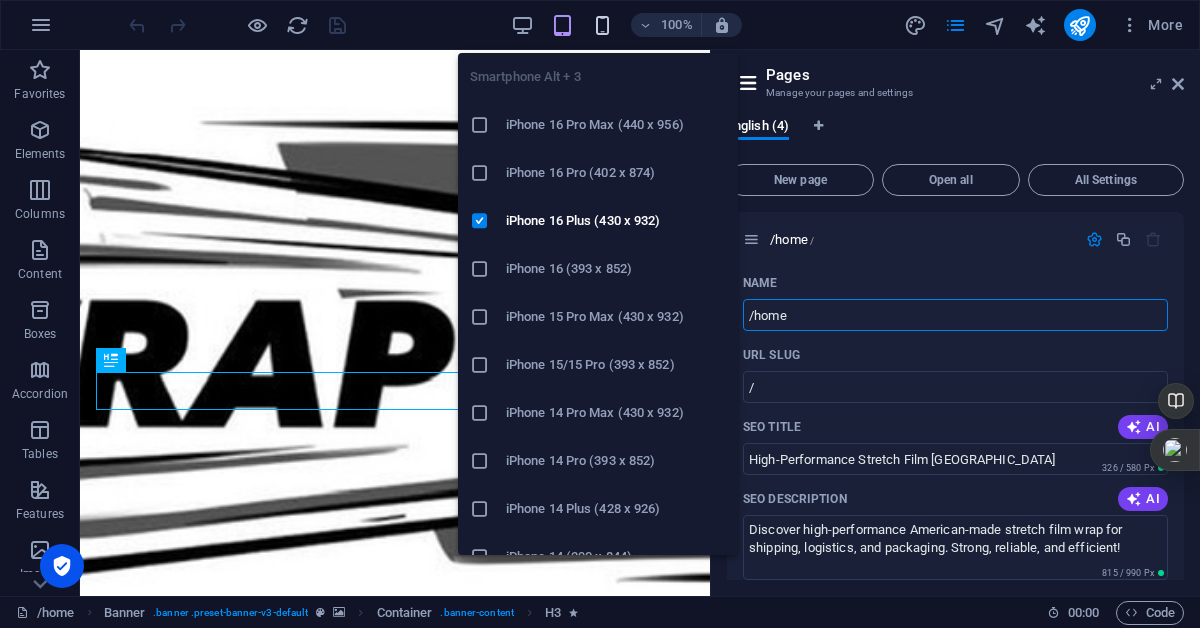 click at bounding box center [602, 25] 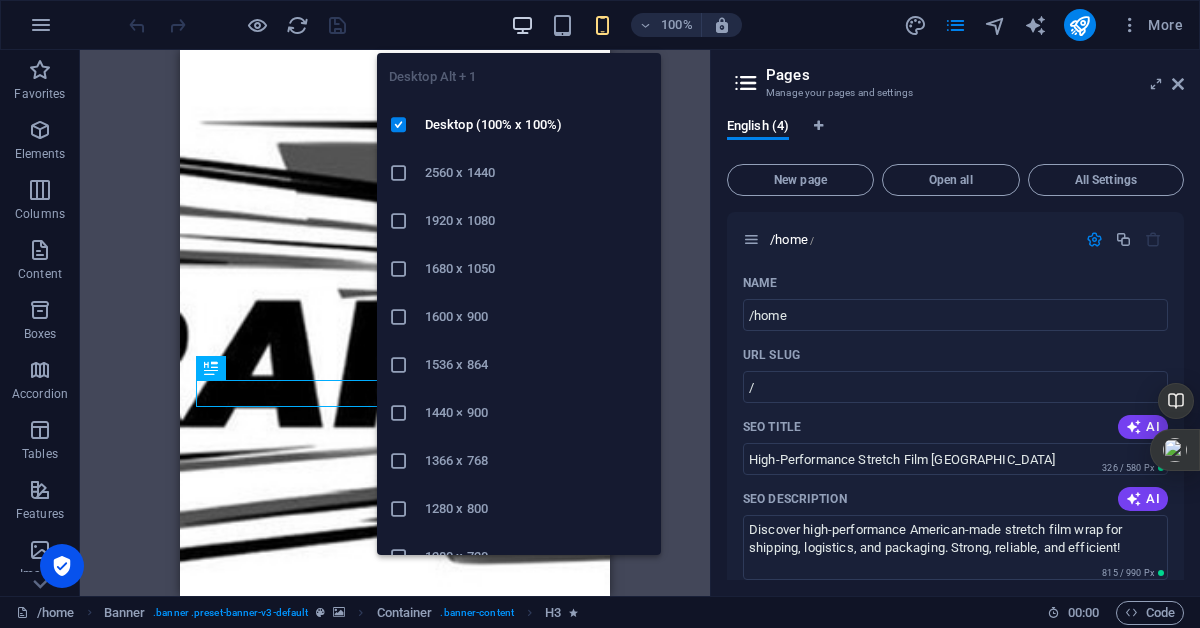 click at bounding box center [522, 25] 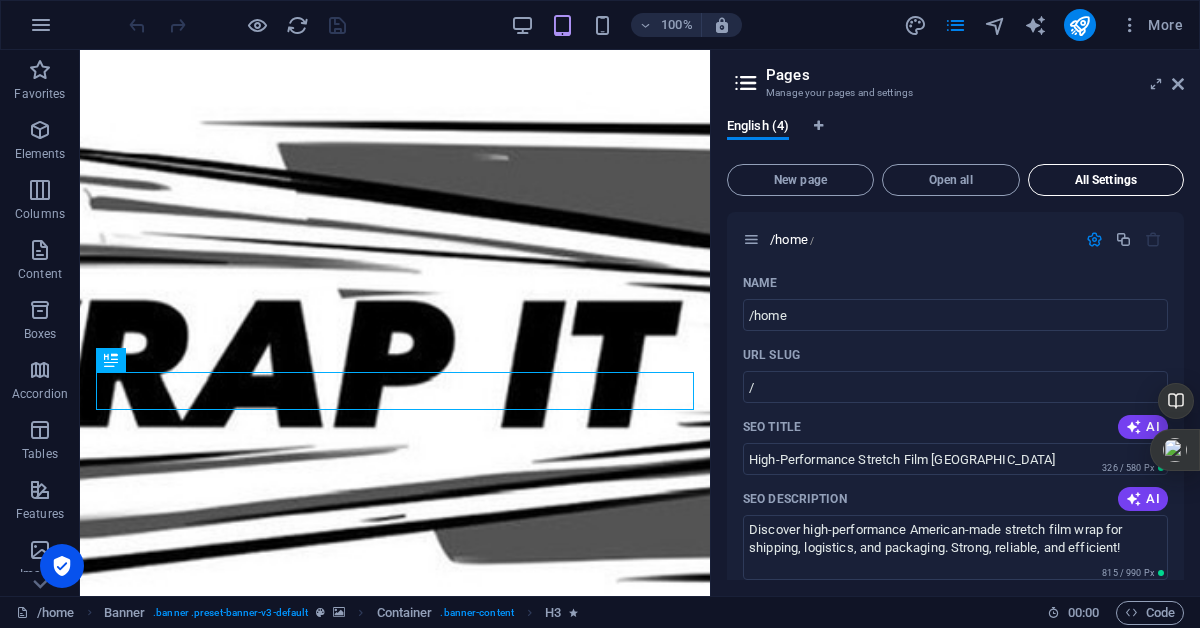 click on "All Settings" at bounding box center [1106, 180] 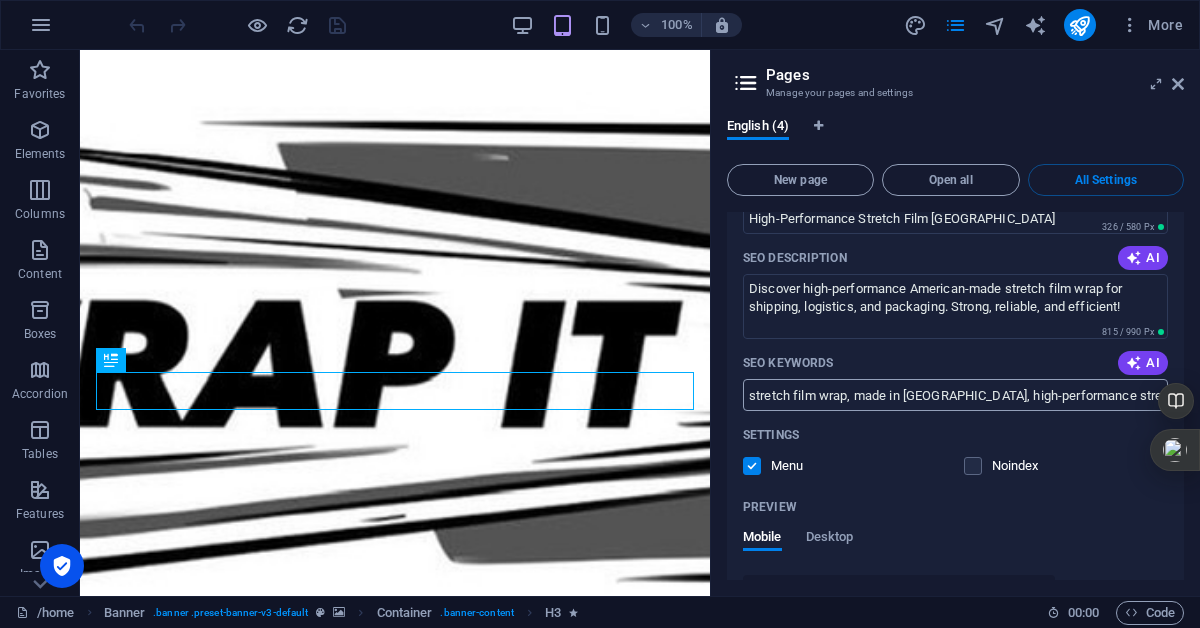 scroll, scrollTop: 243, scrollLeft: 0, axis: vertical 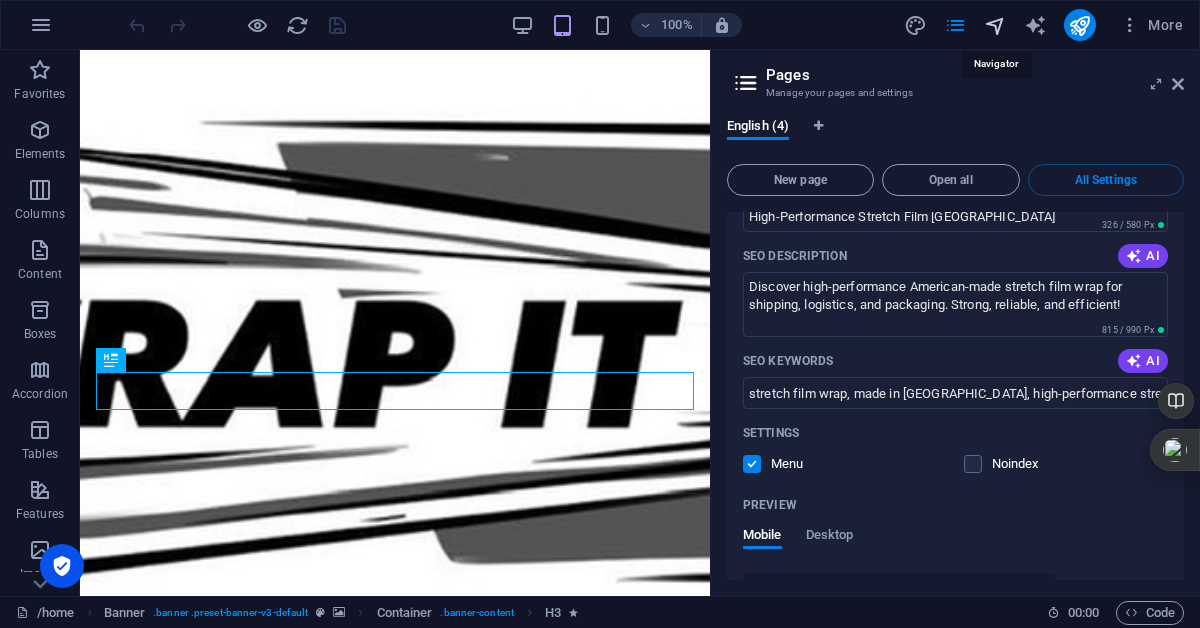 click at bounding box center (995, 25) 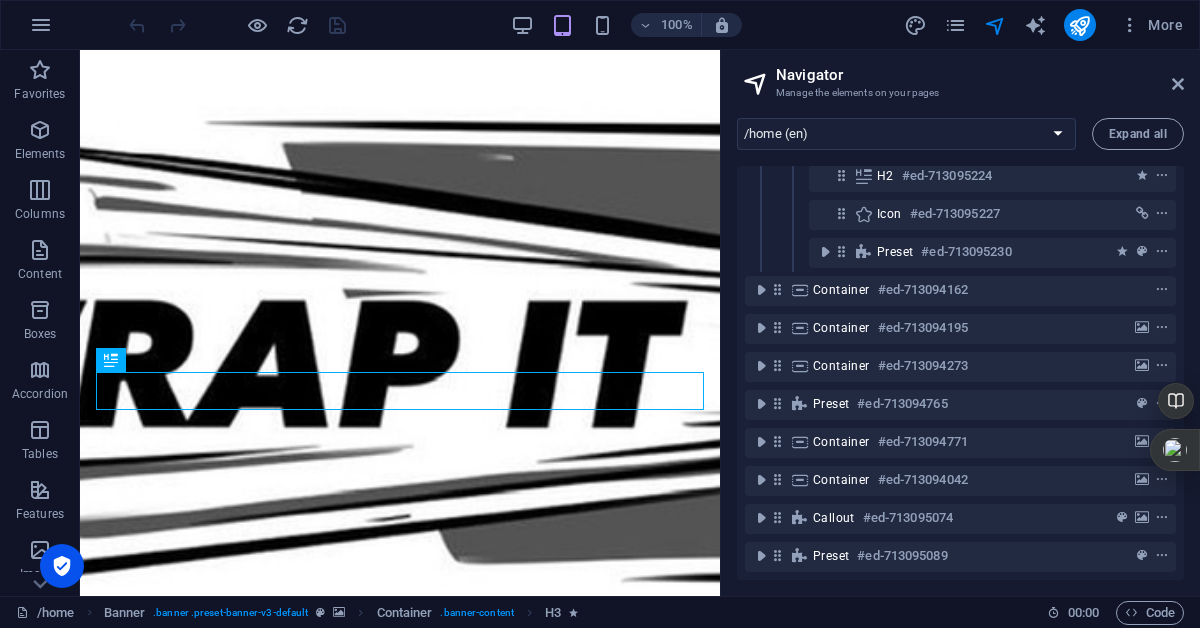 scroll, scrollTop: 0, scrollLeft: 0, axis: both 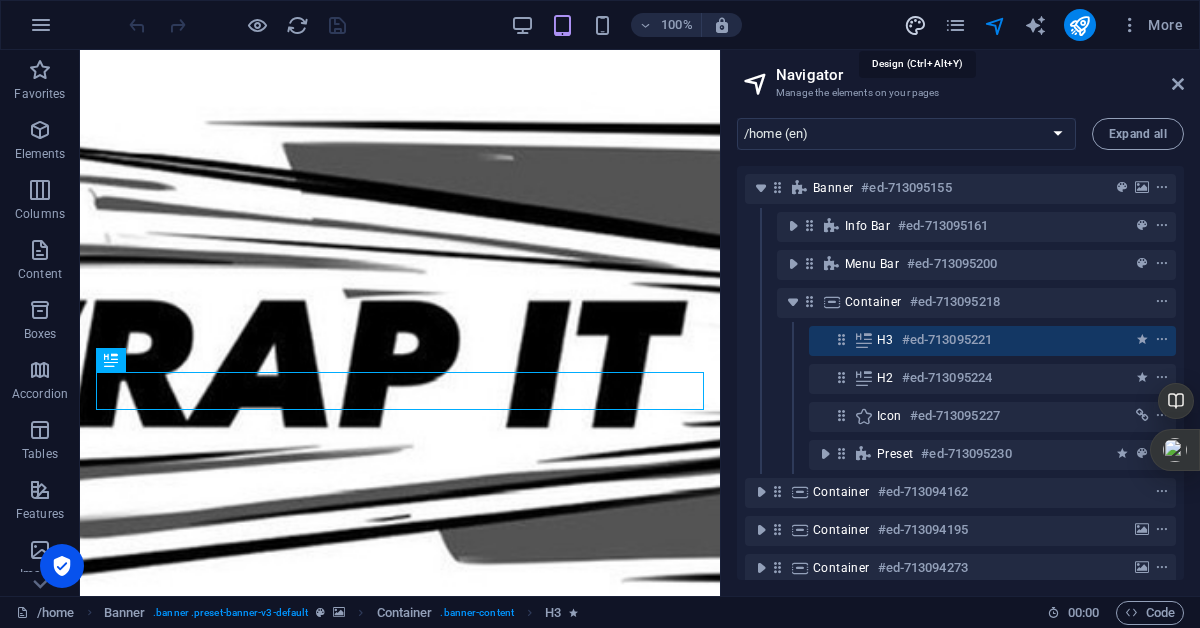 click at bounding box center [915, 25] 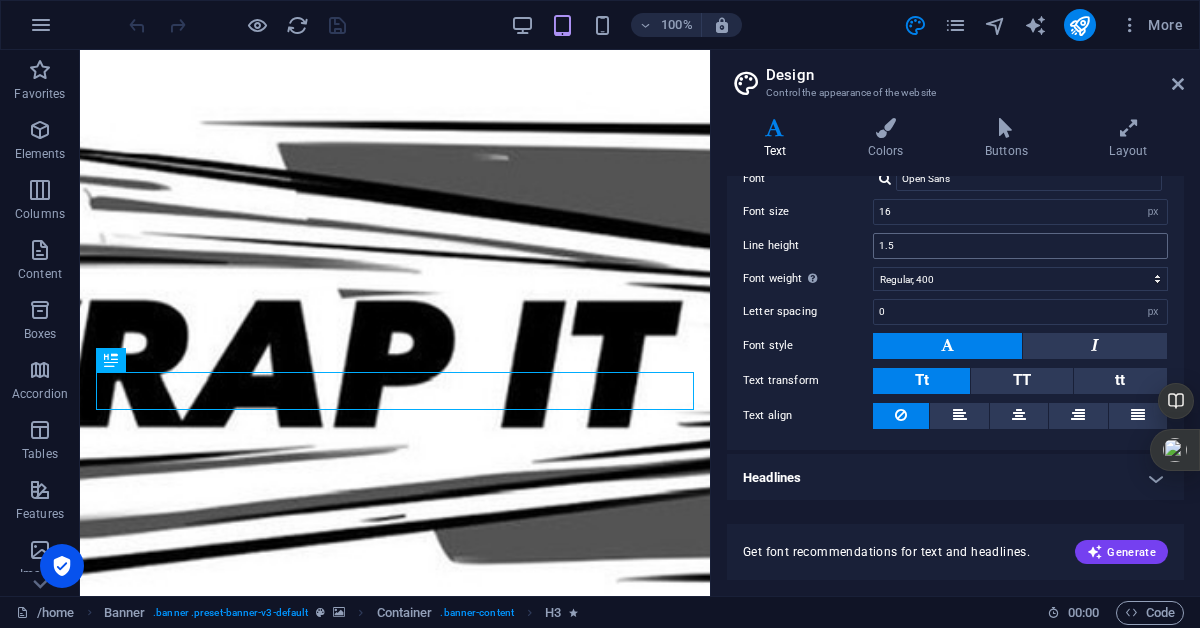 scroll, scrollTop: 0, scrollLeft: 0, axis: both 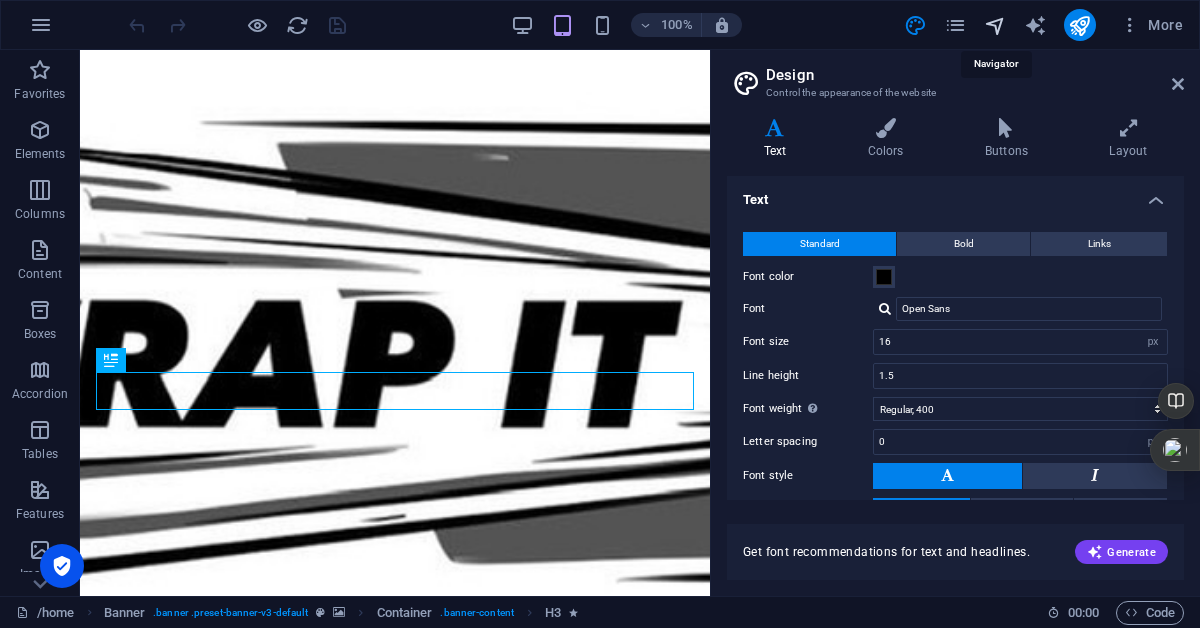 click at bounding box center (995, 25) 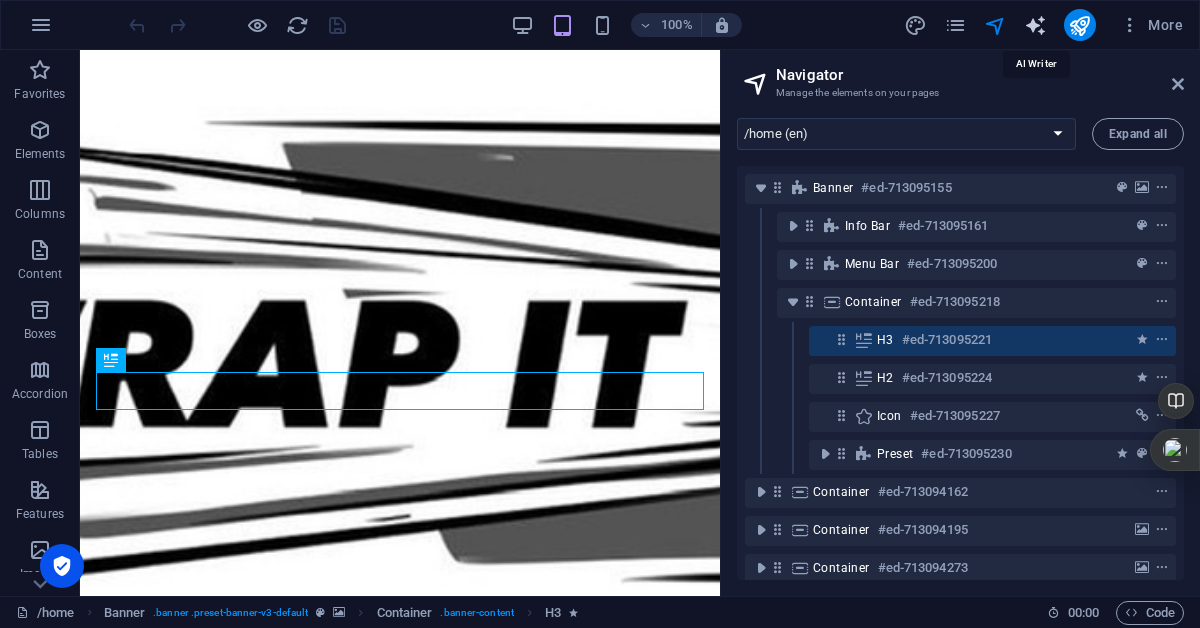 click at bounding box center (1035, 25) 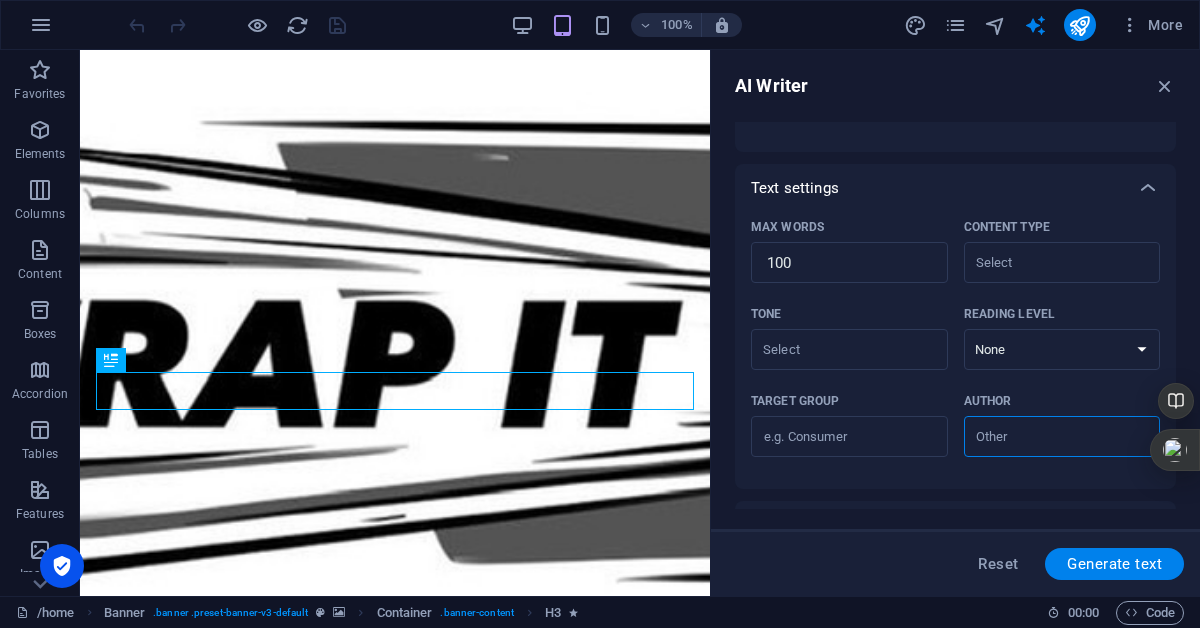scroll, scrollTop: 0, scrollLeft: 0, axis: both 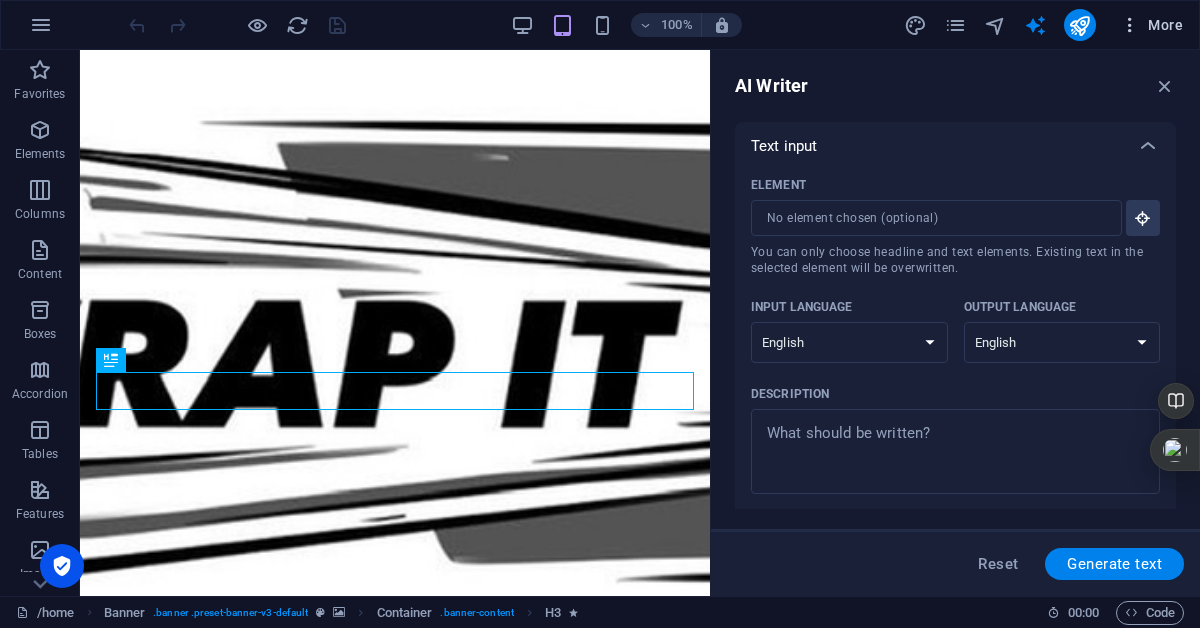 click at bounding box center [1130, 25] 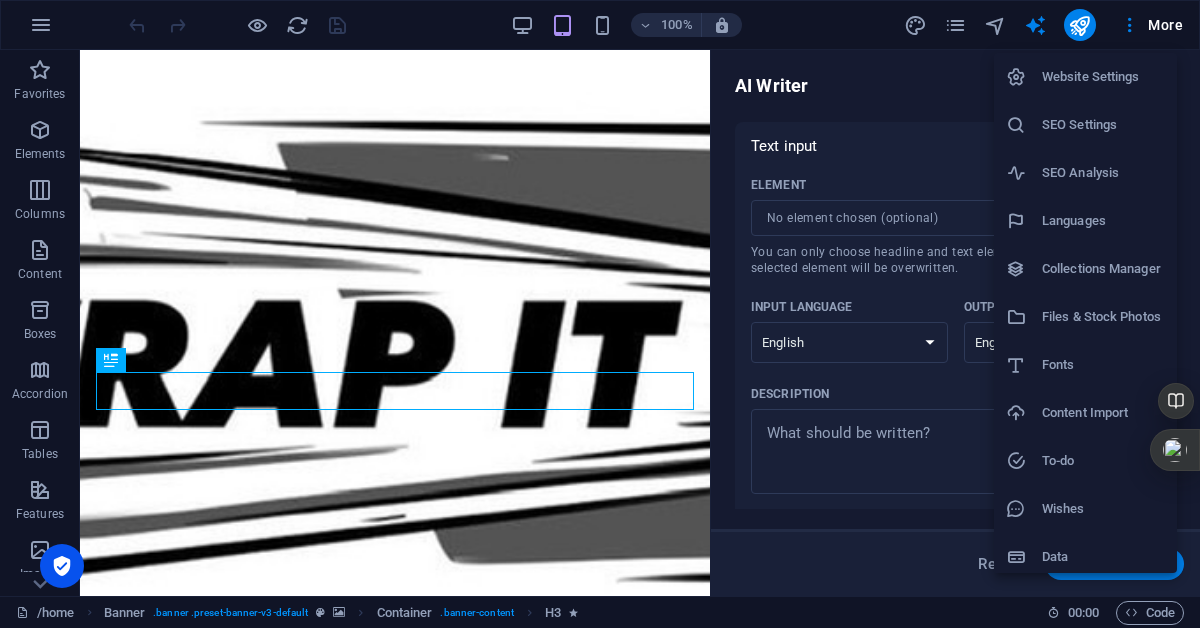 click on "Website Settings" at bounding box center [1103, 77] 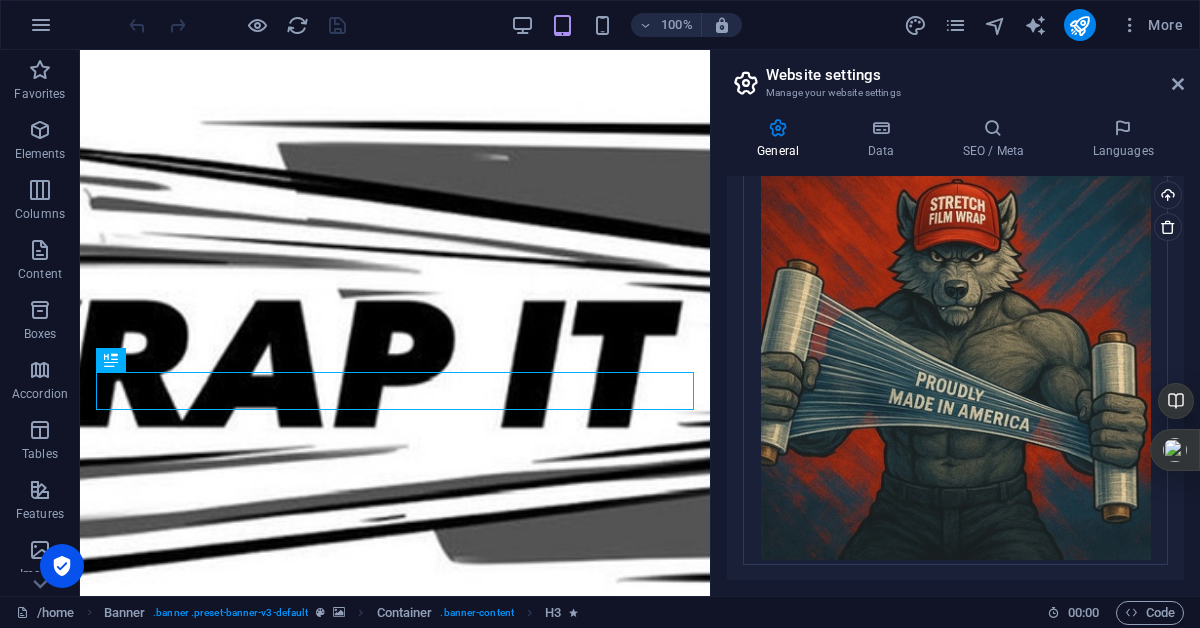 scroll, scrollTop: 0, scrollLeft: 0, axis: both 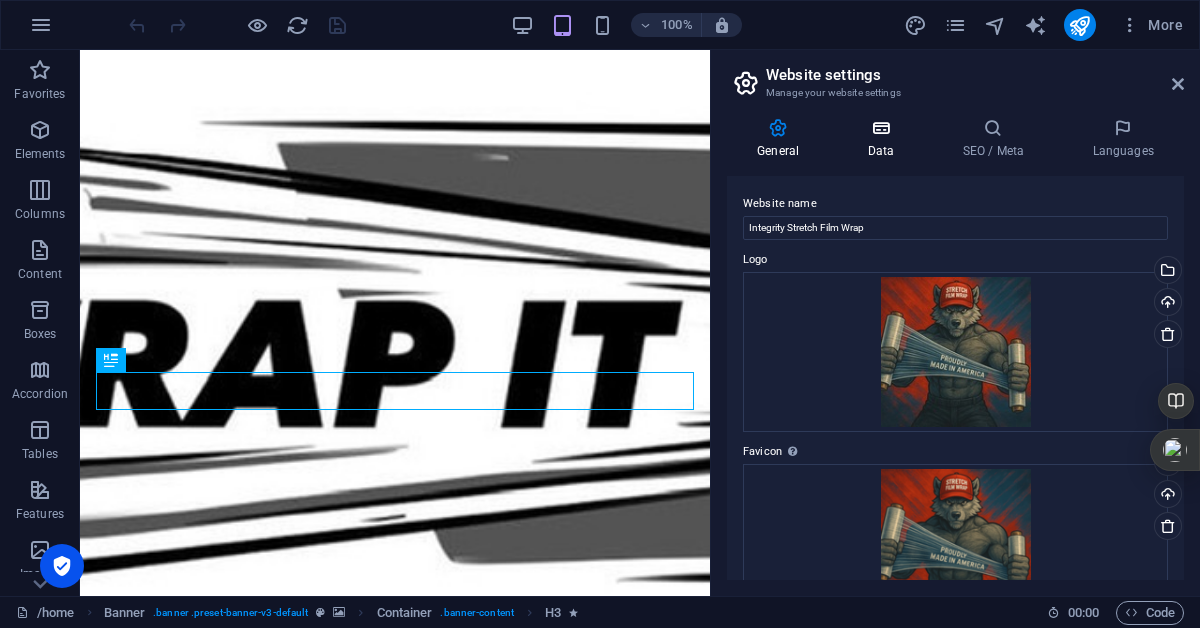 click at bounding box center [880, 128] 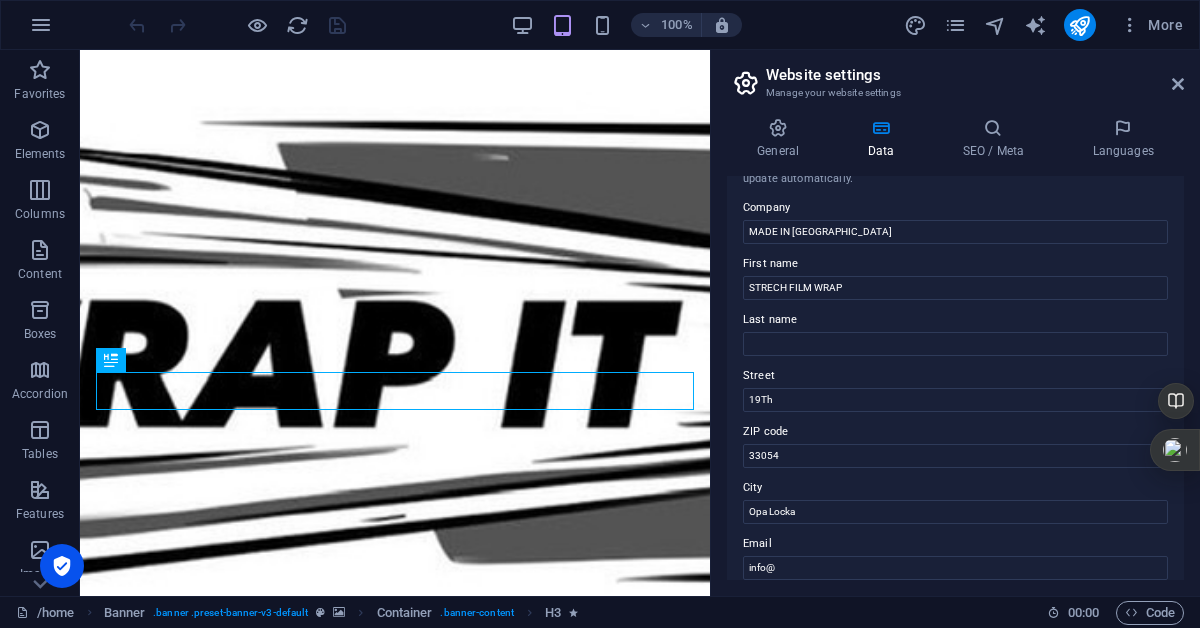 scroll, scrollTop: 0, scrollLeft: 0, axis: both 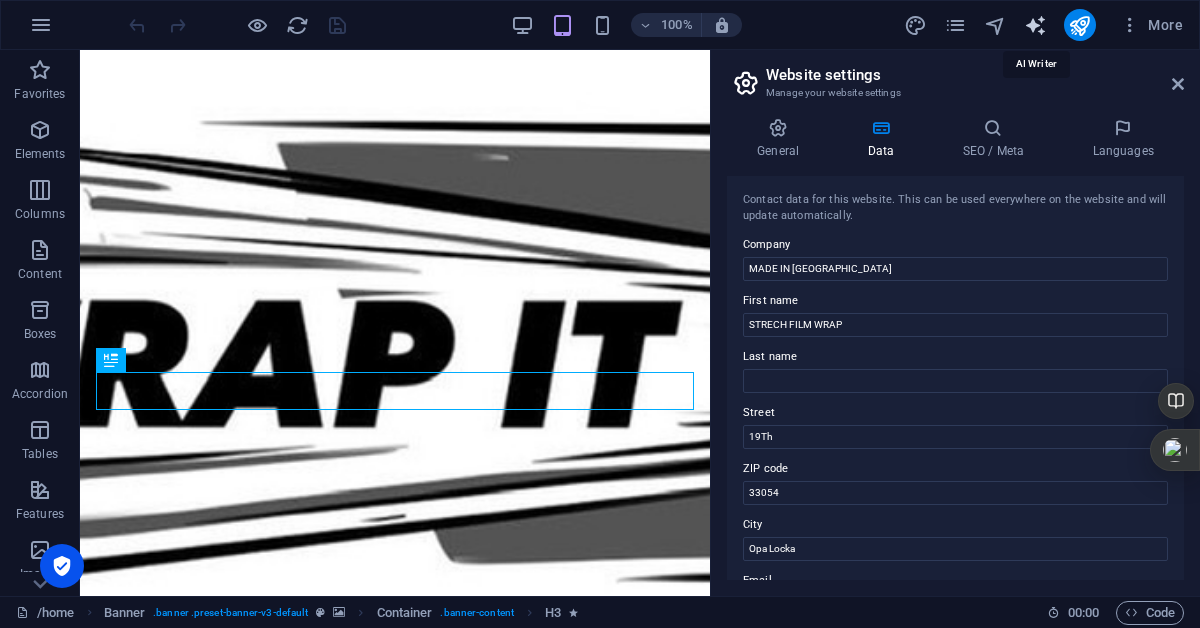 click at bounding box center (1035, 25) 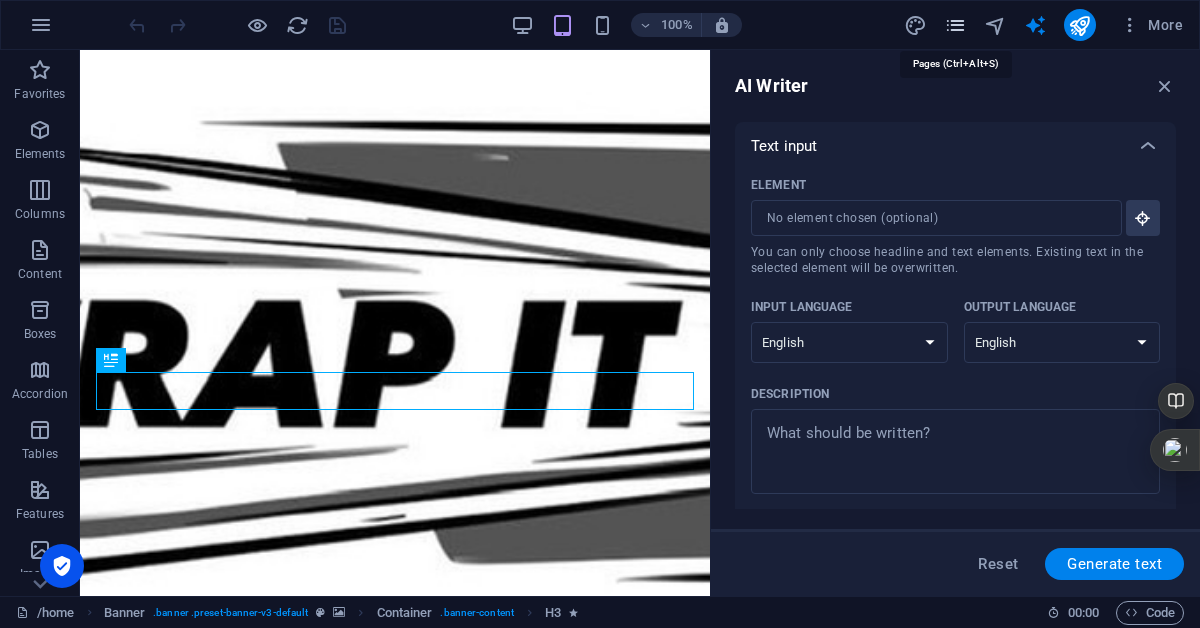 click at bounding box center (955, 25) 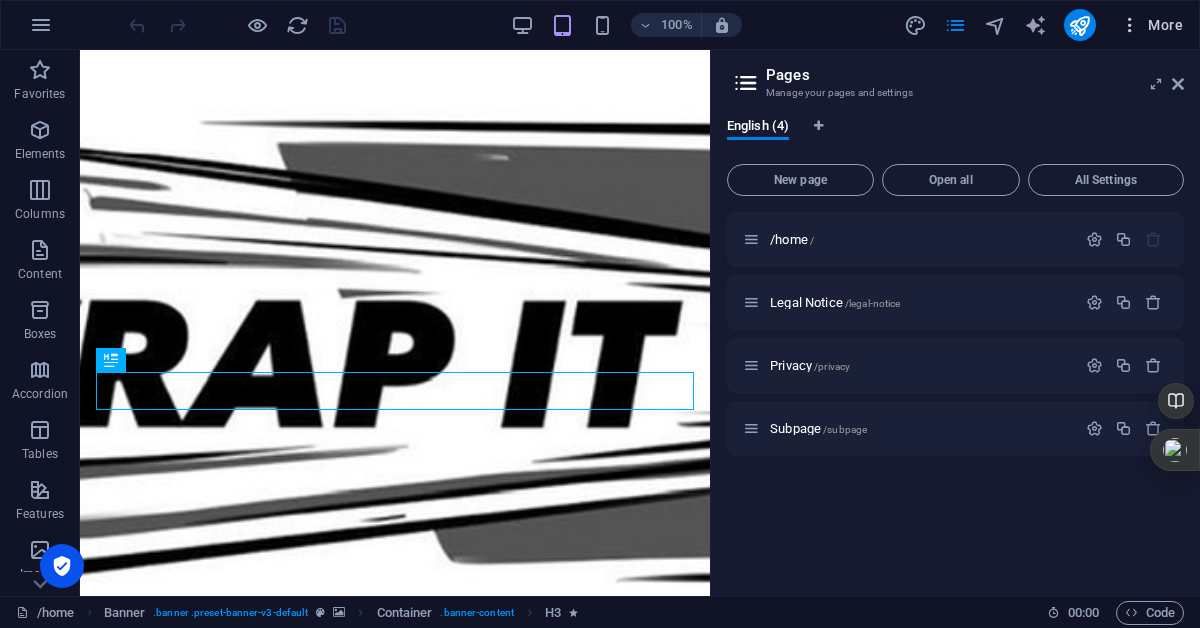 click at bounding box center [1130, 25] 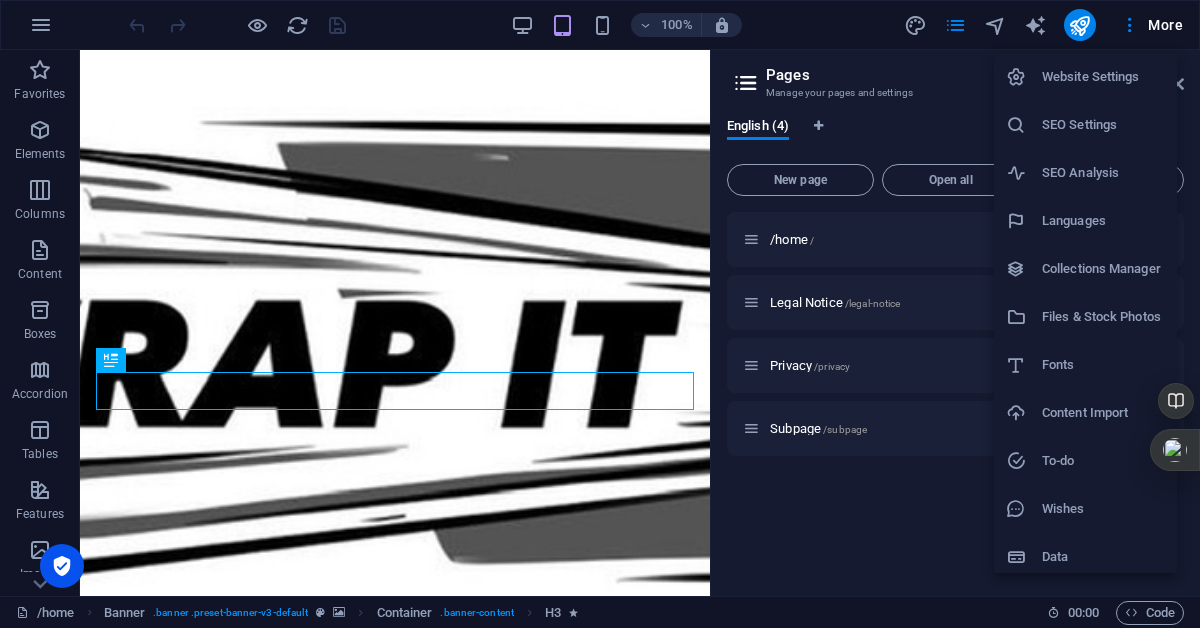 click on "Website Settings" at bounding box center [1103, 77] 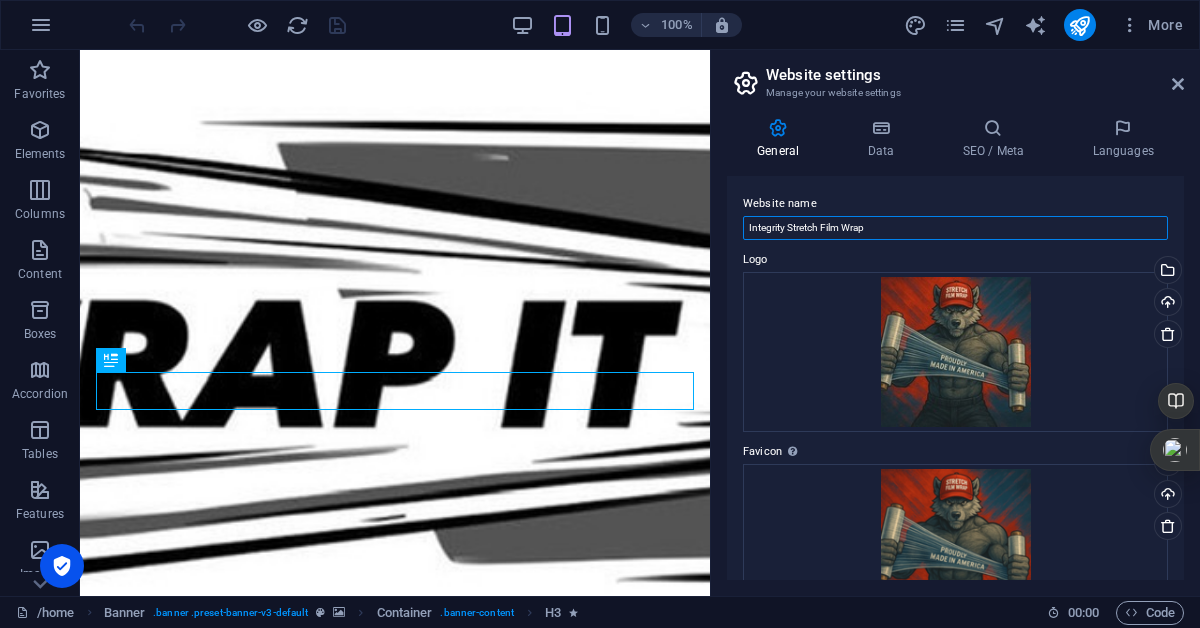 click on "Integrity Stretch Film Wrap" at bounding box center [955, 228] 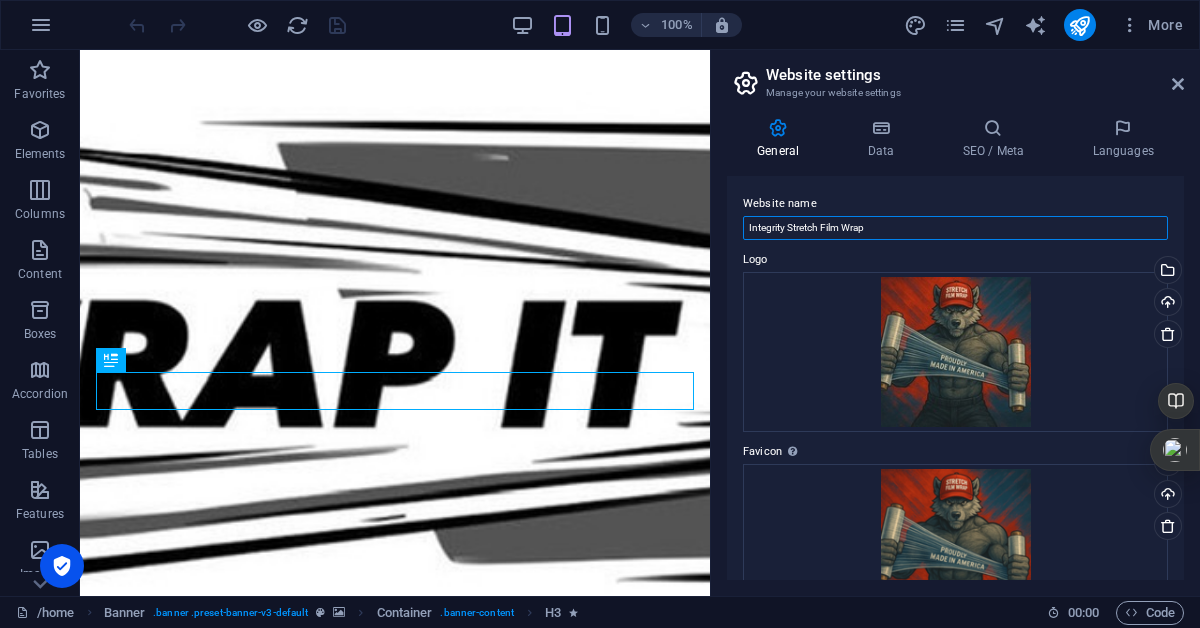 drag, startPoint x: 995, startPoint y: 222, endPoint x: 730, endPoint y: 234, distance: 265.27155 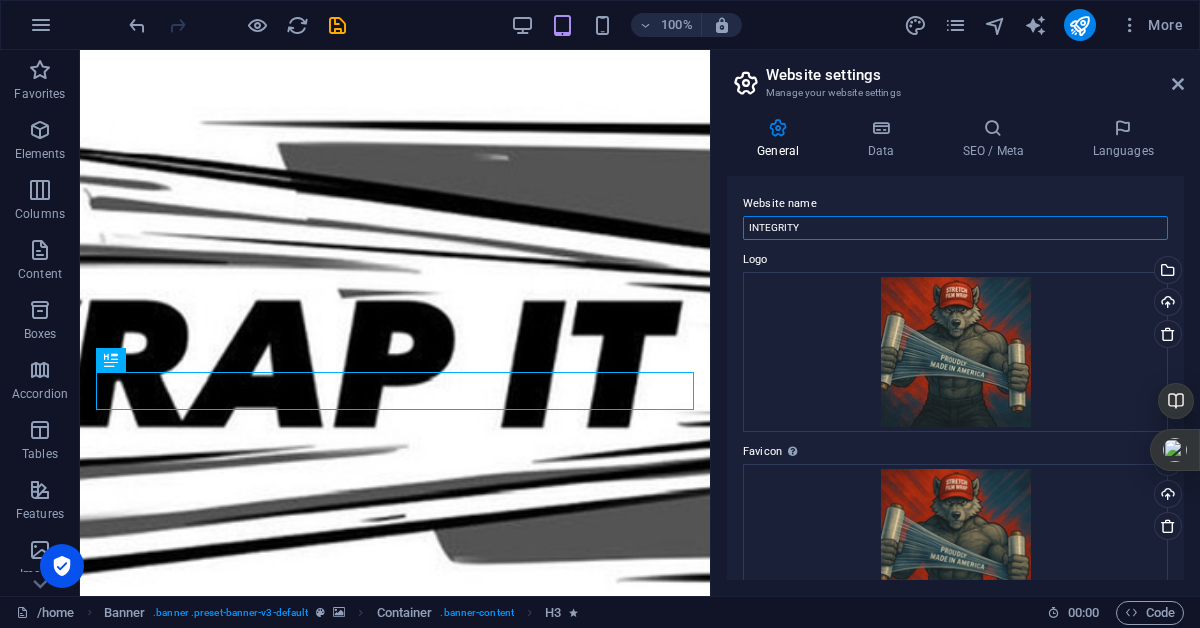 type on "INTEGRITY" 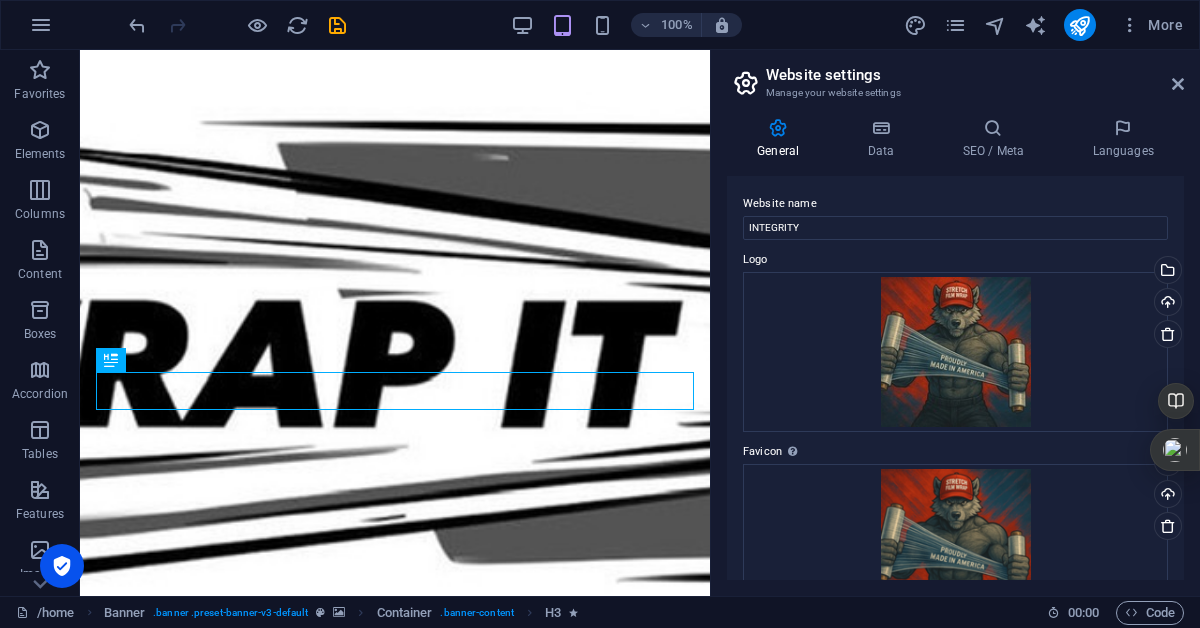 click on "Website name" at bounding box center (955, 204) 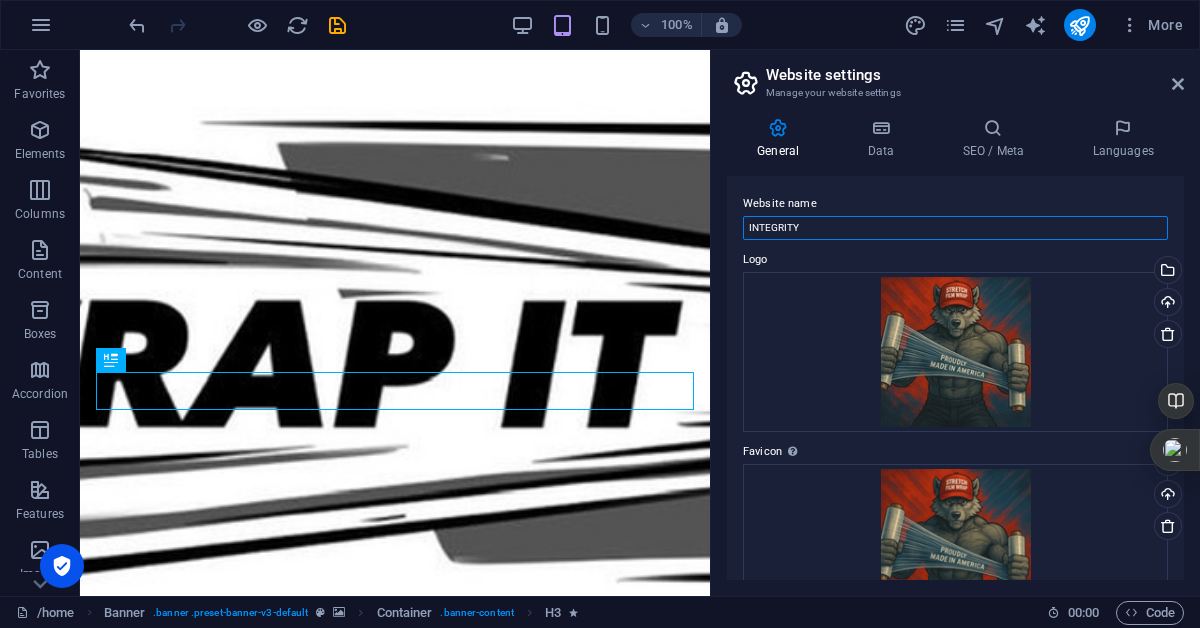click on "INTEGRITY" at bounding box center [955, 228] 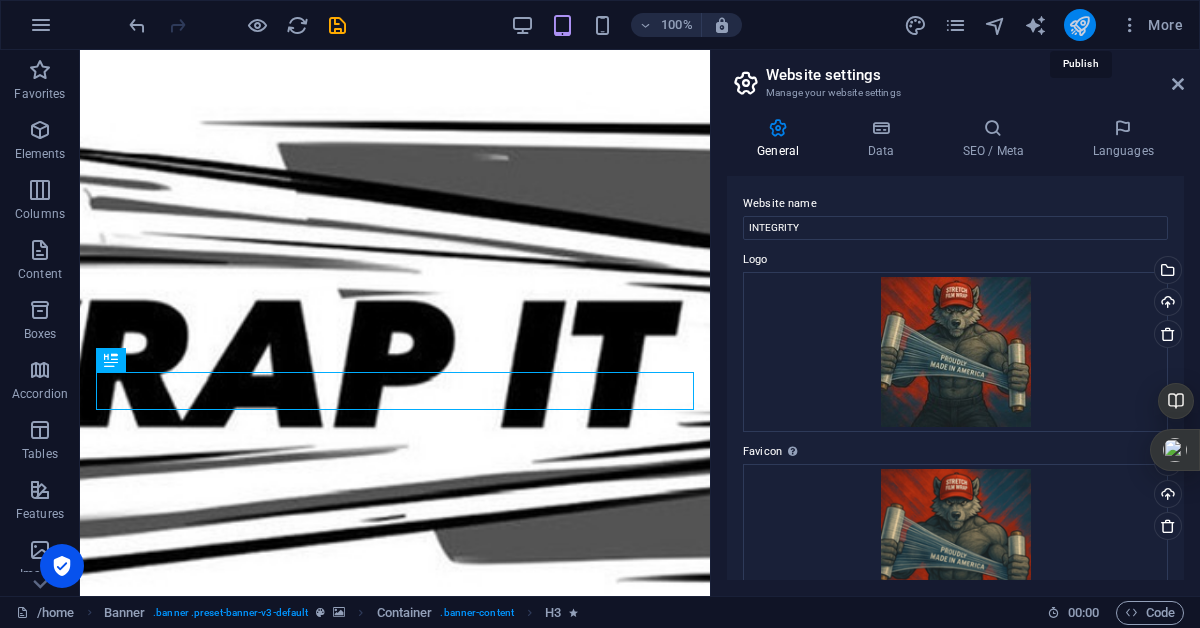 click at bounding box center (1079, 25) 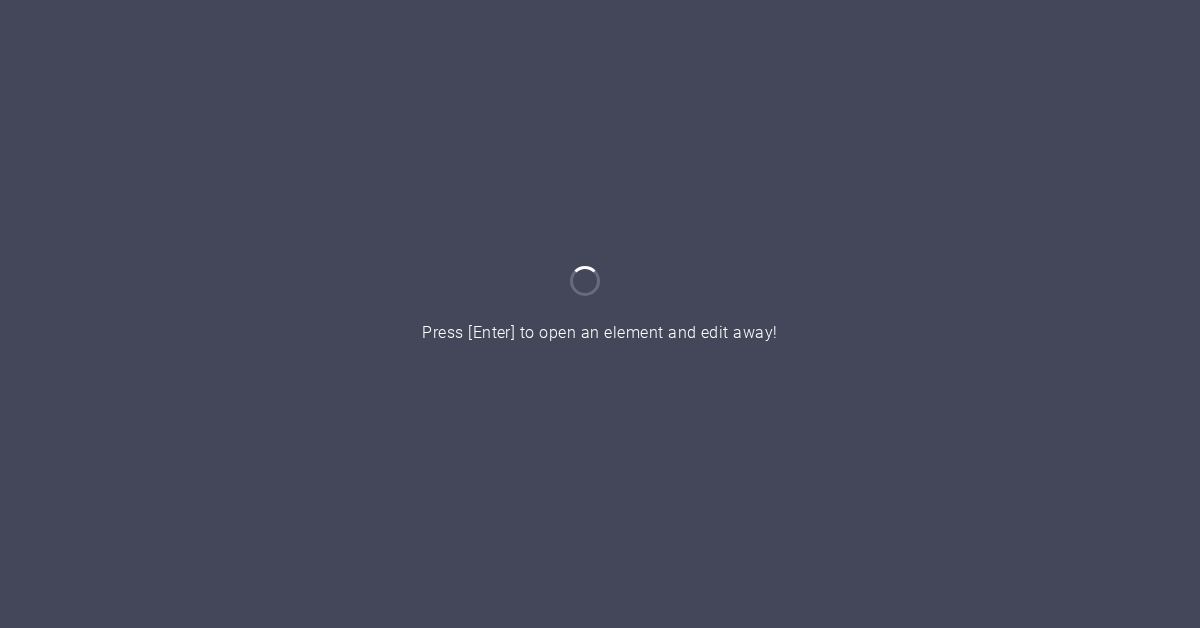 scroll, scrollTop: 0, scrollLeft: 0, axis: both 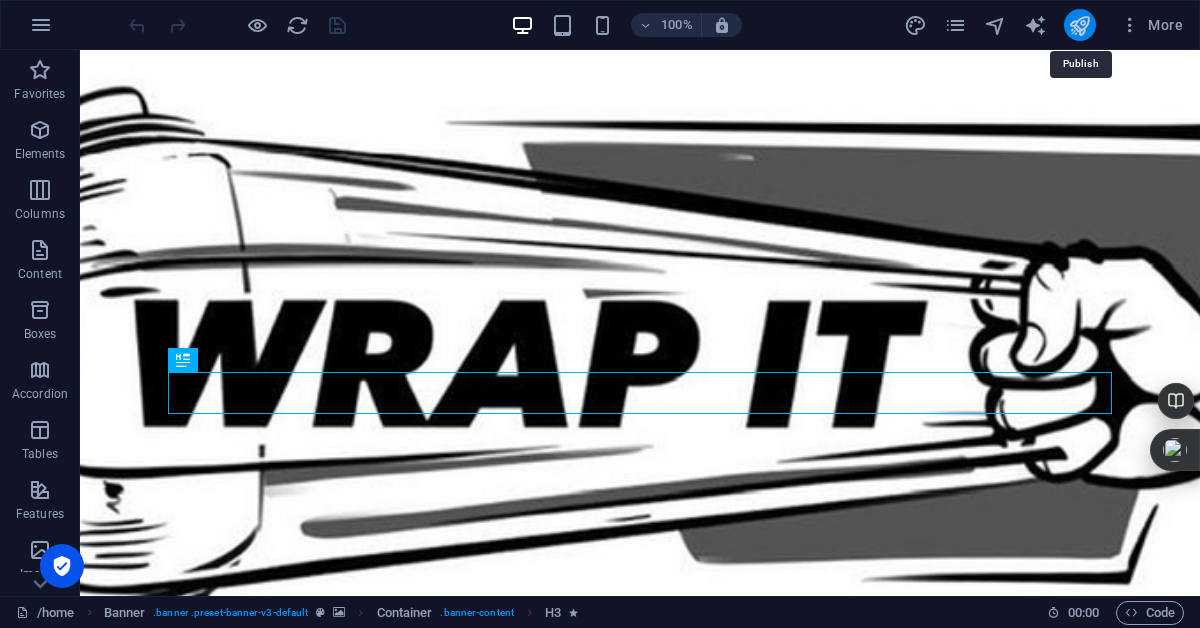 click at bounding box center [1079, 25] 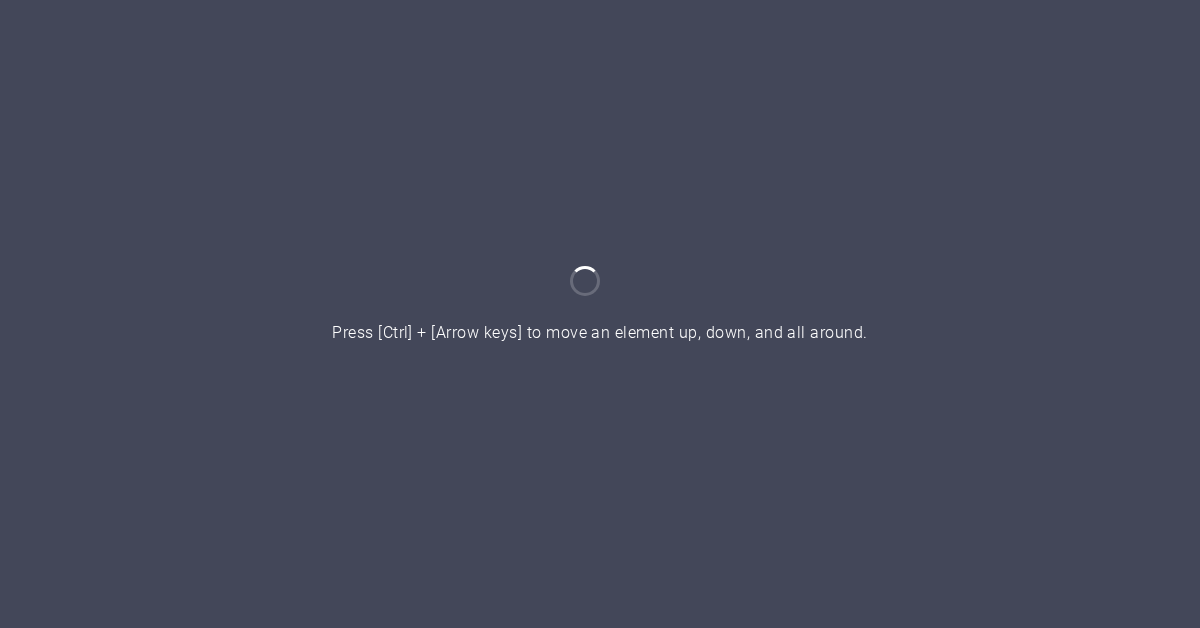 scroll, scrollTop: 0, scrollLeft: 0, axis: both 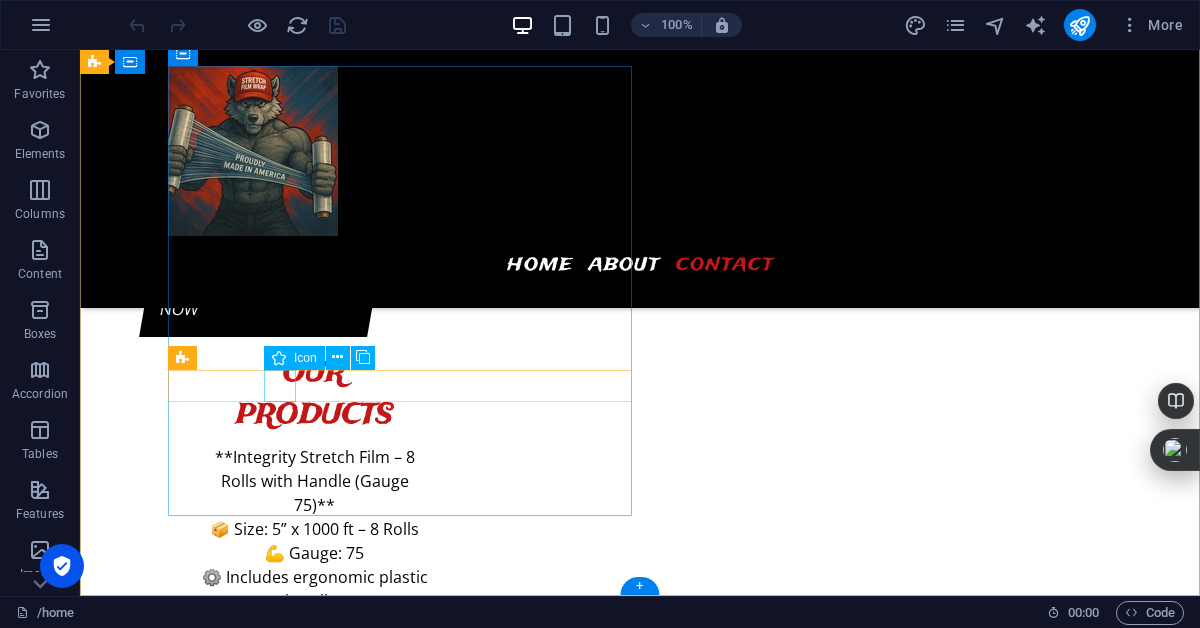 click at bounding box center (568, 4639) 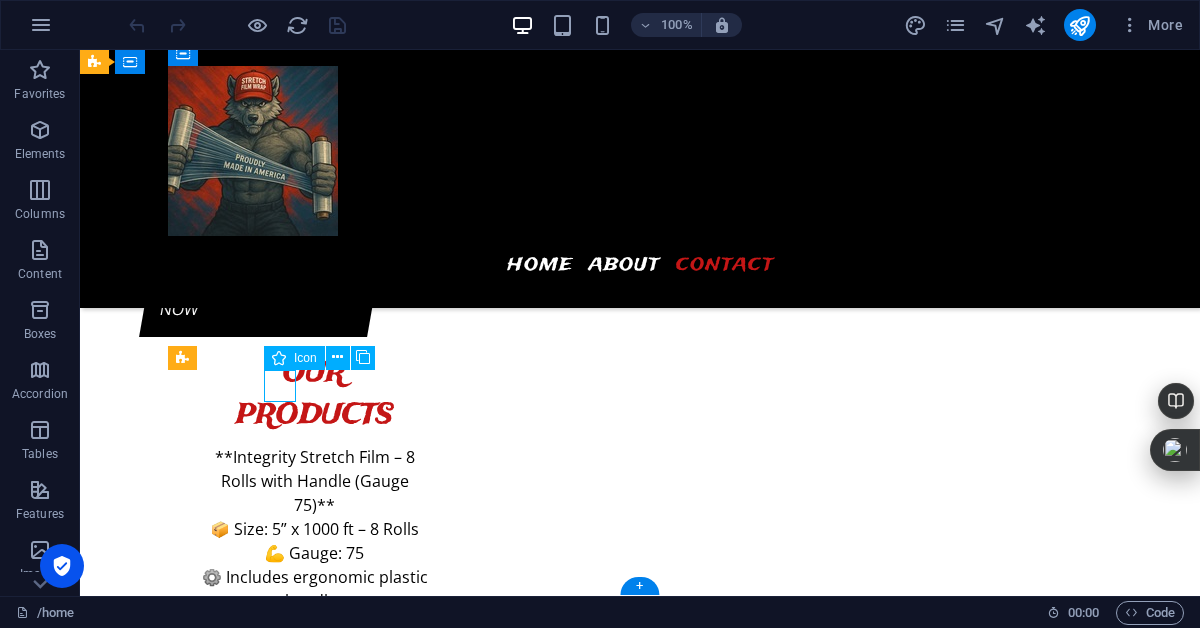 click at bounding box center (568, 4639) 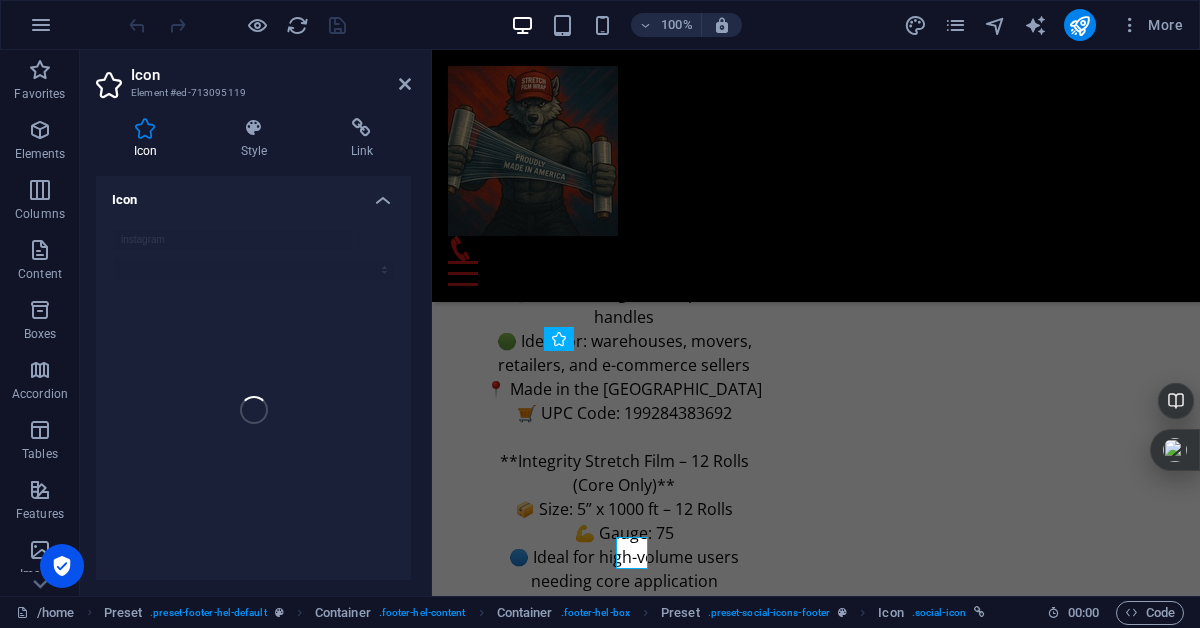scroll, scrollTop: 5216, scrollLeft: 0, axis: vertical 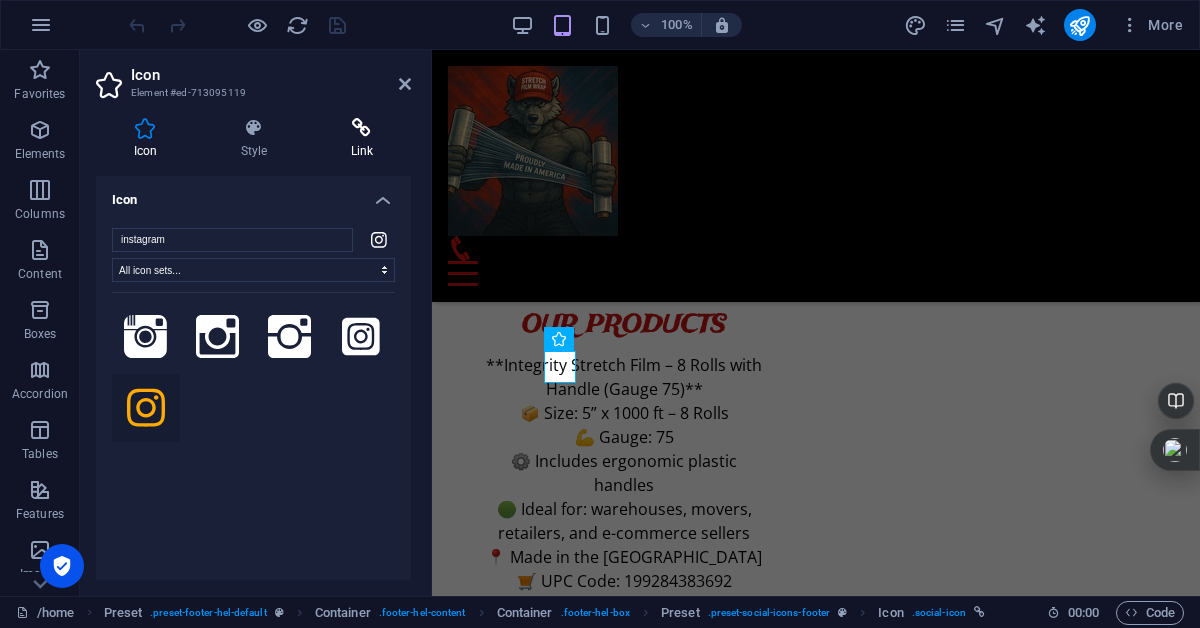 click at bounding box center [362, 128] 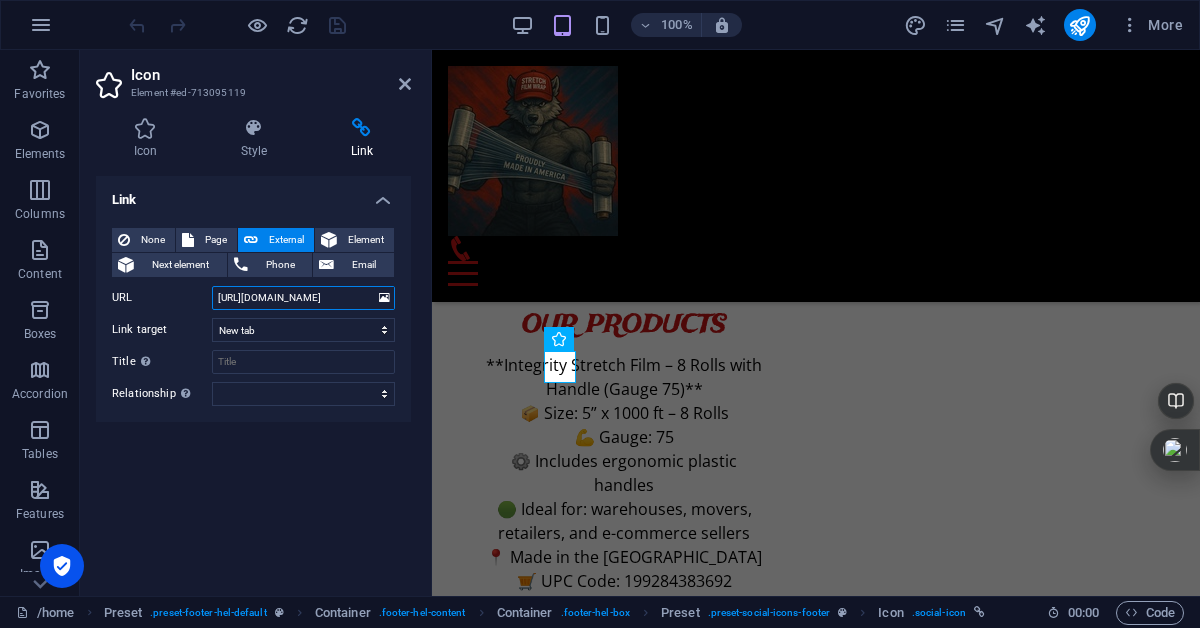 click on "[URL][DOMAIN_NAME]" at bounding box center [303, 298] 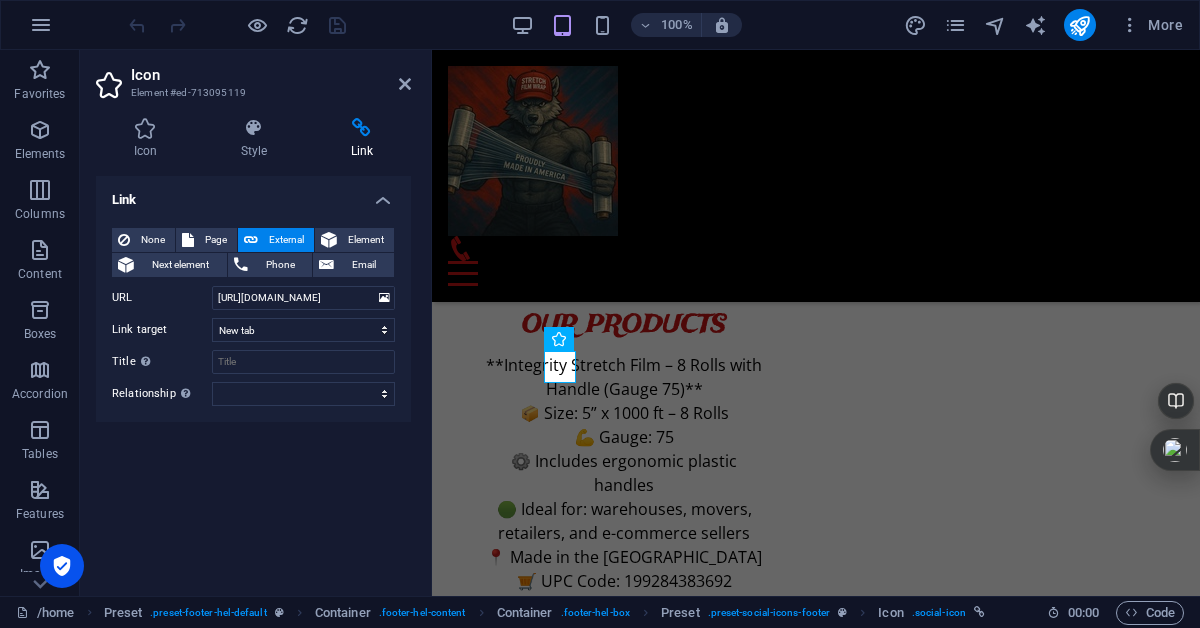 click on "Link None Page External Element Next element Phone Email Page /home Legal Notice Privacy Subpage Element
URL [URL][DOMAIN_NAME] Phone Email Link target New tab Same tab Overlay Title Additional link description, should not be the same as the link text. The title is most often shown as a tooltip text when the mouse moves over the element. Leave empty if uncertain. Relationship Sets the  relationship of this link to the link target . For example, the value "nofollow" instructs search engines not to follow the link. Can be left empty. alternate author bookmark external help license next nofollow noreferrer noopener prev search tag" at bounding box center [253, 378] 